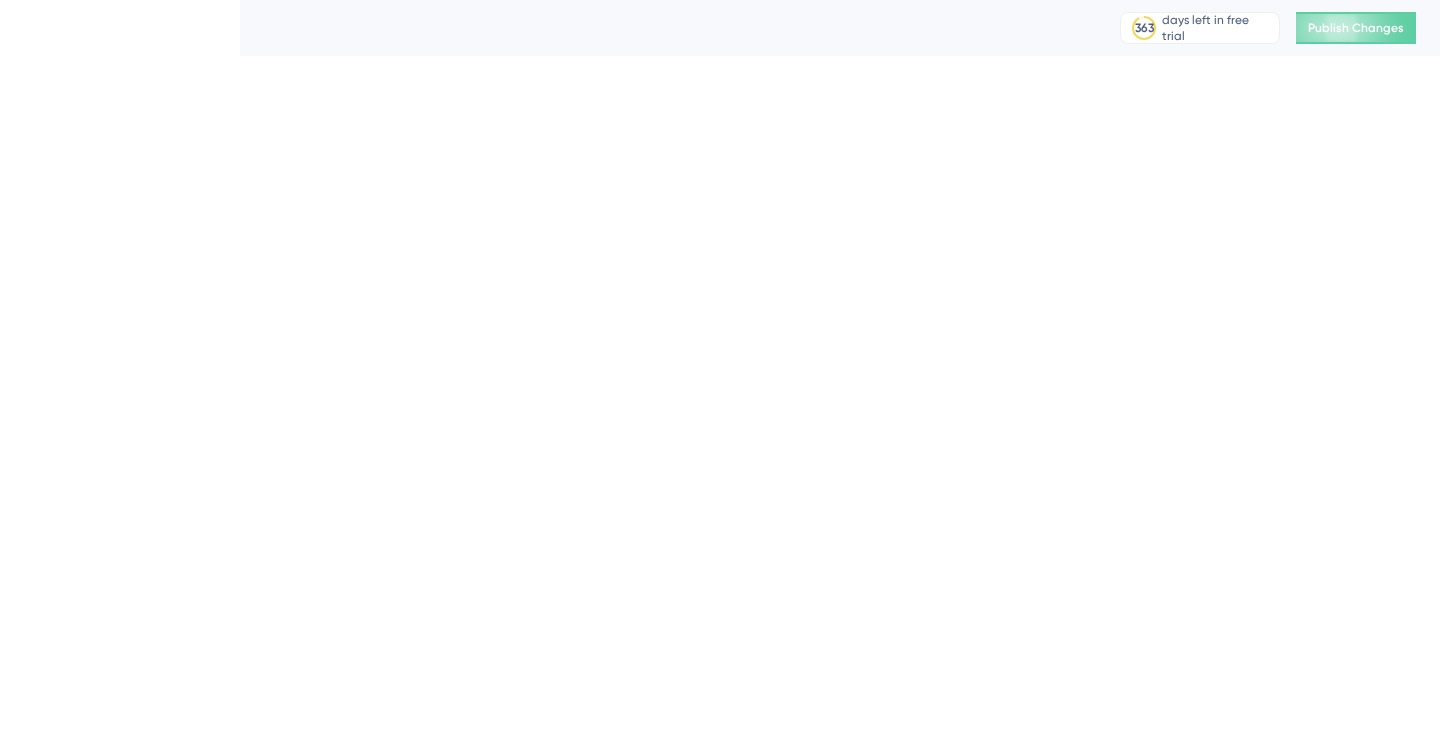 scroll, scrollTop: 0, scrollLeft: 0, axis: both 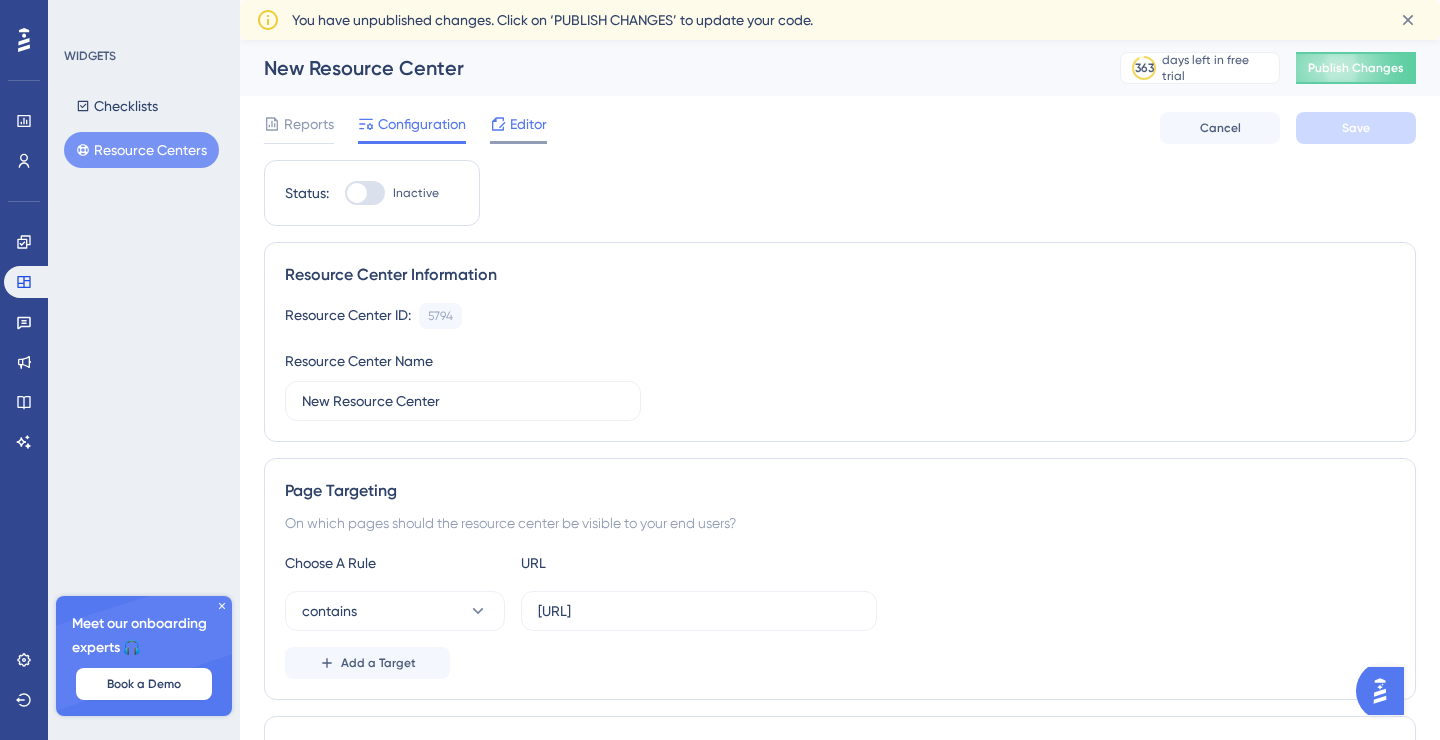 click on "Editor" at bounding box center (528, 124) 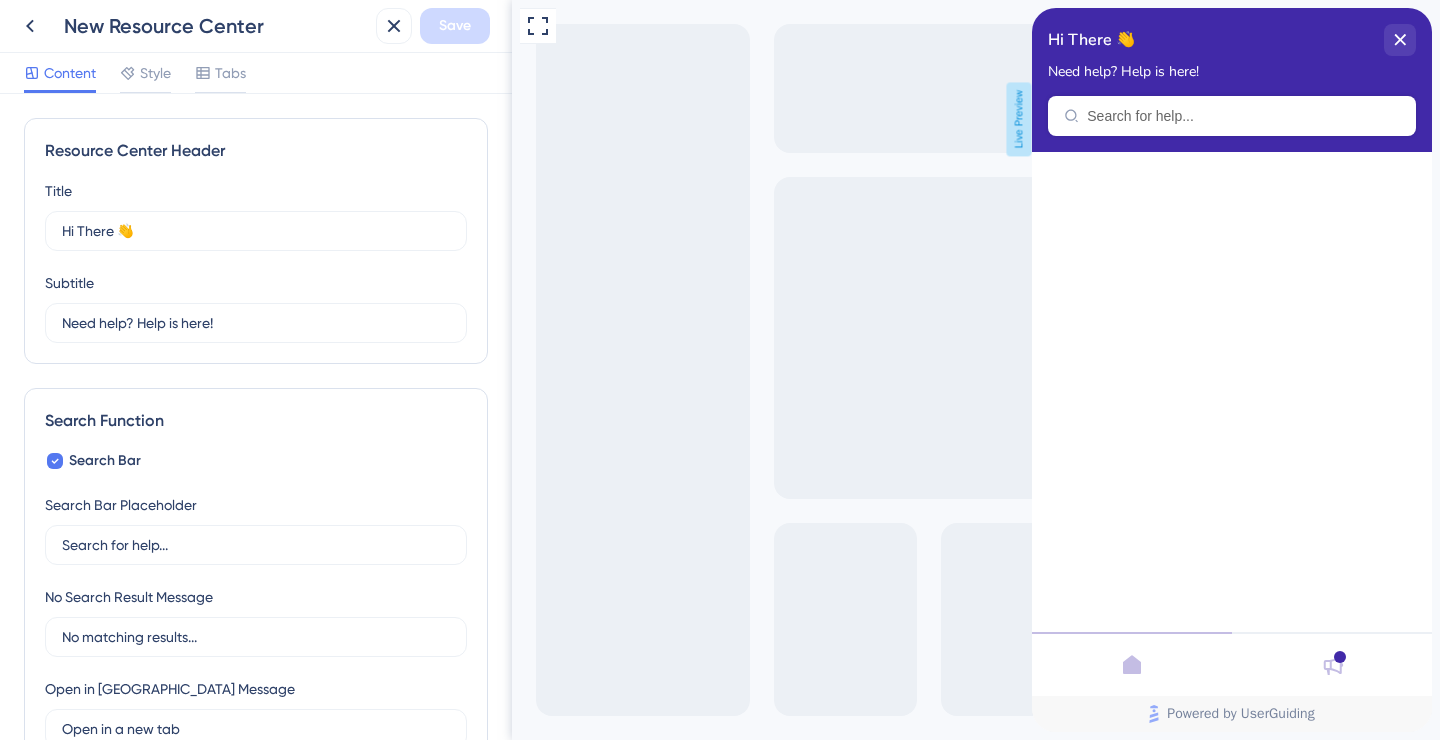 scroll, scrollTop: 0, scrollLeft: 0, axis: both 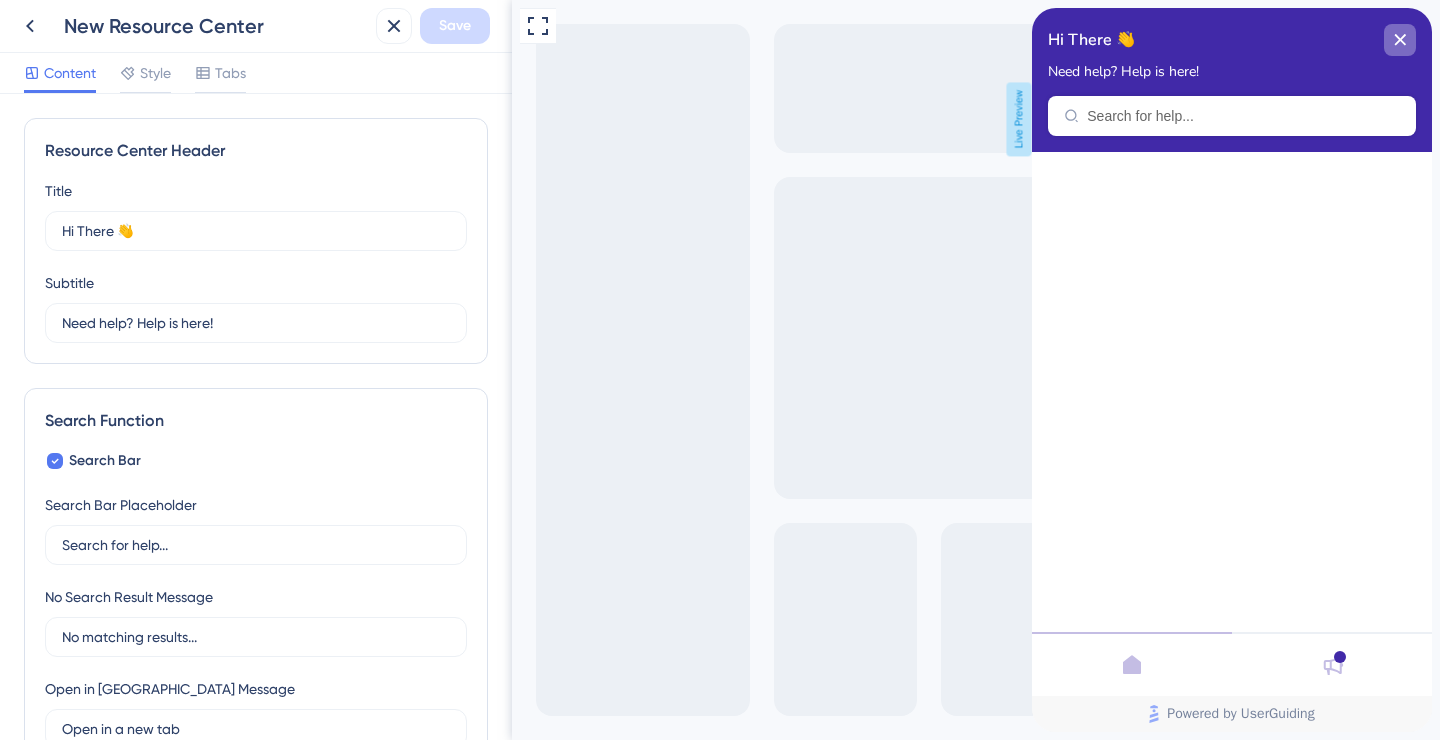click at bounding box center [1400, 40] 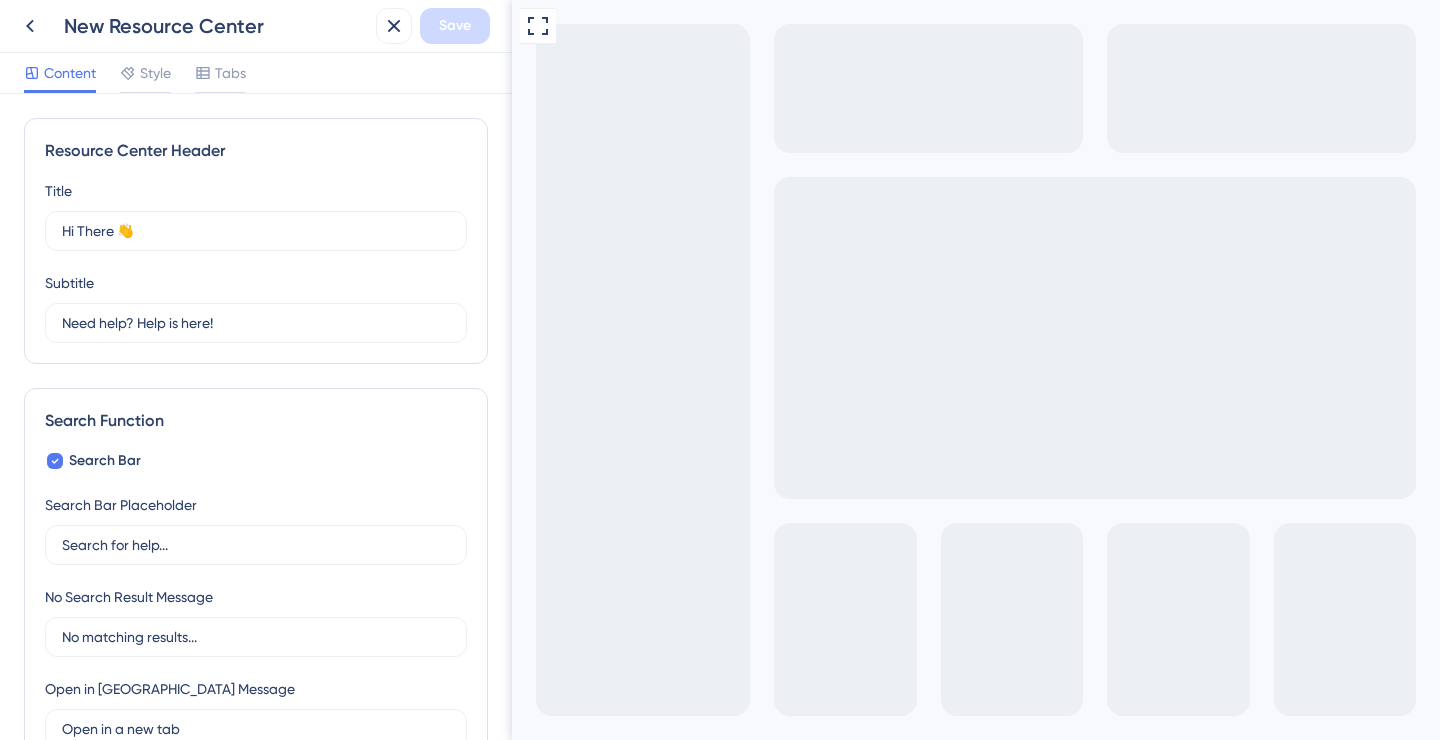 click on "Product Updates" at bounding box center [975, 873] 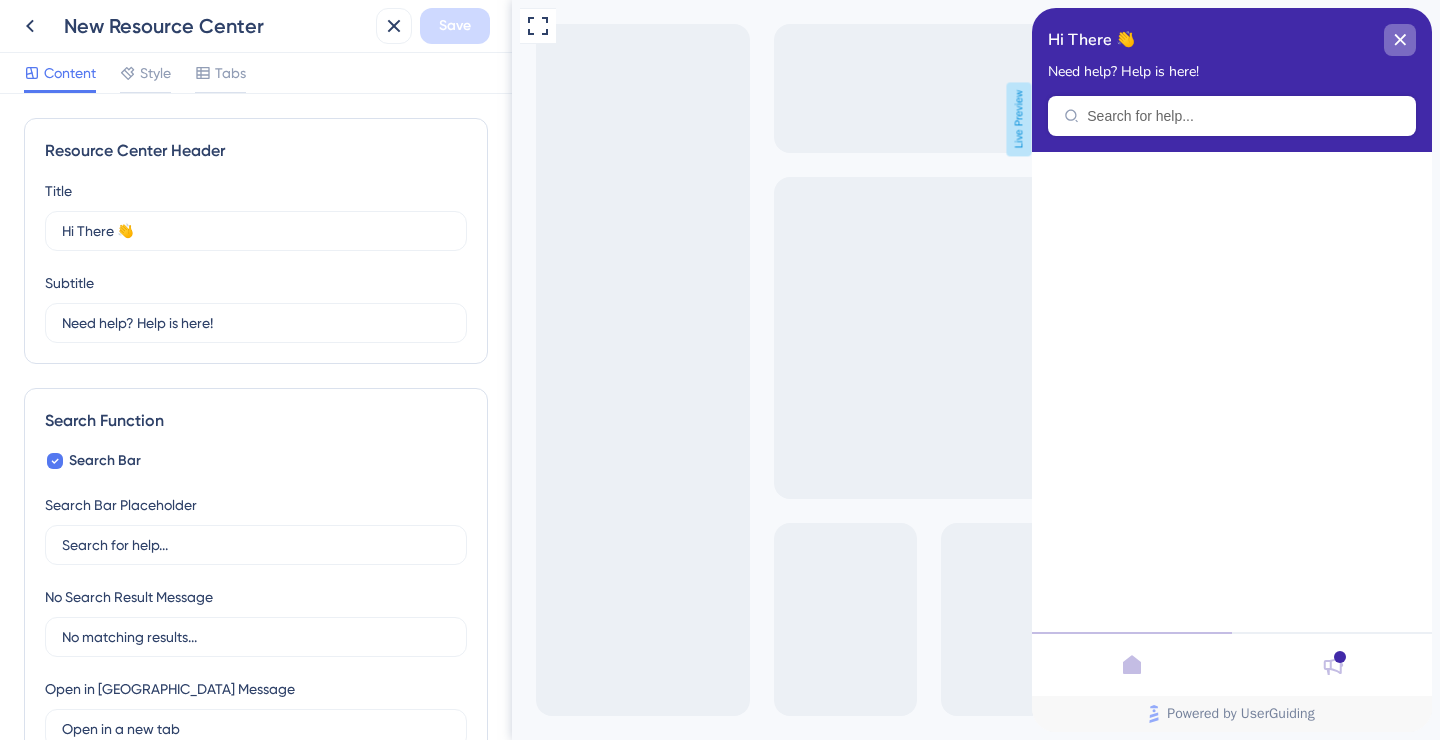 click 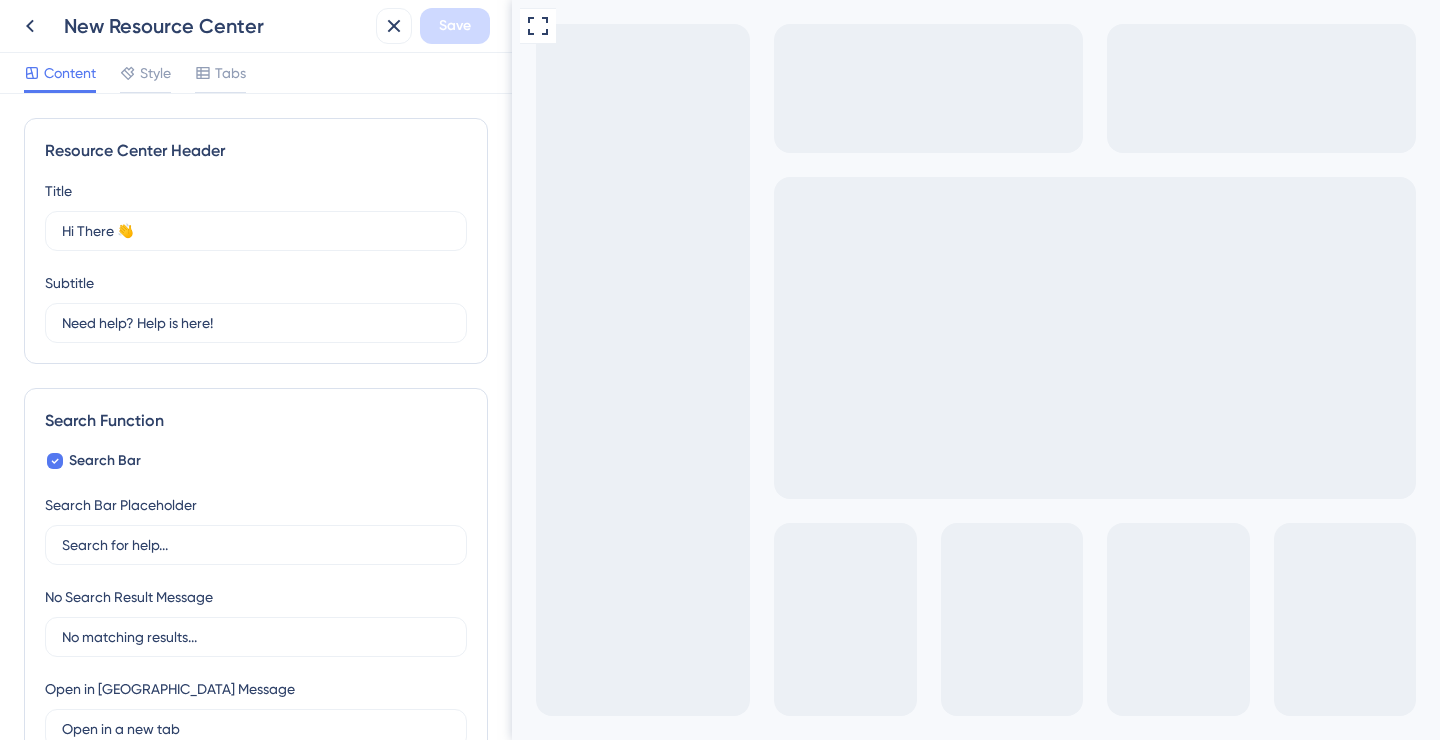 click on "Product Updates" at bounding box center (975, 873) 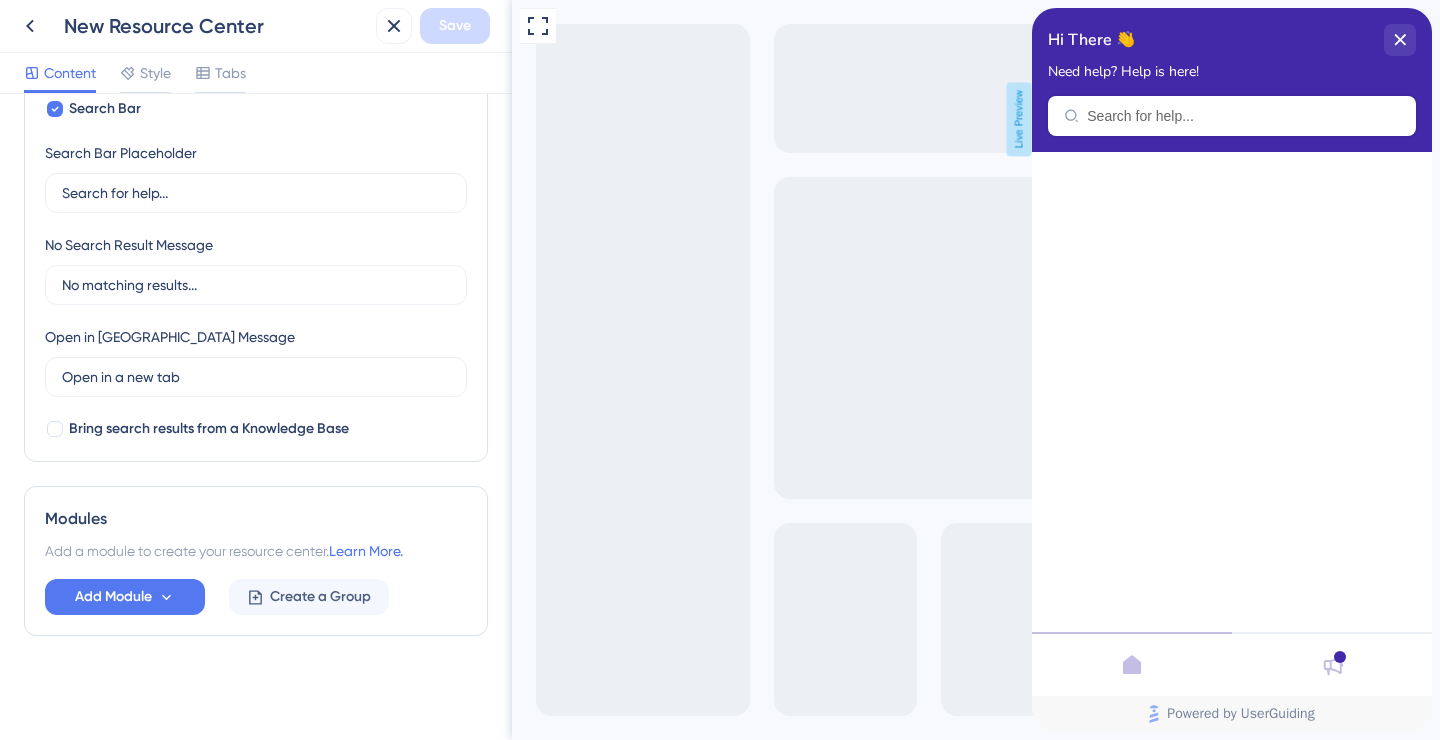 scroll, scrollTop: 0, scrollLeft: 0, axis: both 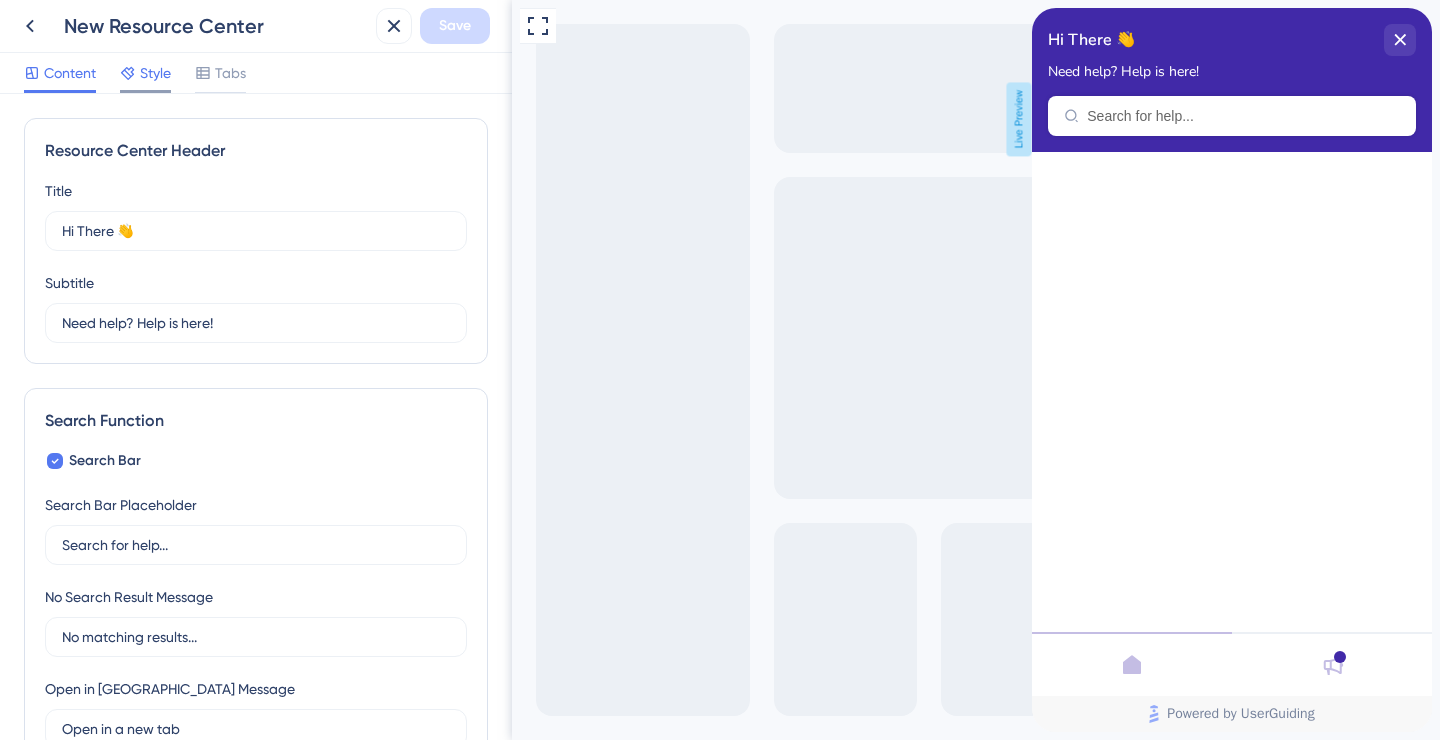 click on "Style" at bounding box center (155, 73) 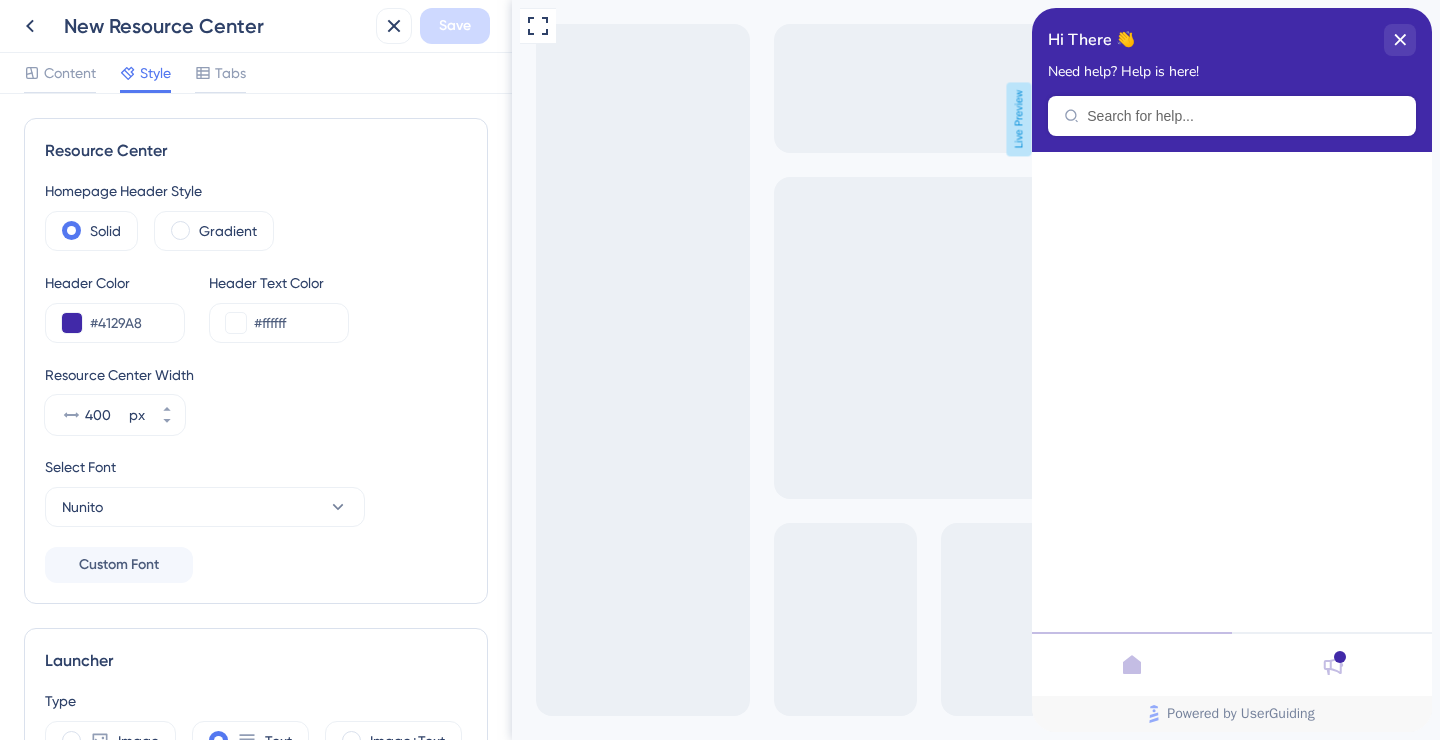 scroll, scrollTop: 0, scrollLeft: 0, axis: both 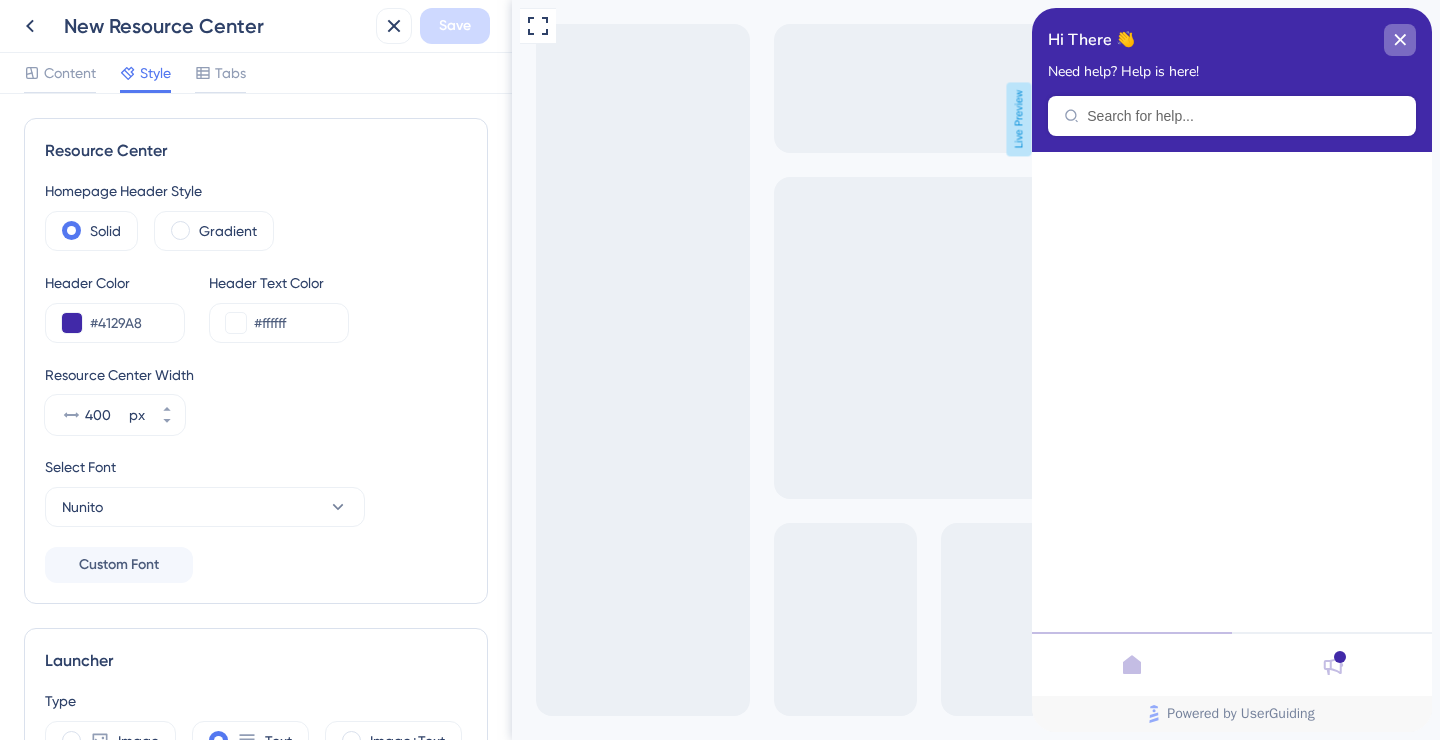 click 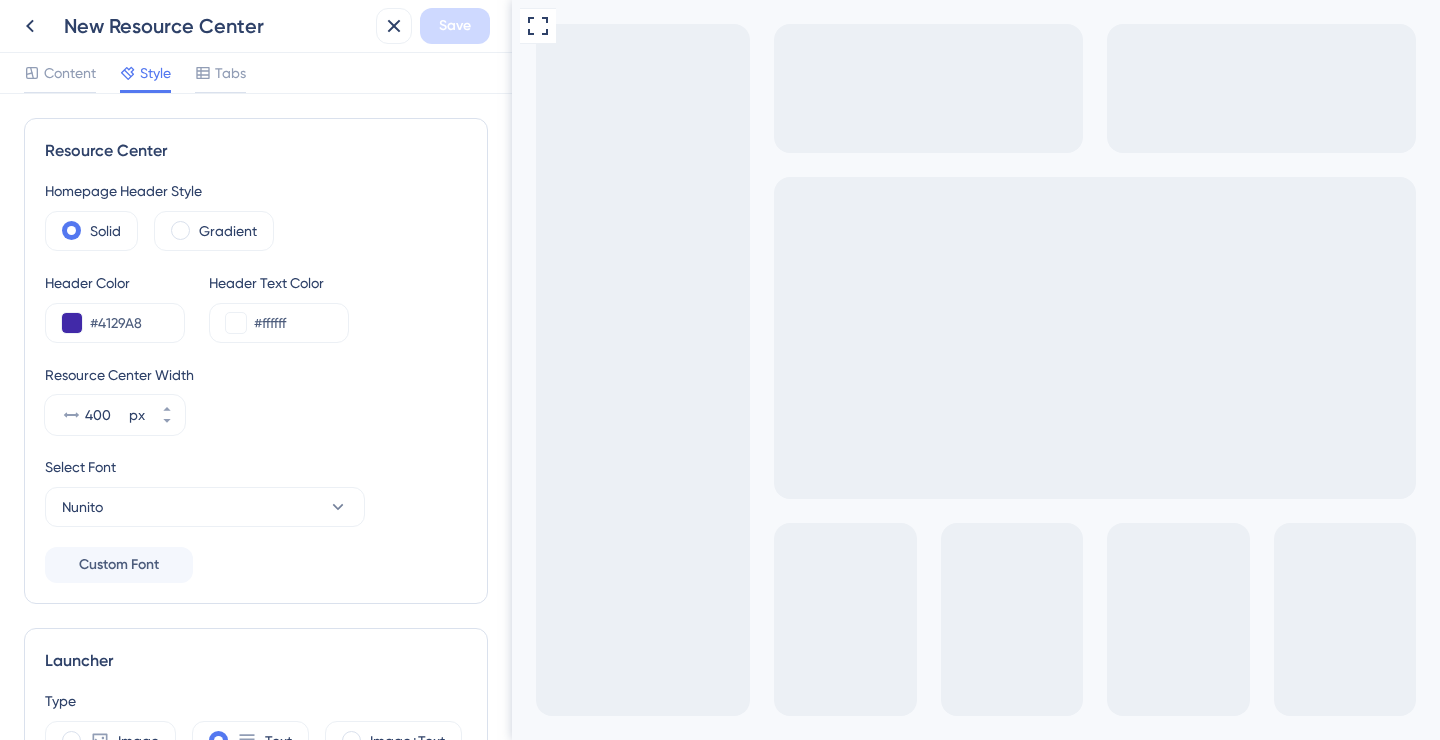 click on "Product Updates" at bounding box center [975, 873] 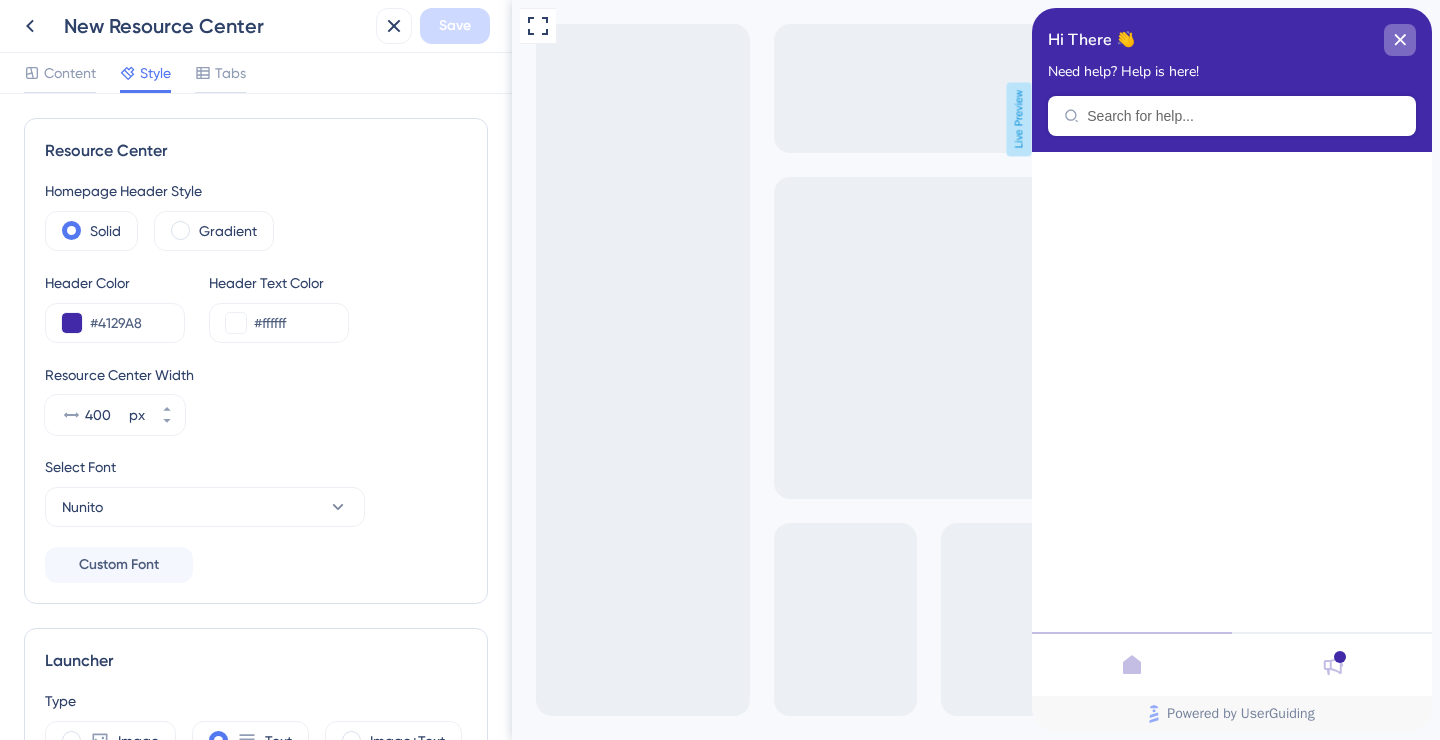click at bounding box center (1400, 40) 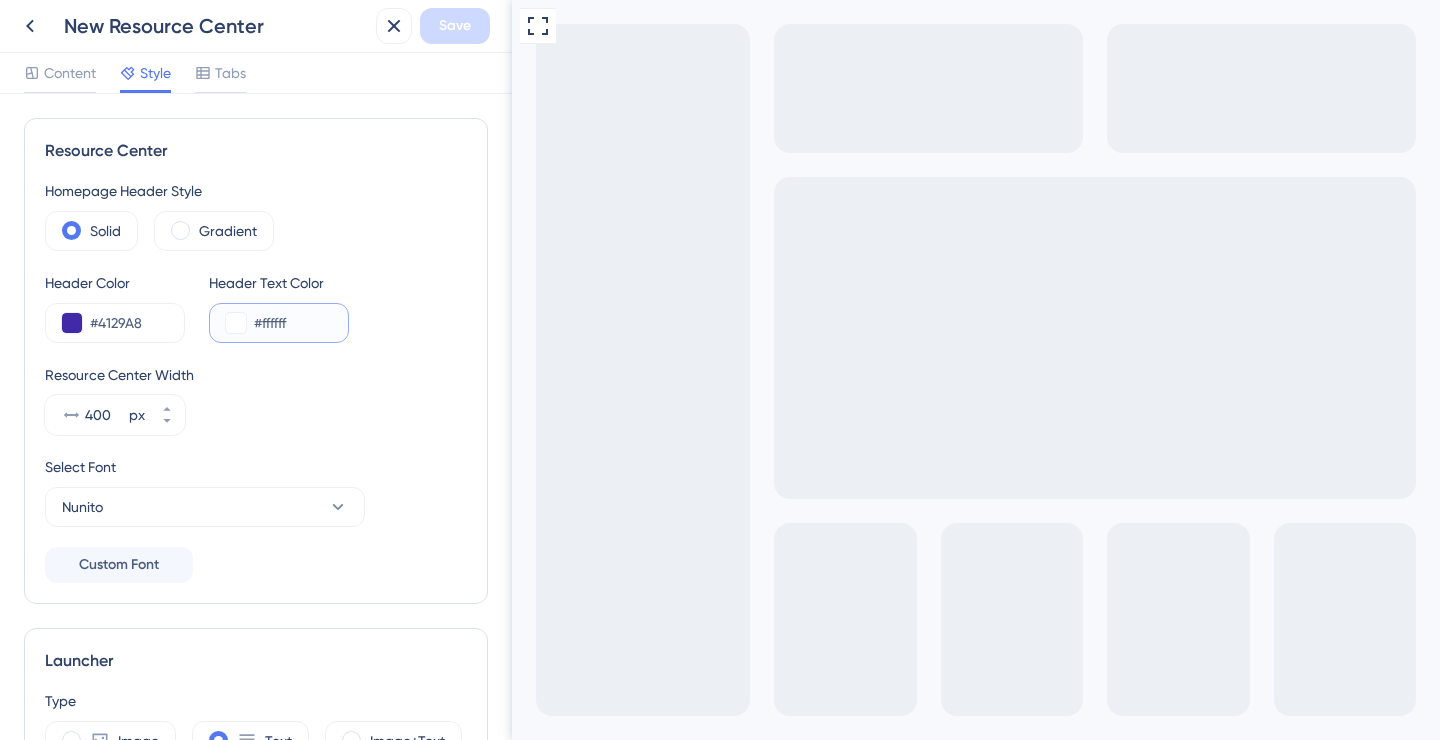 drag, startPoint x: 301, startPoint y: 322, endPoint x: 229, endPoint y: 322, distance: 72 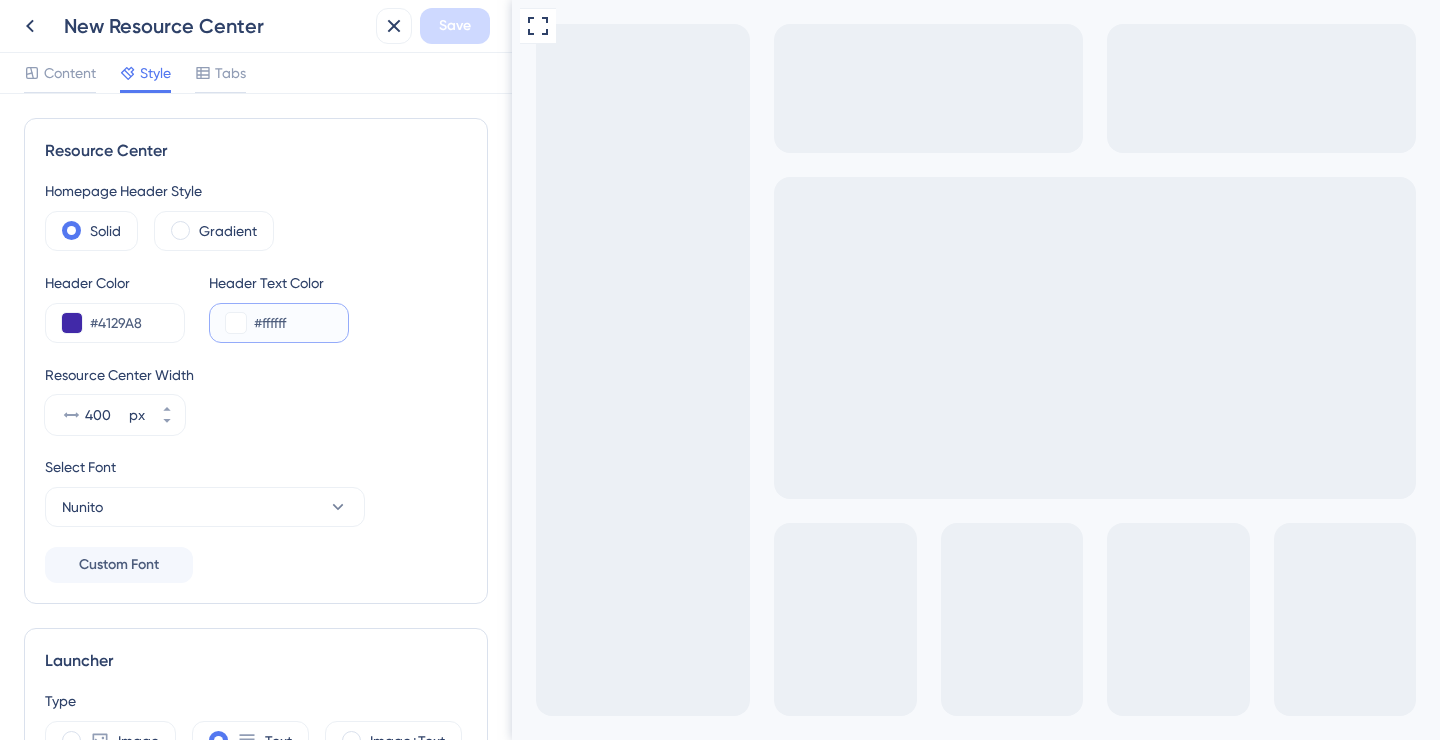 click on "#ffffff" at bounding box center [279, 323] 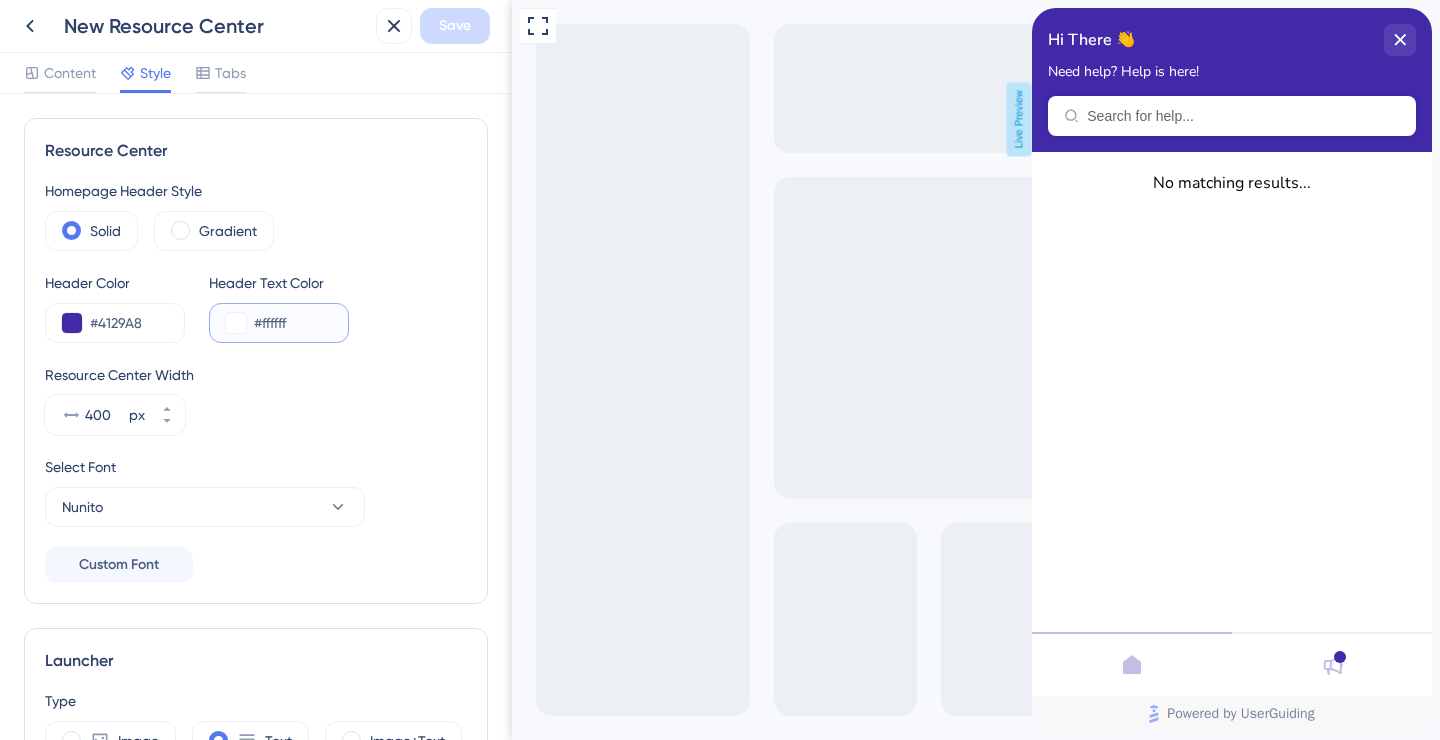 click at bounding box center (236, 323) 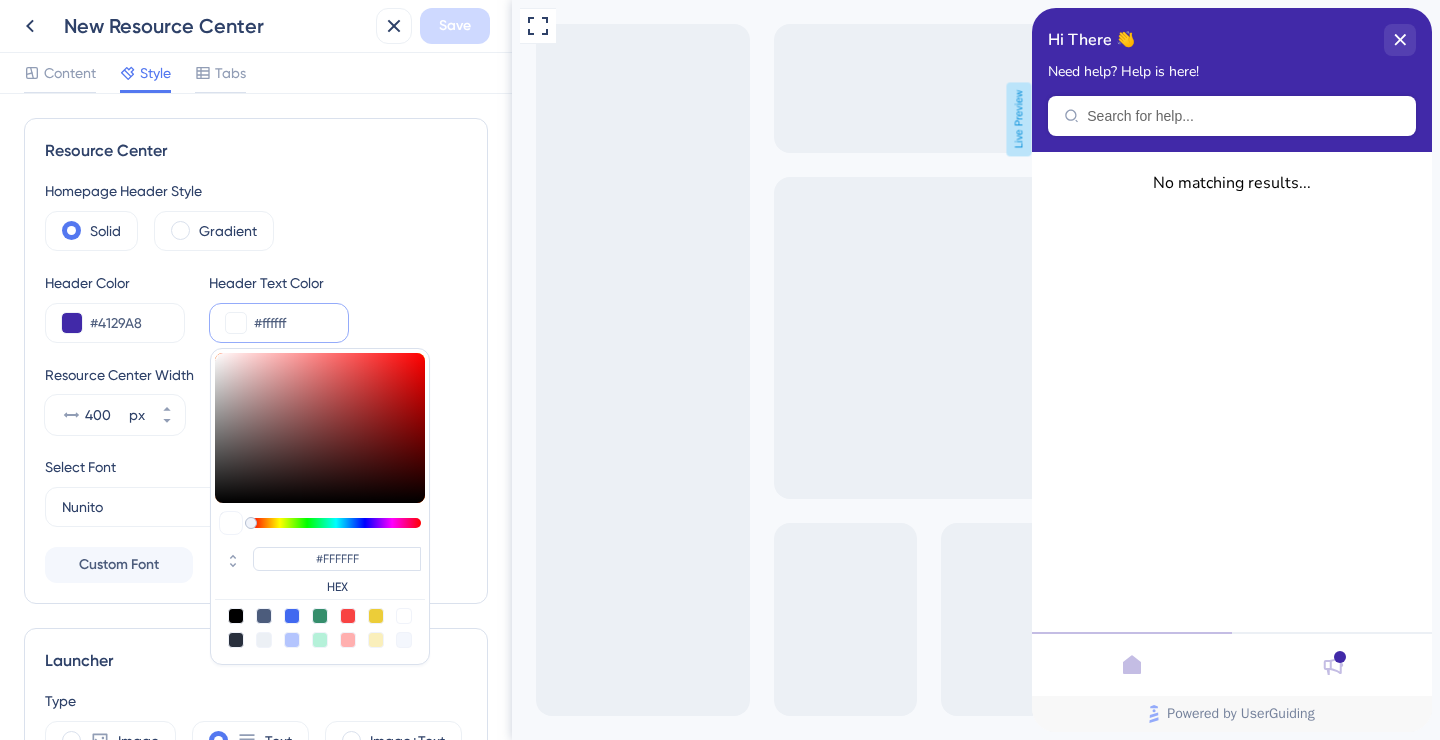 click at bounding box center [236, 640] 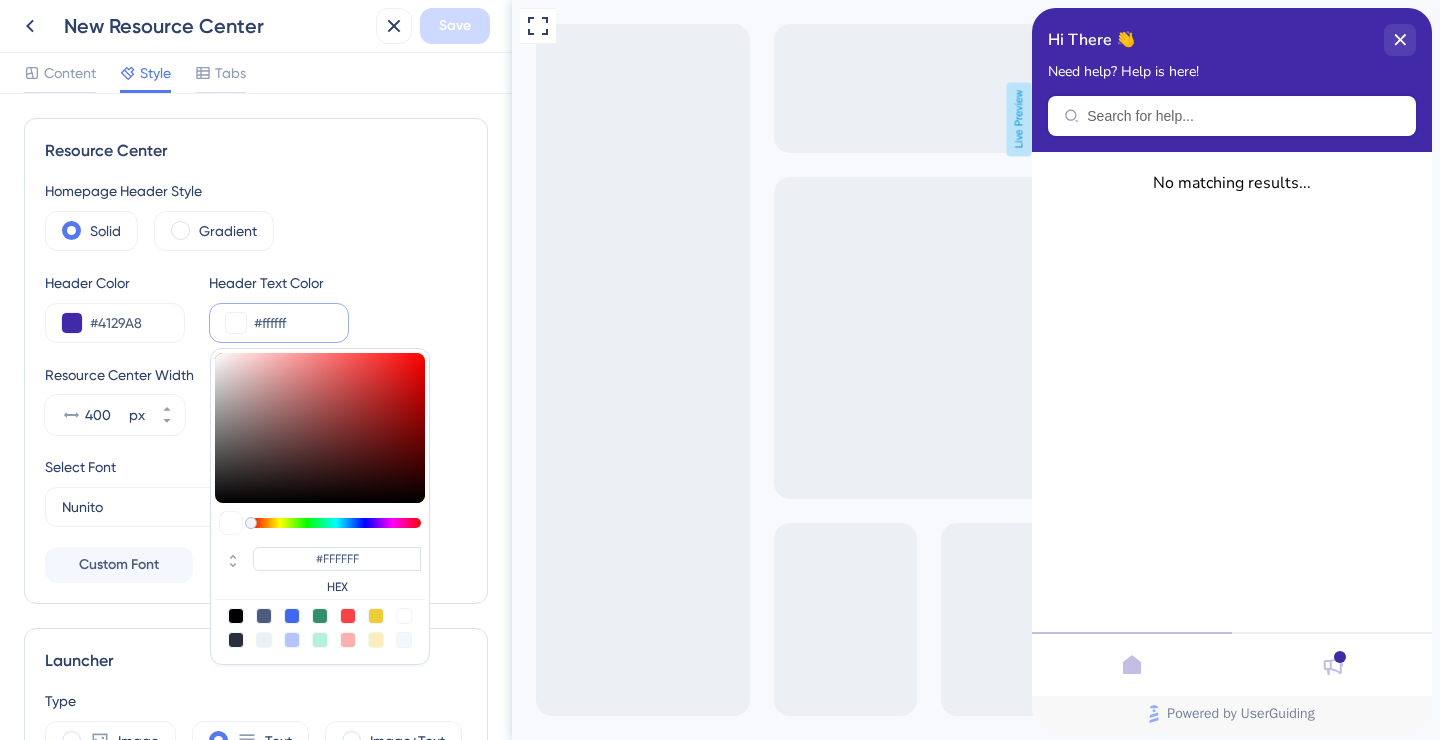type on "#29303d" 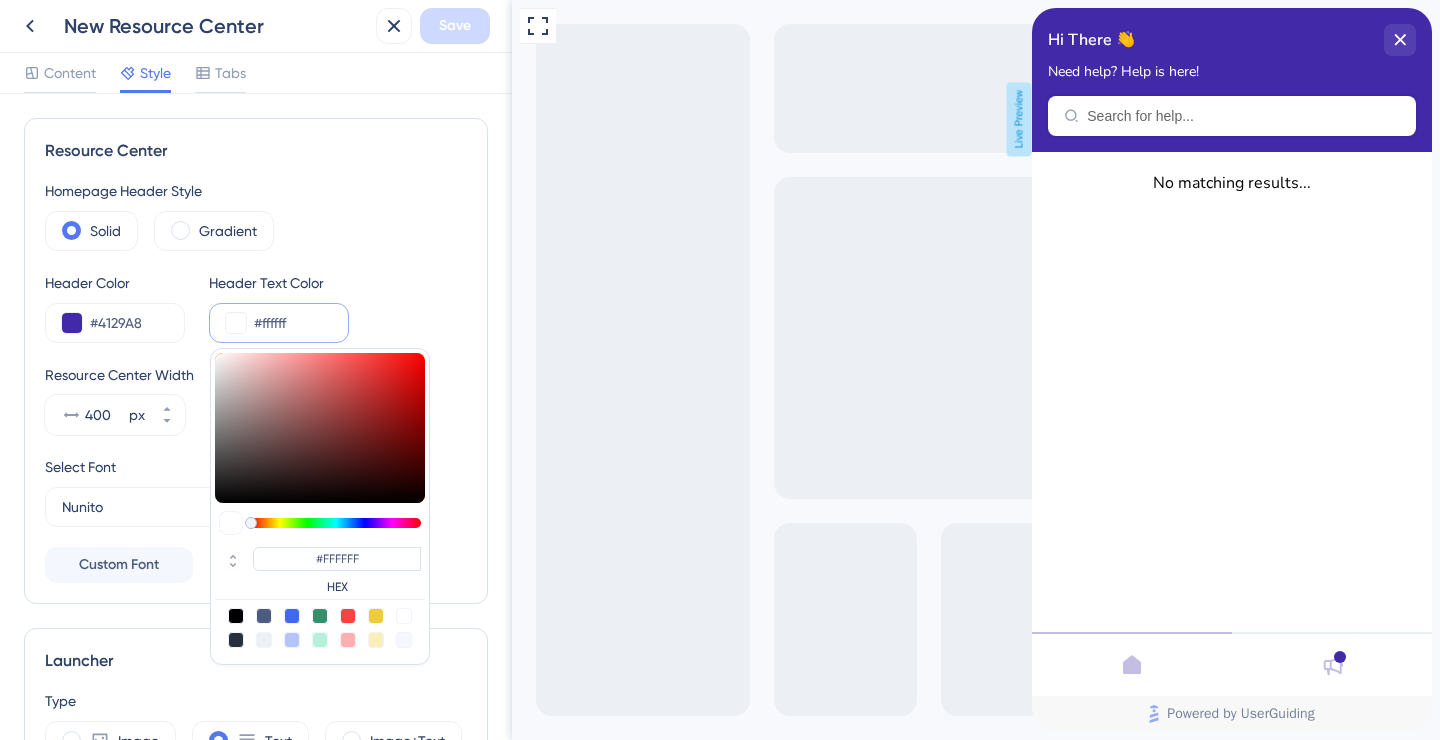 type on "#29303D" 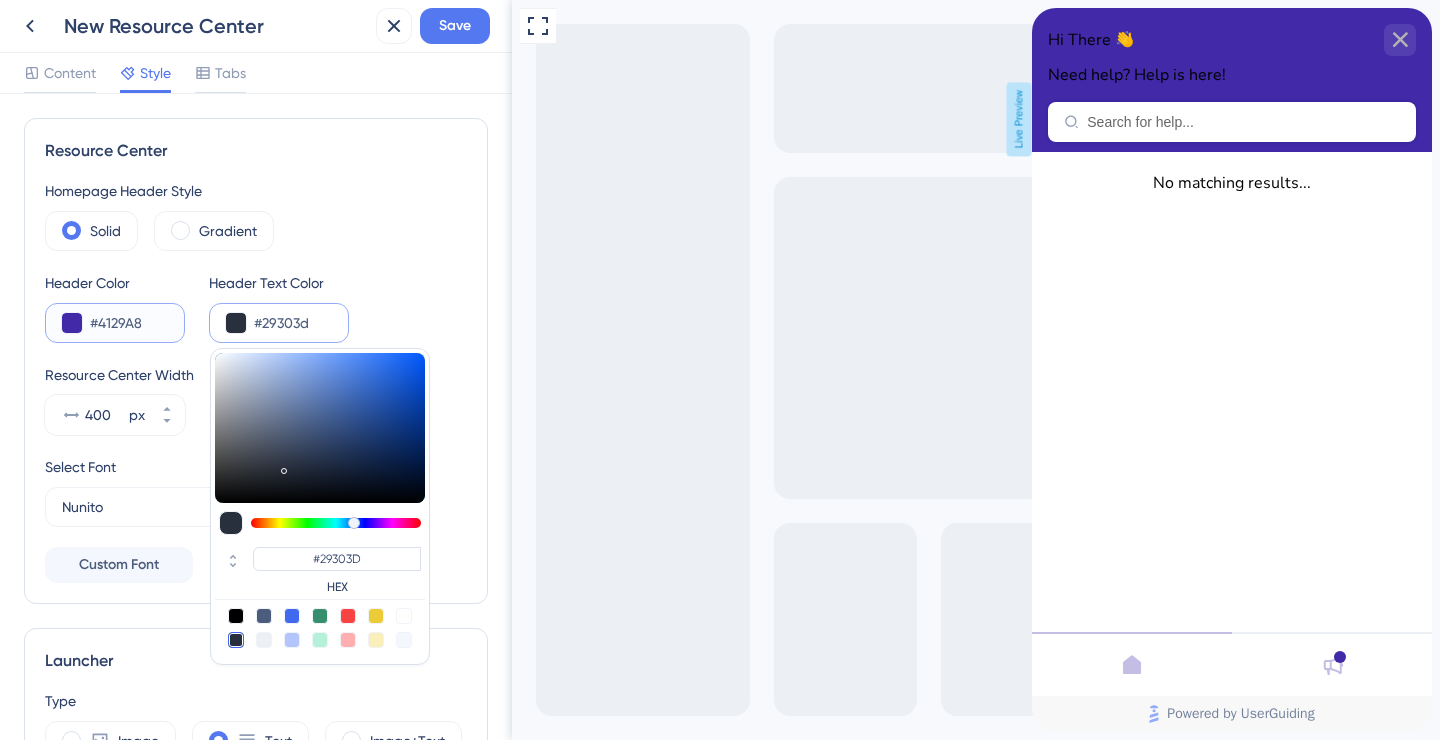 drag, startPoint x: 156, startPoint y: 323, endPoint x: 58, endPoint y: 323, distance: 98 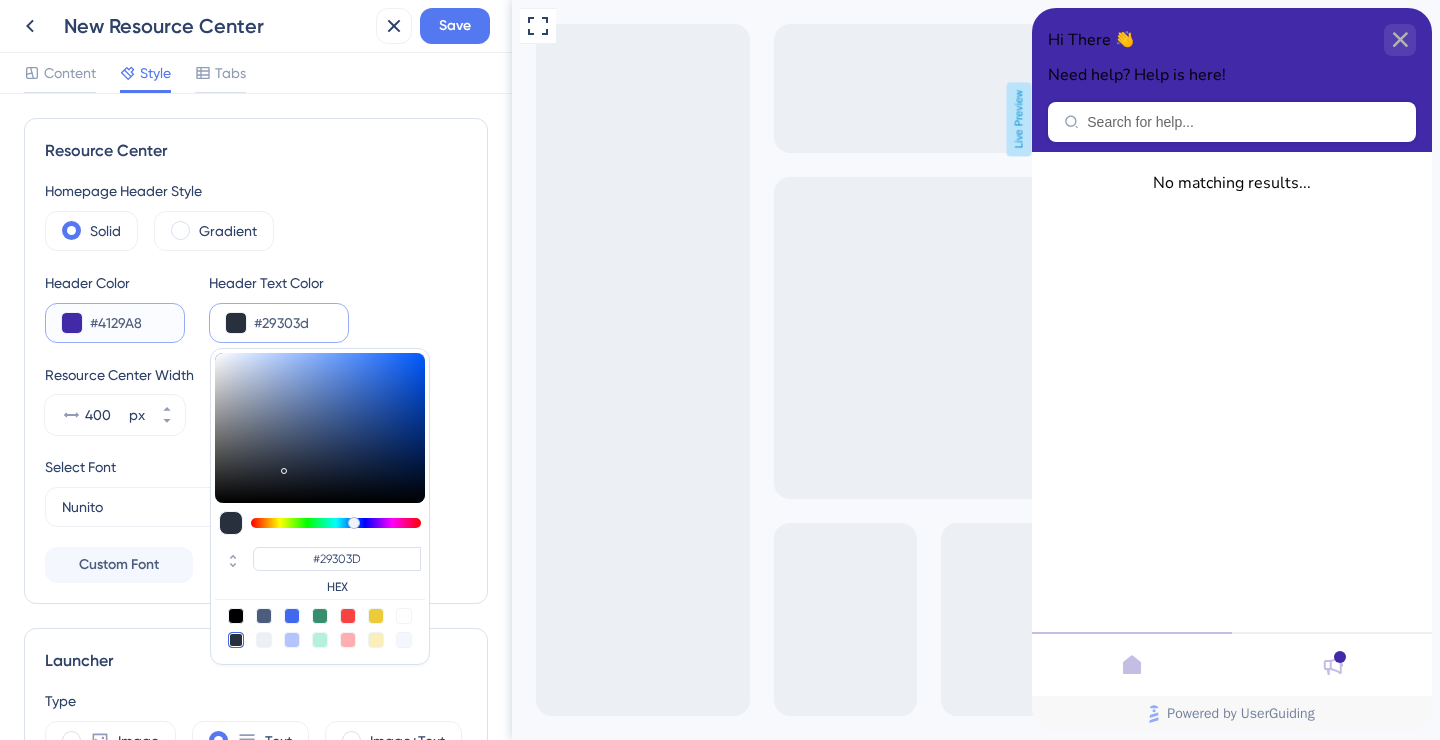 click on "#4129A8" at bounding box center [115, 323] 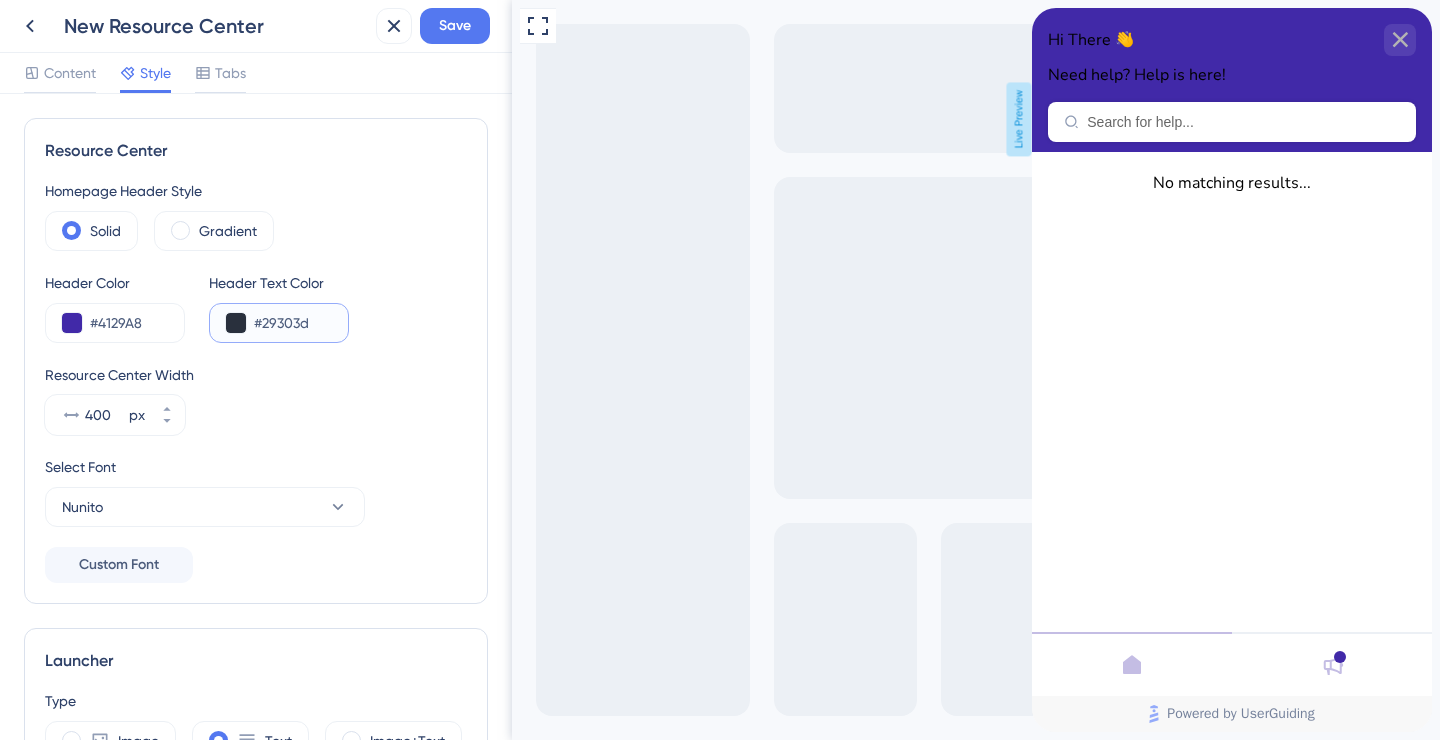 click on "#29303d" at bounding box center (293, 323) 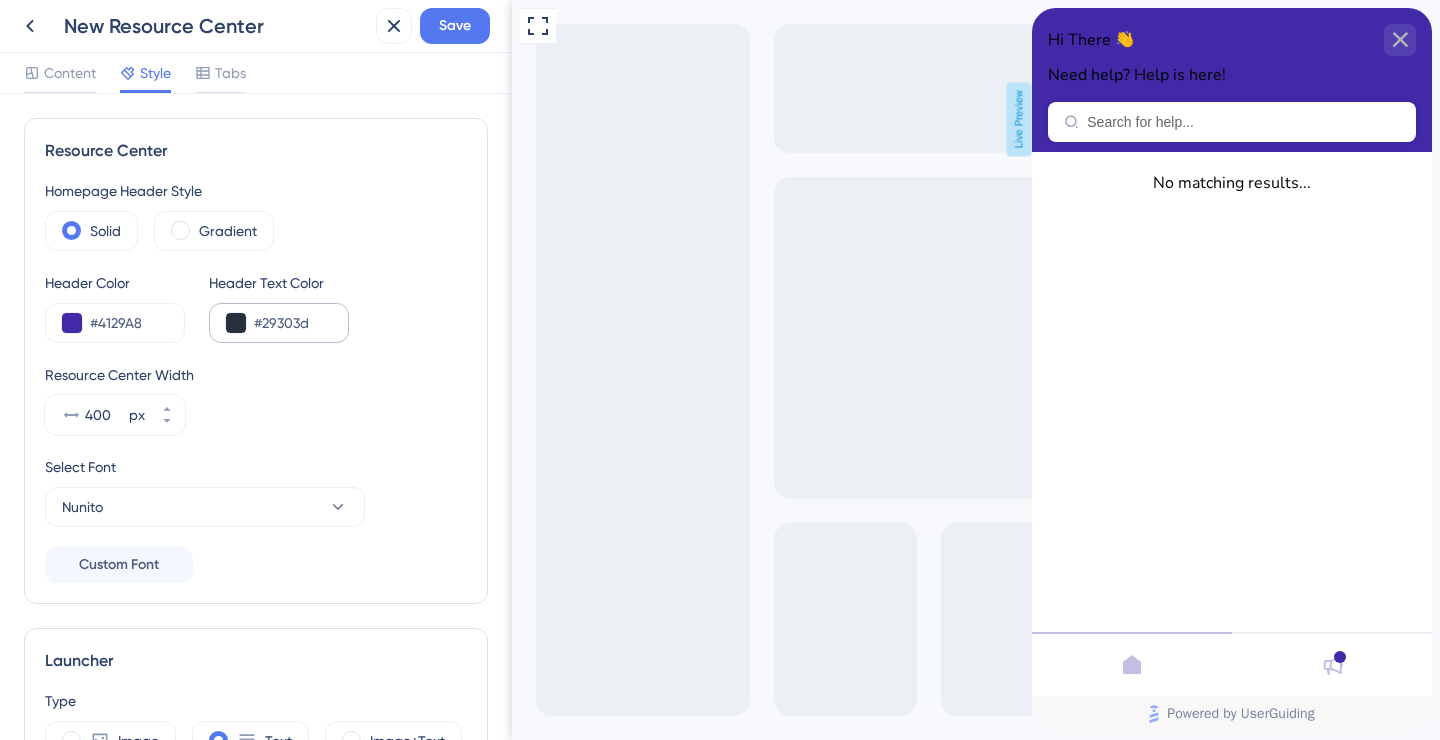 drag, startPoint x: 334, startPoint y: 322, endPoint x: 224, endPoint y: 322, distance: 110 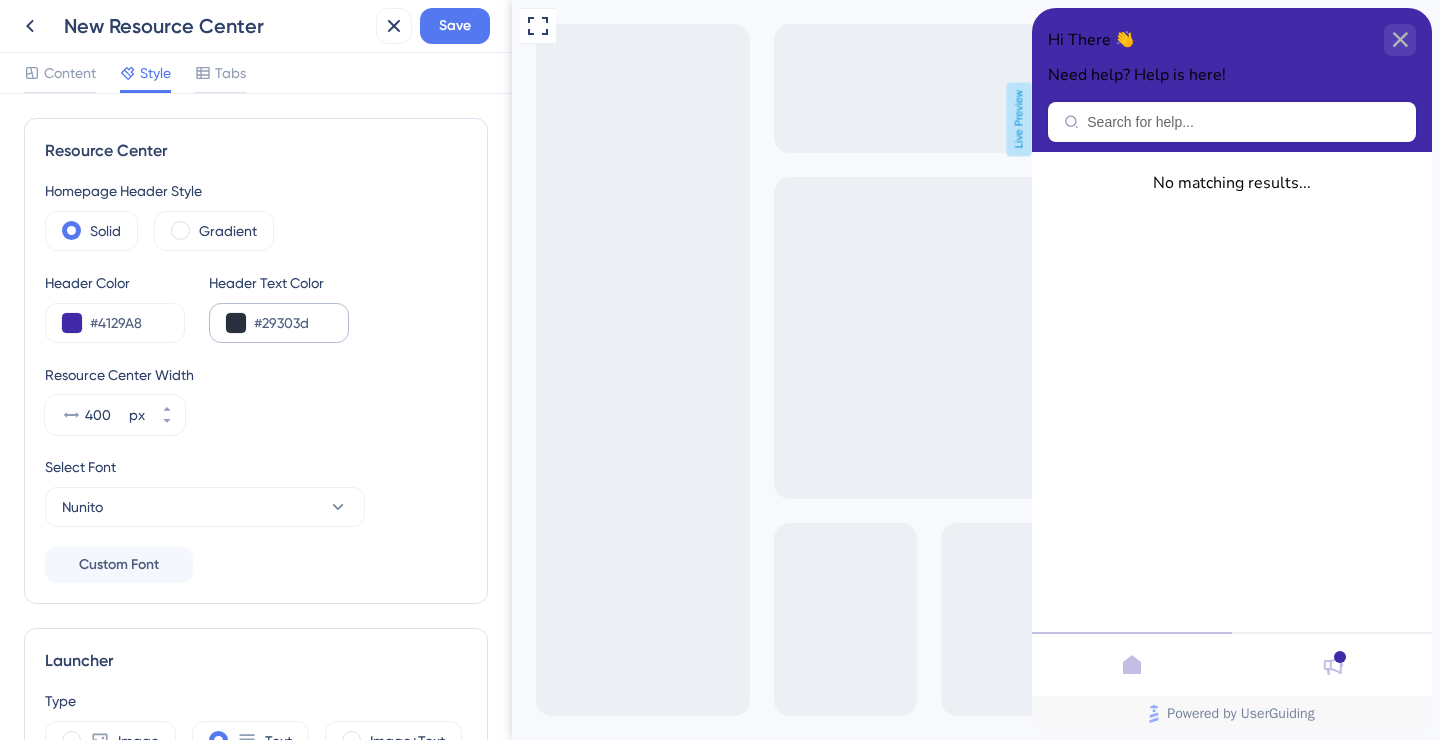 click on "#29303d" at bounding box center (279, 323) 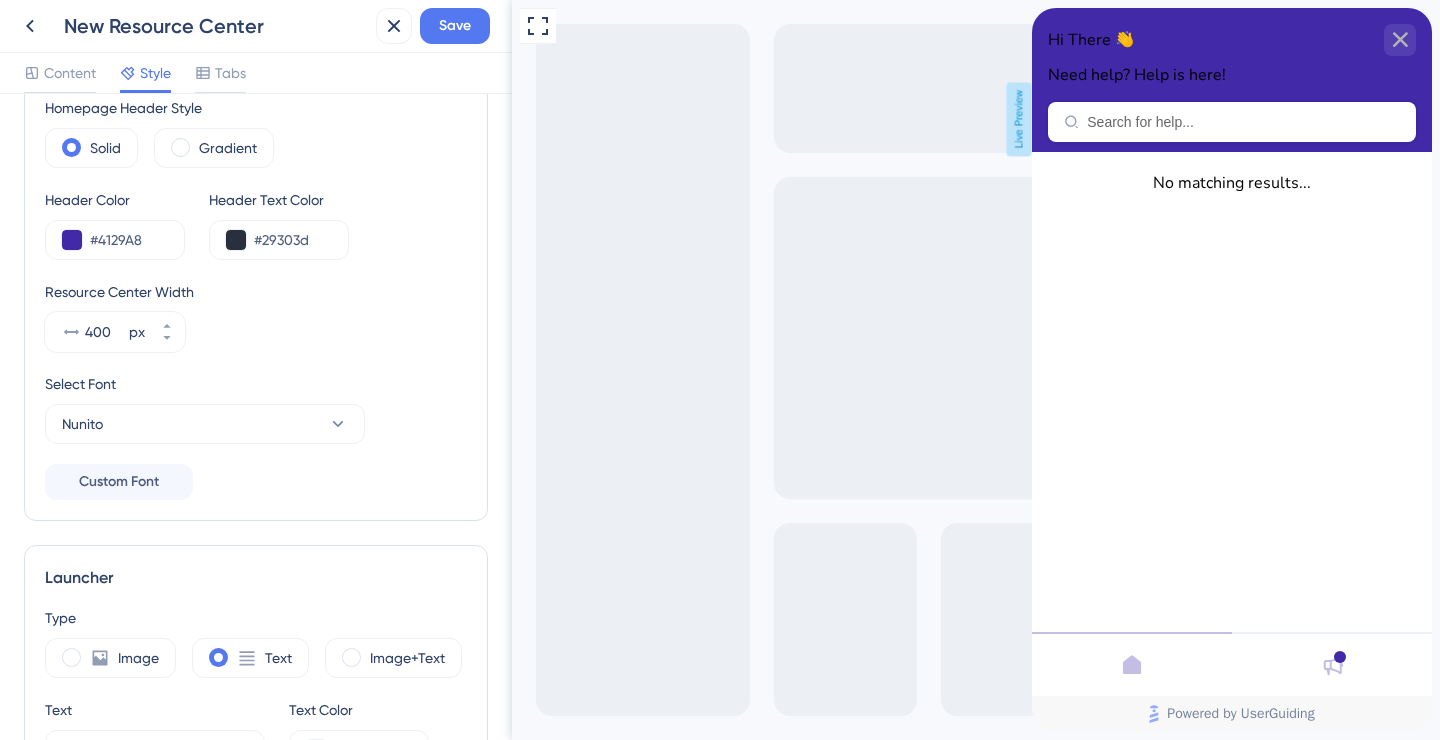 scroll, scrollTop: 97, scrollLeft: 0, axis: vertical 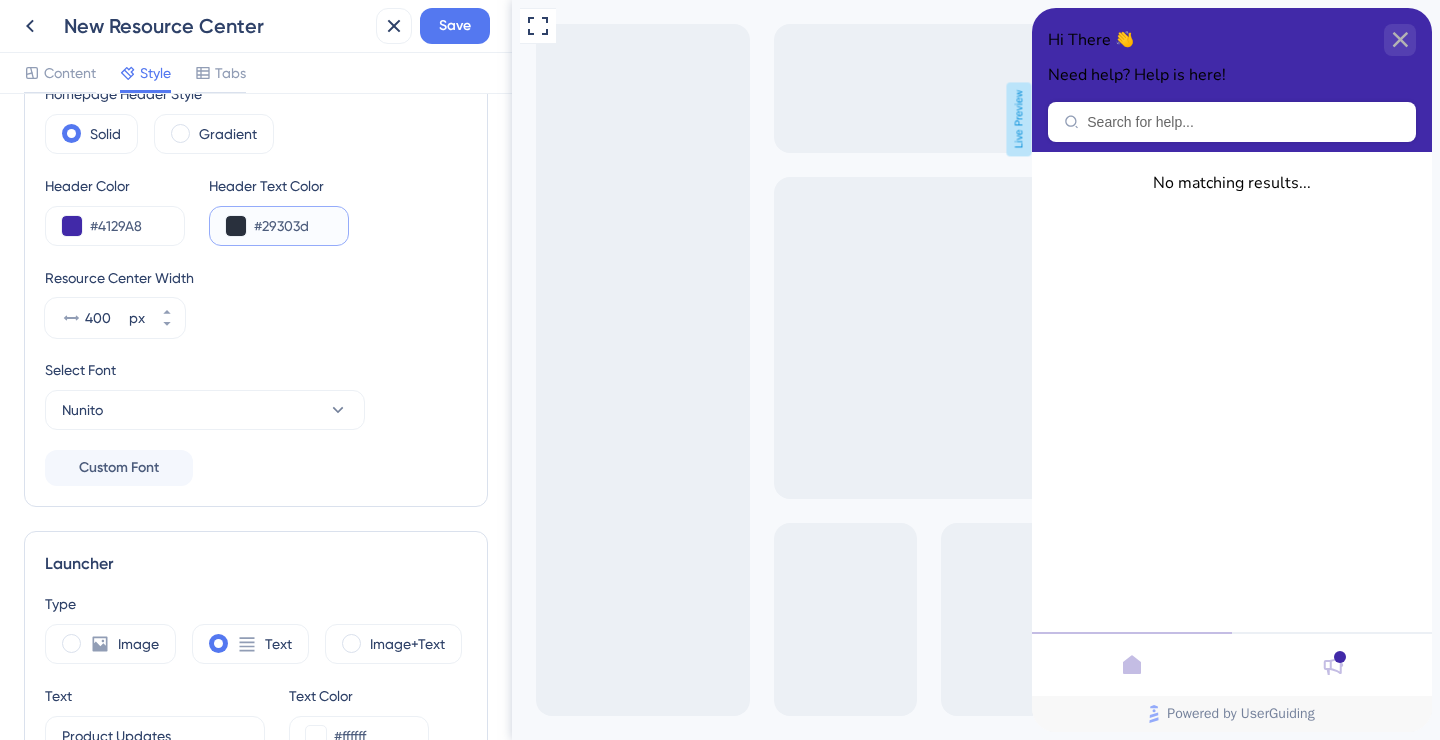 click on "#29303d" at bounding box center (293, 226) 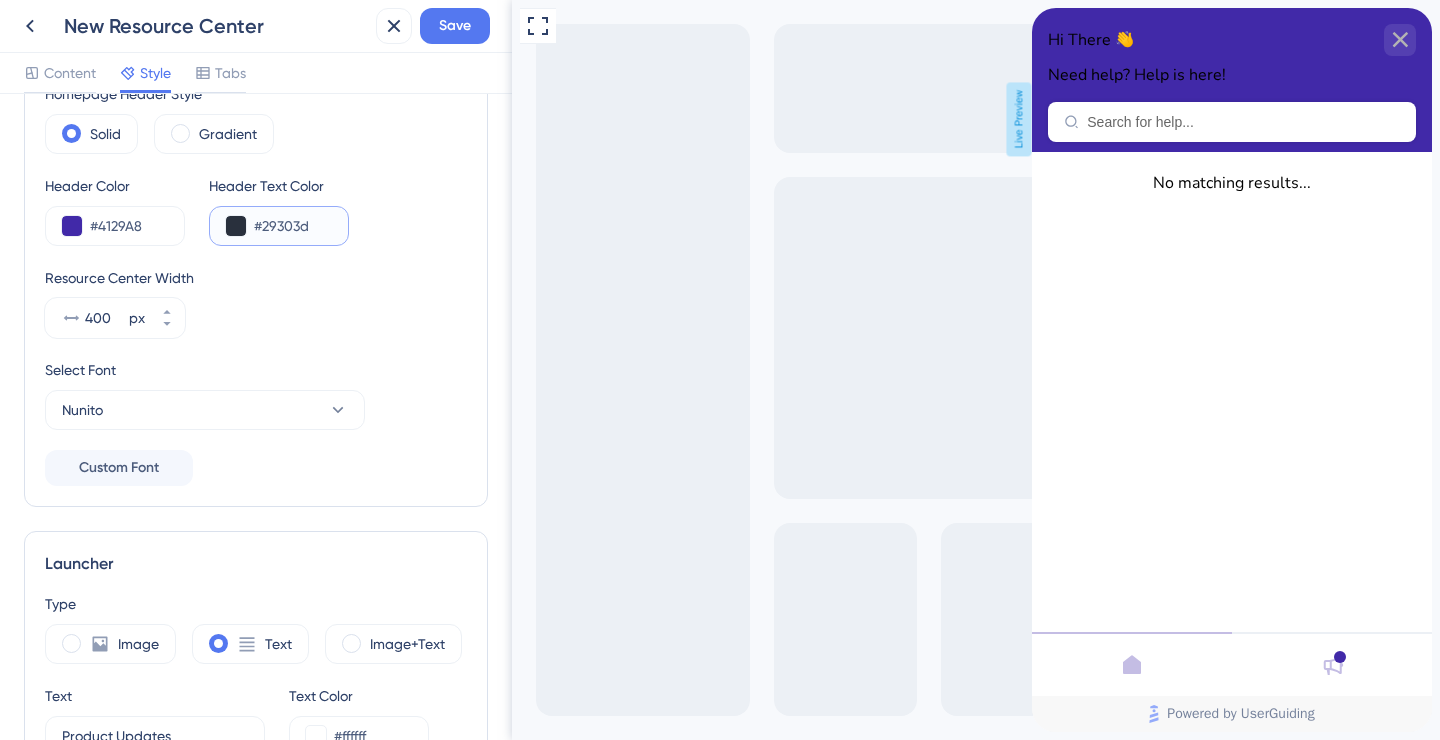 drag, startPoint x: 317, startPoint y: 230, endPoint x: 220, endPoint y: 230, distance: 97 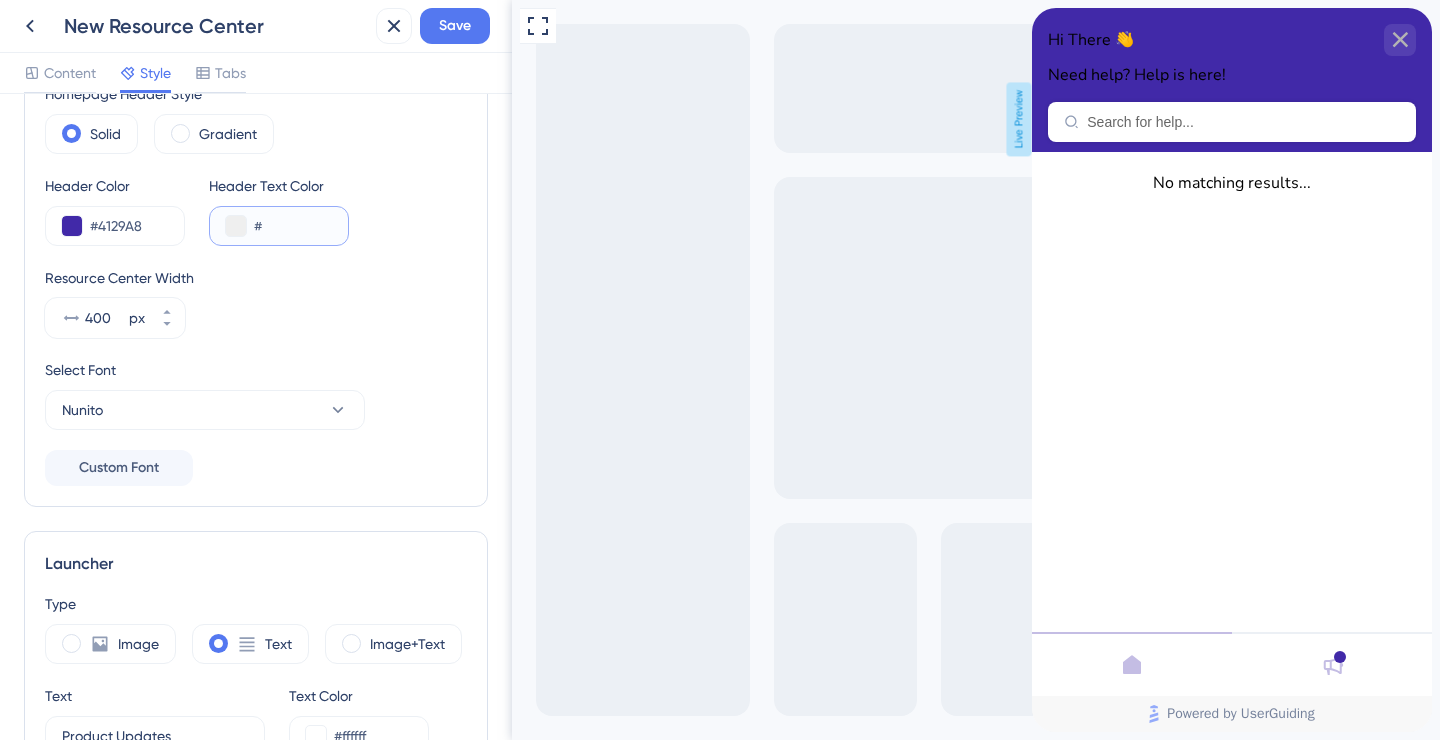 click at bounding box center (236, 226) 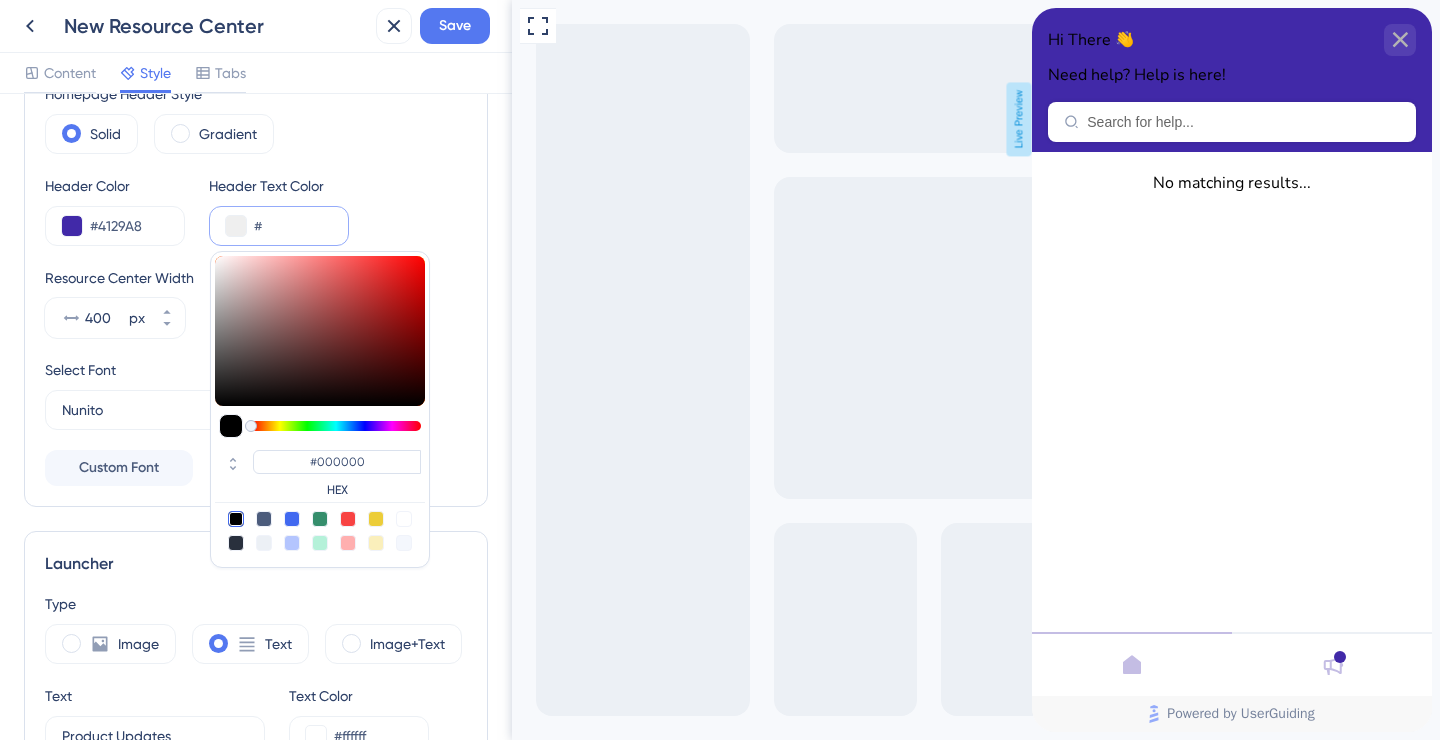 click at bounding box center [404, 519] 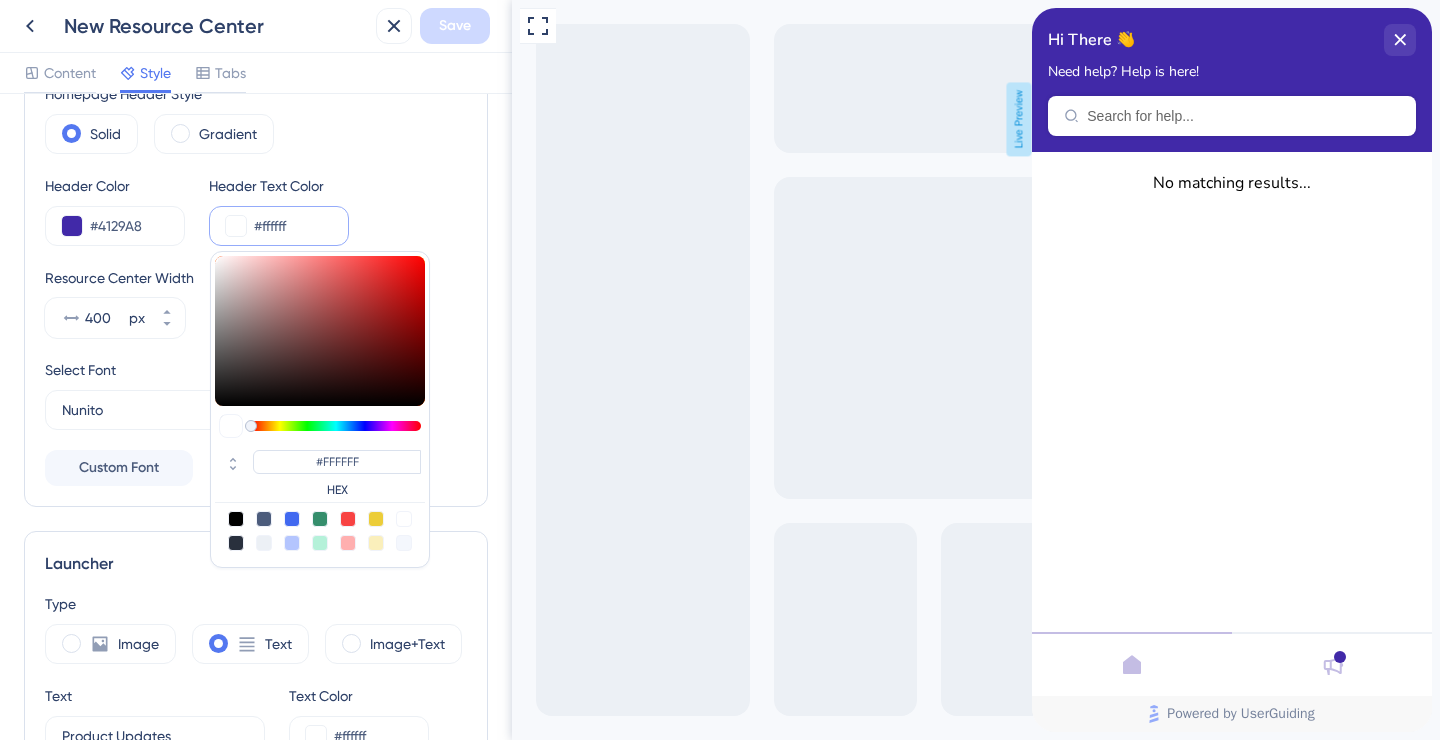 click on "Select Font Nunito" at bounding box center (256, 394) 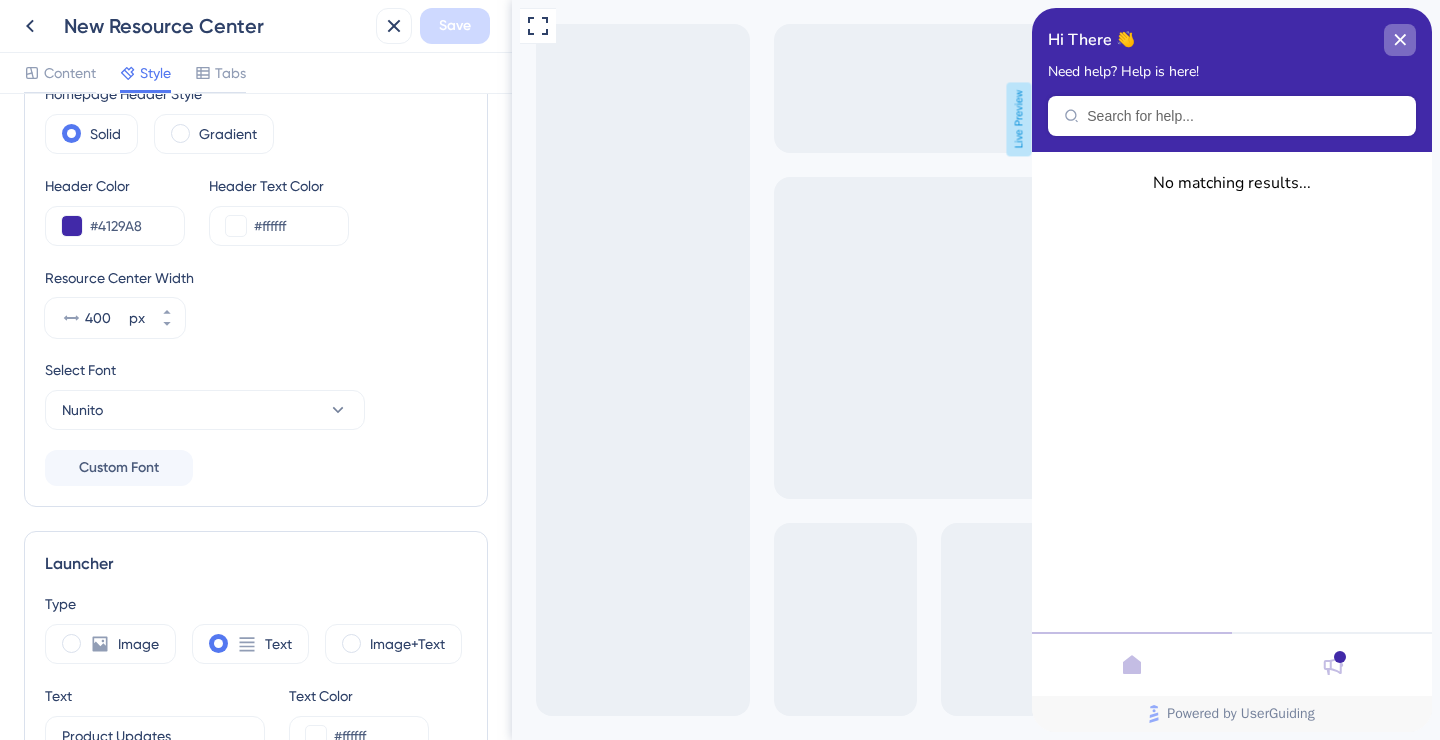 click at bounding box center (1400, 40) 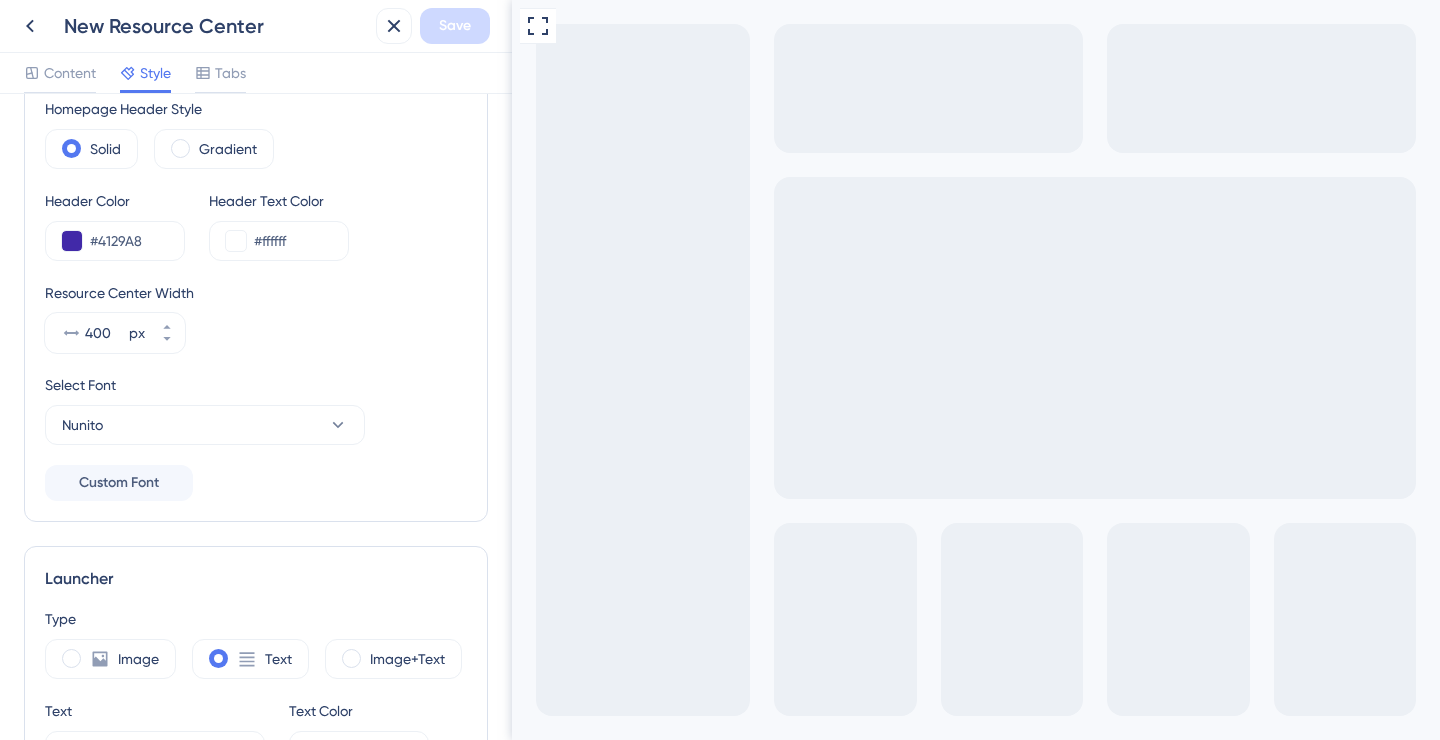 scroll, scrollTop: 0, scrollLeft: 0, axis: both 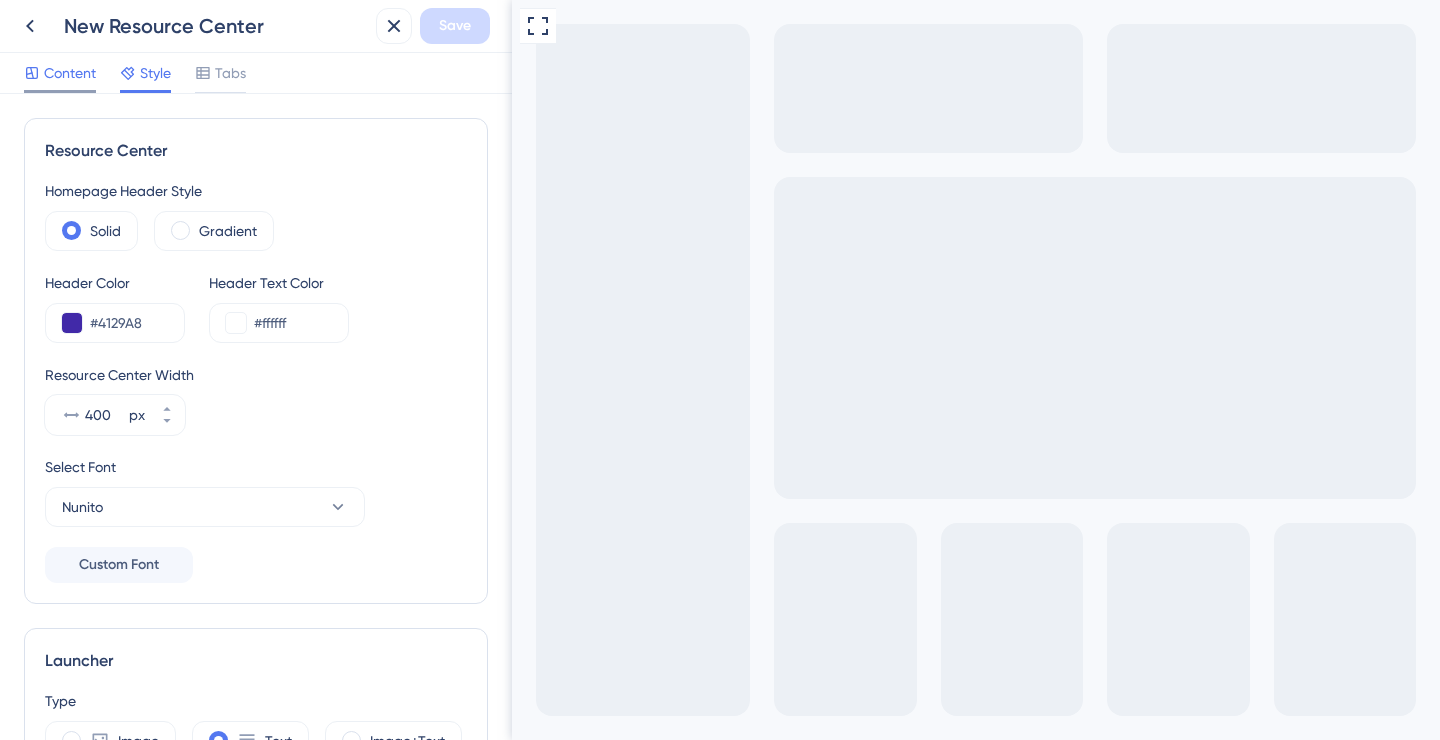 click on "Content" at bounding box center [70, 73] 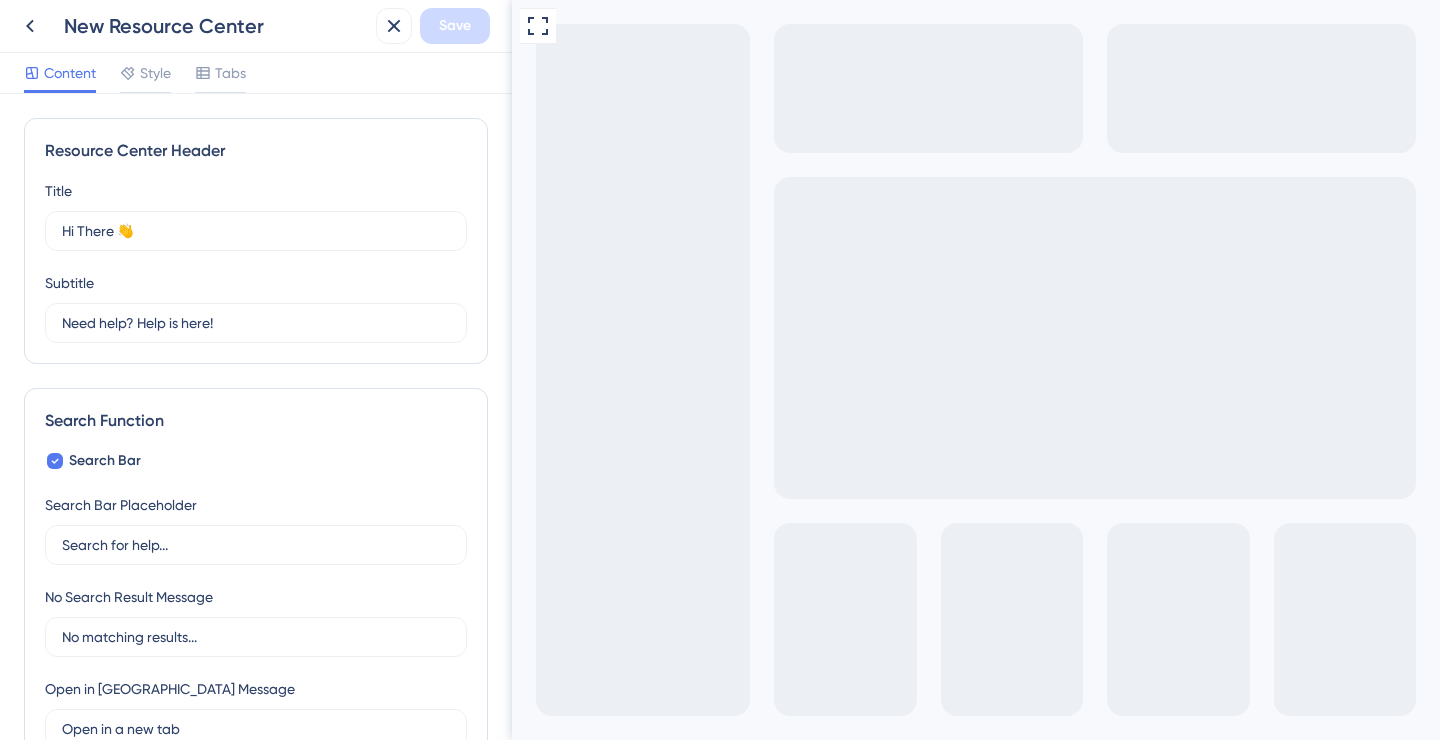scroll, scrollTop: 352, scrollLeft: 0, axis: vertical 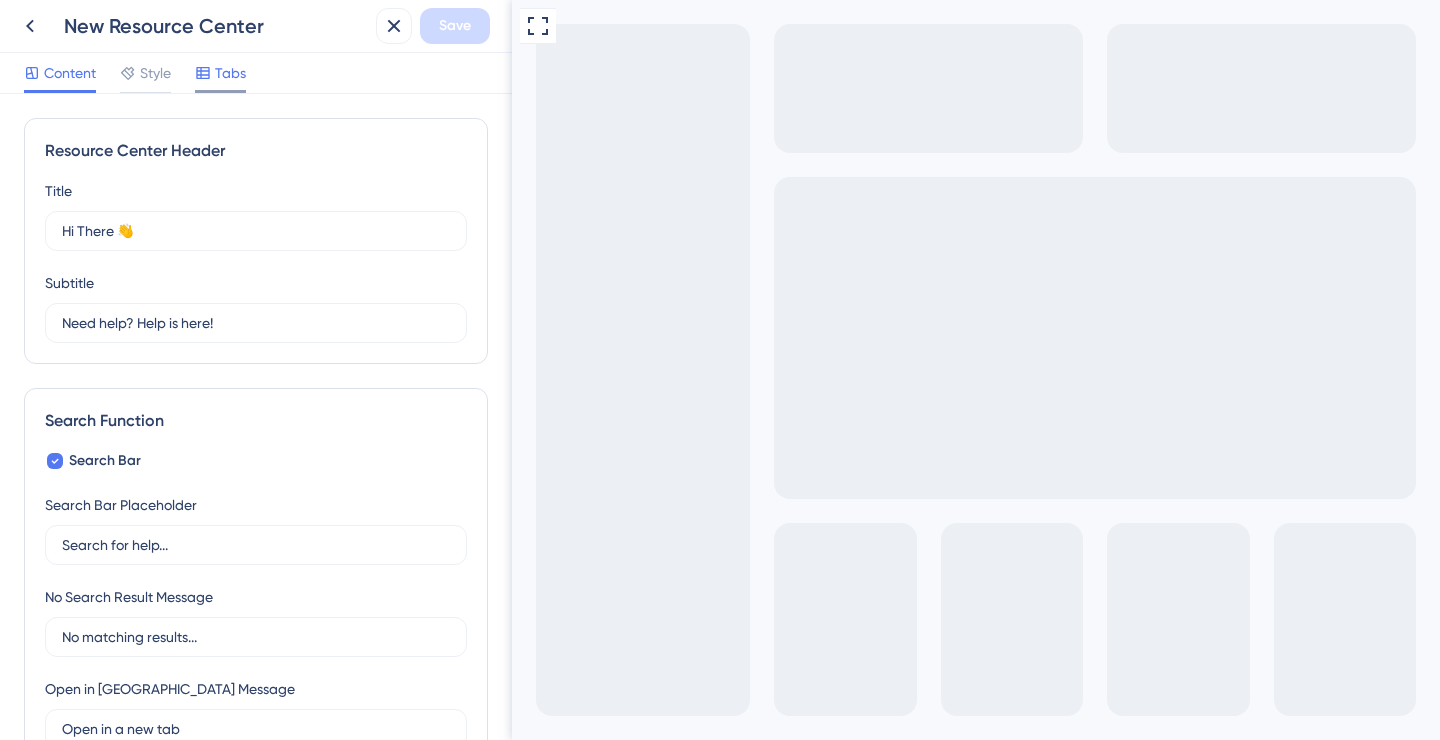 click on "Tabs" at bounding box center (230, 73) 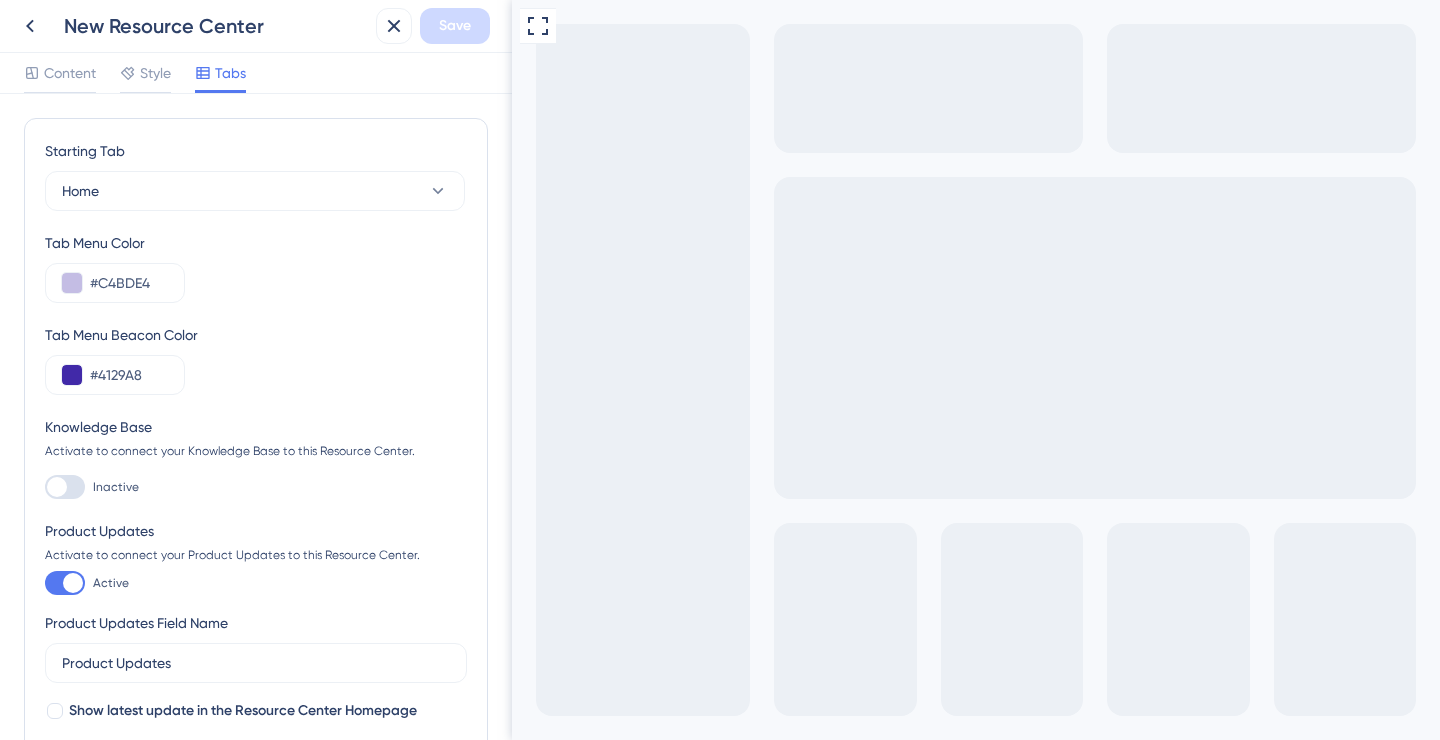 scroll, scrollTop: 0, scrollLeft: 0, axis: both 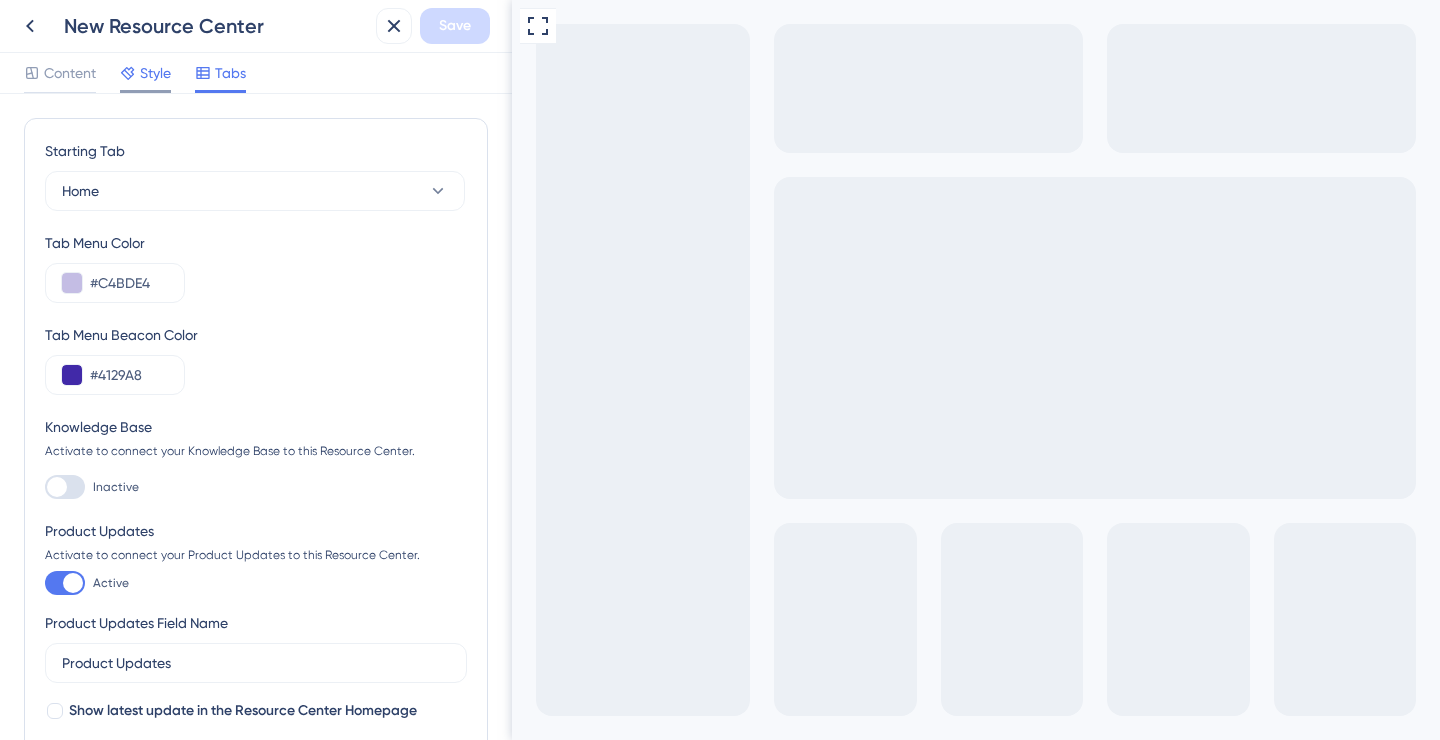 click on "Style" at bounding box center (155, 73) 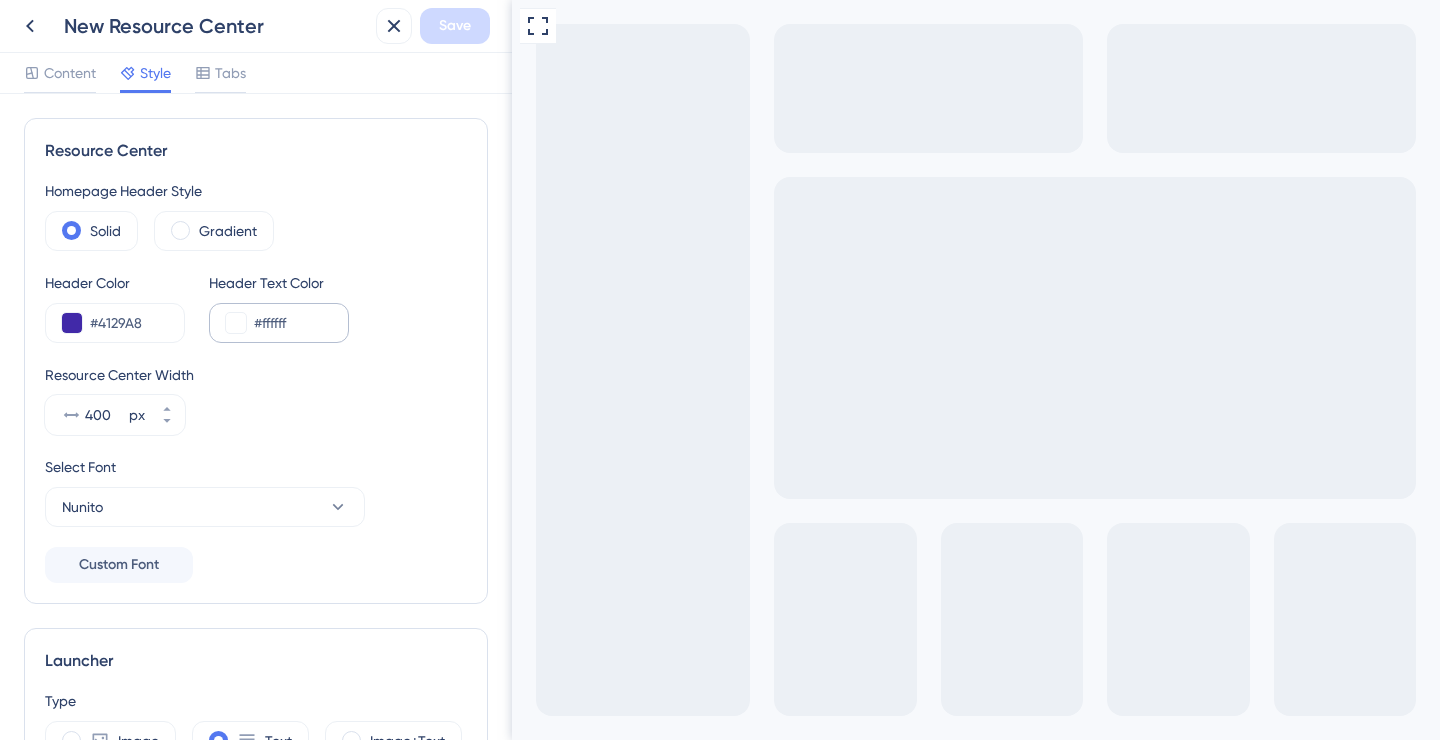 scroll, scrollTop: 0, scrollLeft: 0, axis: both 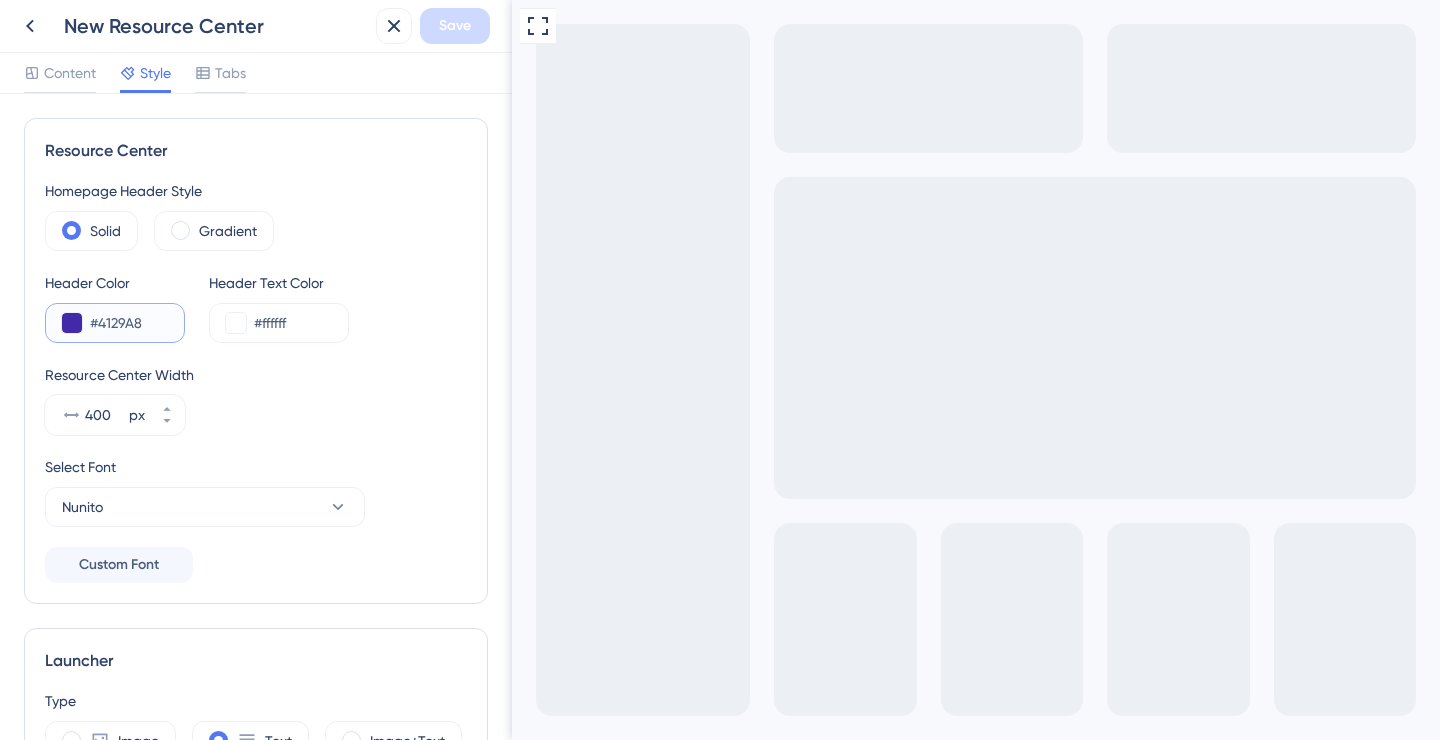 drag, startPoint x: 153, startPoint y: 321, endPoint x: 68, endPoint y: 321, distance: 85 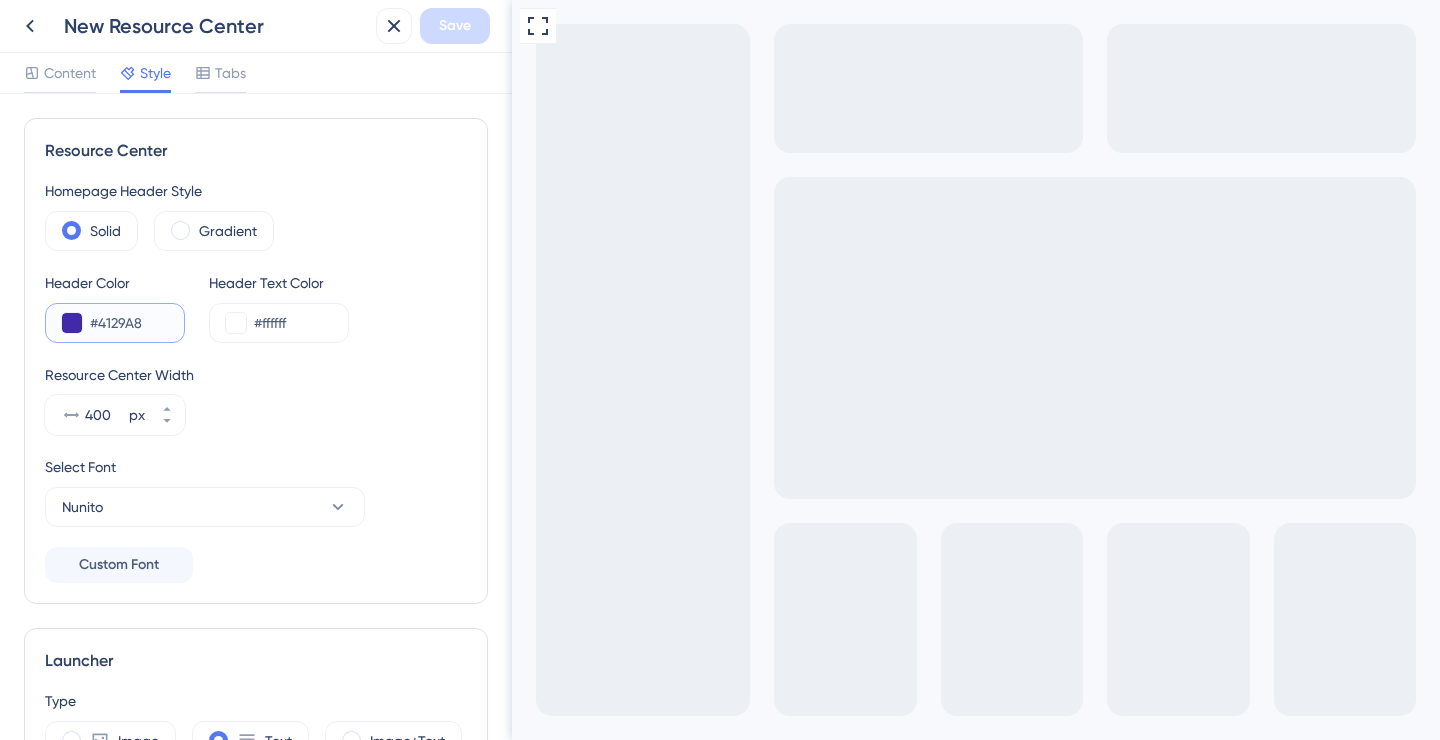 click on "#4129A8" at bounding box center [115, 323] 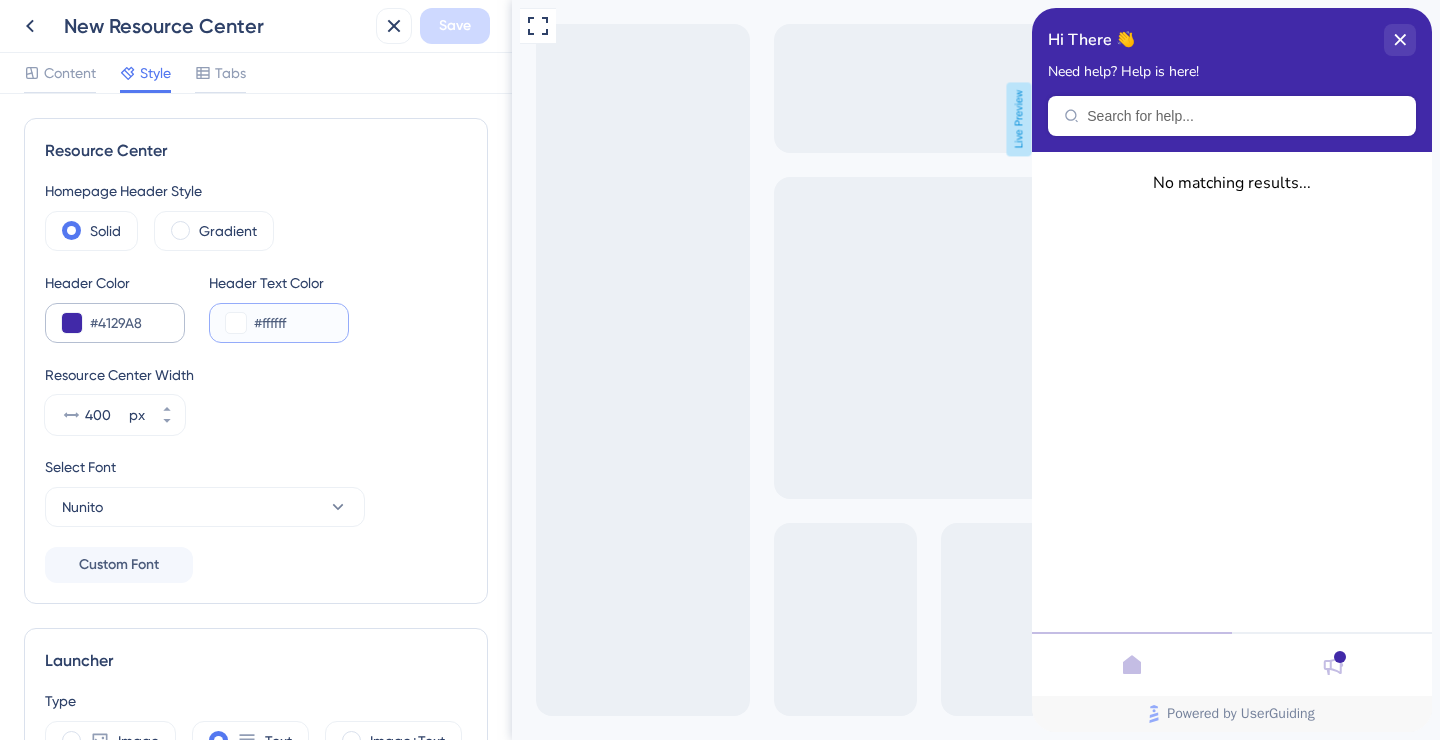 drag, startPoint x: 326, startPoint y: 321, endPoint x: 176, endPoint y: 321, distance: 150 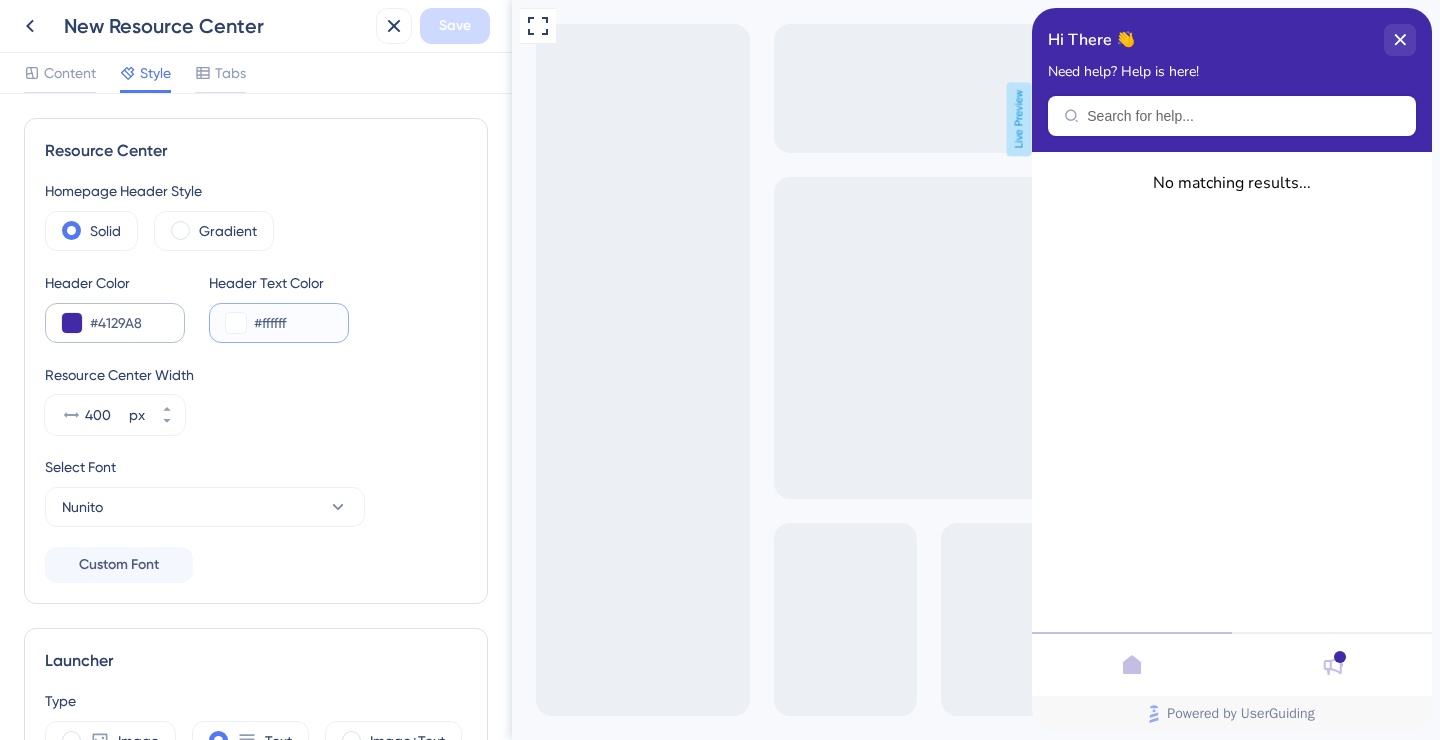 click on "Header Color #4129A8 Header Text Color #ffffff" at bounding box center (256, 307) 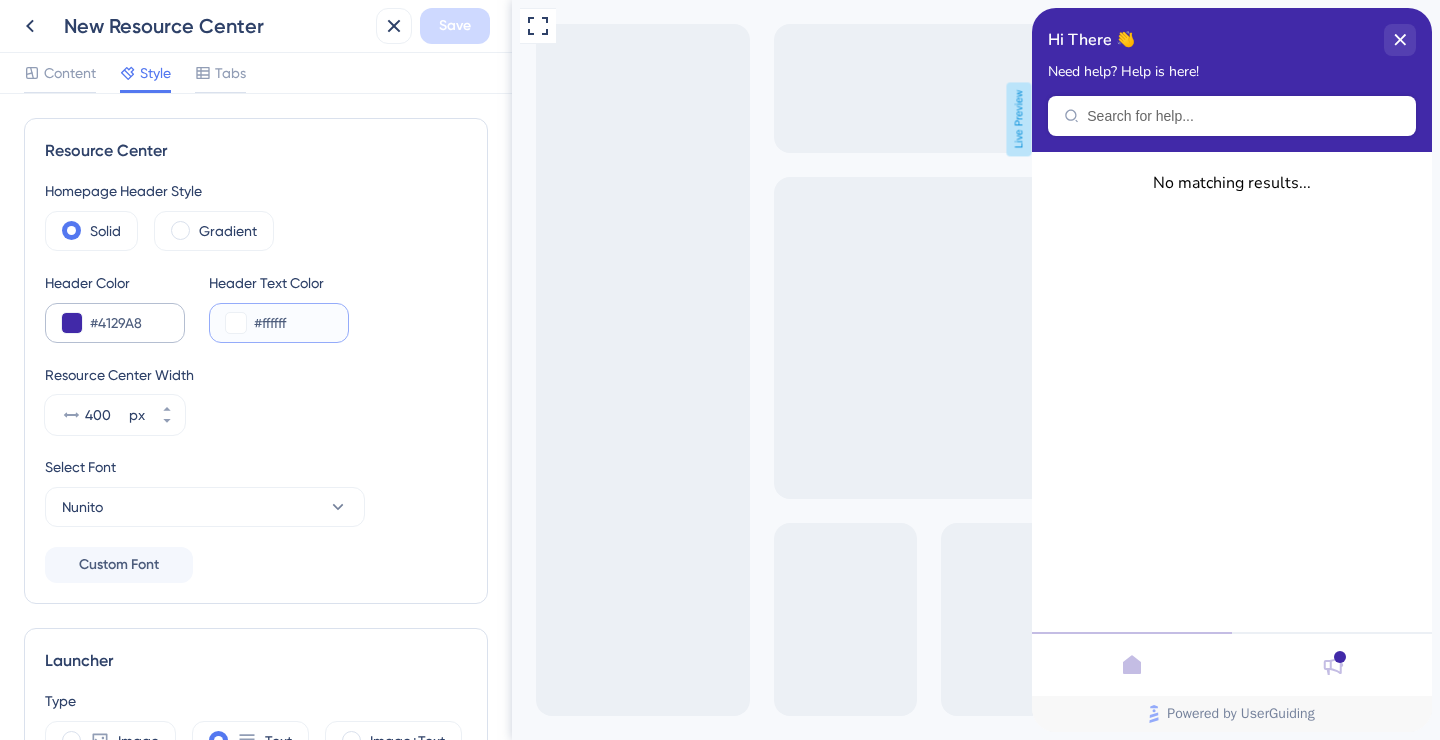 paste on "4129A8" 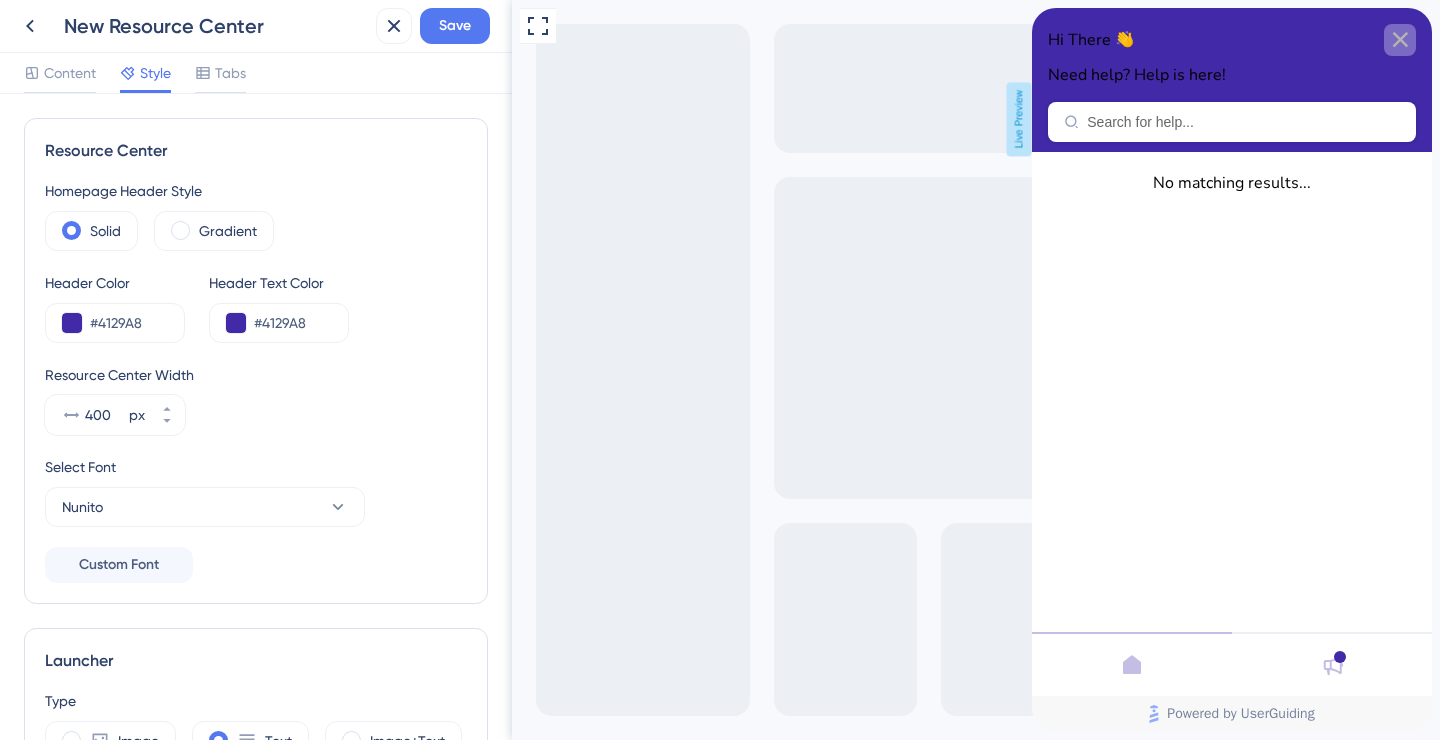 click at bounding box center (1400, 40) 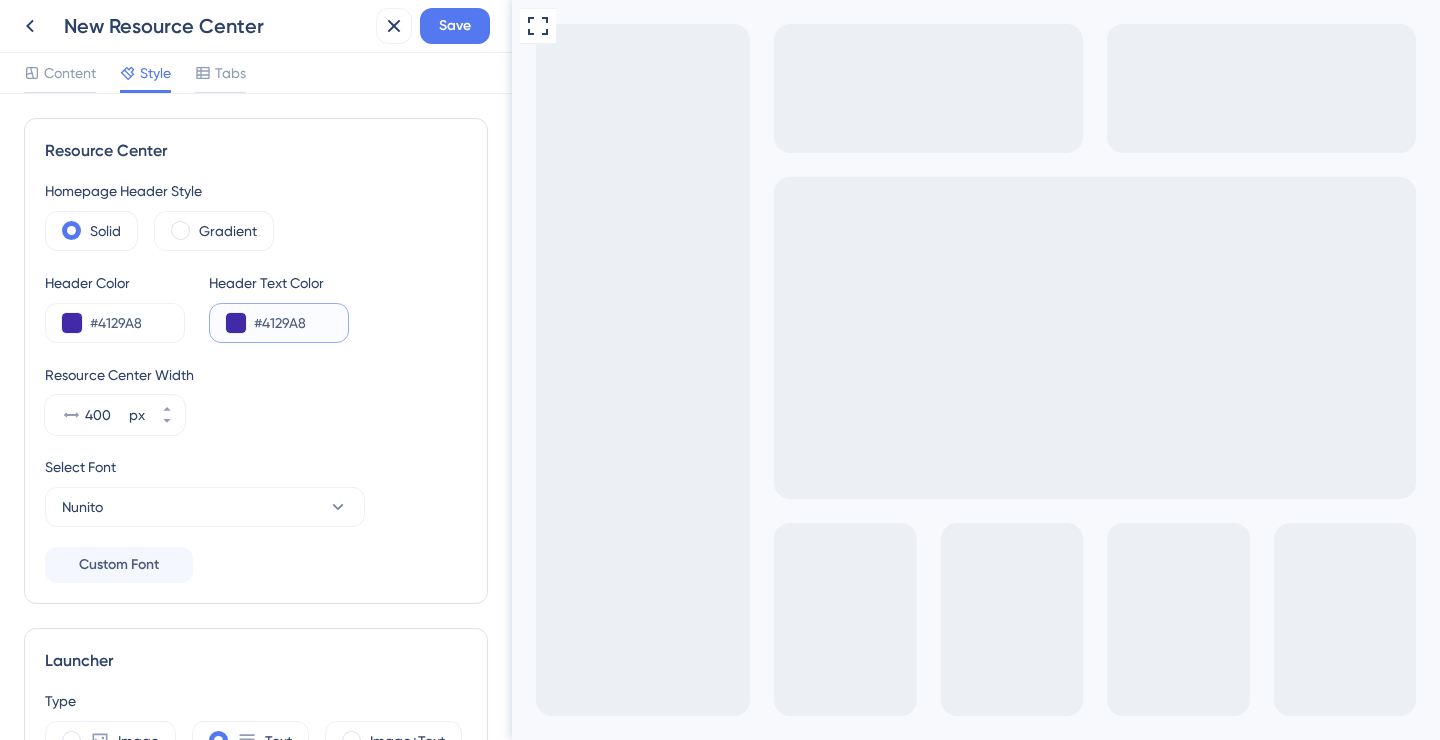 drag, startPoint x: 325, startPoint y: 316, endPoint x: 223, endPoint y: 316, distance: 102 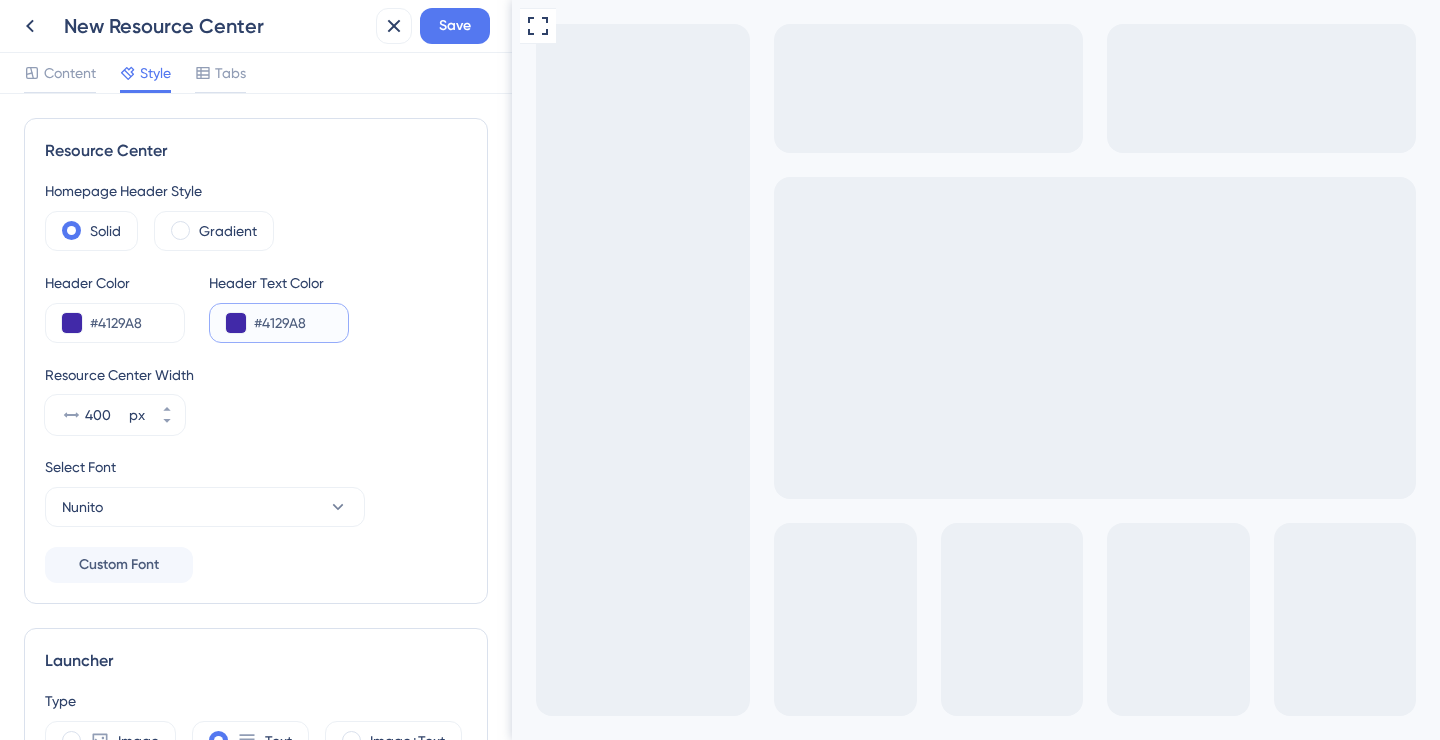 click on "#4129A8" at bounding box center (279, 323) 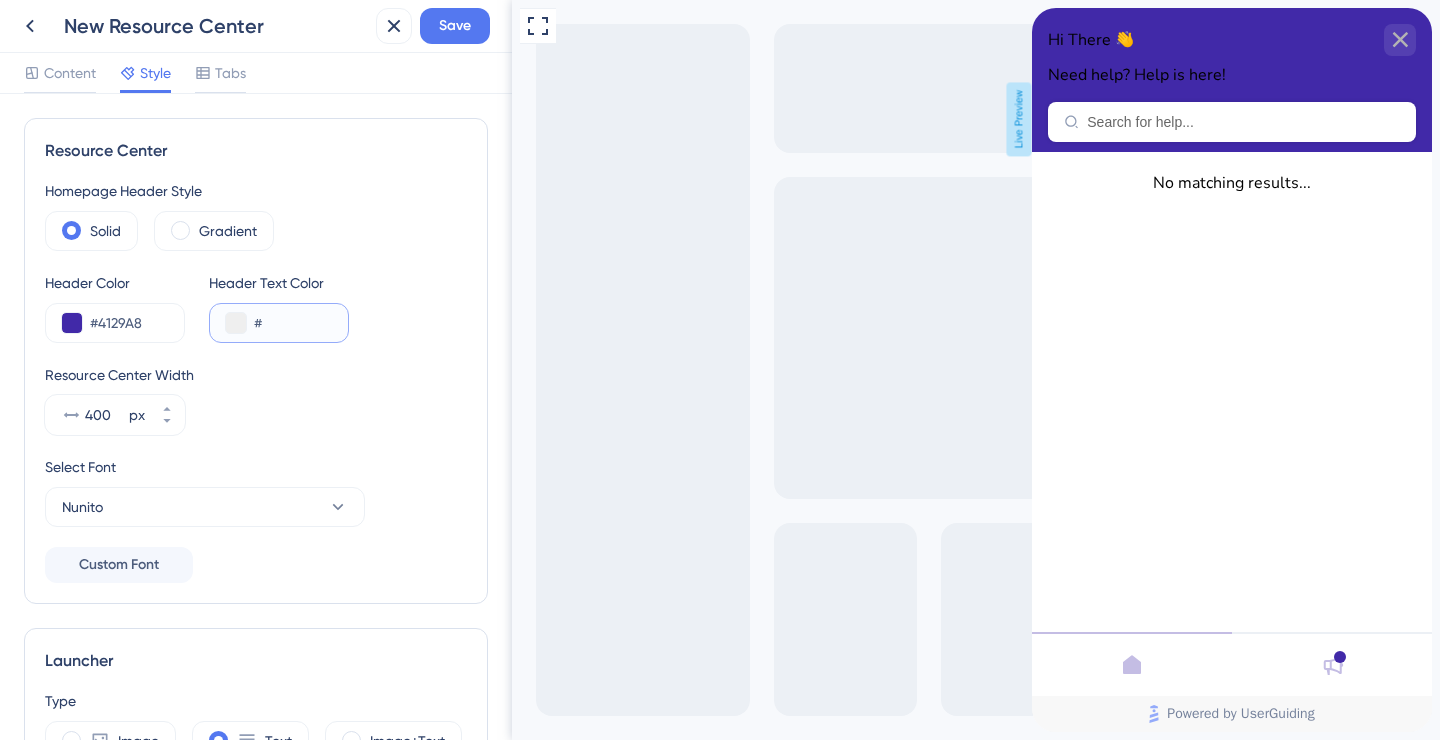 click on "#" at bounding box center (293, 323) 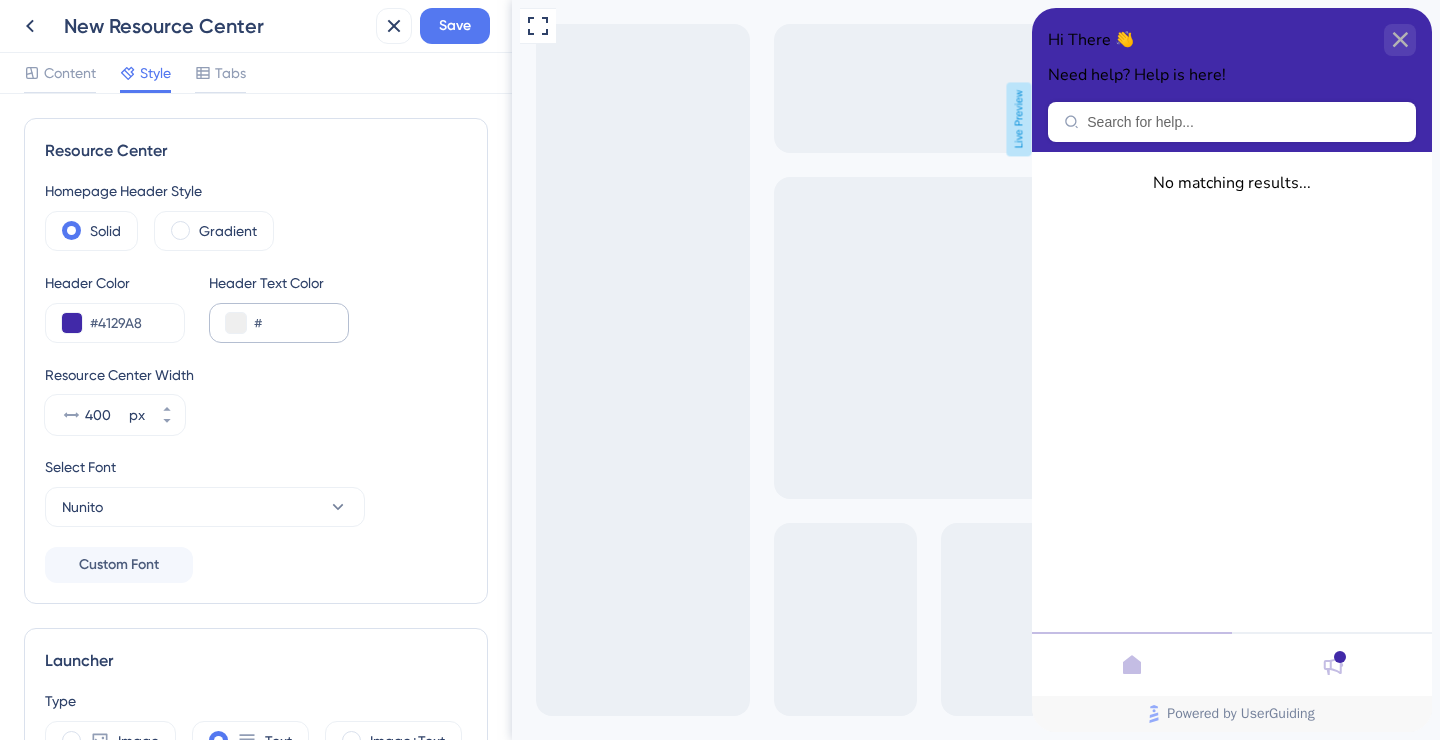 click on "#" at bounding box center (279, 323) 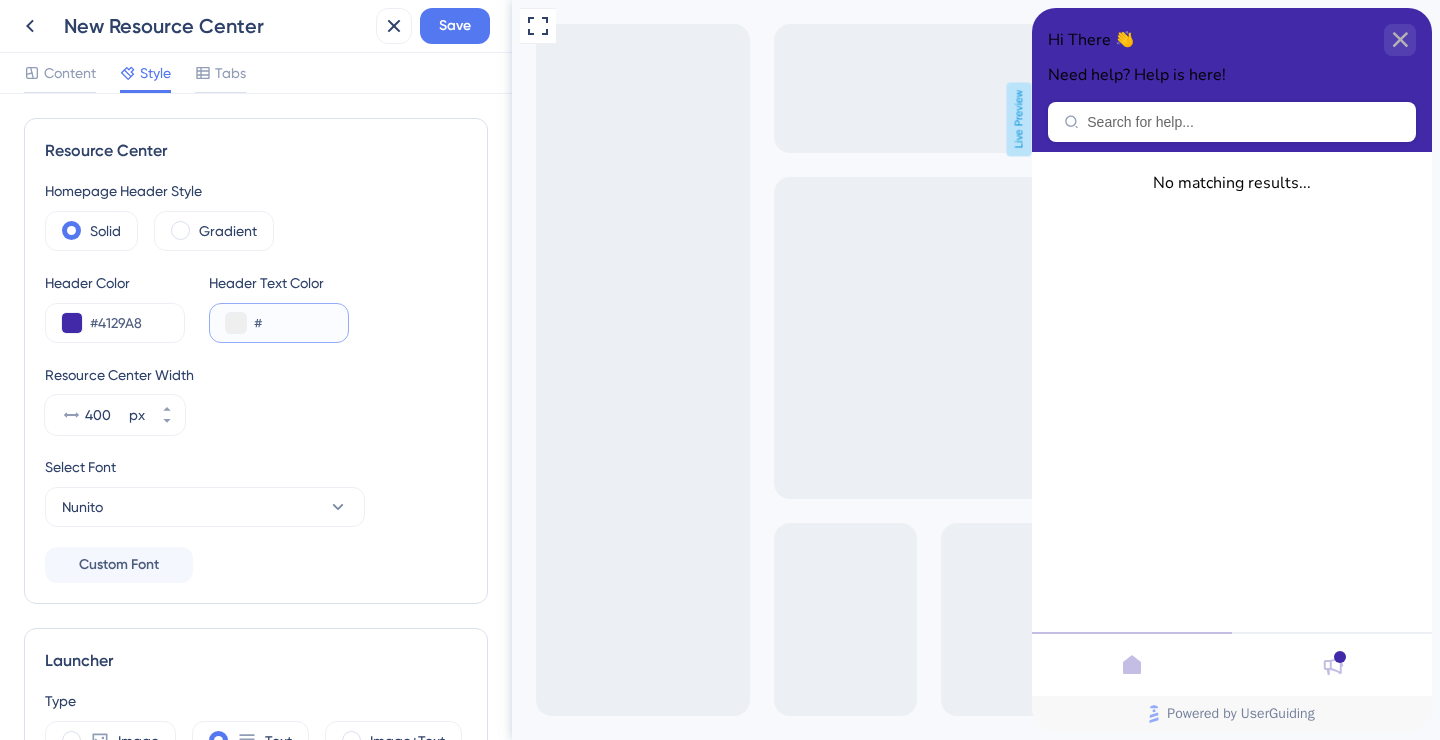 click at bounding box center [236, 323] 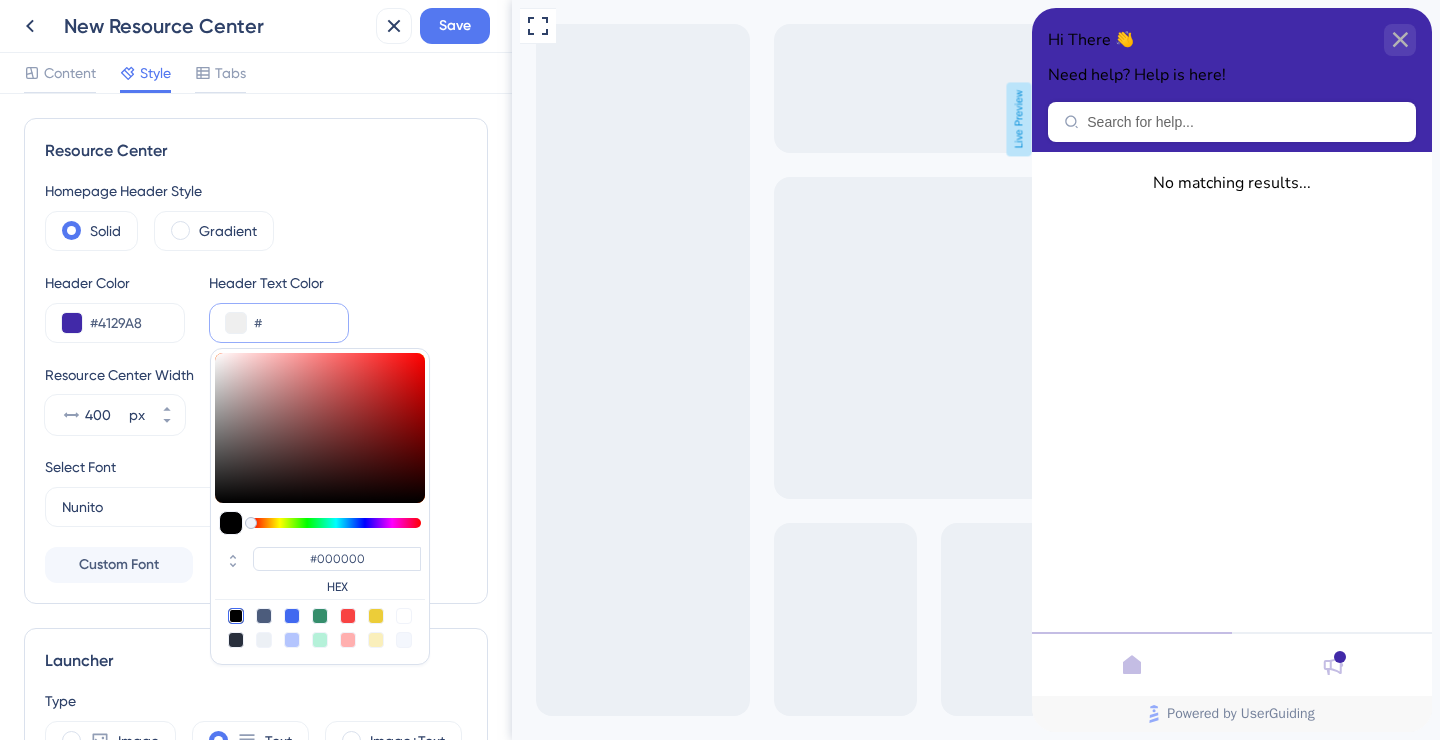 click at bounding box center (404, 616) 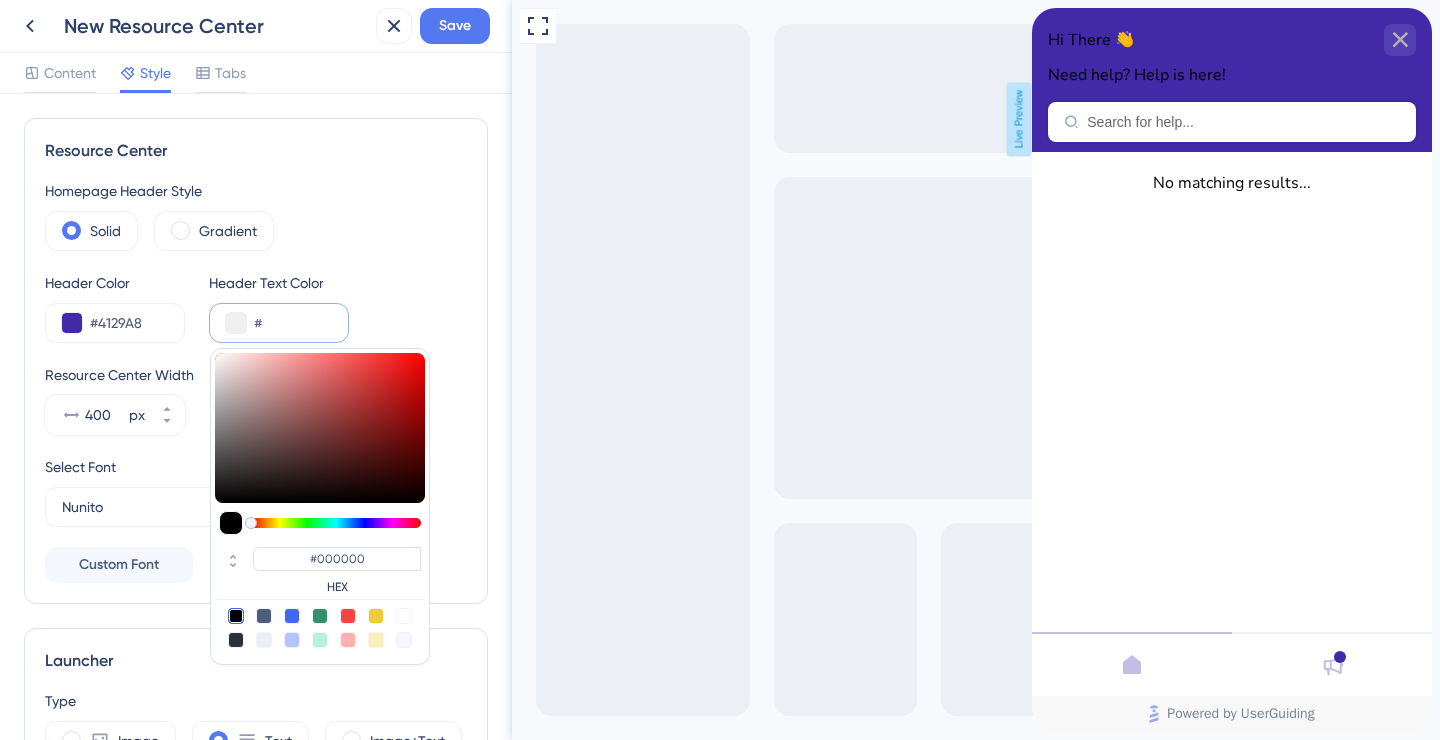 type on "#ffffff" 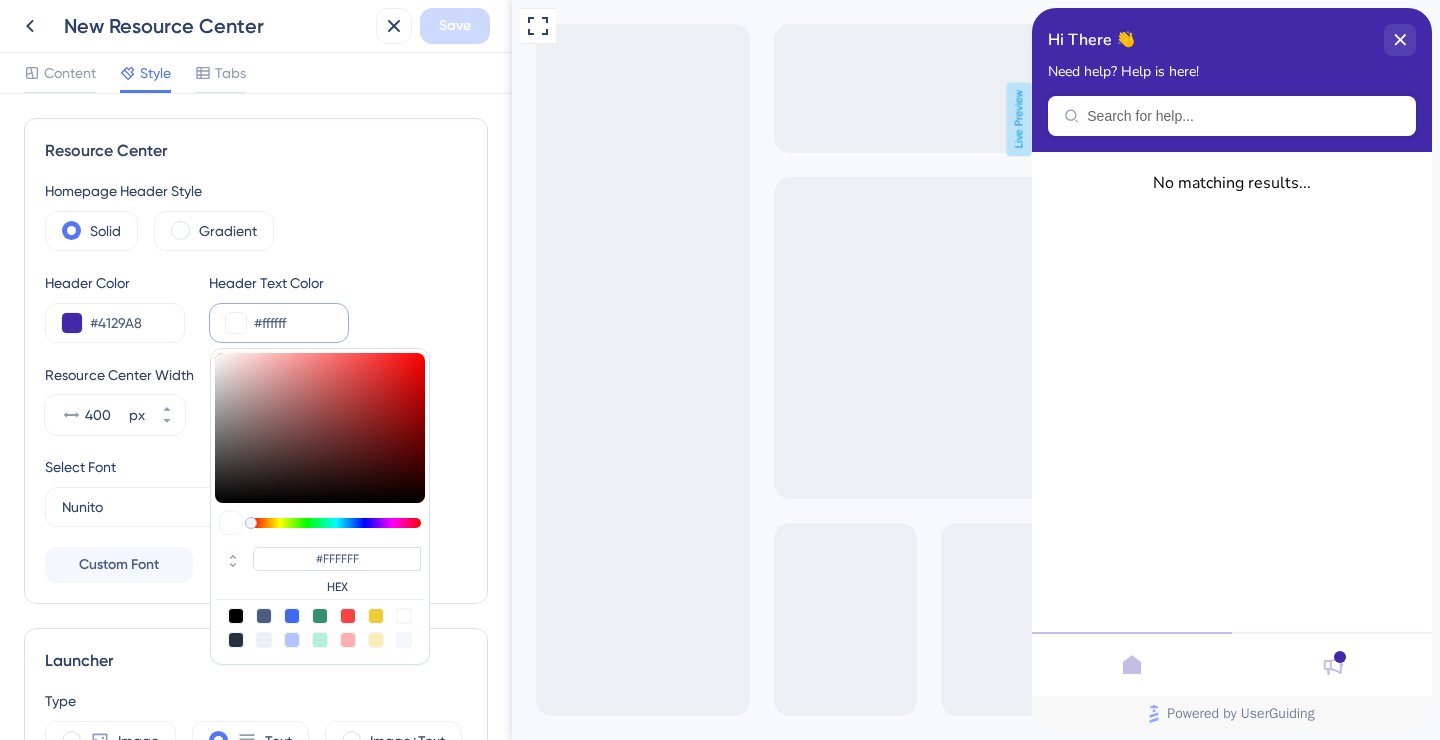 click on "Resource Center Homepage Header Style Solid Gradient Header Color #4129A8 Header Text Color #ffffff #FFFFFF HEX Resource Center Width 400 px Select Font Nunito Custom Font" at bounding box center [256, 361] 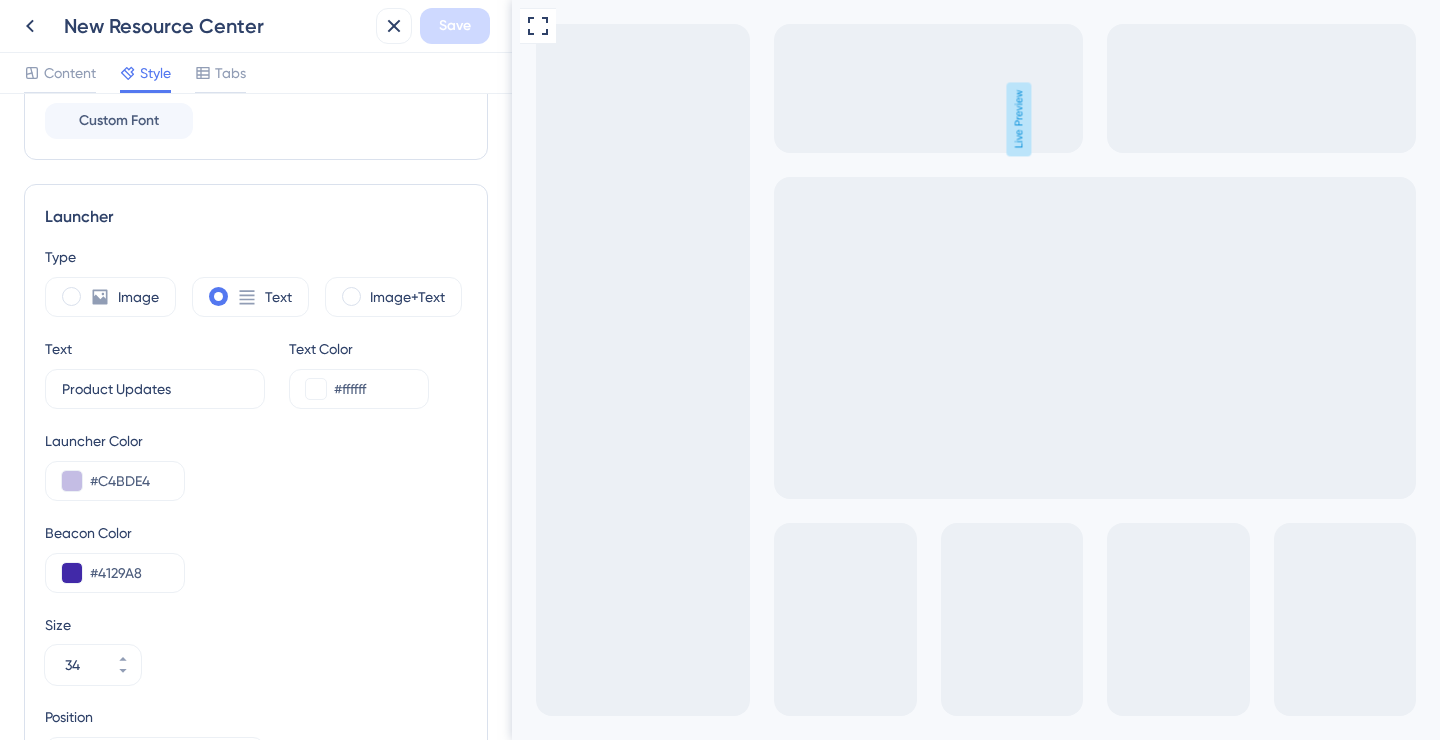 scroll, scrollTop: 481, scrollLeft: 0, axis: vertical 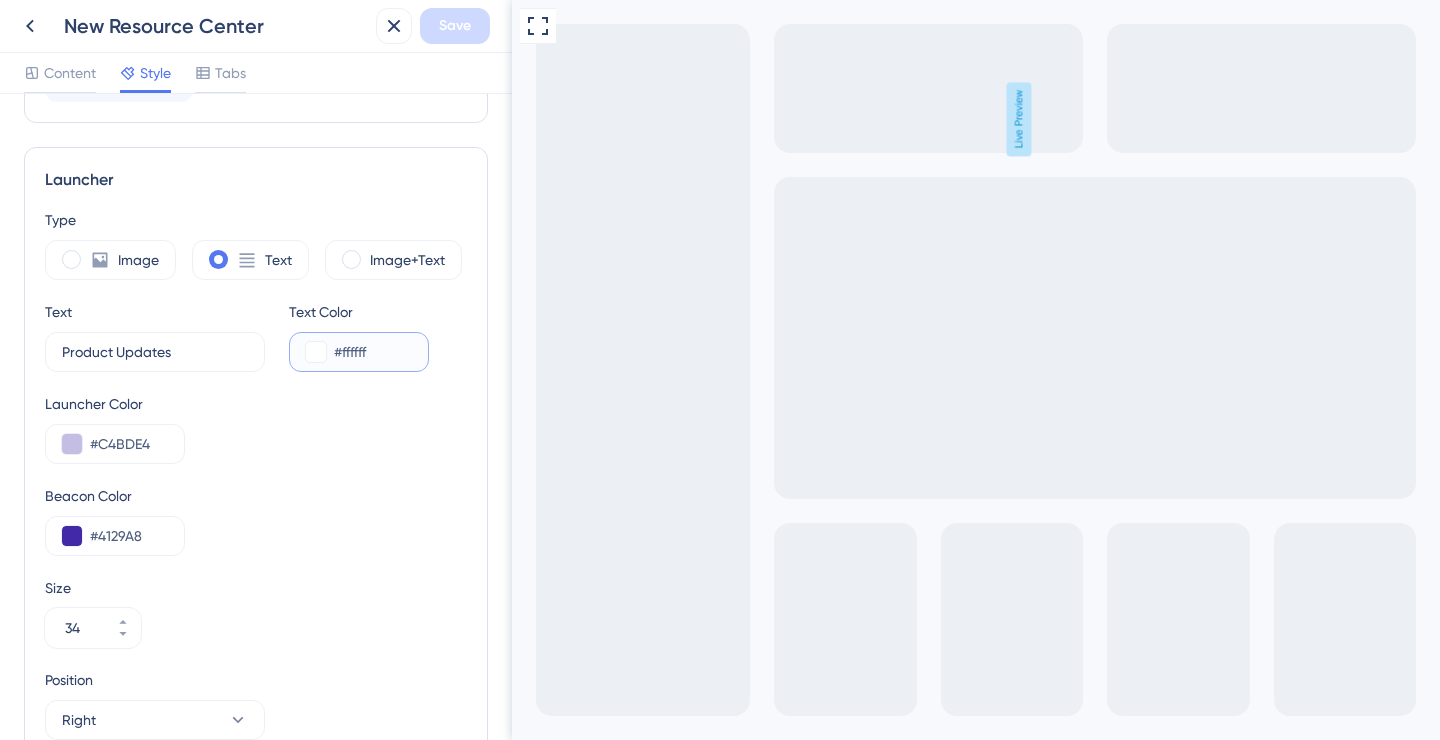 drag, startPoint x: 385, startPoint y: 352, endPoint x: 295, endPoint y: 352, distance: 90 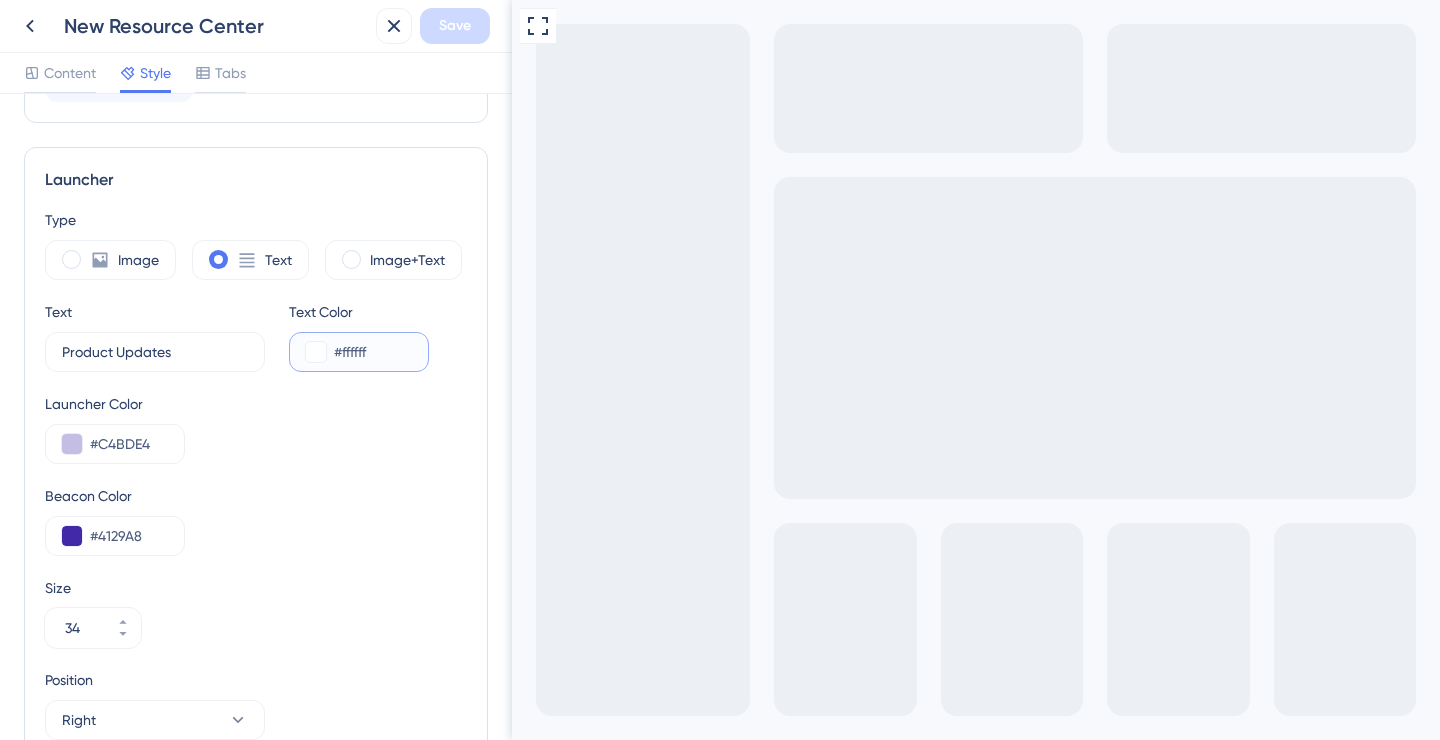 paste on "4129A8" 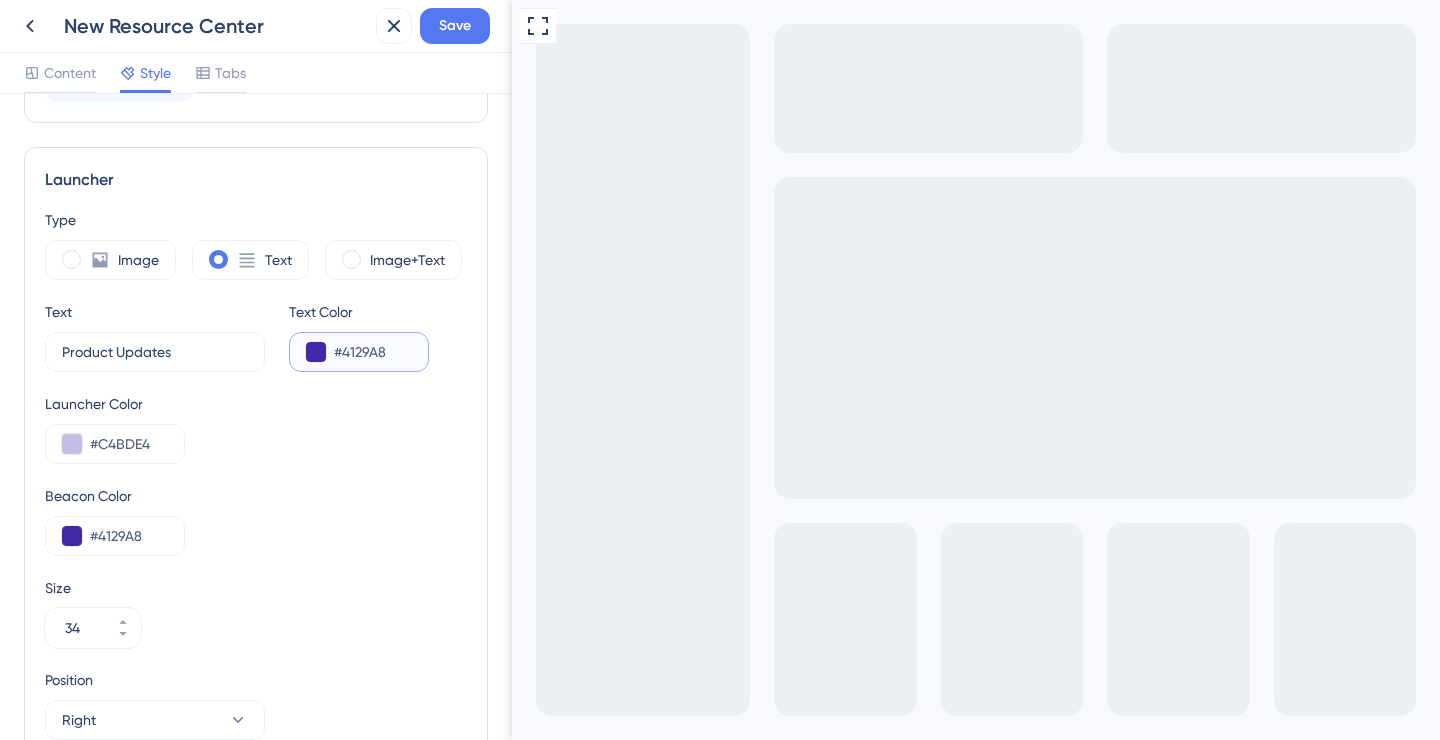 type on "#4129A8" 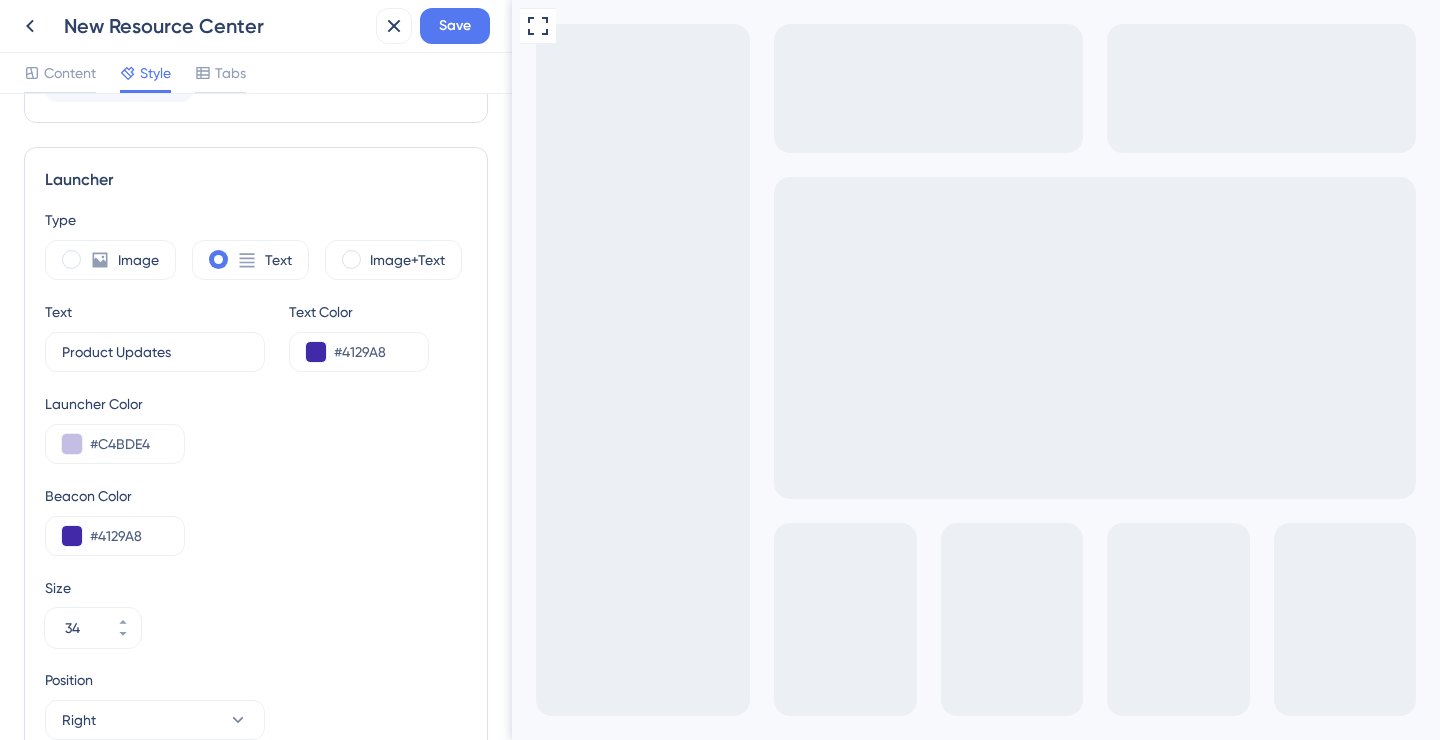 click on "Launcher Type Image Text Image+Text Text Product Updates 5 Text Color #4129A8 Launcher Color #C4BDE4 Beacon Color #4129A8 Size 34 Position Right Vertical Placement 0 px" at bounding box center (256, 500) 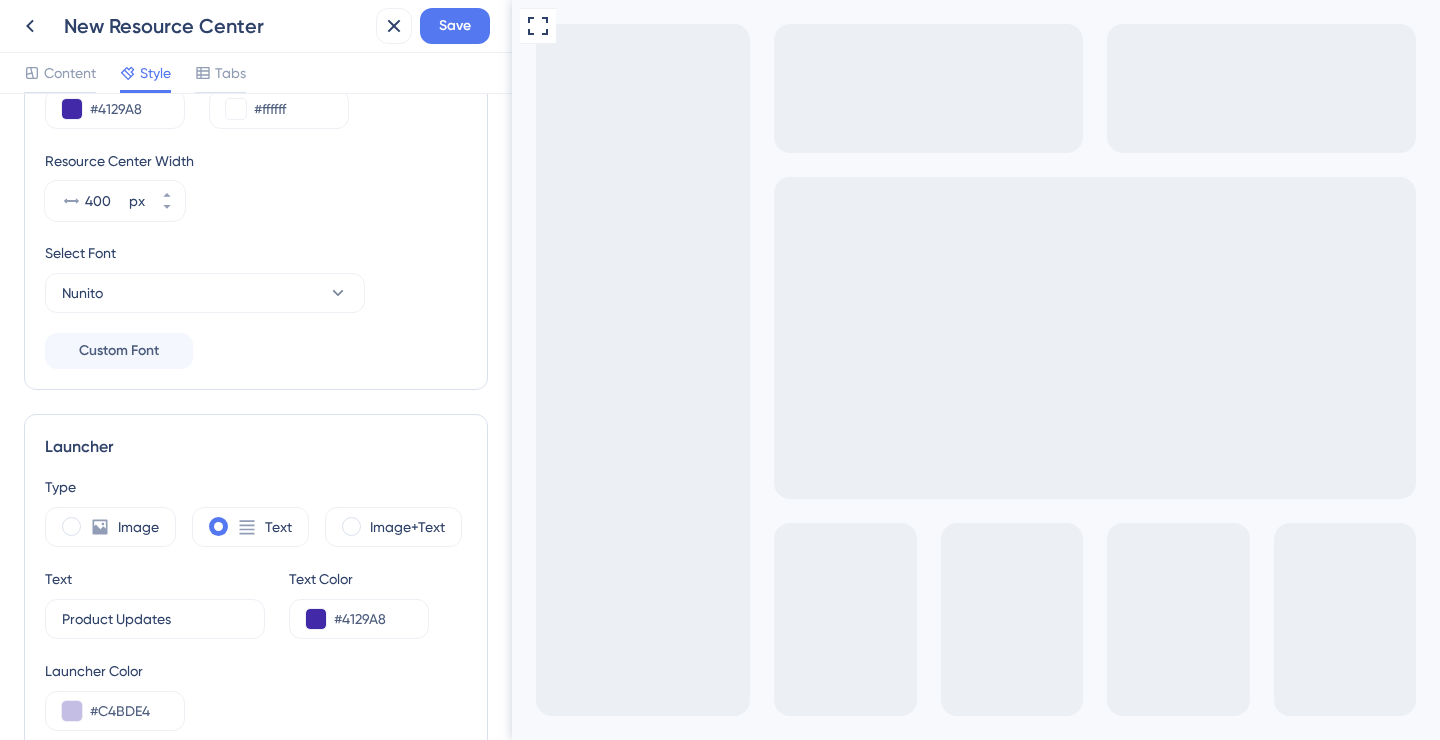 scroll, scrollTop: 27, scrollLeft: 0, axis: vertical 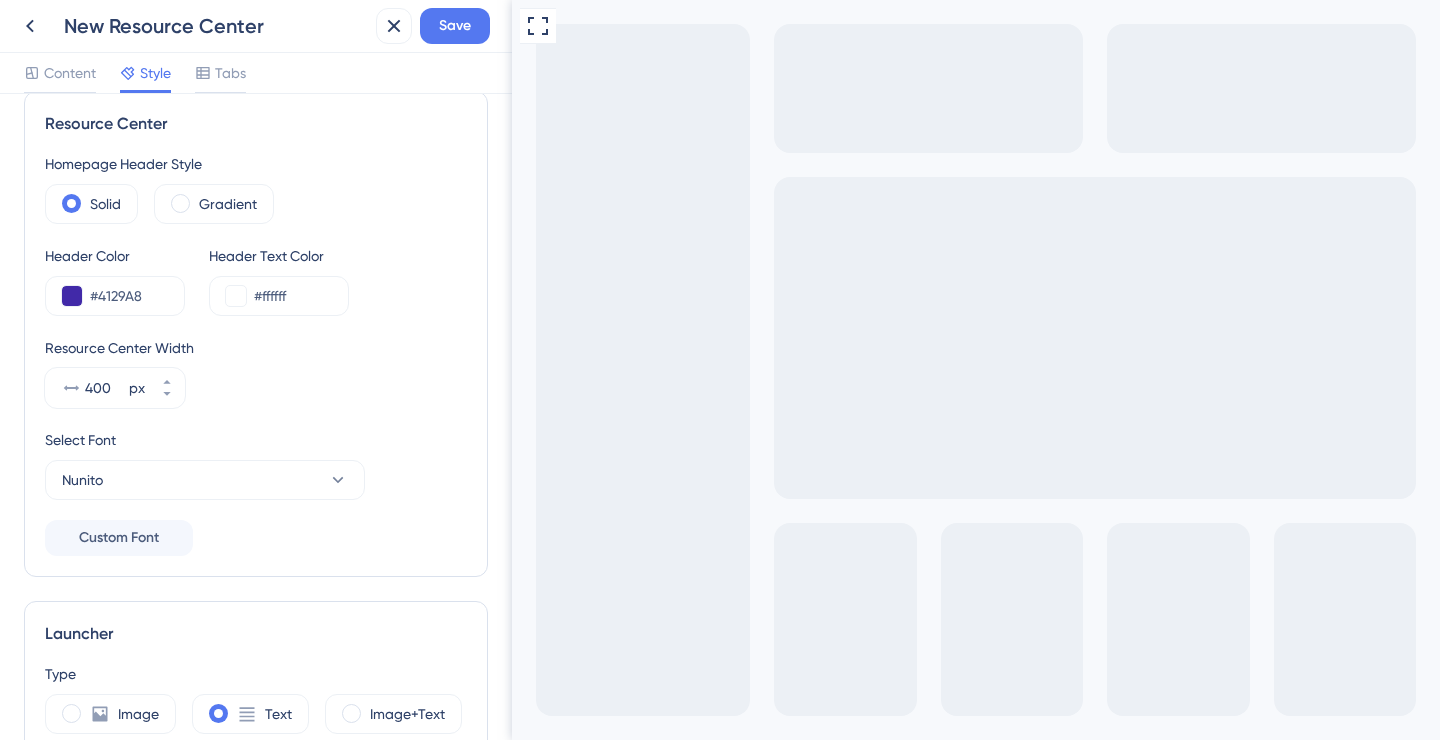click on "Product Updates" at bounding box center [974, 873] 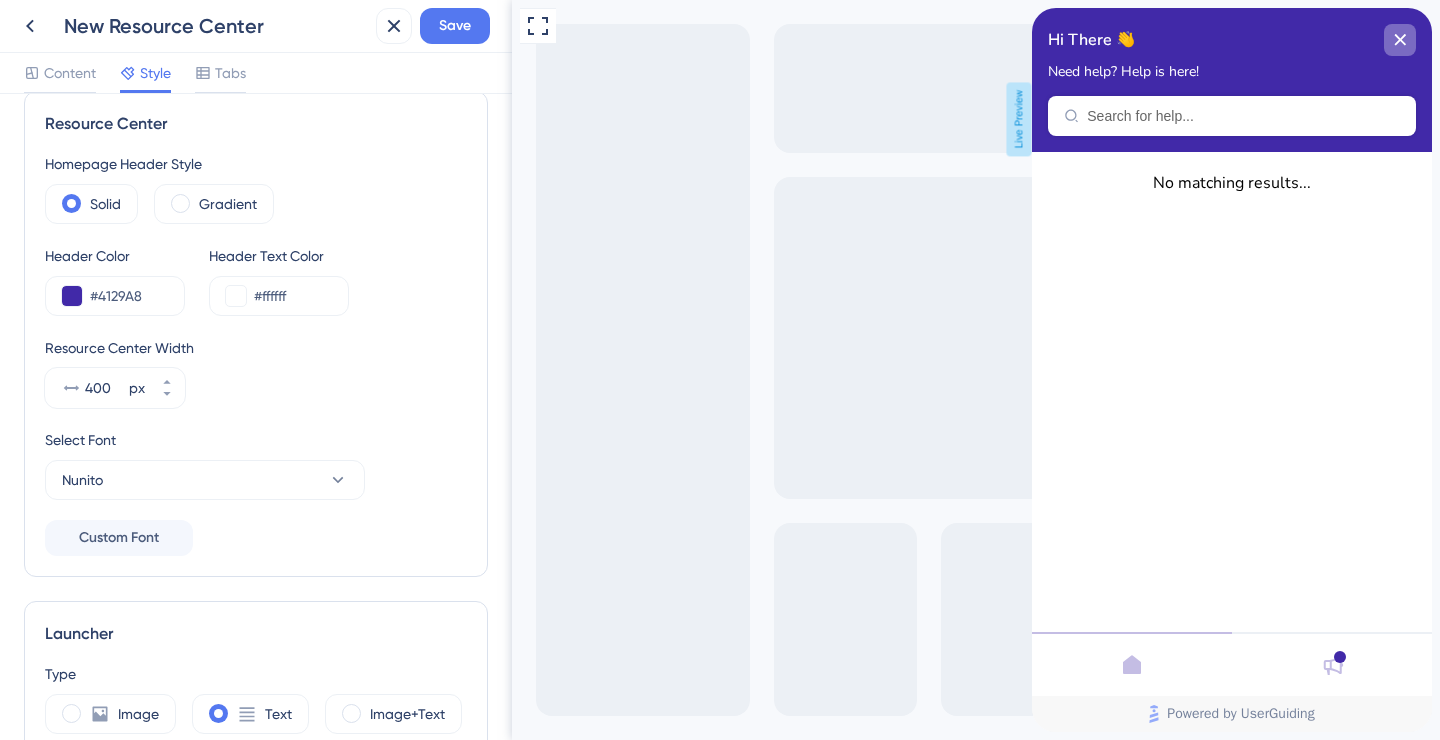 click 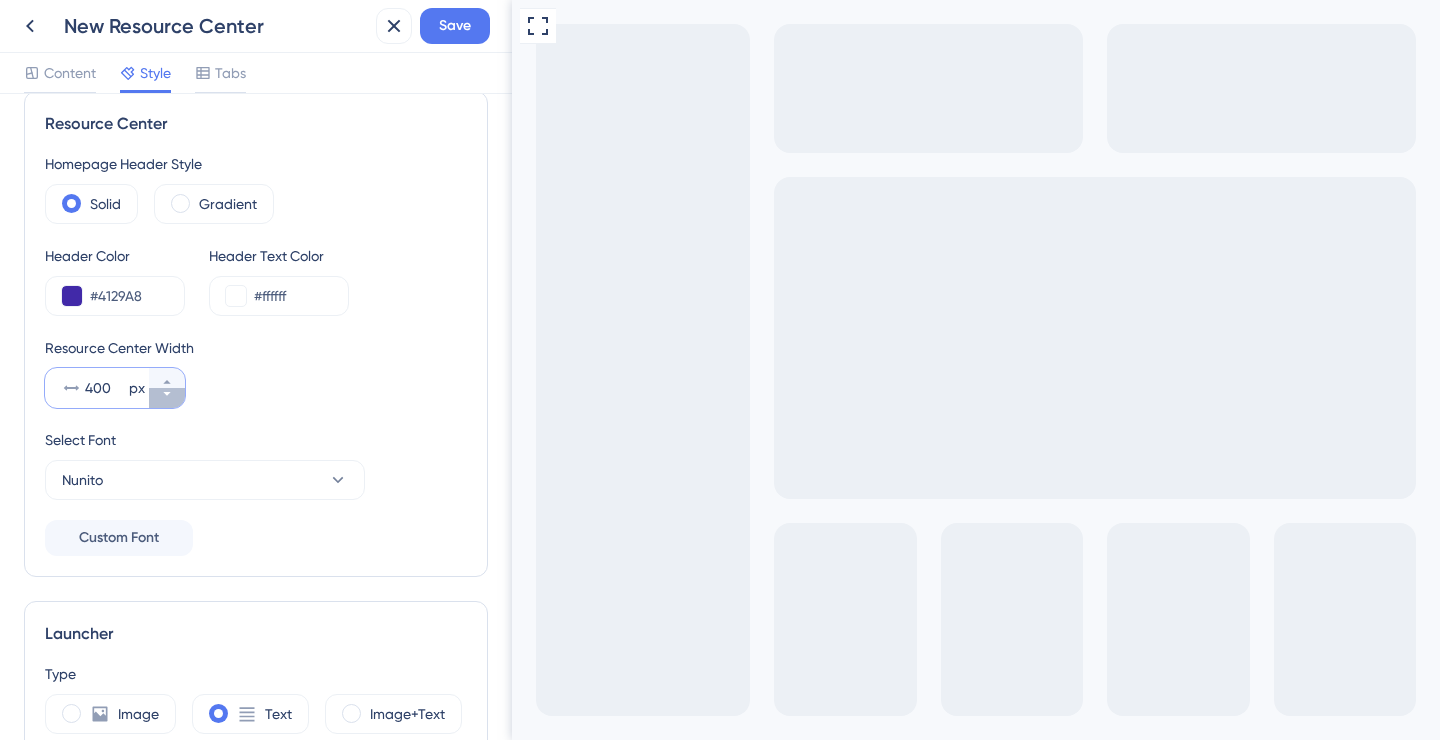 click 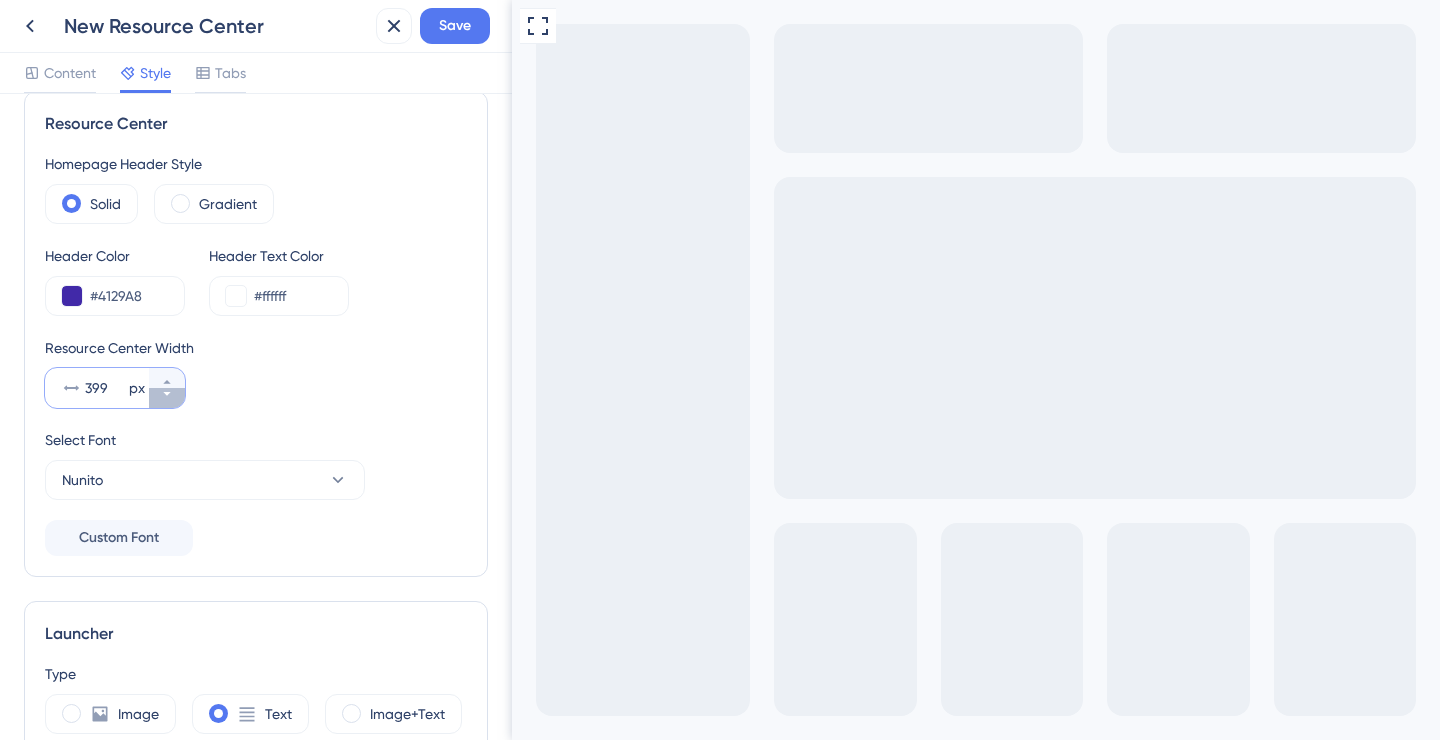 click 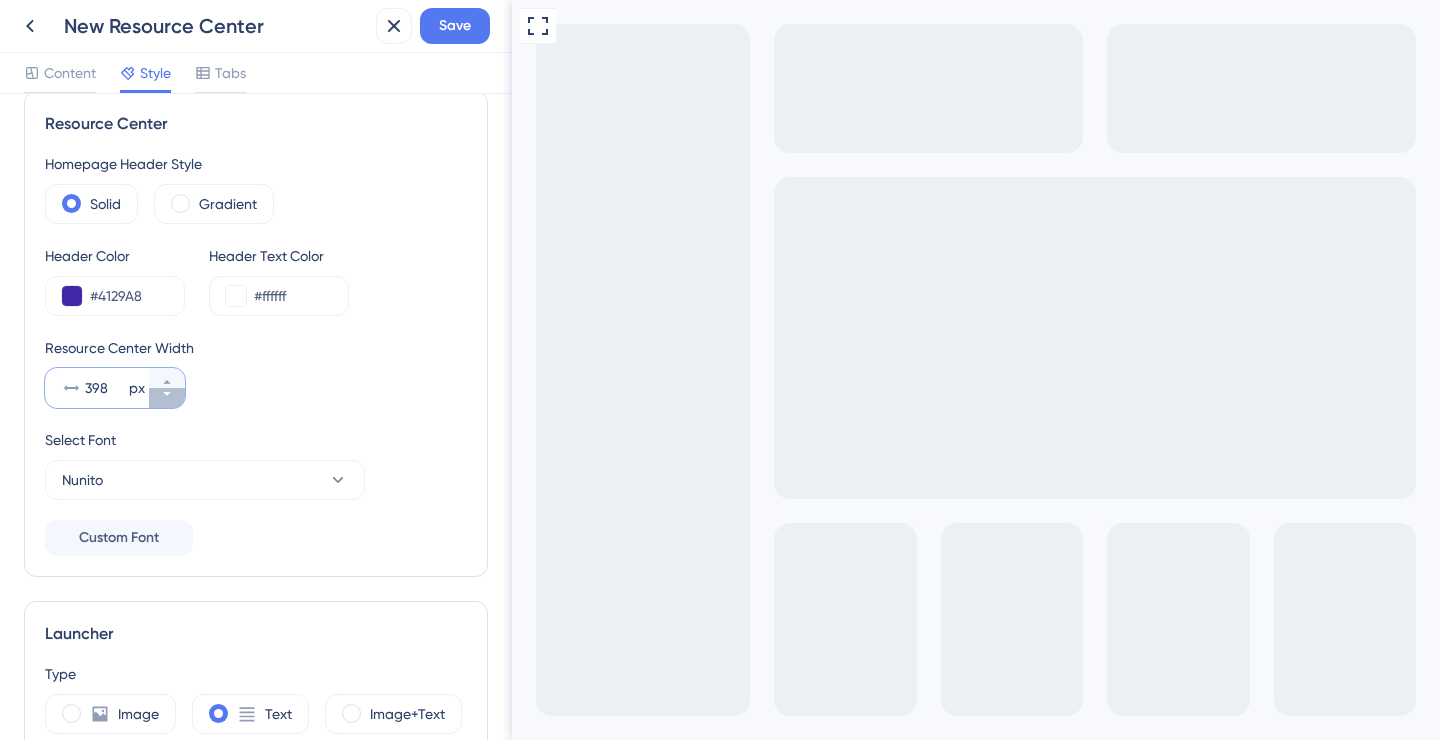 click 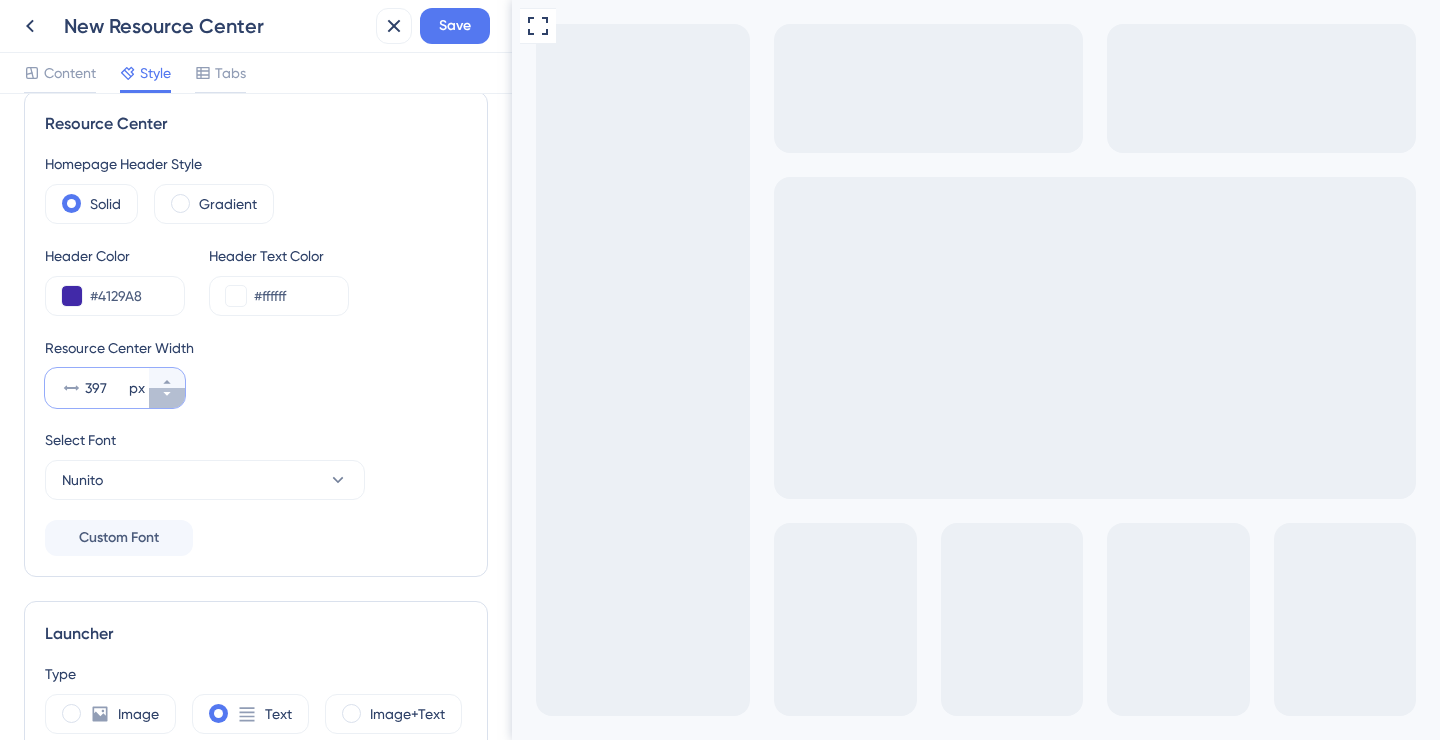 click 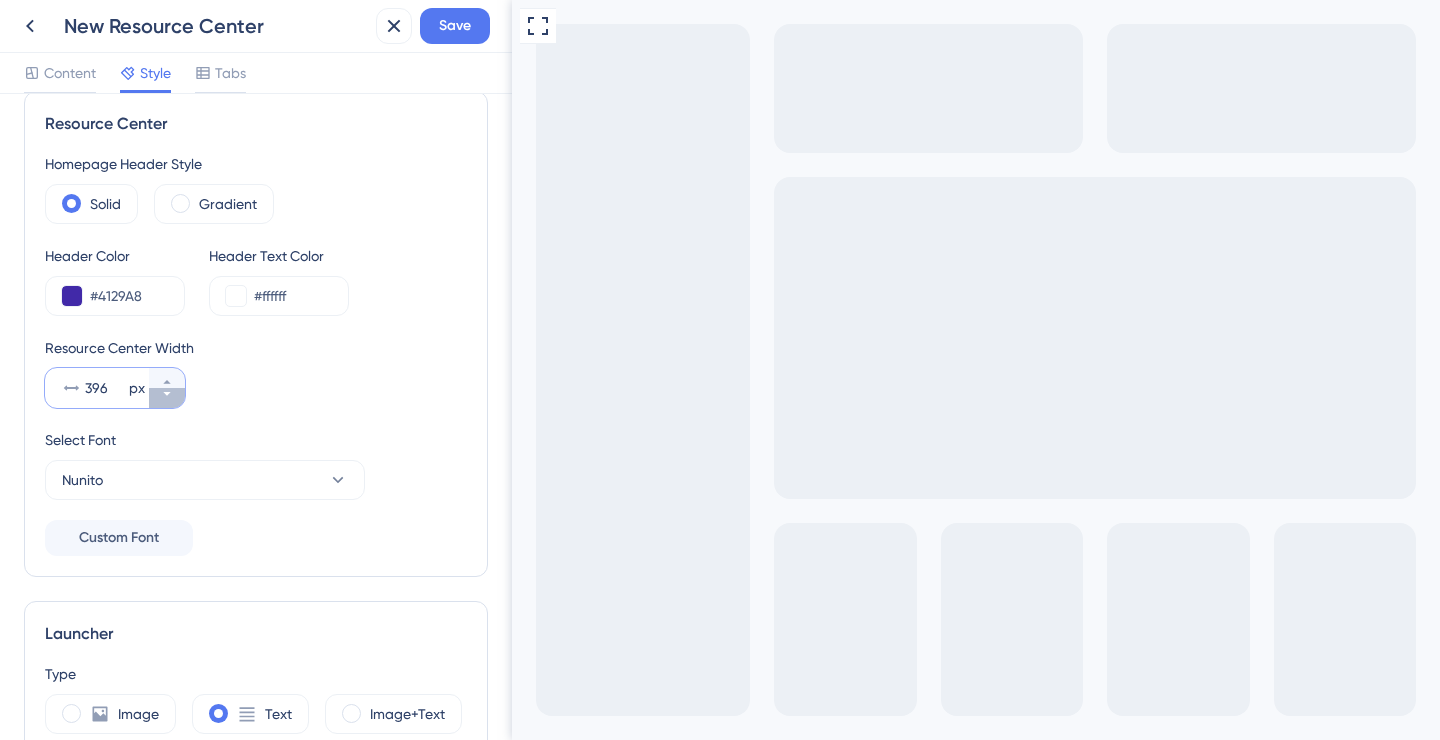 click 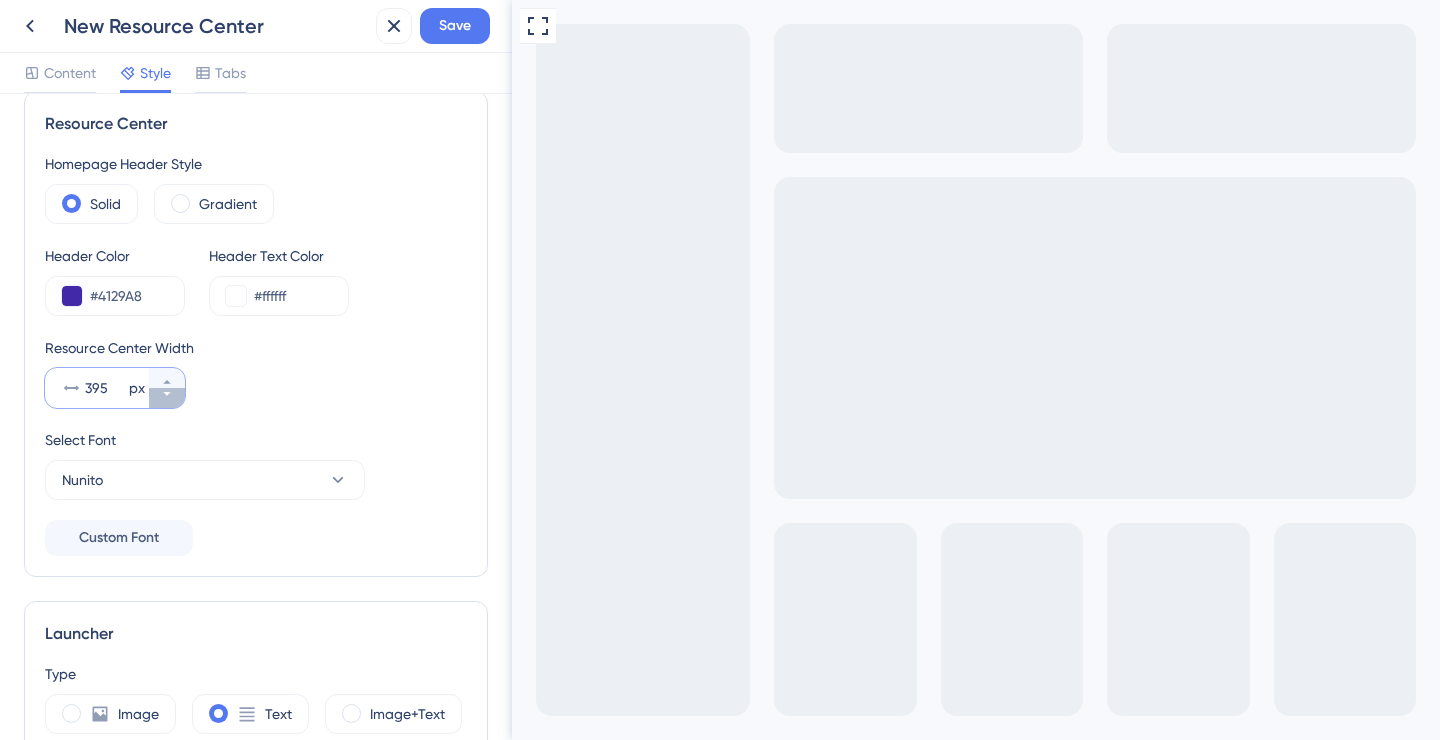 click 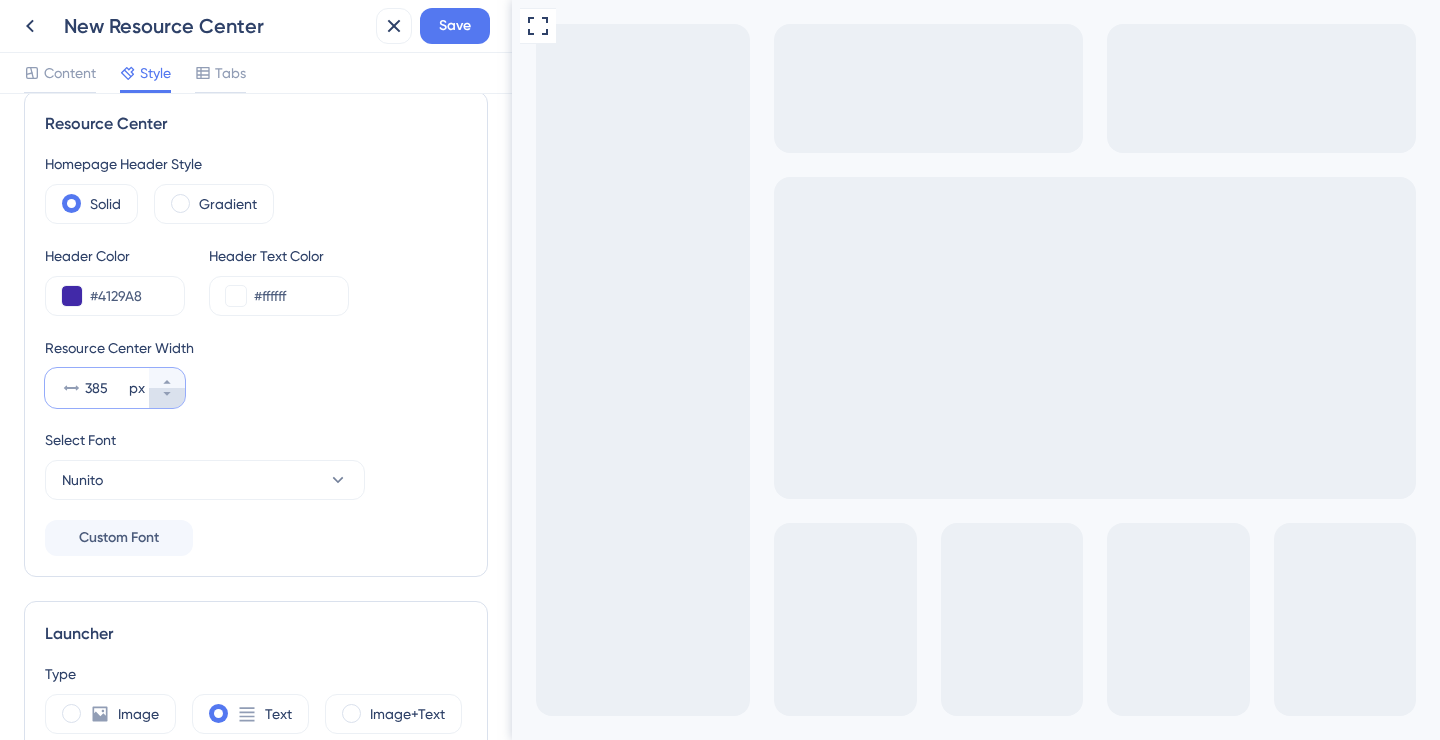 click 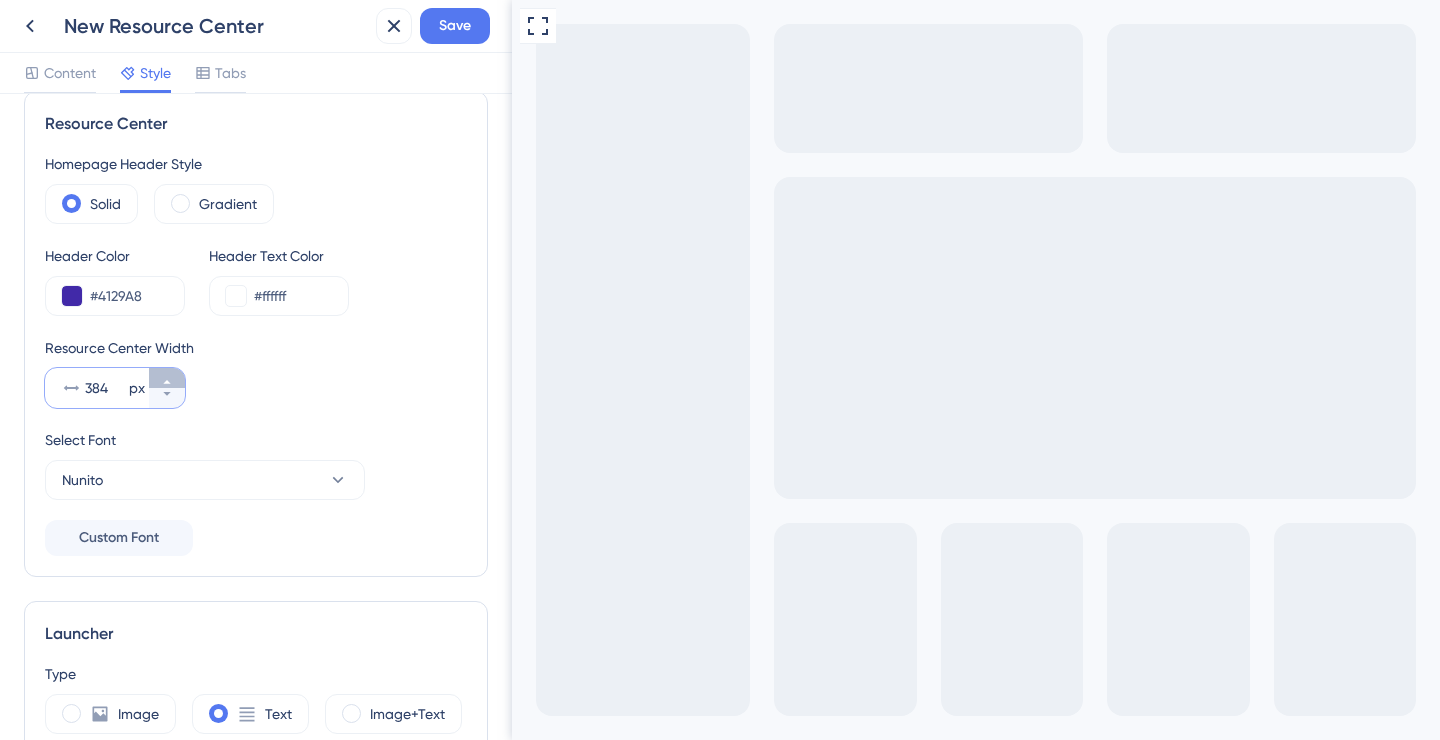click 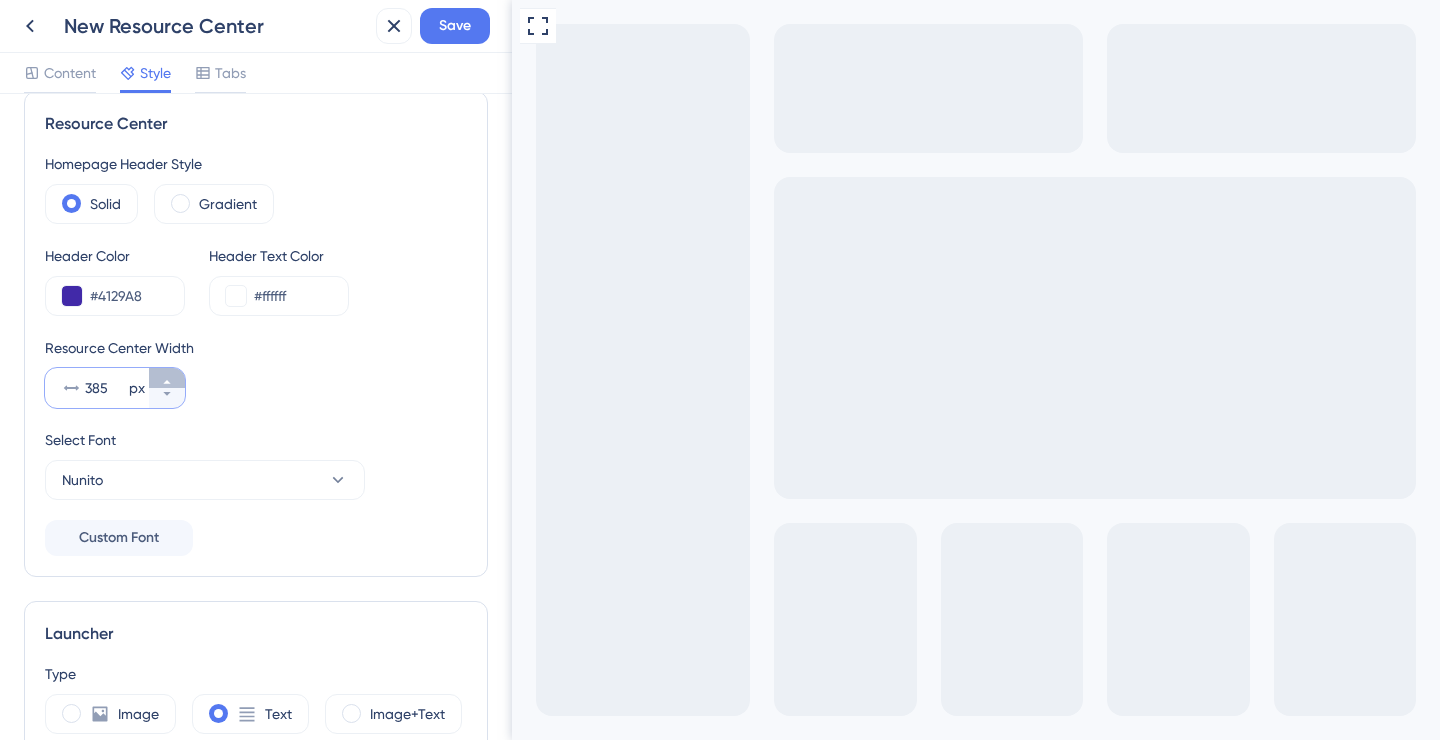 click 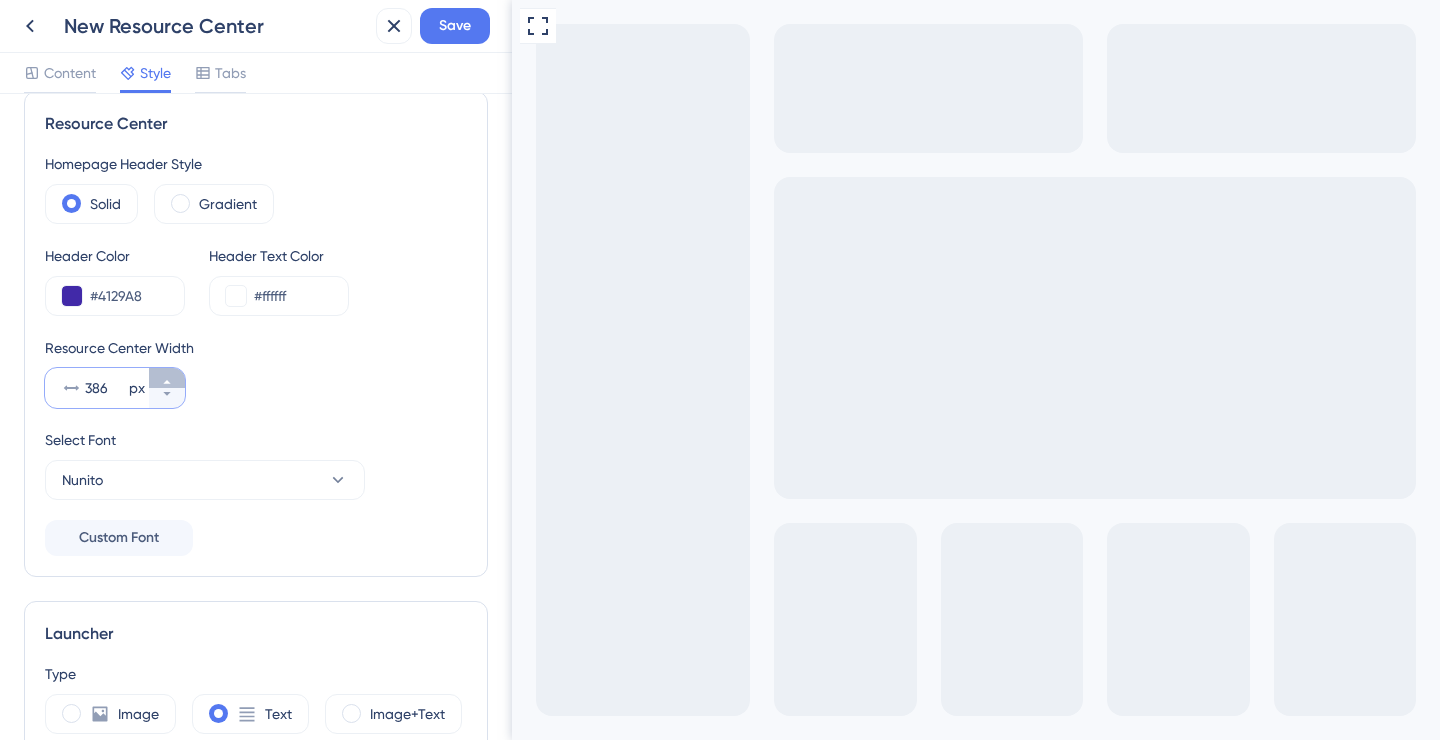 click 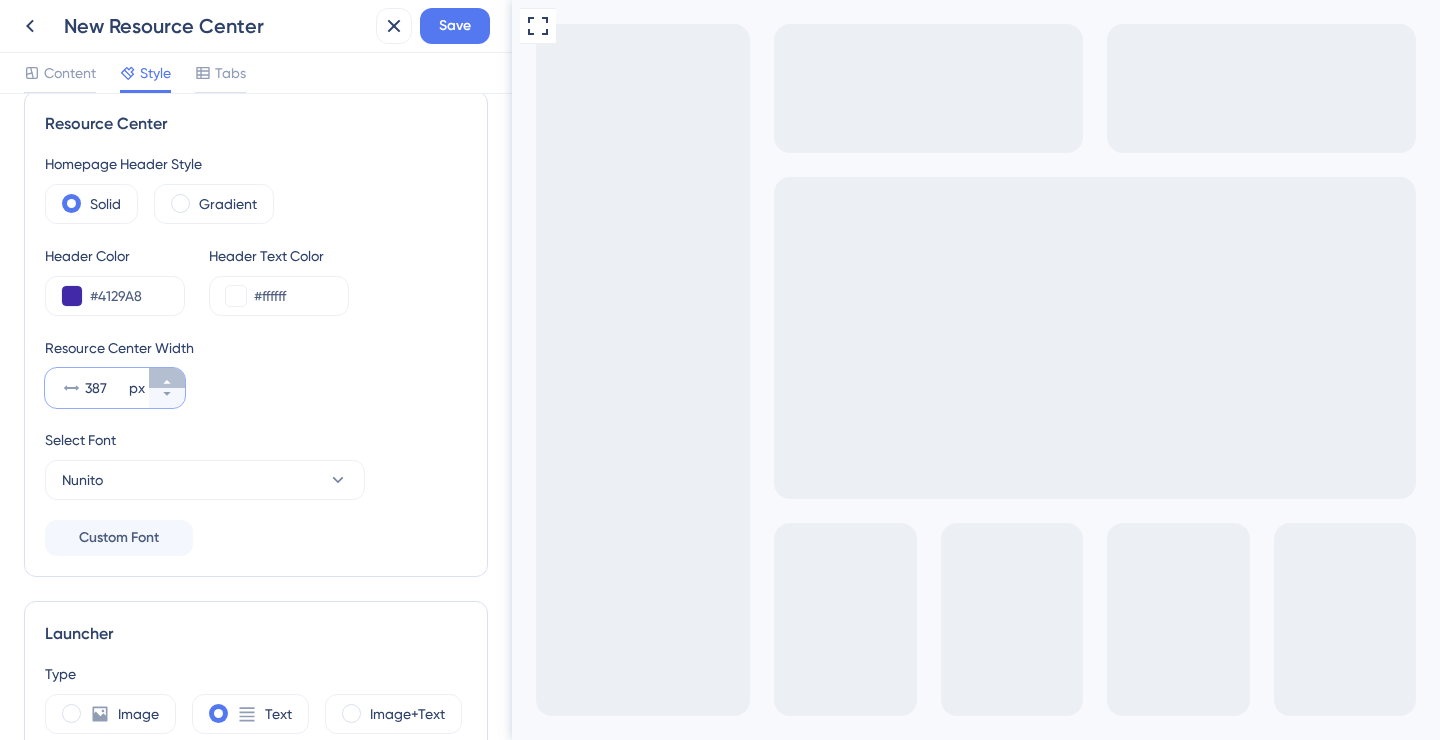 click 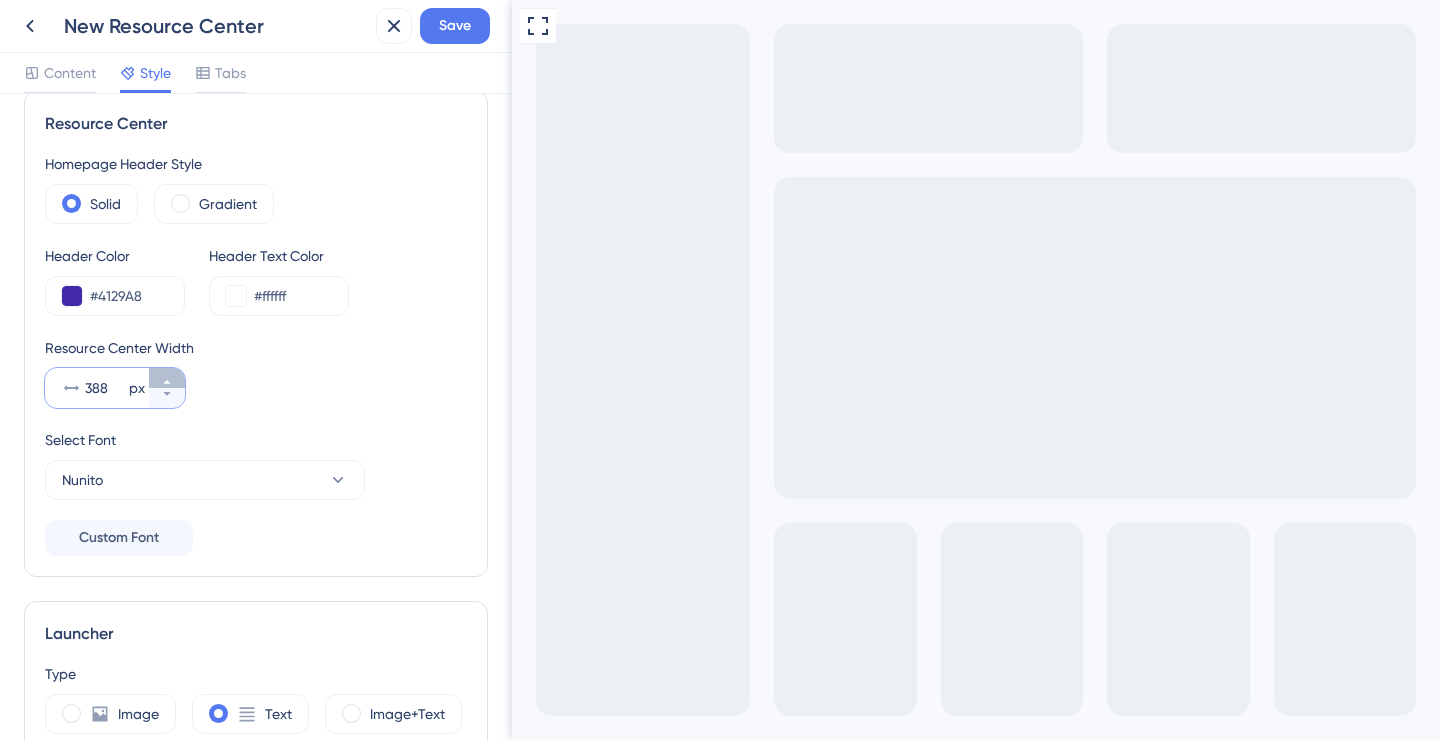 click 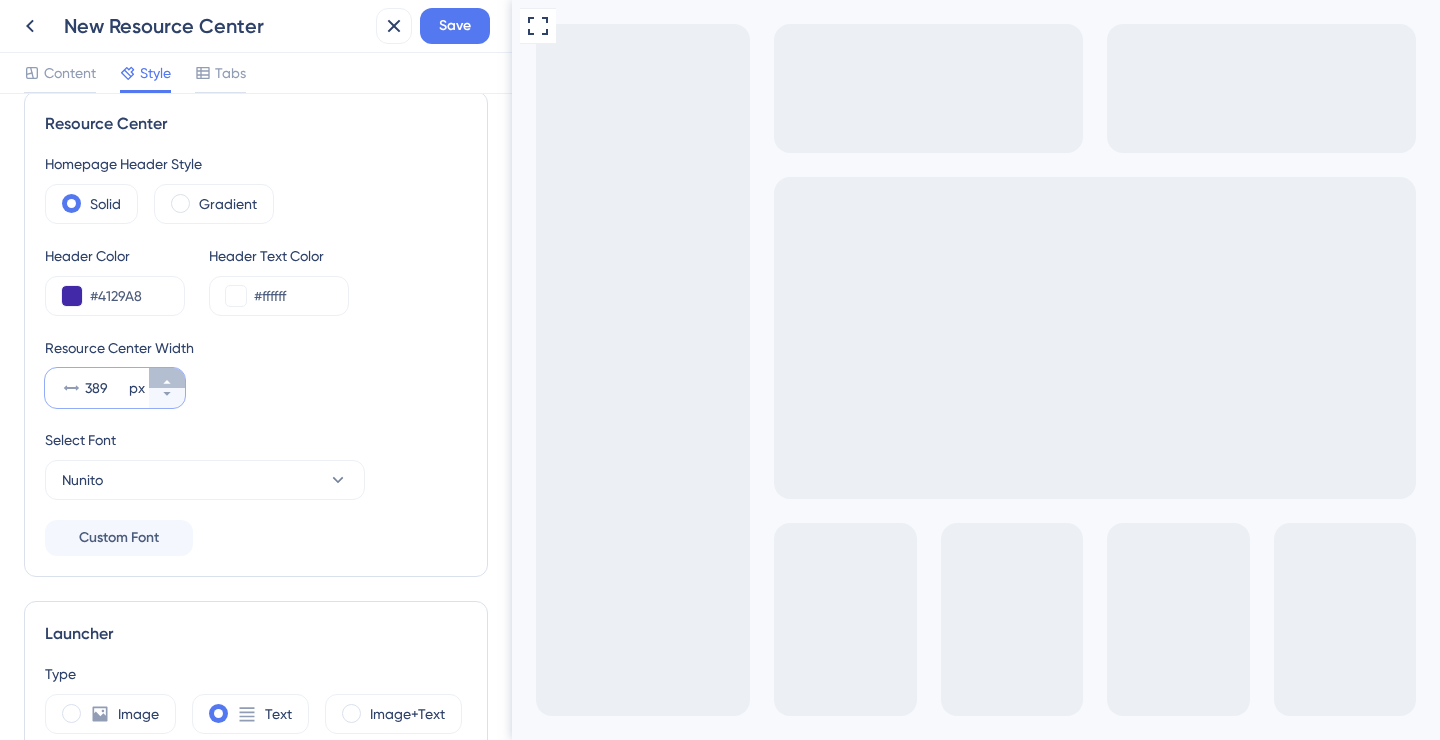 click 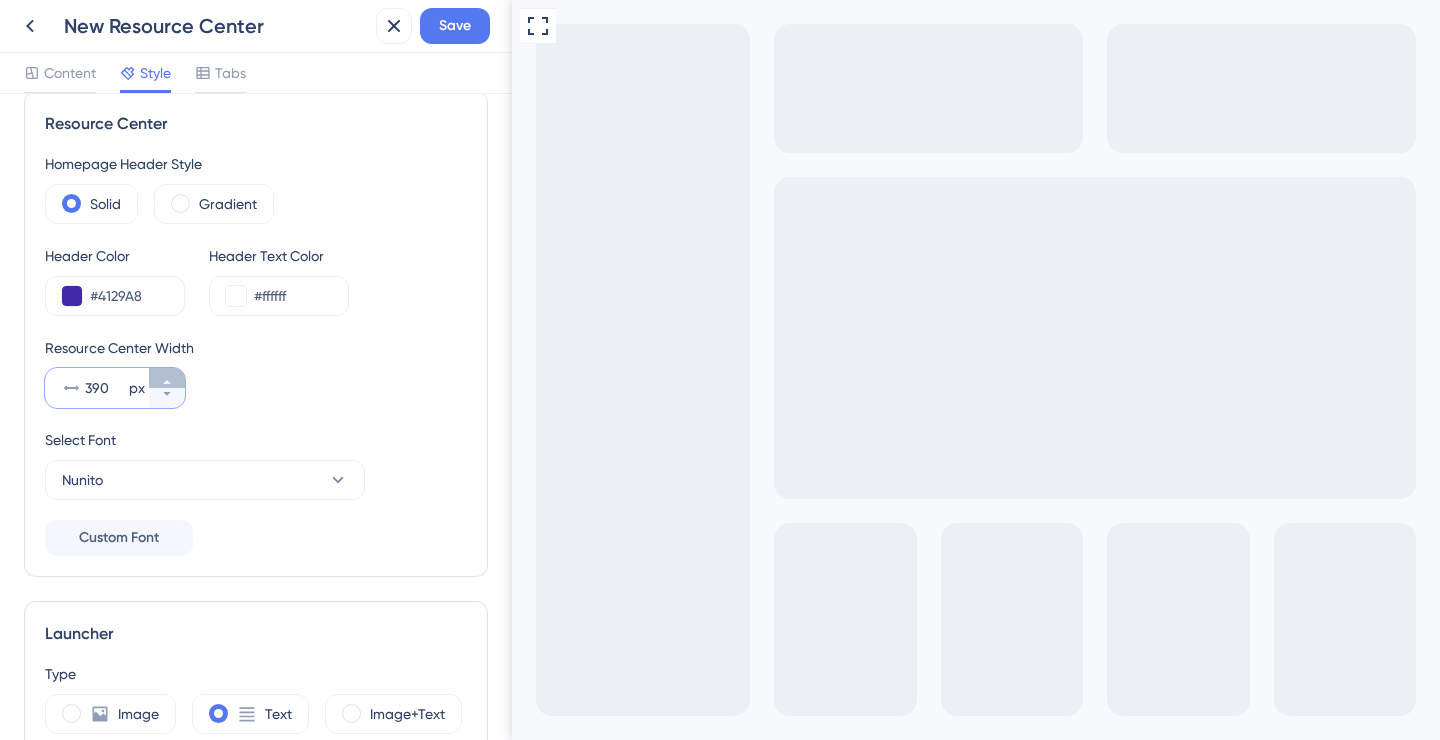 click 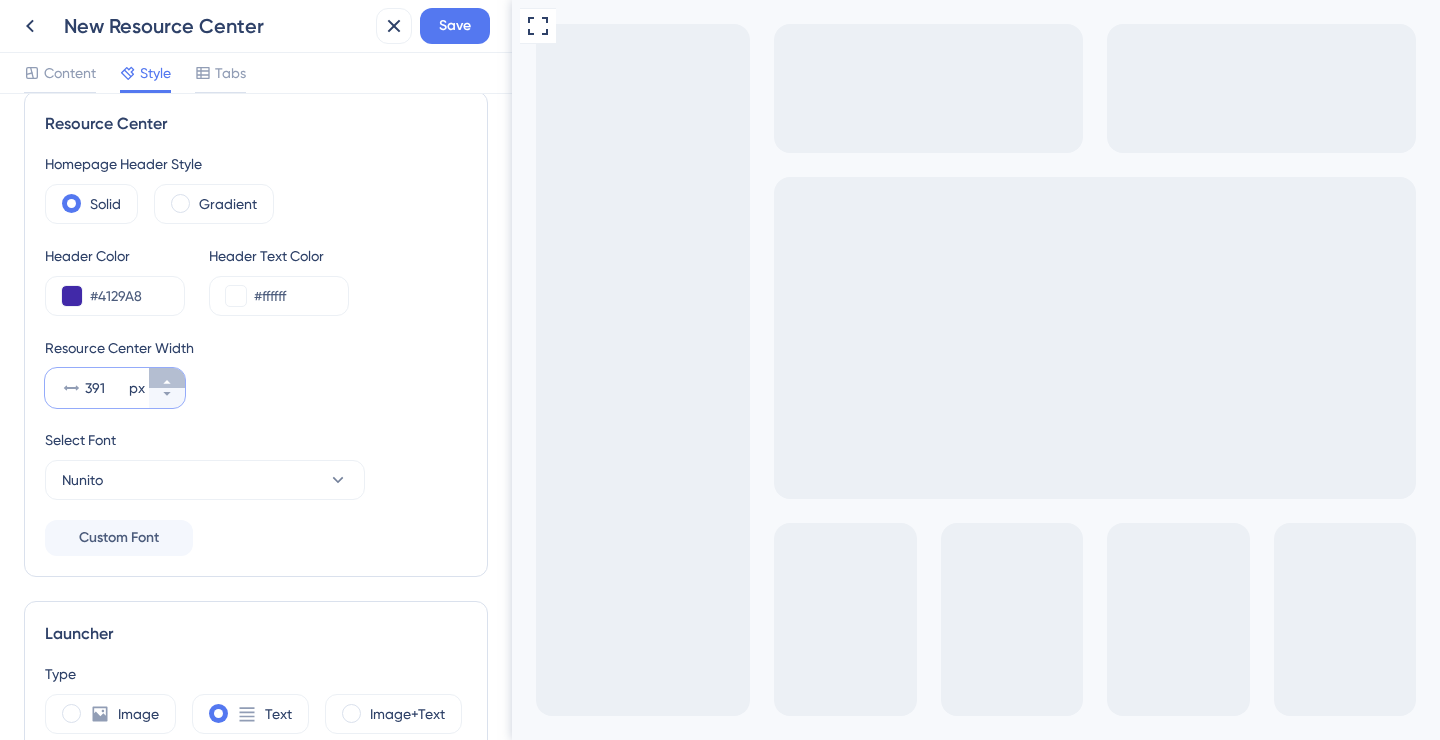 click 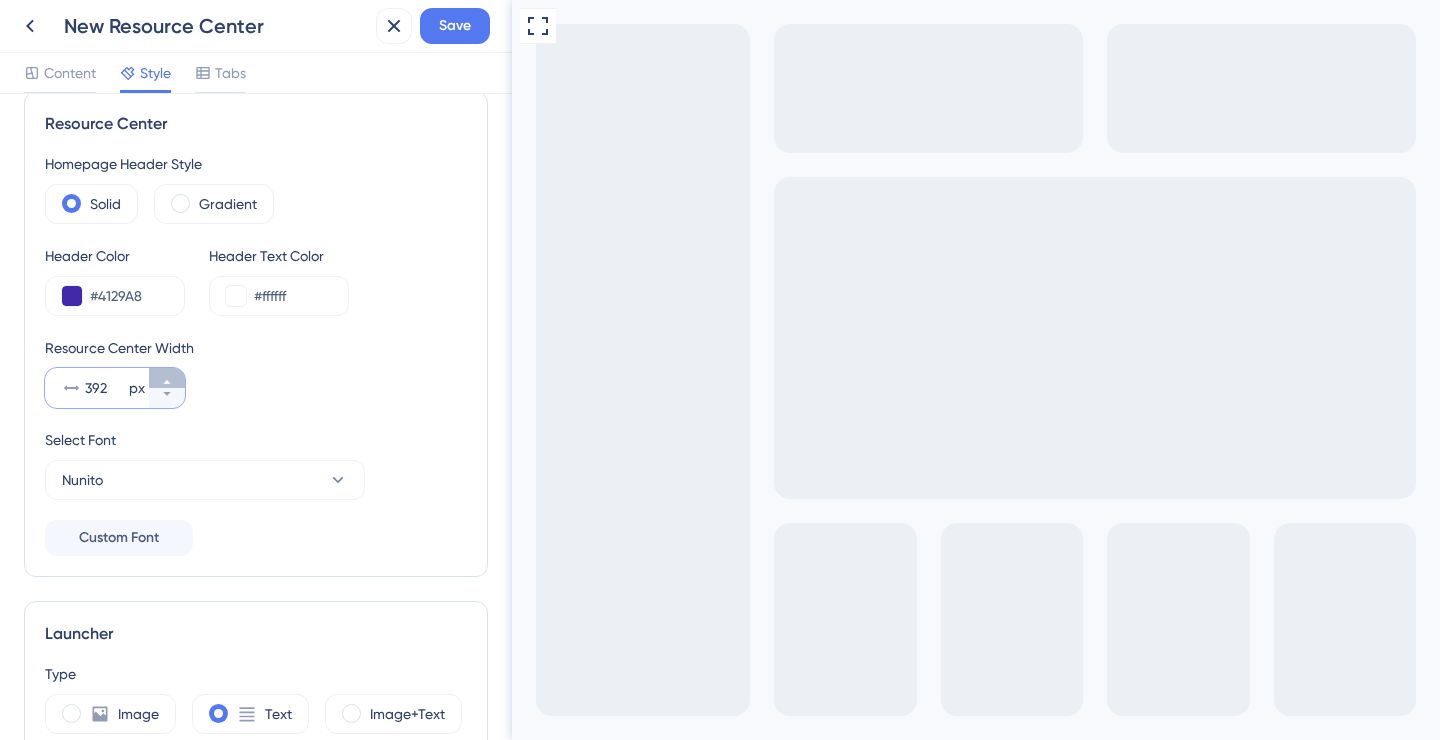 click 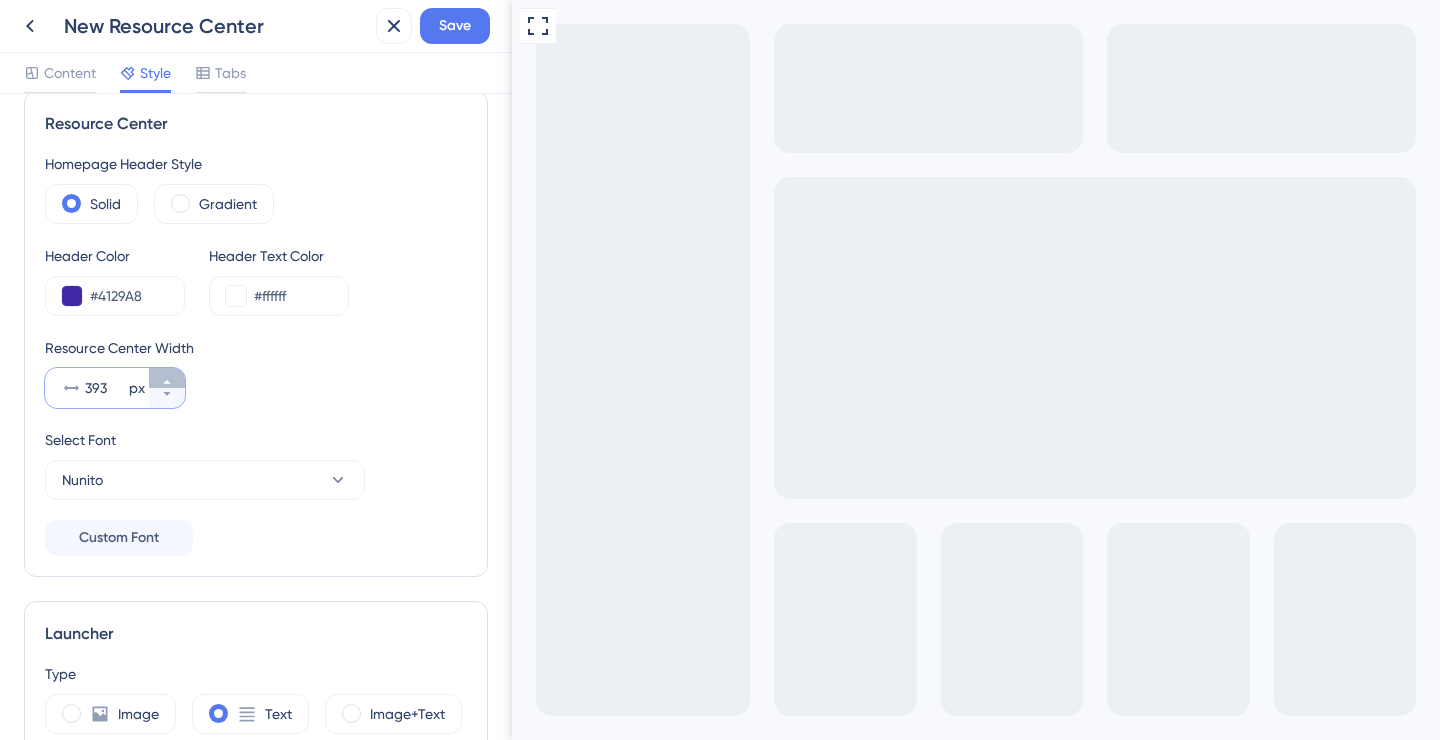 click 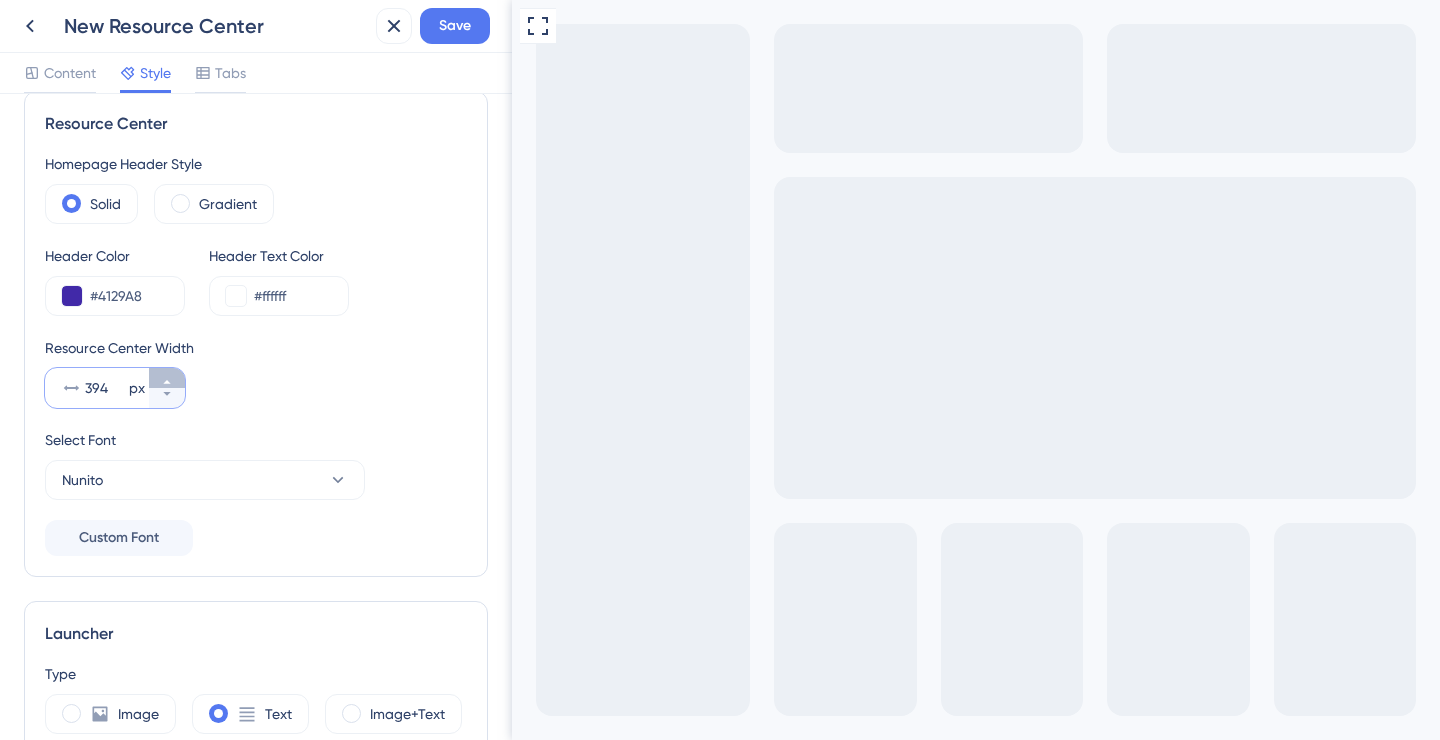 click 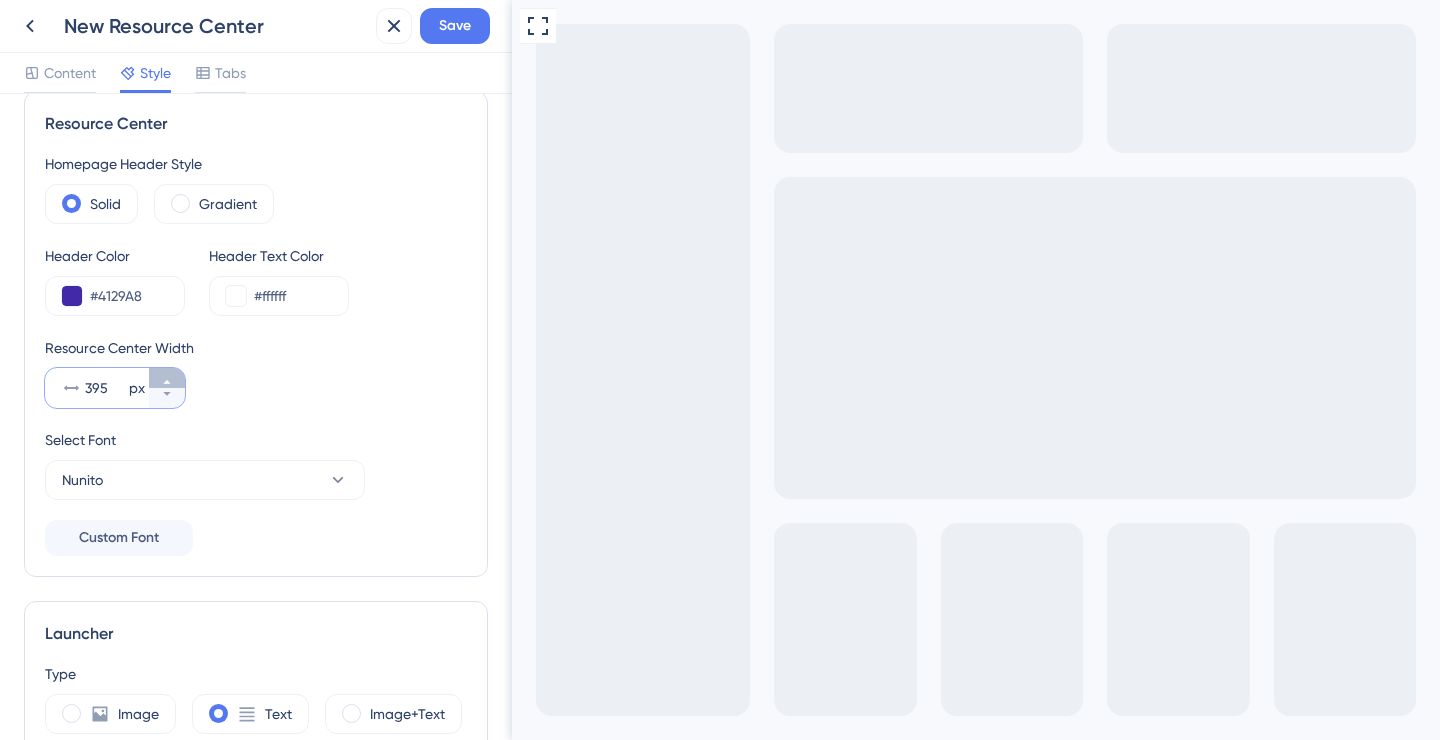 click 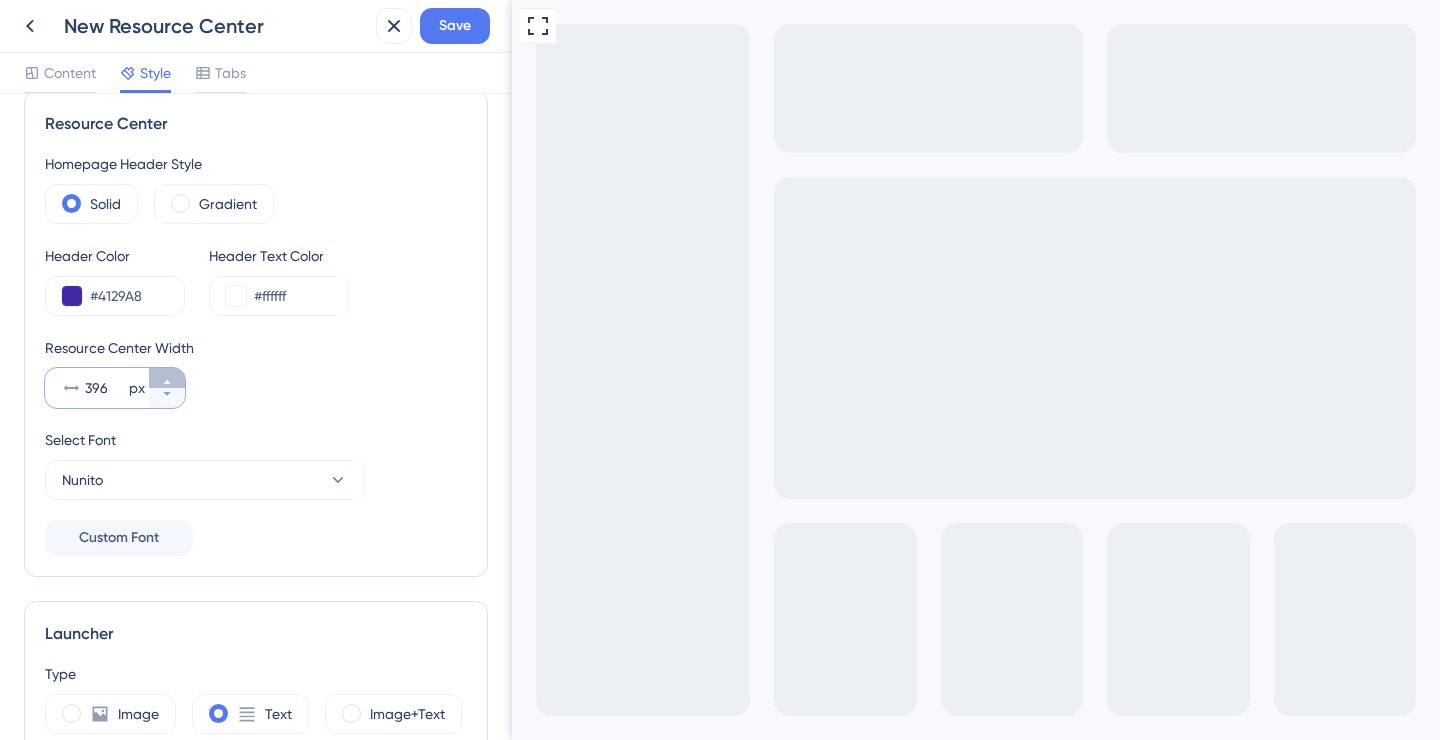 click 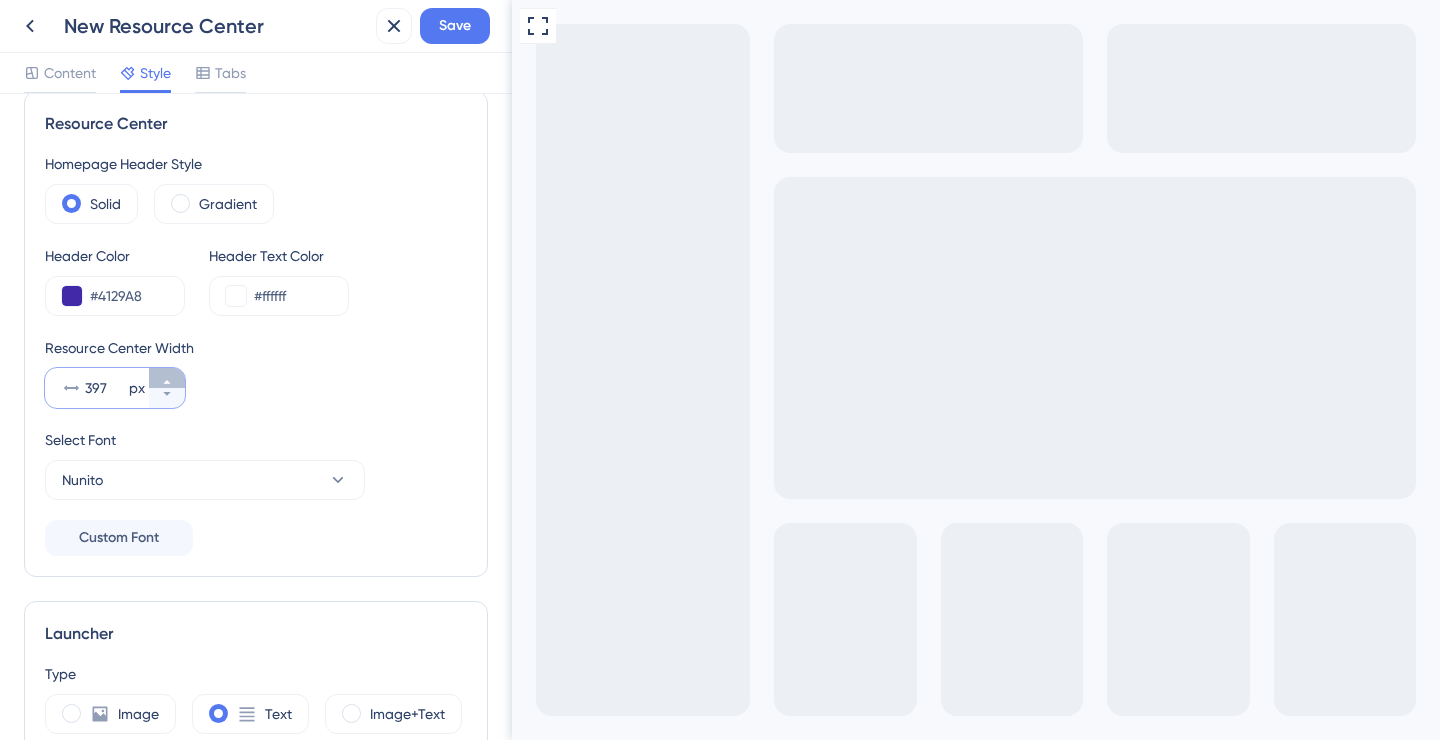 click 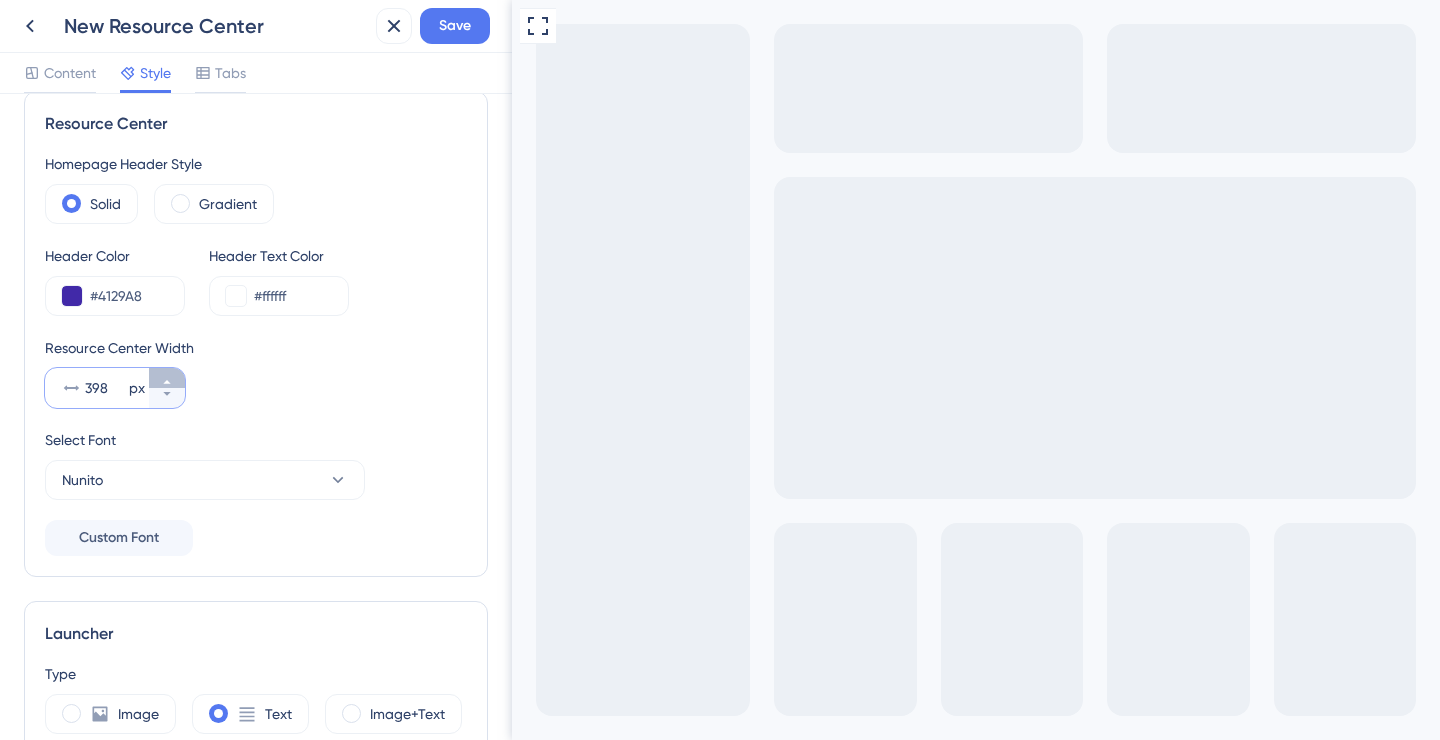 click 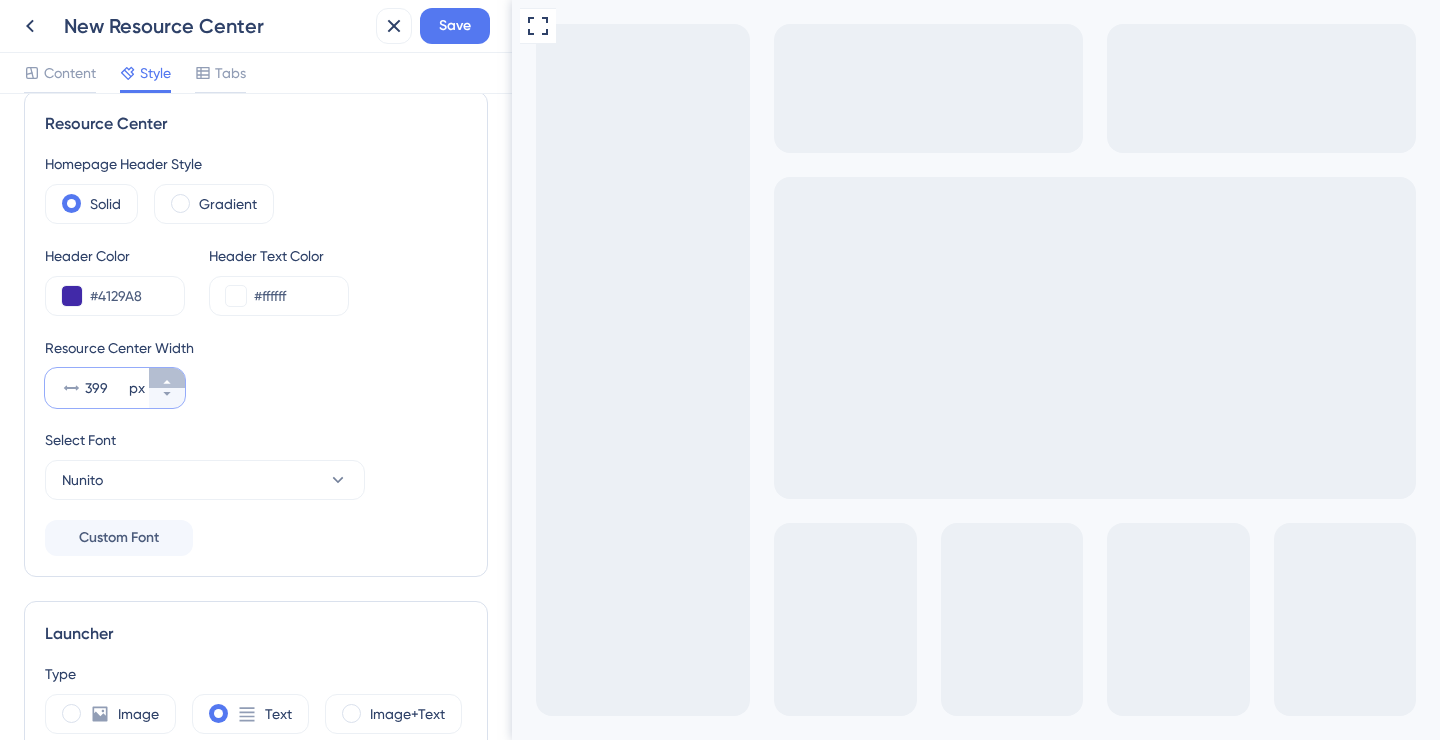 click 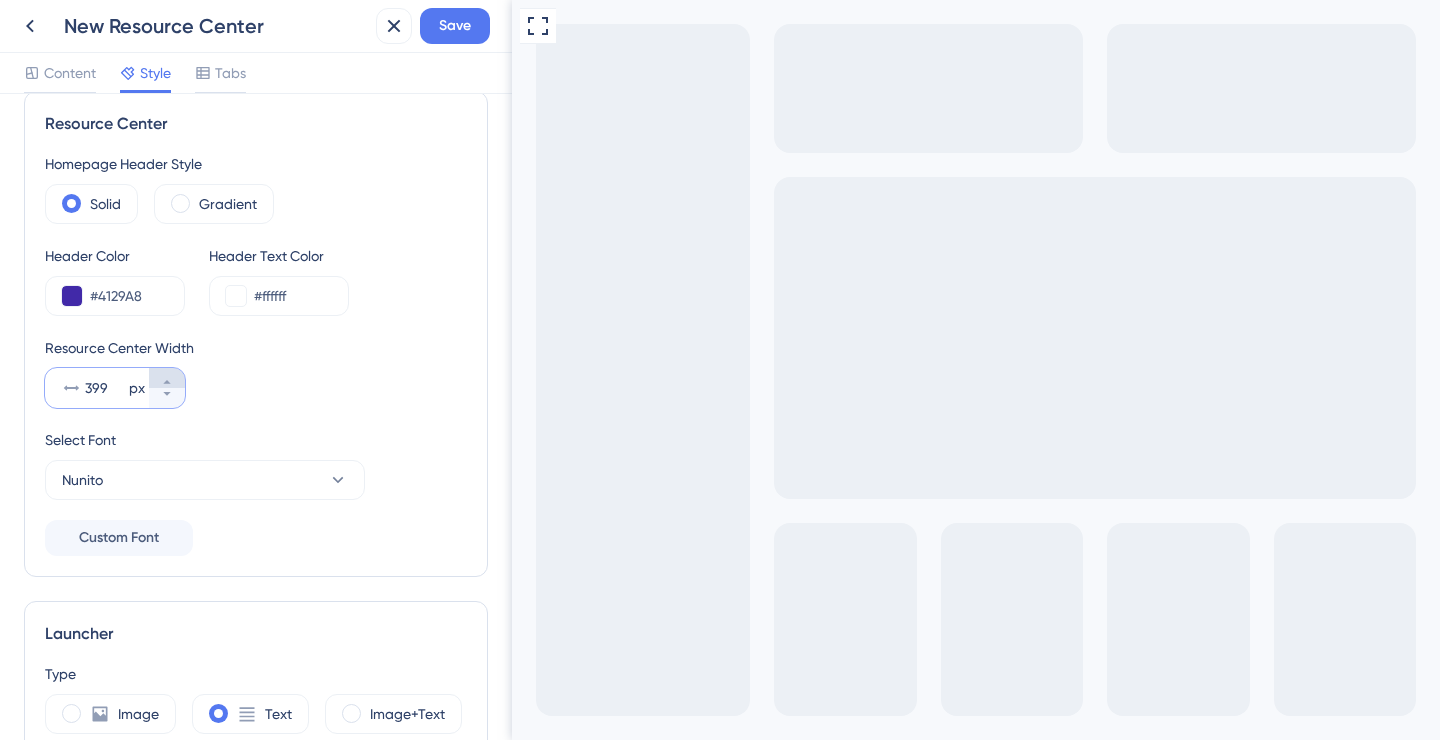 type on "400" 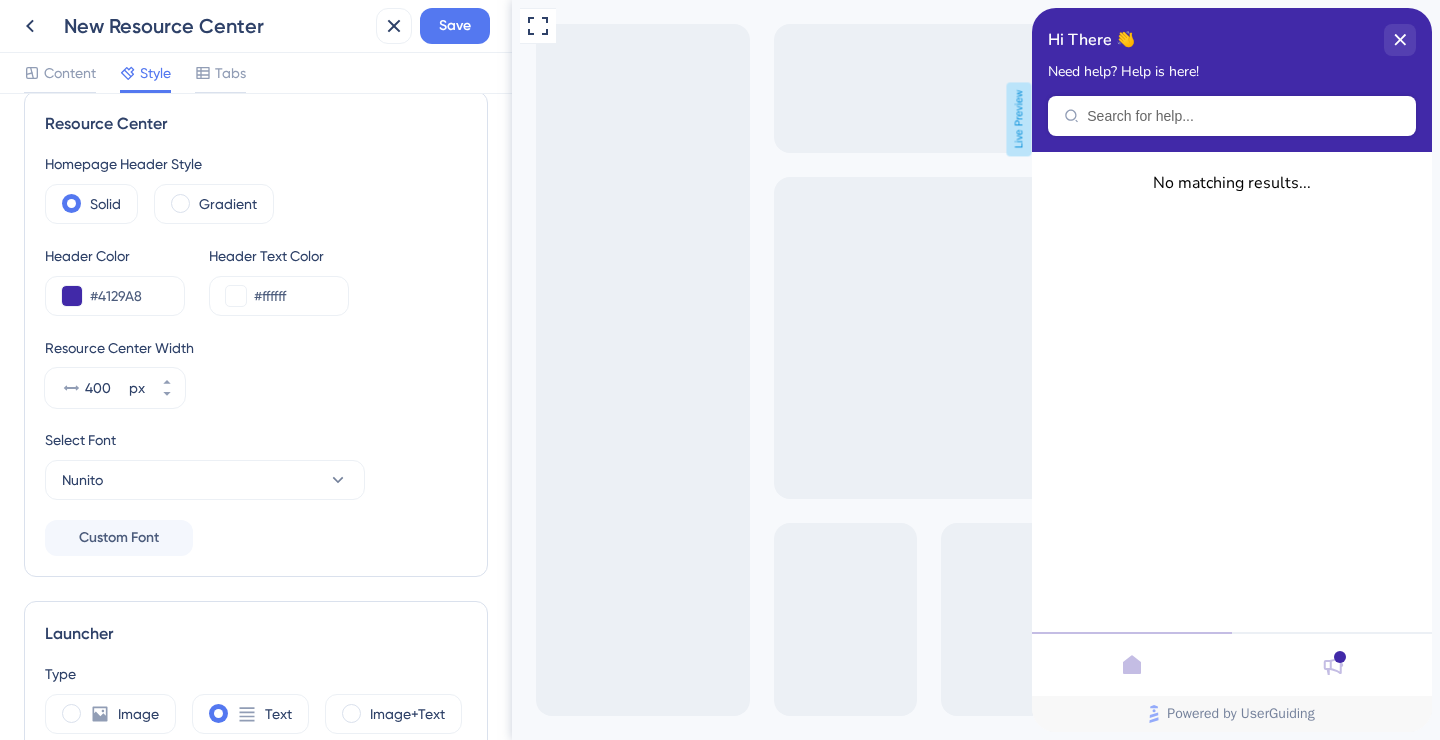 click on "Resource Center Width 400 px" at bounding box center (256, 372) 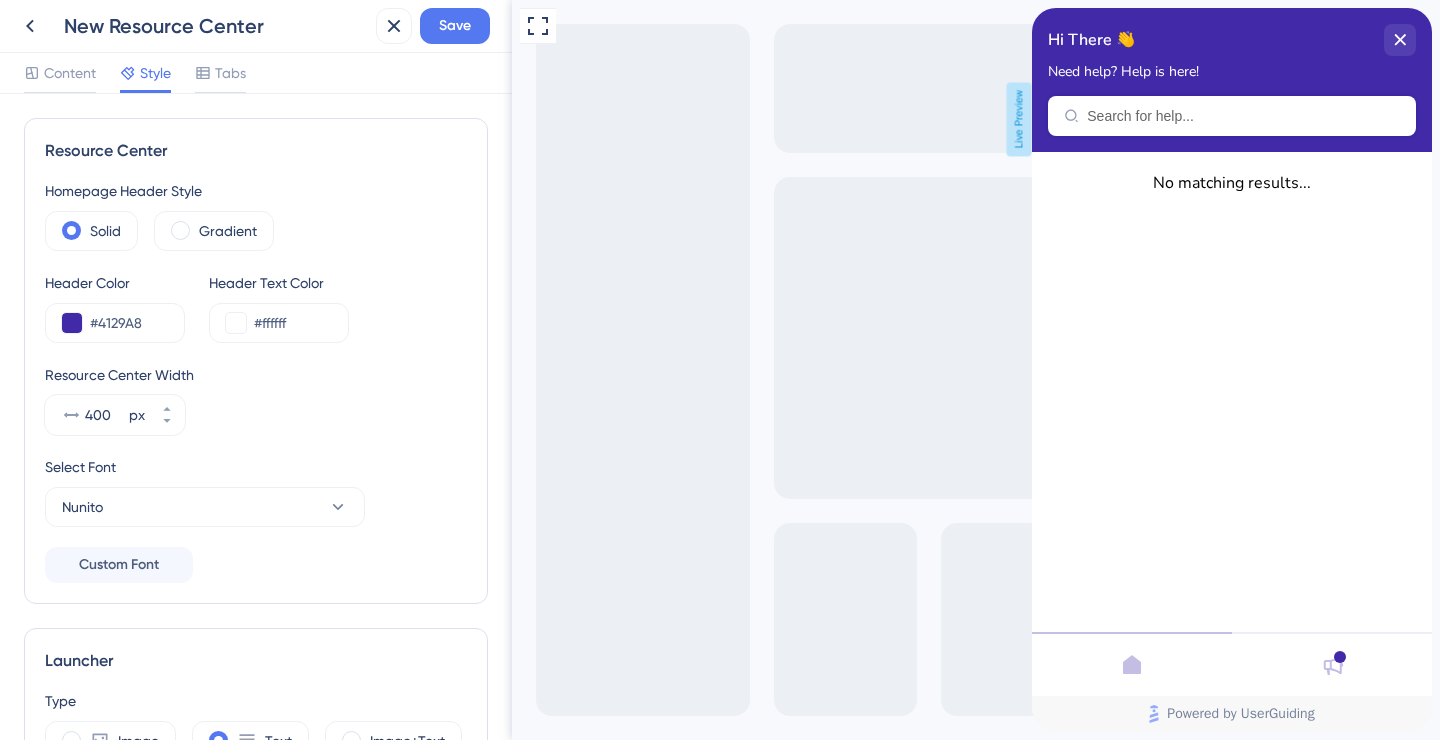 click on "Header Color #4129A8 Header Text Color #ffffff" at bounding box center (256, 307) 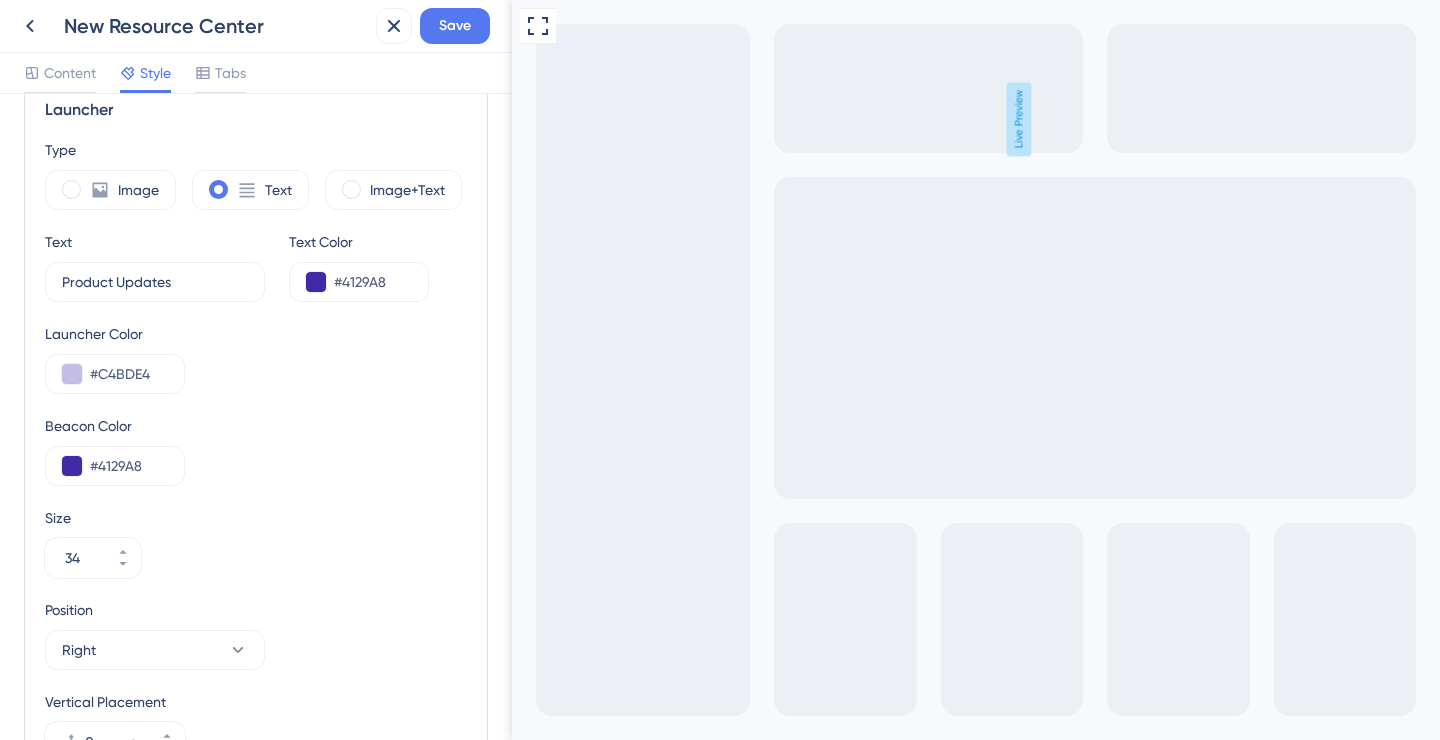 scroll, scrollTop: 553, scrollLeft: 0, axis: vertical 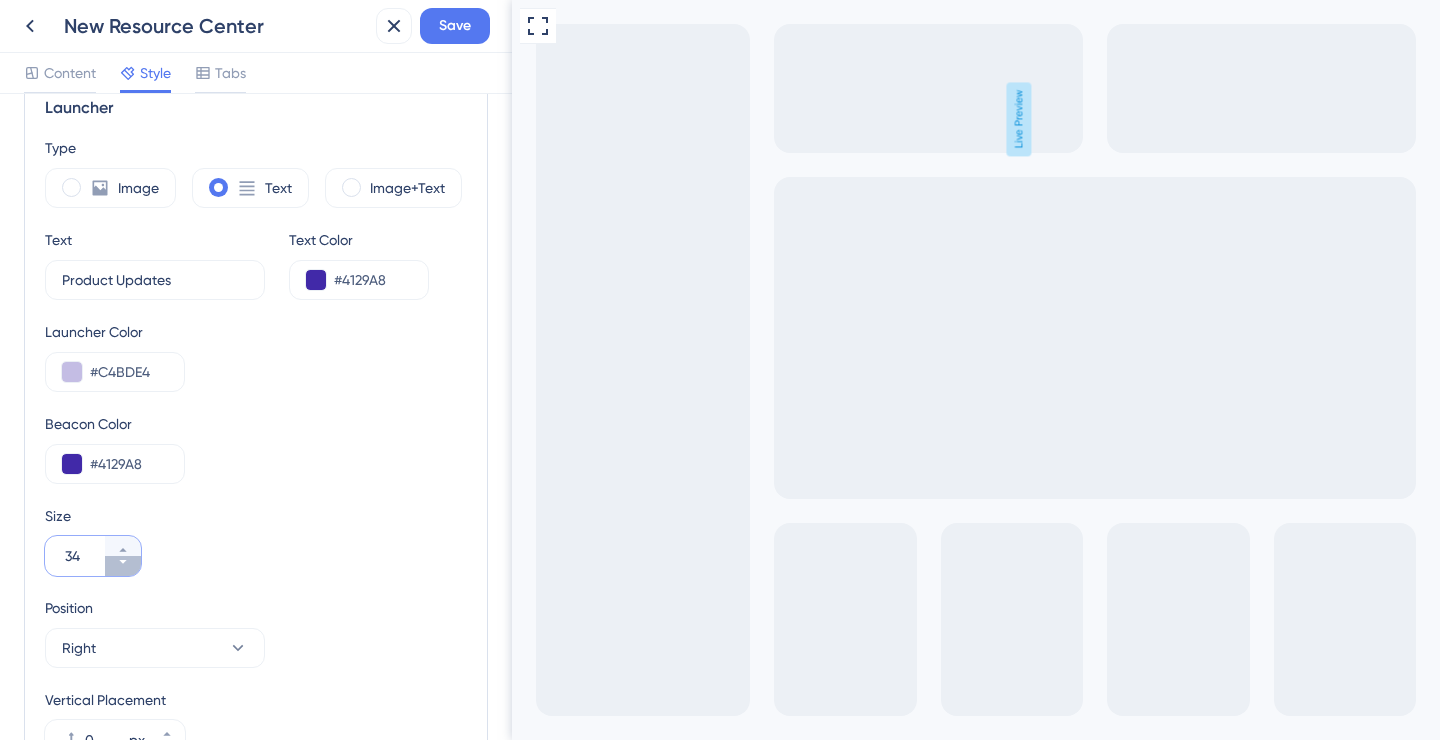 click 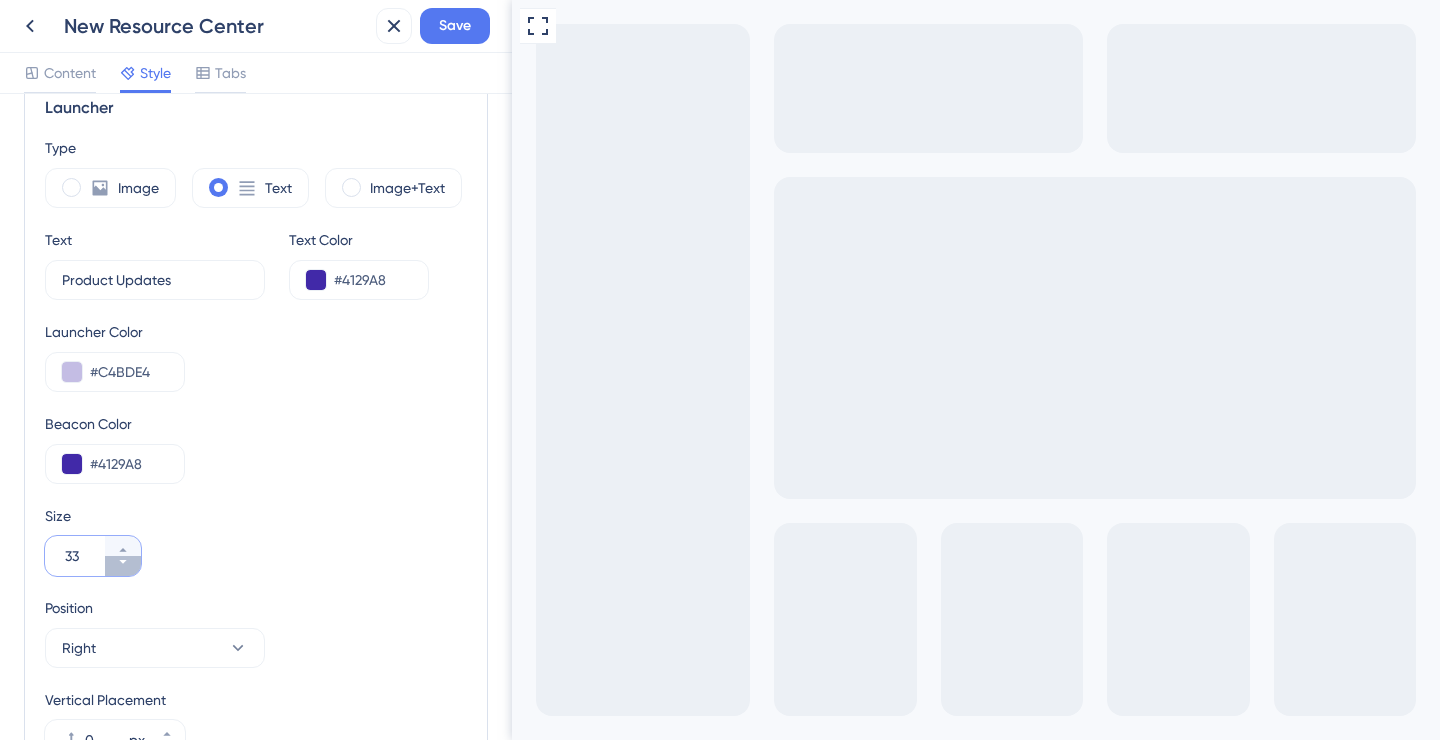 click 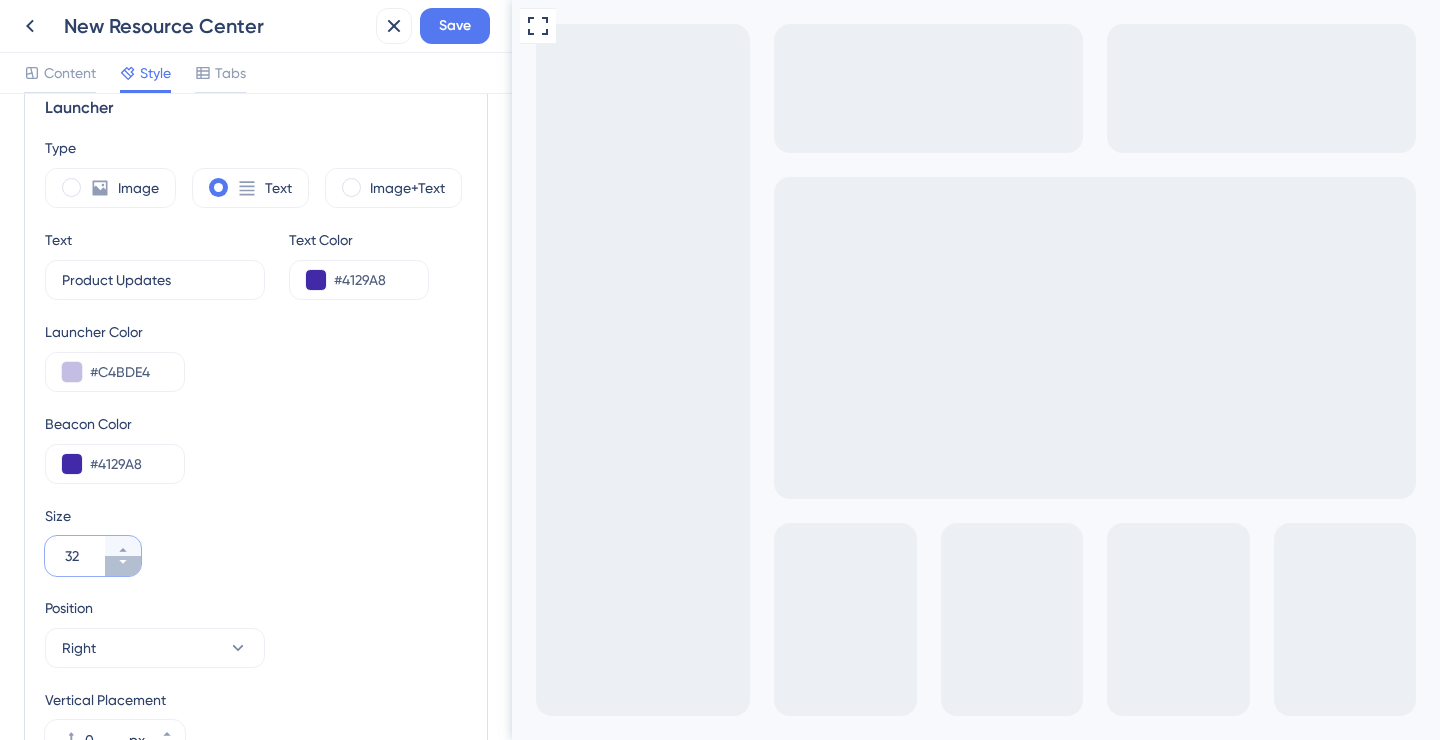 click 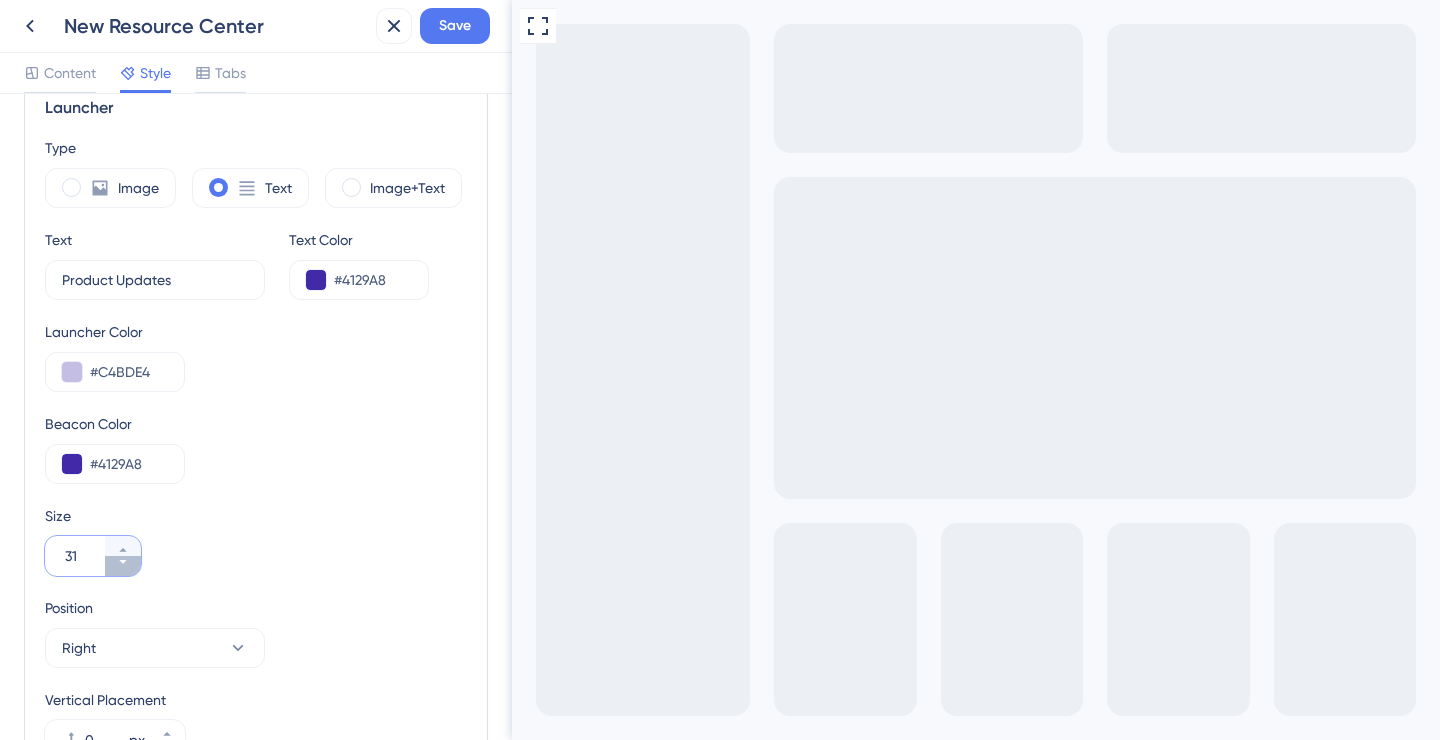 click 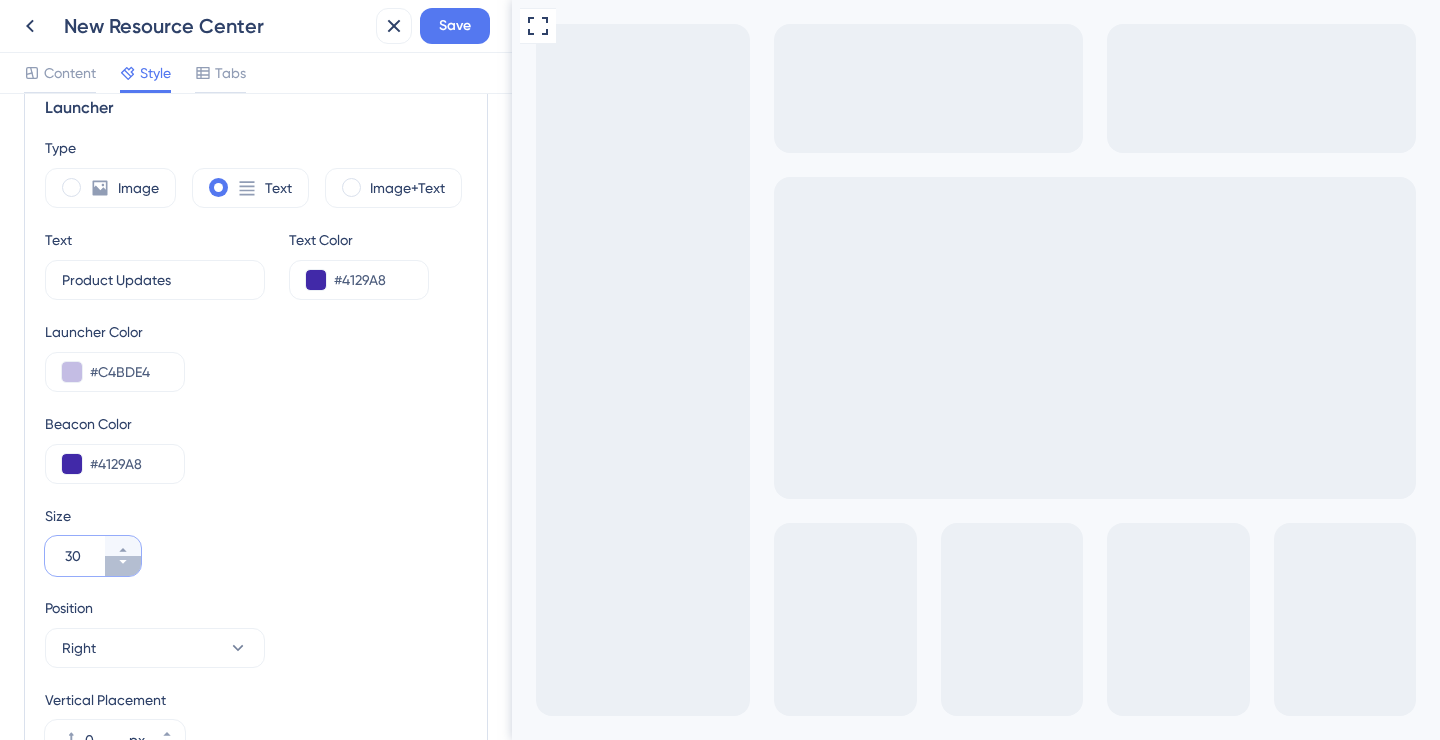 click 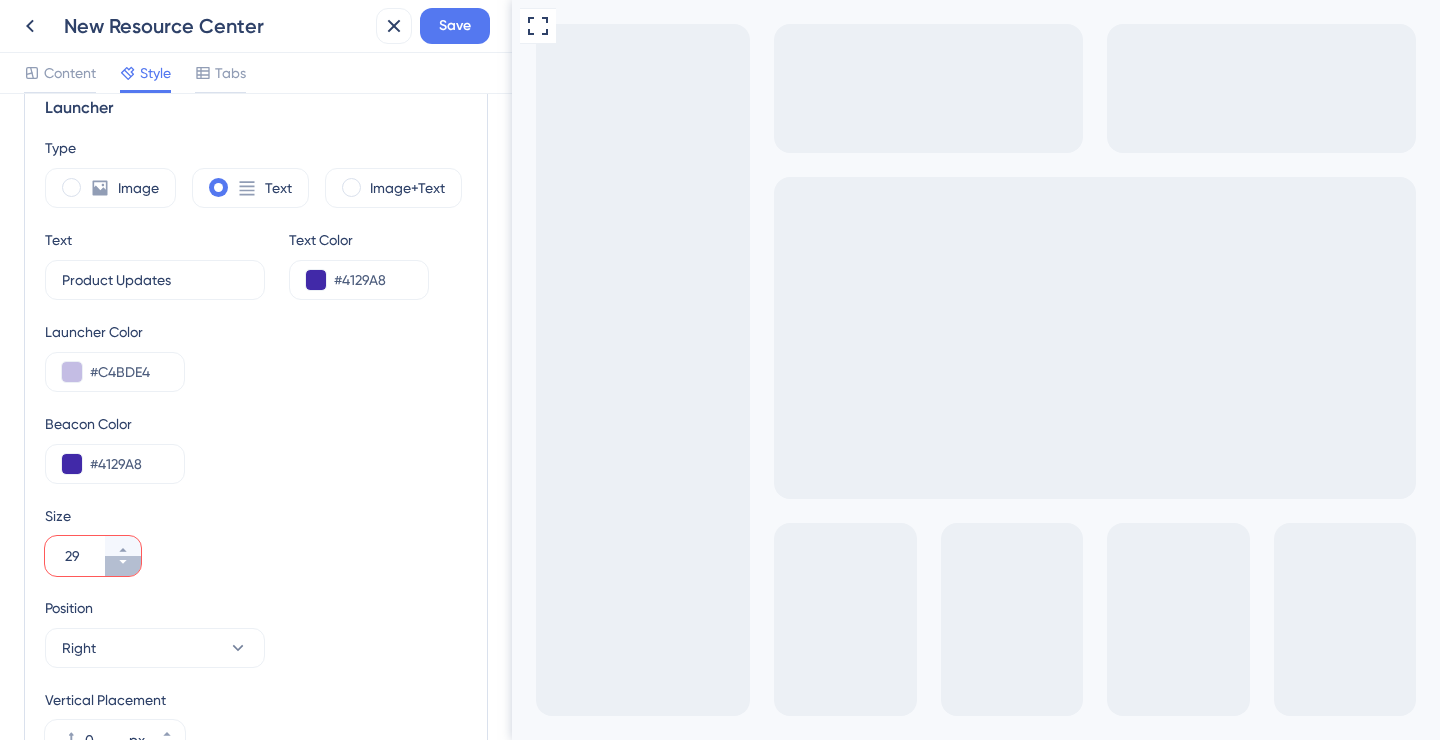 click 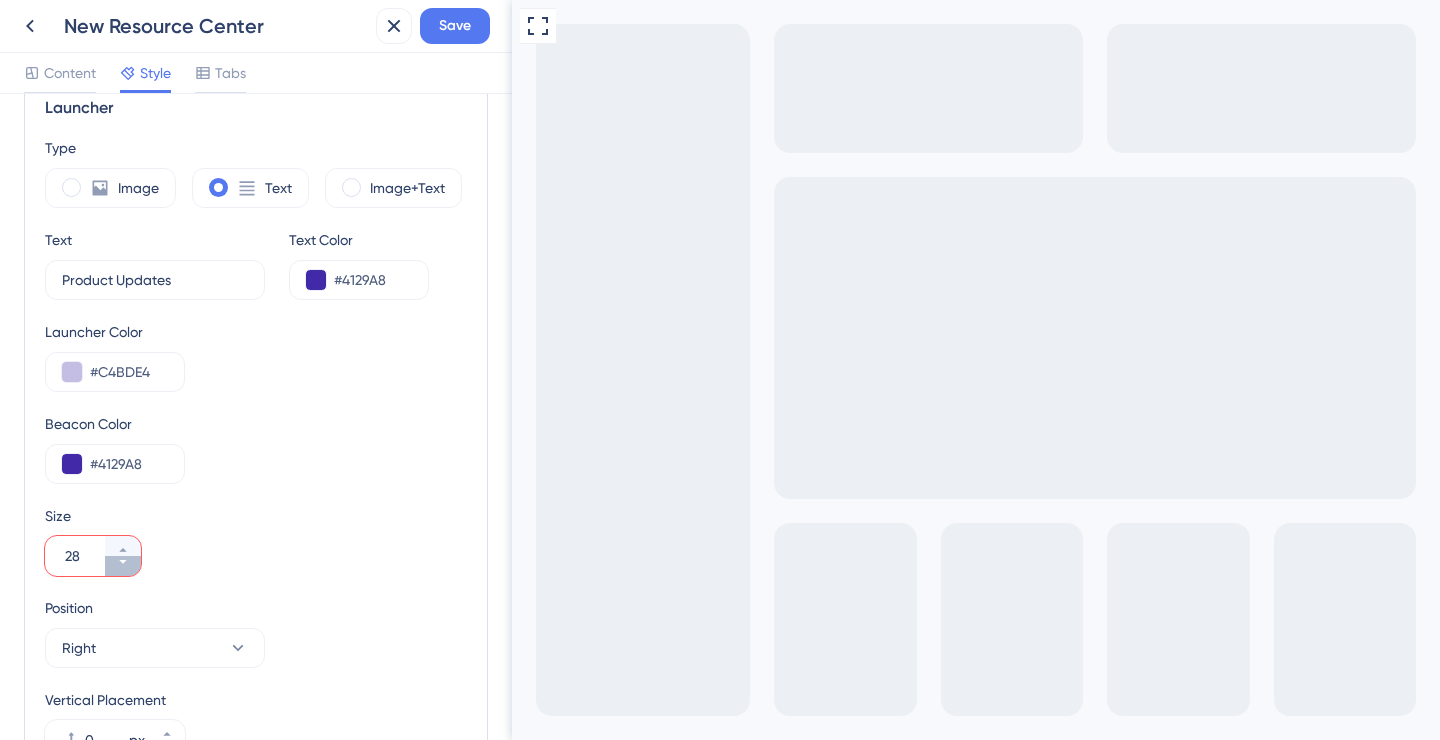 click 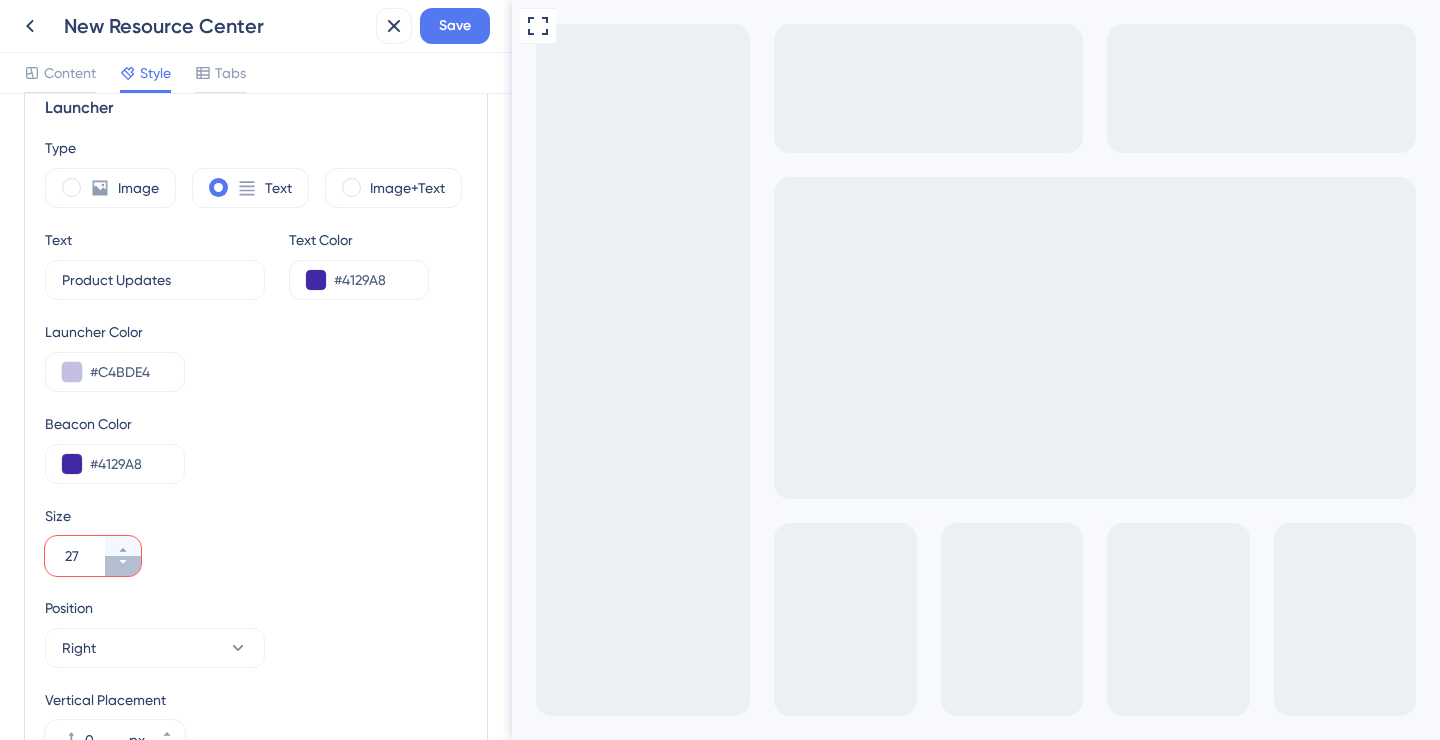 click 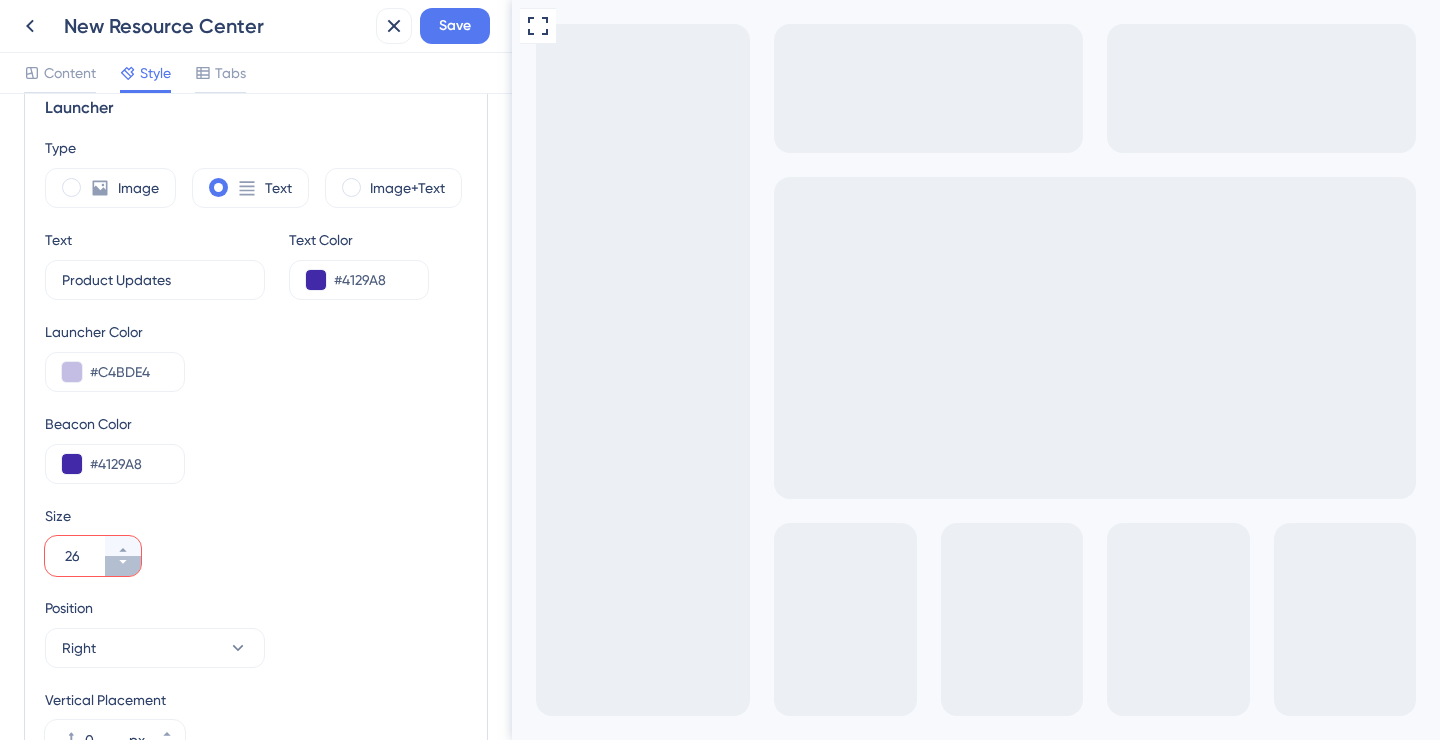 click 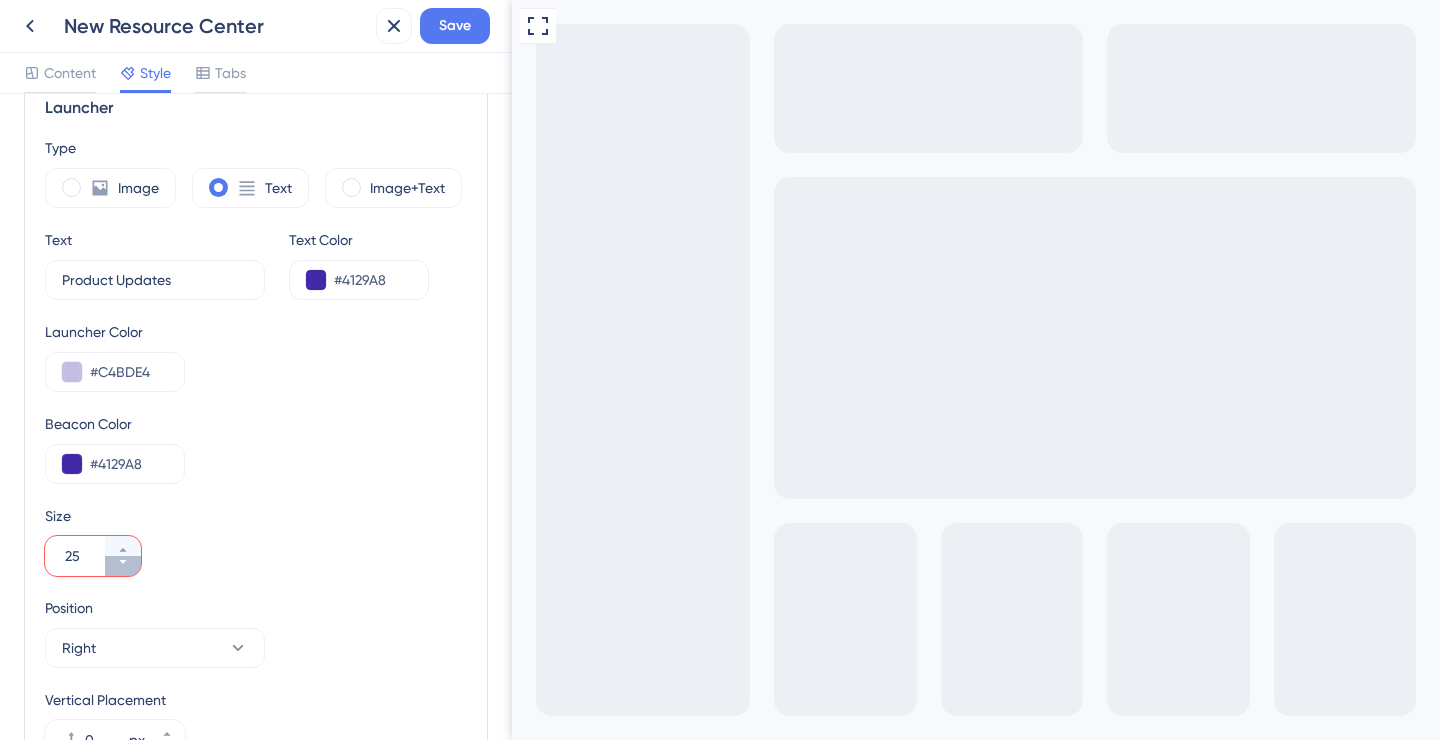 click 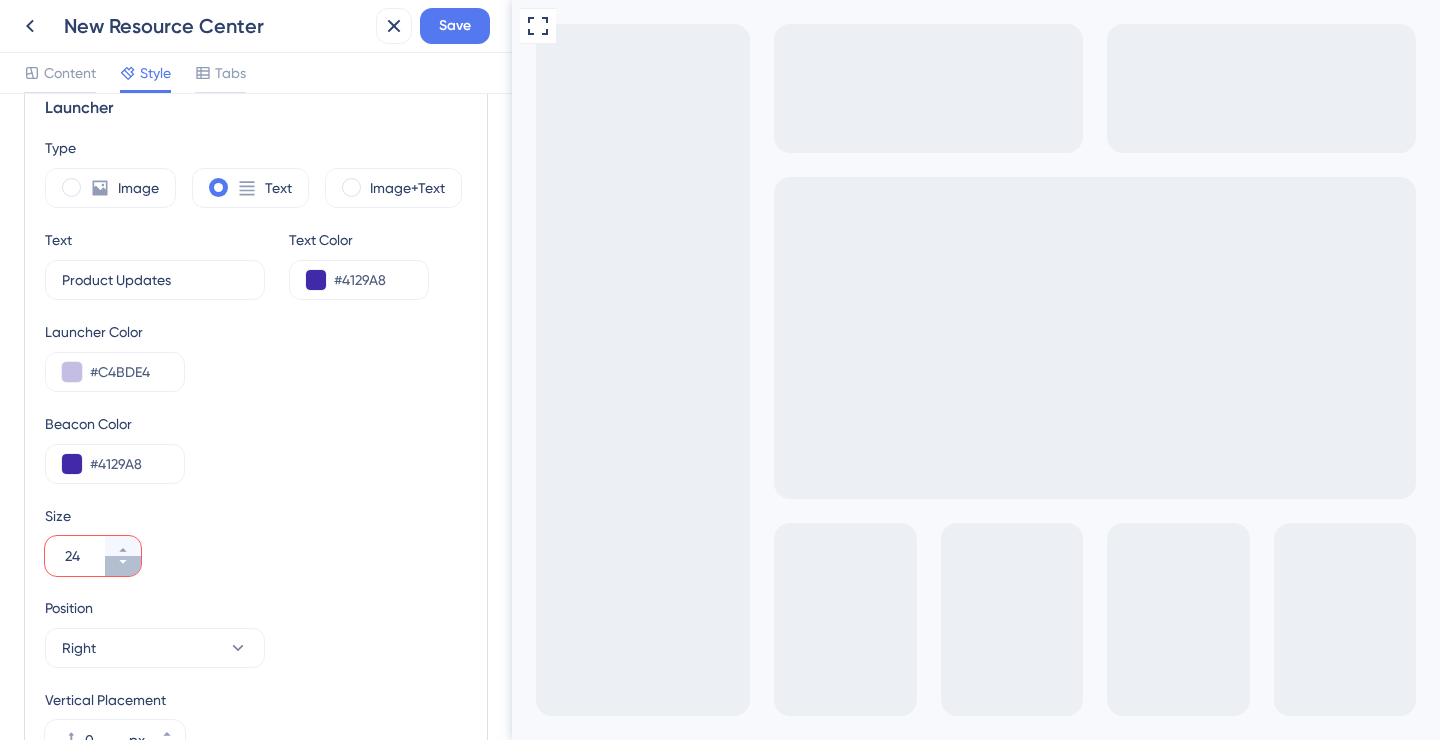 click 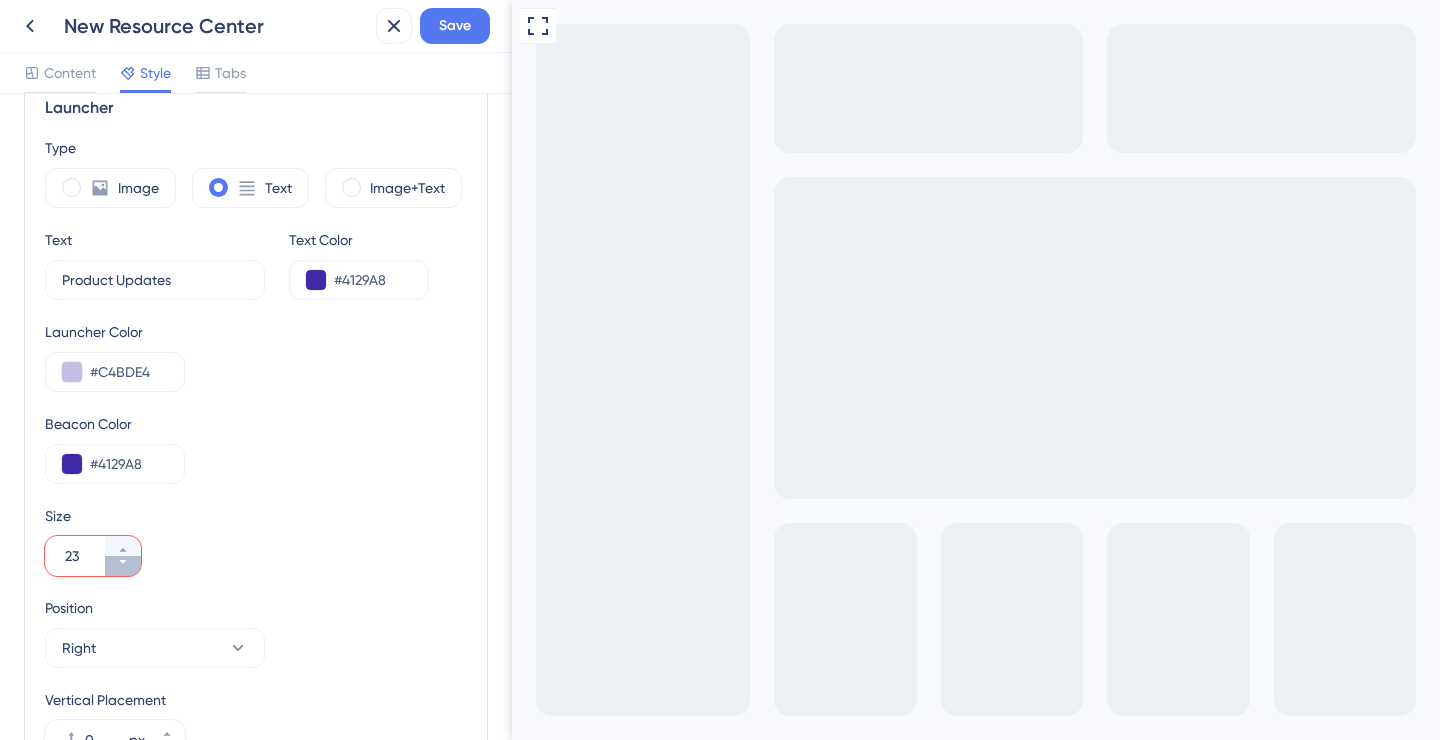 click 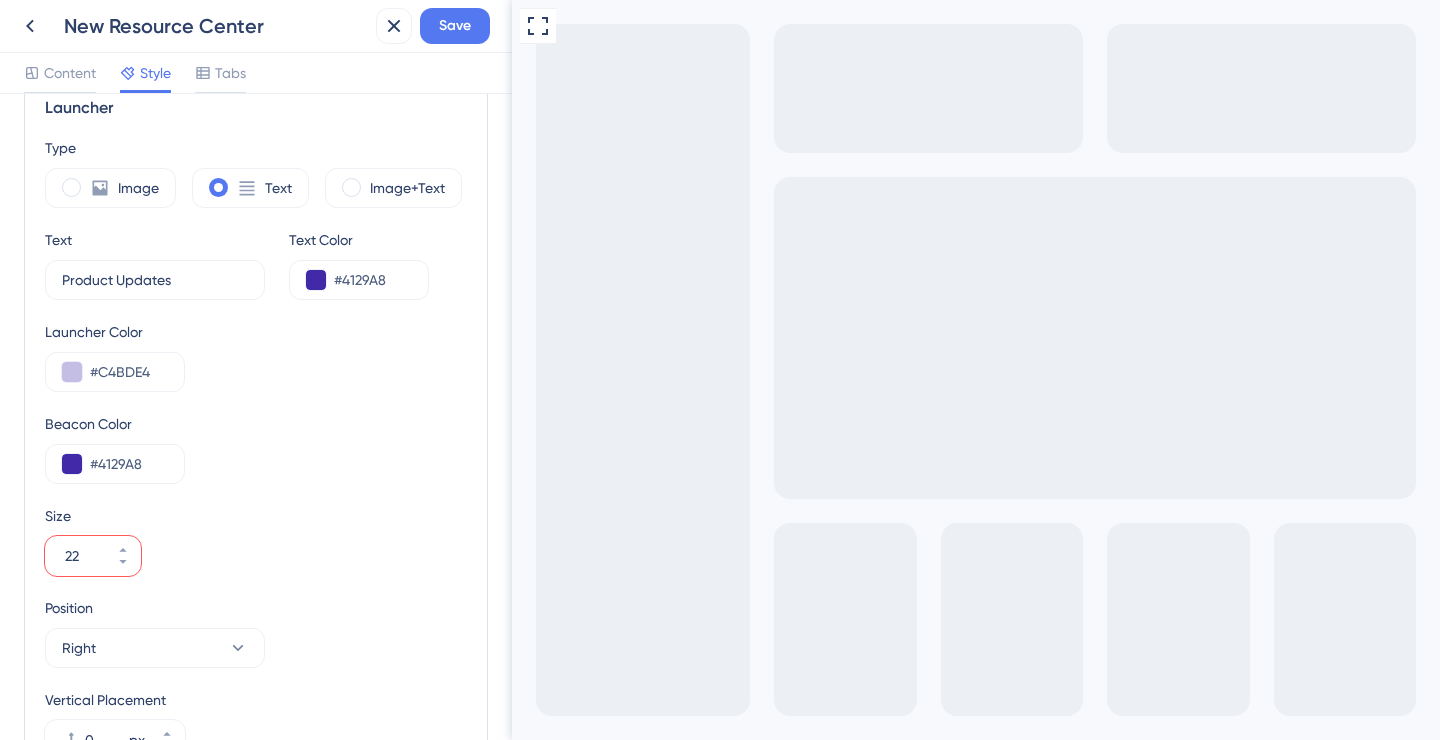 click on "Size" at bounding box center (256, 516) 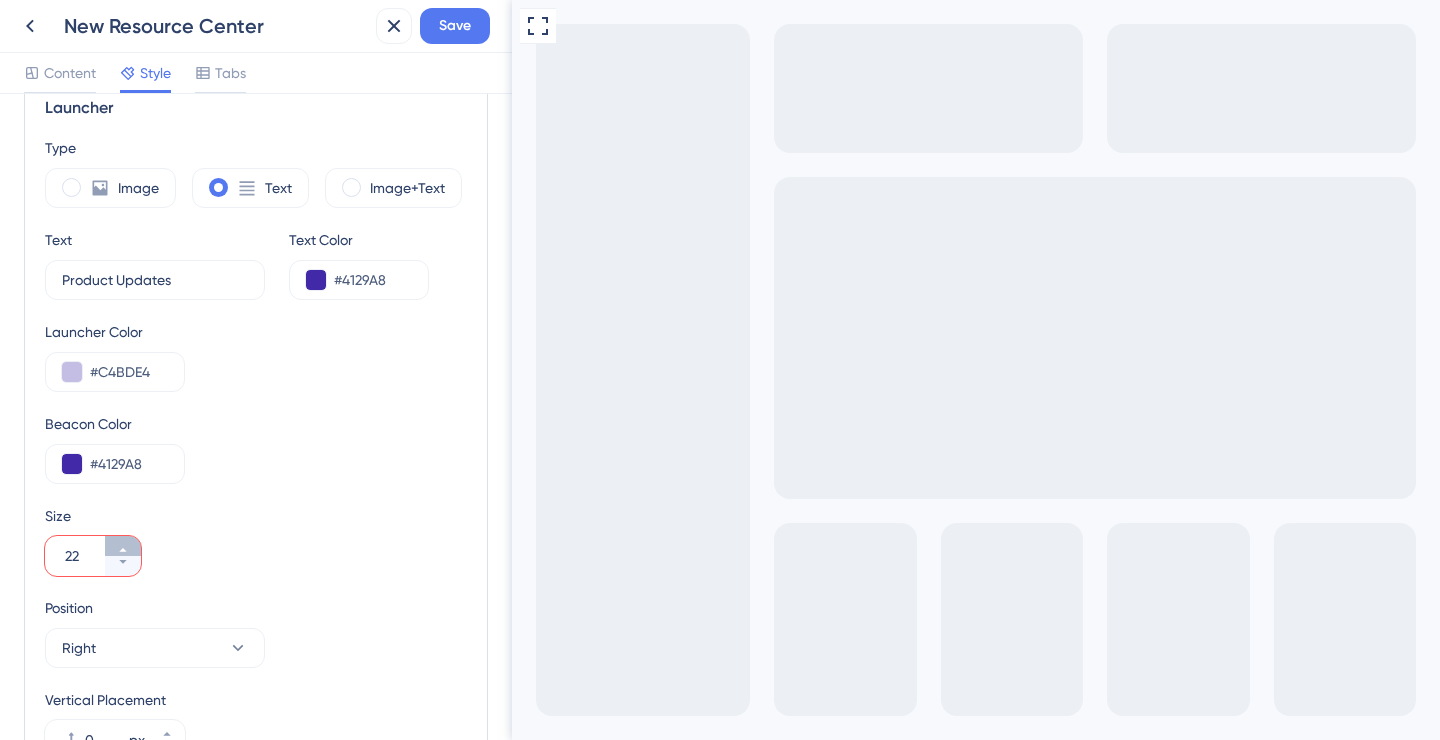 click 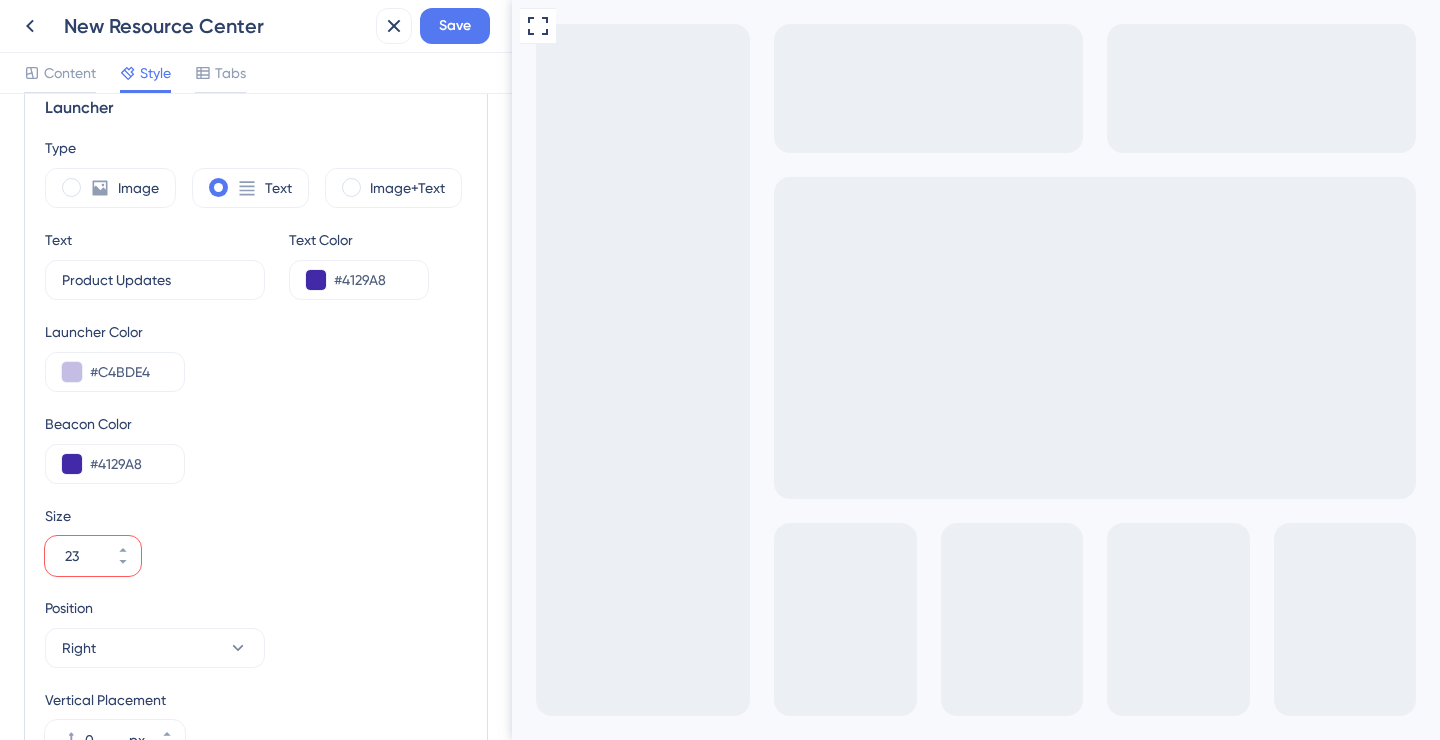 click on "Size 23" at bounding box center [256, 540] 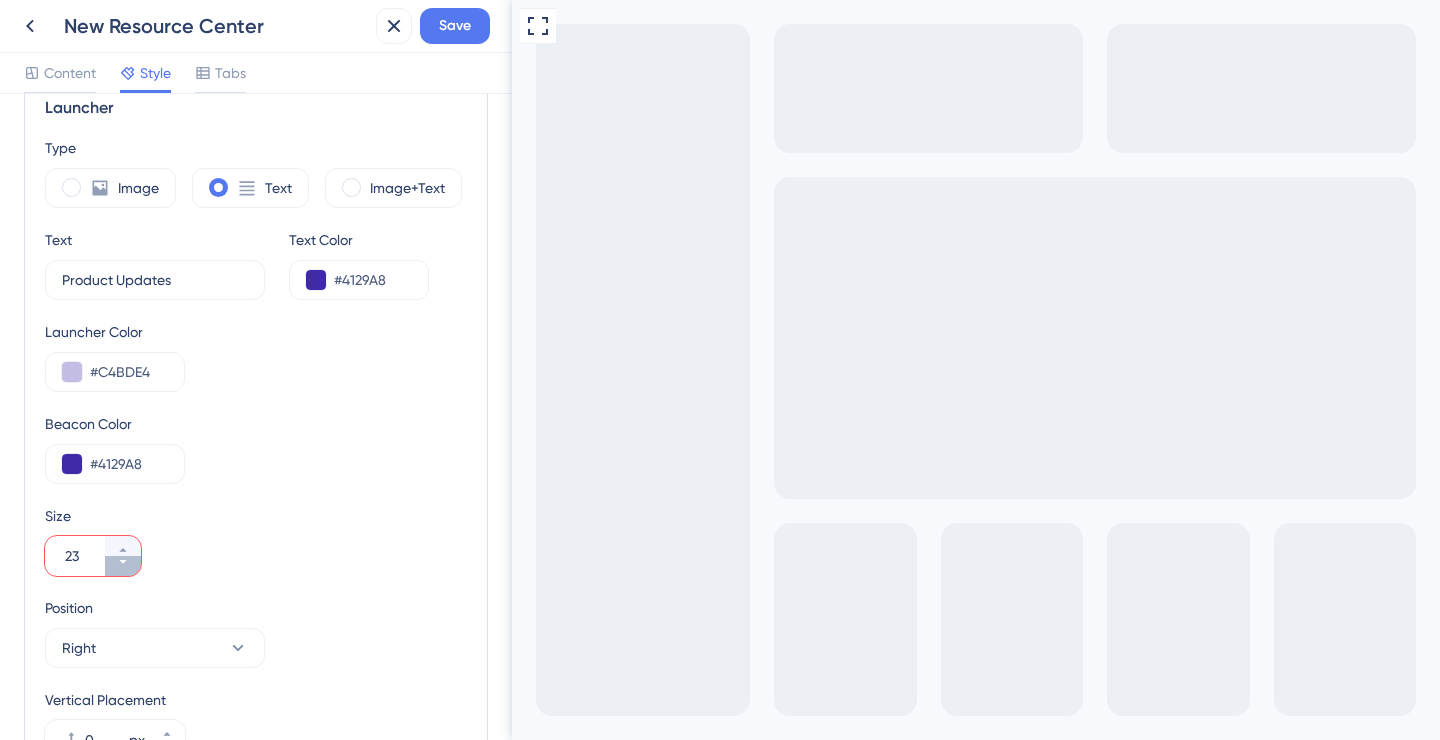 click 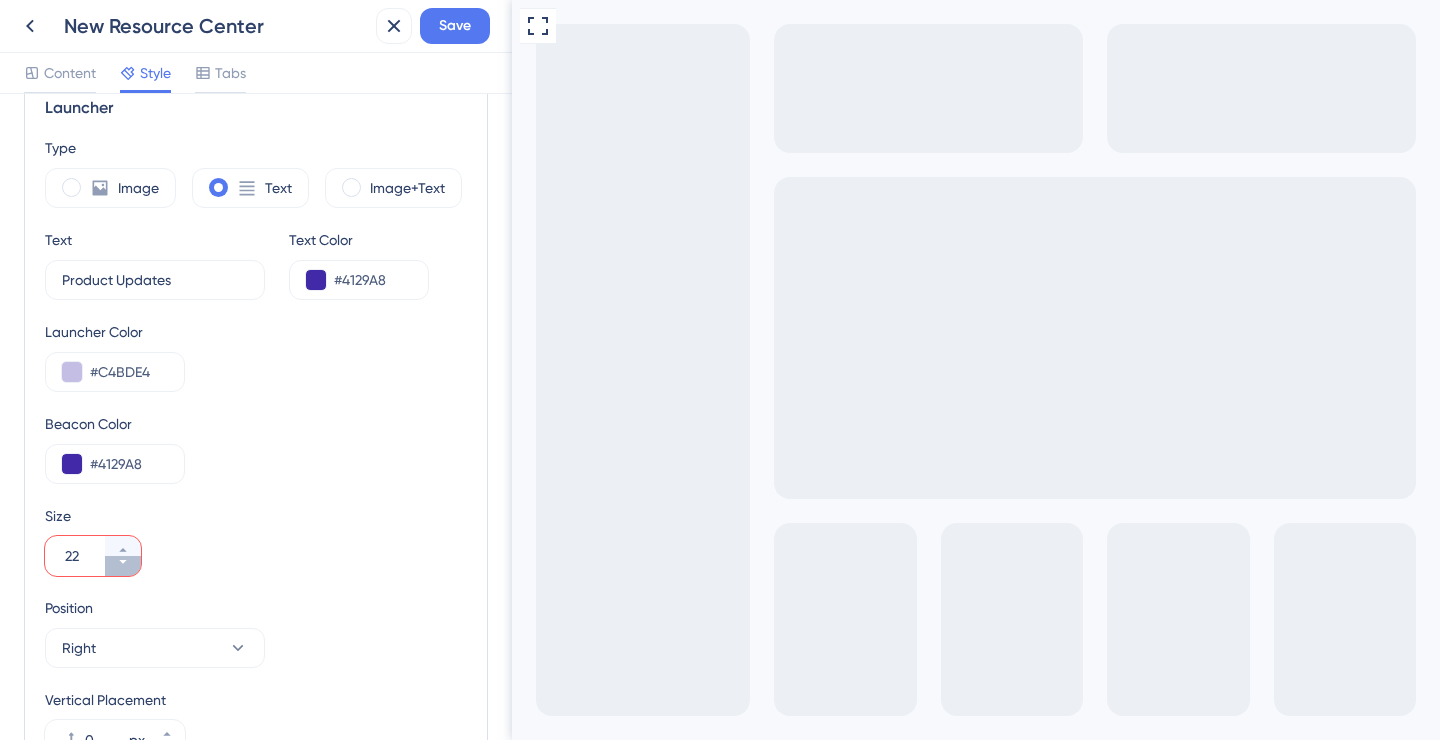 click 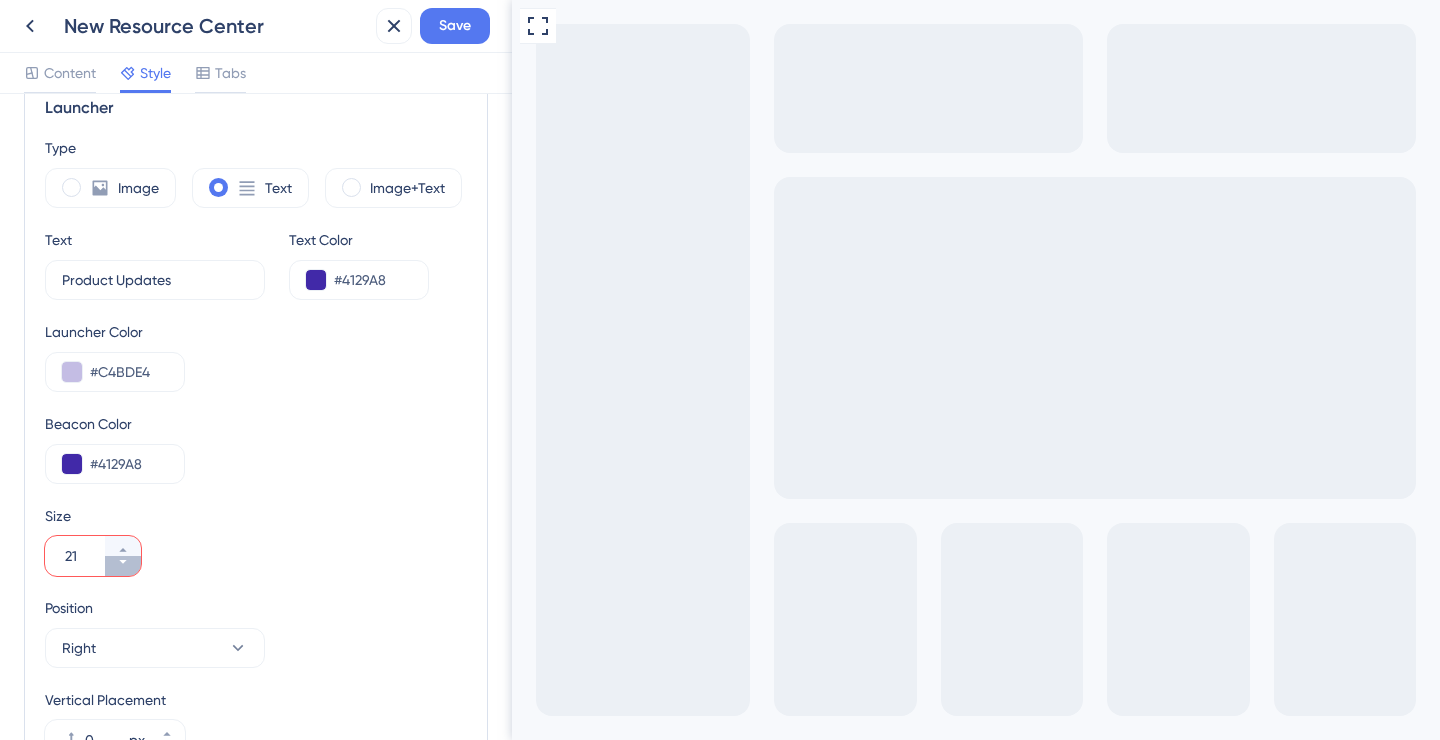 click 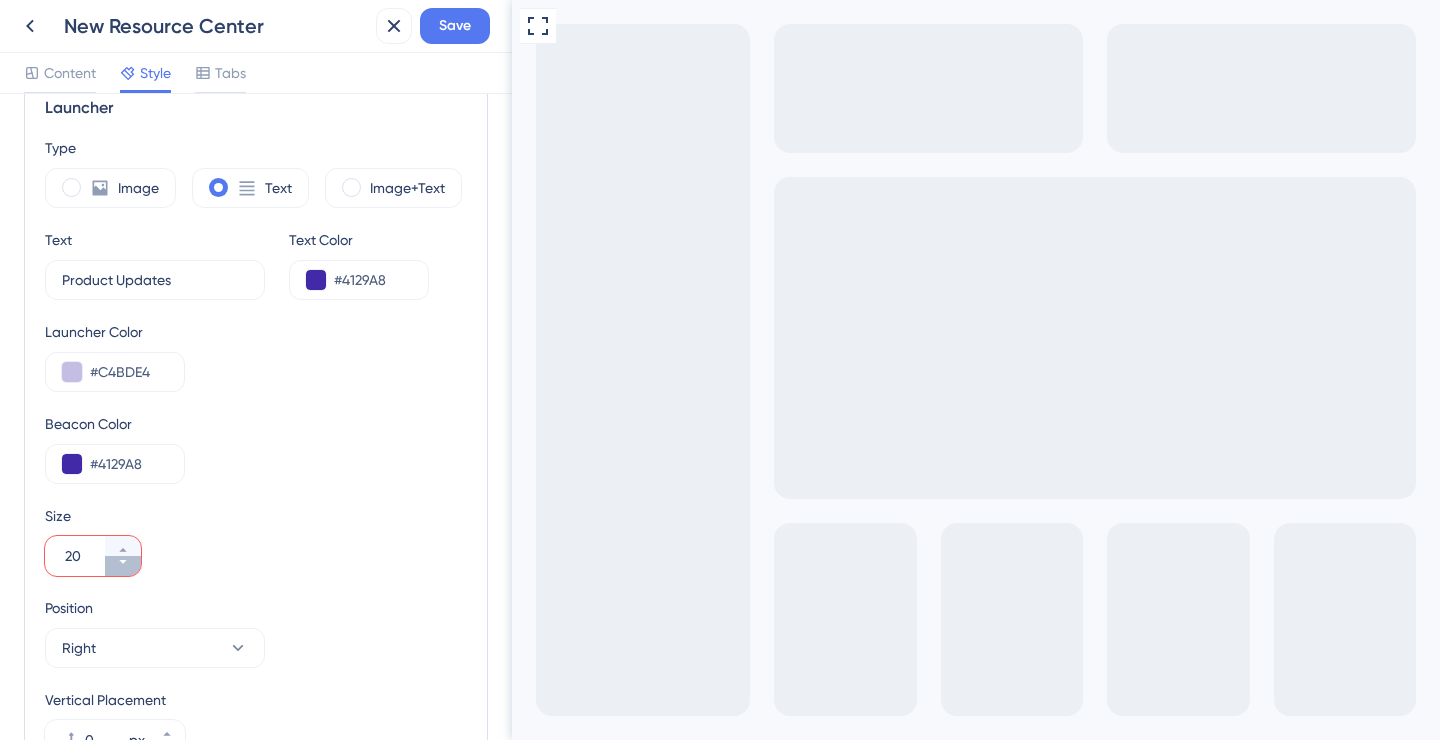 click 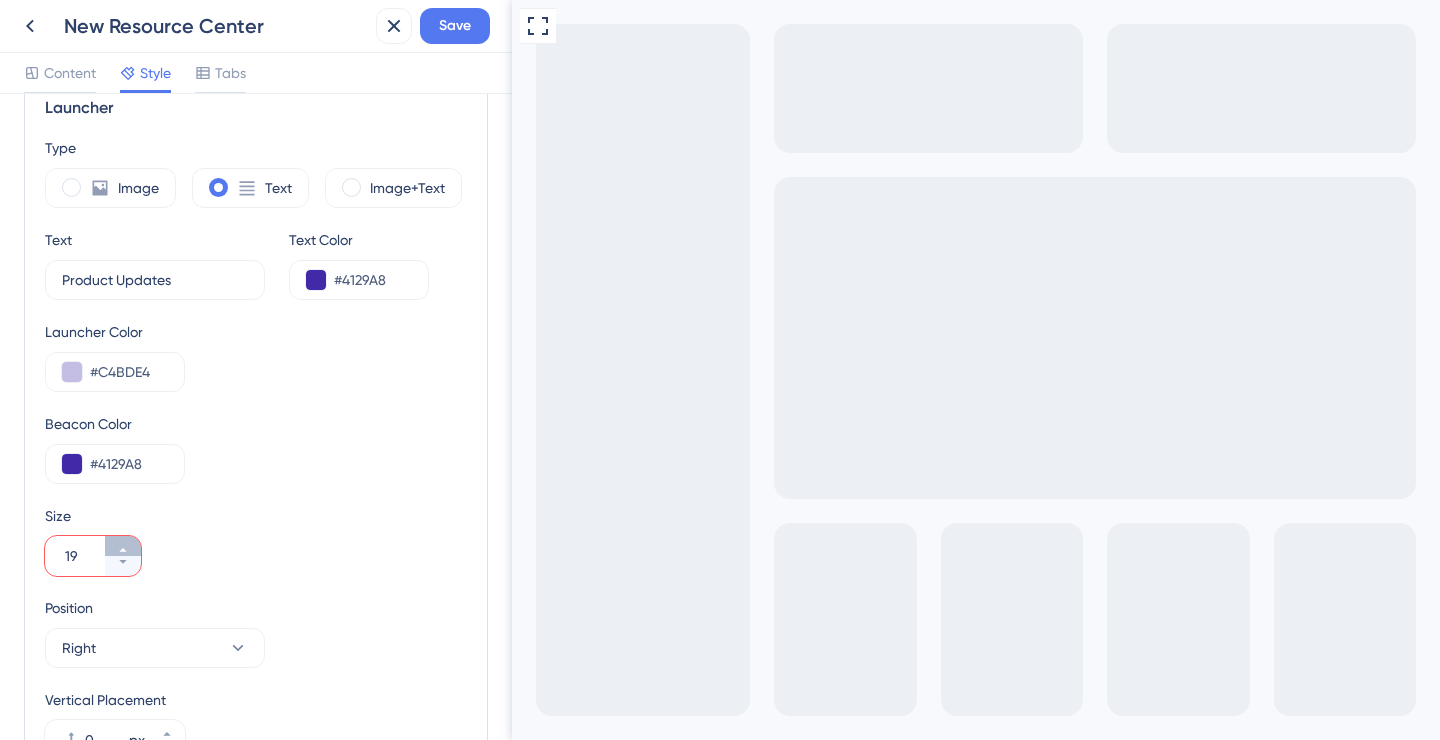 click 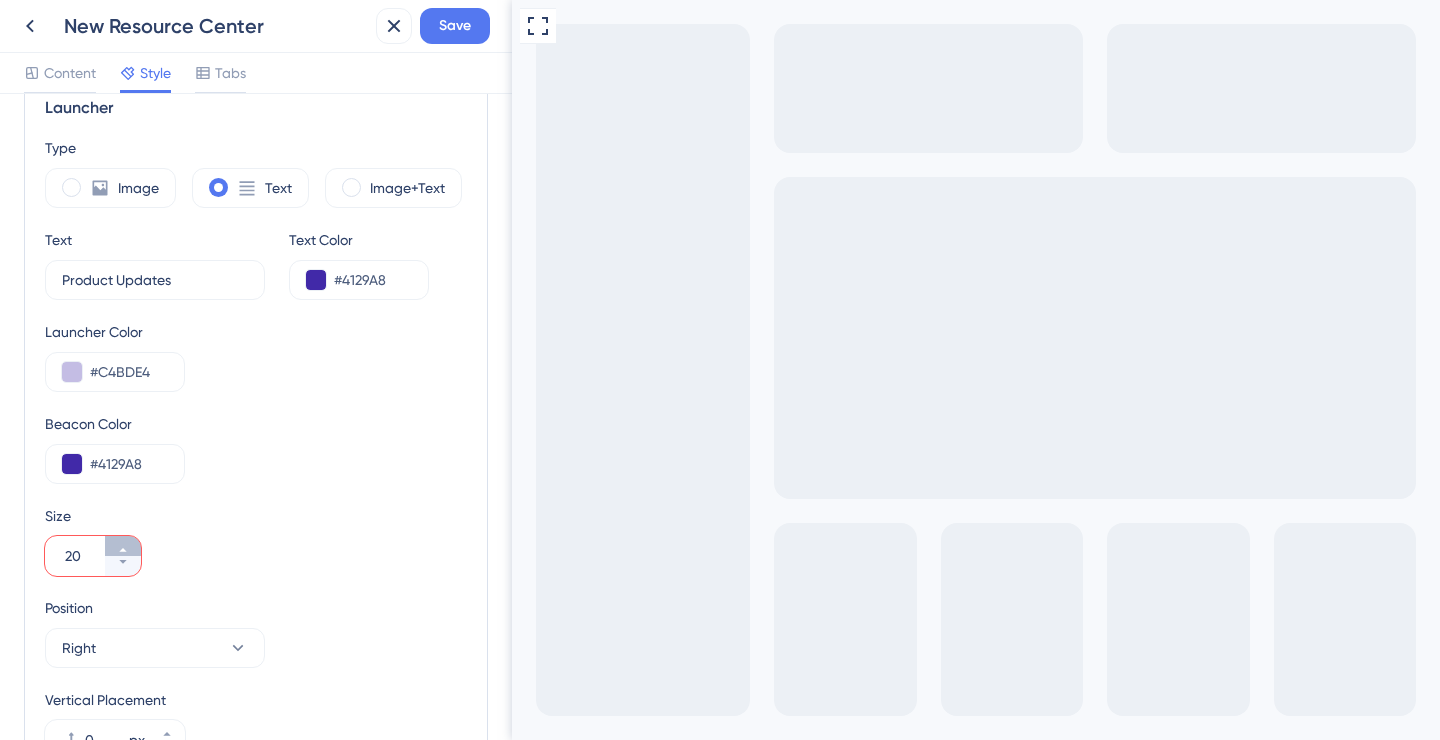 click 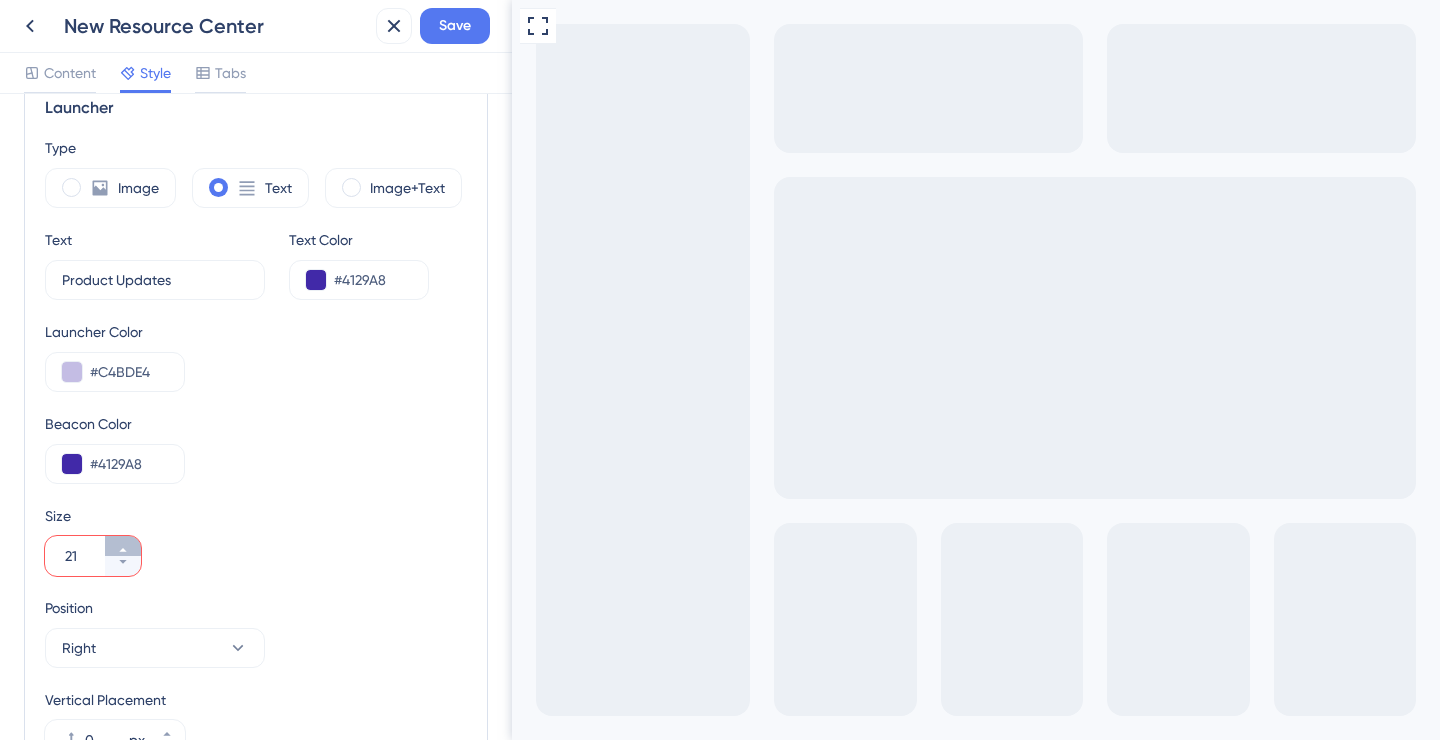 click 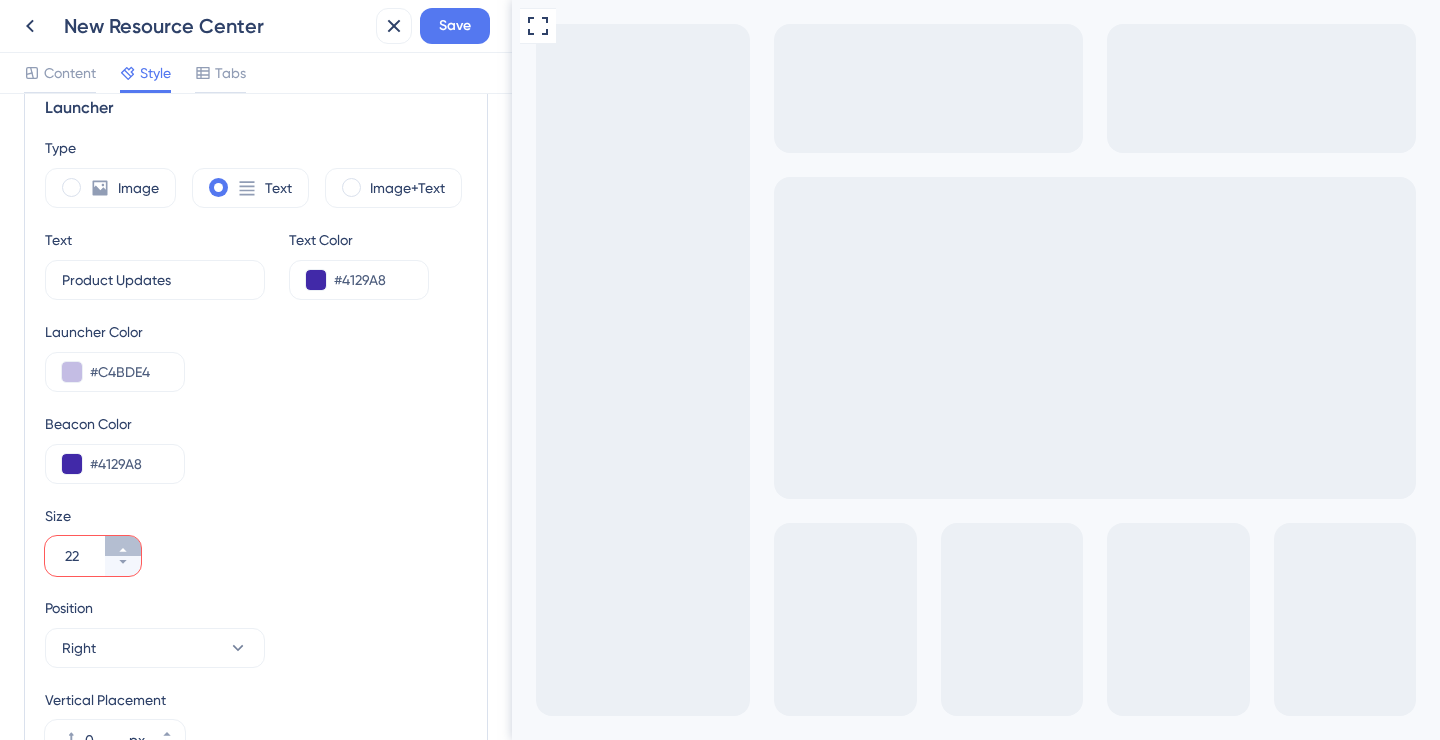 click 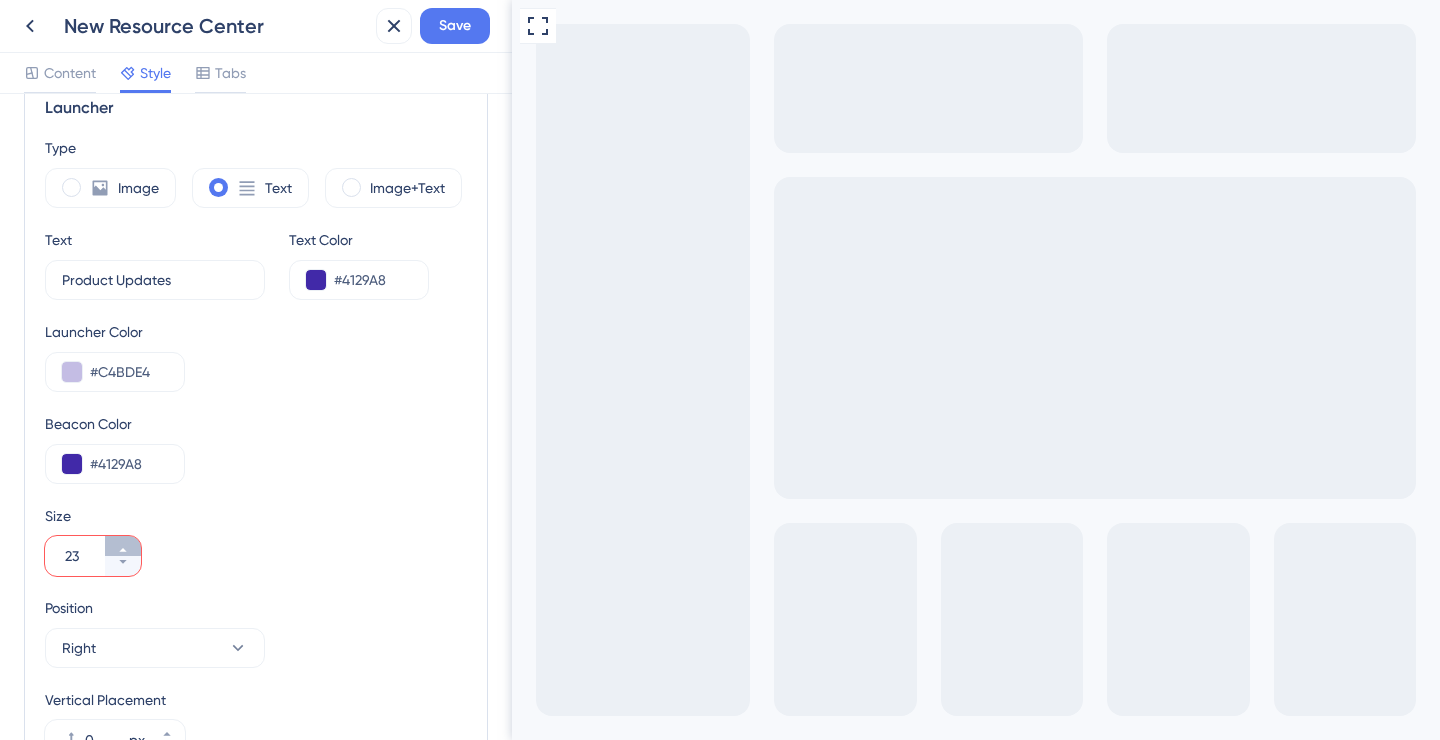 click 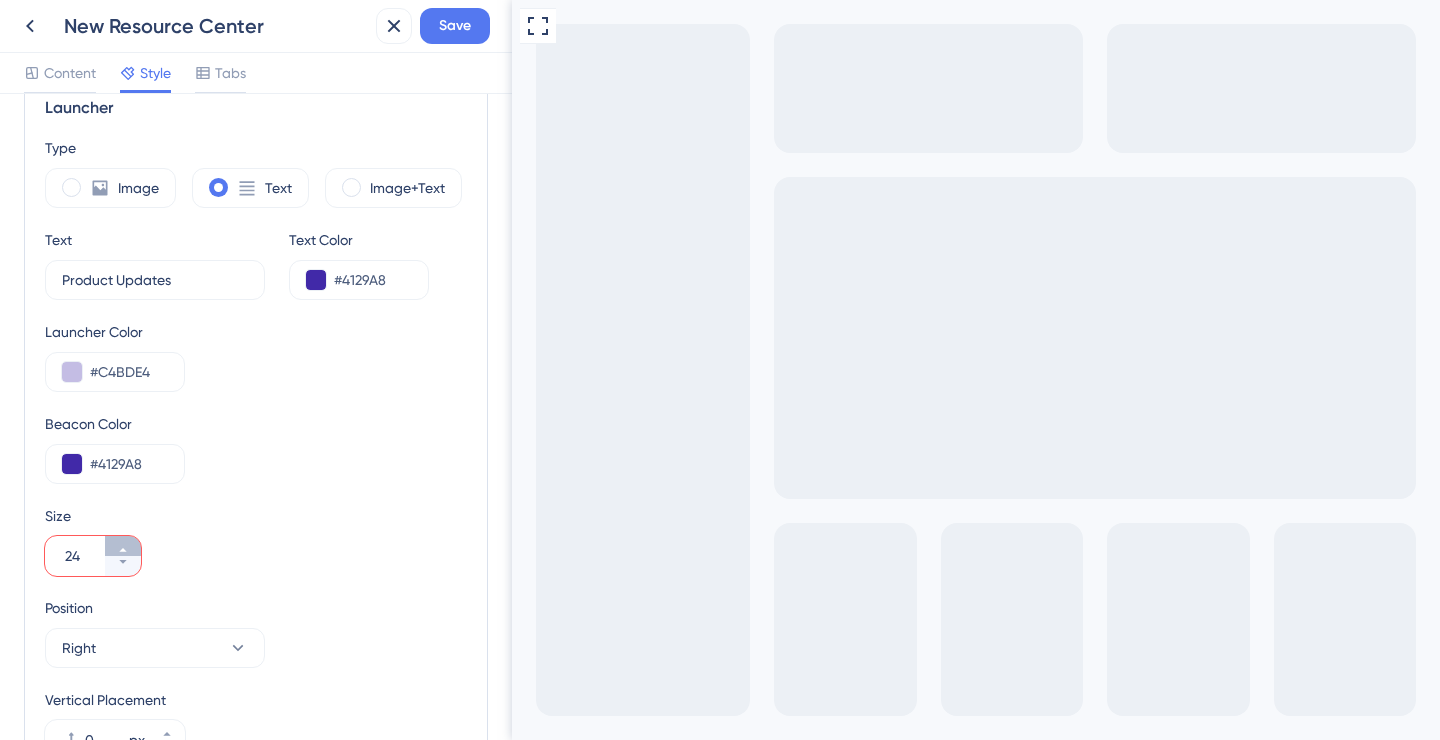 click 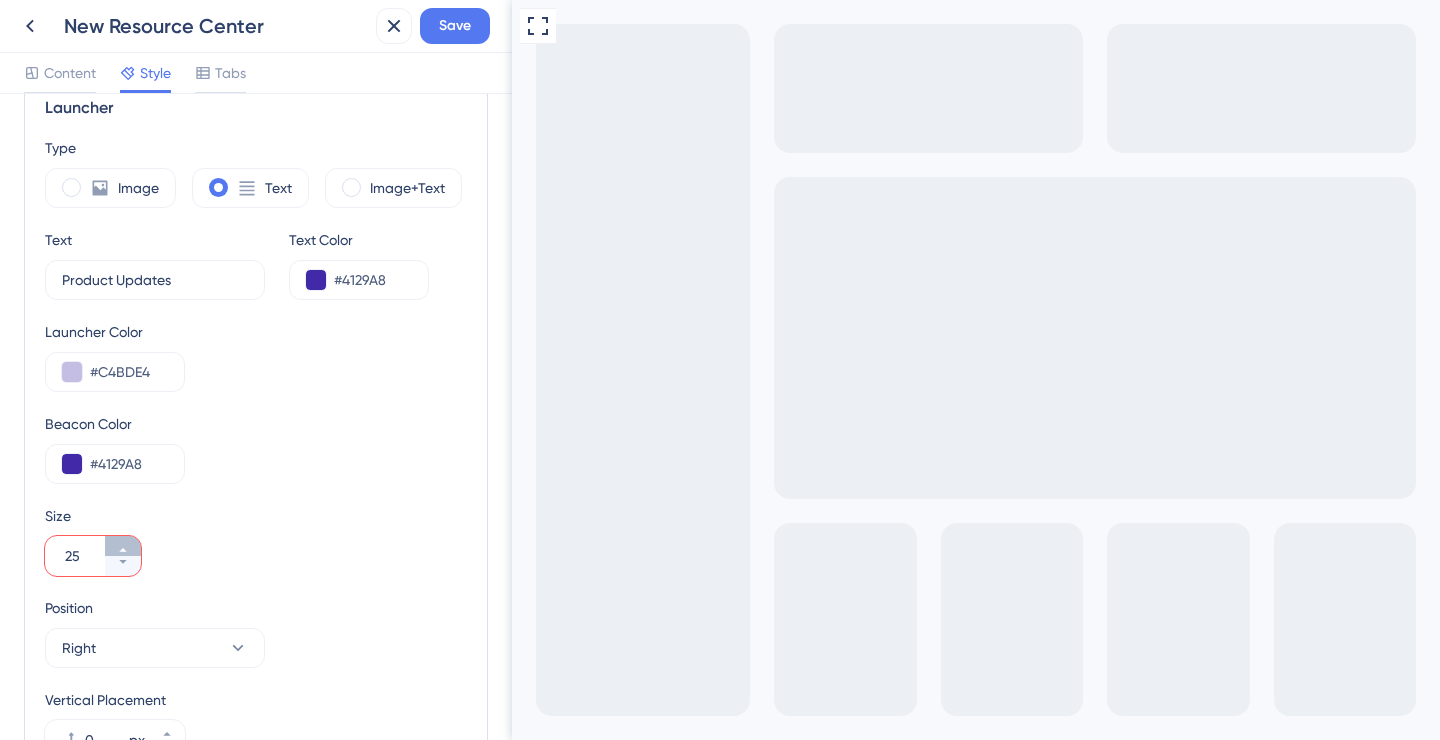 click 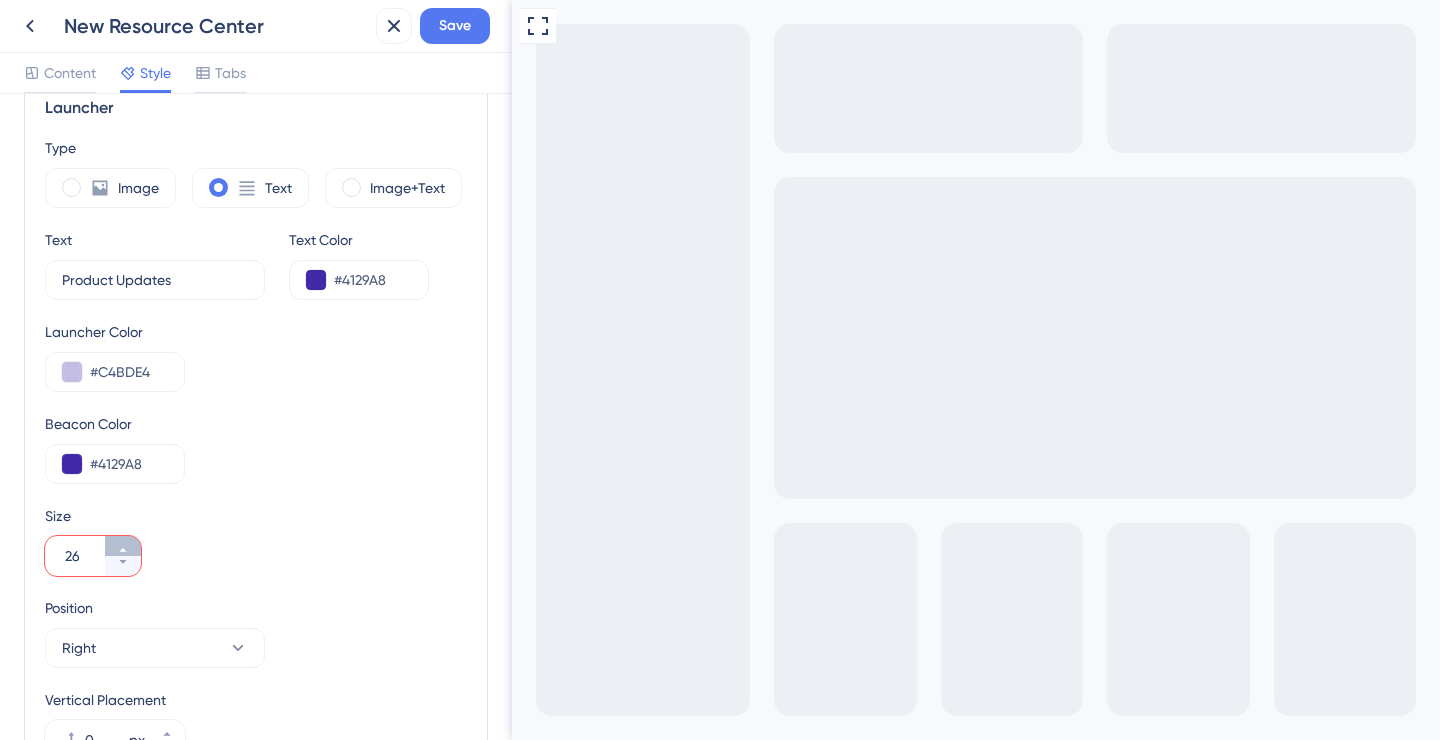 click 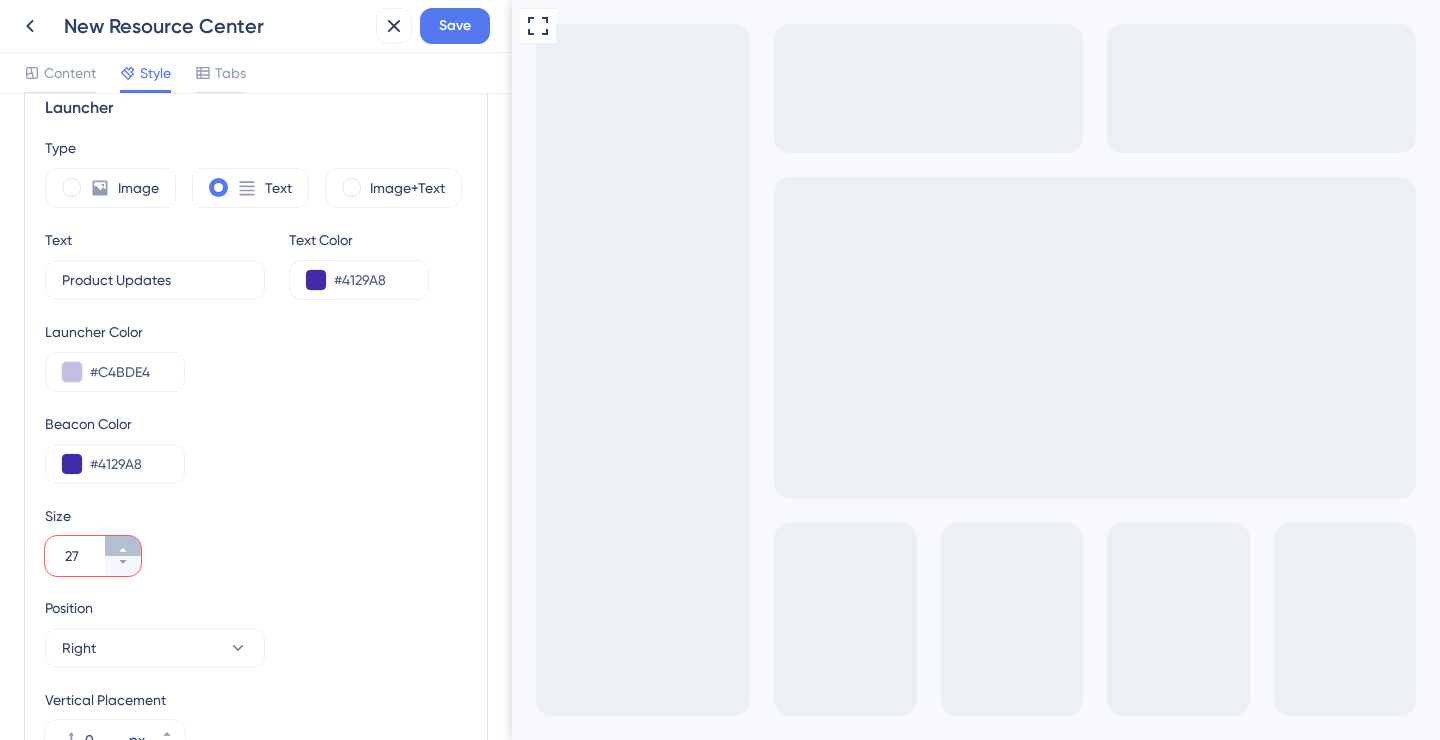 click 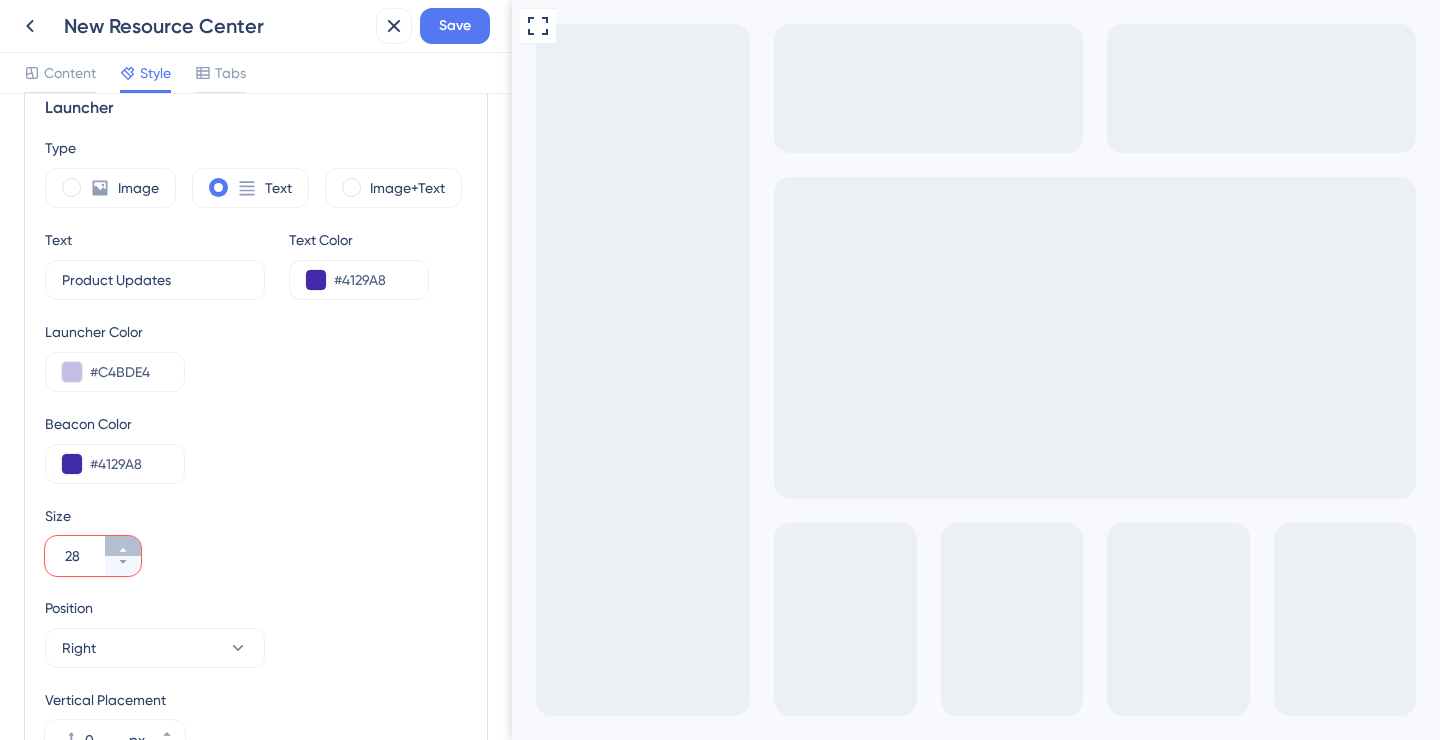 click 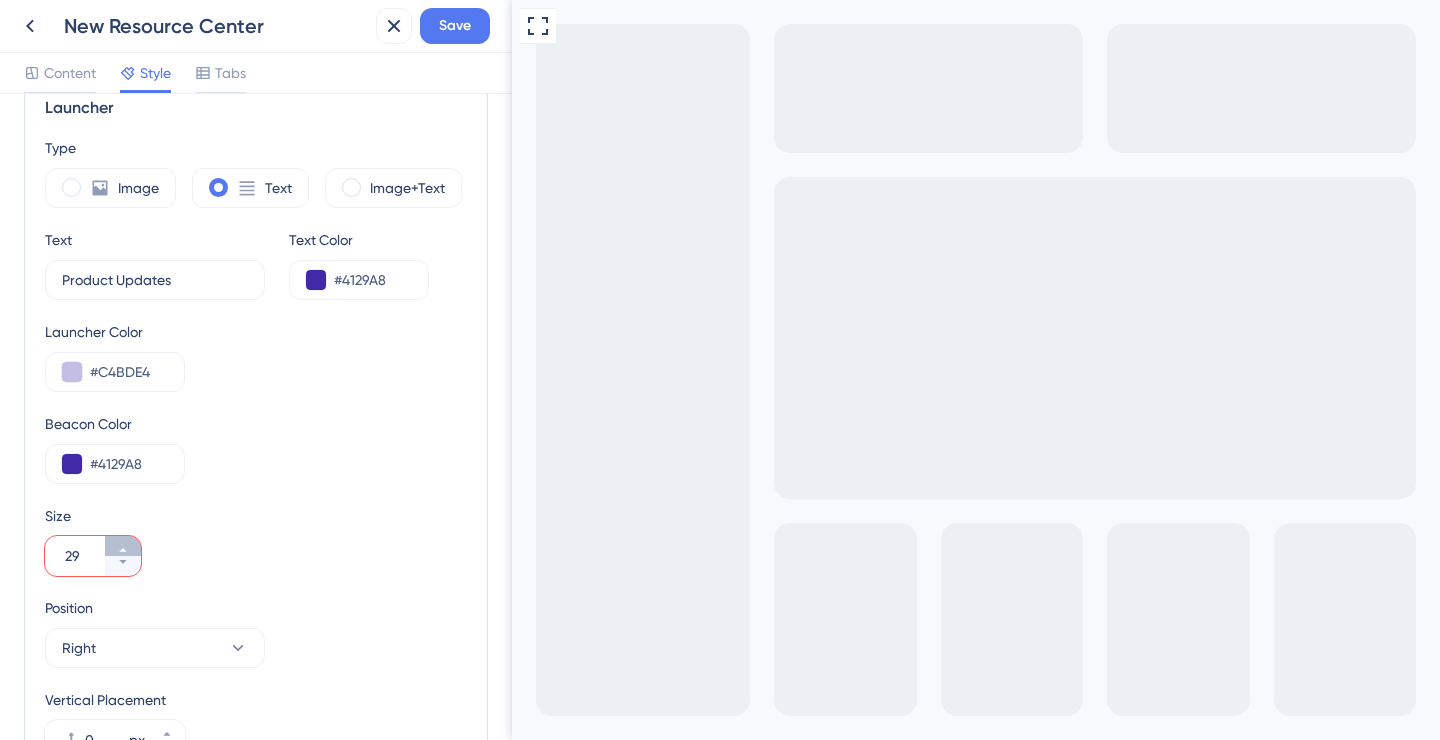 click 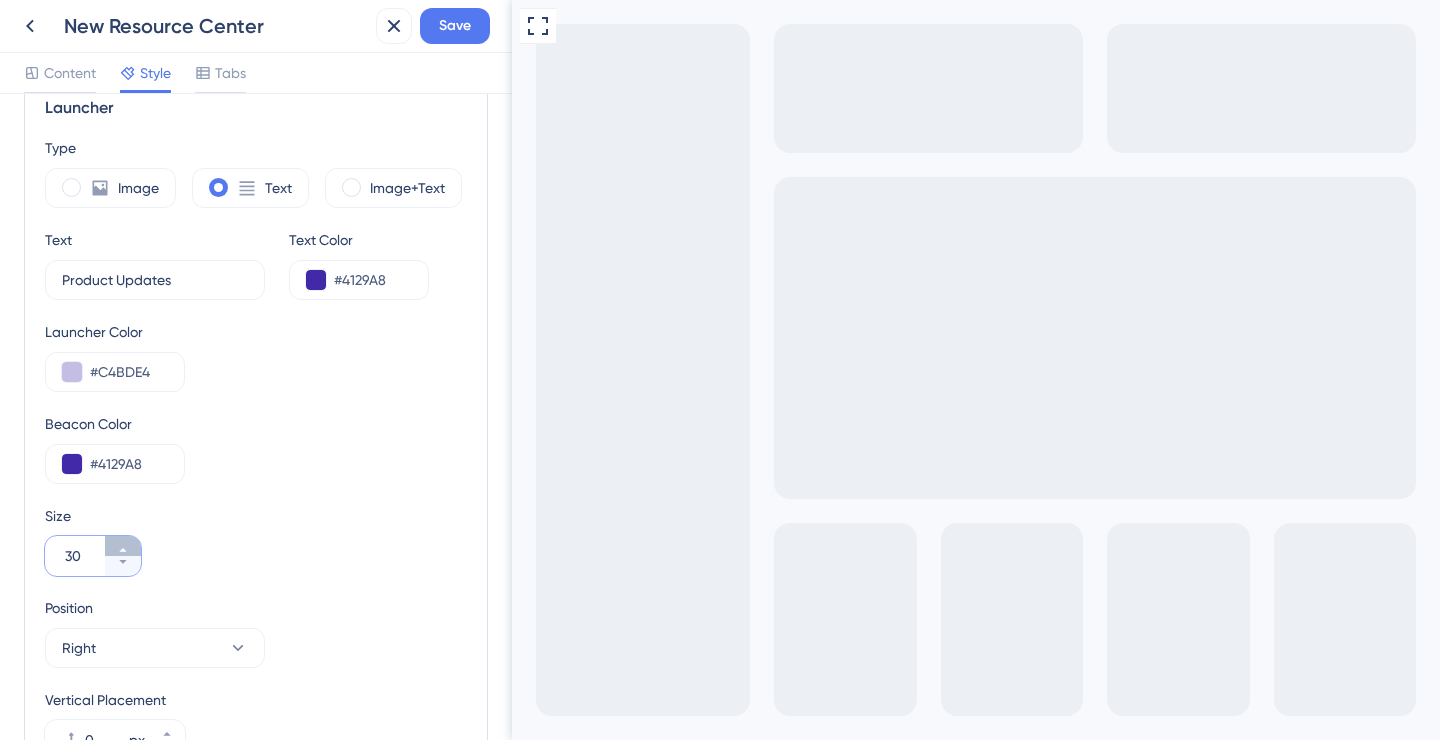 click 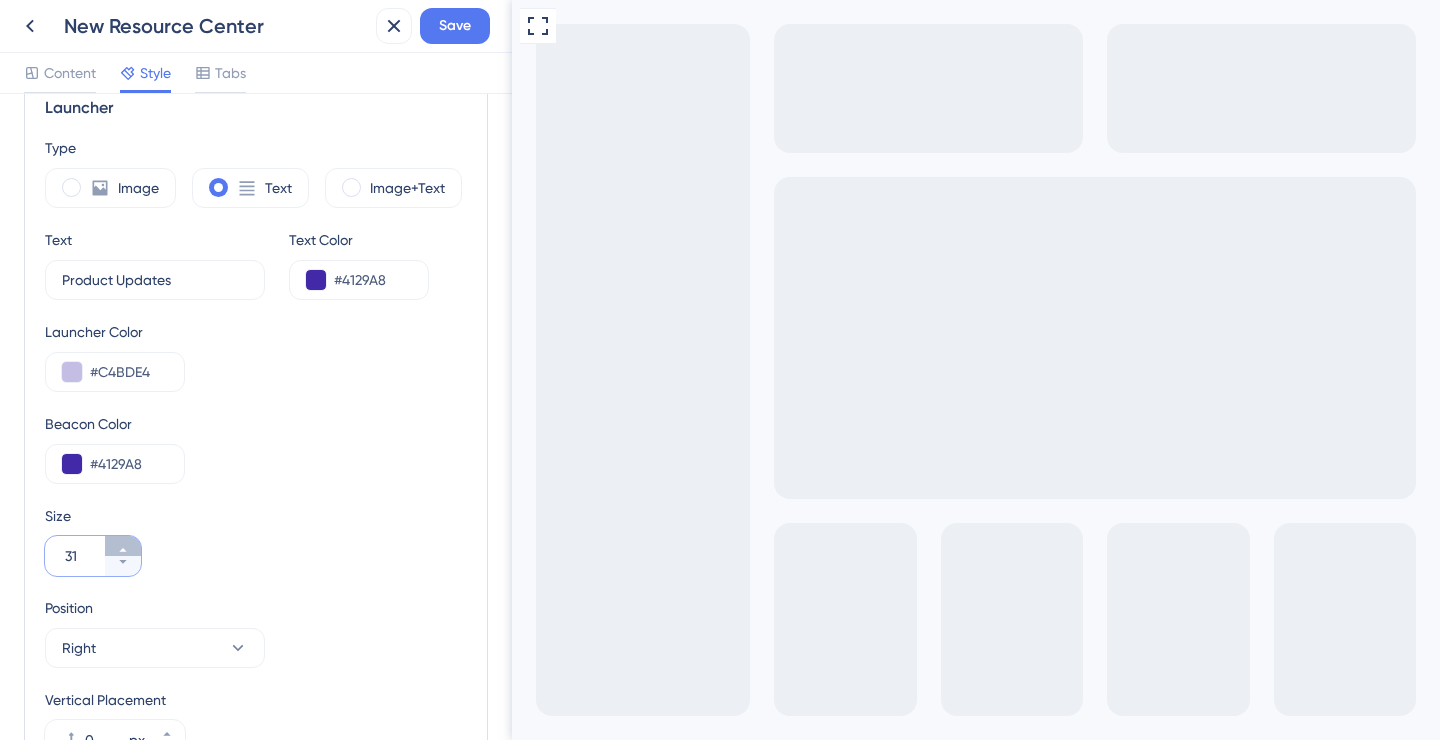 click 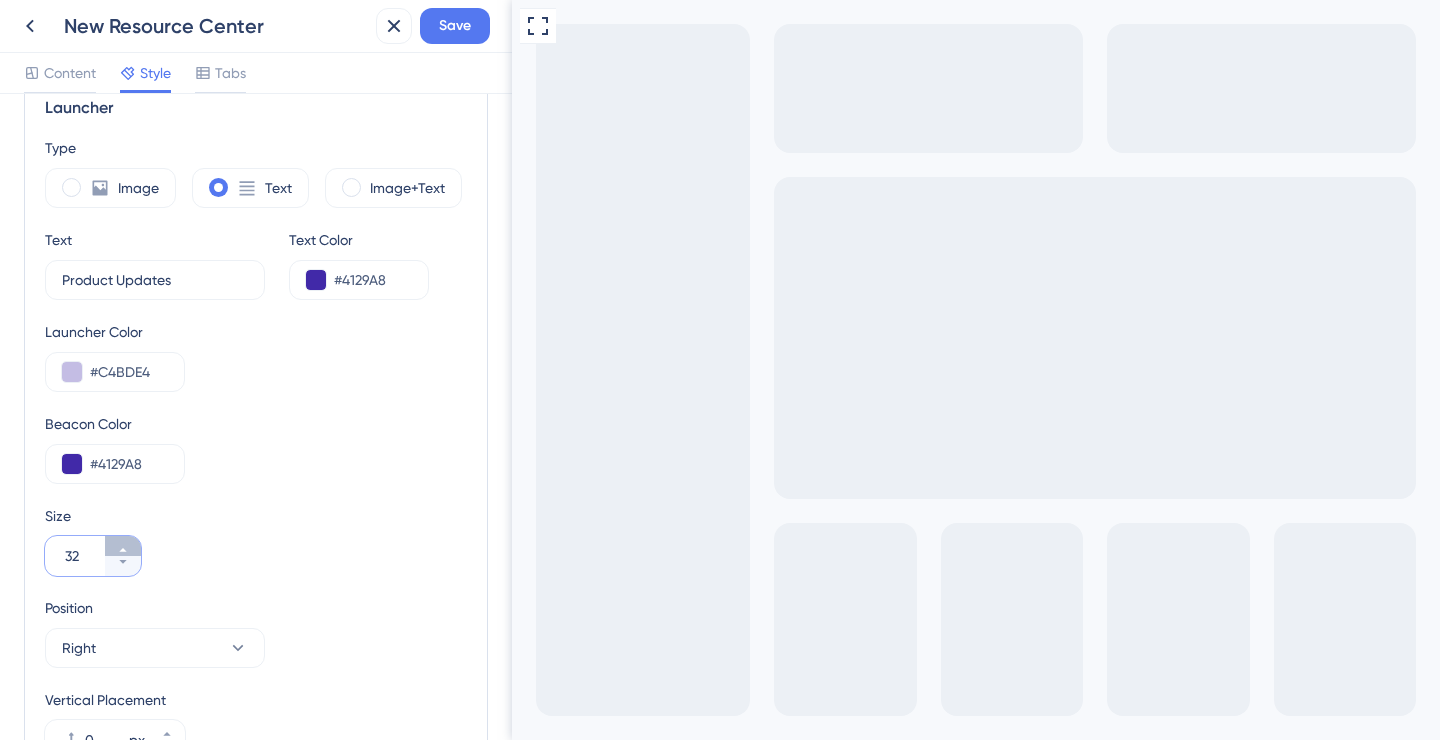 click 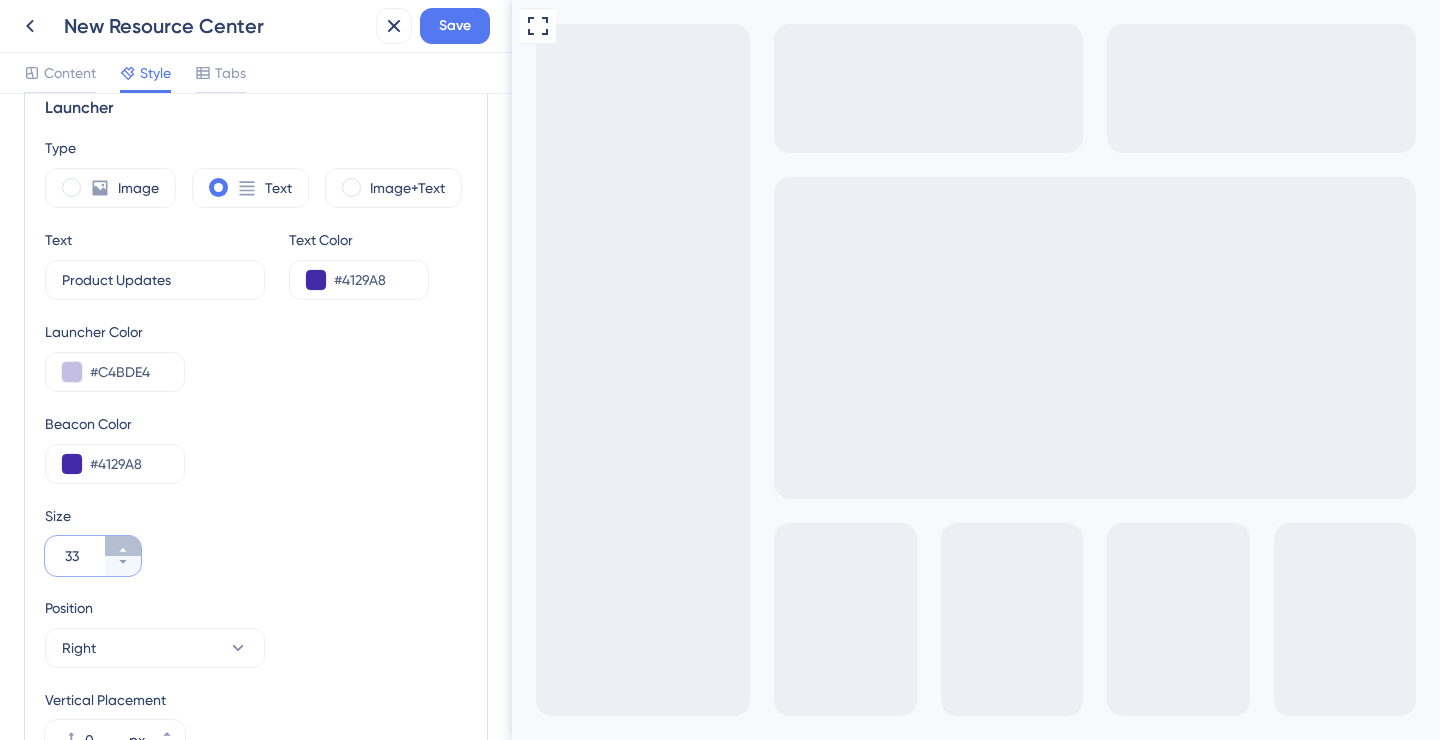 click 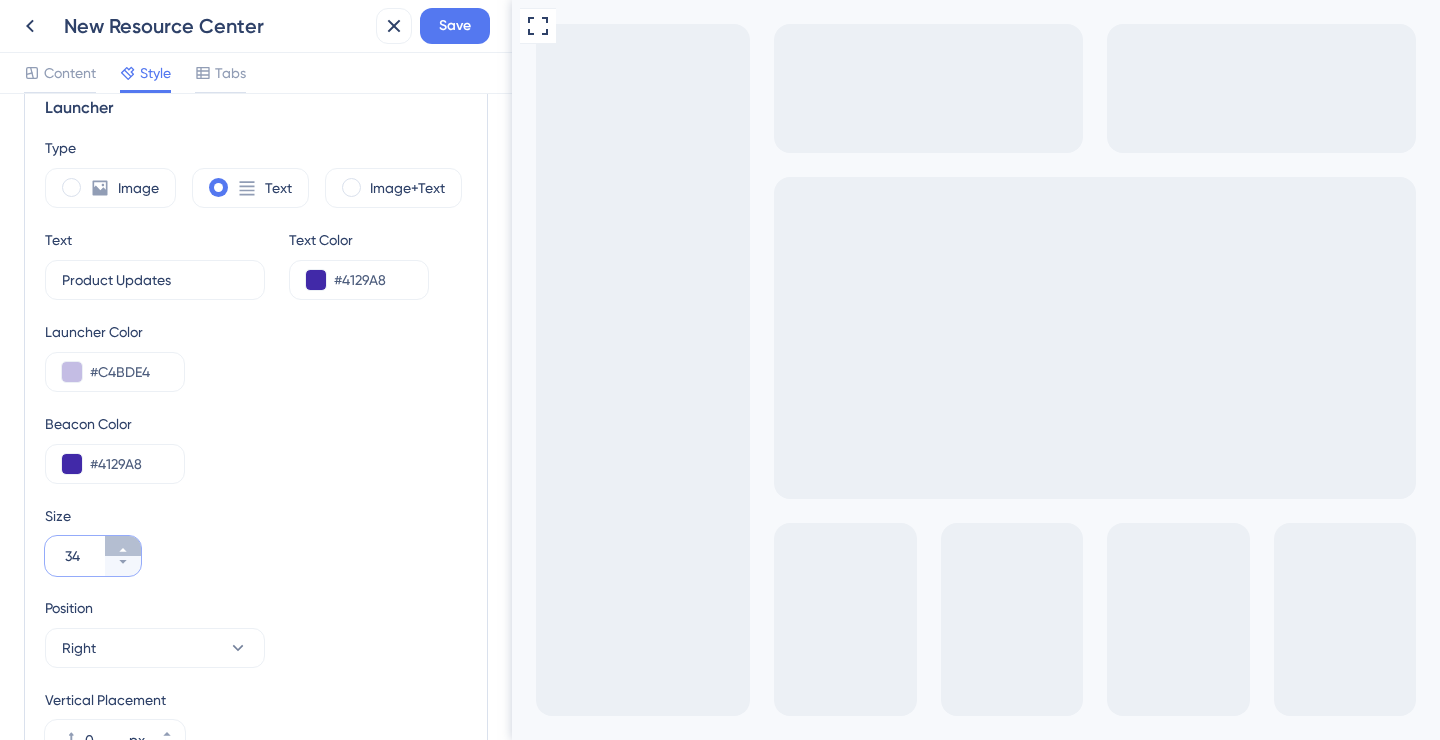 click 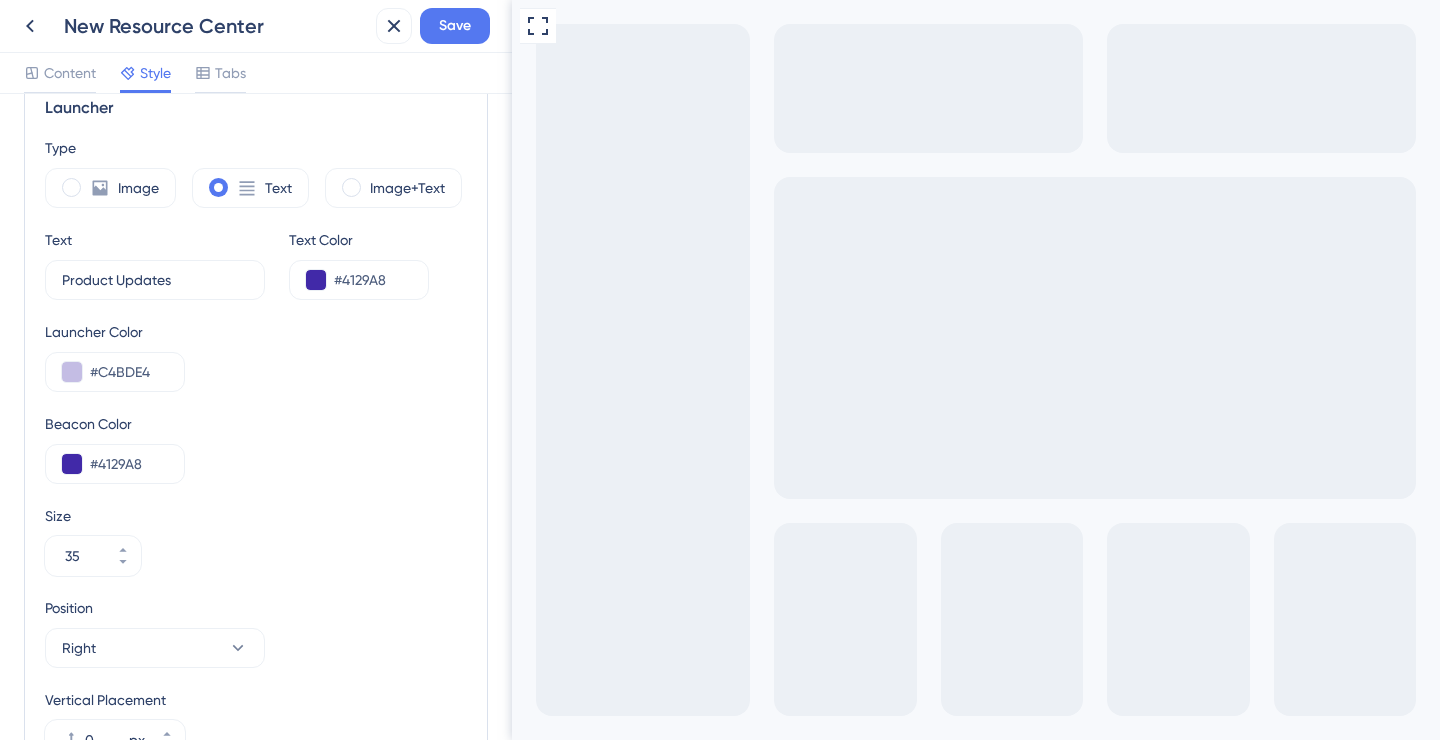 click on "Size 35" at bounding box center [256, 540] 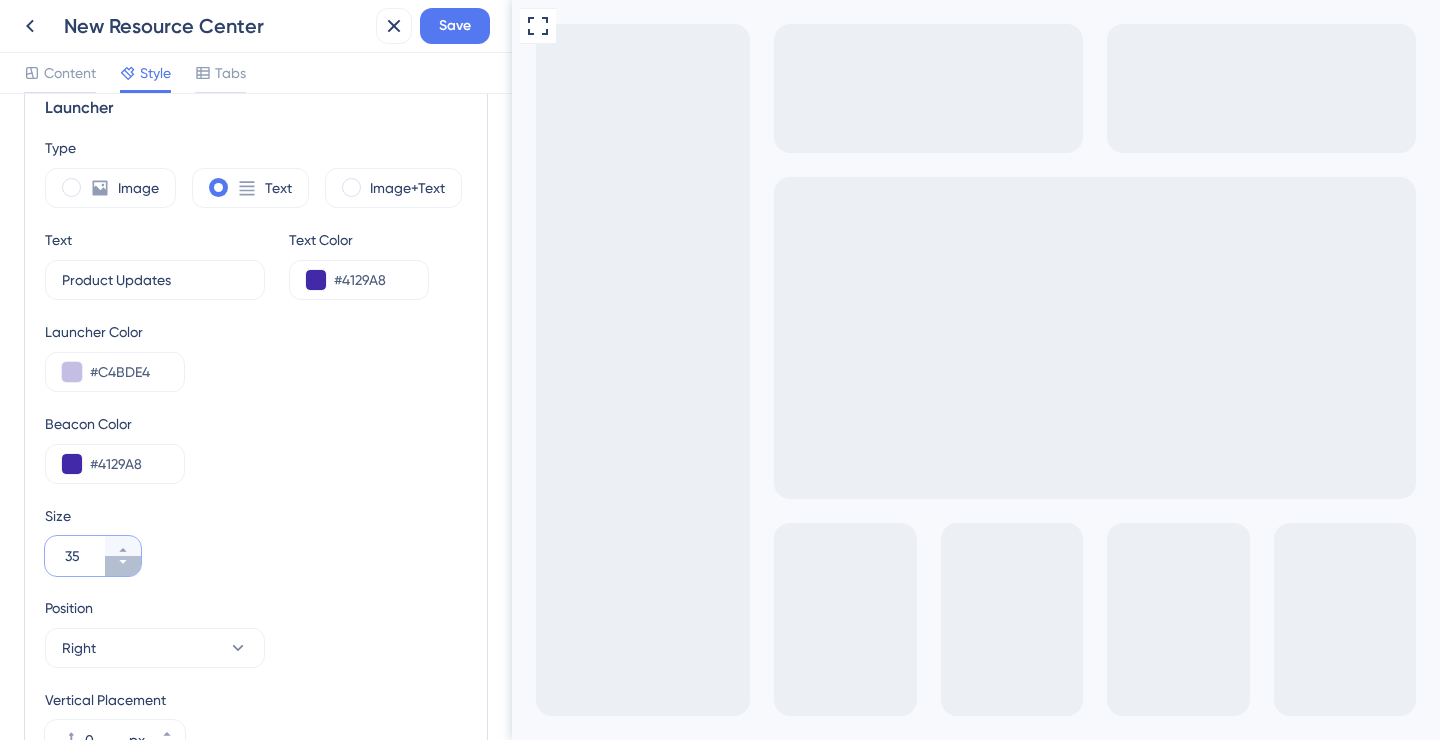 click 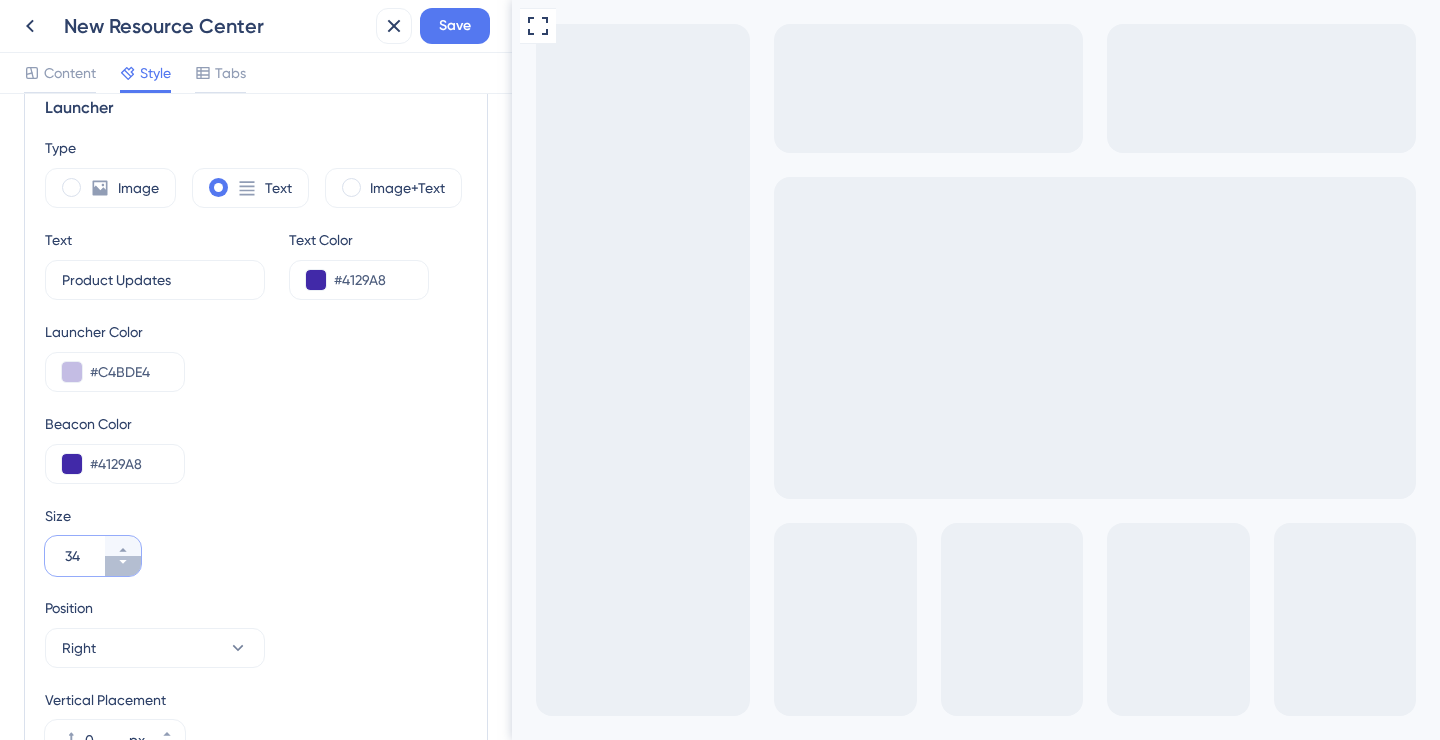 click 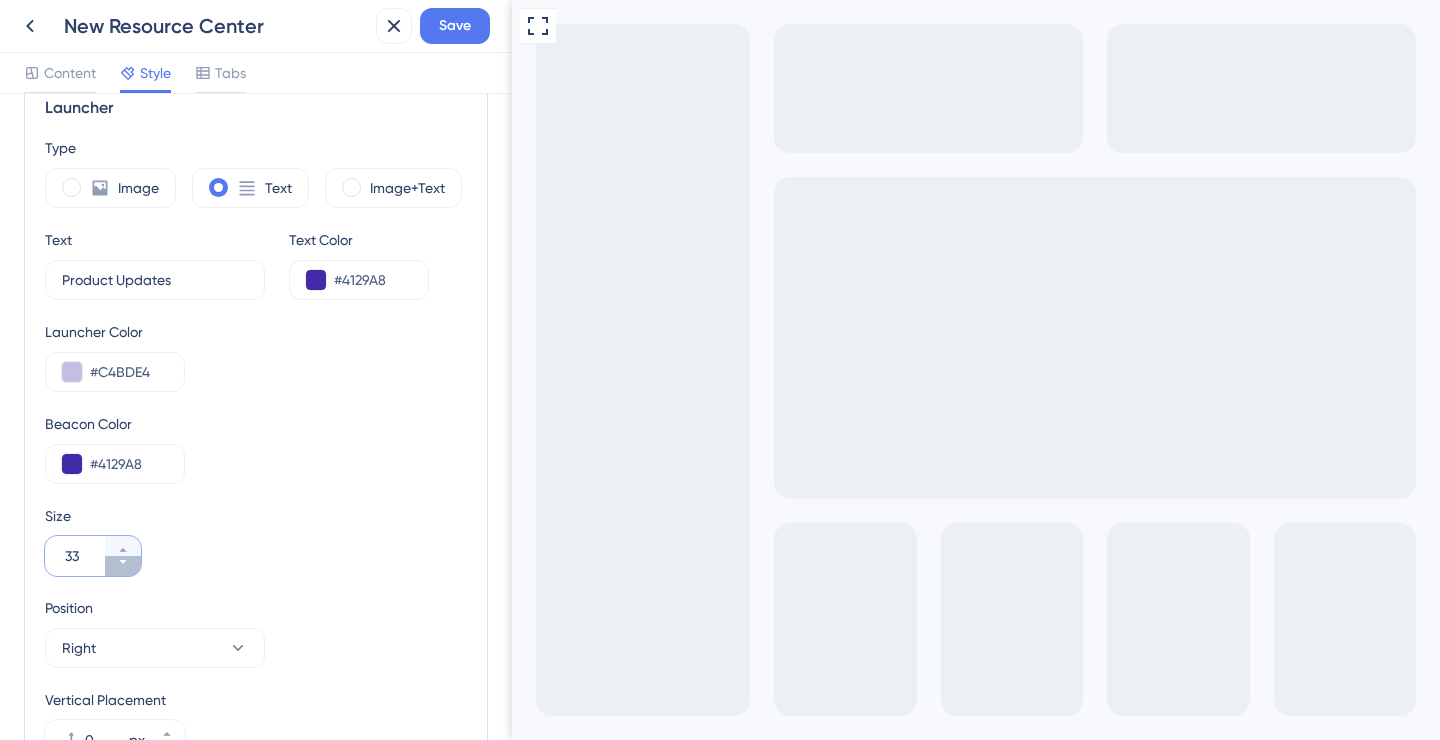 click 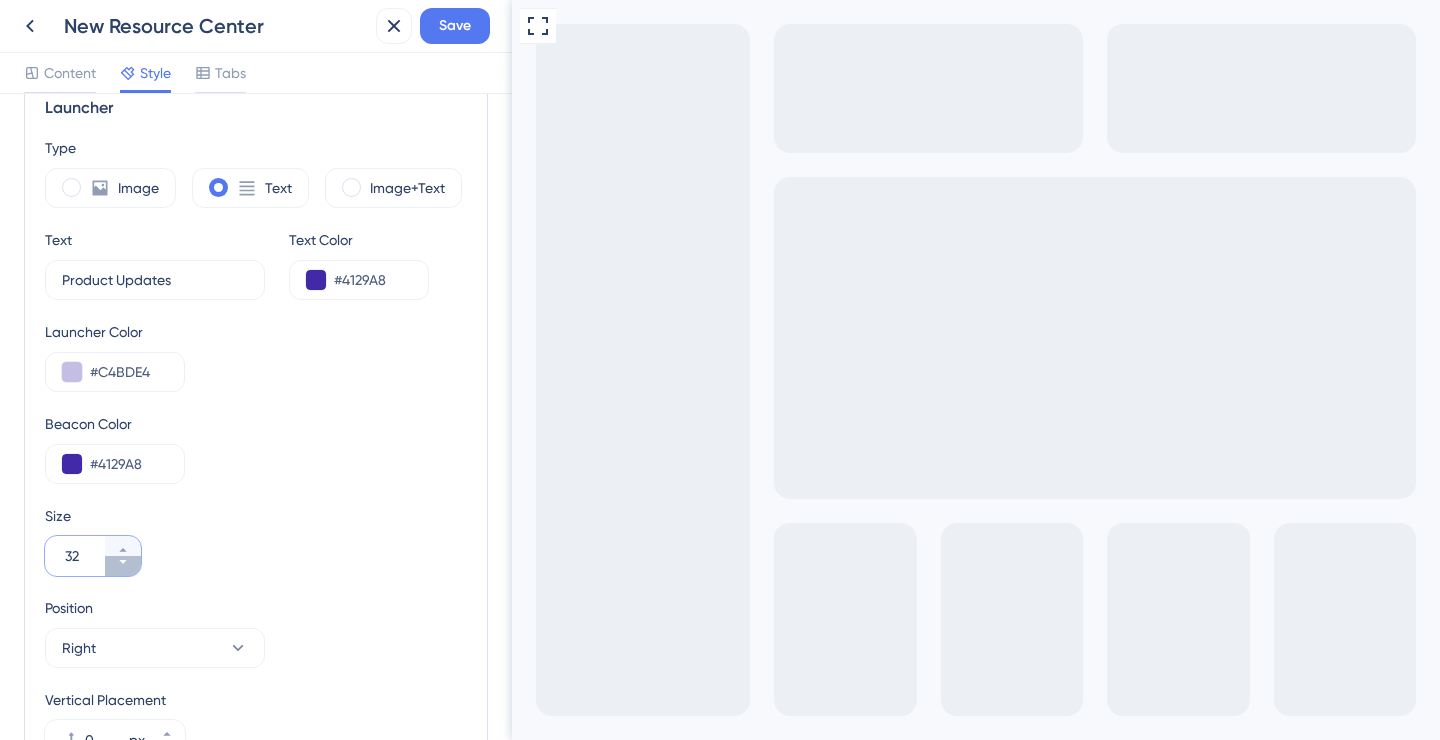 click 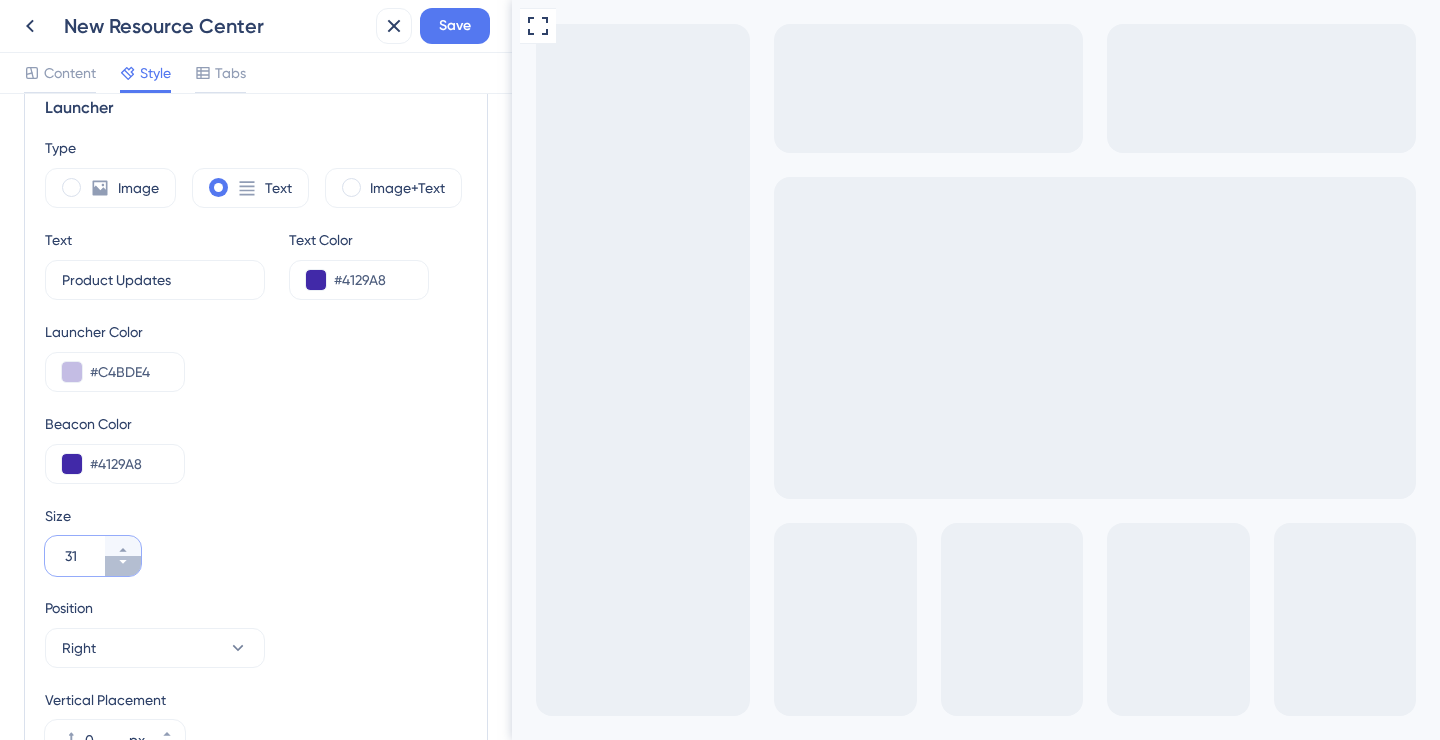 click 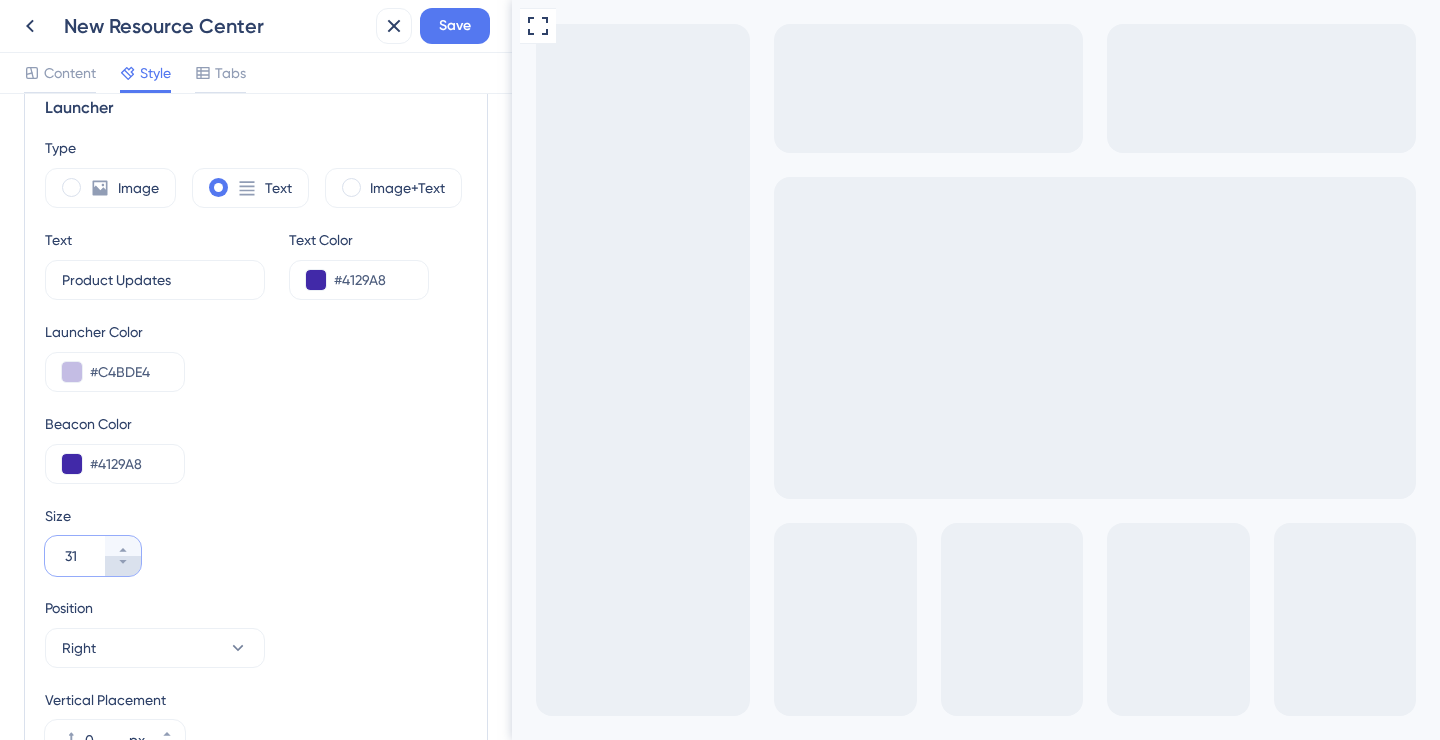 type on "30" 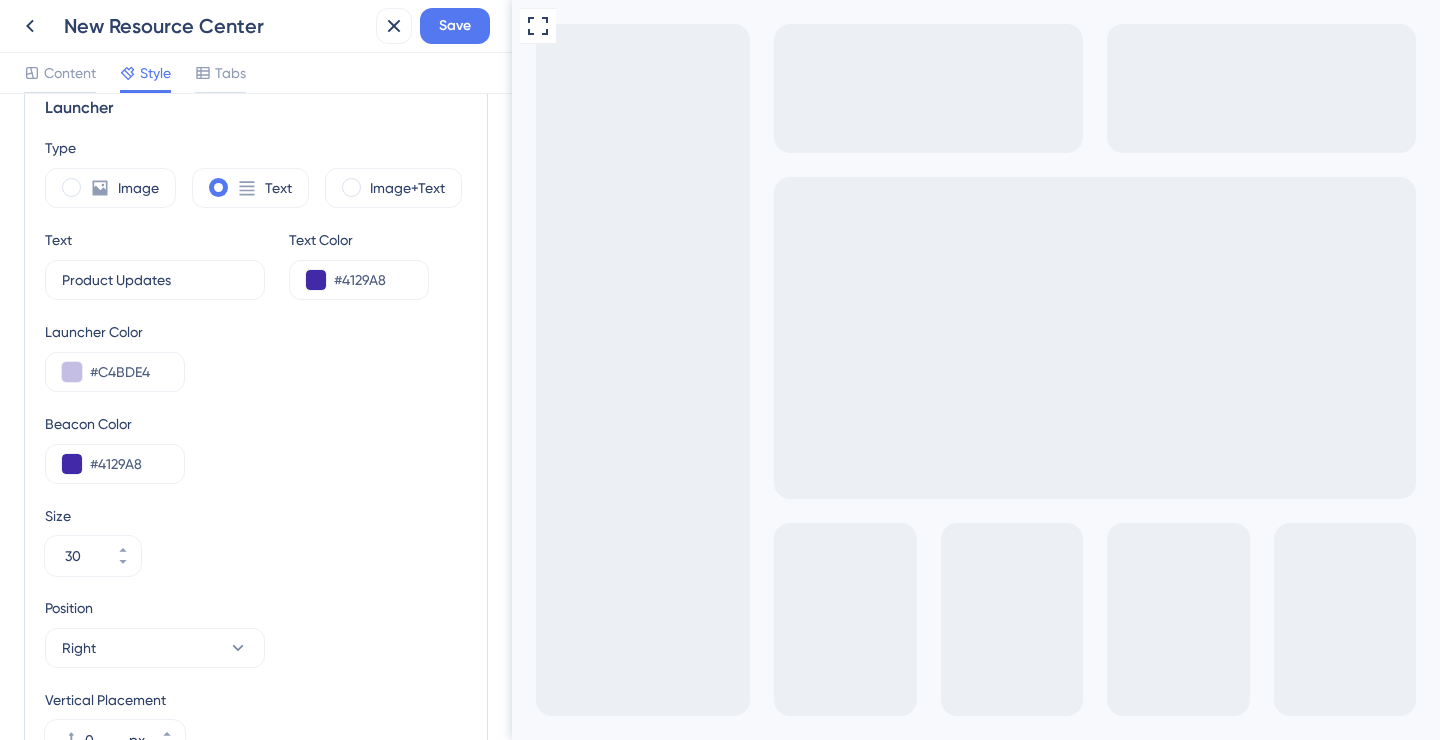click on "Size 30" at bounding box center [256, 540] 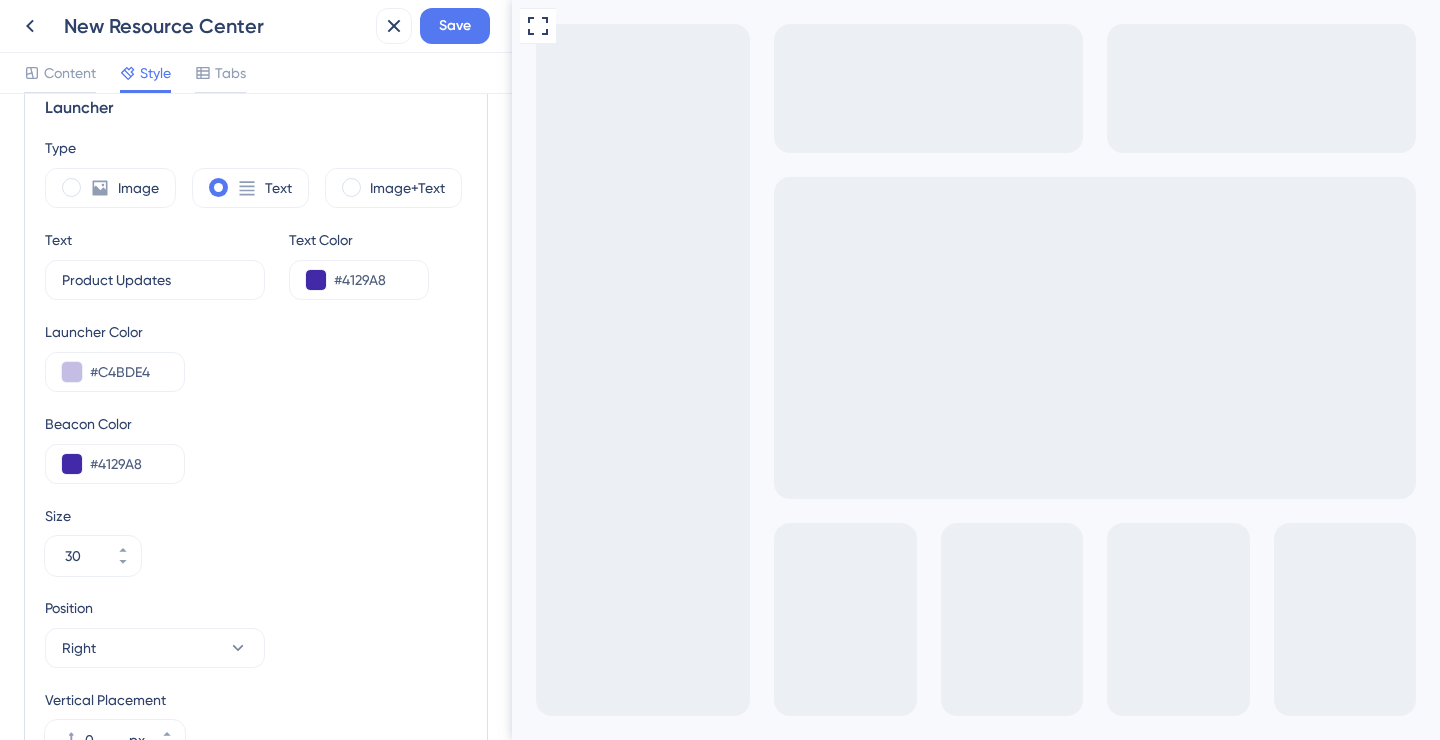 click on "Size 30" at bounding box center [256, 540] 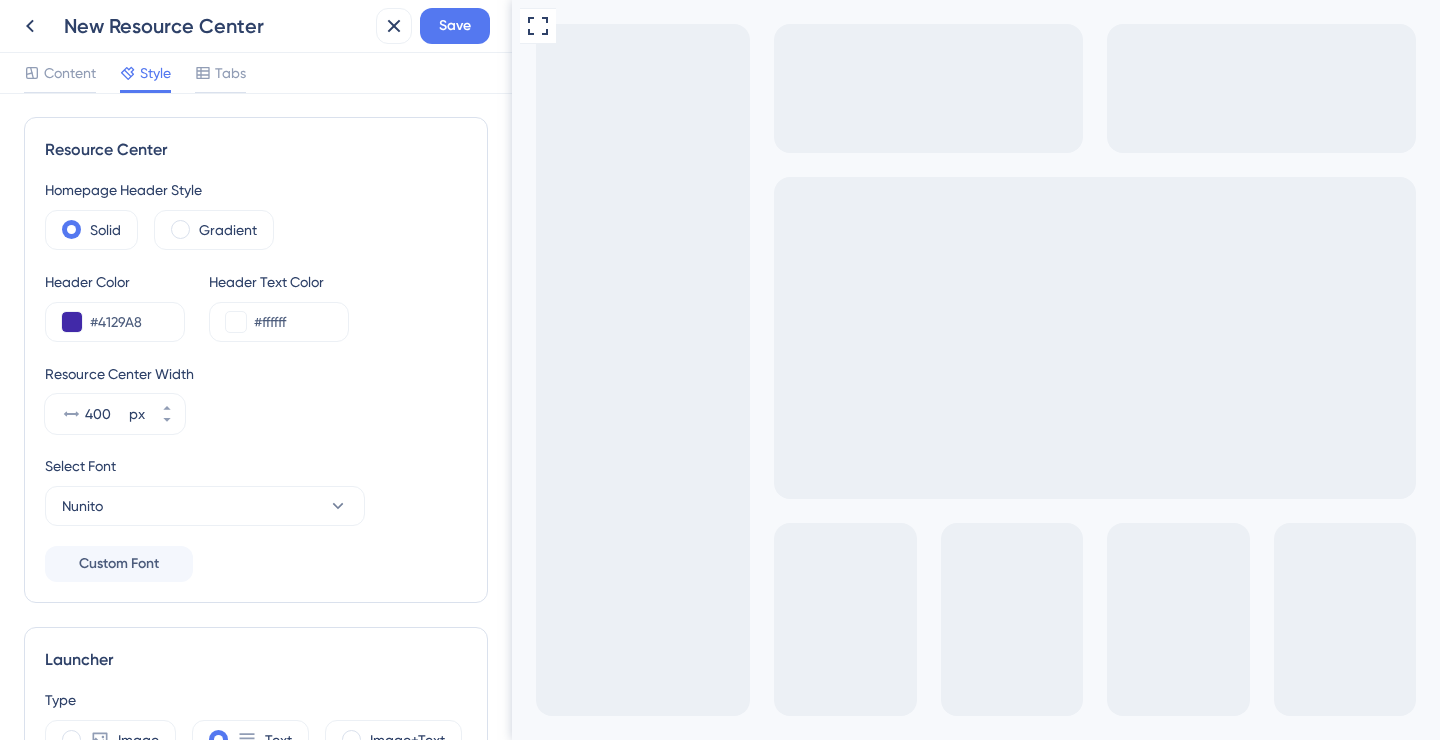 scroll, scrollTop: 0, scrollLeft: 0, axis: both 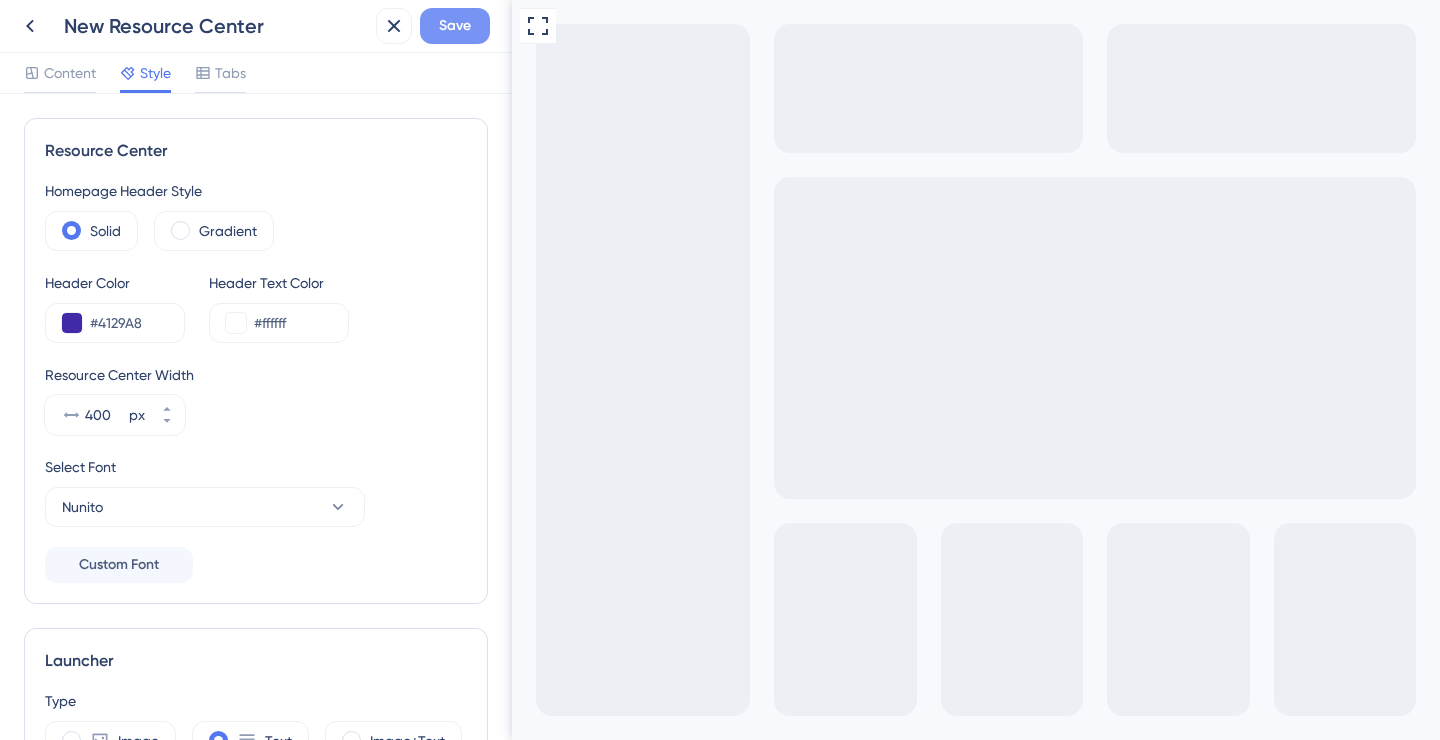 click on "Save" at bounding box center (455, 26) 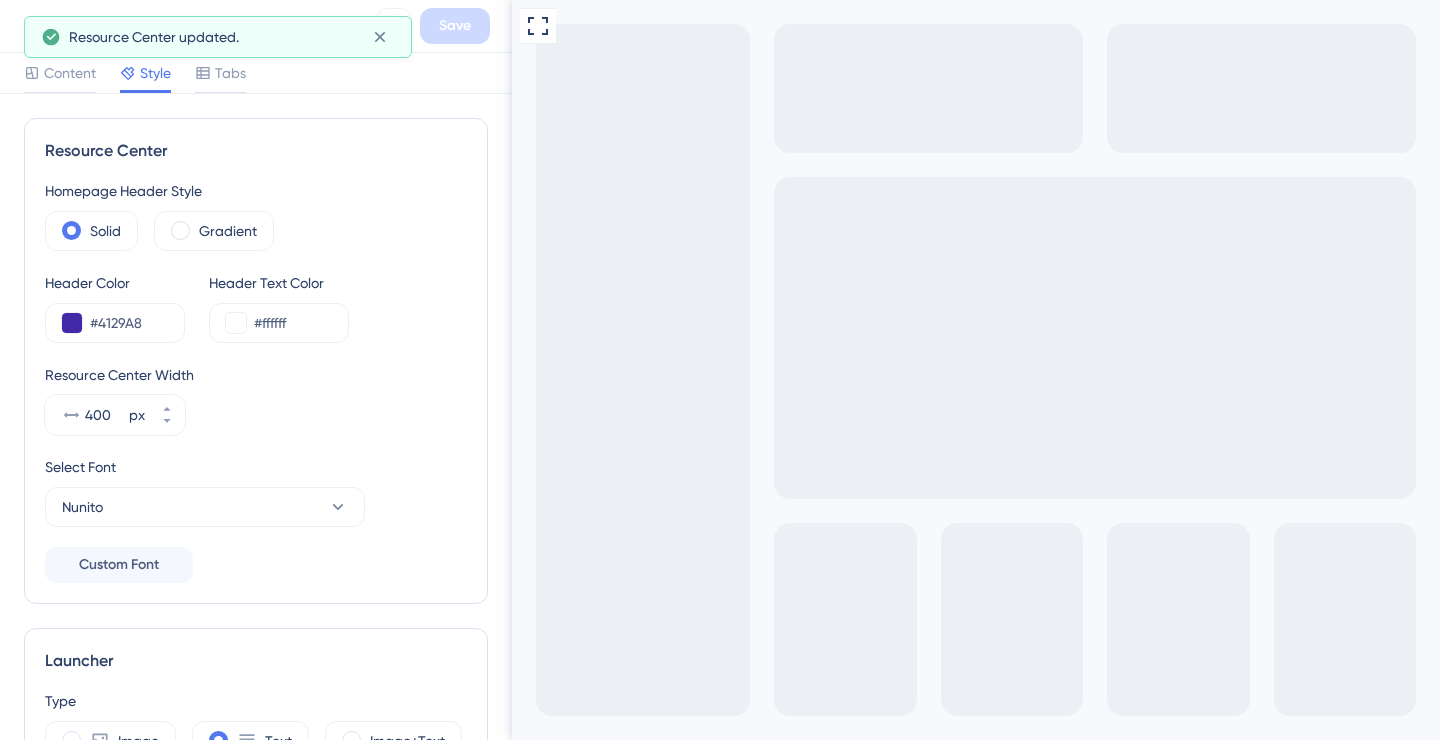click on "Product Updates" at bounding box center (981, 871) 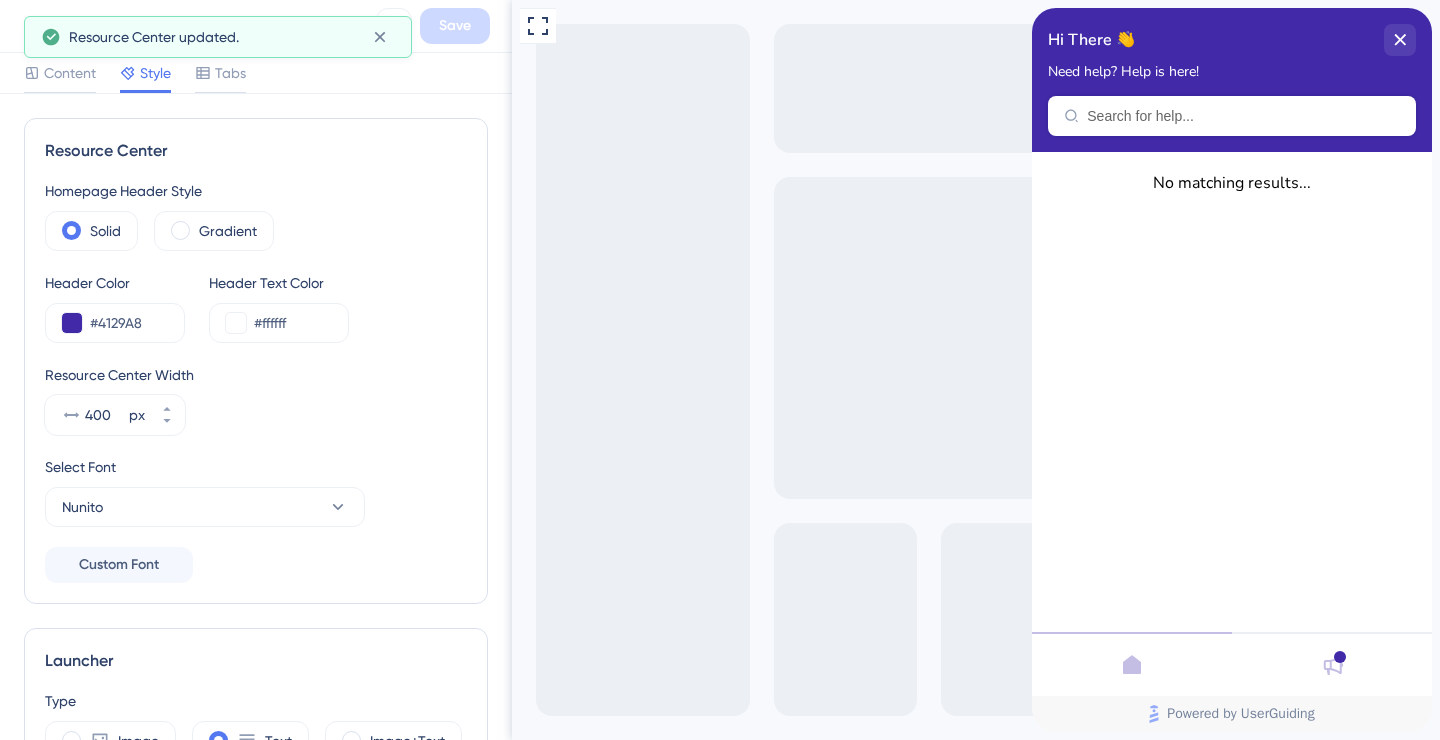 click at bounding box center (1340, 657) 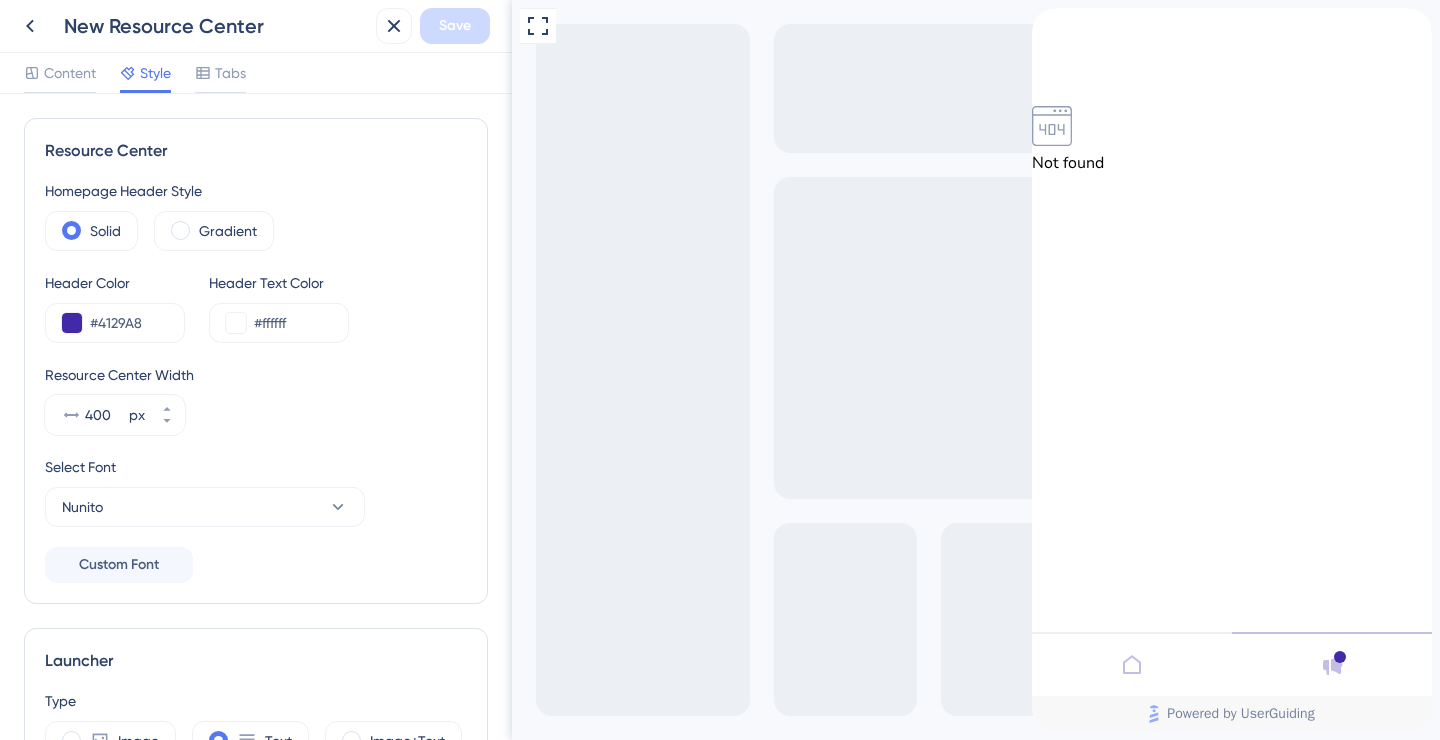 click at bounding box center (1132, 664) 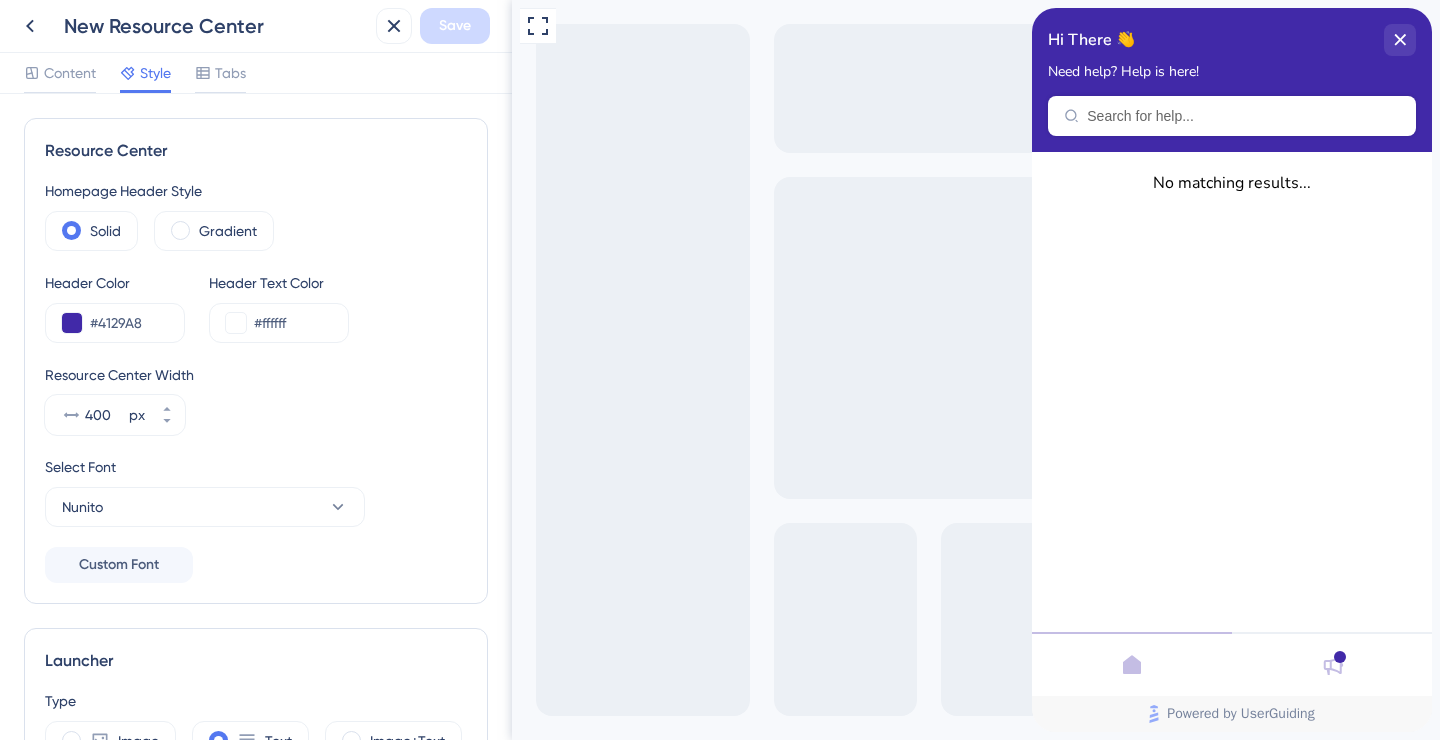 scroll, scrollTop: 698, scrollLeft: 0, axis: vertical 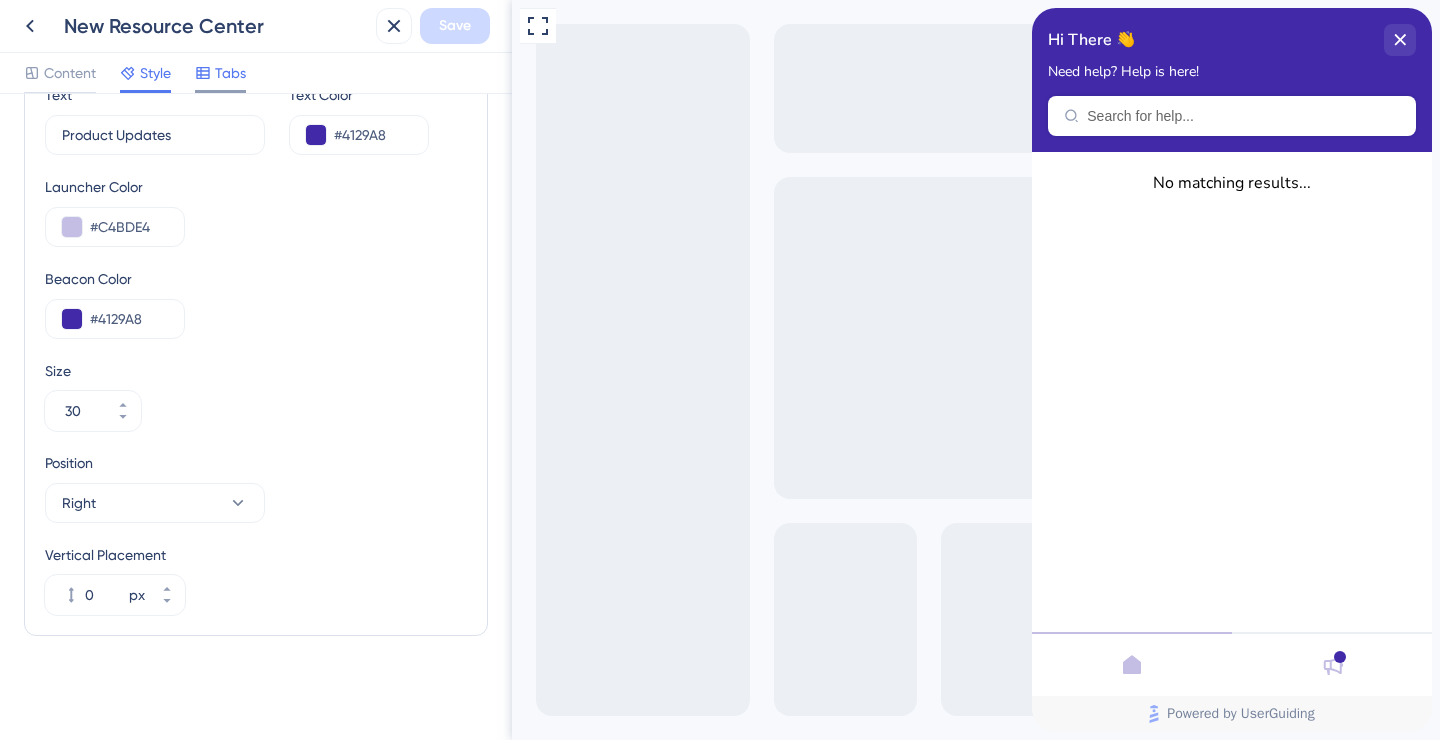 click on "Tabs" at bounding box center (230, 73) 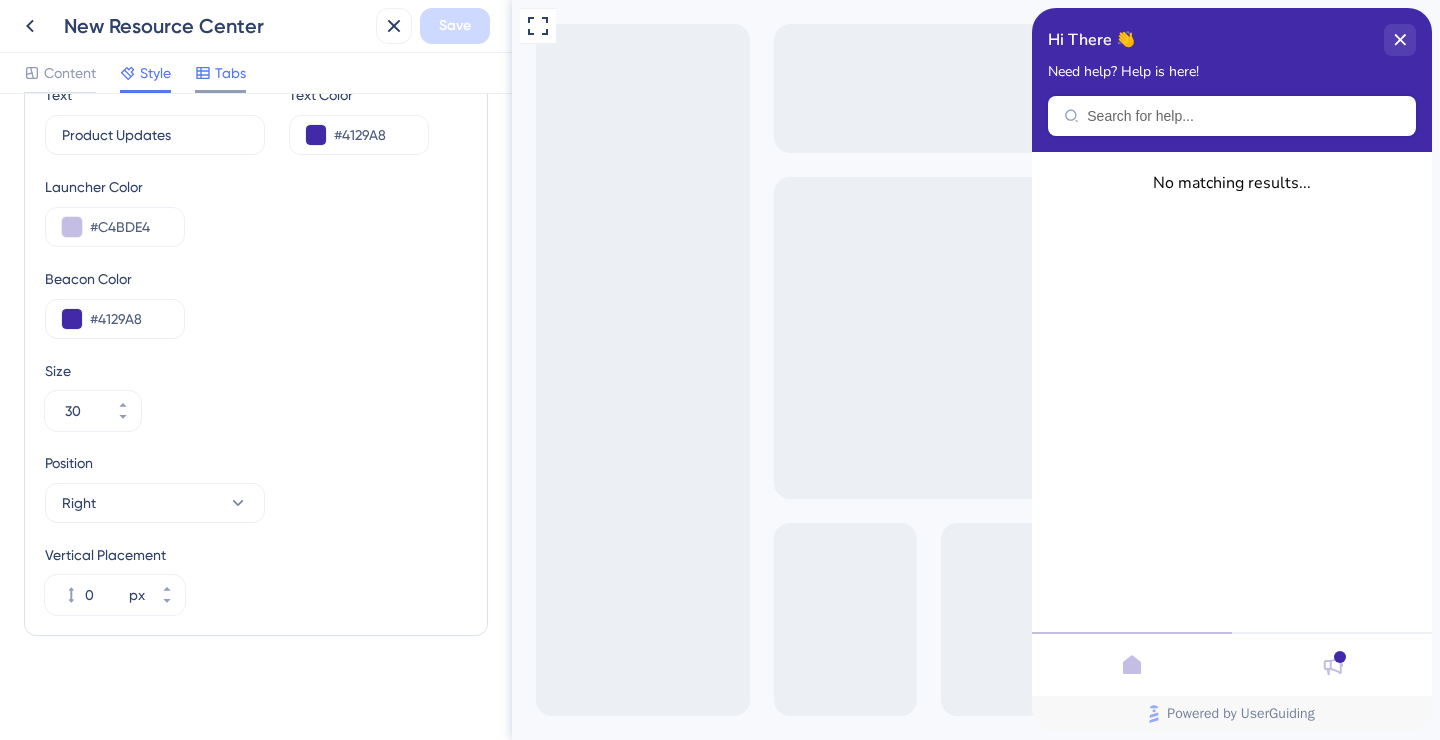 scroll, scrollTop: 212, scrollLeft: 0, axis: vertical 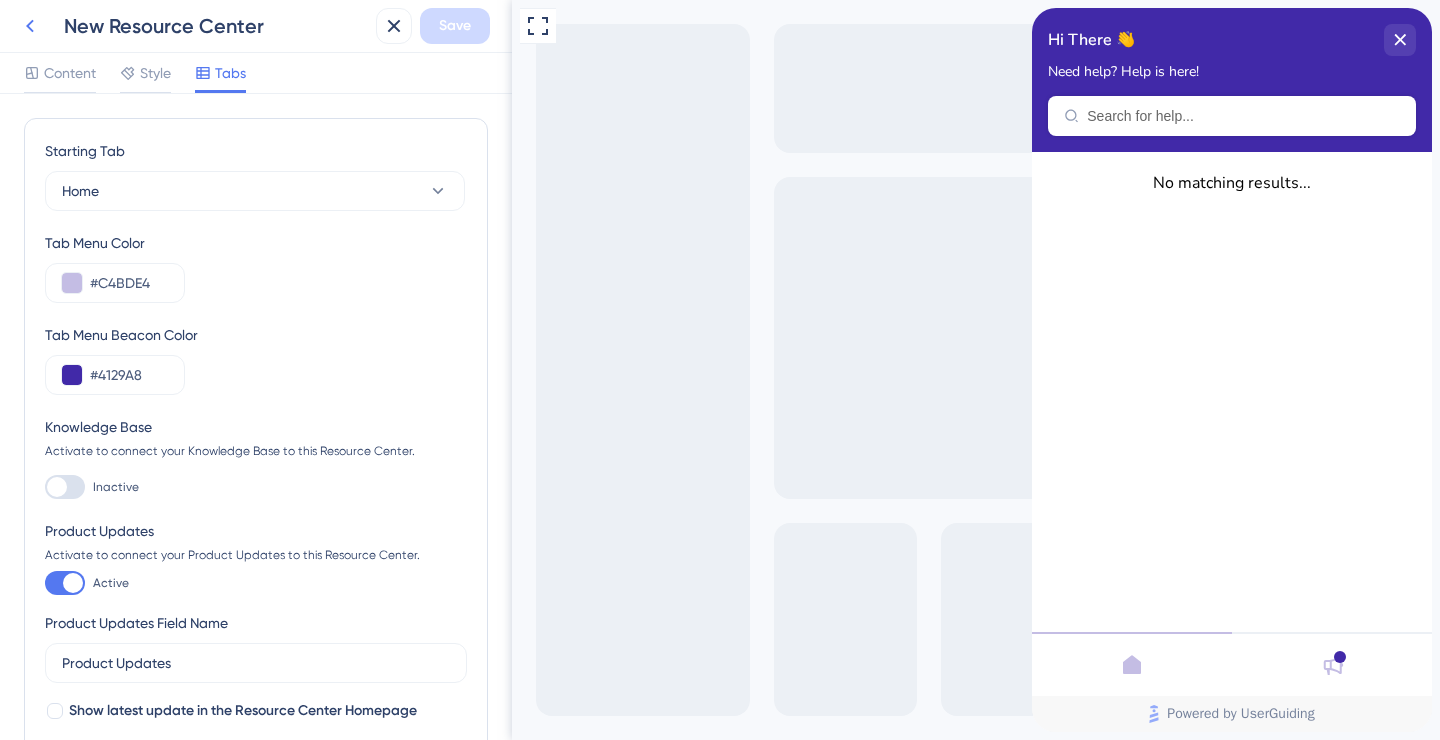 click 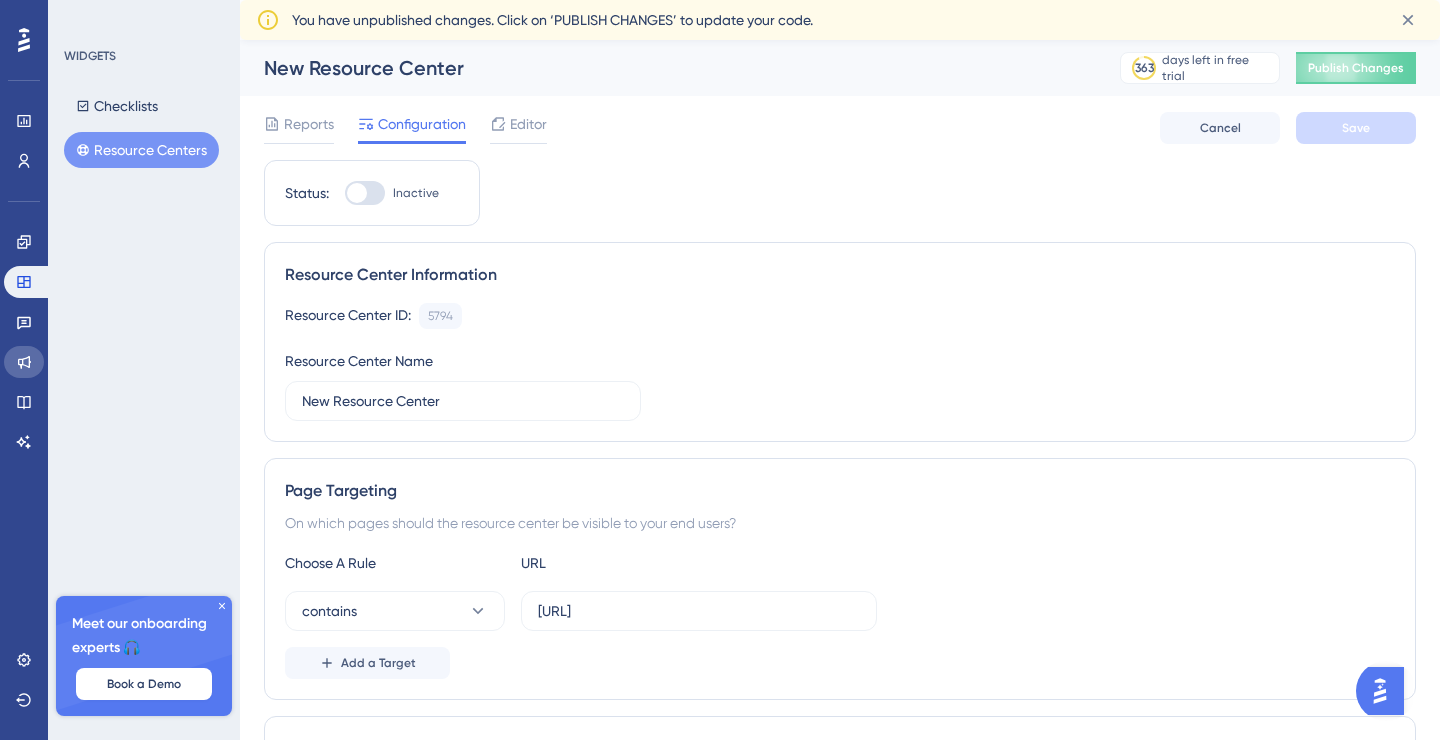 click 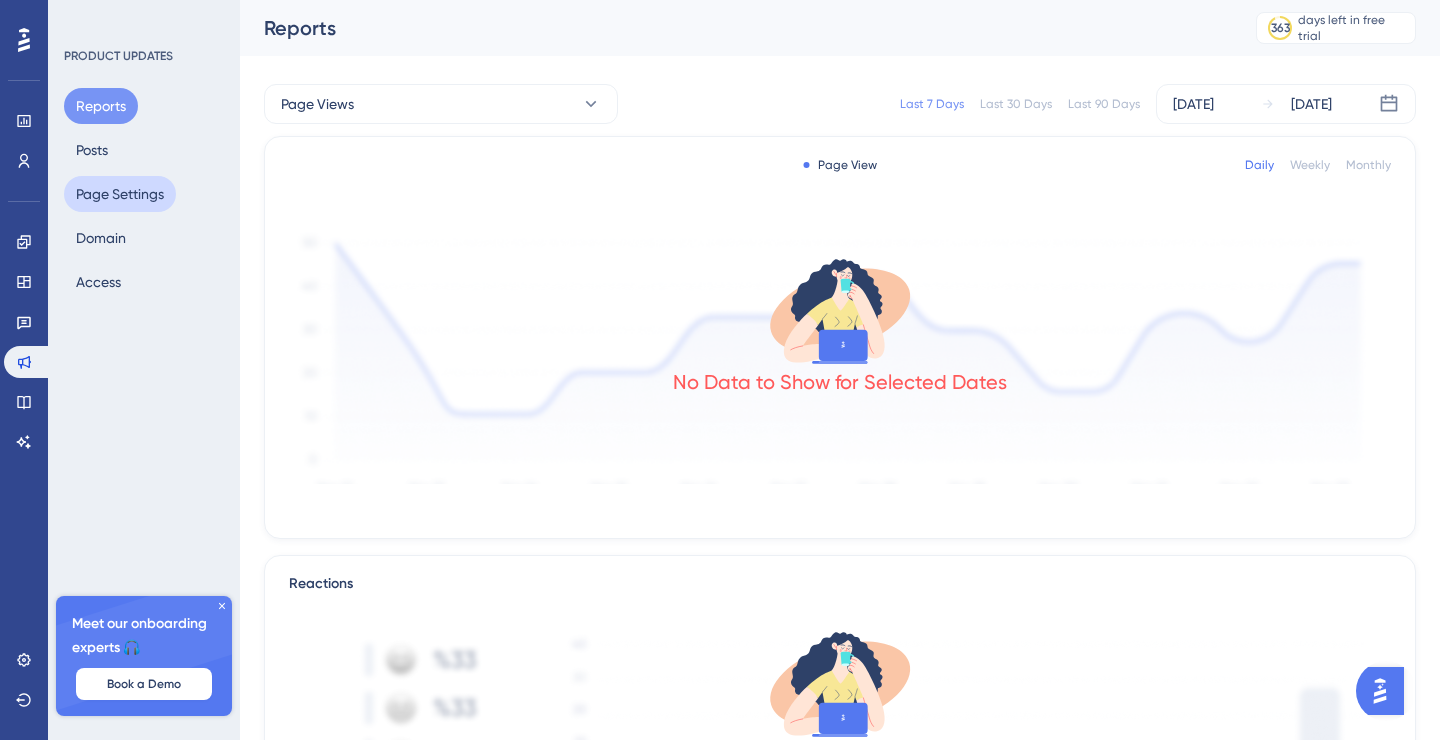 click on "Page Settings" at bounding box center (120, 194) 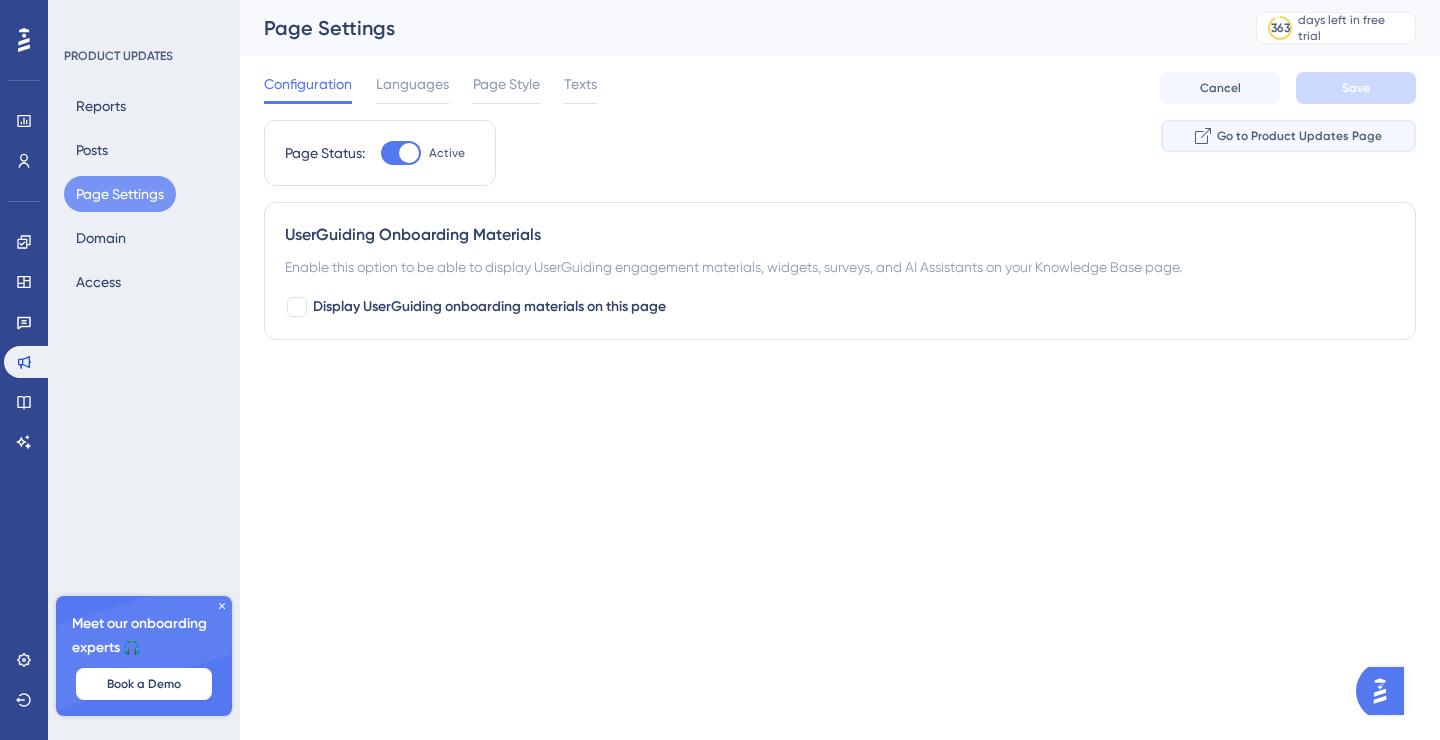 click on "Go to Product Updates Page" at bounding box center (1299, 136) 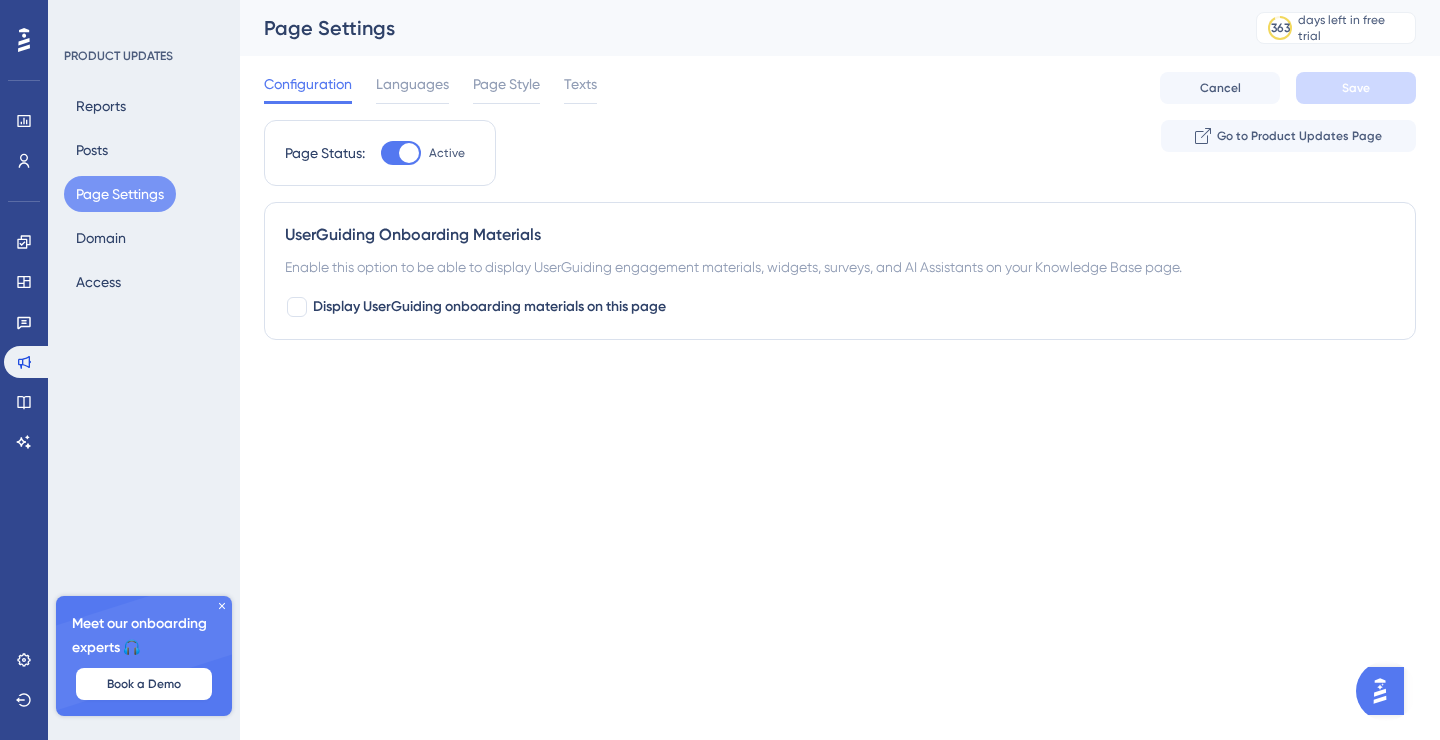 click on "Display UserGuiding onboarding materials on this page" at bounding box center (840, 307) 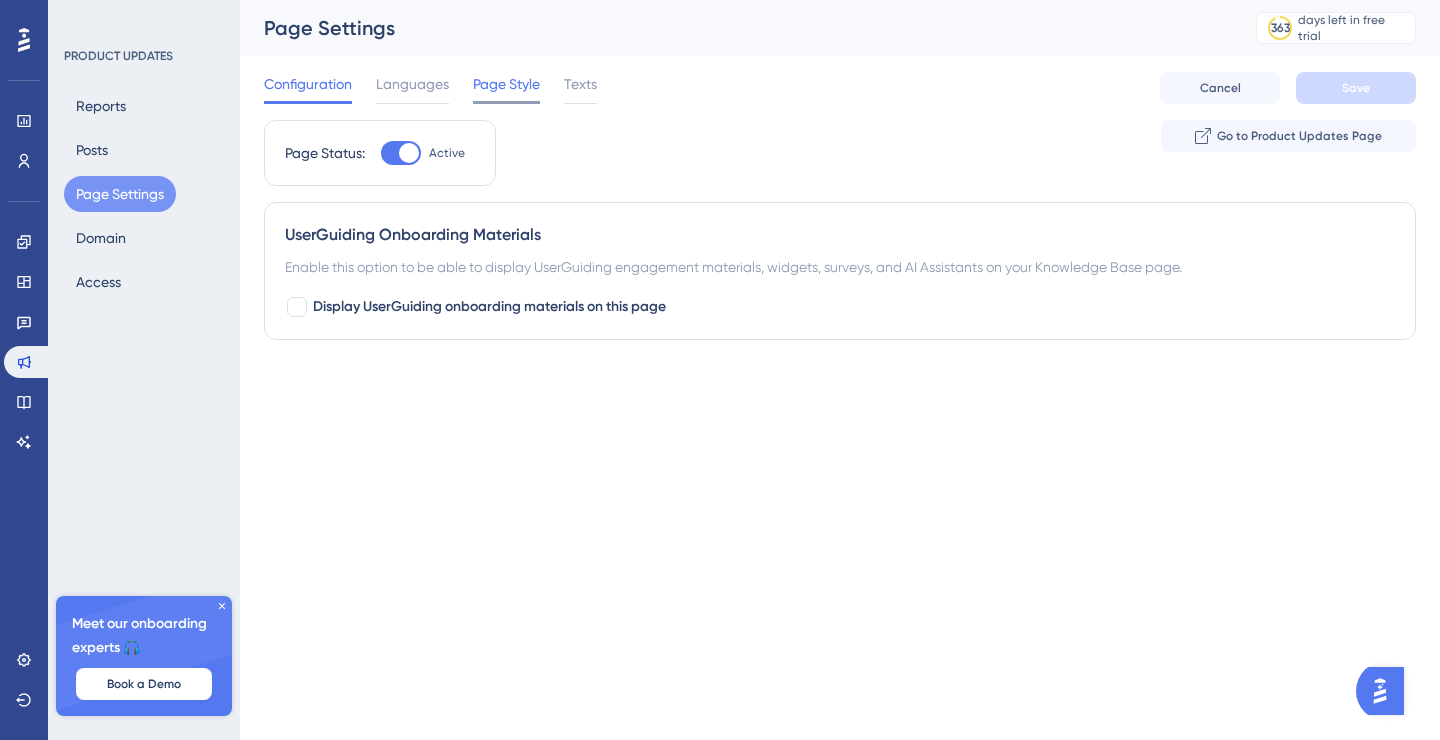 click on "Page Style" at bounding box center [506, 84] 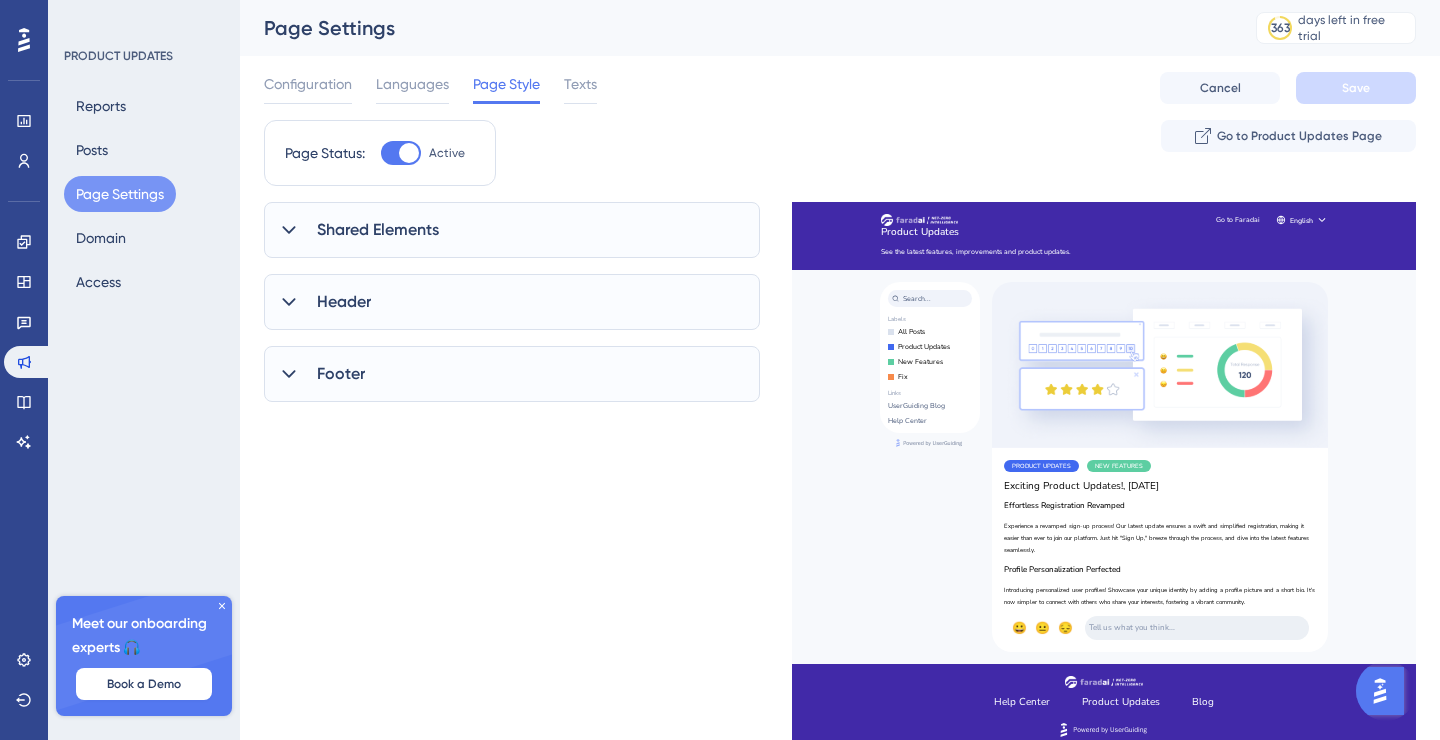scroll, scrollTop: 0, scrollLeft: 0, axis: both 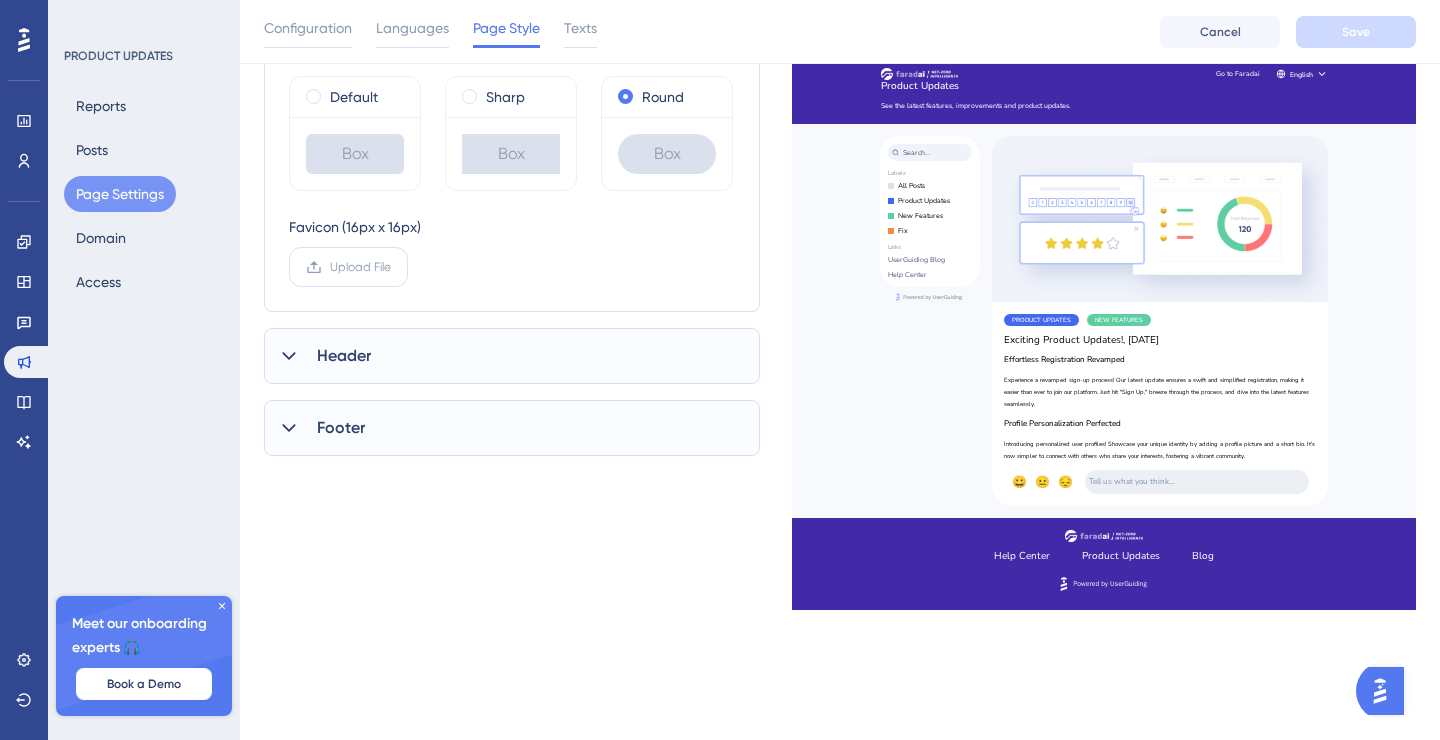 click on "Upload File" at bounding box center (360, 267) 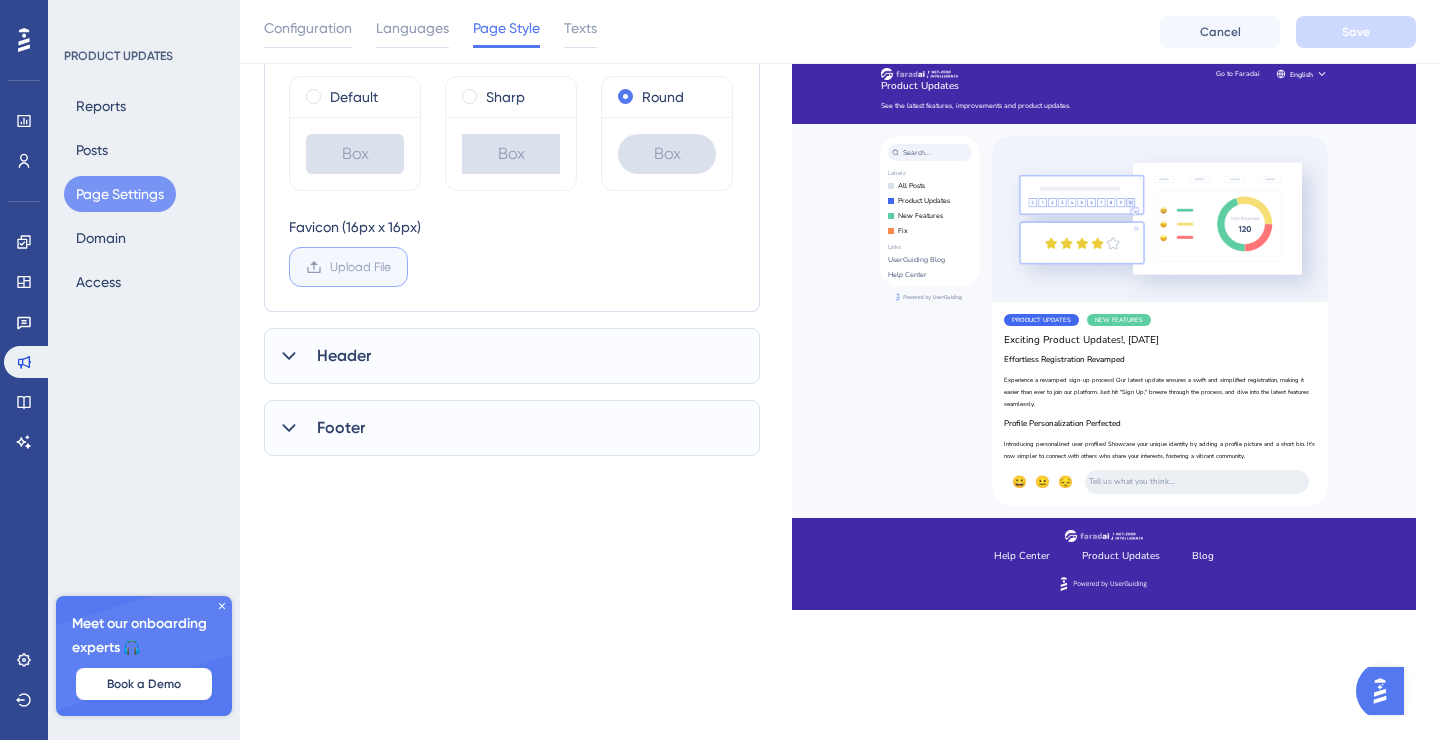click on "Upload File" at bounding box center [391, 267] 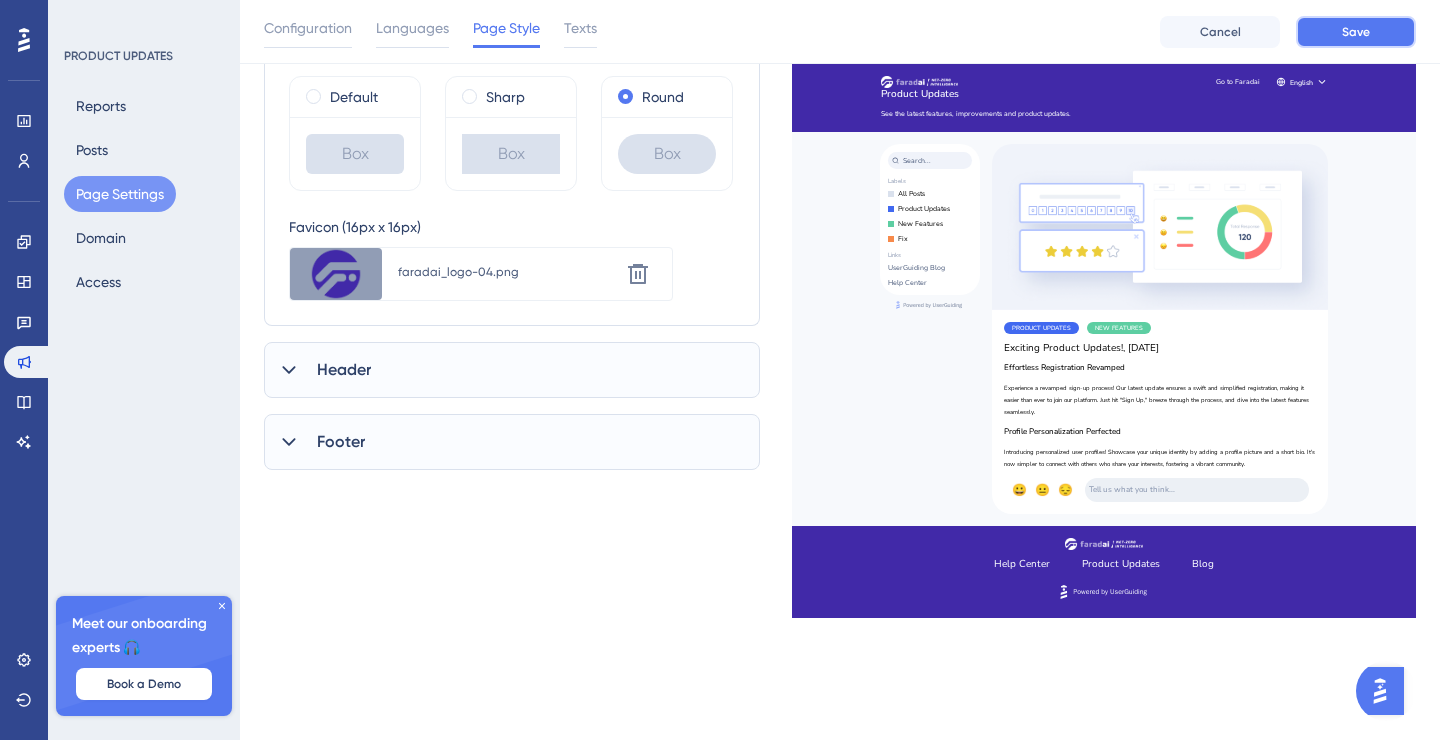 click on "Save" at bounding box center [1356, 32] 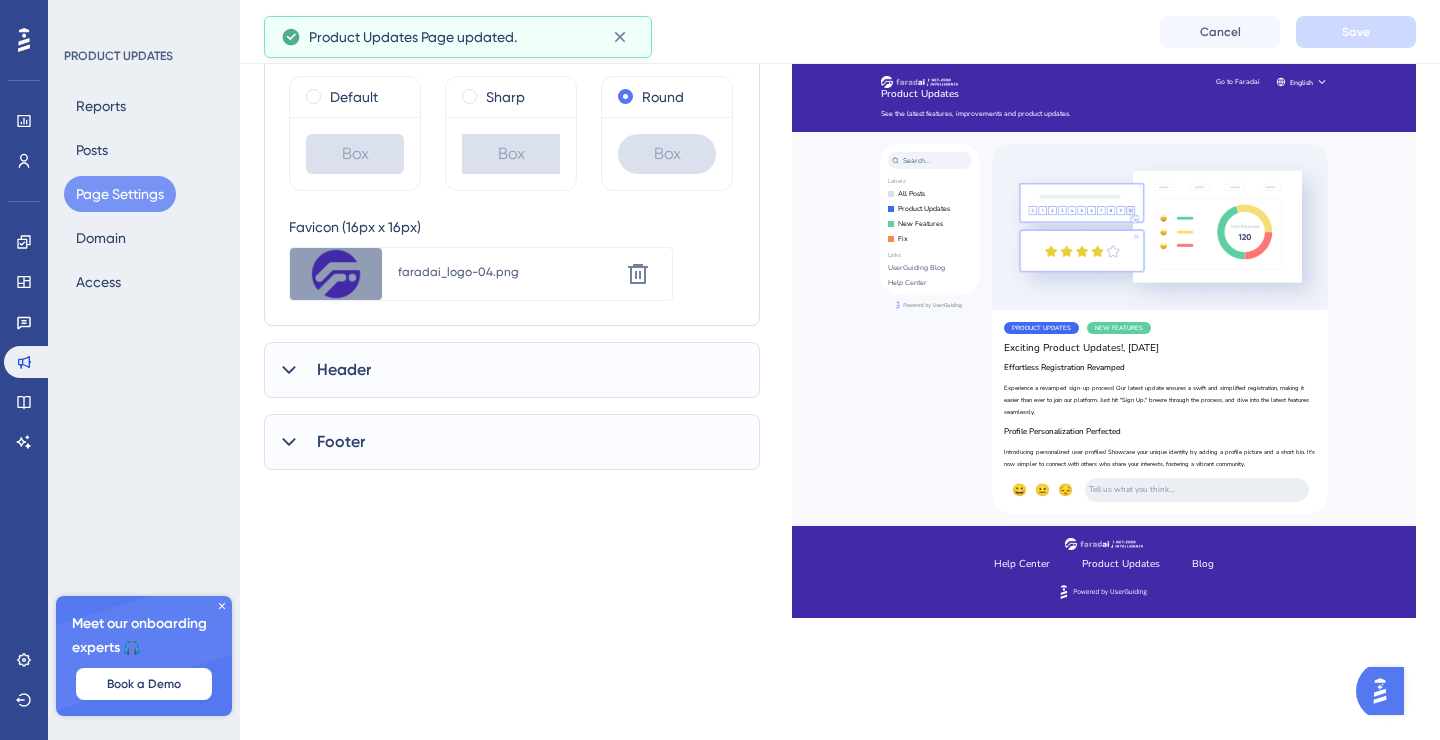 click on "Header" at bounding box center [512, 370] 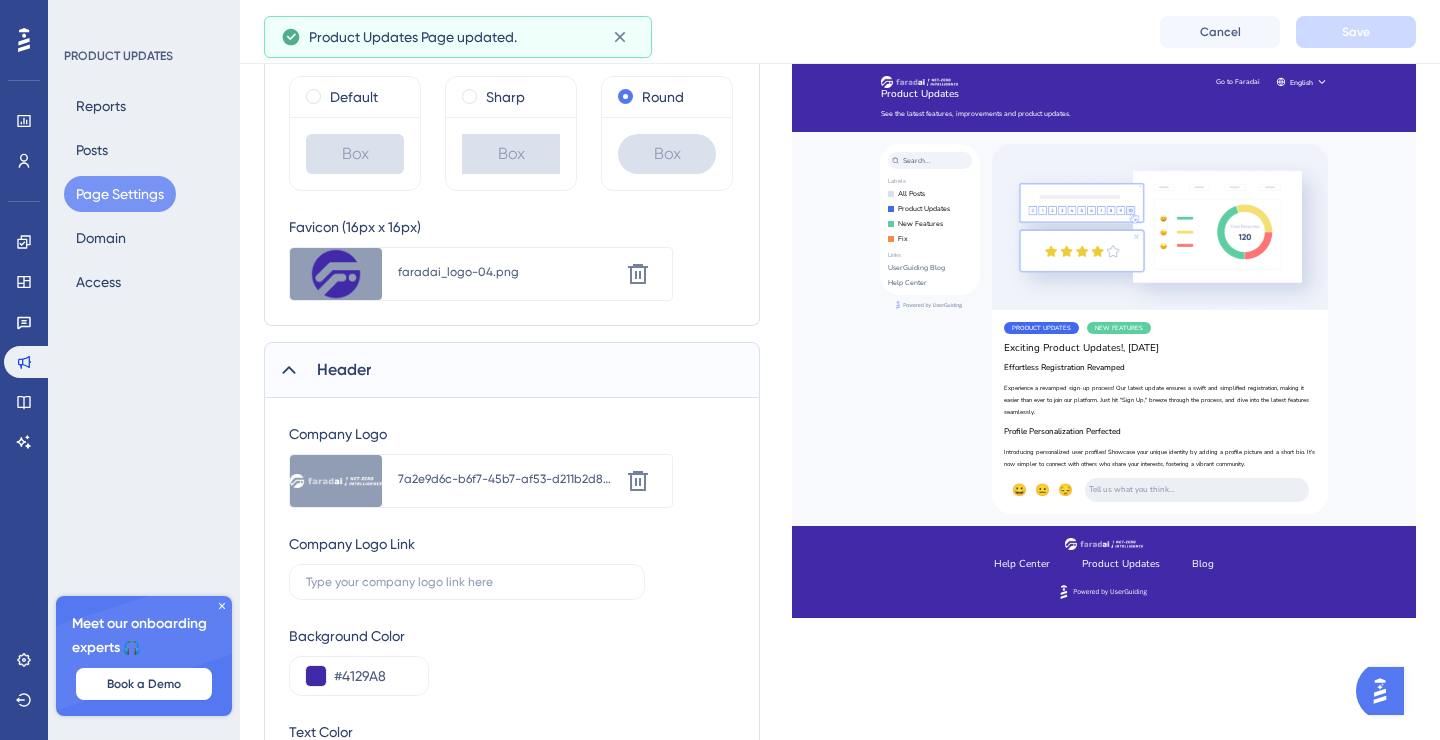 scroll, scrollTop: 671, scrollLeft: 0, axis: vertical 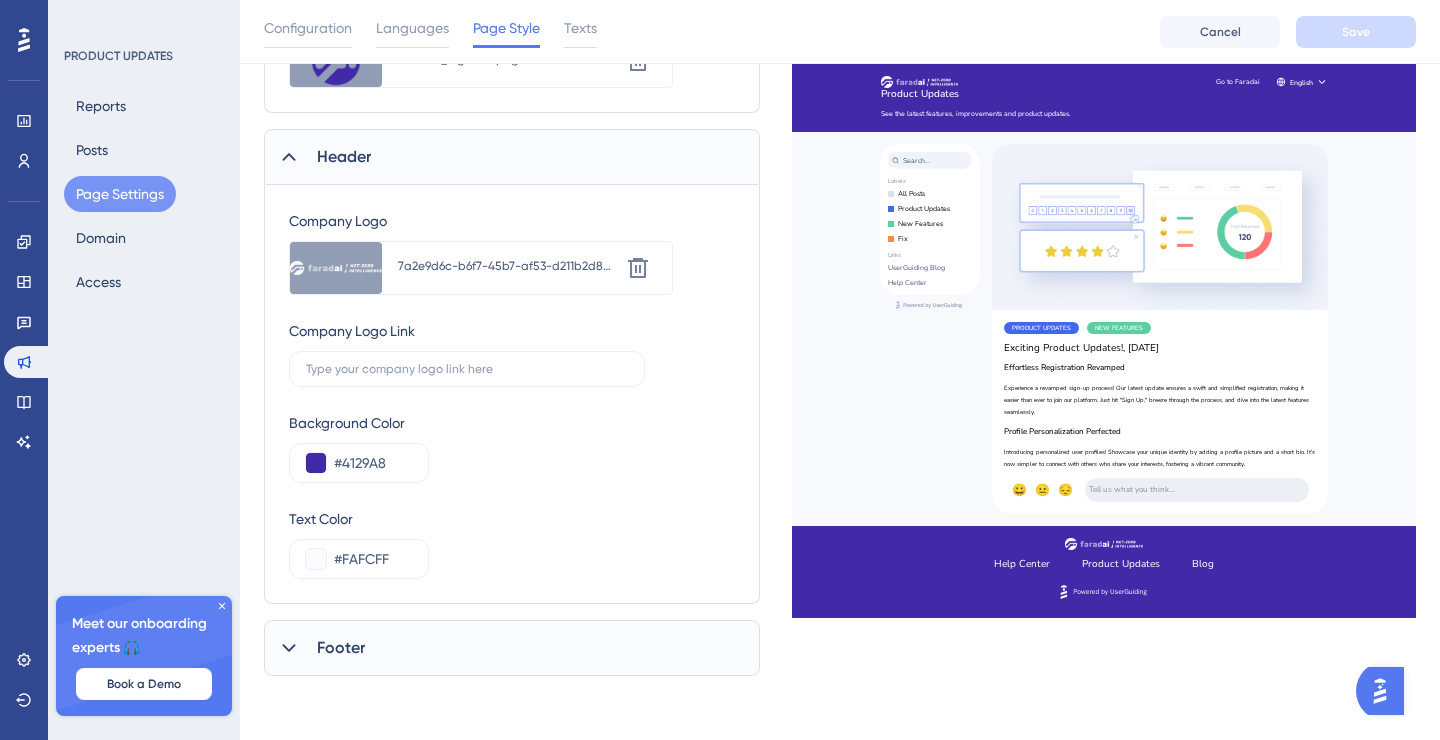 click on "Footer" at bounding box center (512, 648) 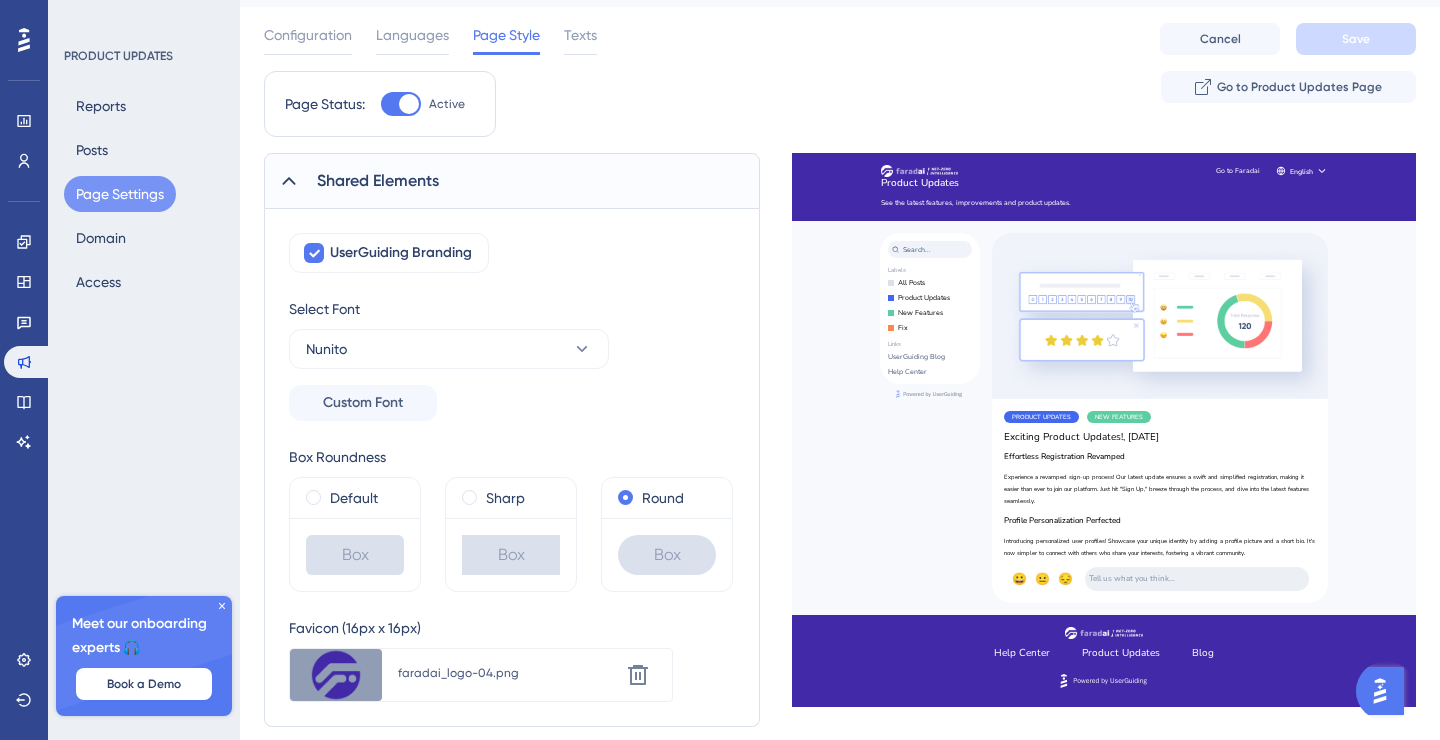 scroll, scrollTop: 0, scrollLeft: 0, axis: both 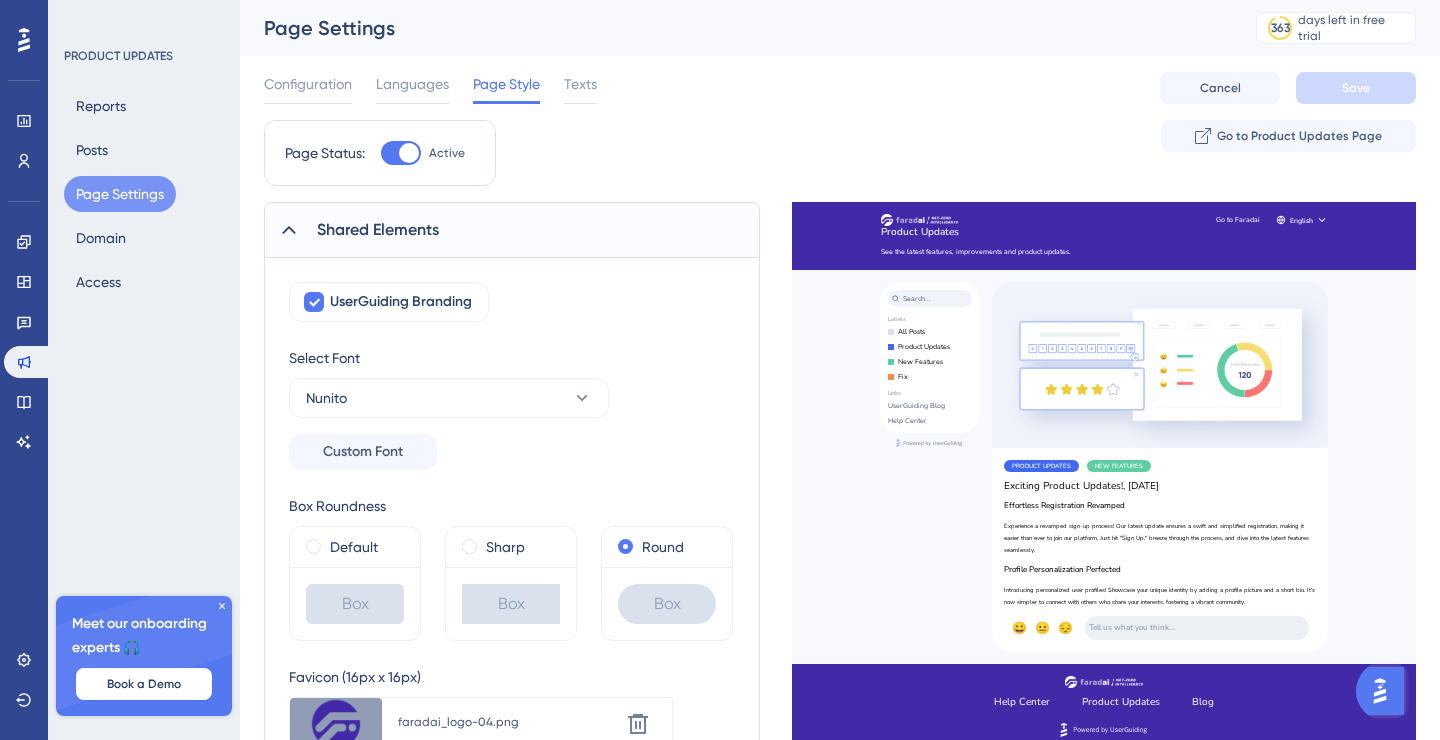 click on "Configuration Languages Page Style Texts Cancel Save" at bounding box center (840, 88) 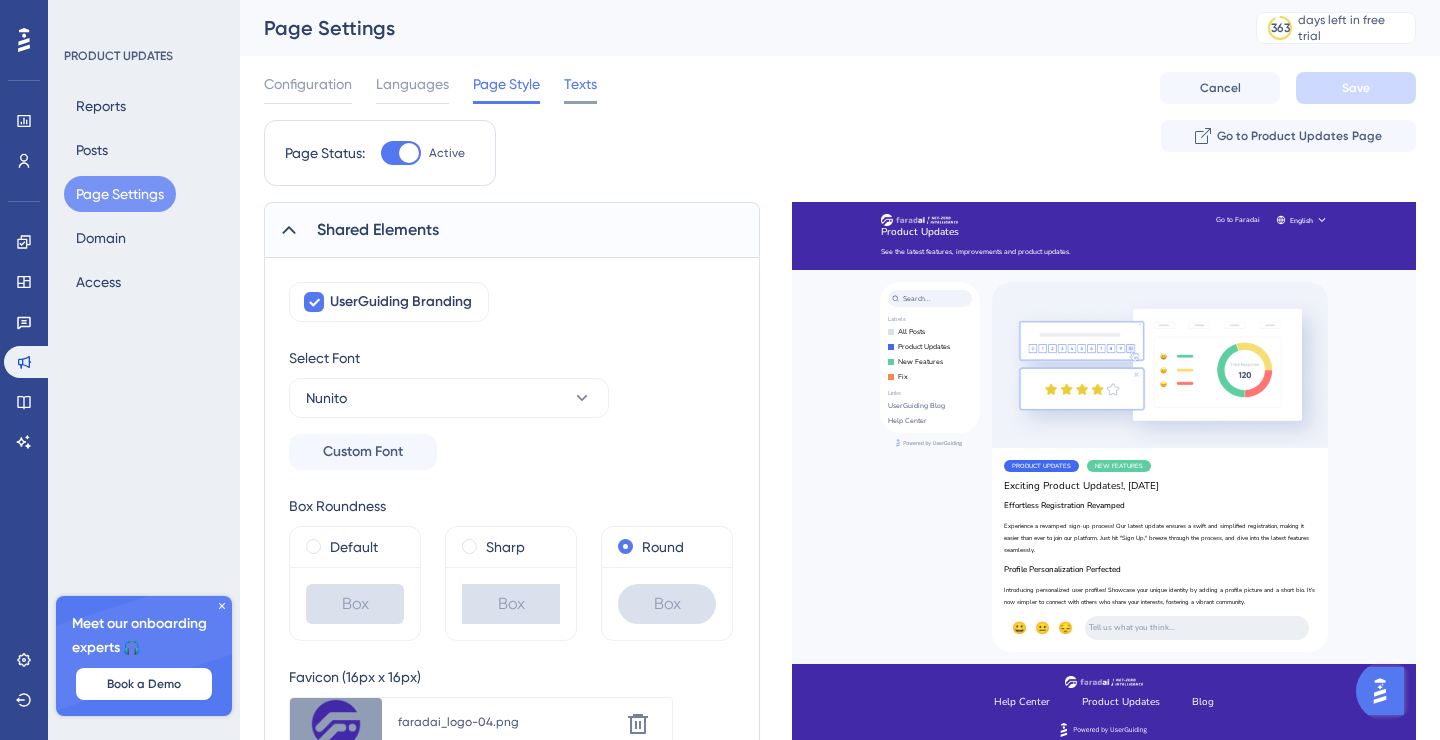 click on "Texts" at bounding box center [580, 84] 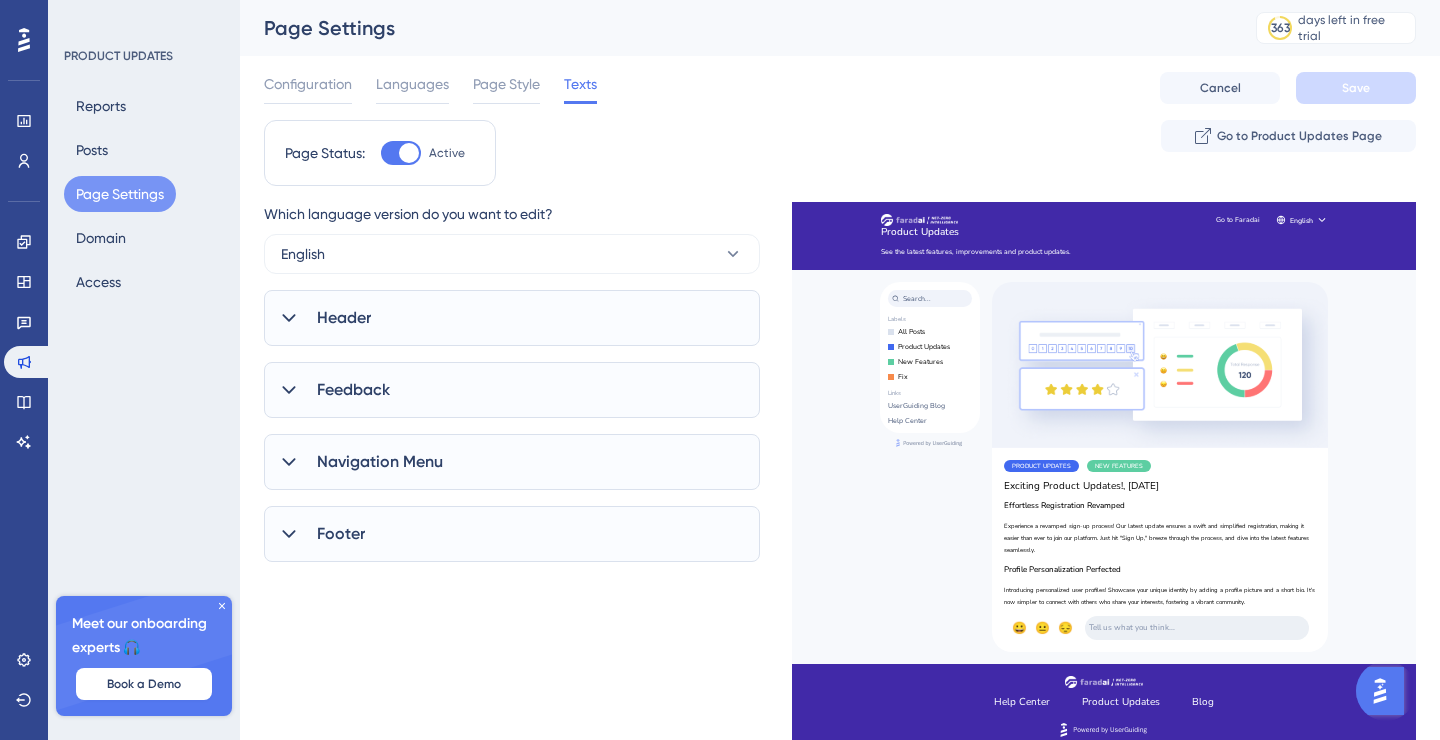 scroll, scrollTop: 0, scrollLeft: 0, axis: both 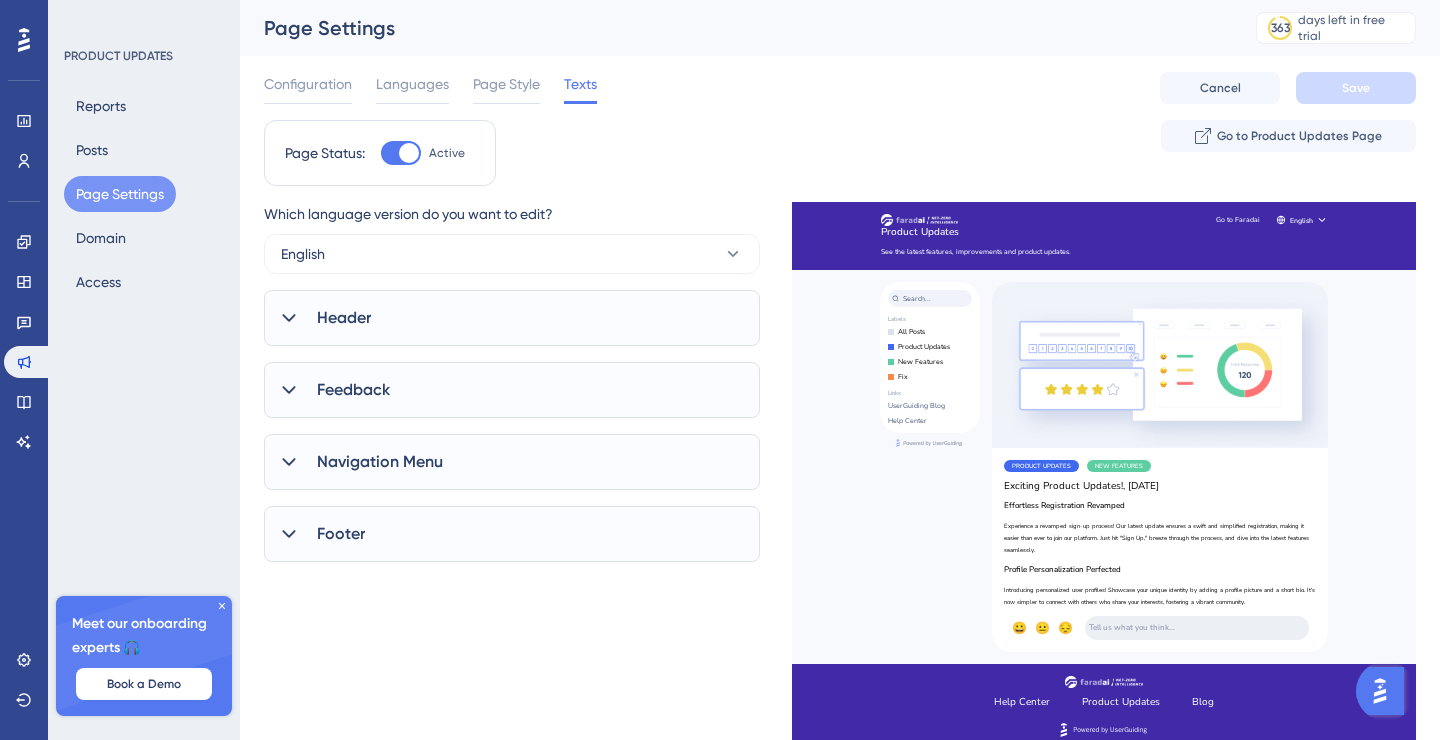 click on "Header" at bounding box center [512, 318] 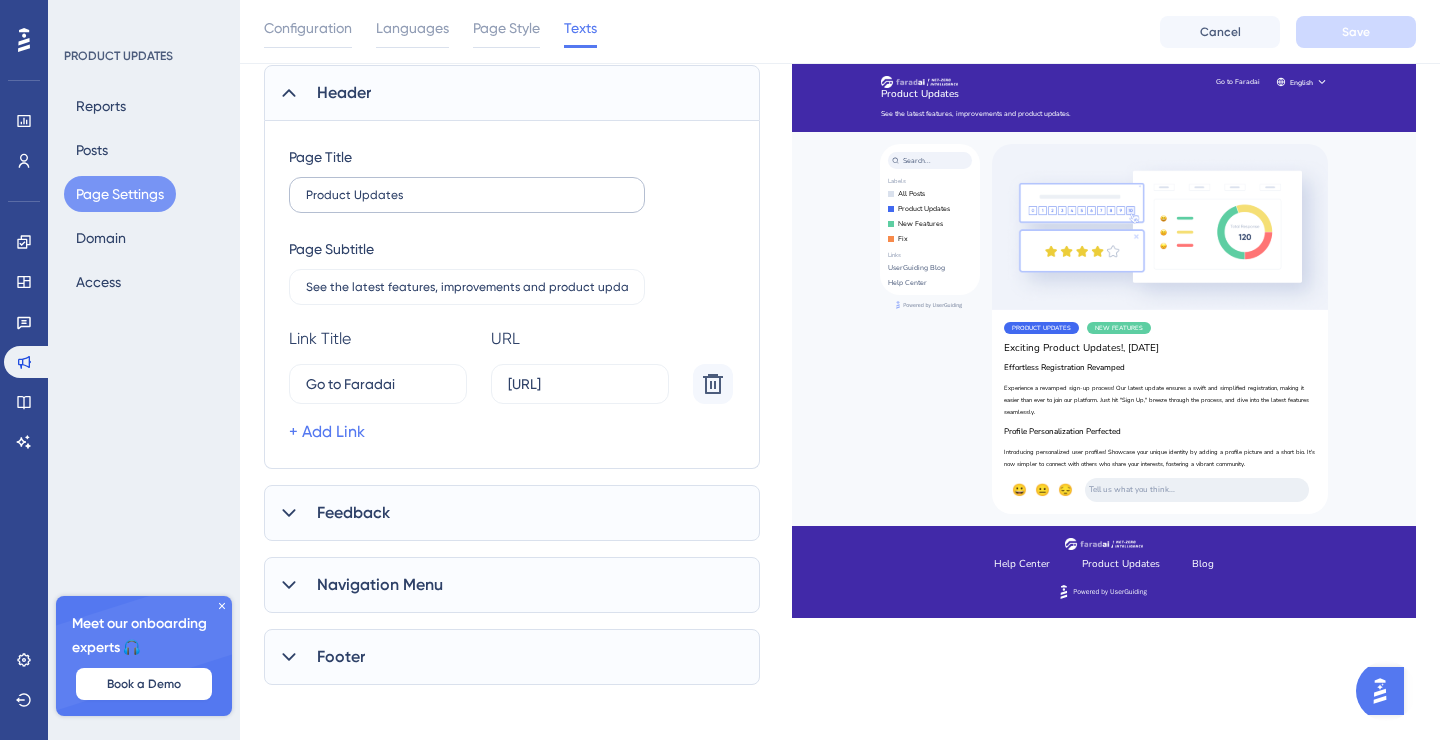 scroll, scrollTop: 241, scrollLeft: 0, axis: vertical 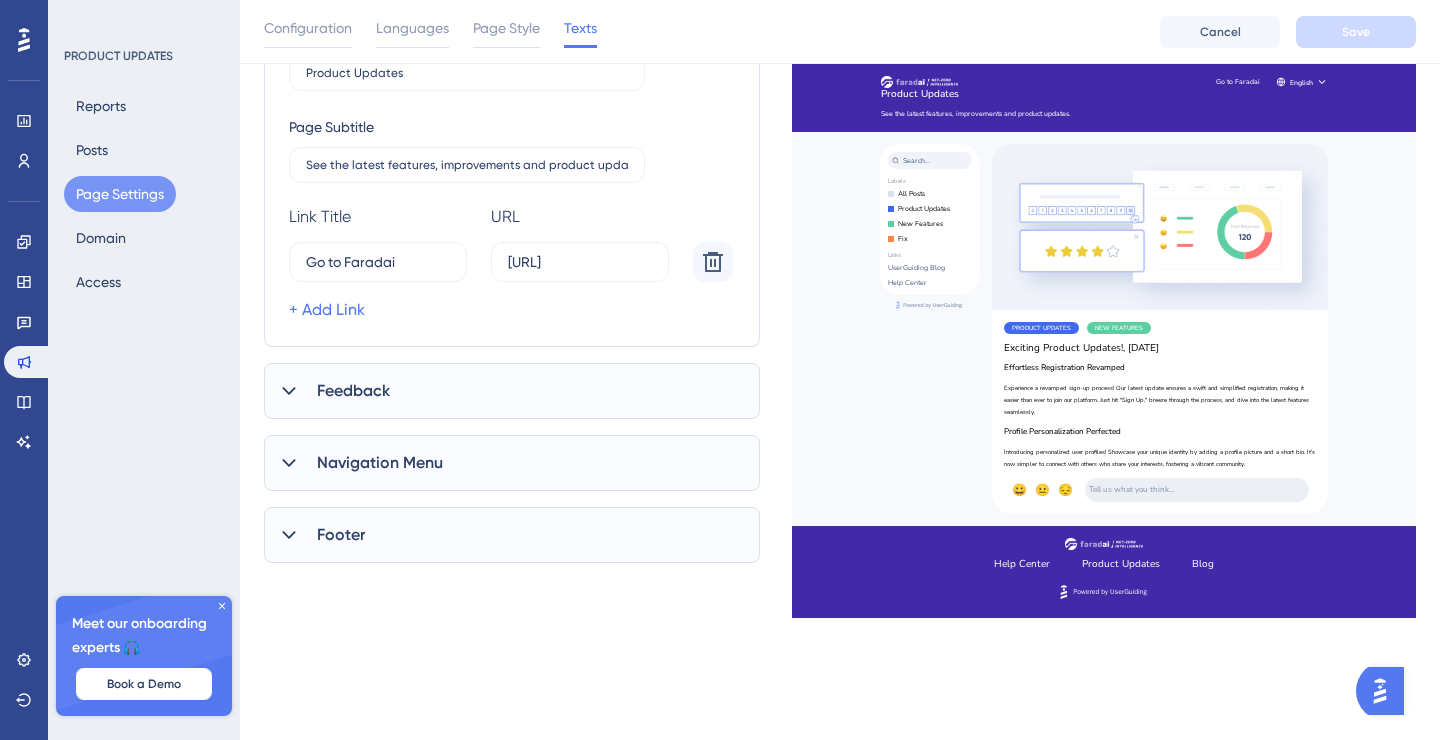 click on "Feedback" at bounding box center [512, 391] 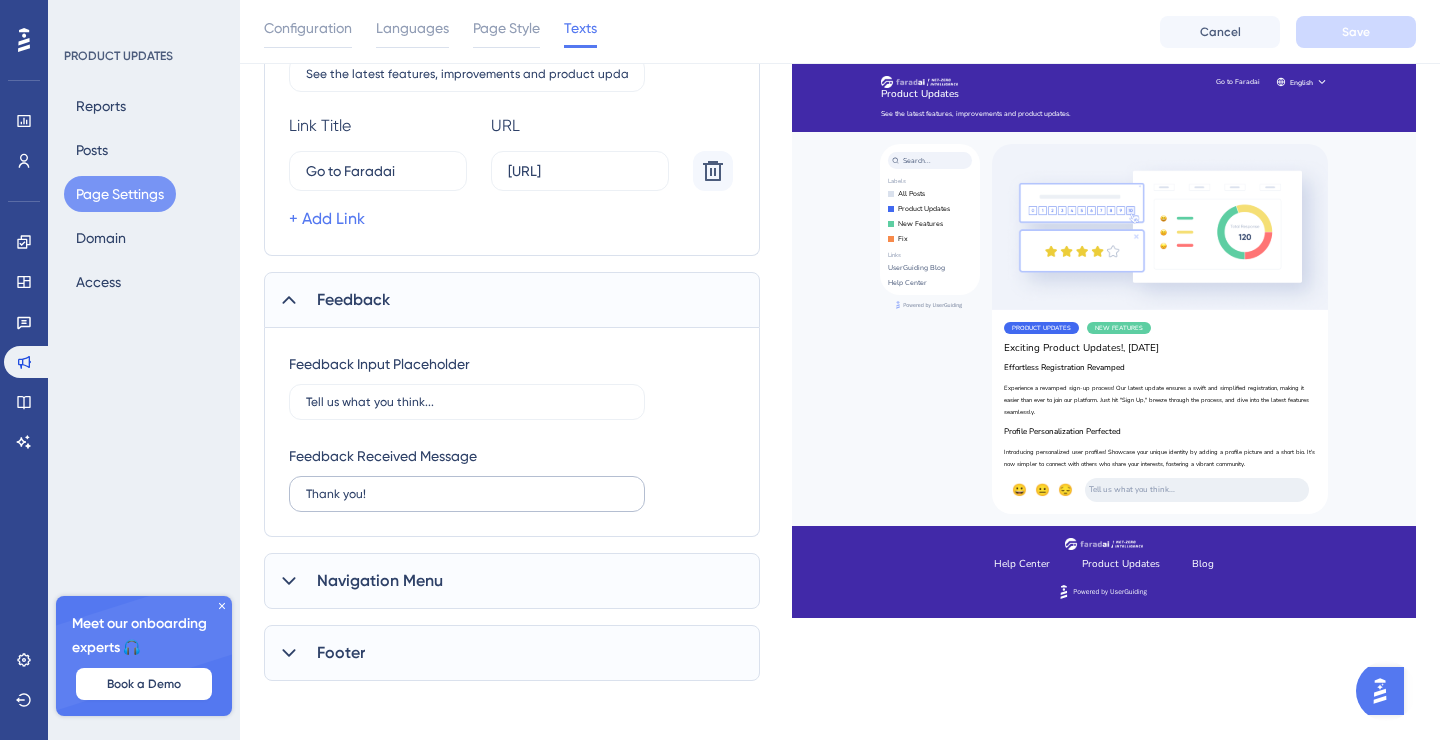 scroll, scrollTop: 458, scrollLeft: 0, axis: vertical 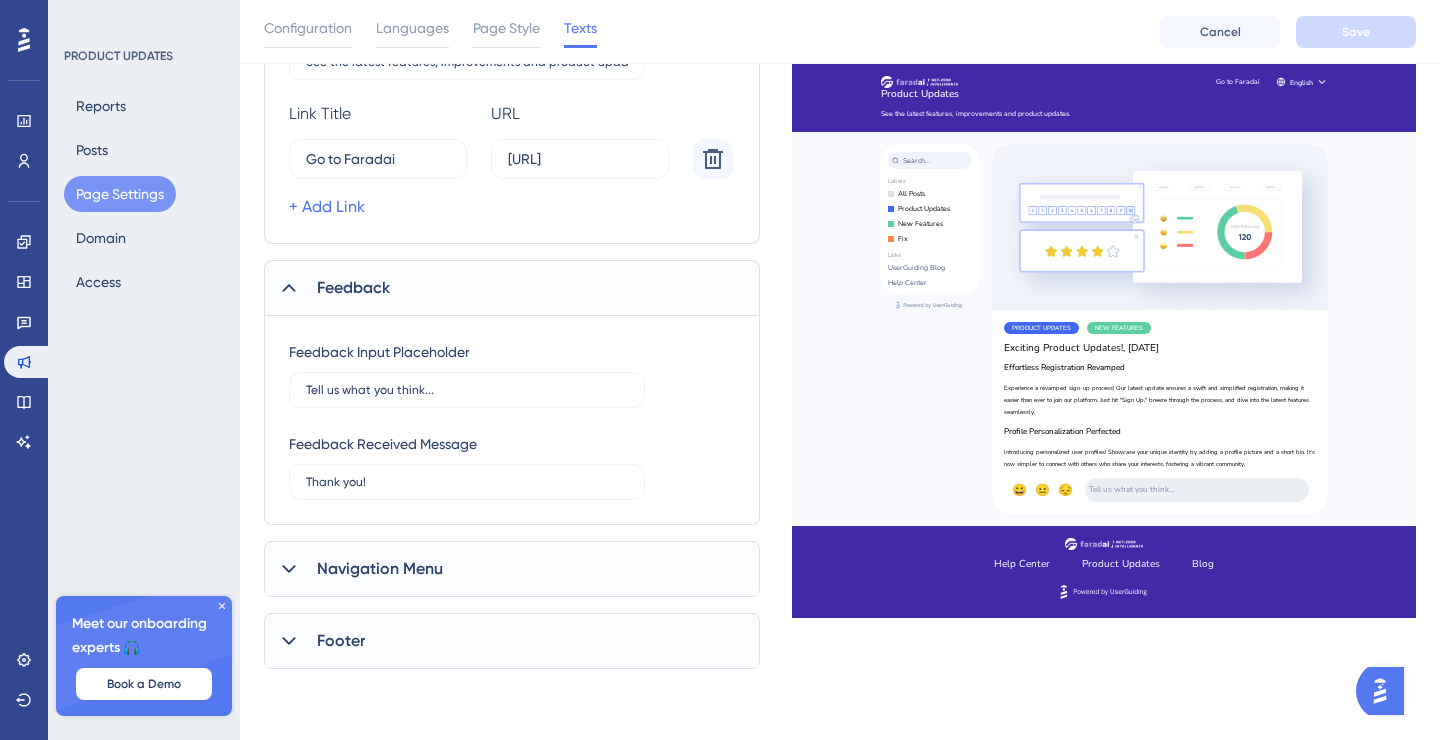 click on "Navigation Menu" at bounding box center (380, 569) 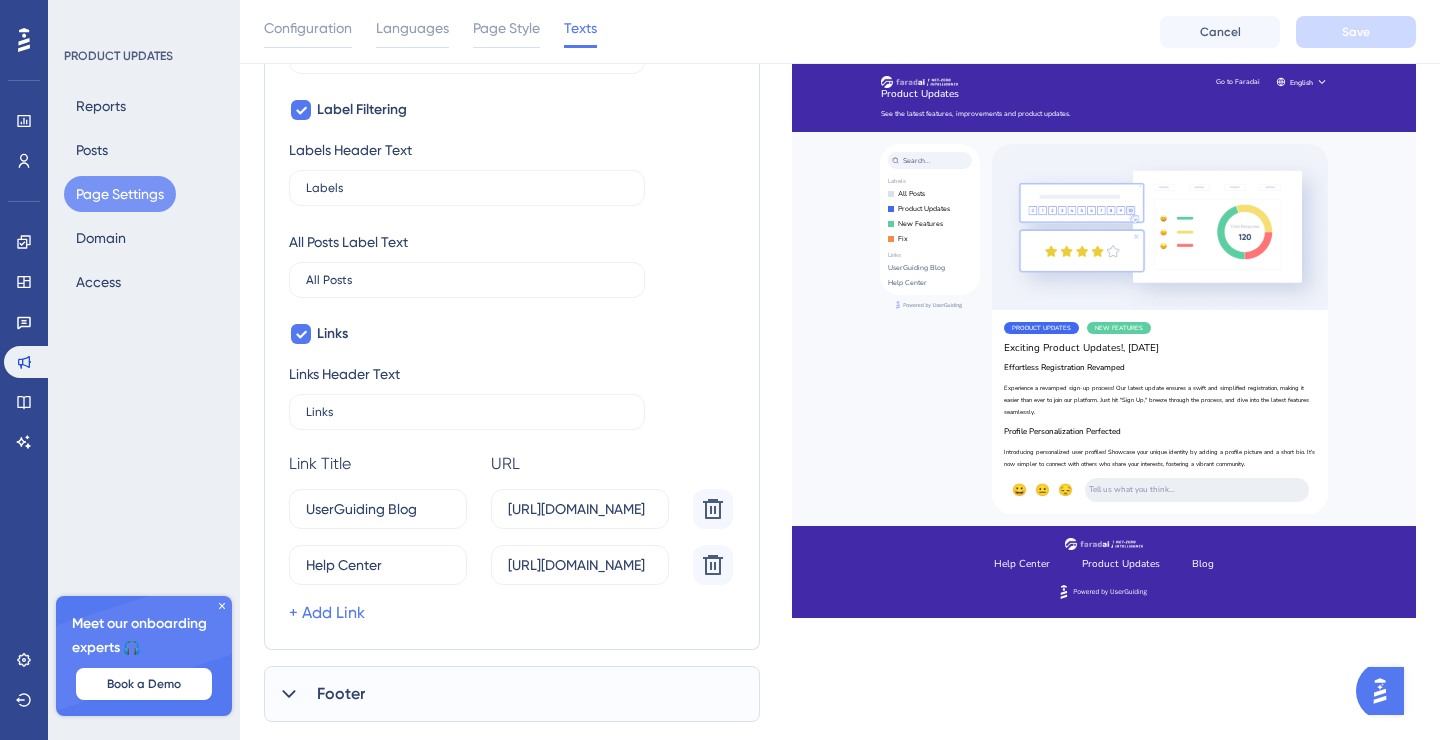 scroll, scrollTop: 1118, scrollLeft: 0, axis: vertical 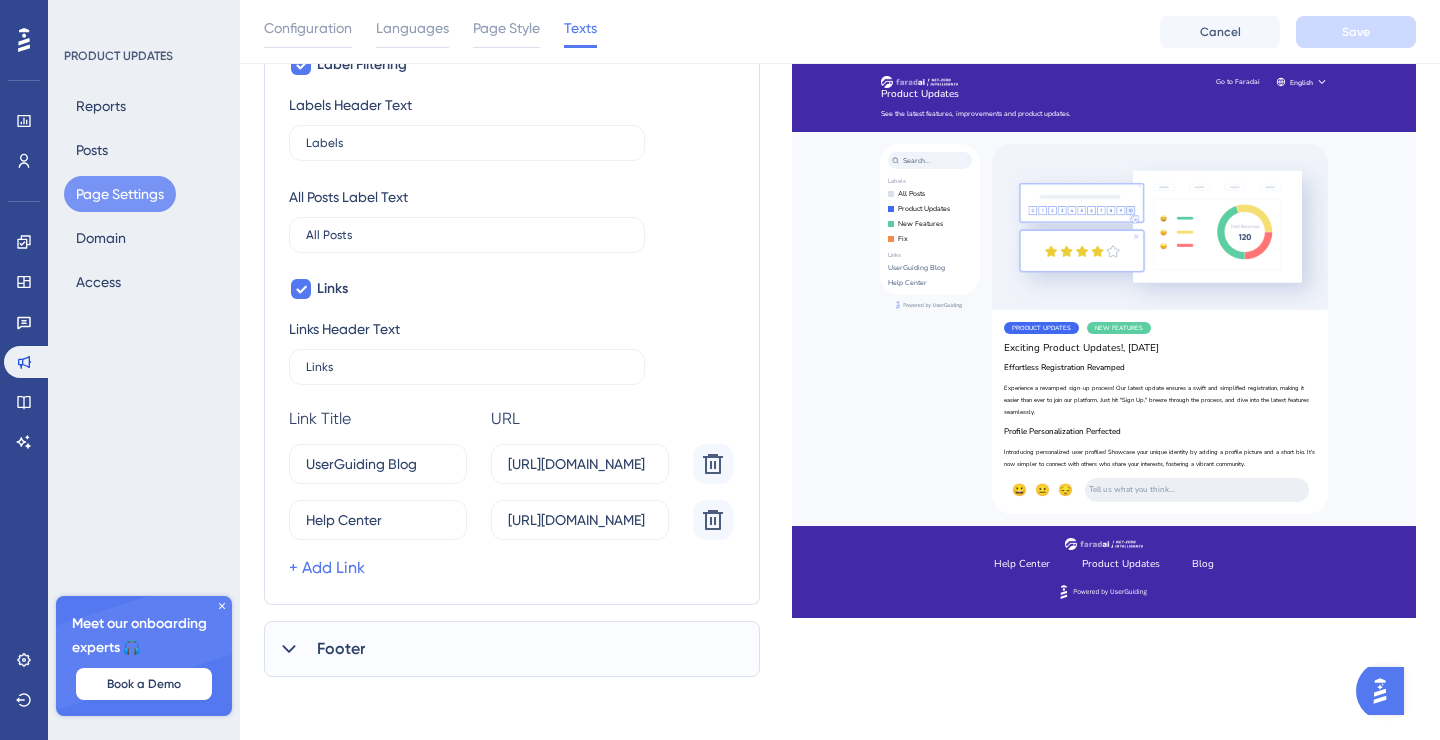 click on "Footer" at bounding box center [512, 649] 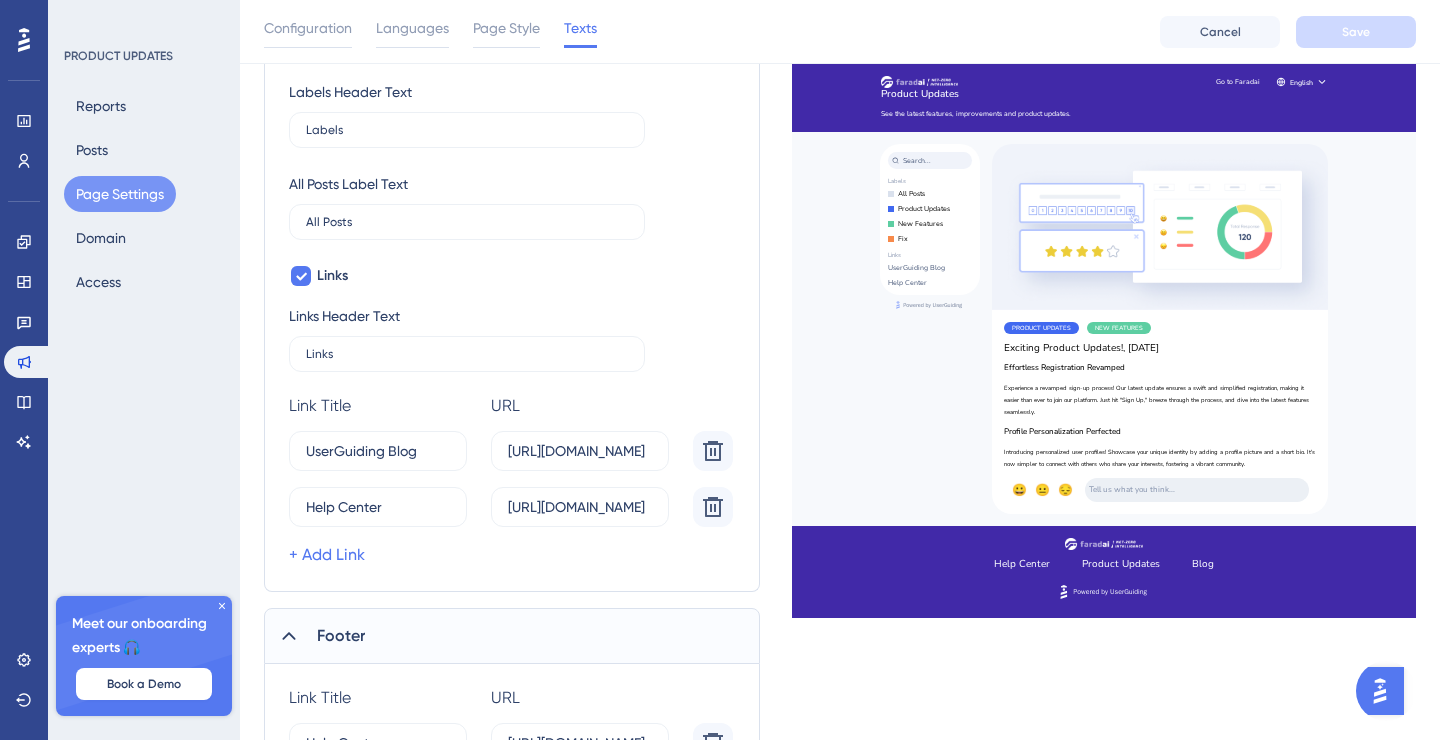 scroll, scrollTop: 1140, scrollLeft: 0, axis: vertical 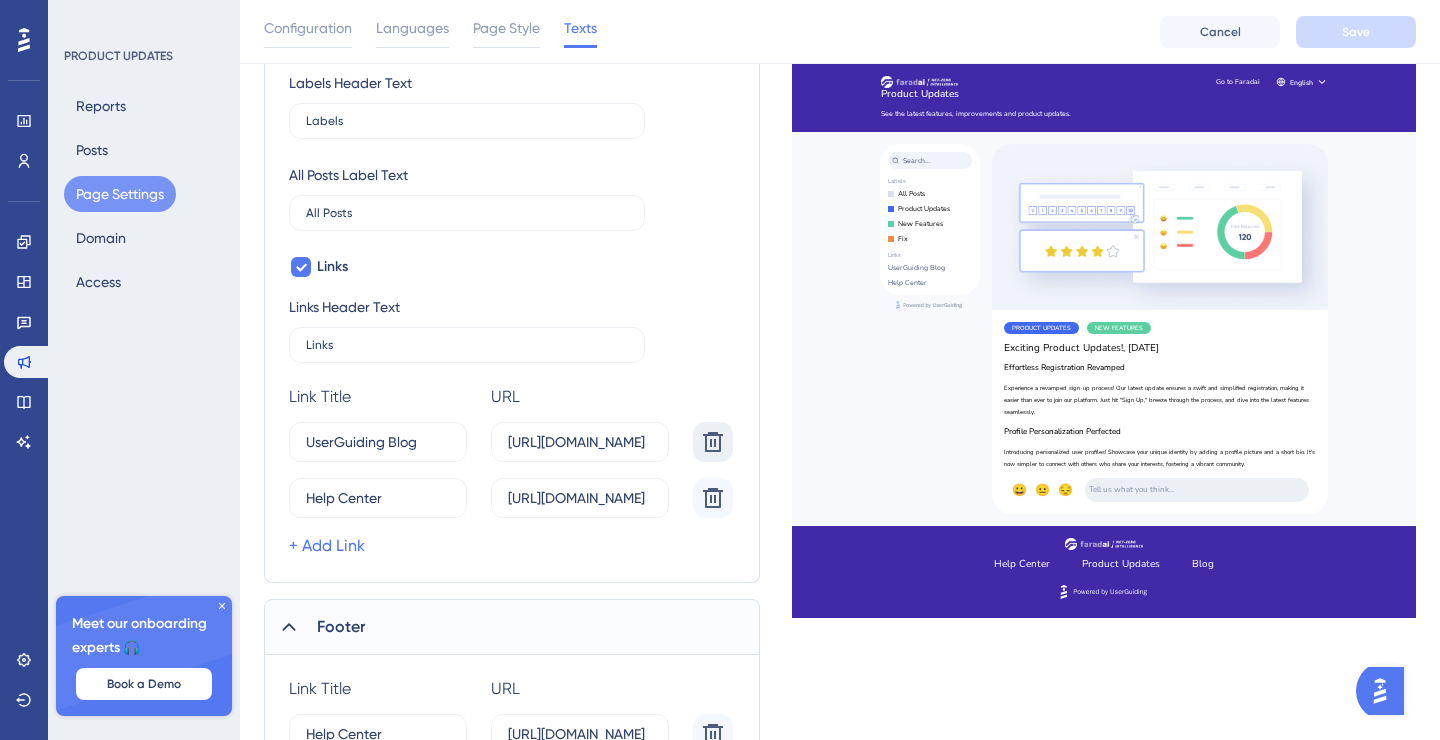 click 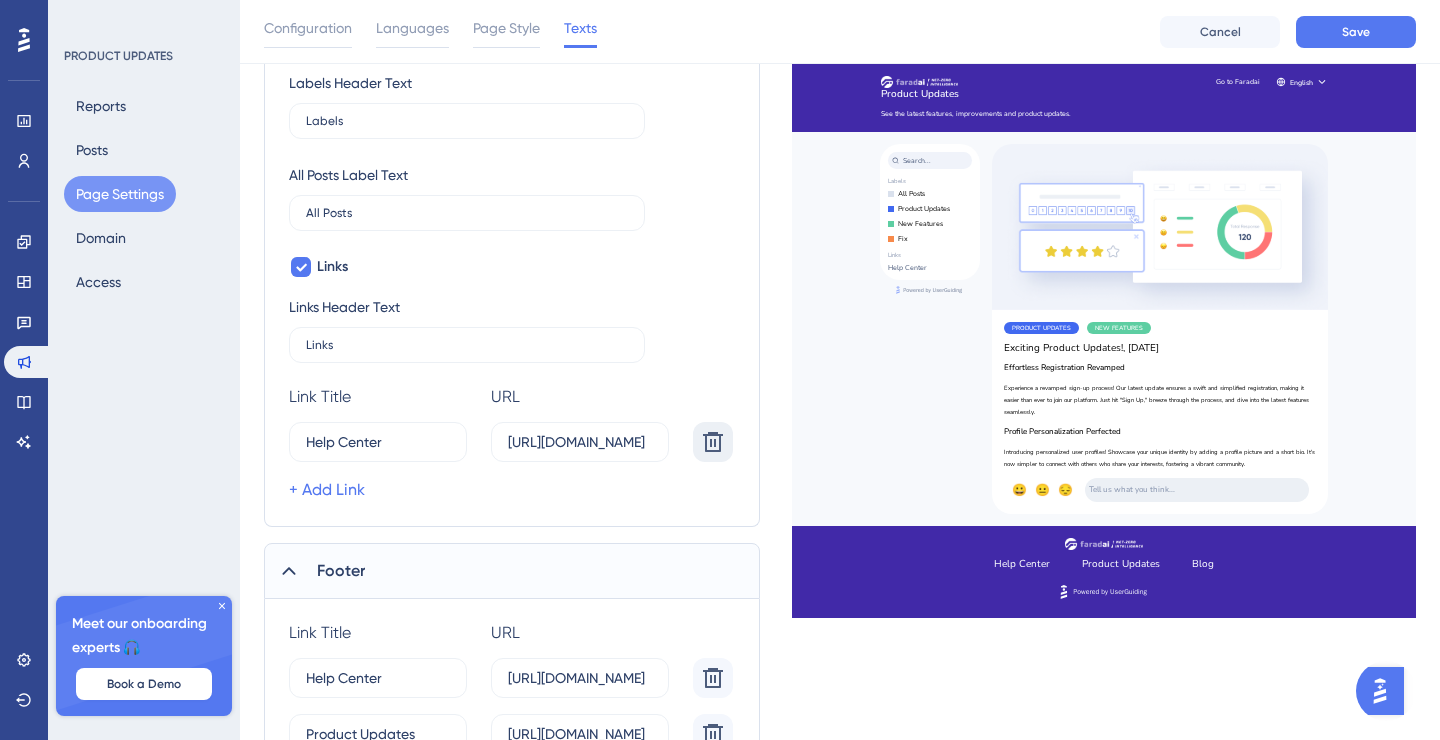 click 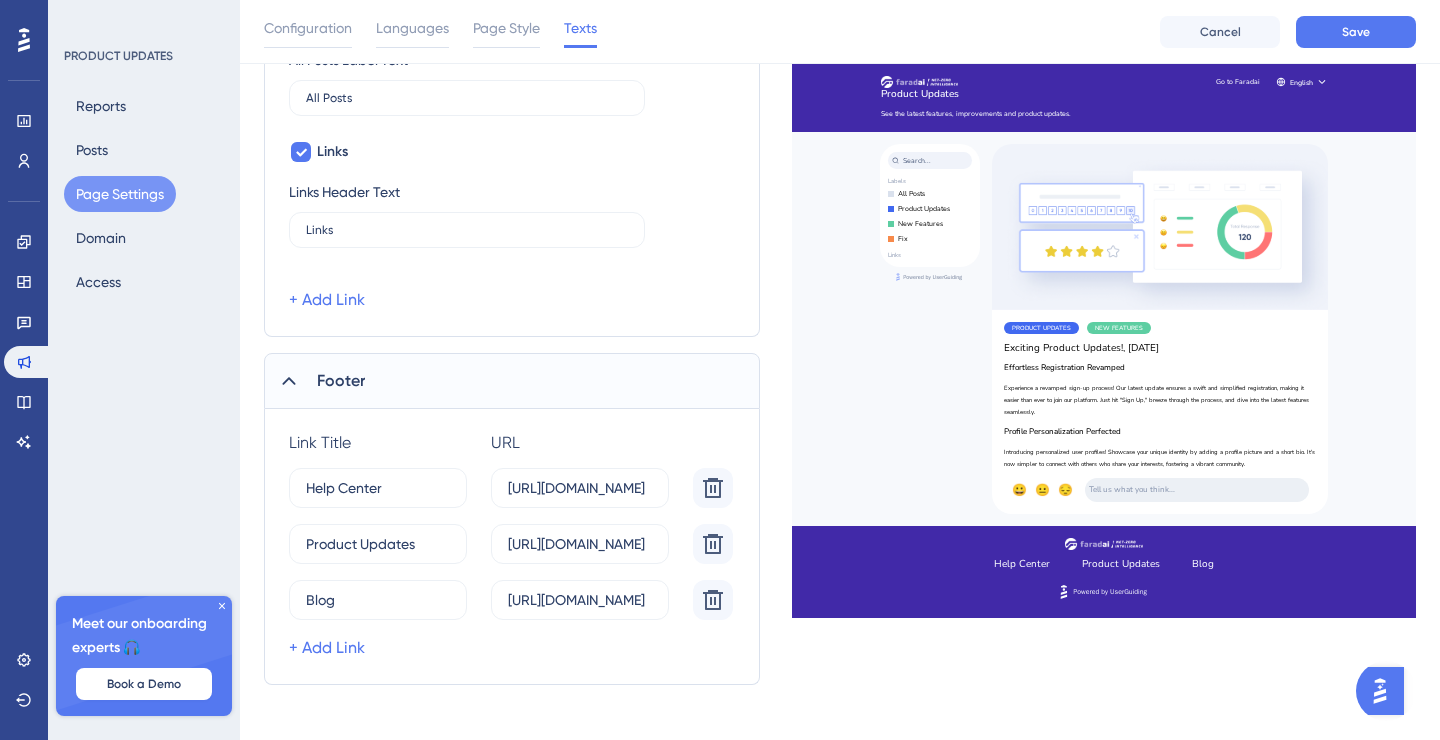 scroll, scrollTop: 1263, scrollLeft: 0, axis: vertical 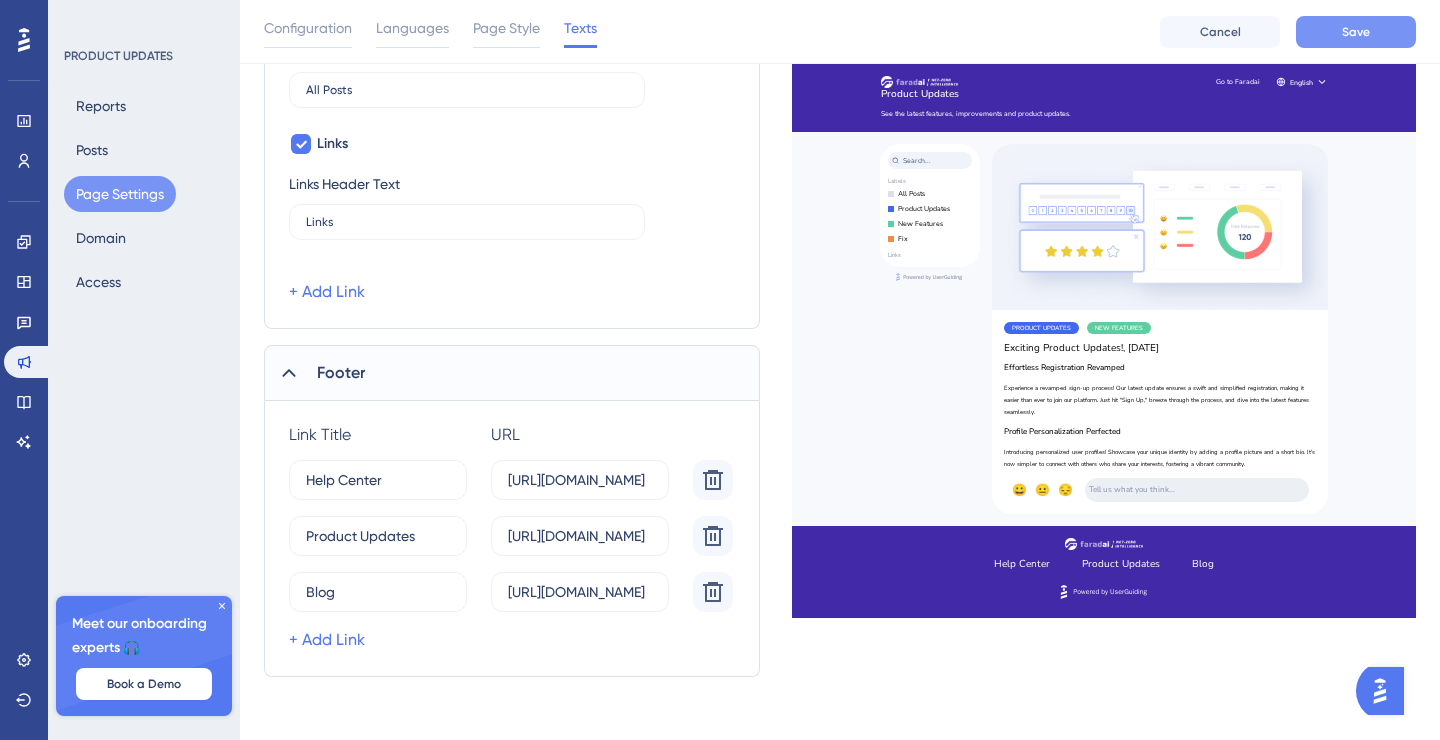 click on "Save" at bounding box center (1356, 32) 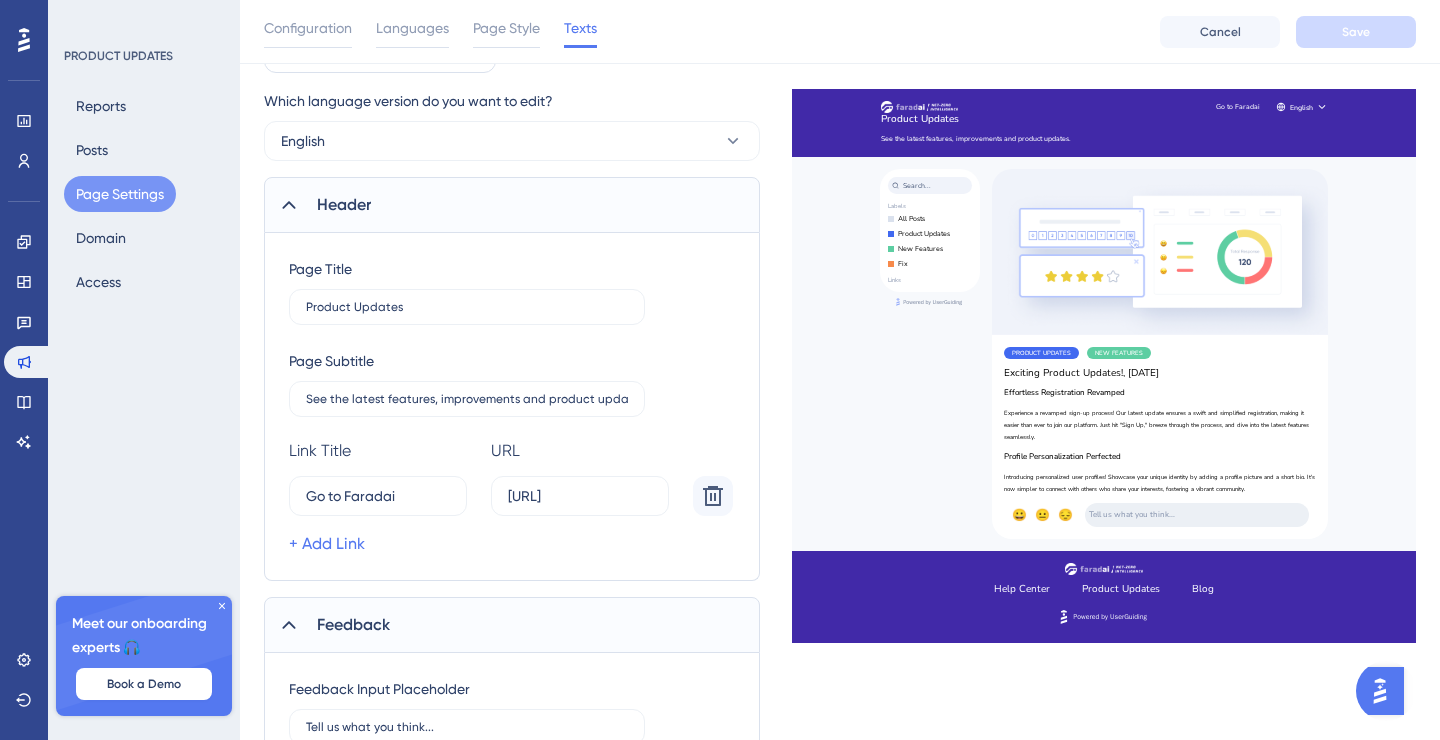 scroll, scrollTop: 0, scrollLeft: 0, axis: both 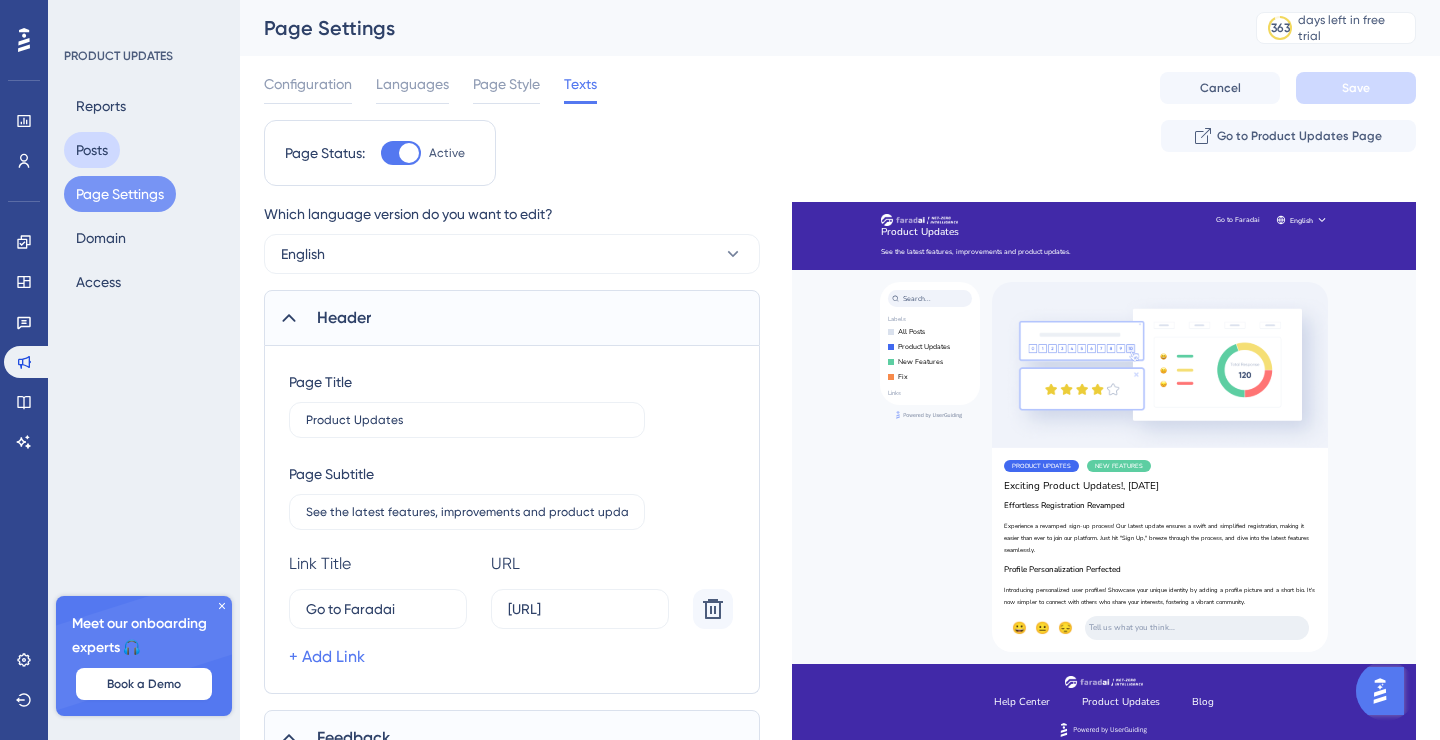 click on "Posts" at bounding box center (92, 150) 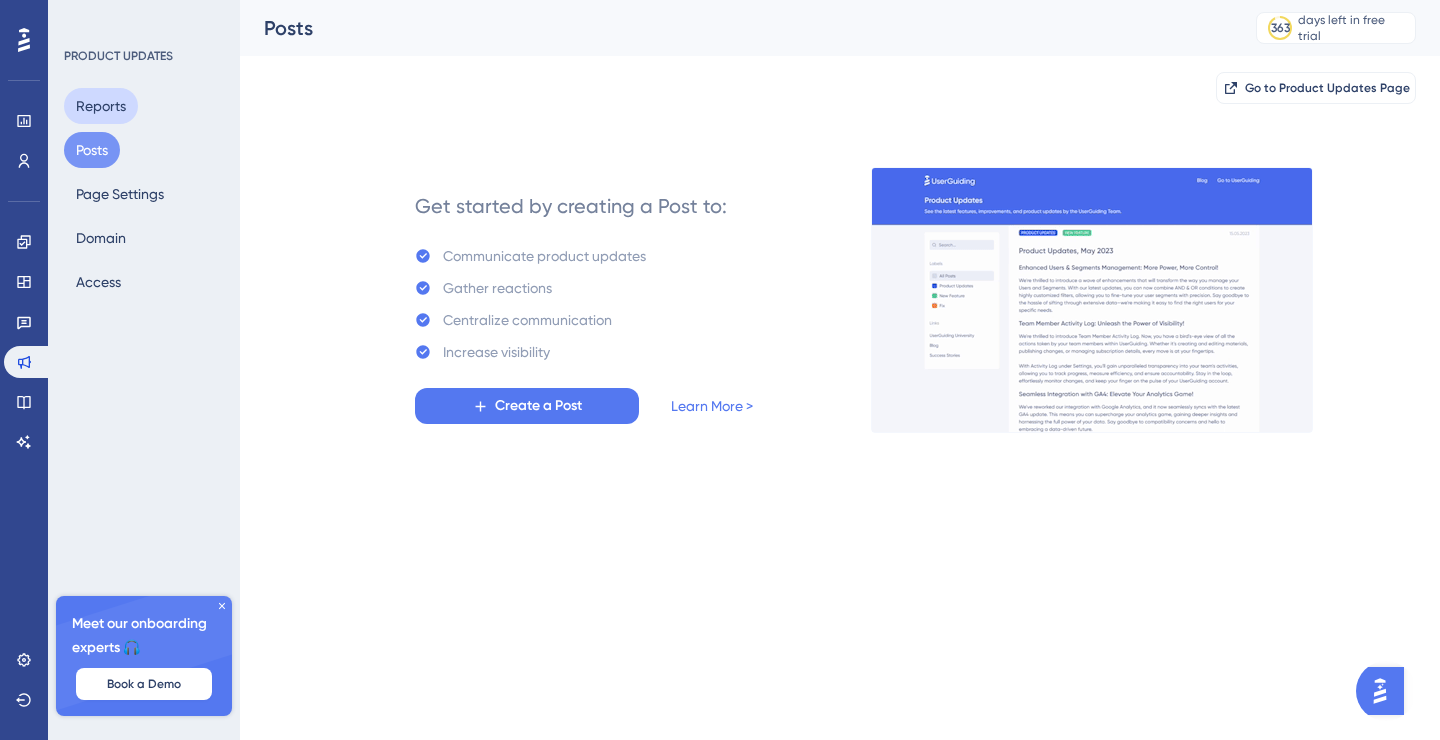 click on "Reports" at bounding box center [101, 106] 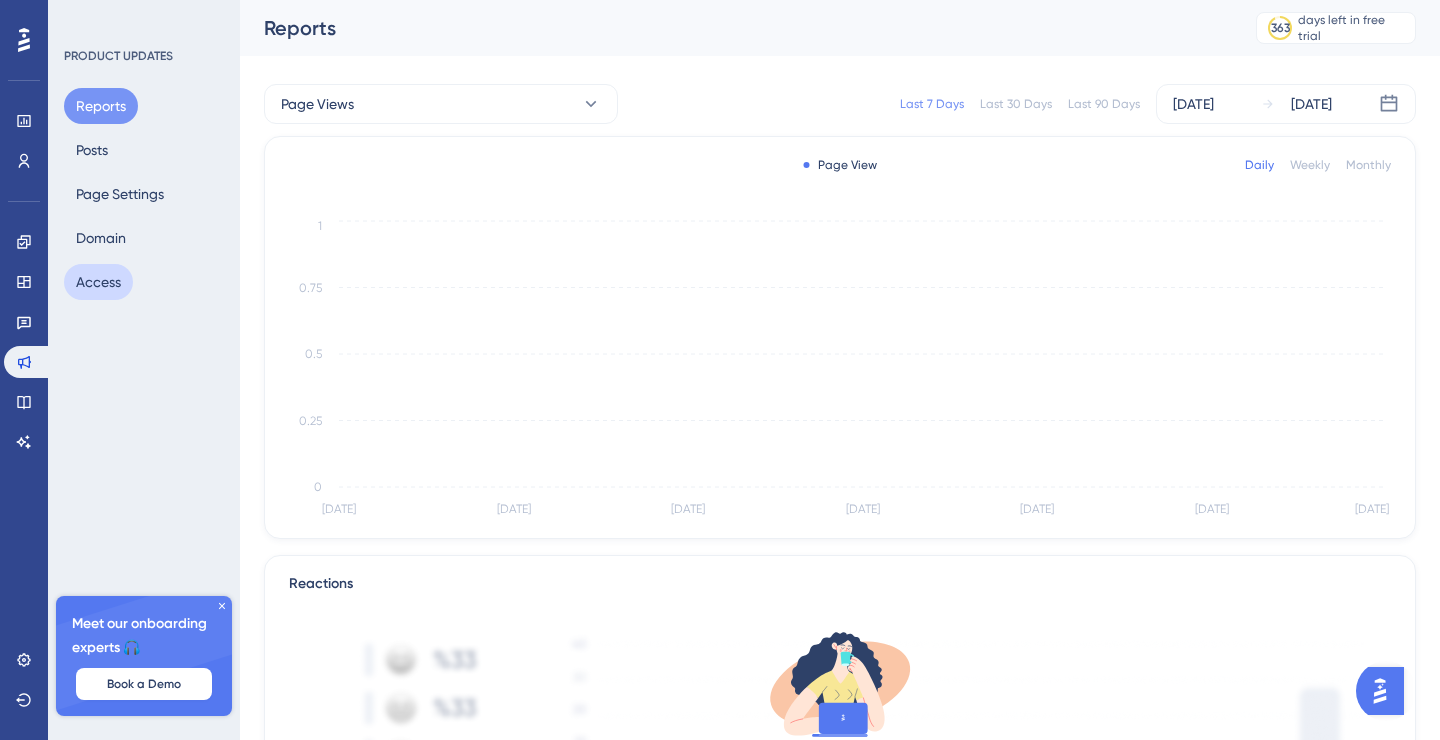 click on "Access" at bounding box center [98, 282] 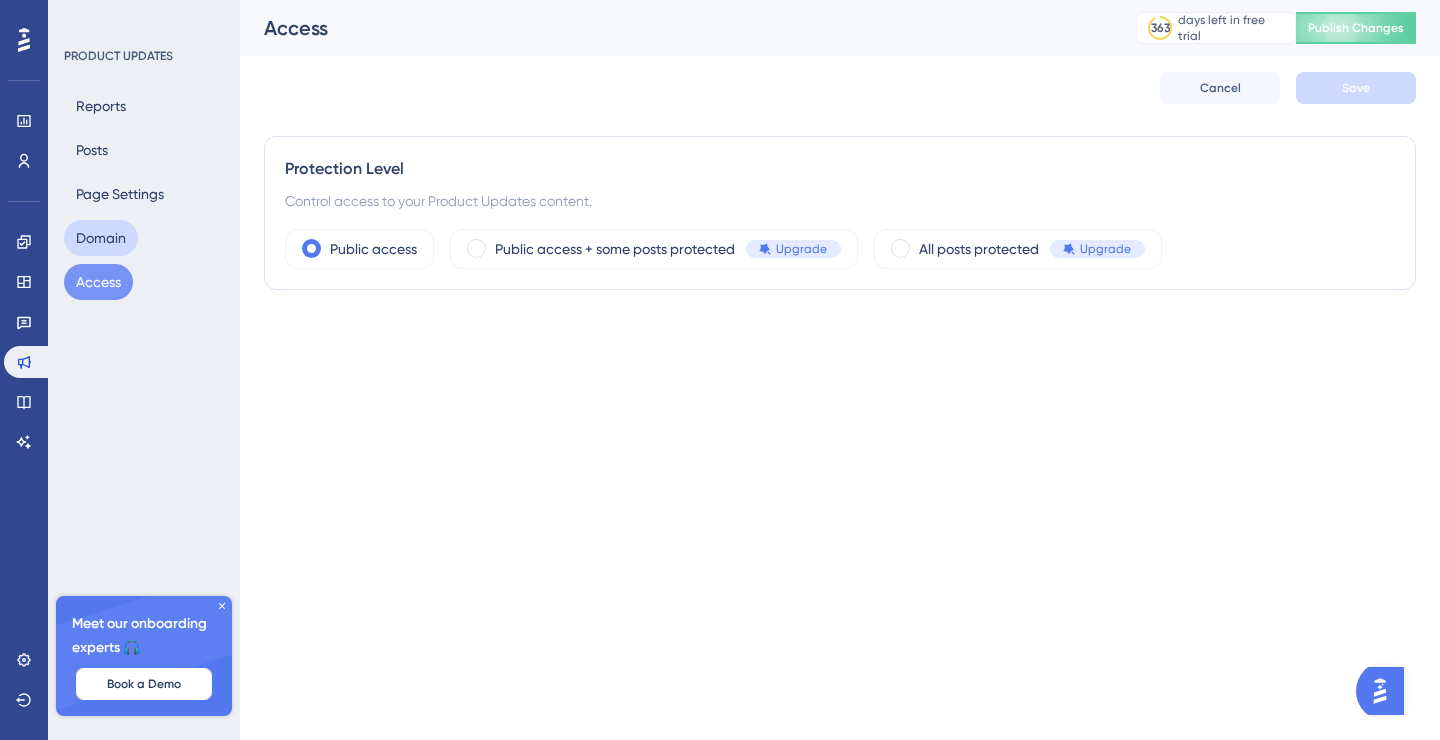 click on "Domain" at bounding box center [101, 238] 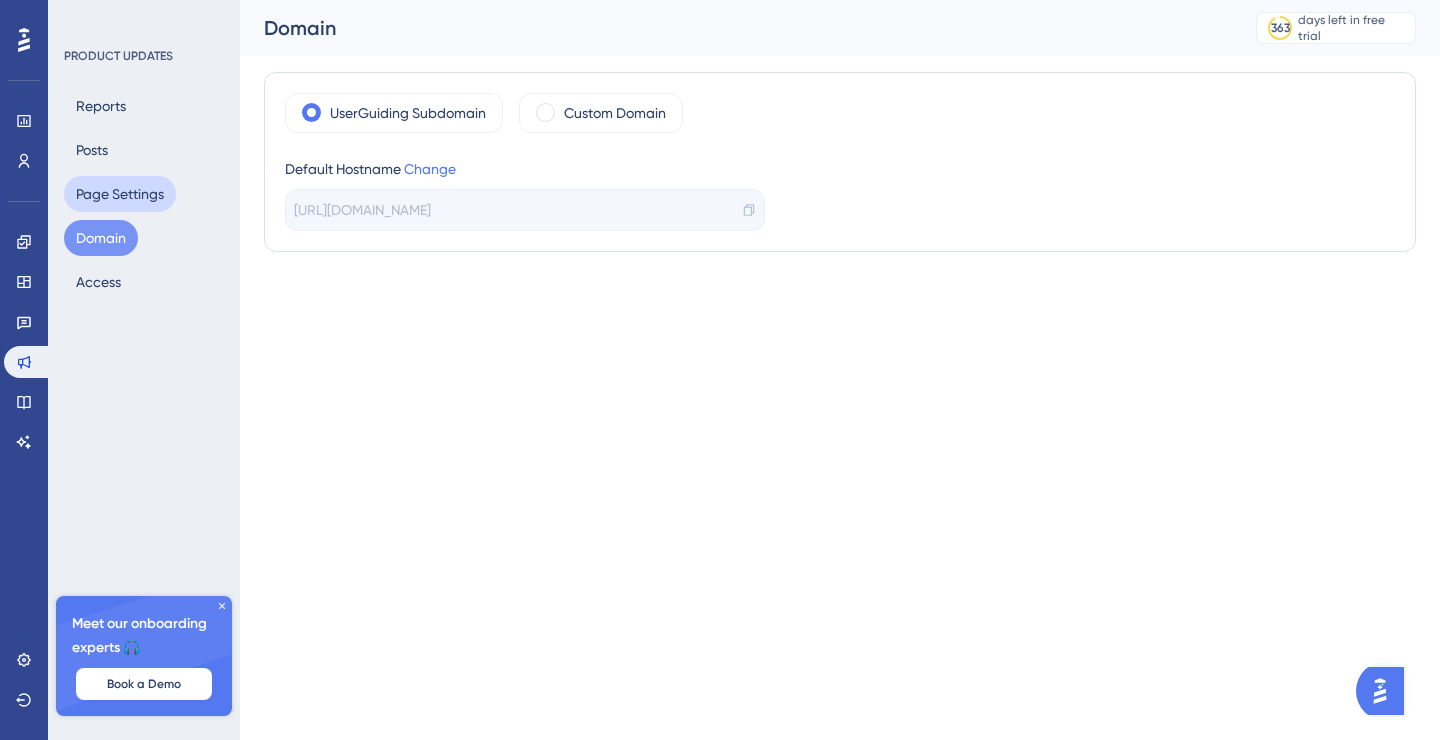 click on "Page Settings" at bounding box center [120, 194] 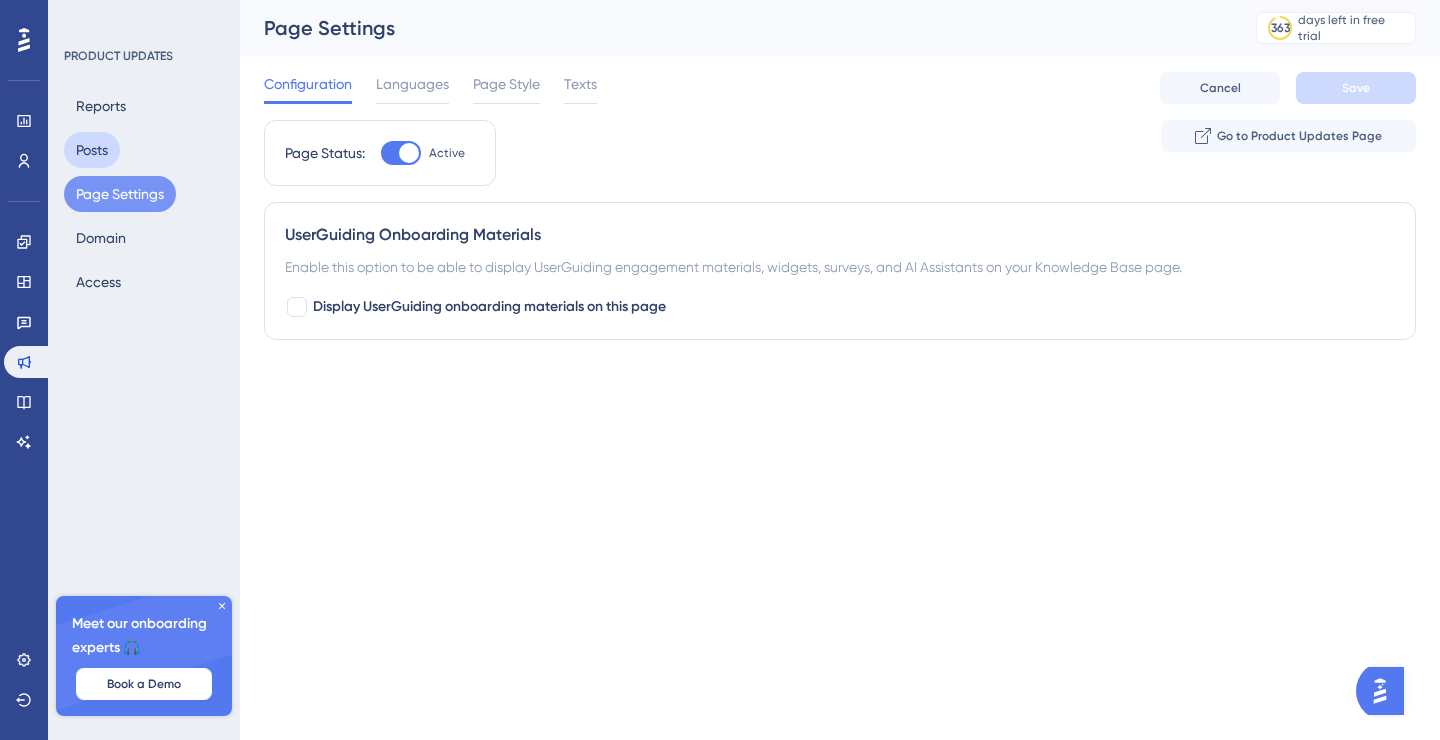 click on "Posts" at bounding box center [92, 150] 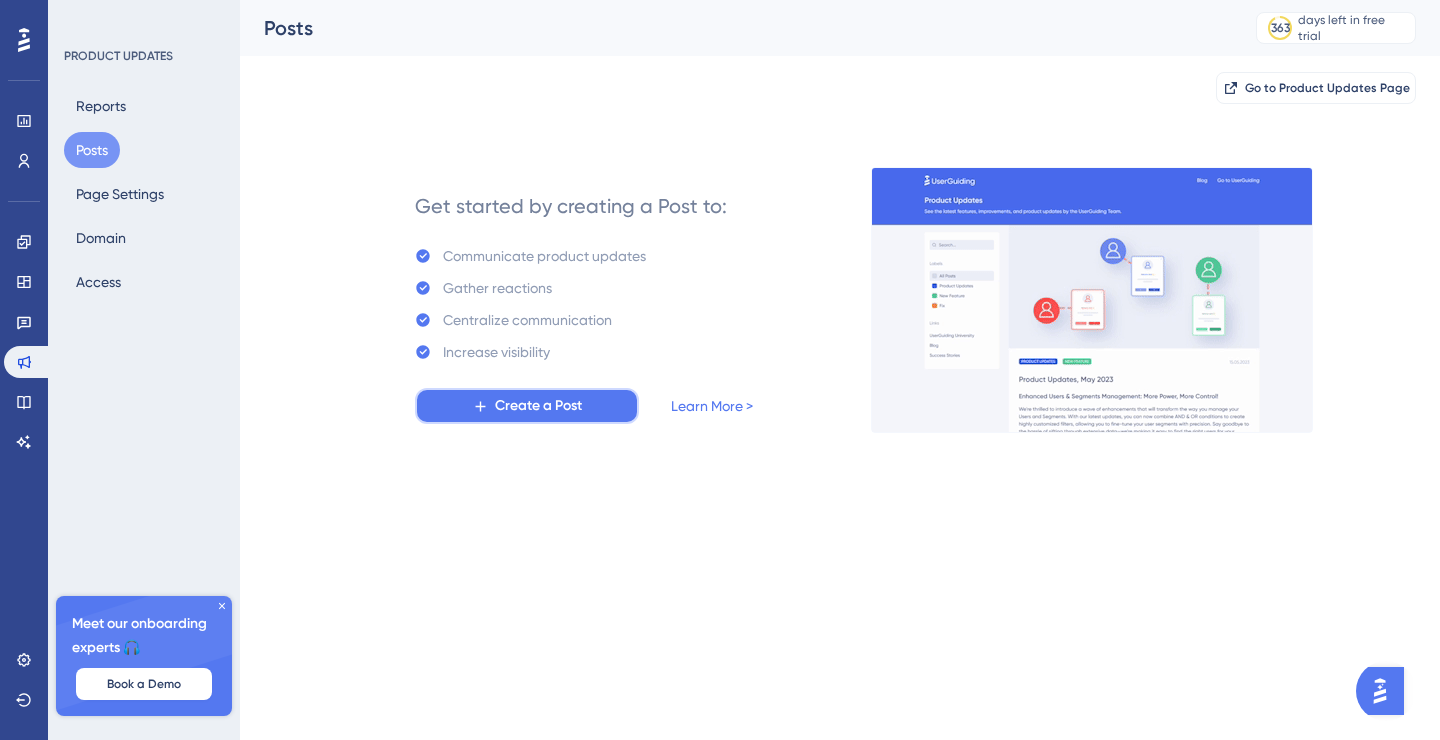 click on "Create a Post" at bounding box center (538, 406) 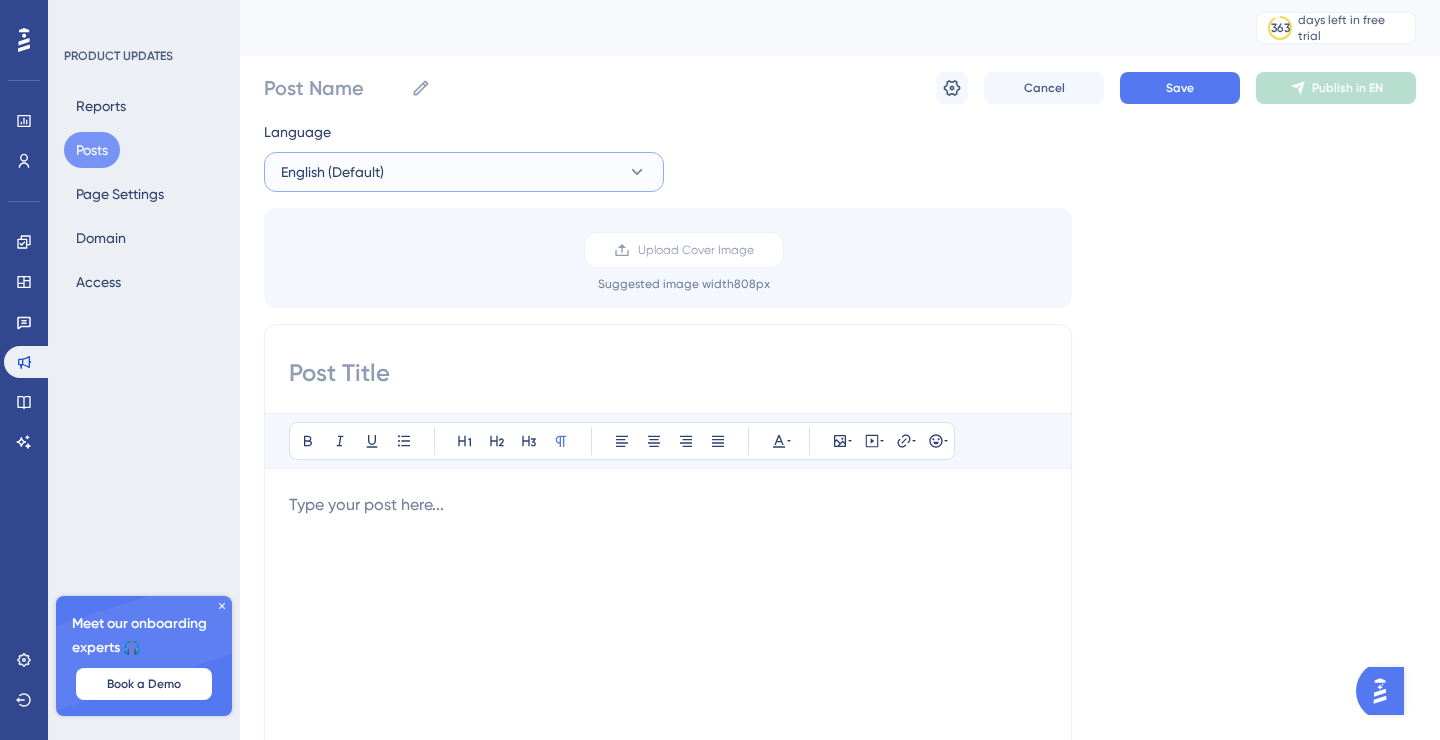 click on "English (Default)" at bounding box center [464, 172] 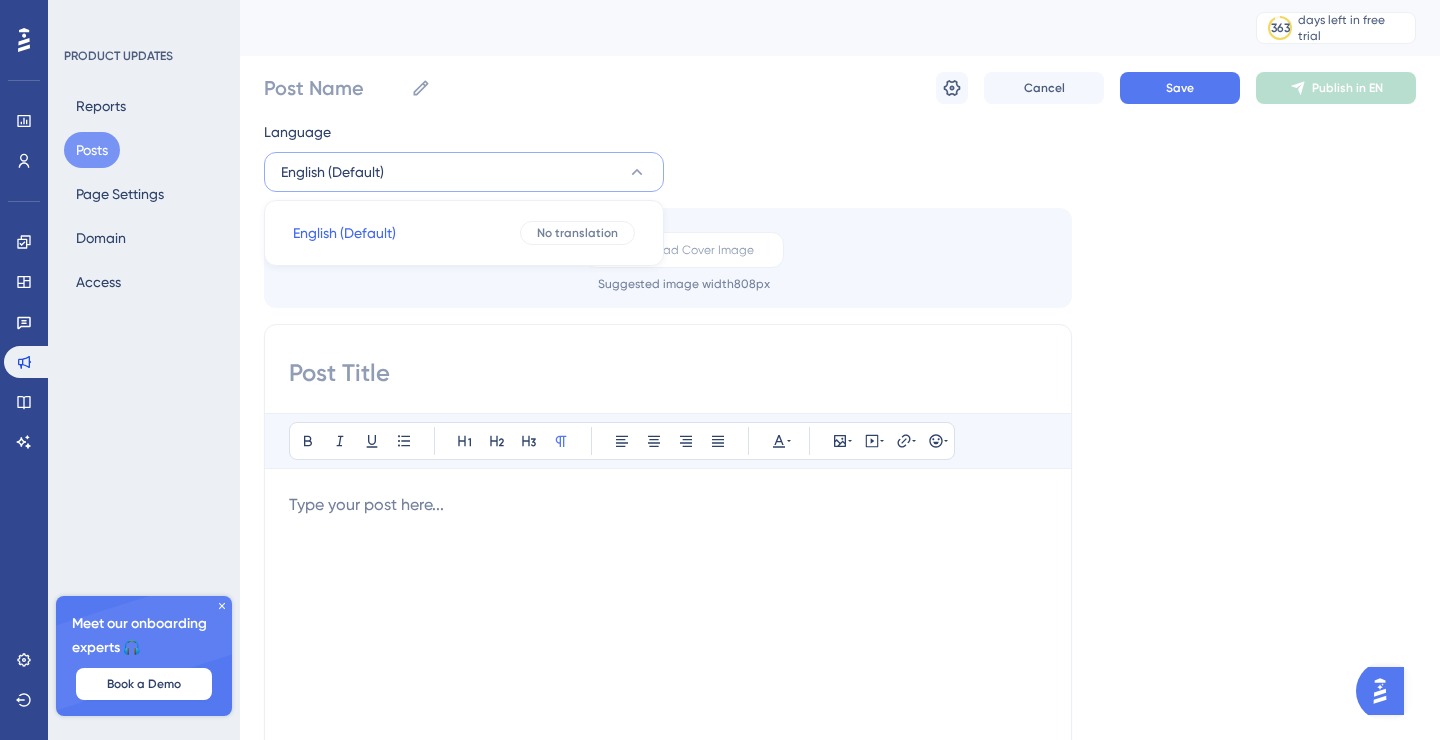 click on "English (Default)" at bounding box center [464, 172] 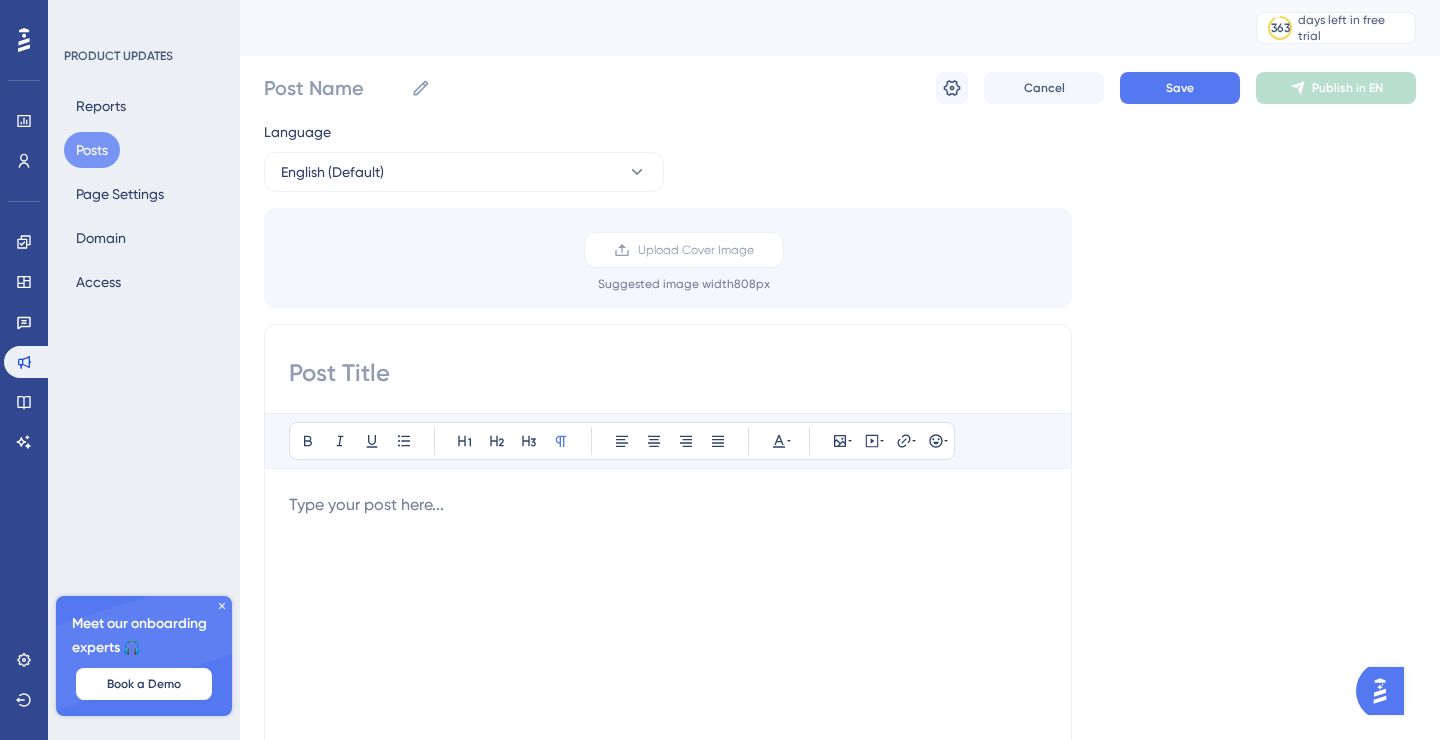click on "Language English (Default) Upload Cover Image Suggested image width  808 px Bold Italic Underline Bullet Point Heading 1 Heading 2 Heading 3 Normal Align Left Align Center Align Right Align Justify Text Color Insert Image Embed Video Hyperlink Emojis Type your post here... 😀 😐 😔" at bounding box center [840, 595] 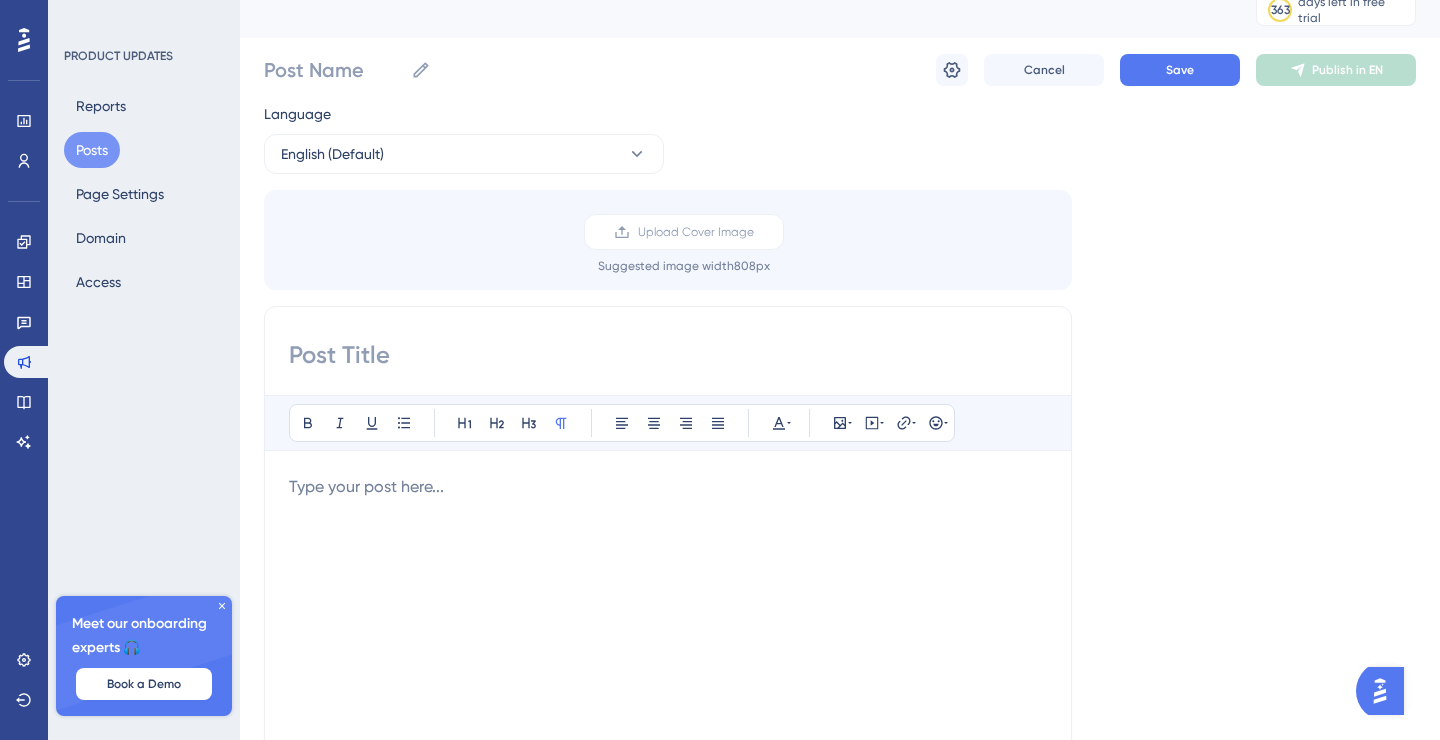 scroll, scrollTop: 0, scrollLeft: 0, axis: both 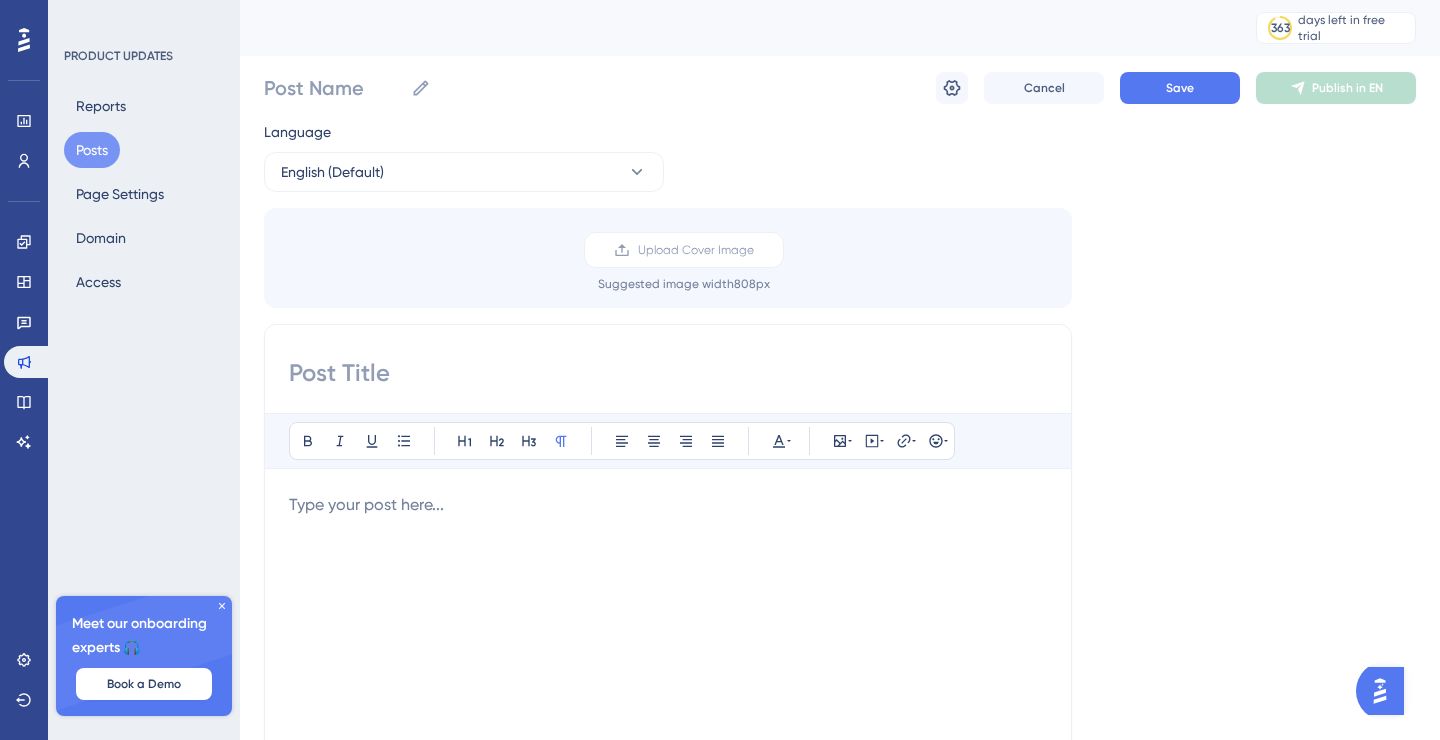 click at bounding box center [668, 505] 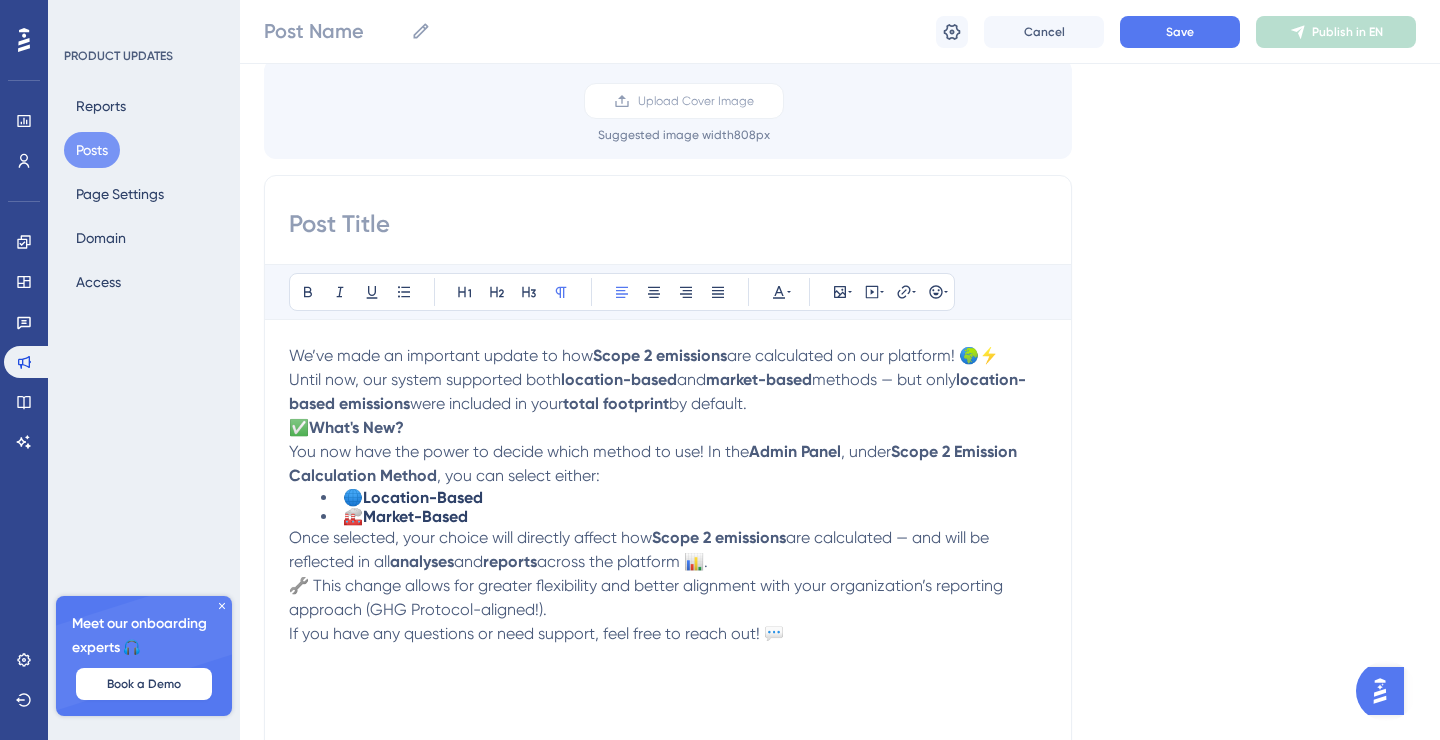 scroll, scrollTop: 164, scrollLeft: 0, axis: vertical 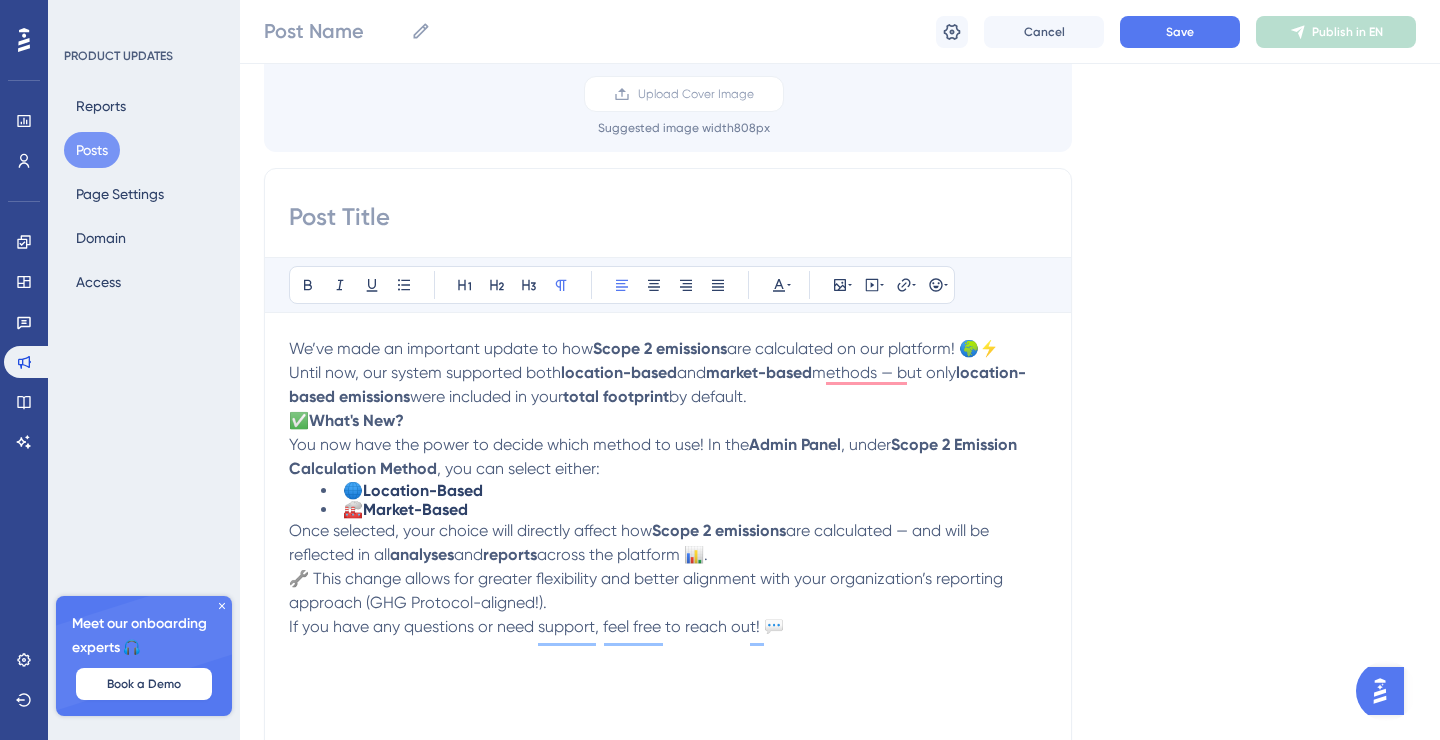 click on "We’ve made an important update to how  Scope 2 emissions  are calculated on our platform! 🌍⚡" at bounding box center [668, 349] 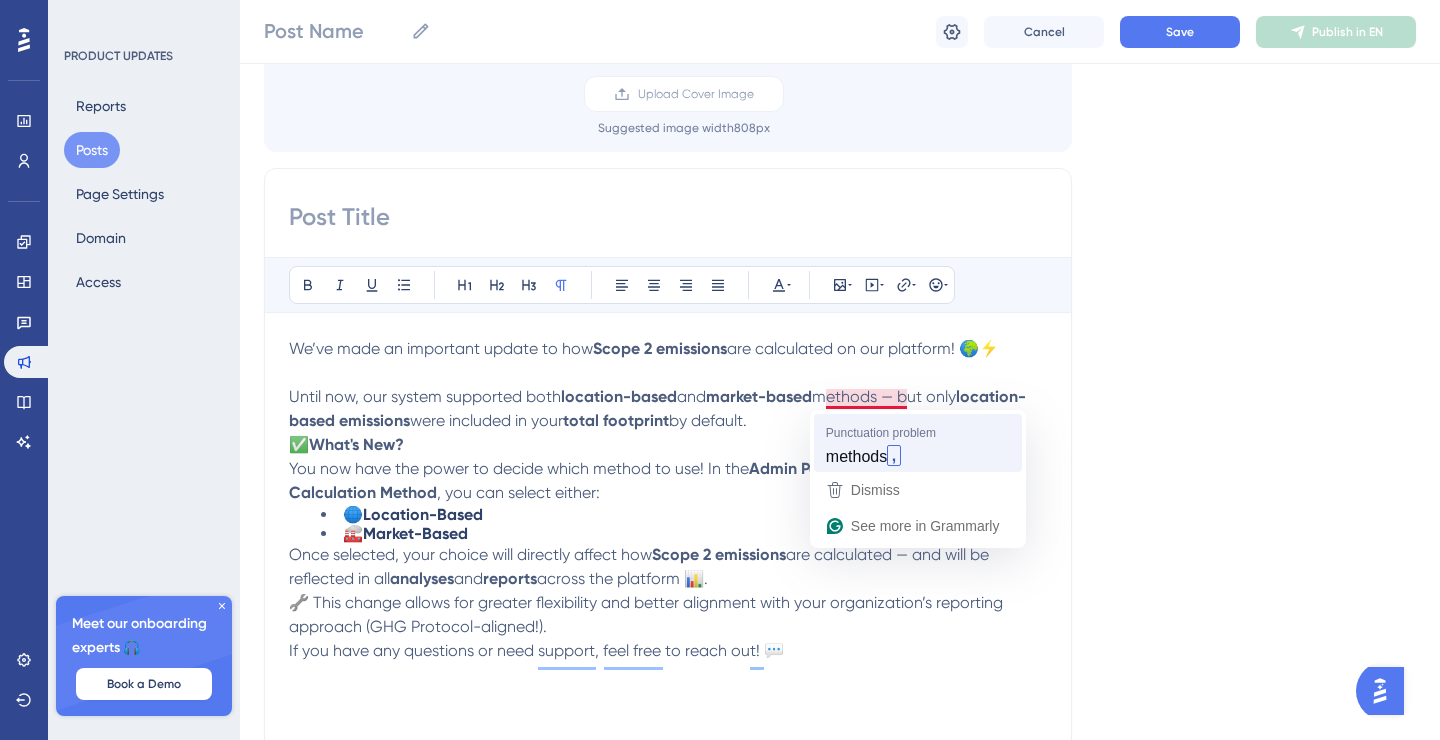 type 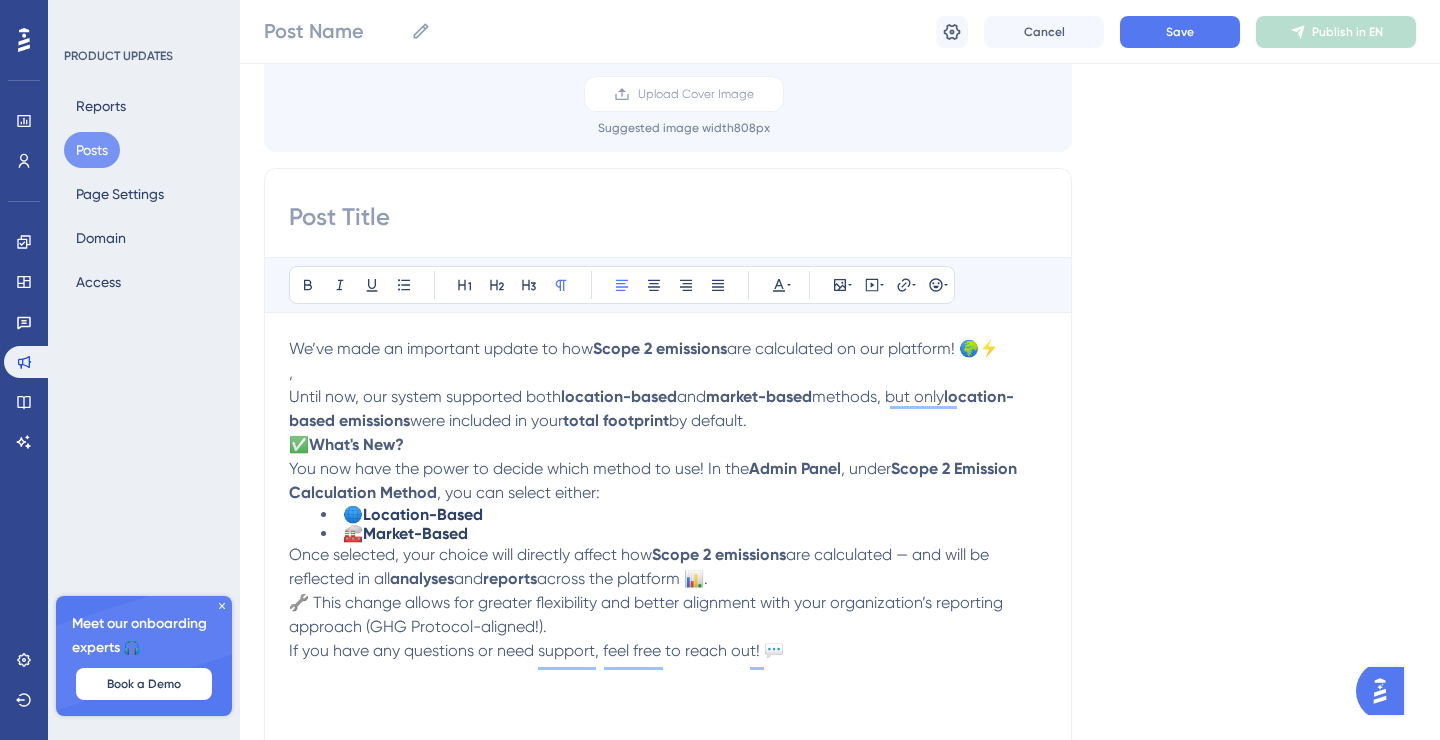 click on "," at bounding box center [668, 373] 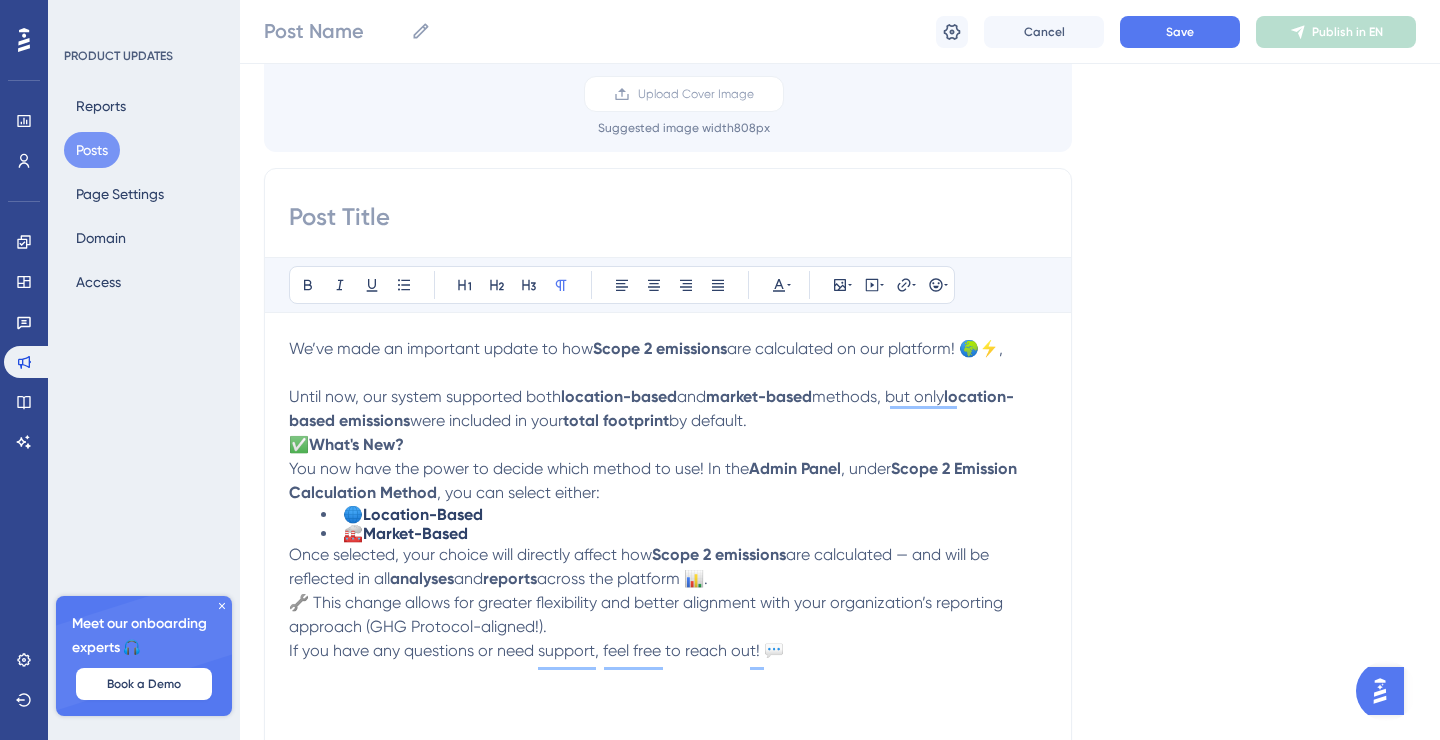 click on "Until now, our system supported both  location-based  and  market-based  methods, but only  location-based emissions  were included in your  total footprint  by default." at bounding box center (668, 409) 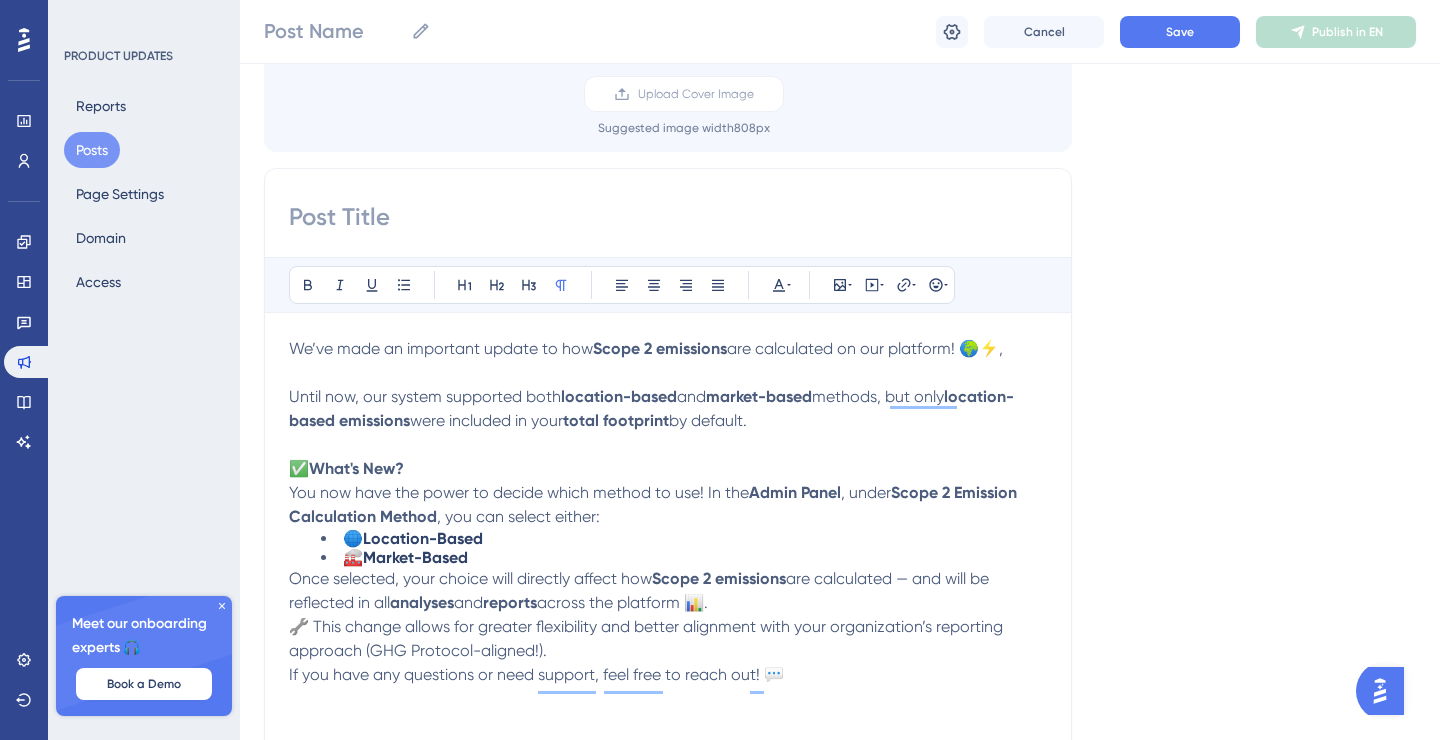 scroll, scrollTop: 241, scrollLeft: 0, axis: vertical 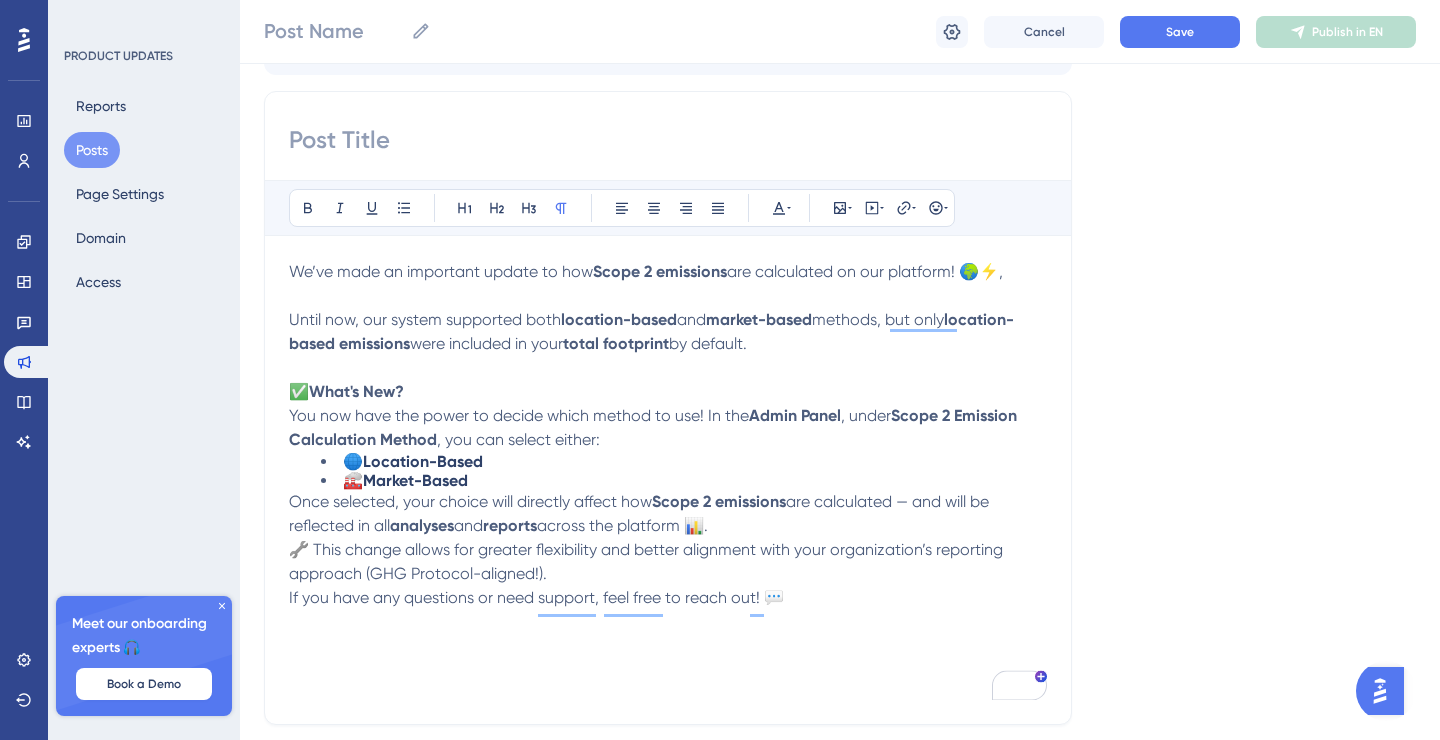 click on "🏭  Market-Based" at bounding box center (684, 480) 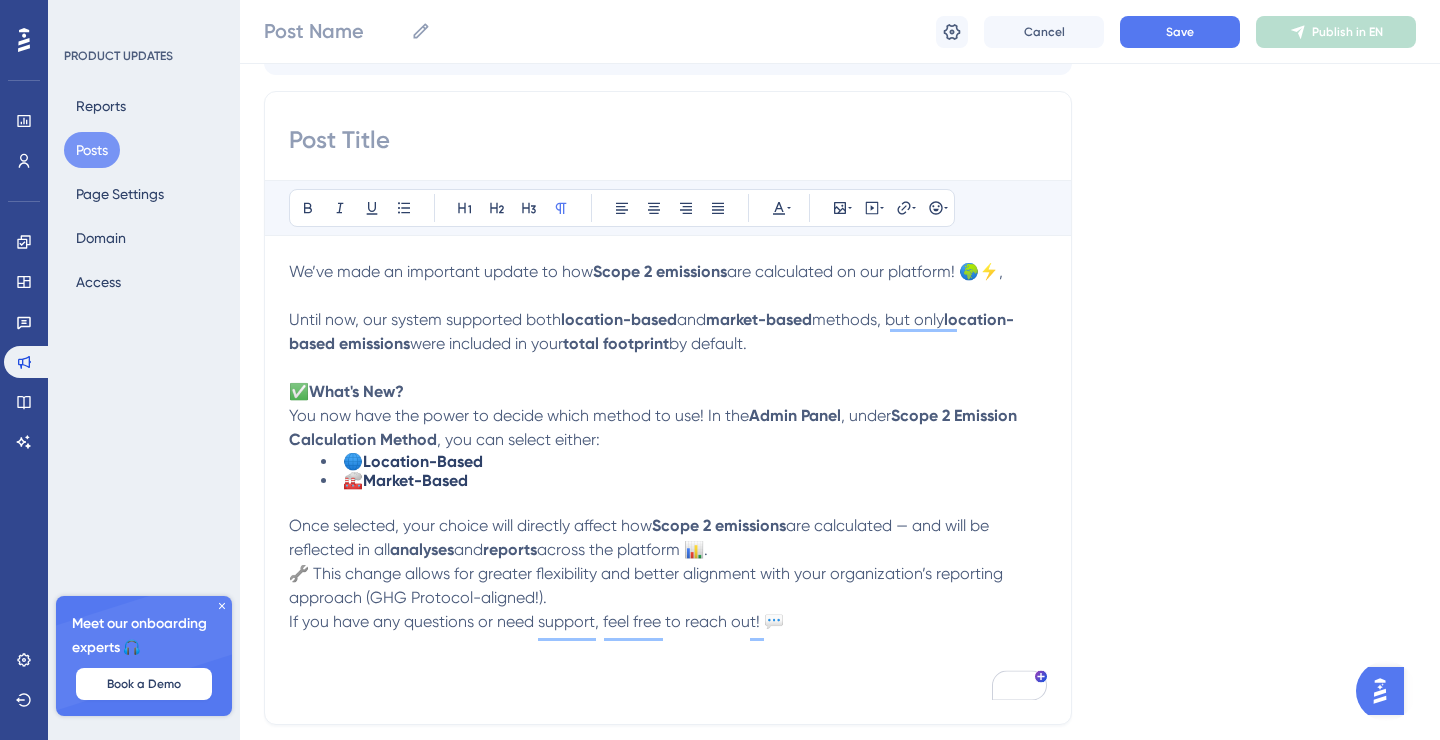 click on "Once selected, your choice will directly affect how  Scope 2 emissions  are calculated — and will be reflected in all  analyses  and  reports  across the platform 📊." at bounding box center (668, 538) 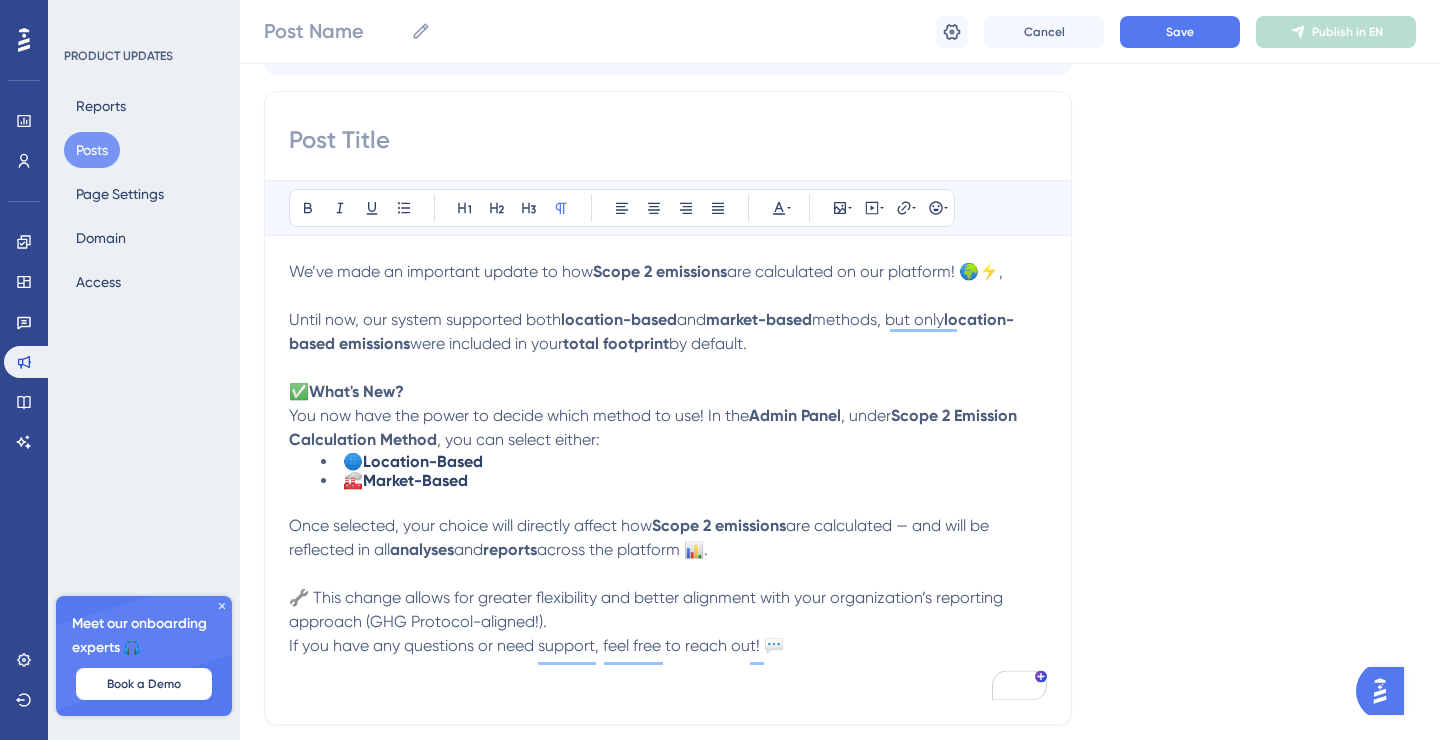 click on "🔧 This change allows for greater flexibility and better alignment with your organization’s reporting approach (GHG Protocol-aligned!)." at bounding box center [668, 610] 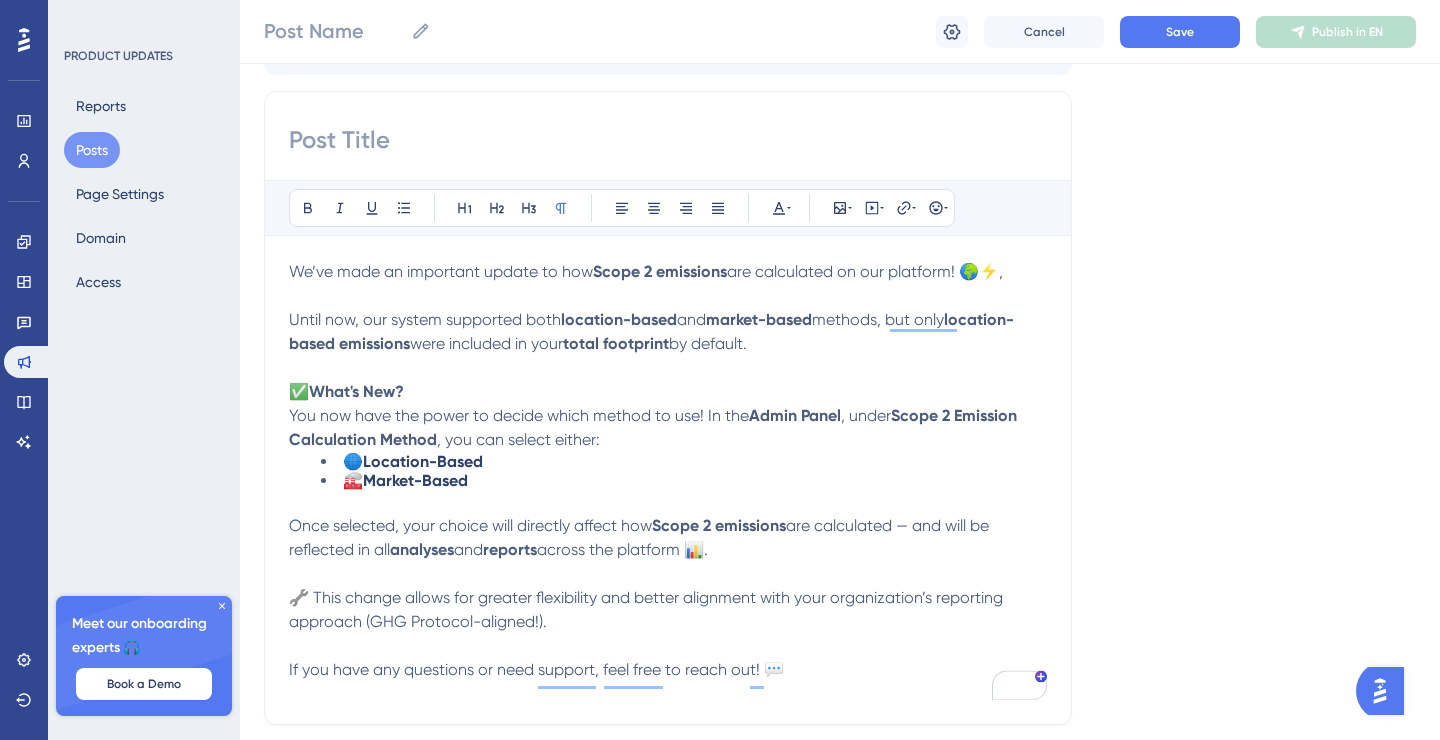 scroll, scrollTop: 319, scrollLeft: 0, axis: vertical 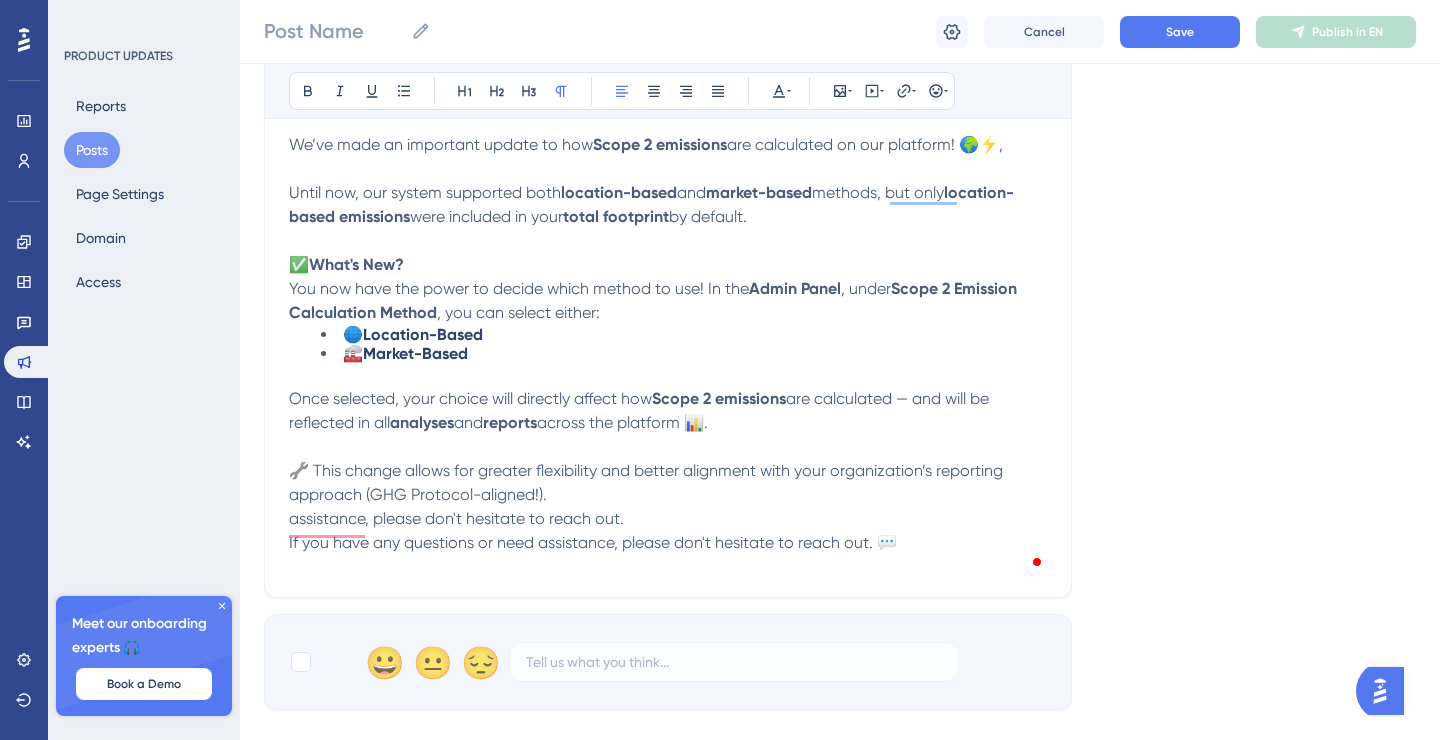 click on "assistance, please don't hesitate to reach out." at bounding box center [668, 519] 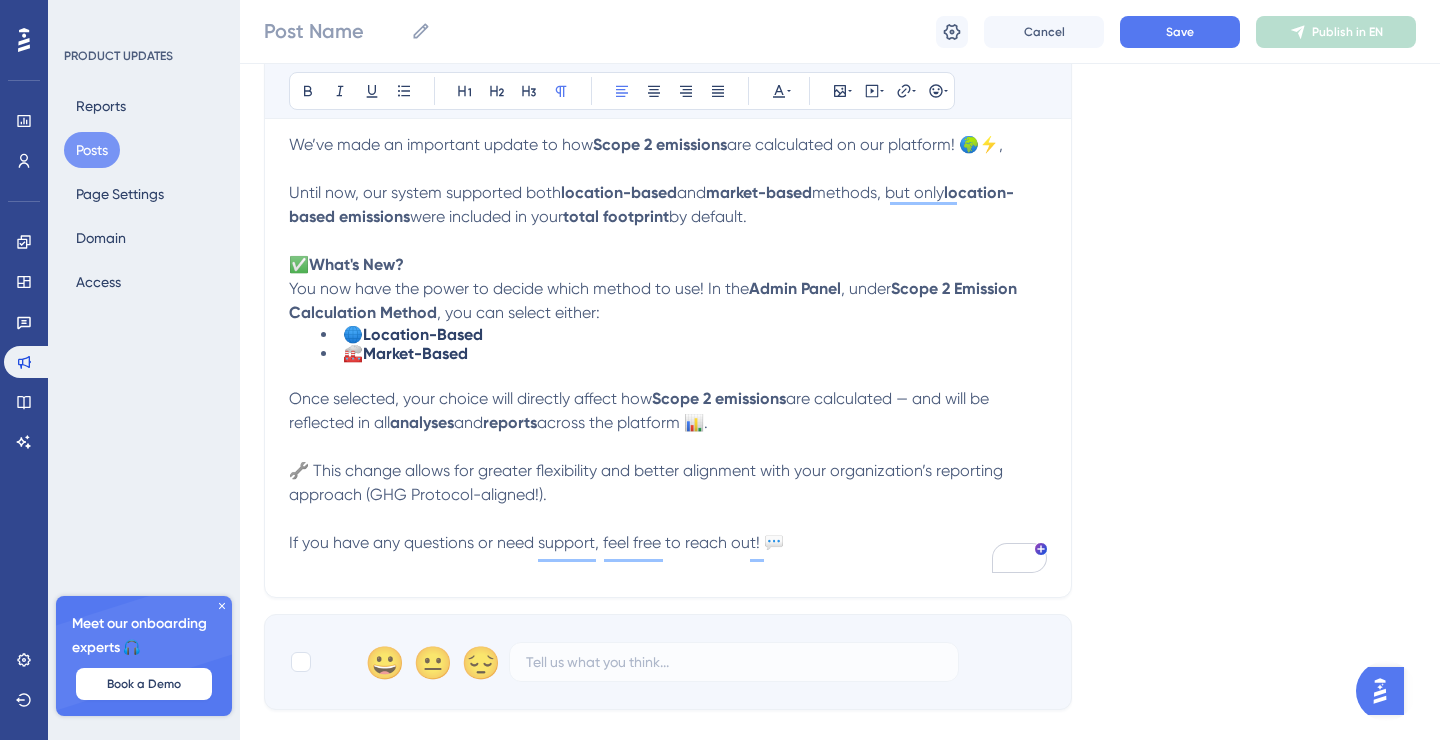 click on "If you have any questions or need support, feel free to reach out! 💬" at bounding box center [668, 543] 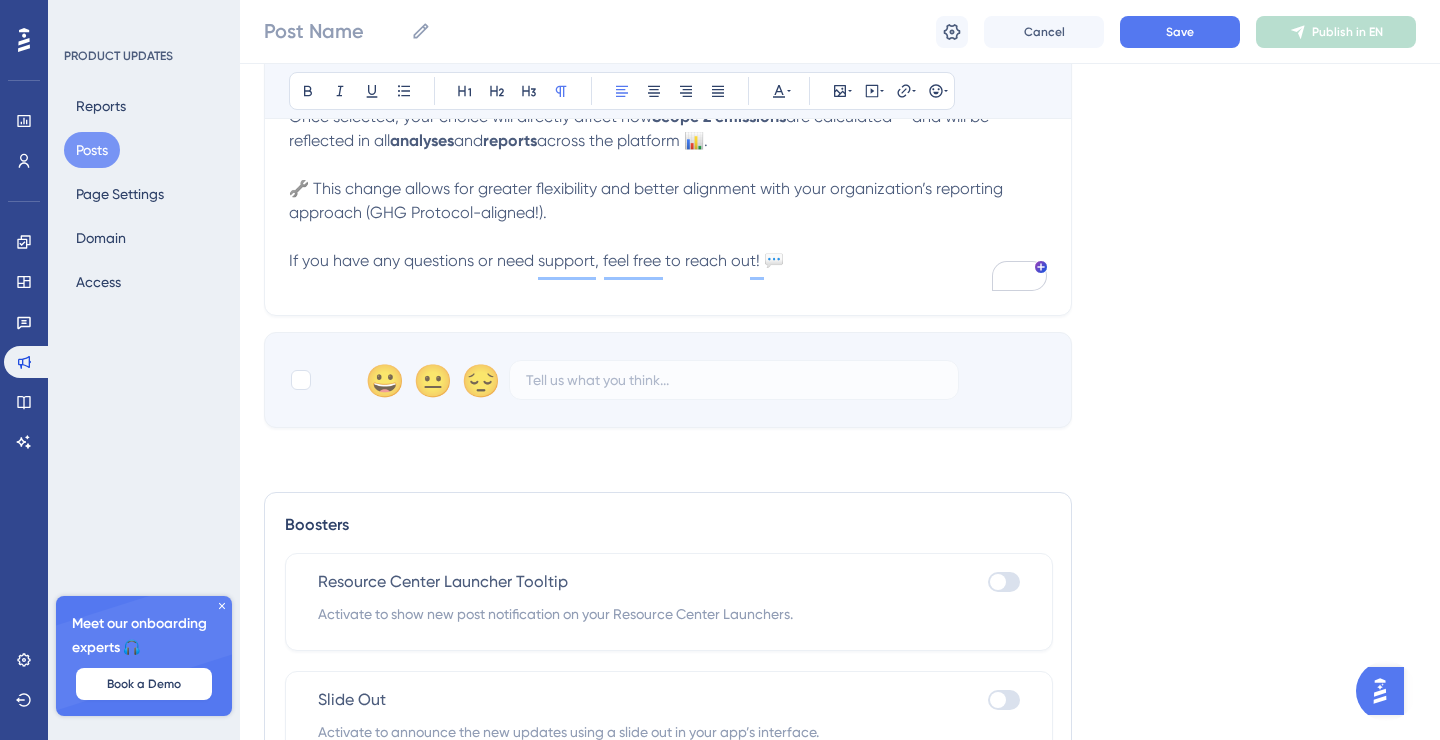 scroll, scrollTop: 674, scrollLeft: 0, axis: vertical 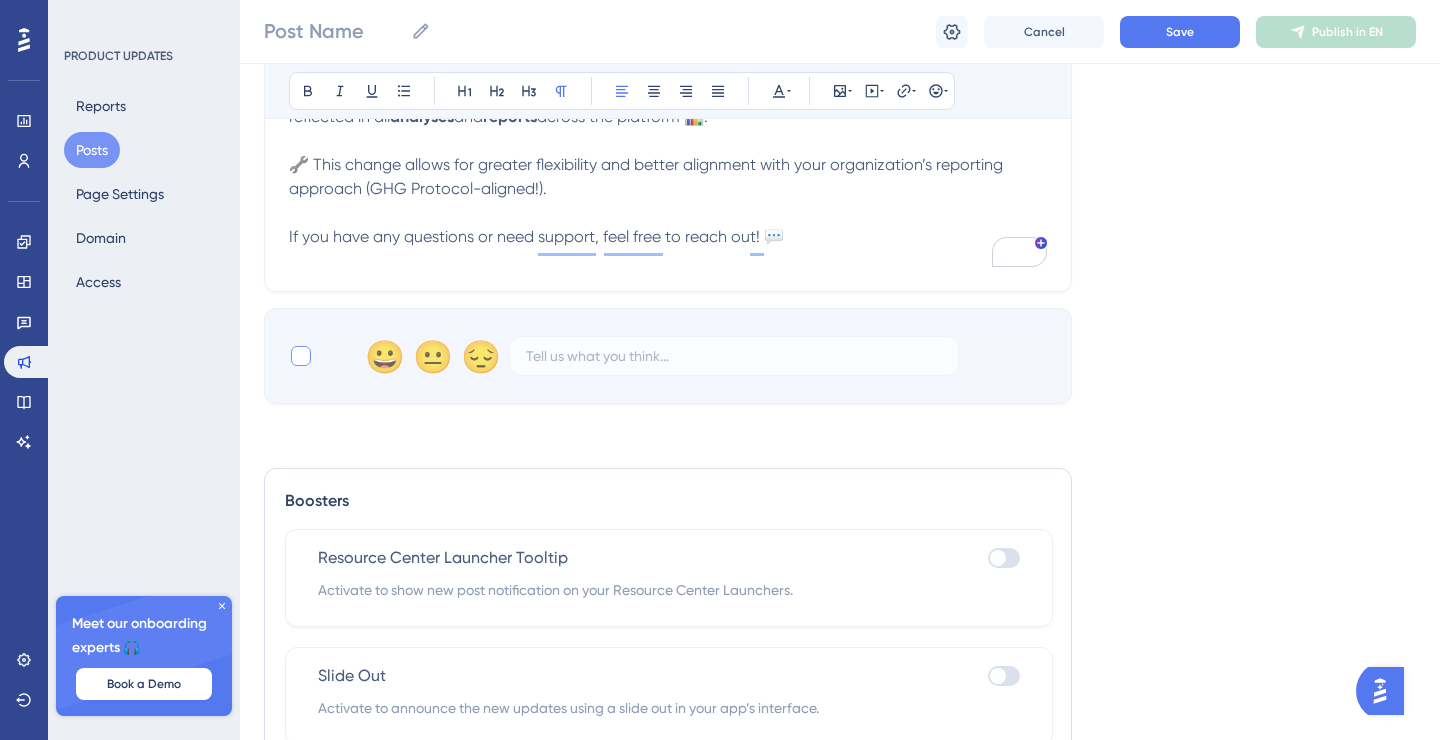 click at bounding box center (301, 356) 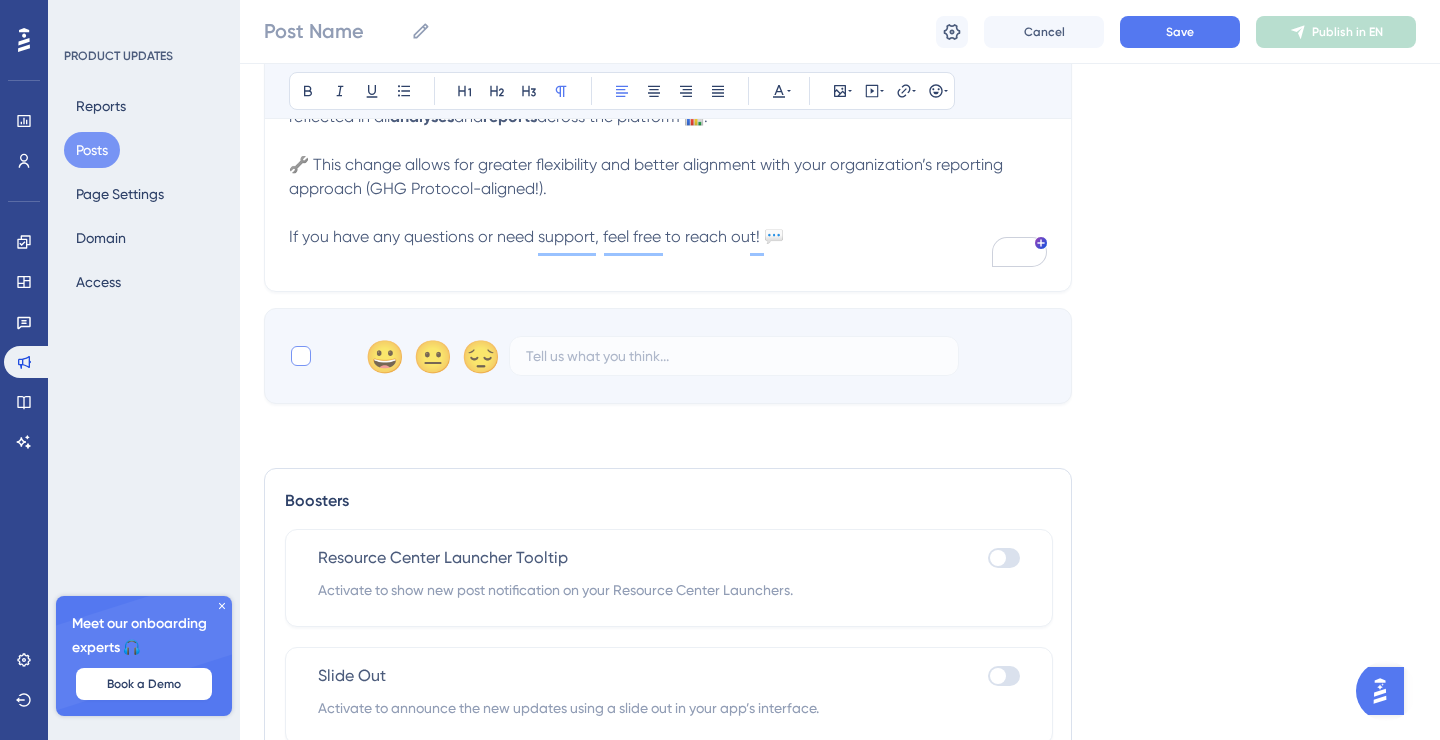checkbox on "true" 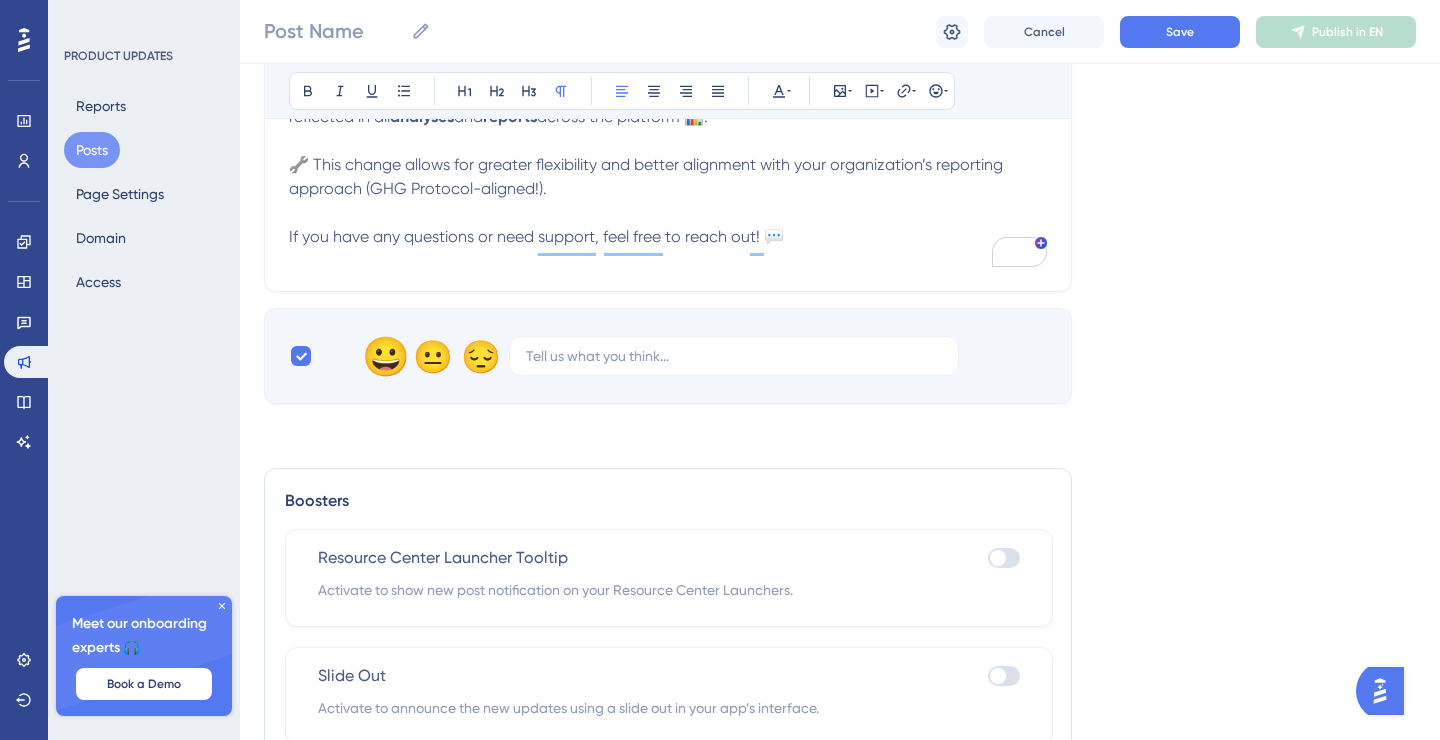 click on "😀" at bounding box center [381, 356] 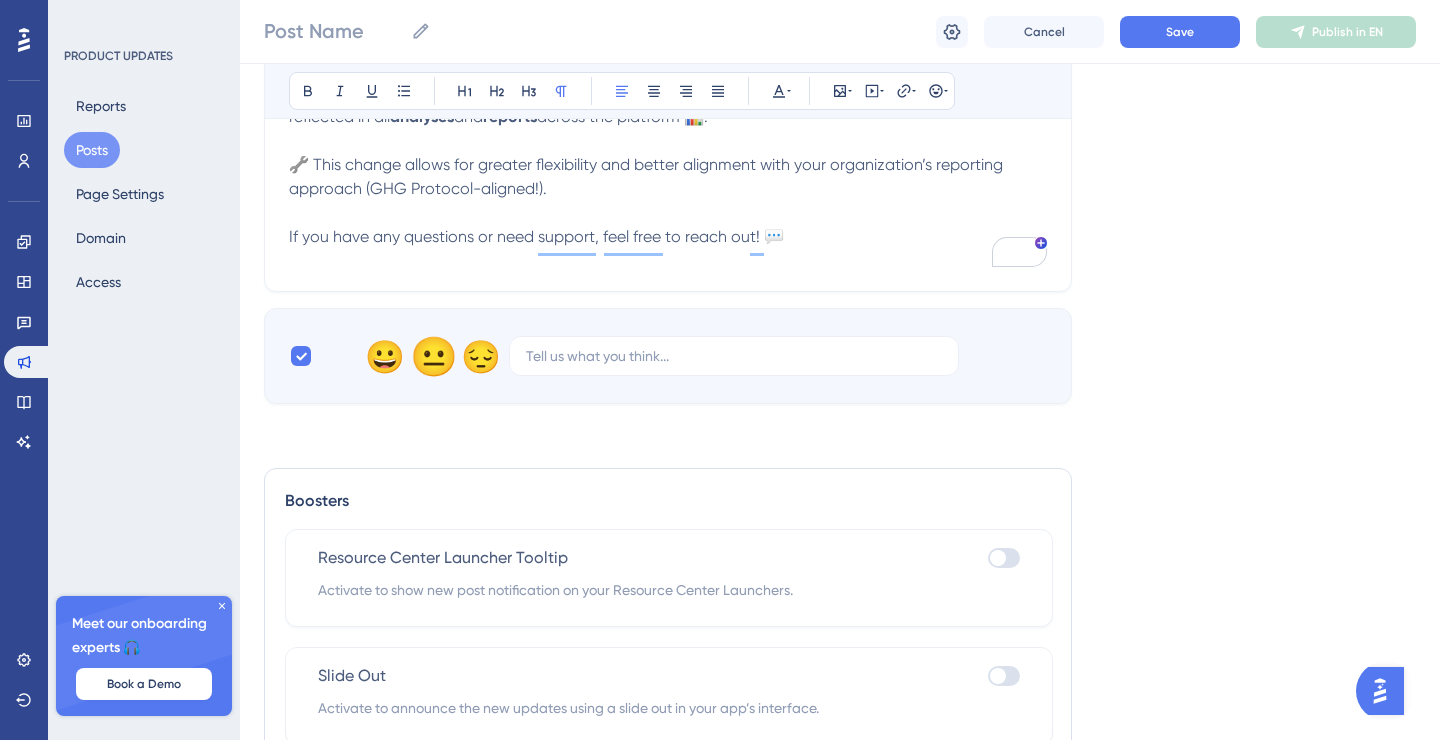 click on "😐" at bounding box center (429, 356) 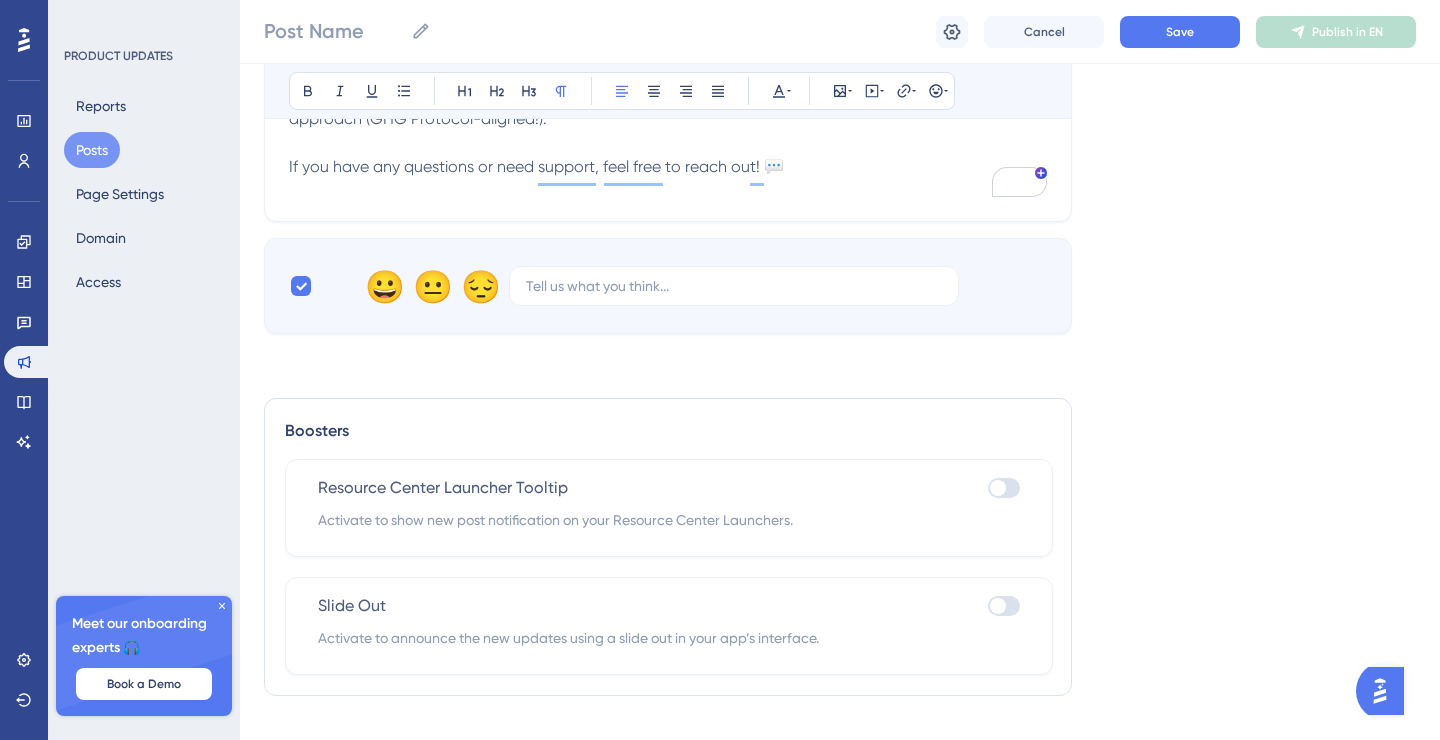 scroll, scrollTop: 780, scrollLeft: 0, axis: vertical 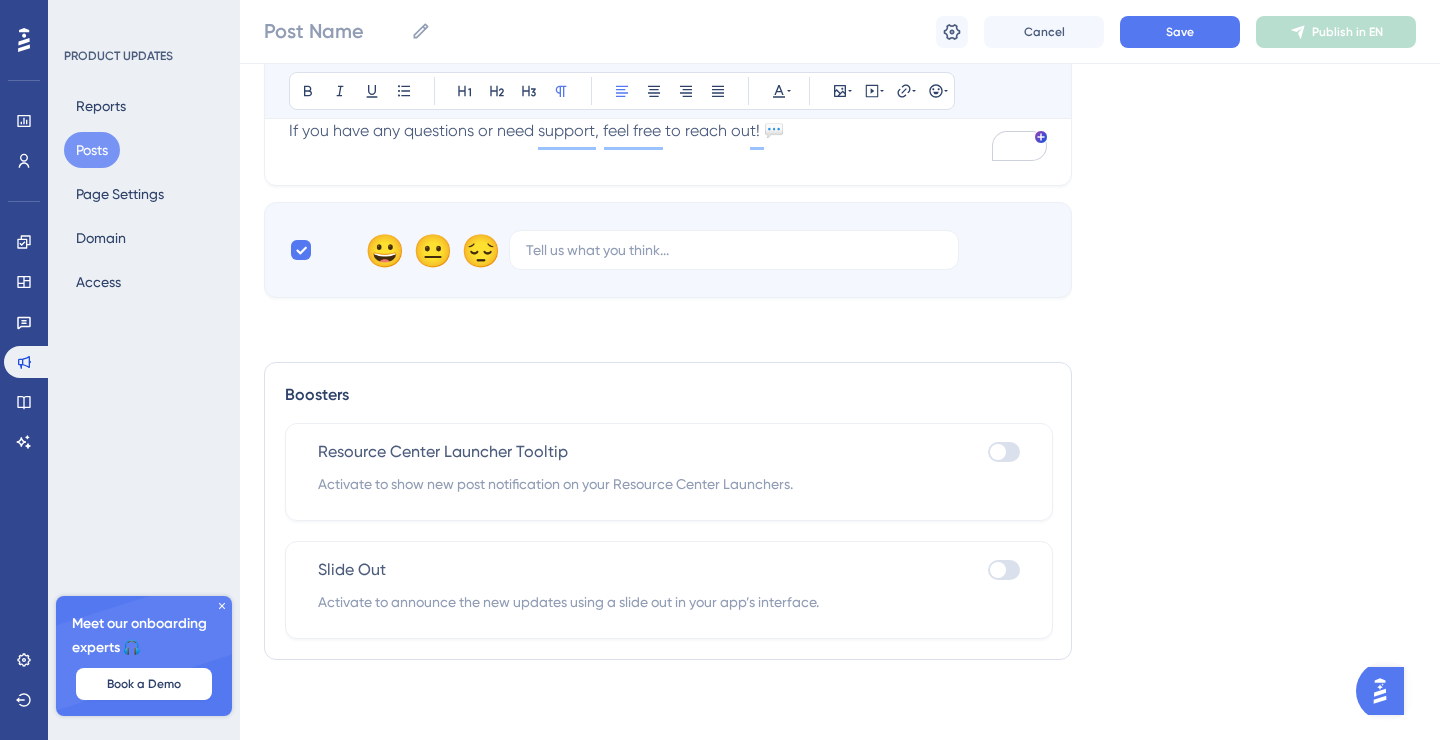 click at bounding box center (1004, 452) 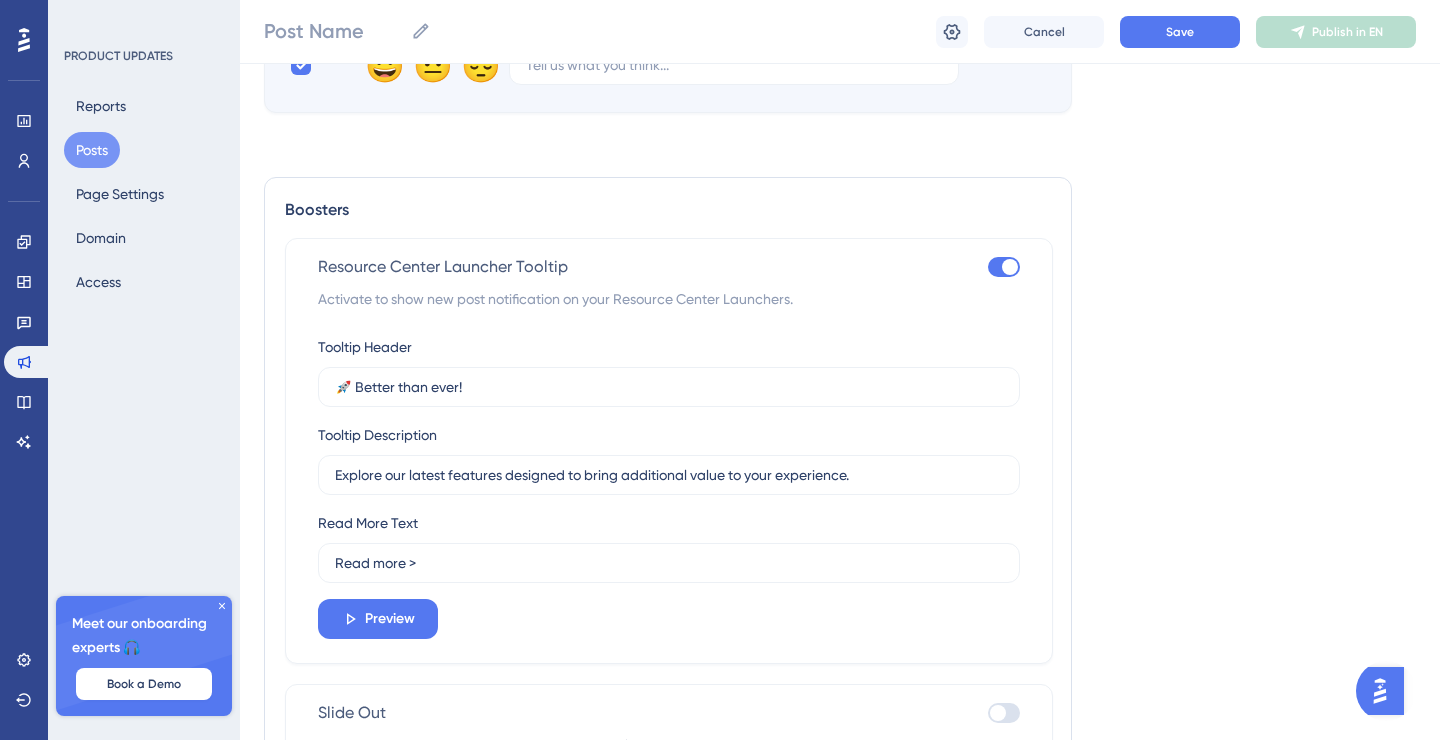 scroll, scrollTop: 967, scrollLeft: 0, axis: vertical 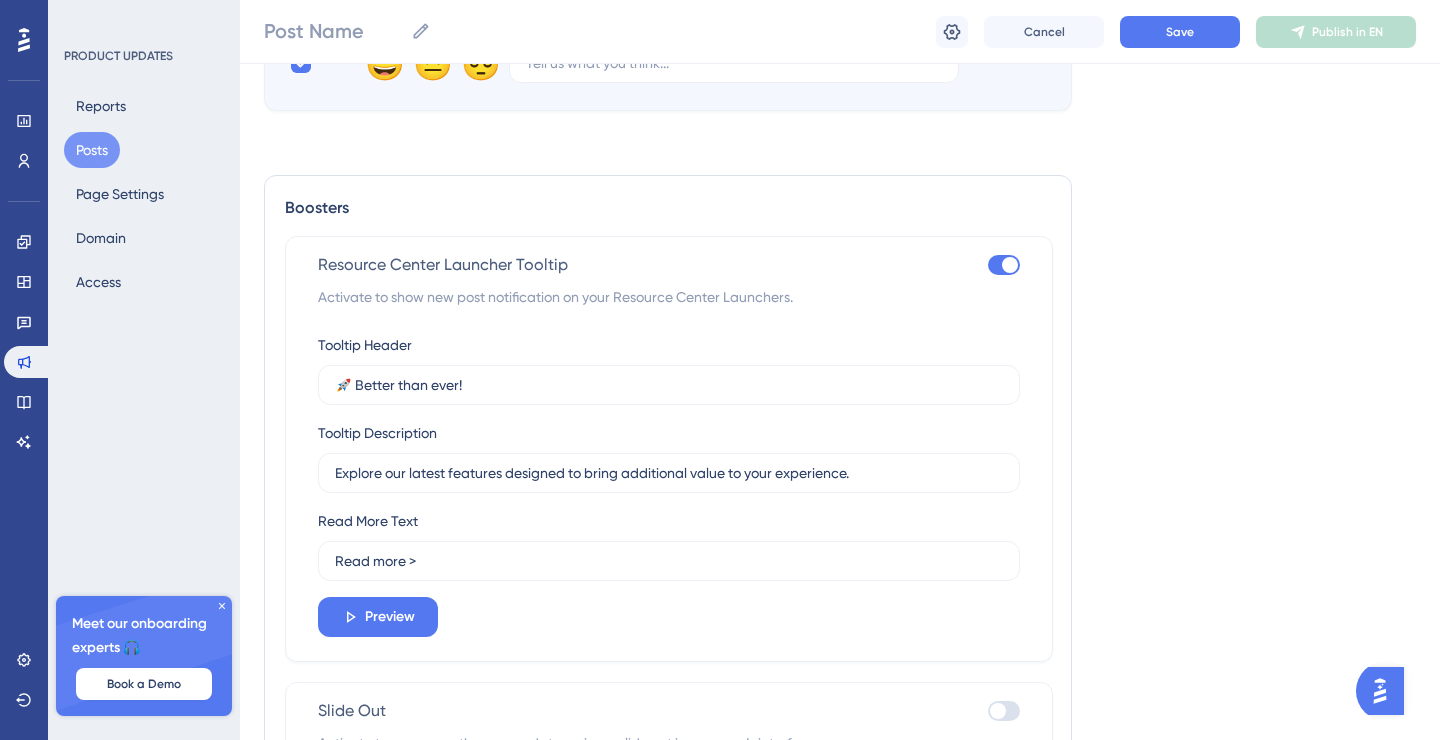 click at bounding box center (1004, 265) 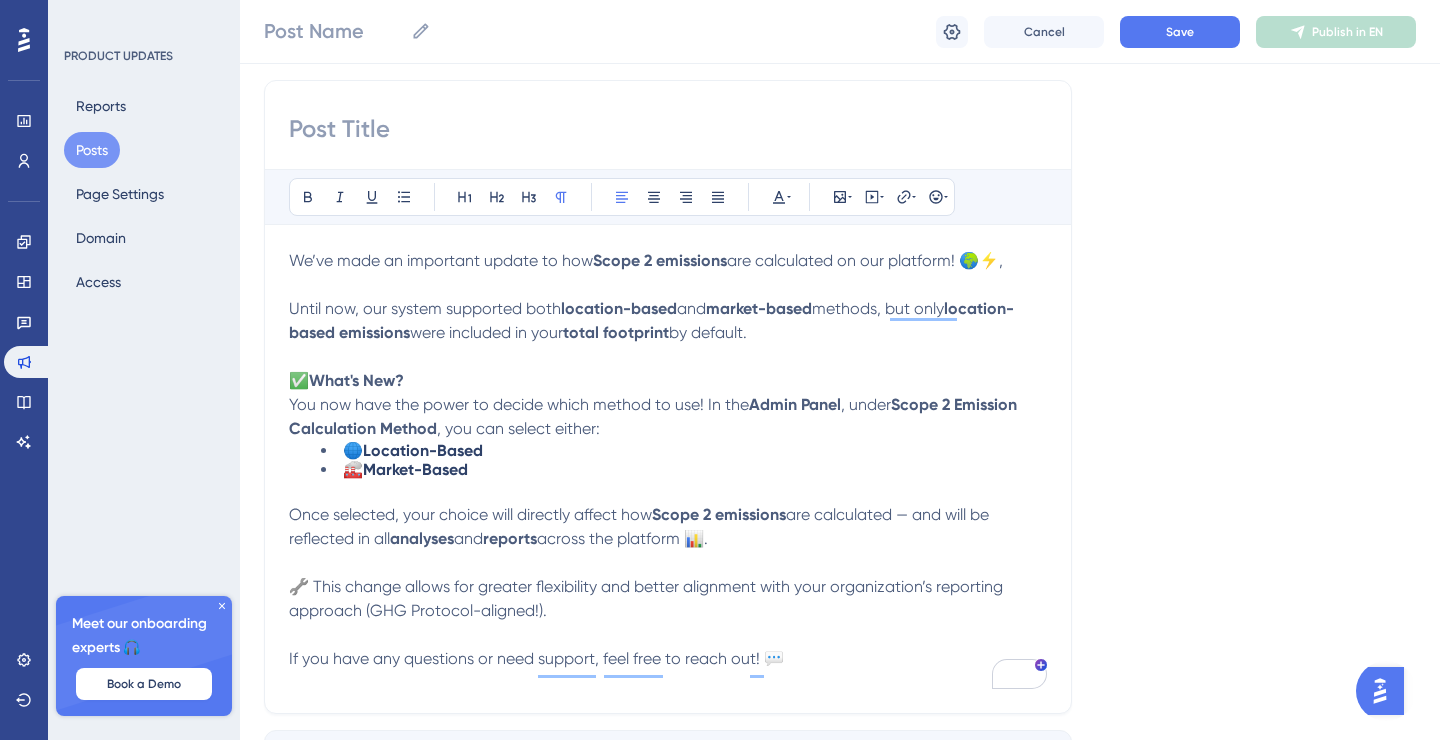 scroll, scrollTop: 155, scrollLeft: 0, axis: vertical 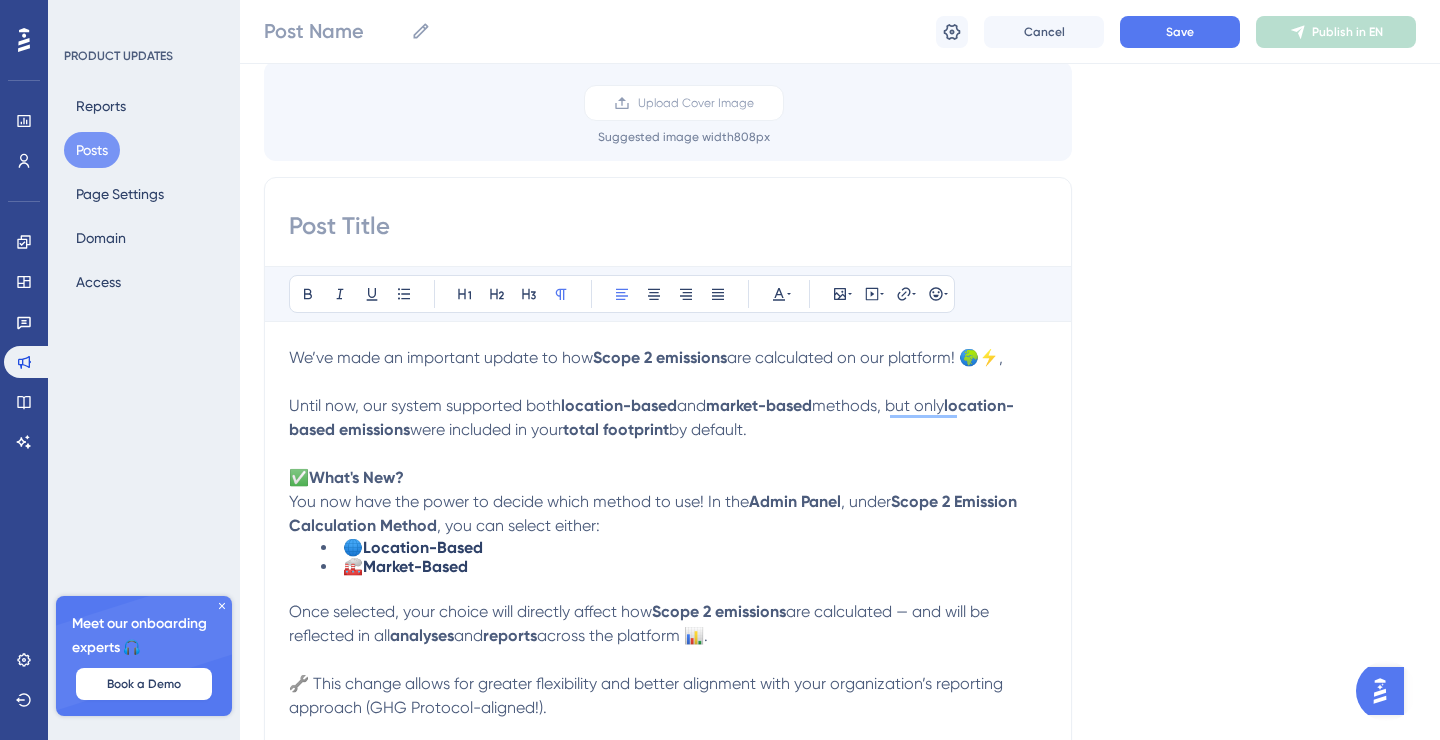 click at bounding box center (668, 226) 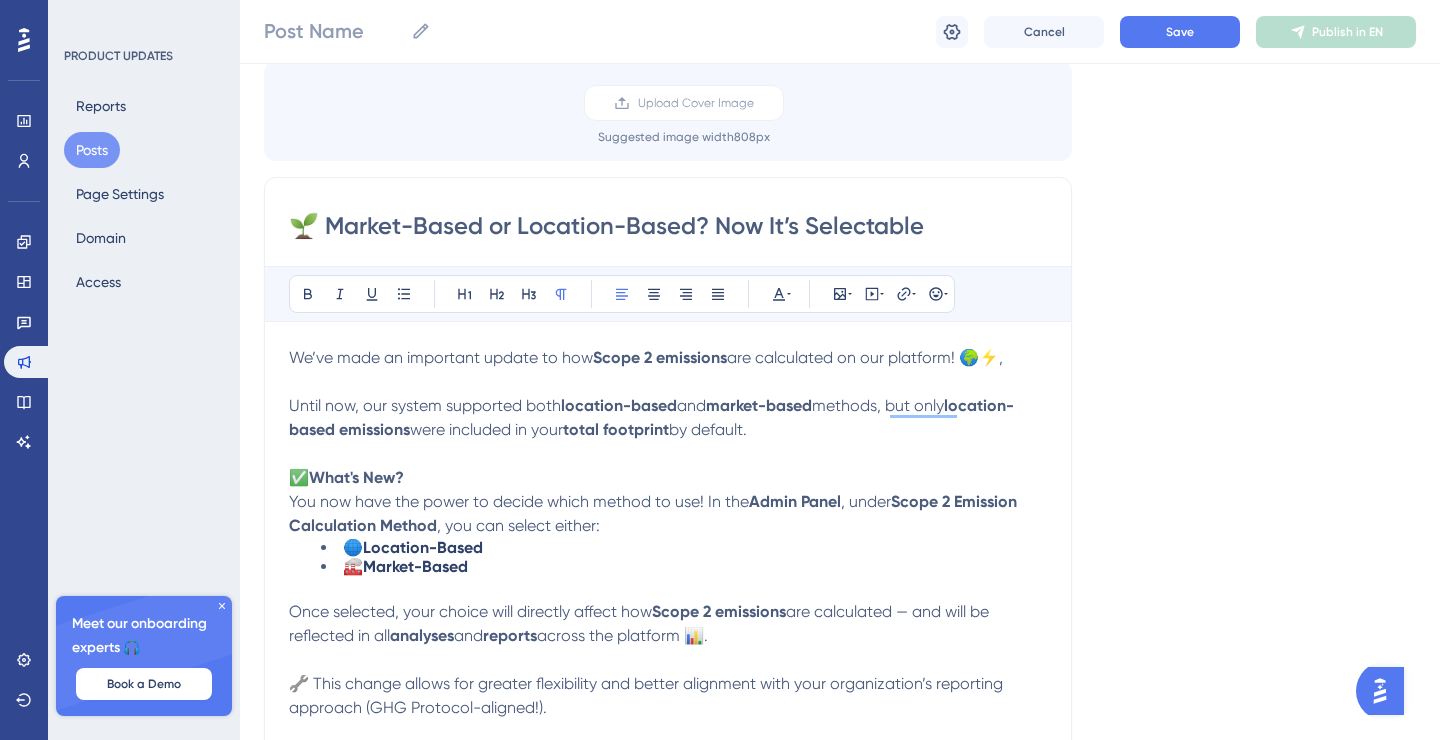 drag, startPoint x: 314, startPoint y: 233, endPoint x: 253, endPoint y: 233, distance: 61 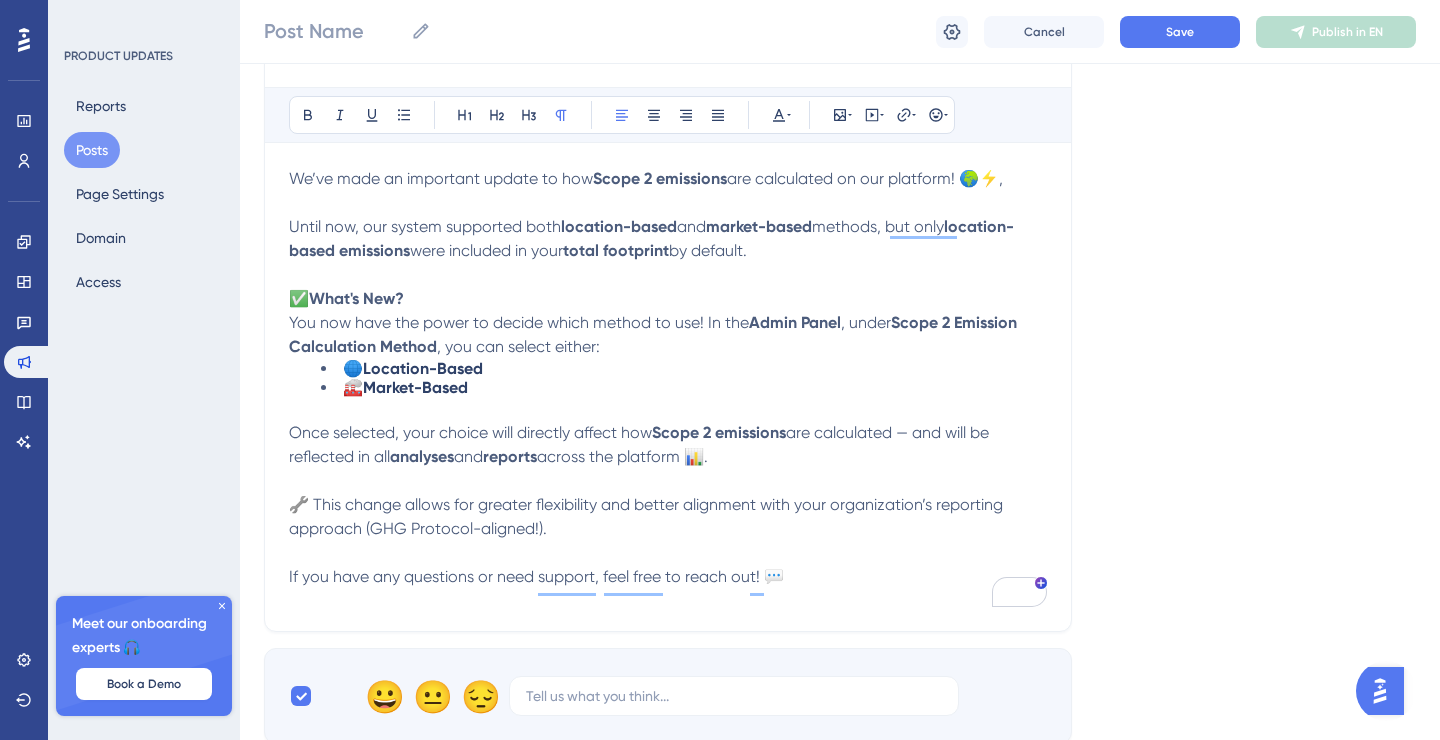 scroll, scrollTop: 339, scrollLeft: 0, axis: vertical 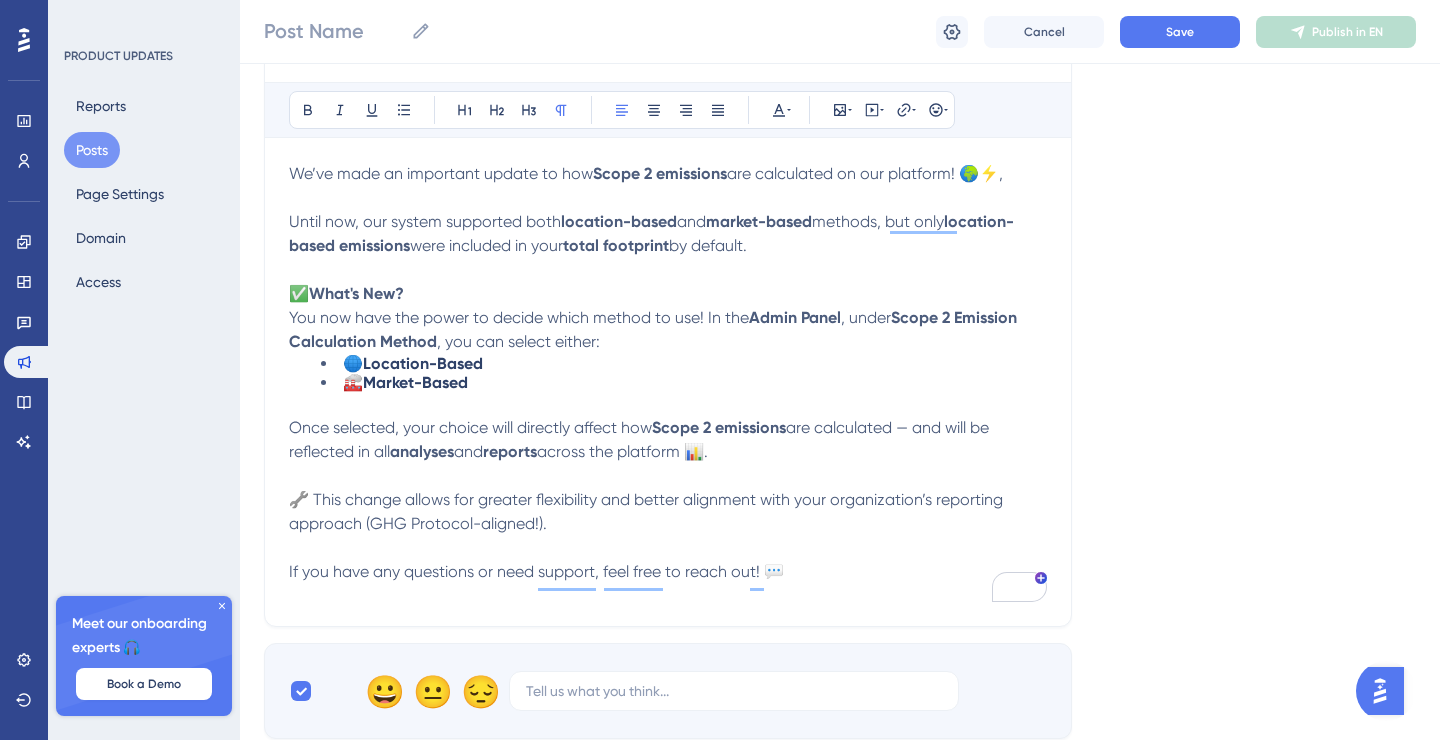 type on "⚙️ Market-Based or Location-Based? Now It’s Selectable" 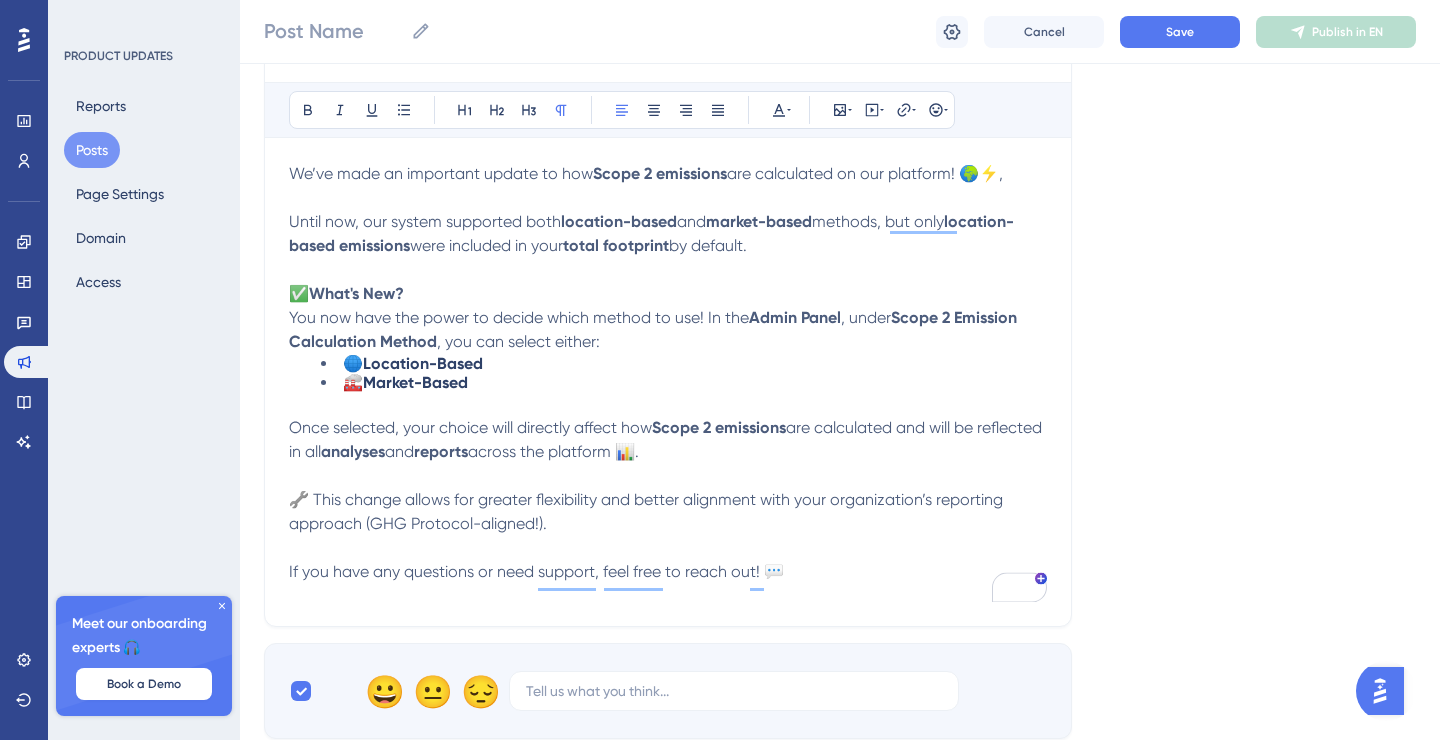 click on "Once selected, your choice will directly affect how  Scope 2 emissions  are calculated and will be reflected in all  analyses  and  reports  across the platform 📊." at bounding box center [668, 440] 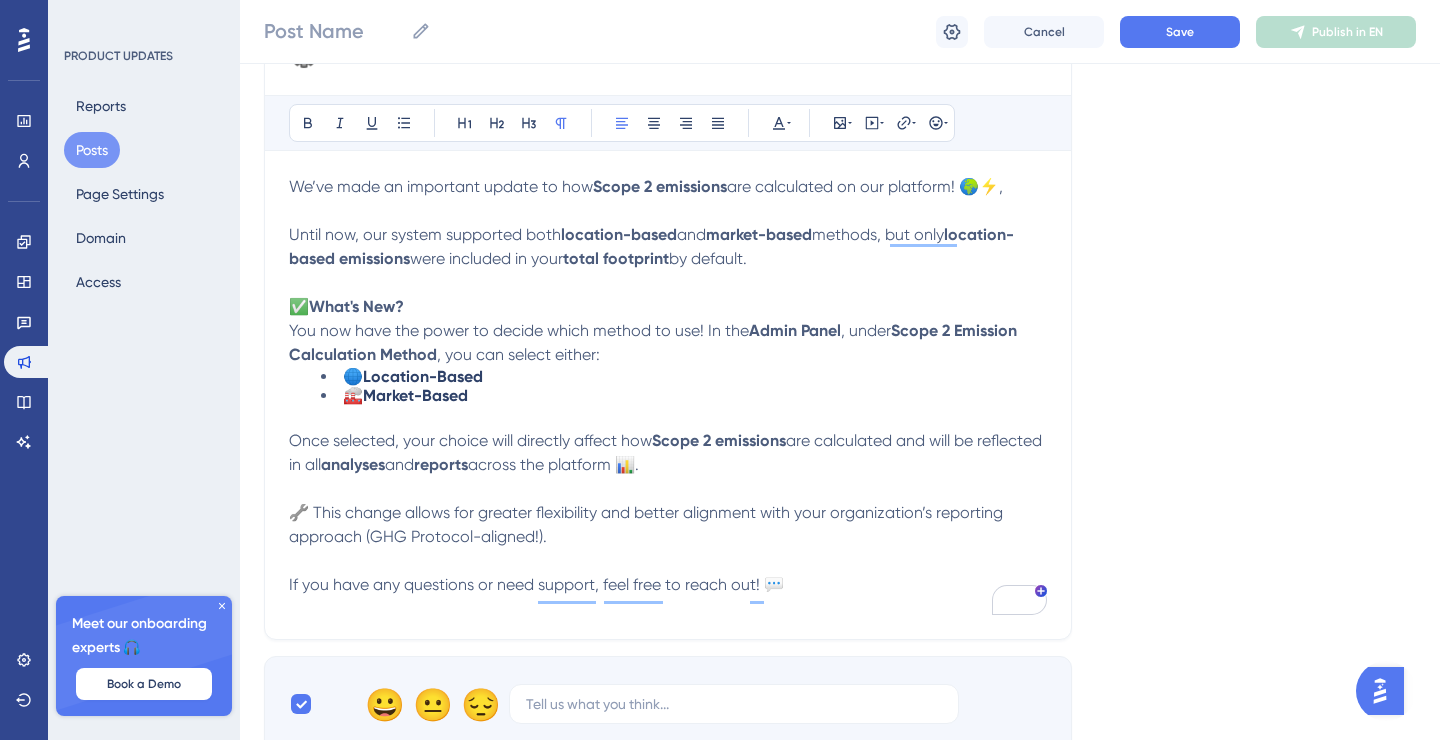 scroll, scrollTop: 327, scrollLeft: 0, axis: vertical 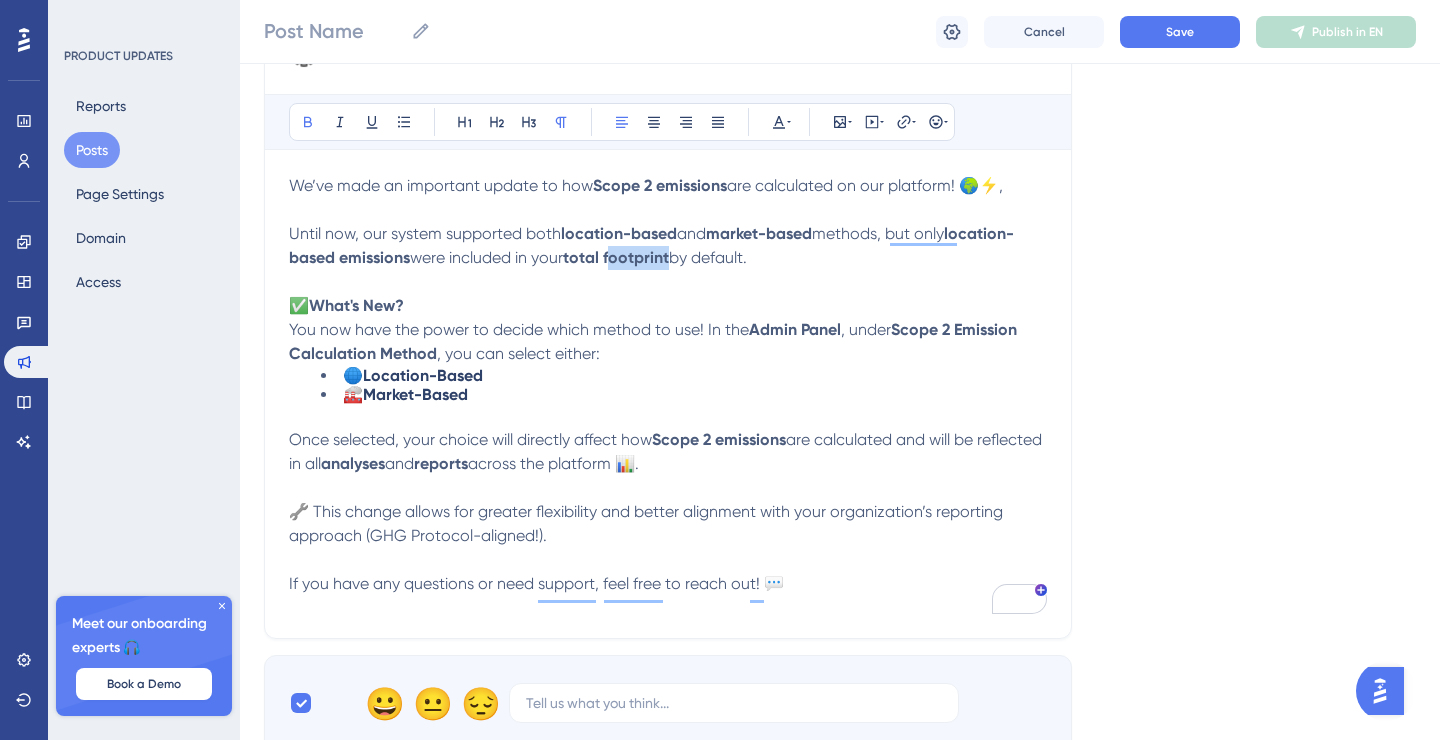drag, startPoint x: 676, startPoint y: 254, endPoint x: 616, endPoint y: 254, distance: 60 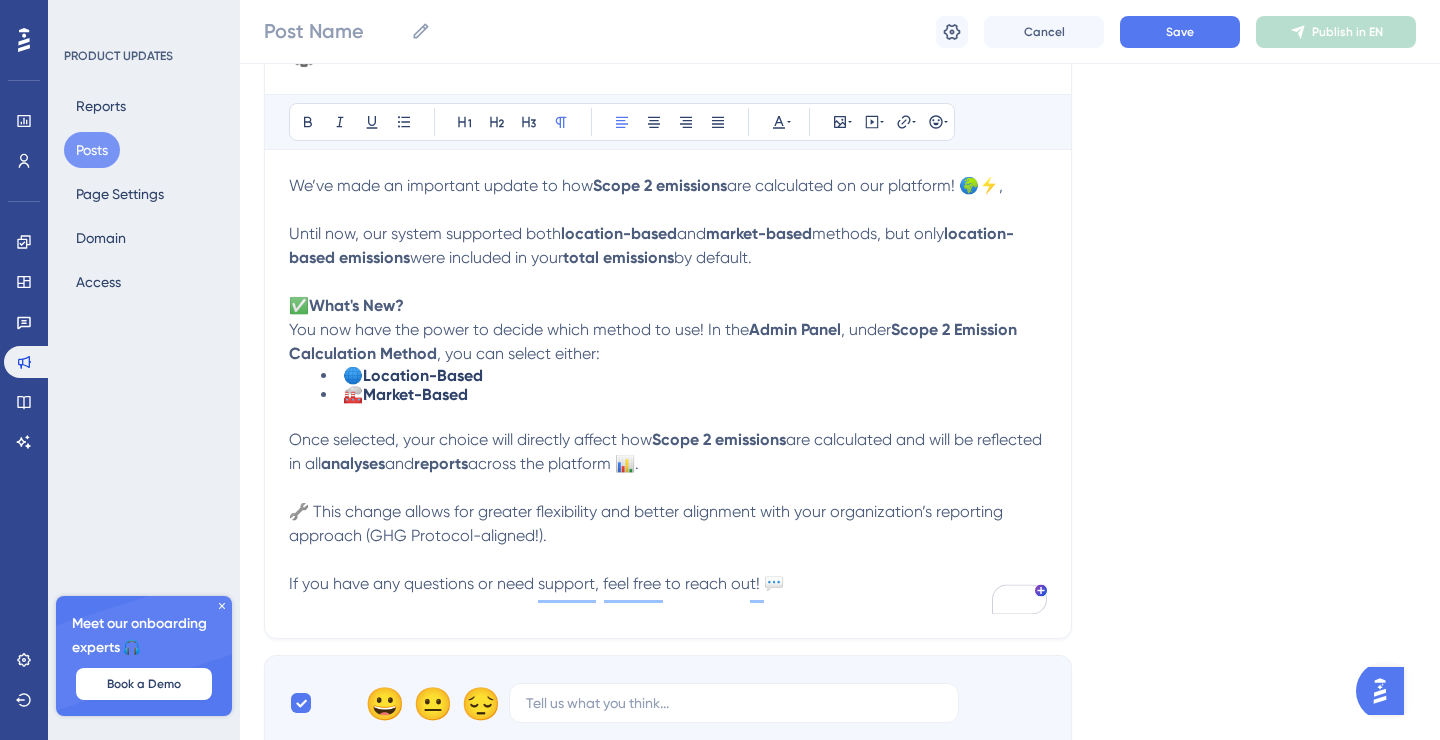 click on "Until now, our system supported both  location-based  and  market-based  methods, but only  location-based emissions  were included in your  total emissions  by default." at bounding box center [668, 246] 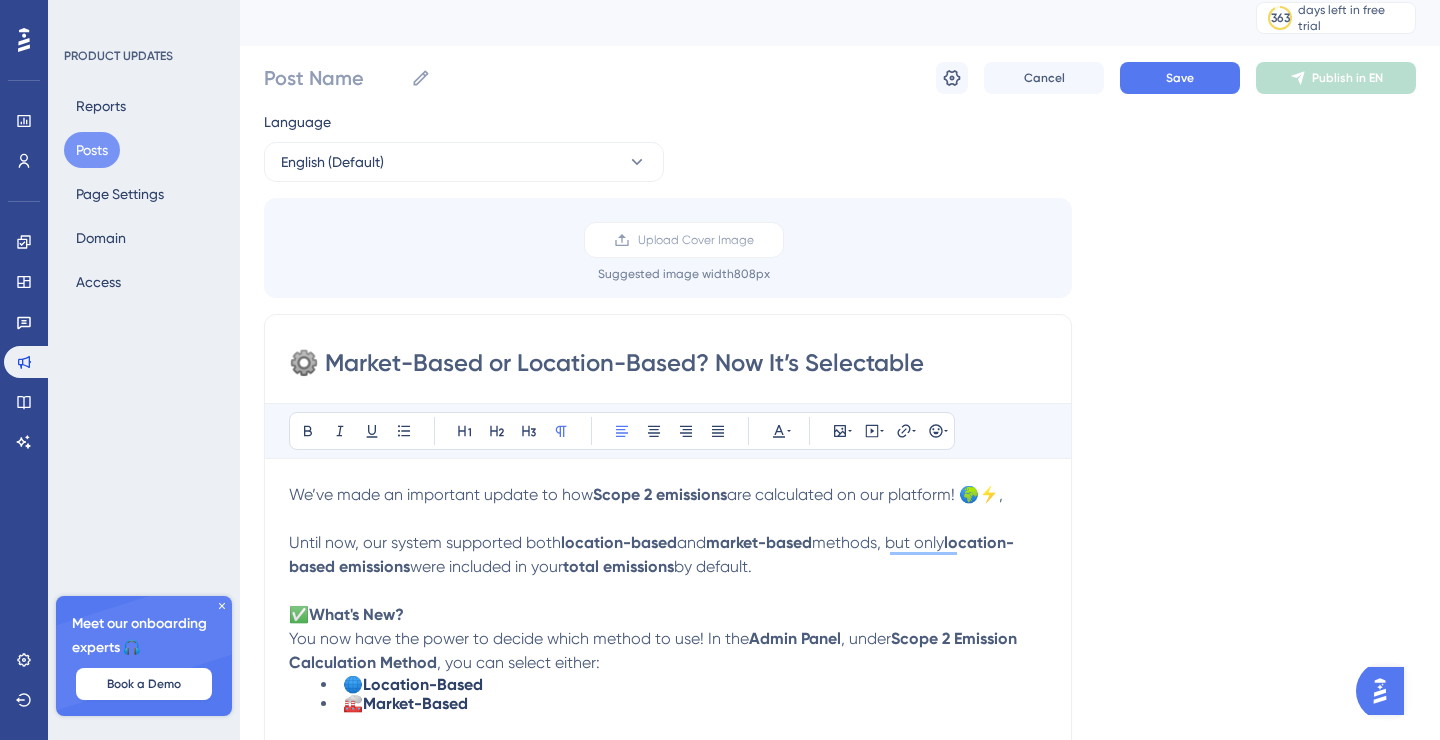 scroll, scrollTop: 12, scrollLeft: 0, axis: vertical 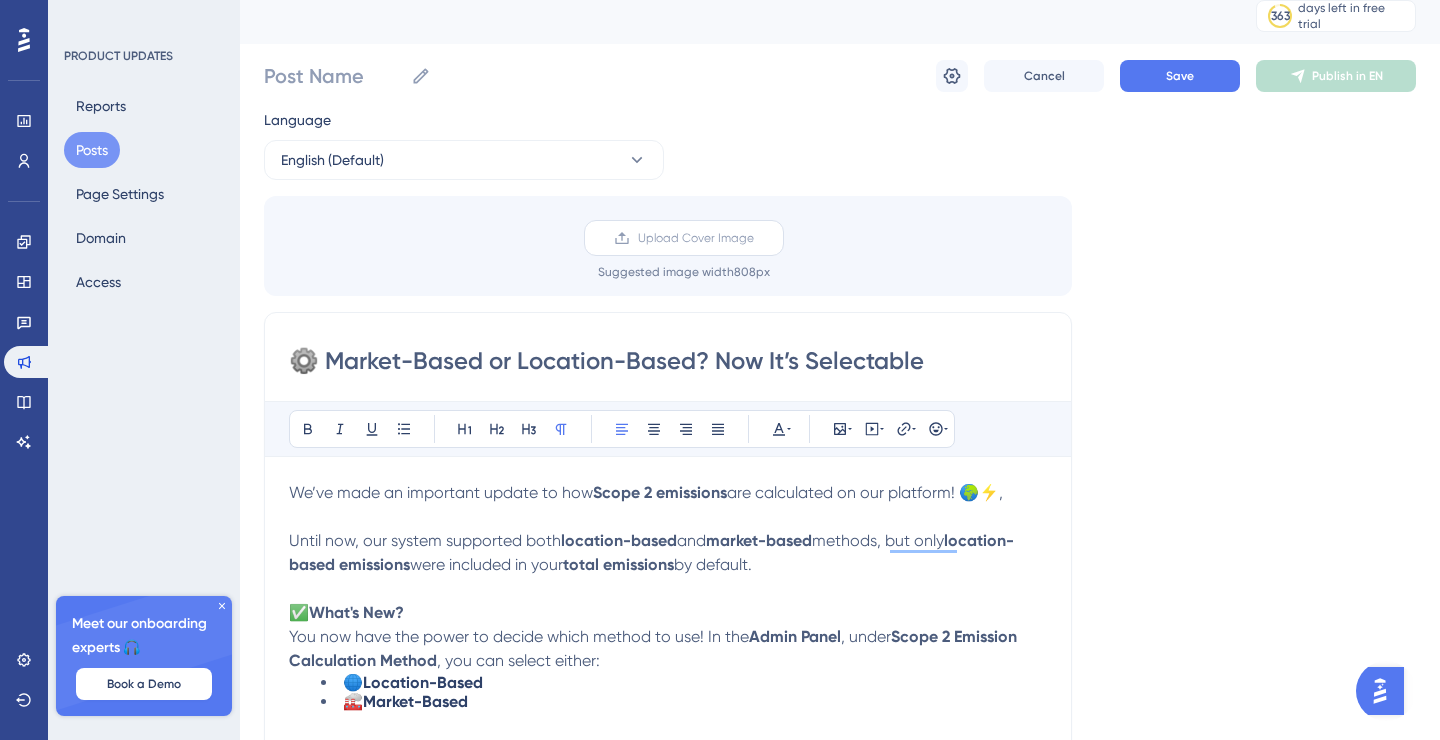 click on "Upload Cover Image" at bounding box center [696, 238] 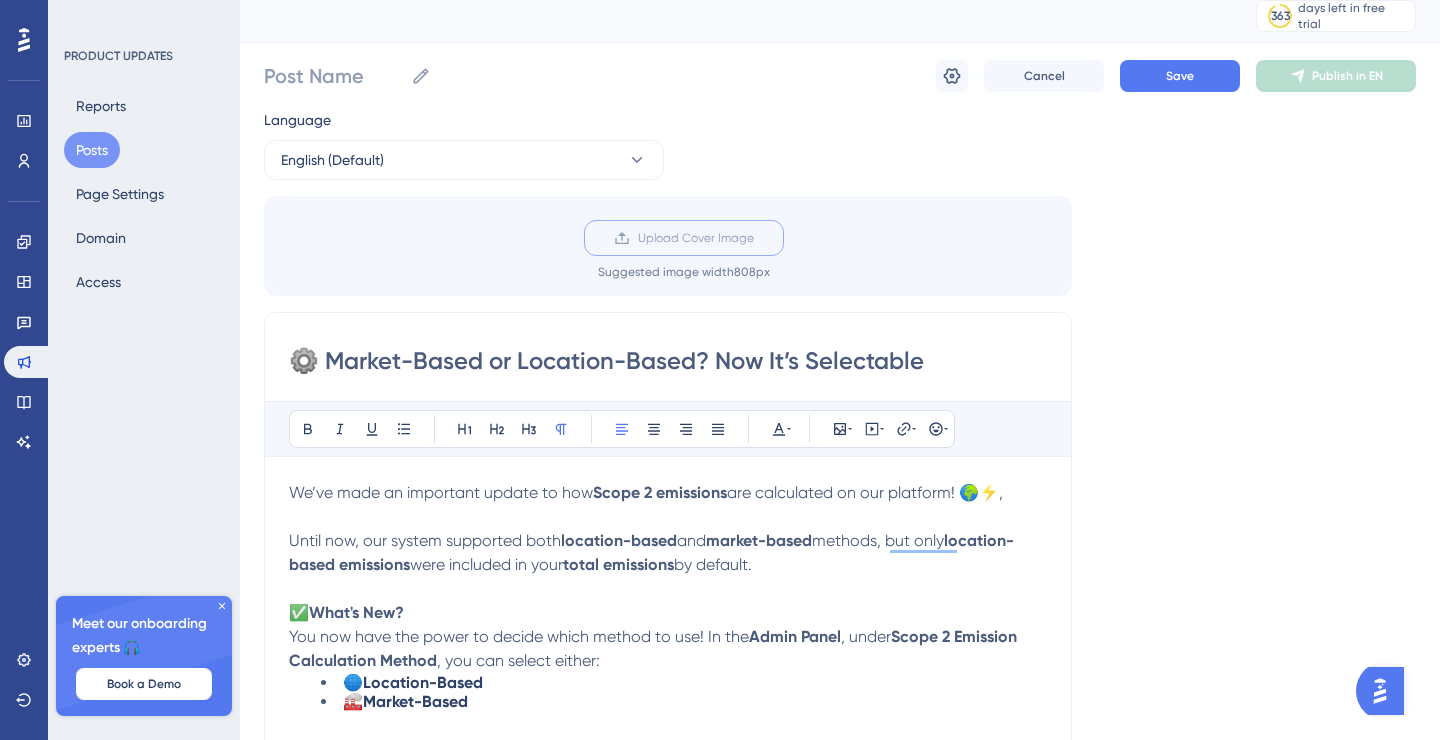 click on "Upload Cover Image" at bounding box center [754, 238] 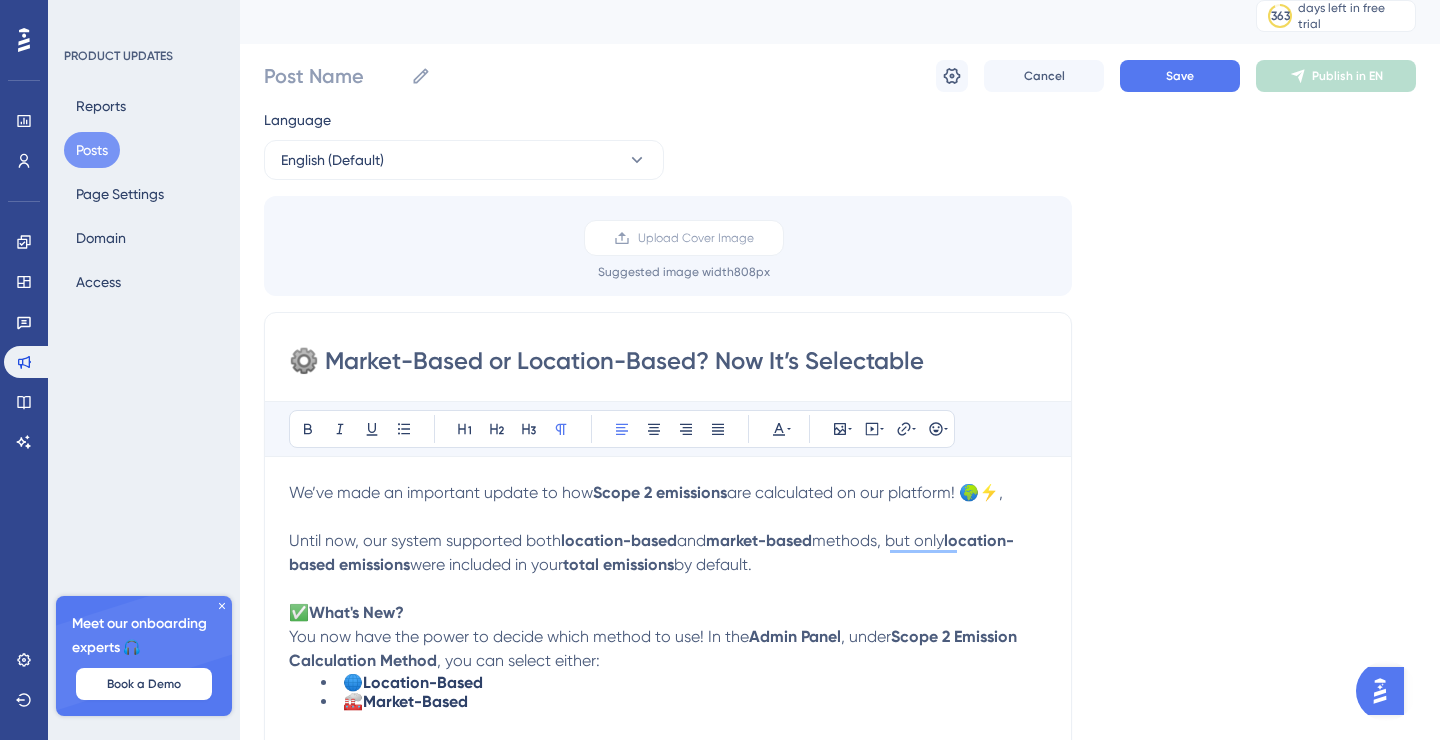 click on "Upload Cover Image Suggested image width  808 px" at bounding box center (684, 250) 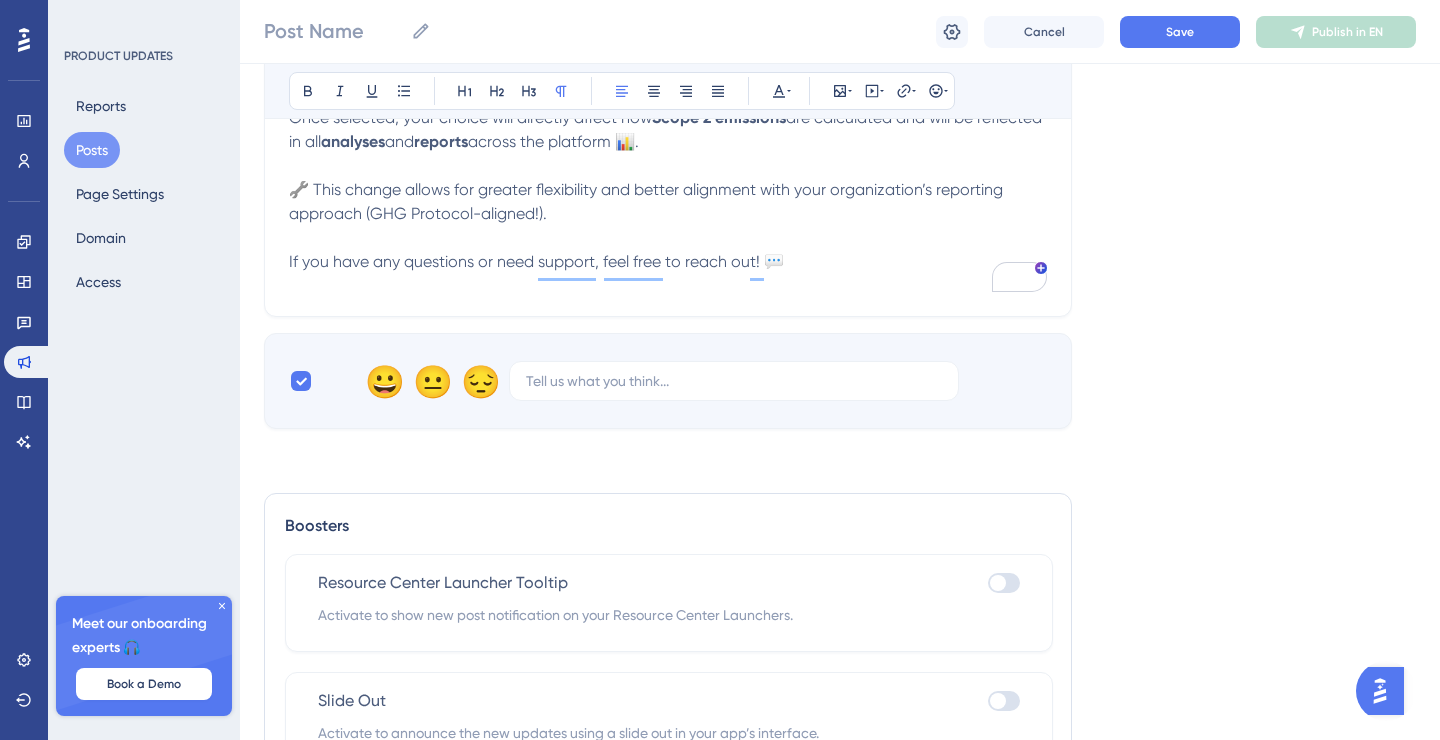 scroll, scrollTop: 0, scrollLeft: 0, axis: both 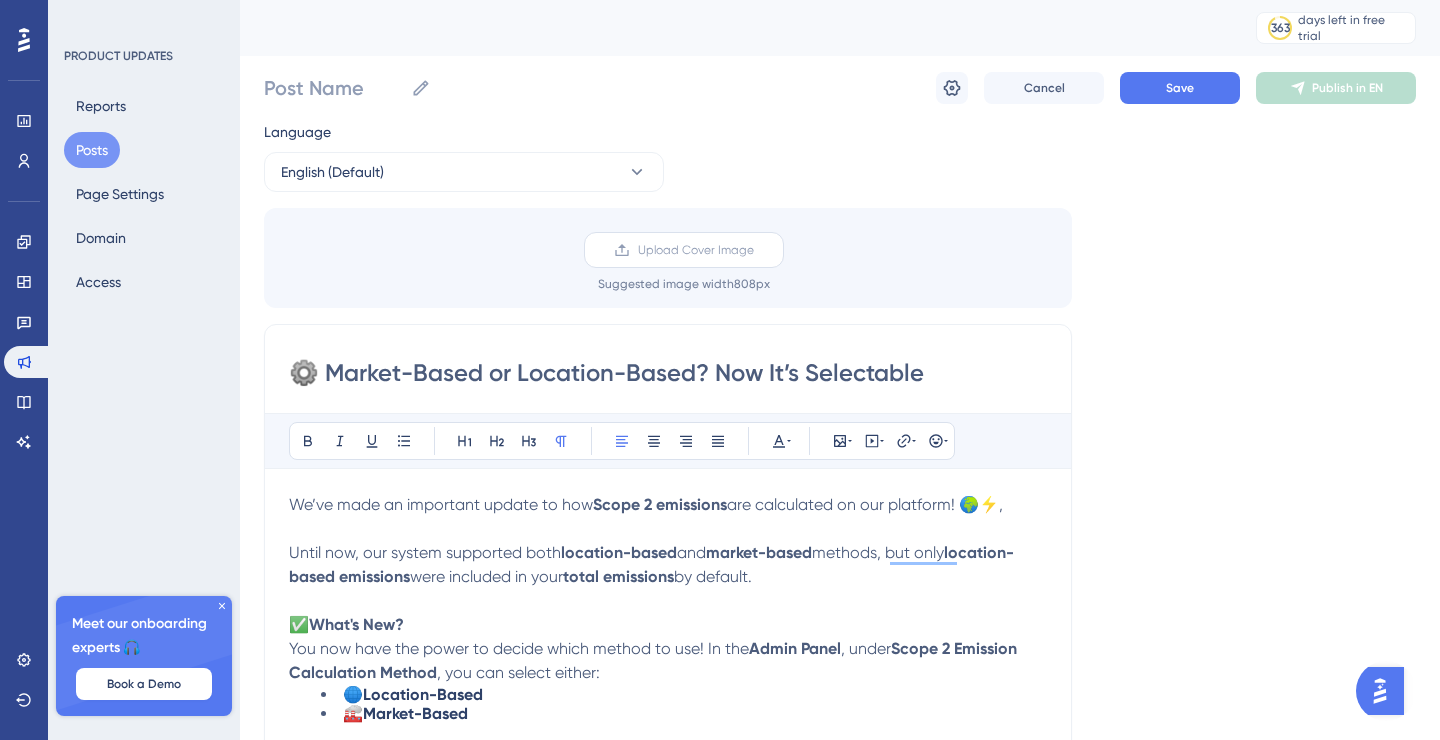 click on "Upload Cover Image" at bounding box center (696, 250) 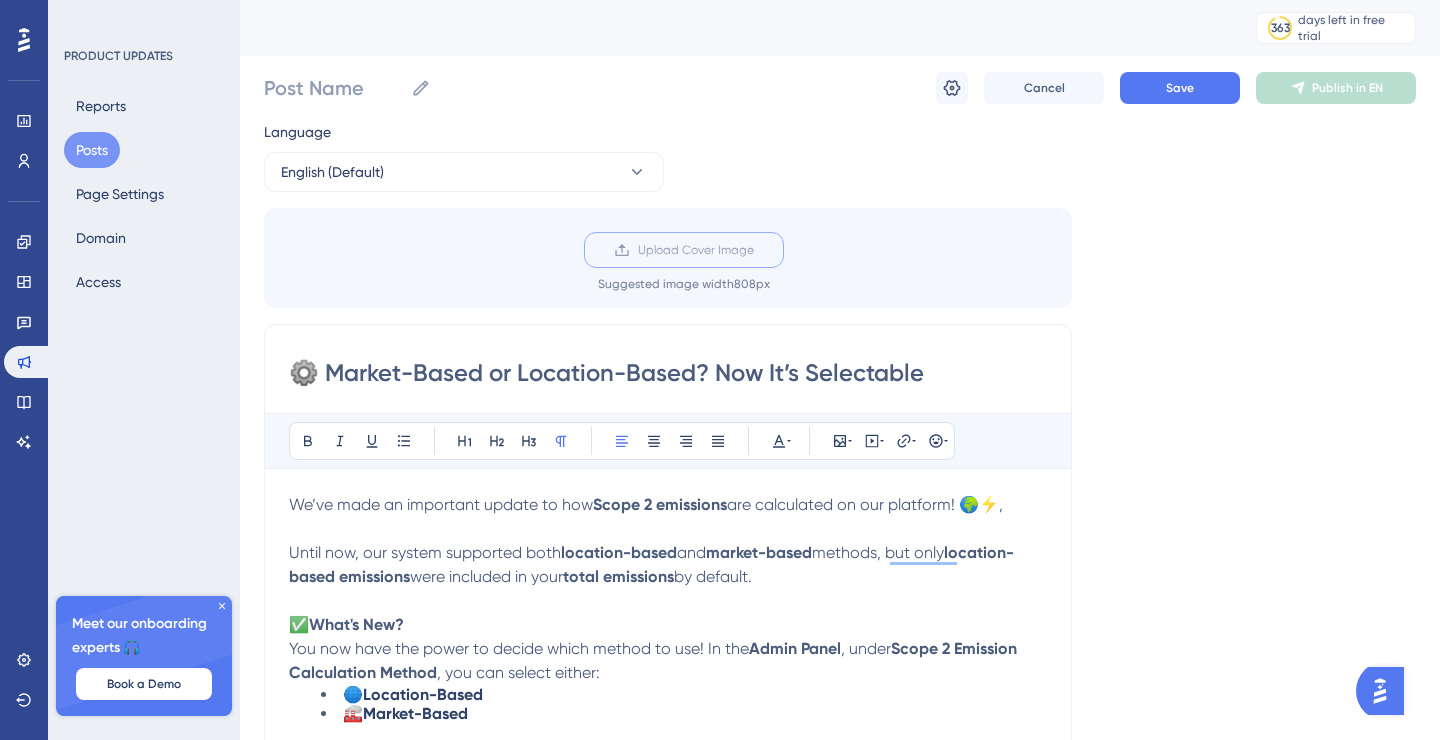 click on "Upload Cover Image" at bounding box center (754, 250) 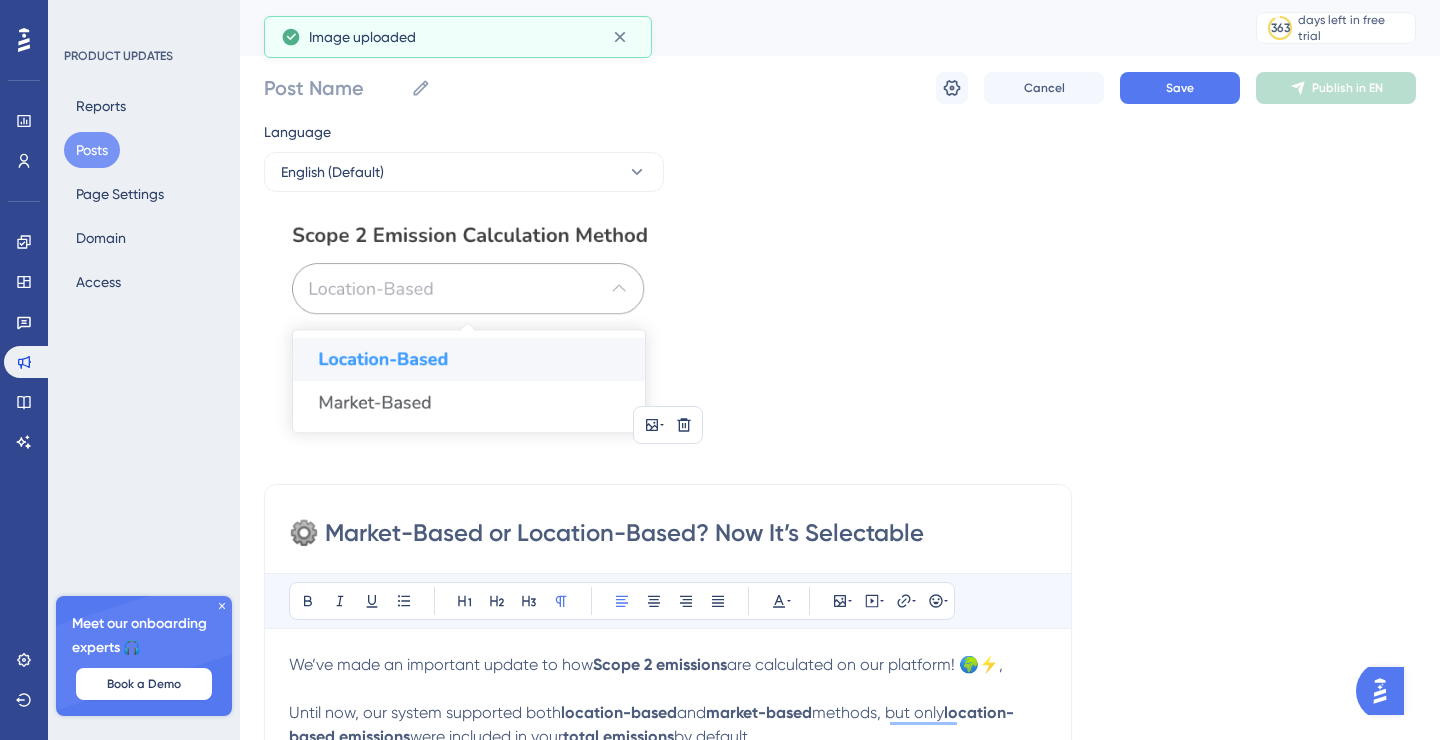 click at bounding box center (668, 338) 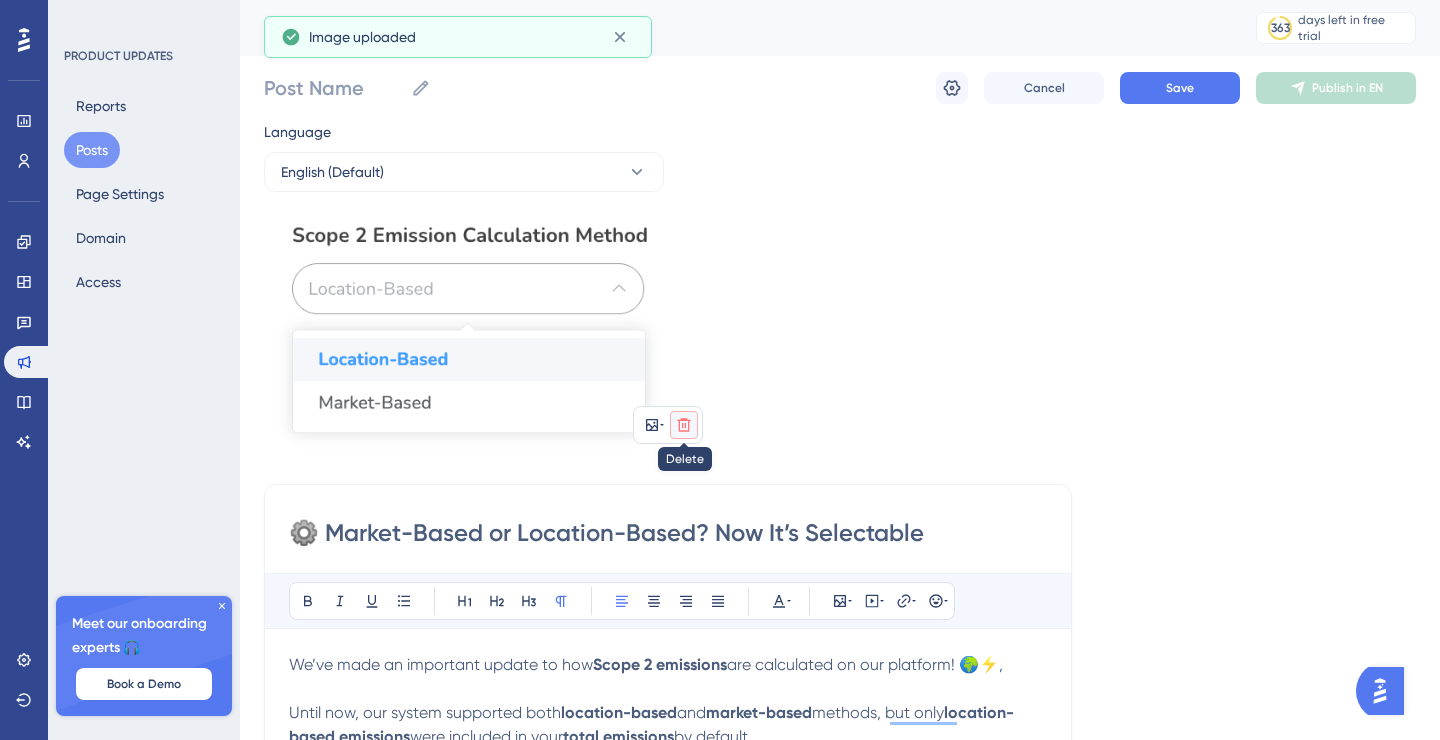 click 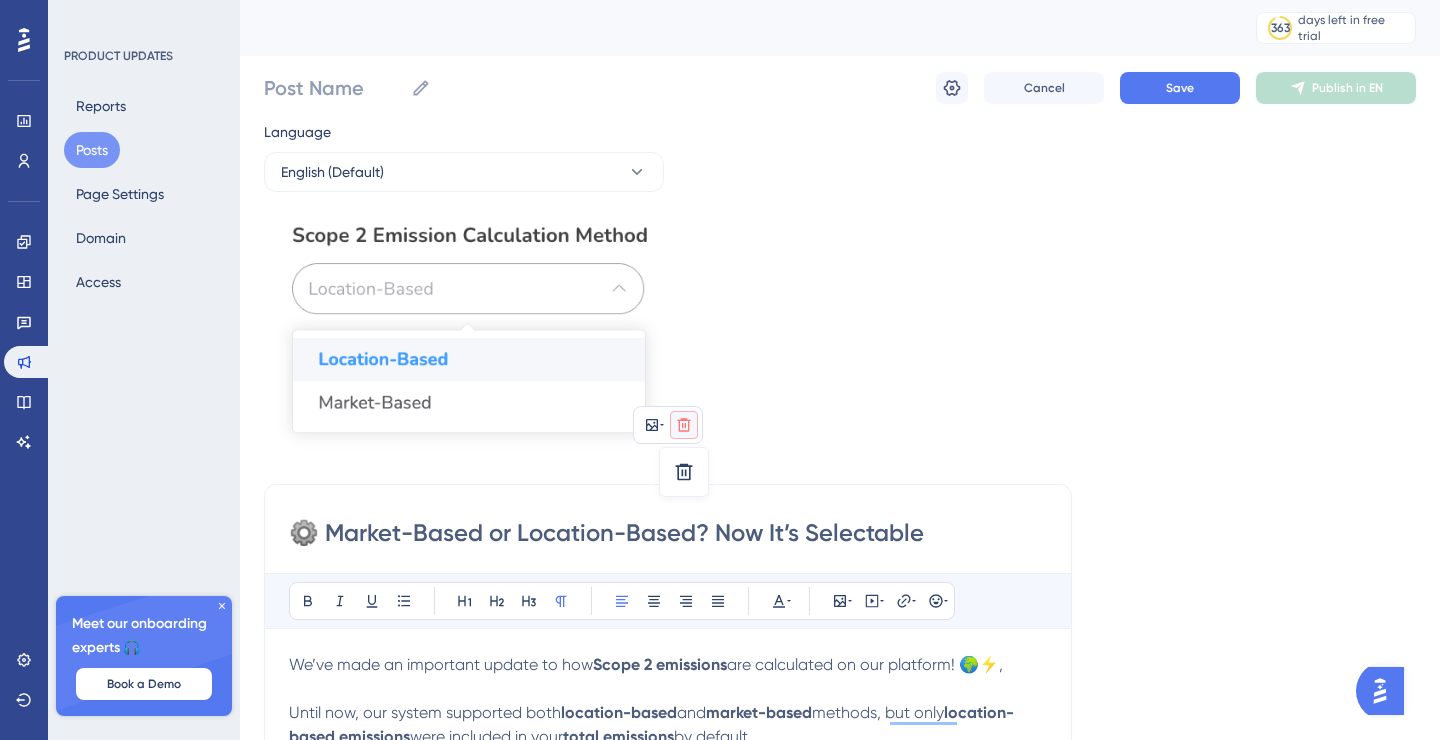 click on "Language English (Default) Insert an Image Delete ⚙️ Market-Based or Location-Based? Now It’s Selectable Bold Italic Underline Bullet Point Heading 1 Heading 2 Heading 3 Normal Align Left Align Center Align Right Align Justify Text Color Insert Image Embed Video Hyperlink Emojis We’ve made an important update to how  Scope 2 emissions  are calculated on our platform! 🌍⚡, Until now, our system supported both  location-based  and  market-based  methods, but only  location-based emissions  were included in your  total emissions  by default. ✅  What's New? You now have the power to decide which method to use! In the  Admin Panel , under  Scope 2 Emission Calculation Method , you can select either: 🌐  Location-Based 🏭  Market-Based Once selected, your choice will directly affect how  Scope 2 emissions  are calculated and will be reflected in all  analyses  and  reports  across the platform 📊. If you have any questions or need support, feel free to reach out! 💬 😀 😐 😔" at bounding box center [840, 675] 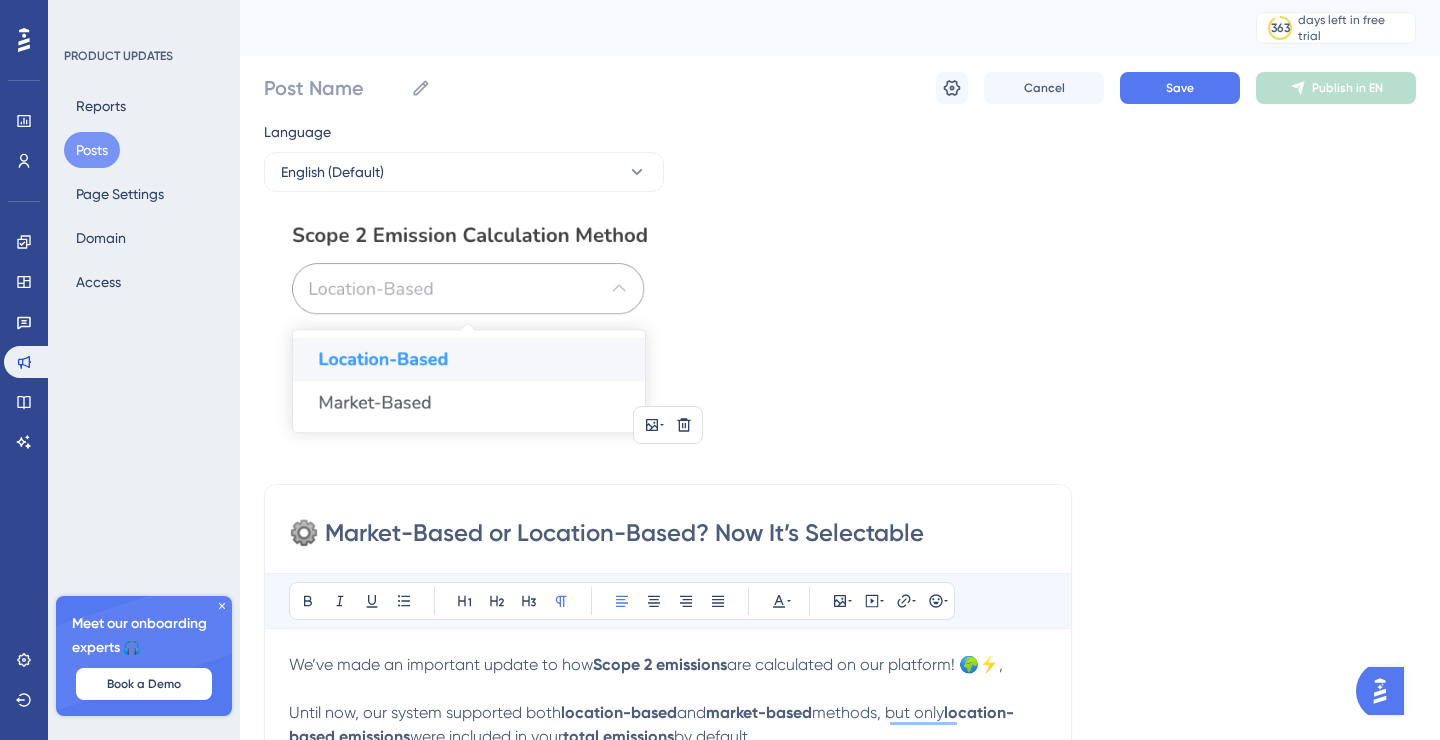 click at bounding box center [668, 338] 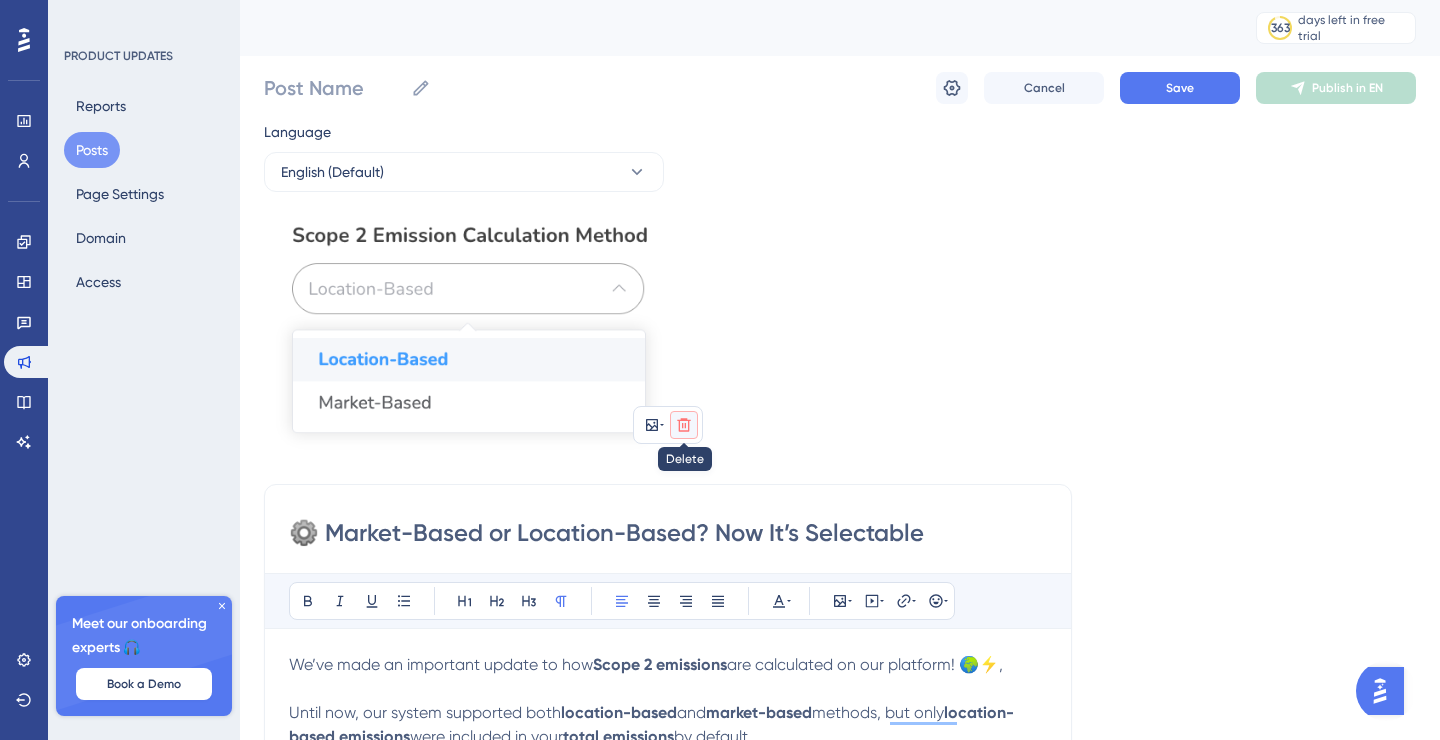 click 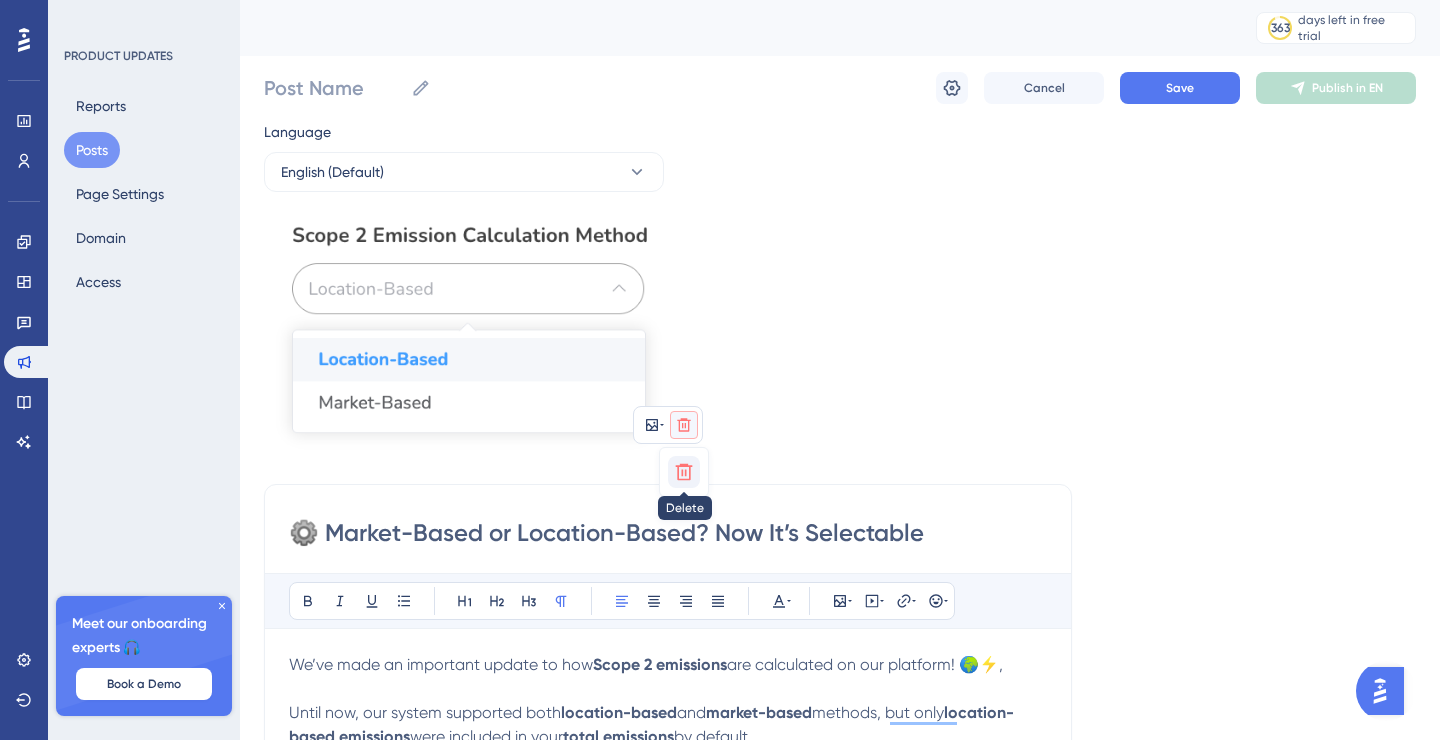 click 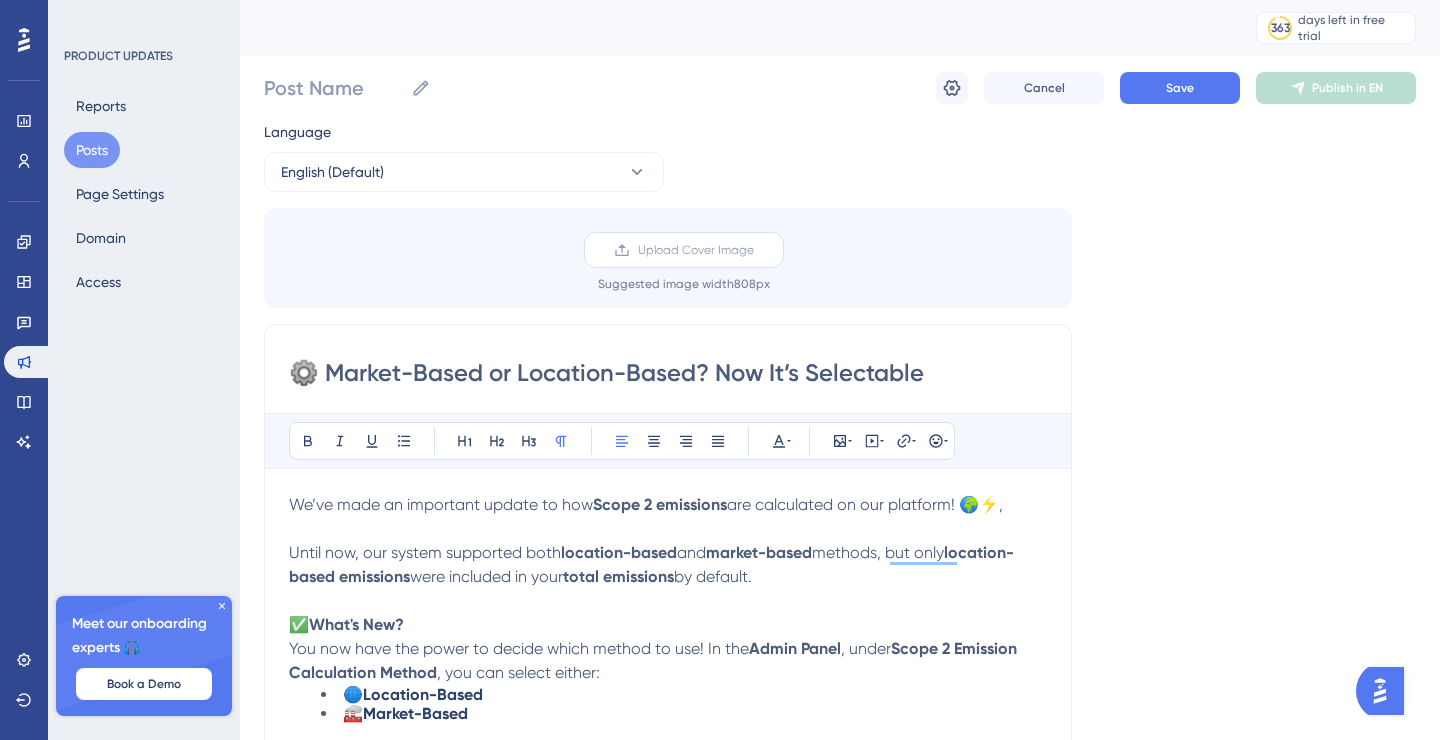click on "Upload Cover Image" at bounding box center (696, 250) 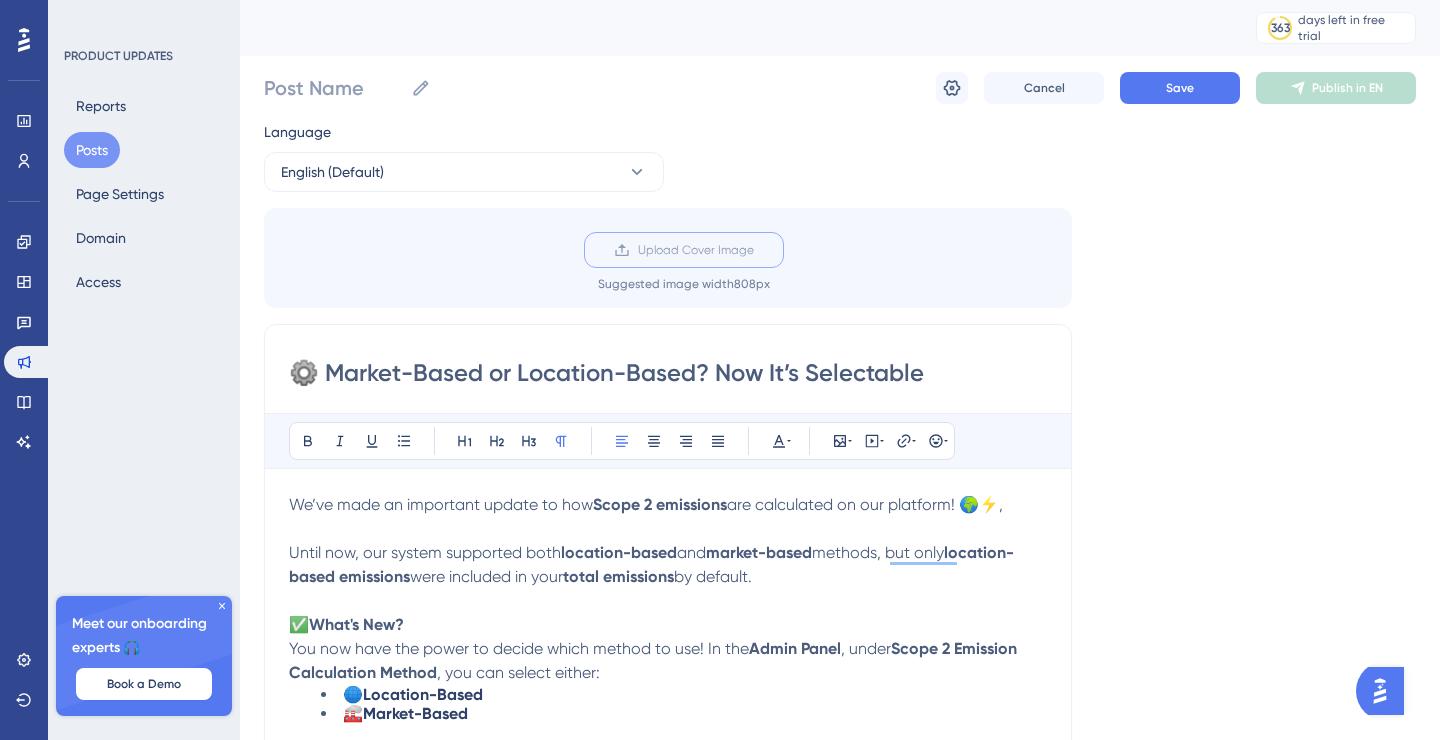 click on "Upload Cover Image" at bounding box center (754, 250) 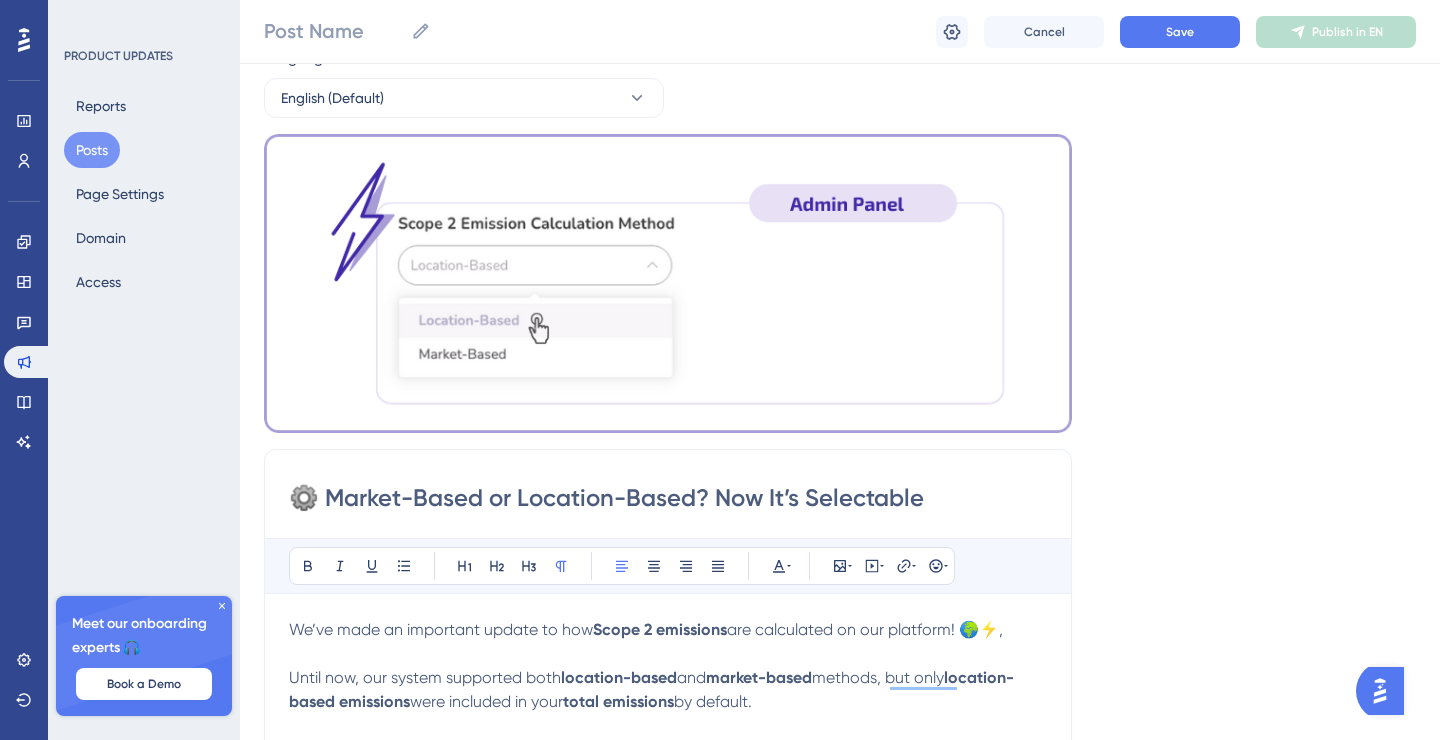 scroll, scrollTop: 1, scrollLeft: 0, axis: vertical 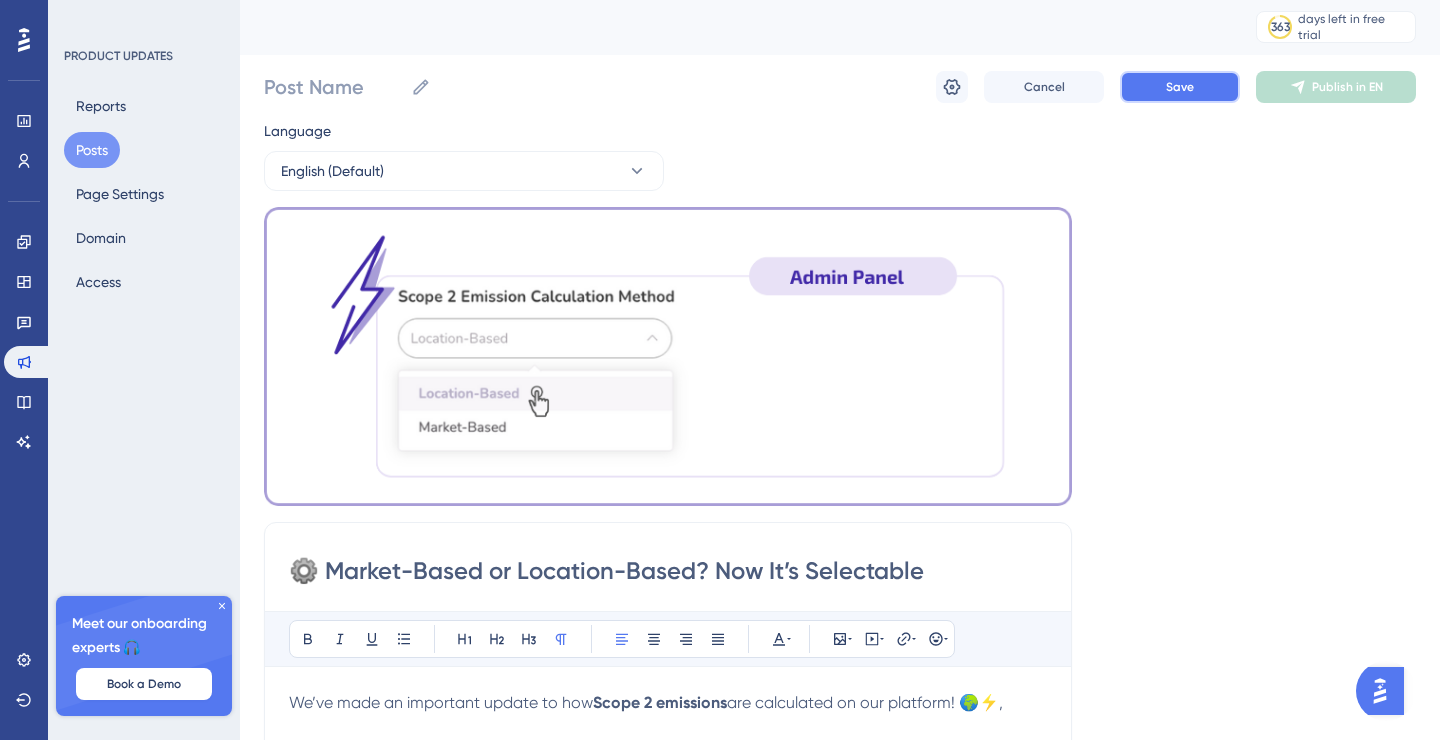 click on "Save" at bounding box center [1180, 87] 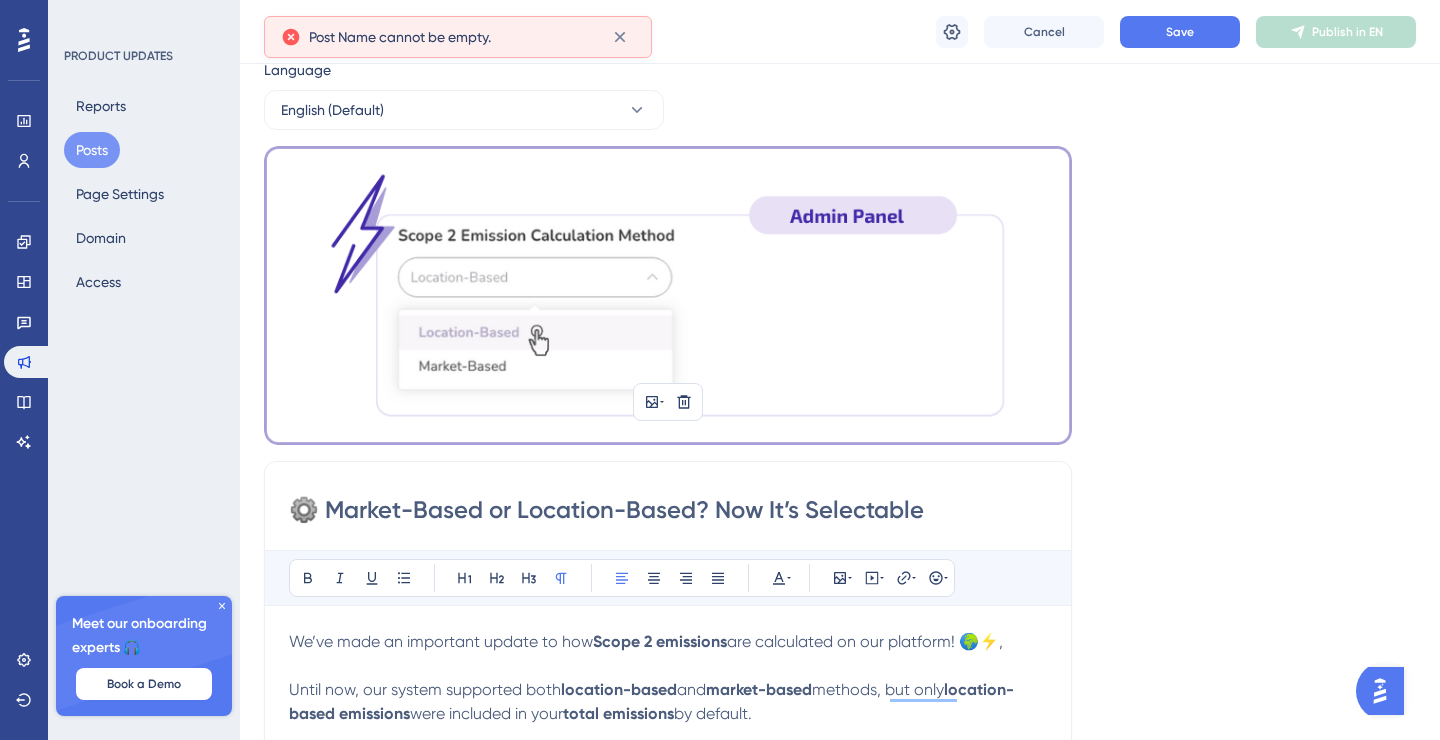 scroll, scrollTop: 0, scrollLeft: 0, axis: both 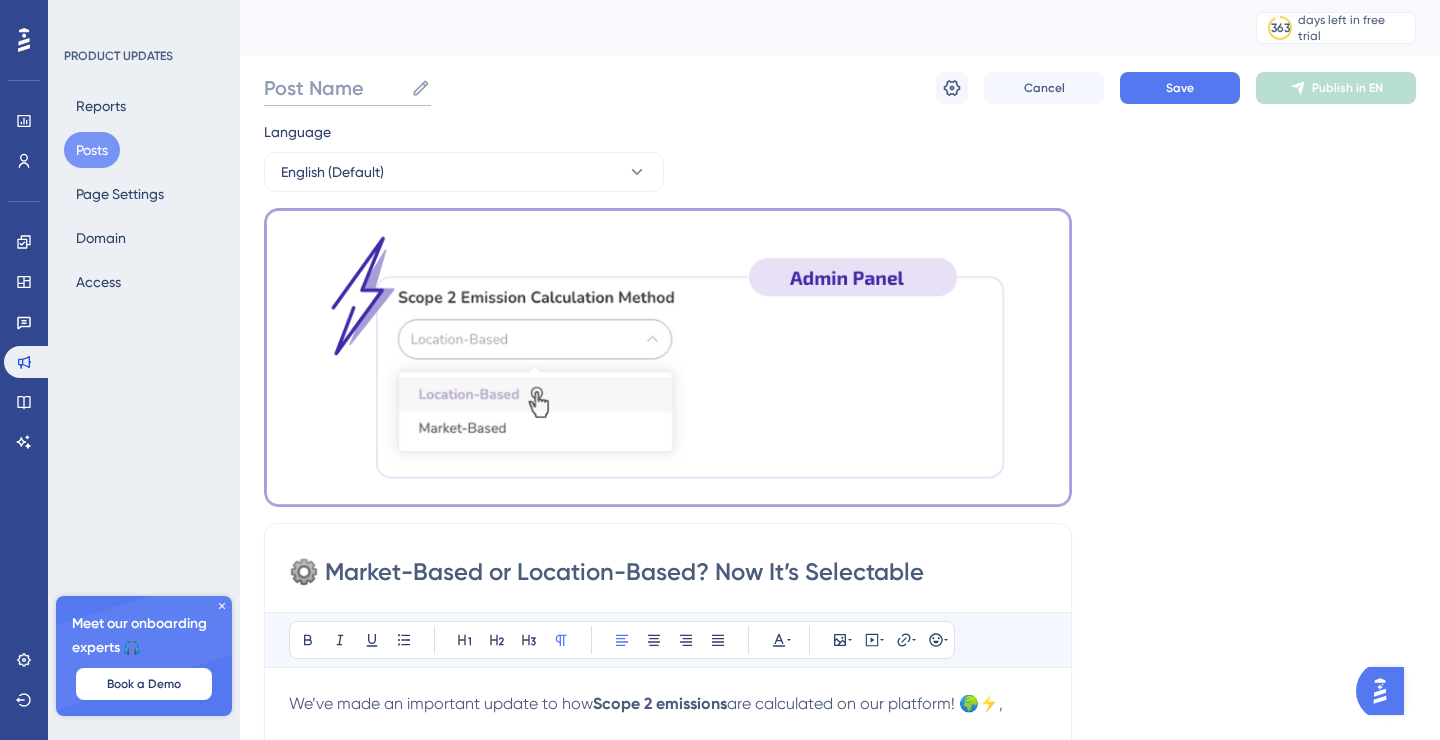 click on "Post Name" at bounding box center [333, 88] 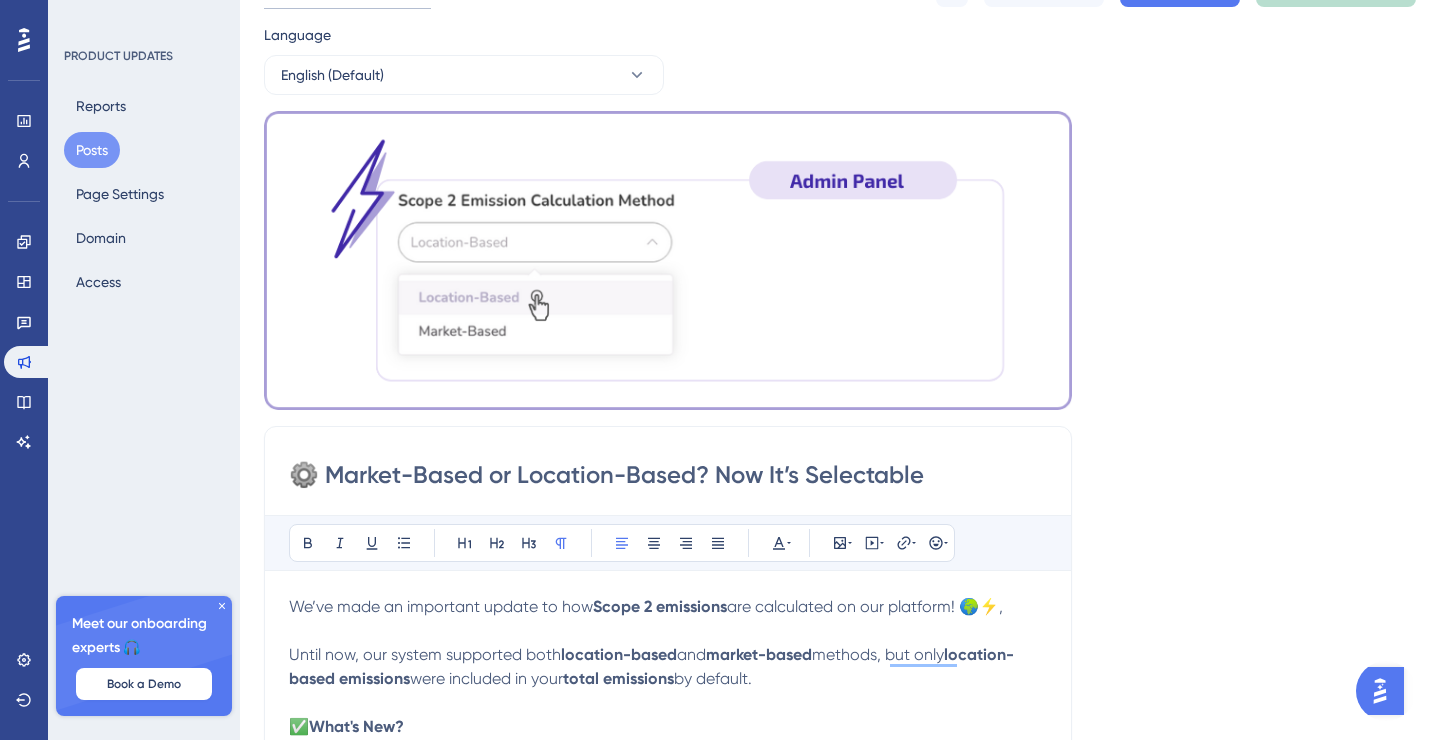 scroll, scrollTop: 0, scrollLeft: 0, axis: both 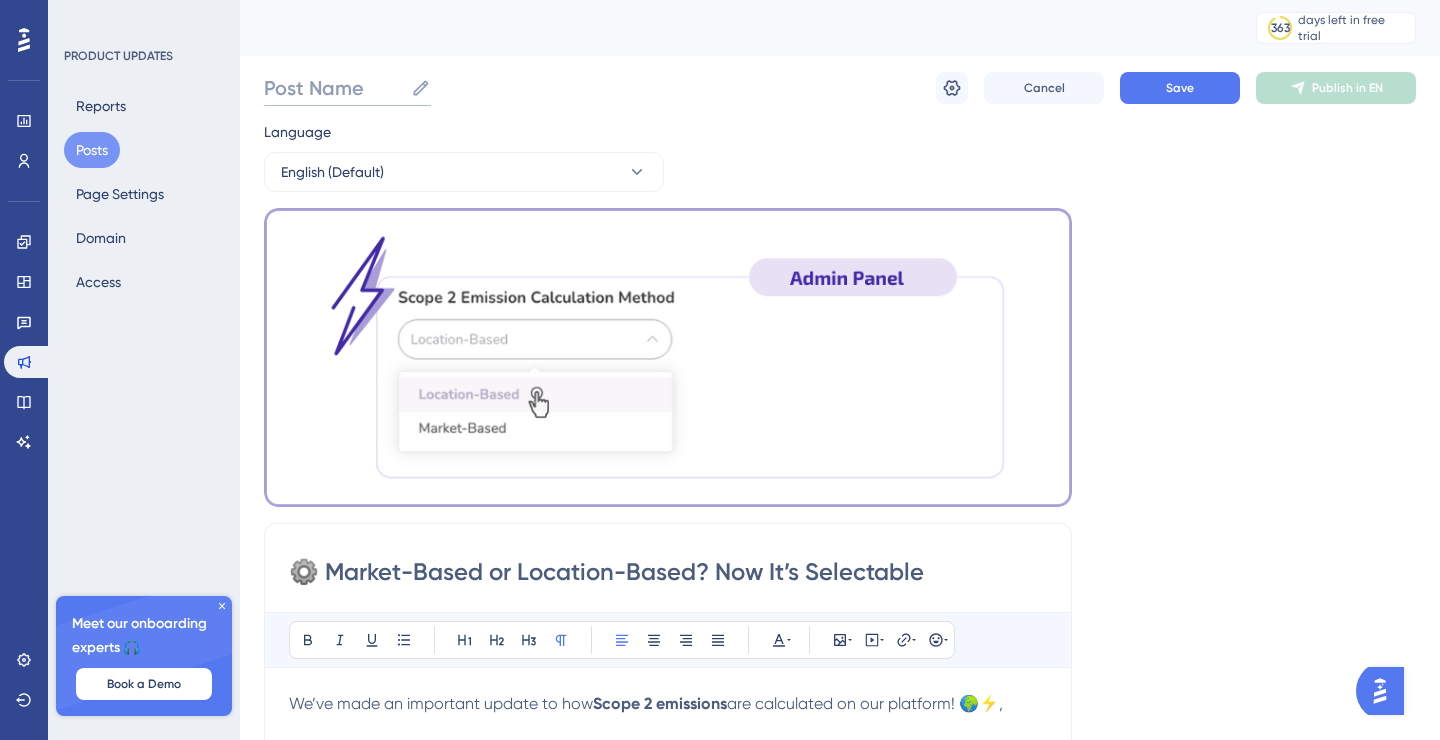 paste on "Customizable Scope 2 Calculation" 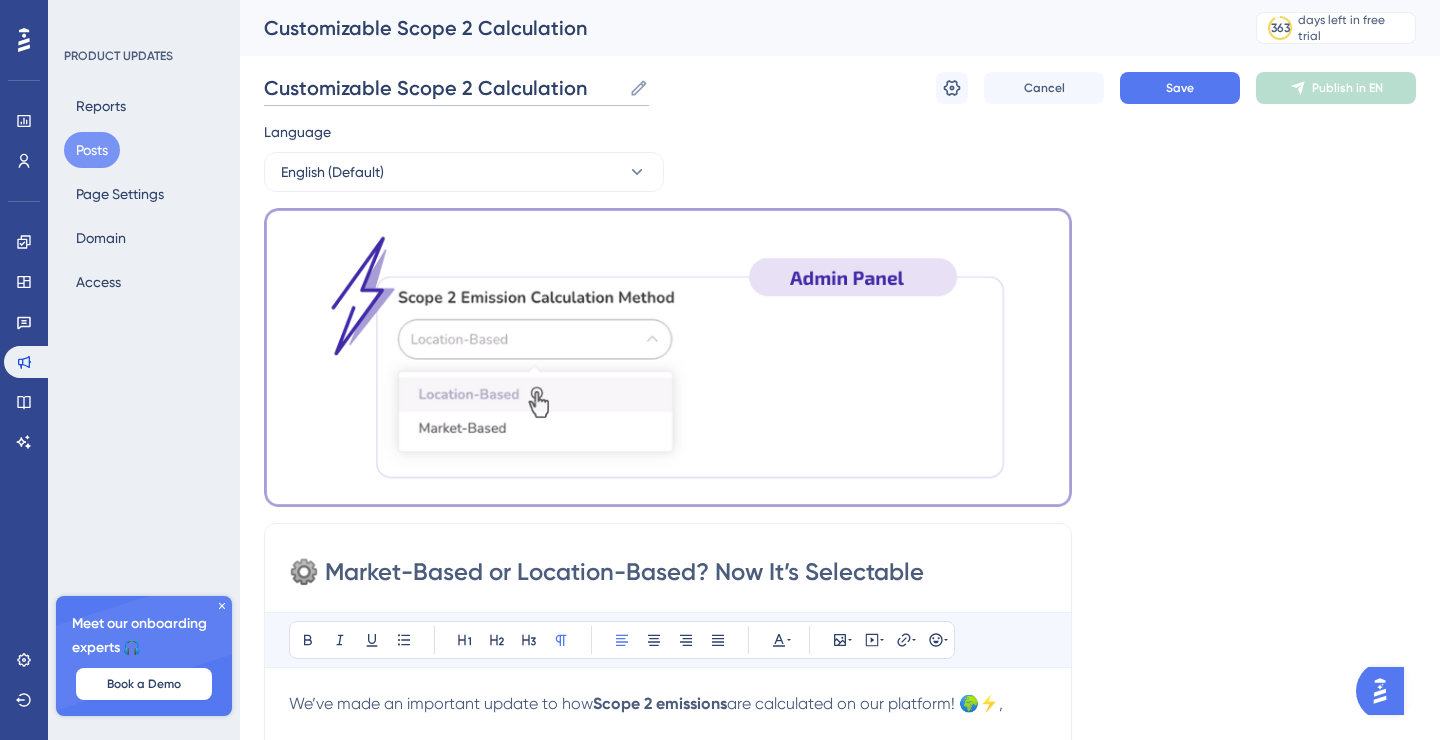 scroll, scrollTop: 0, scrollLeft: 0, axis: both 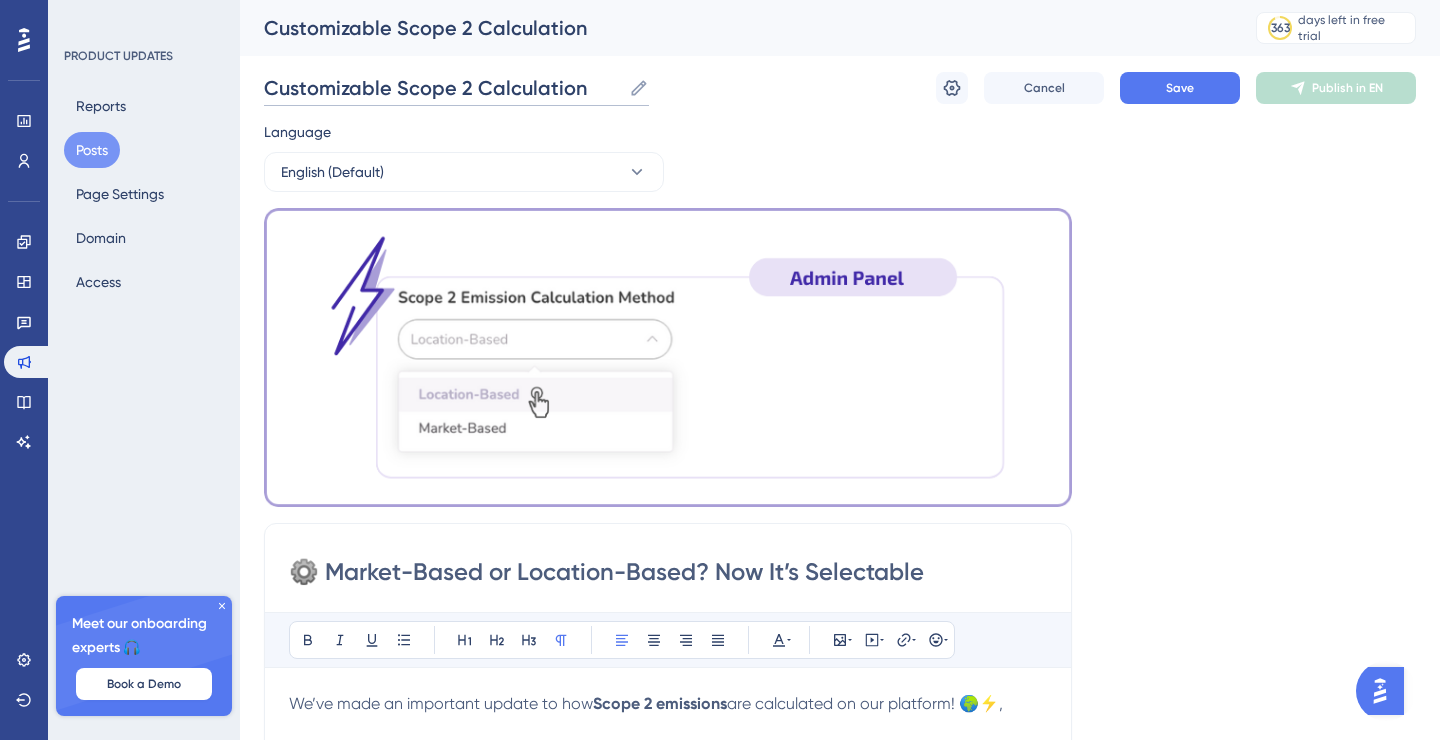 type on "Customizable Scope 2 Calculation" 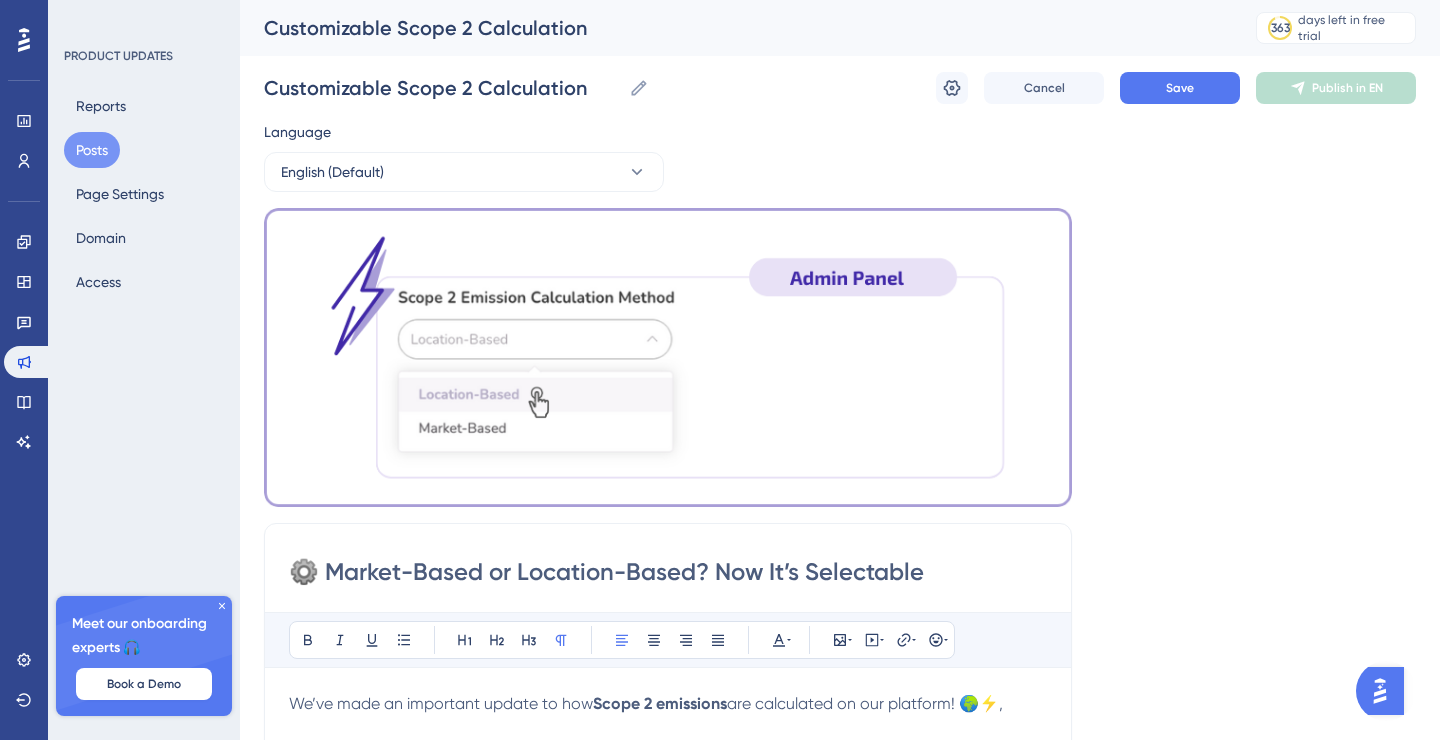 click on "Customizable Scope 2 Calculation Customizable Scope 2 Calculation Cancel Save Publish in EN" at bounding box center (840, 88) 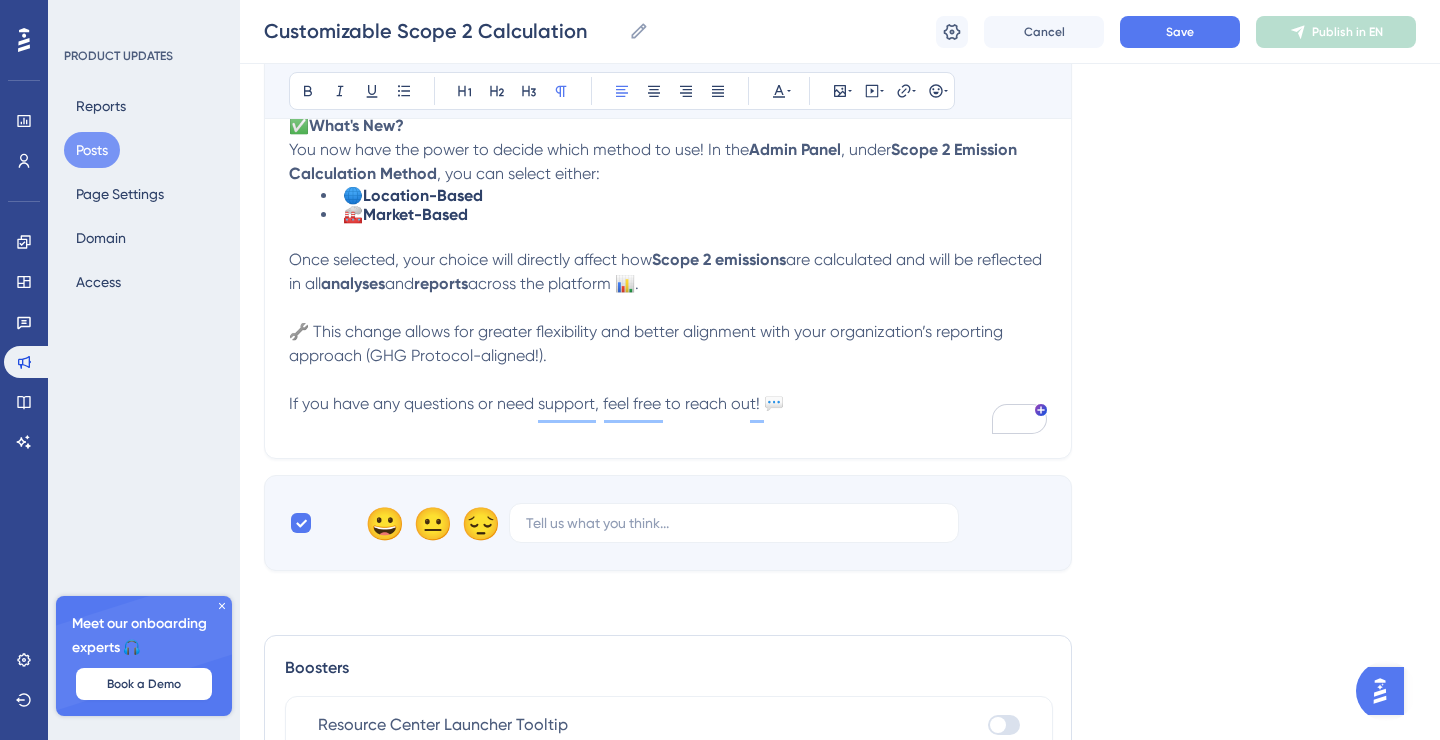 scroll, scrollTop: 979, scrollLeft: 0, axis: vertical 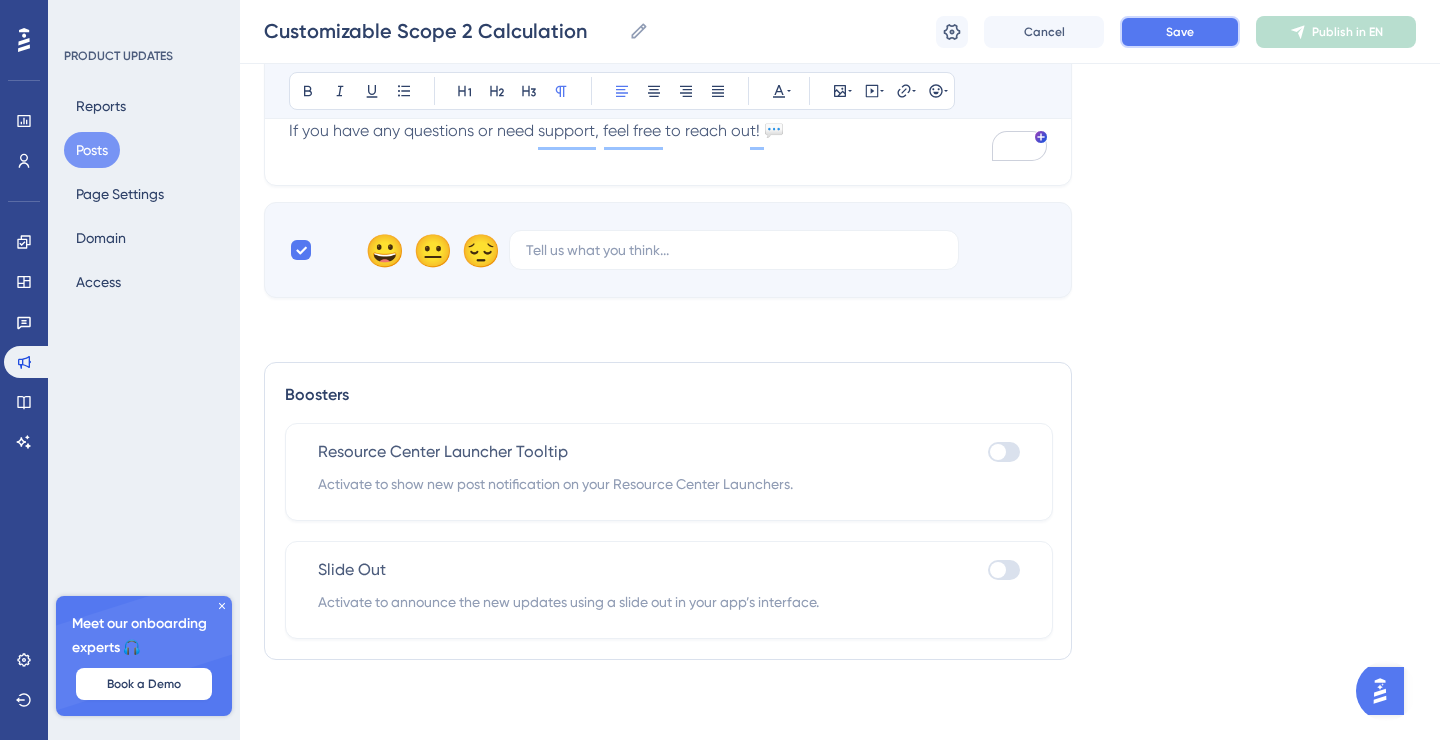 click on "Save" at bounding box center [1180, 32] 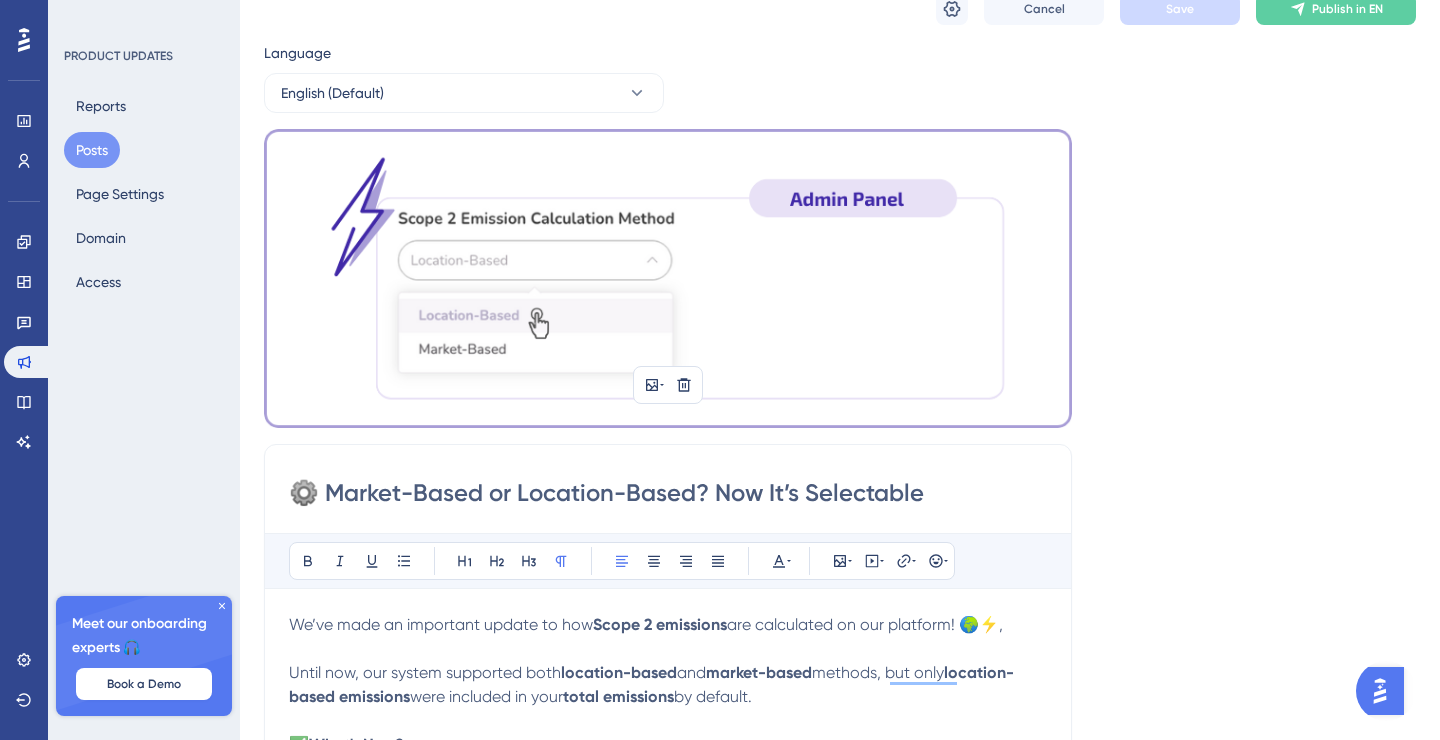 scroll, scrollTop: 0, scrollLeft: 0, axis: both 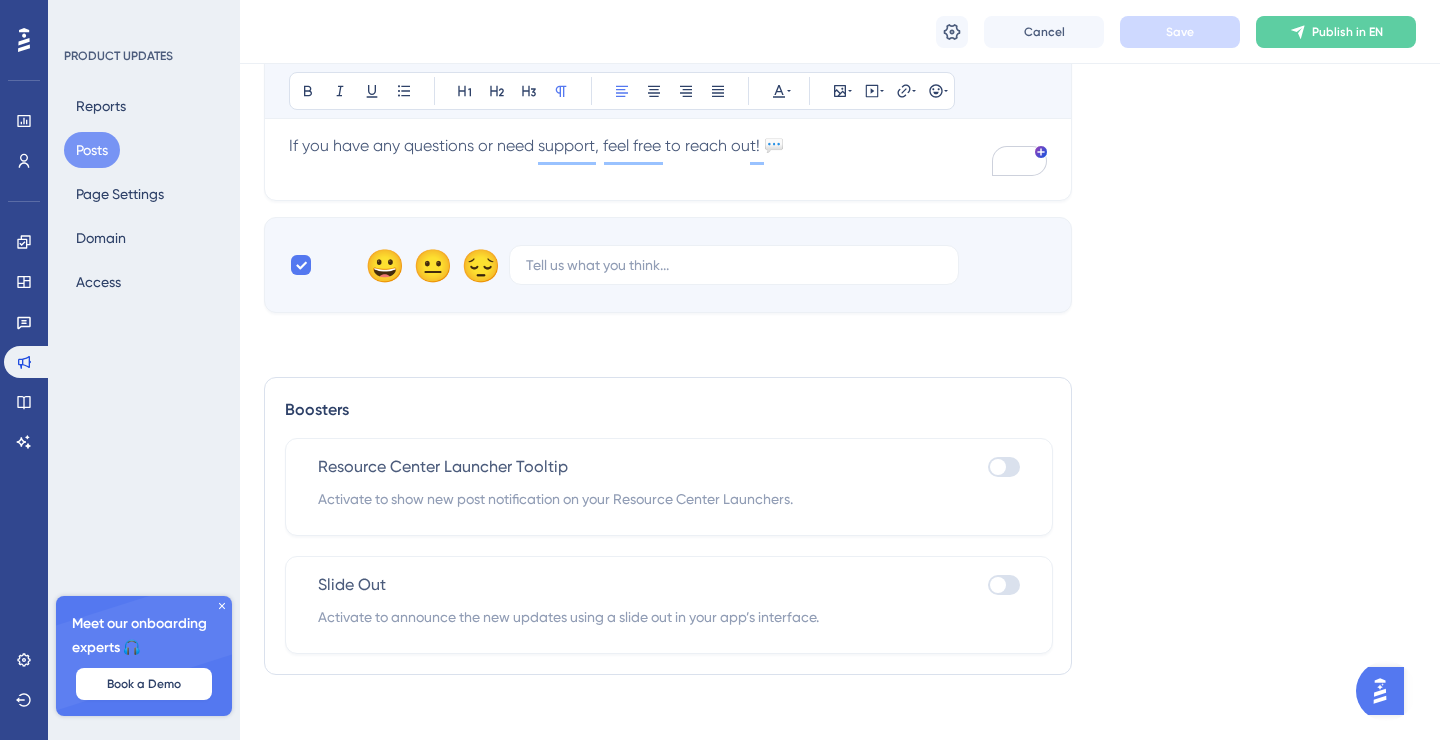 click on "Posts" at bounding box center (92, 150) 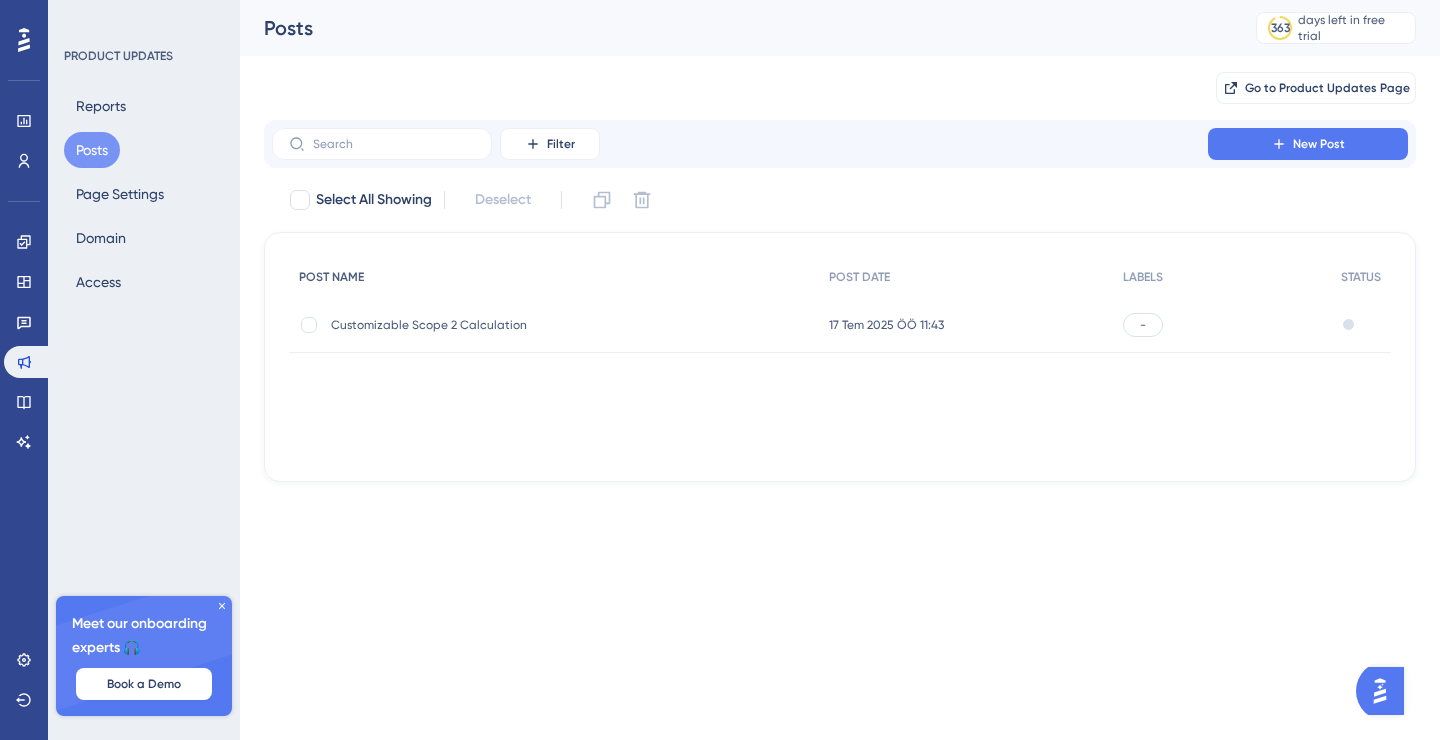 scroll, scrollTop: 0, scrollLeft: 0, axis: both 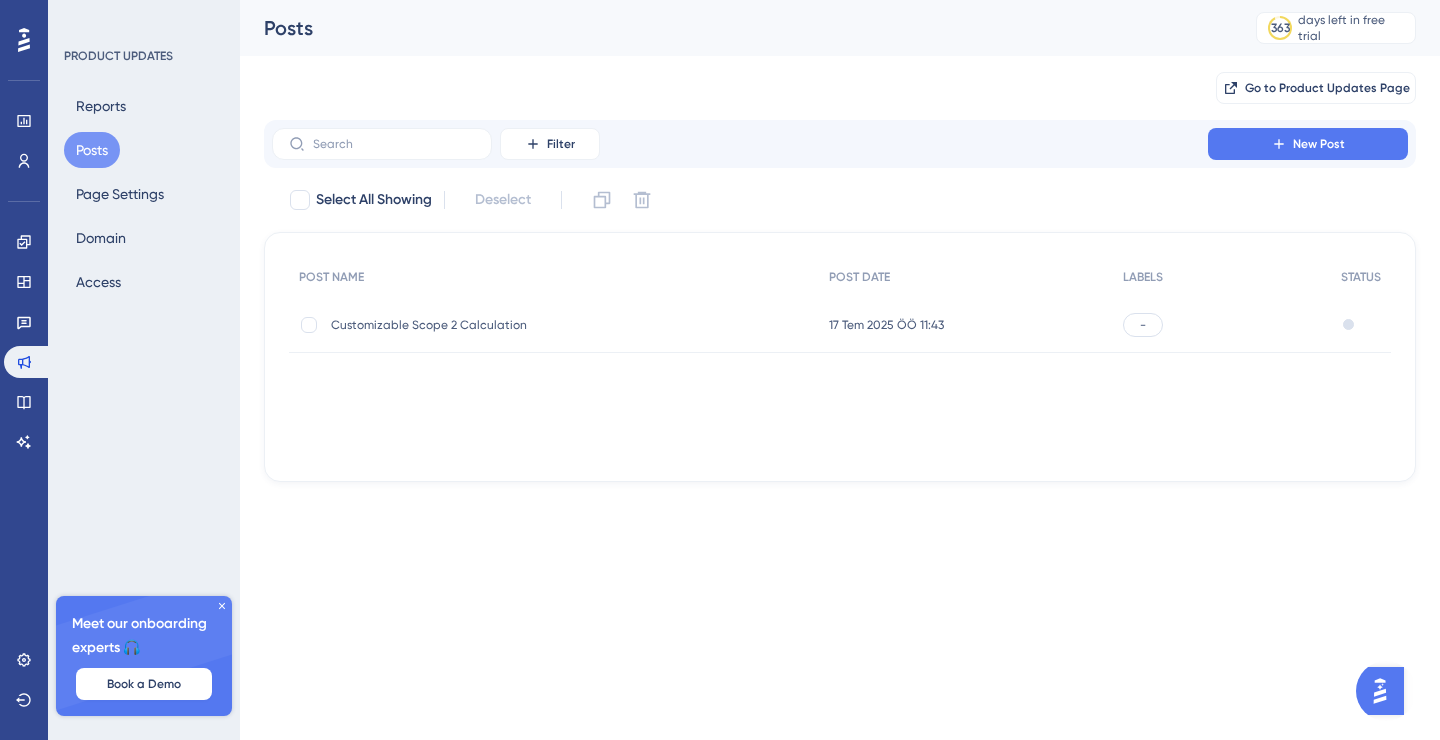 click on "-" at bounding box center (1143, 325) 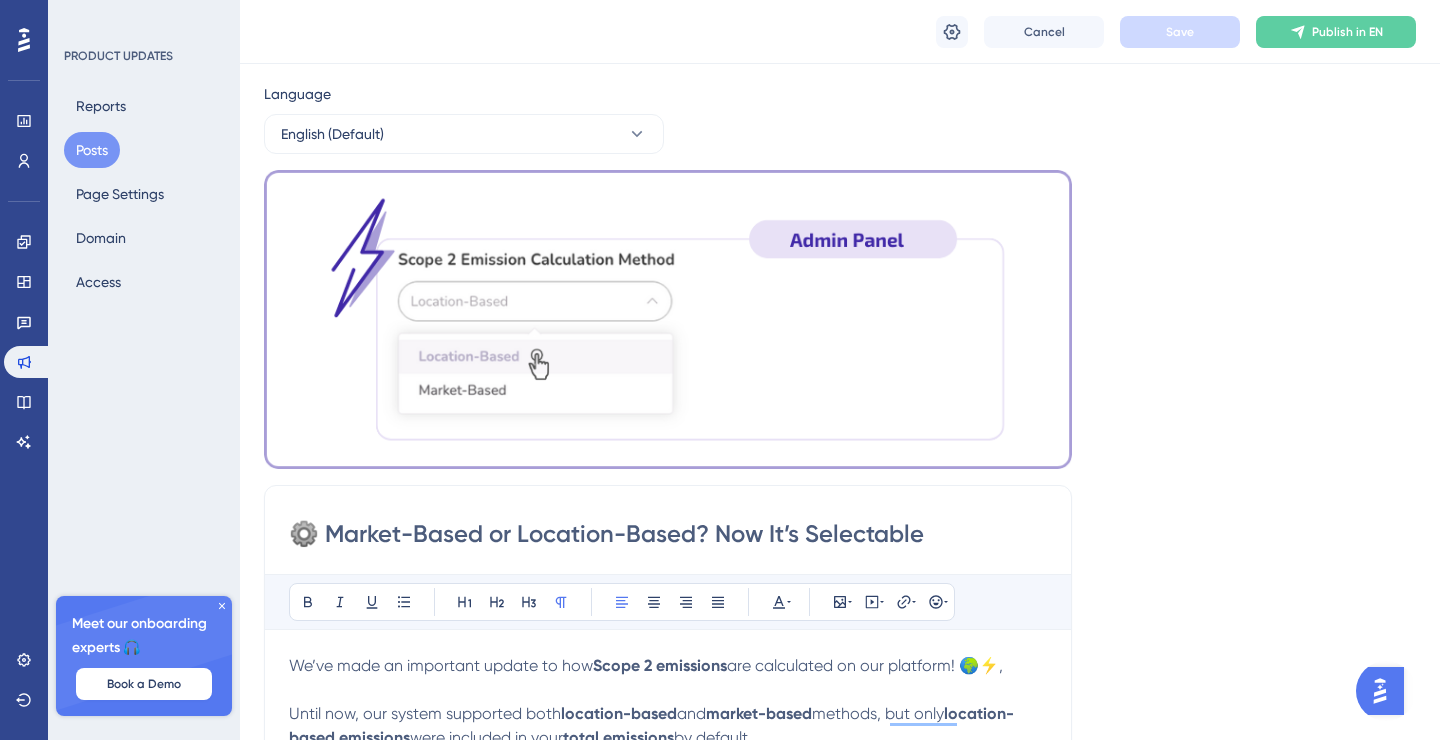 scroll, scrollTop: 0, scrollLeft: 0, axis: both 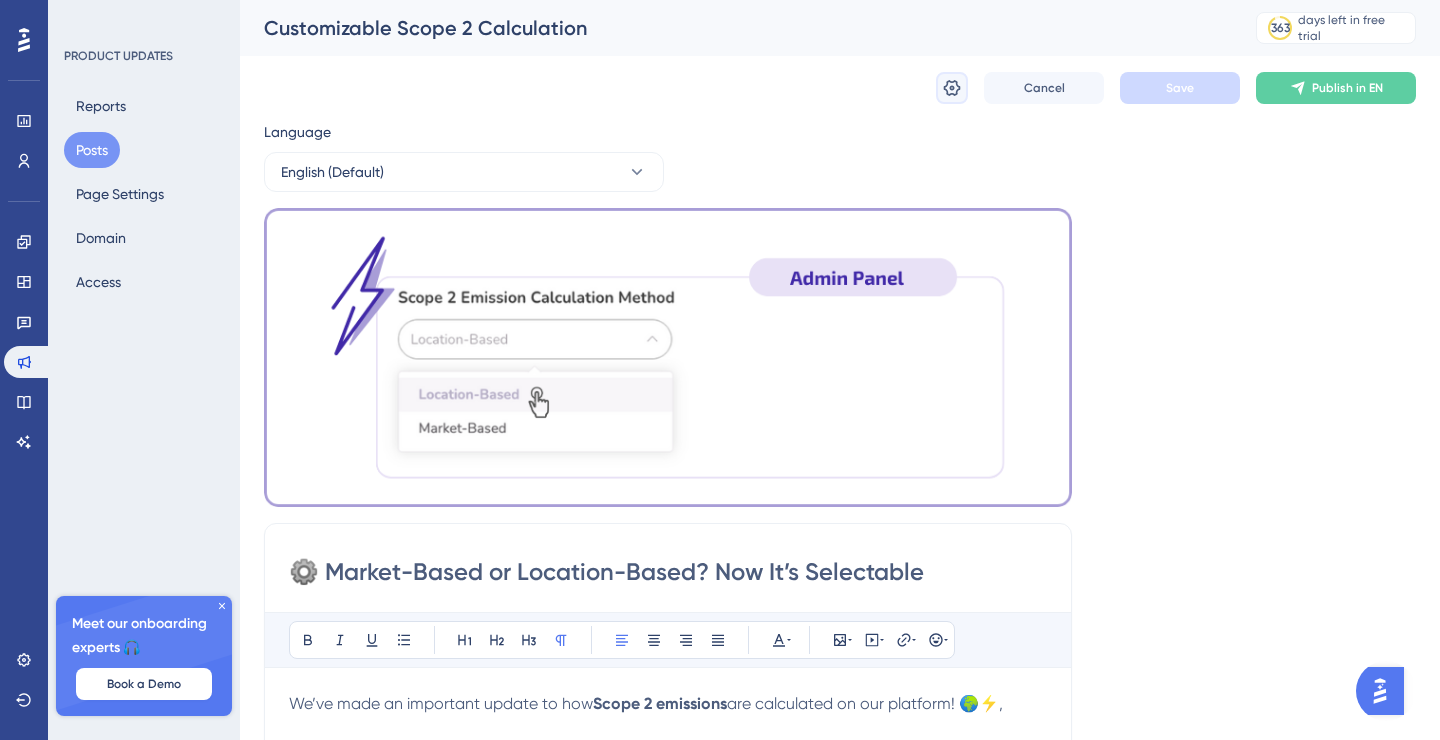 click 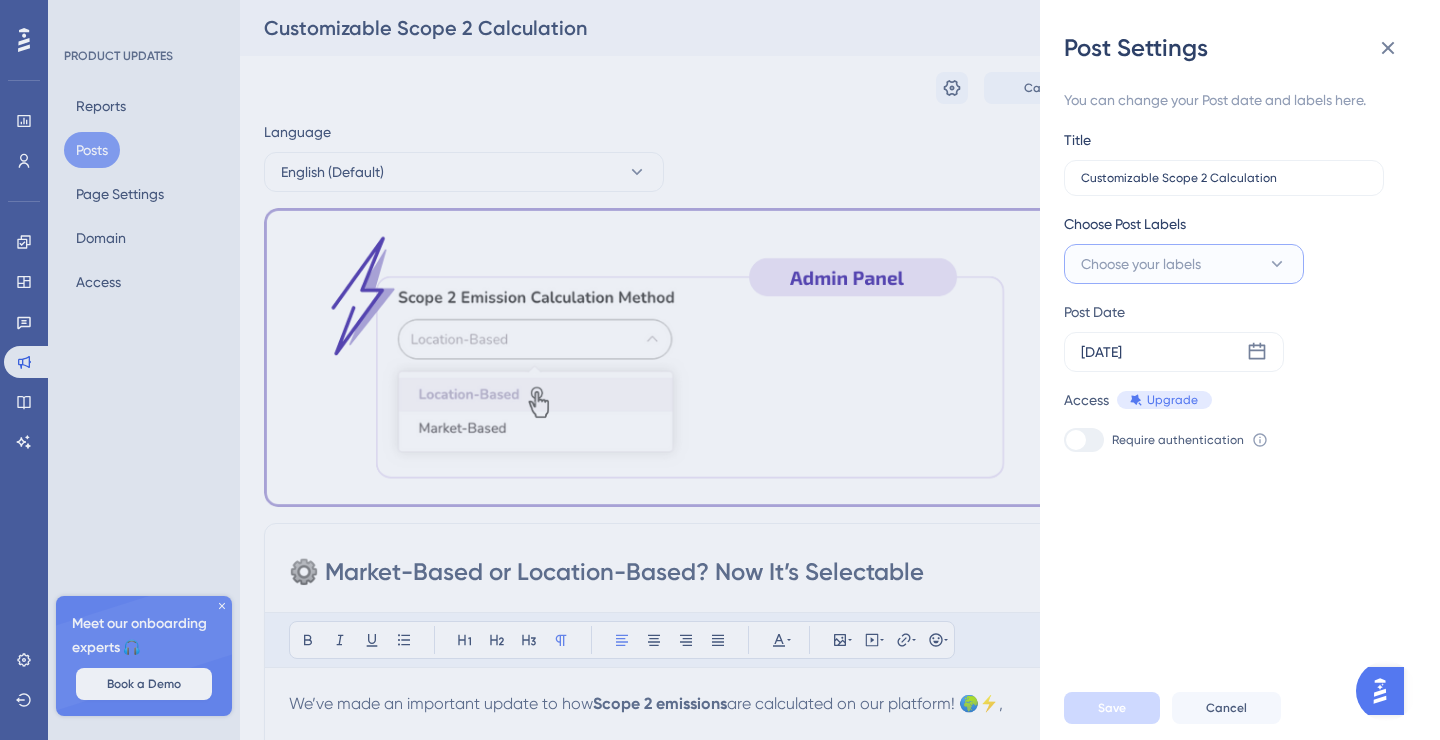 click on "Choose your labels" at bounding box center [1141, 264] 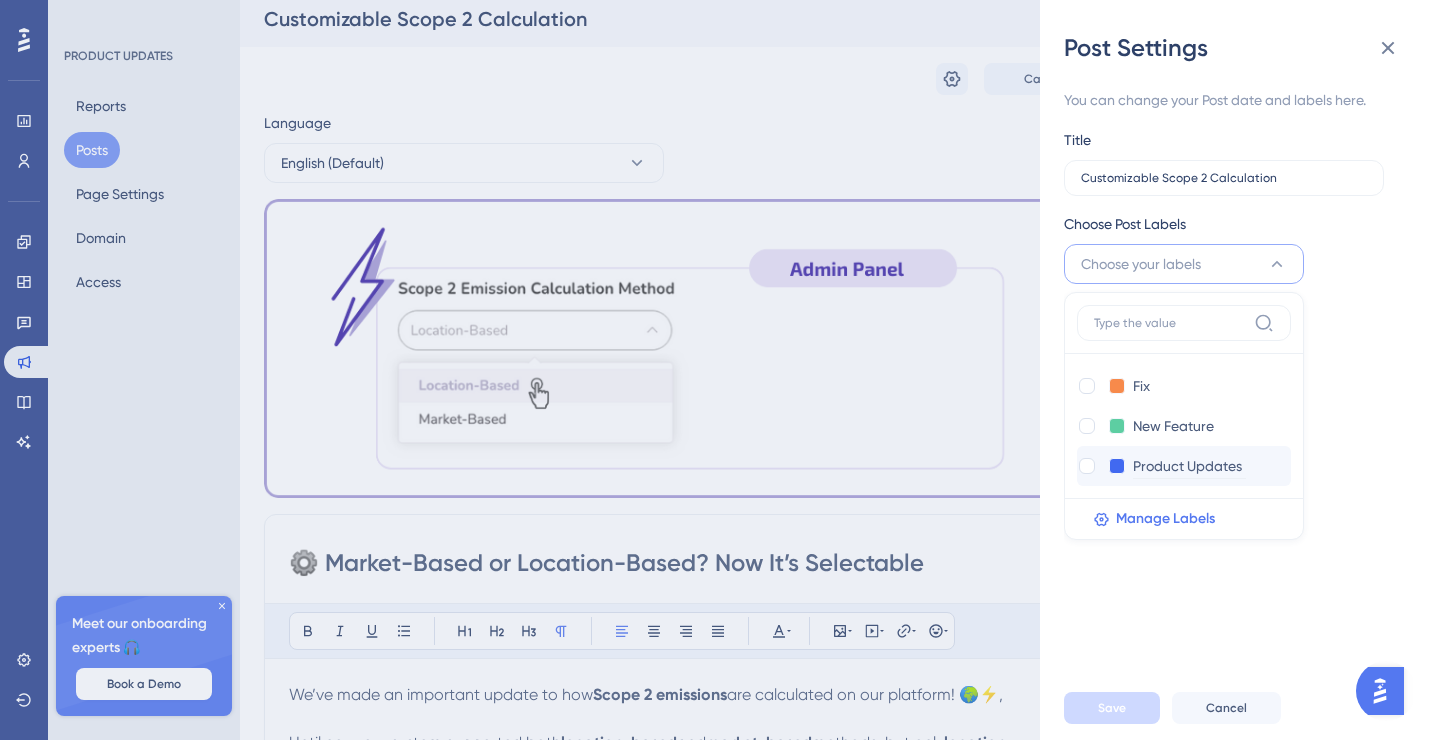 scroll, scrollTop: 8, scrollLeft: 0, axis: vertical 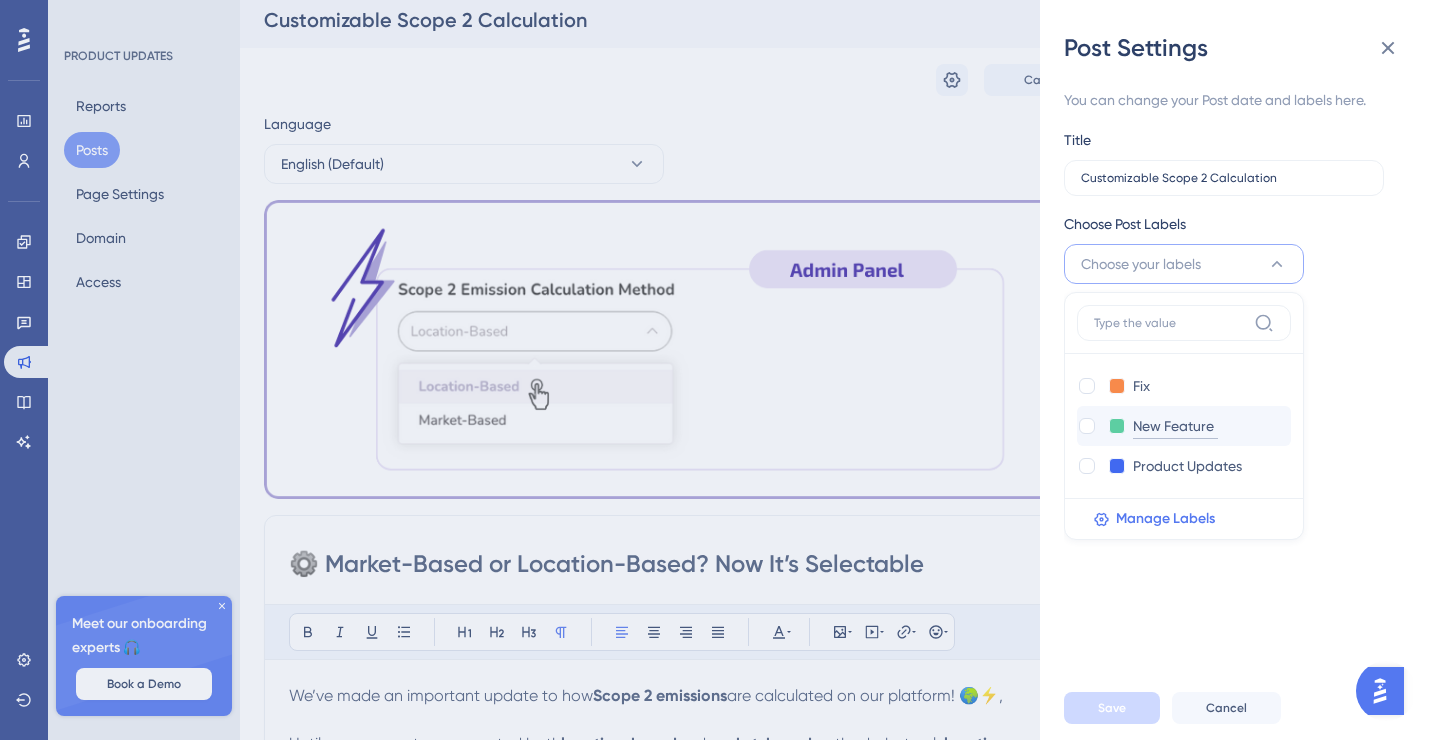 click on "New Feature" at bounding box center [1175, 426] 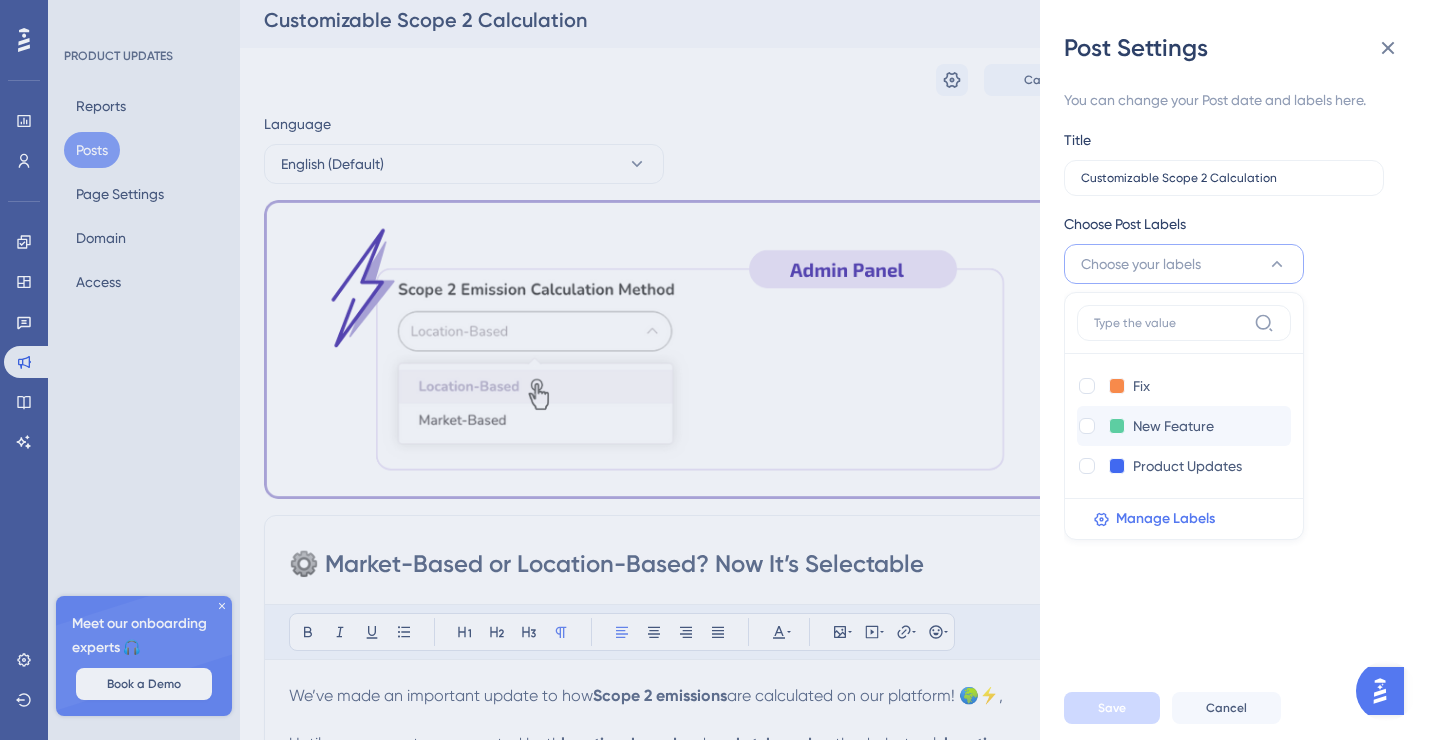 click at bounding box center (1117, 426) 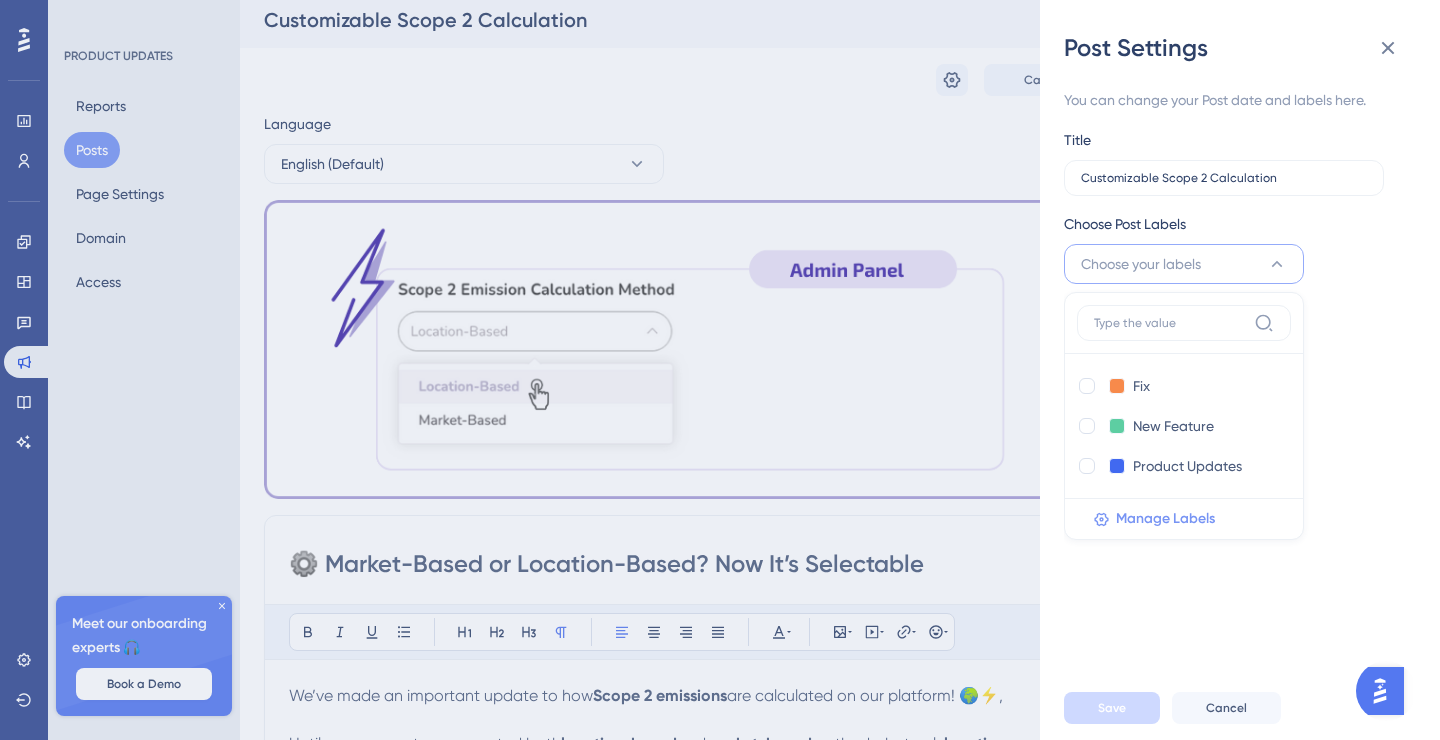 click on "Manage Labels" at bounding box center [1165, 519] 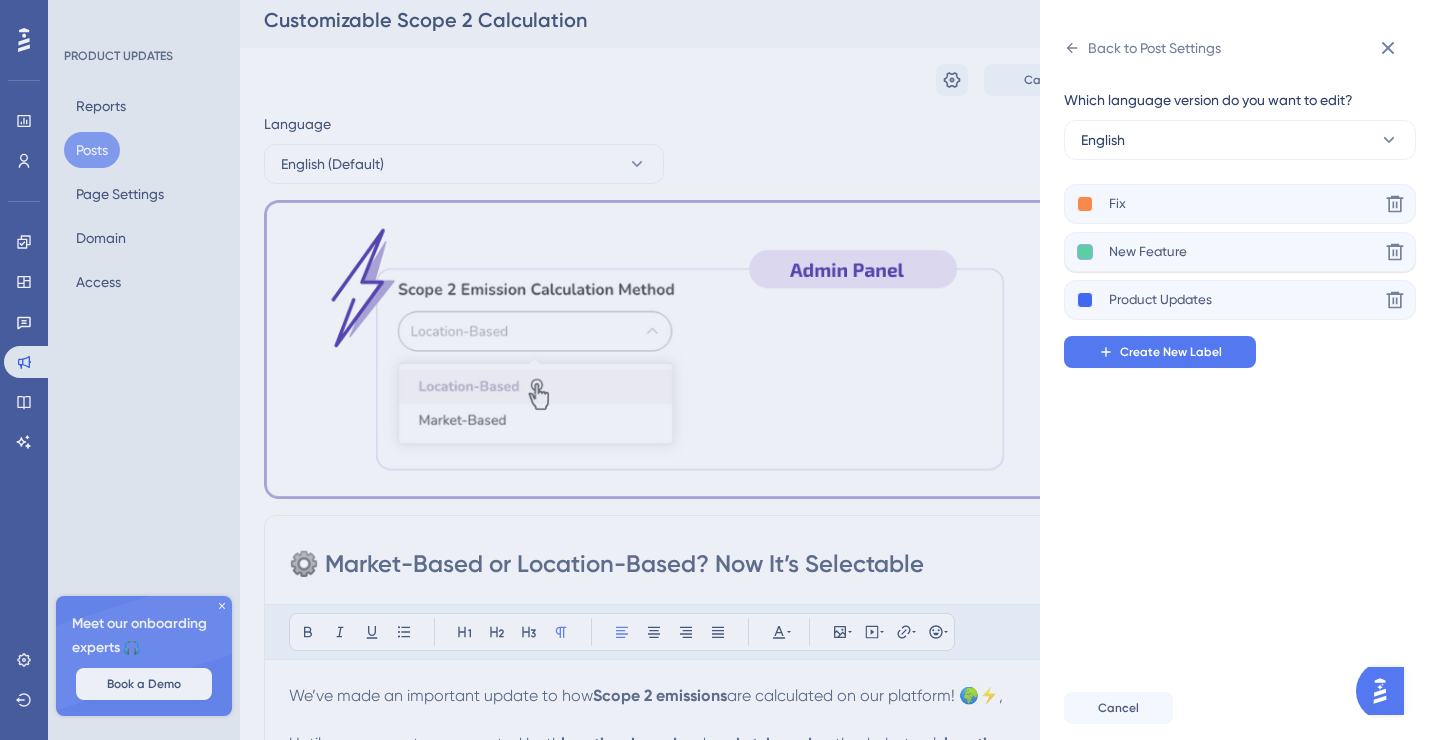 click at bounding box center [1085, 252] 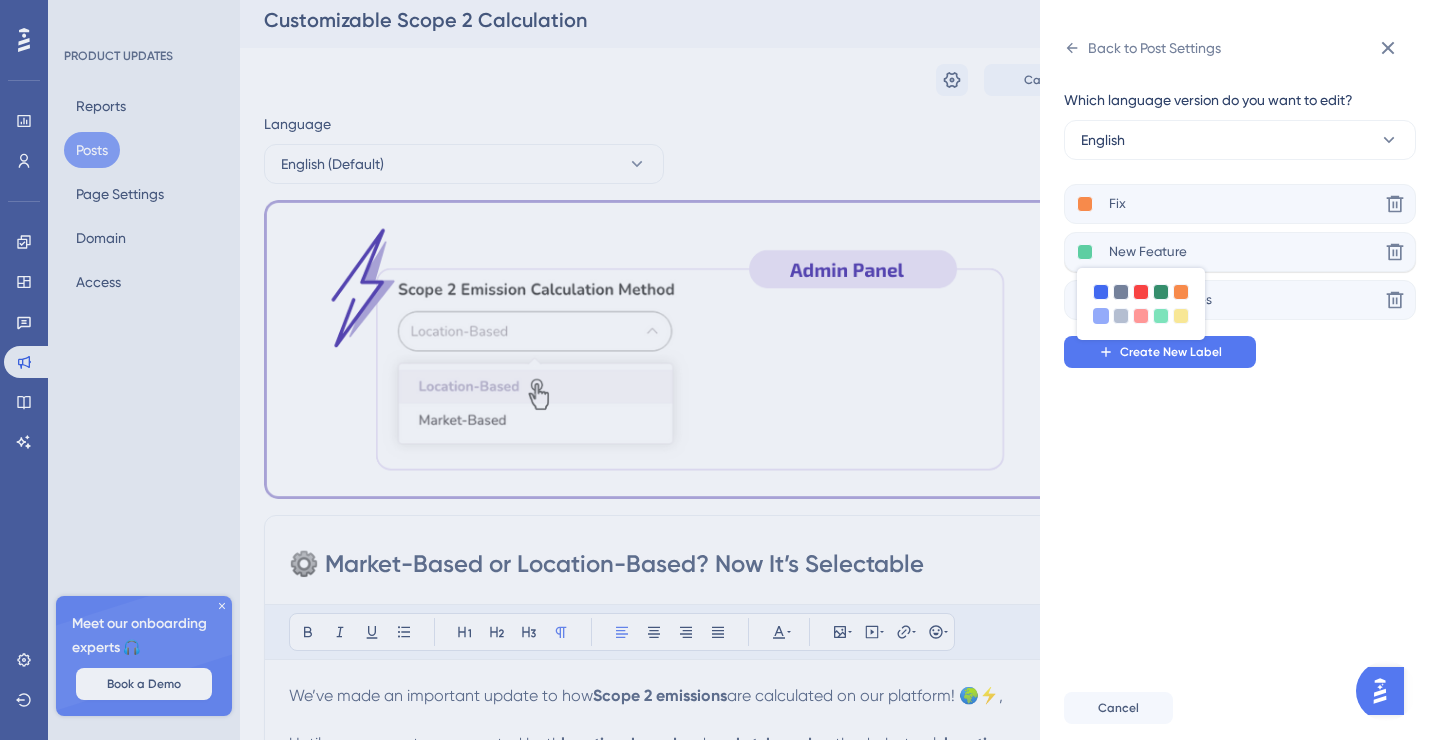 click at bounding box center (1101, 316) 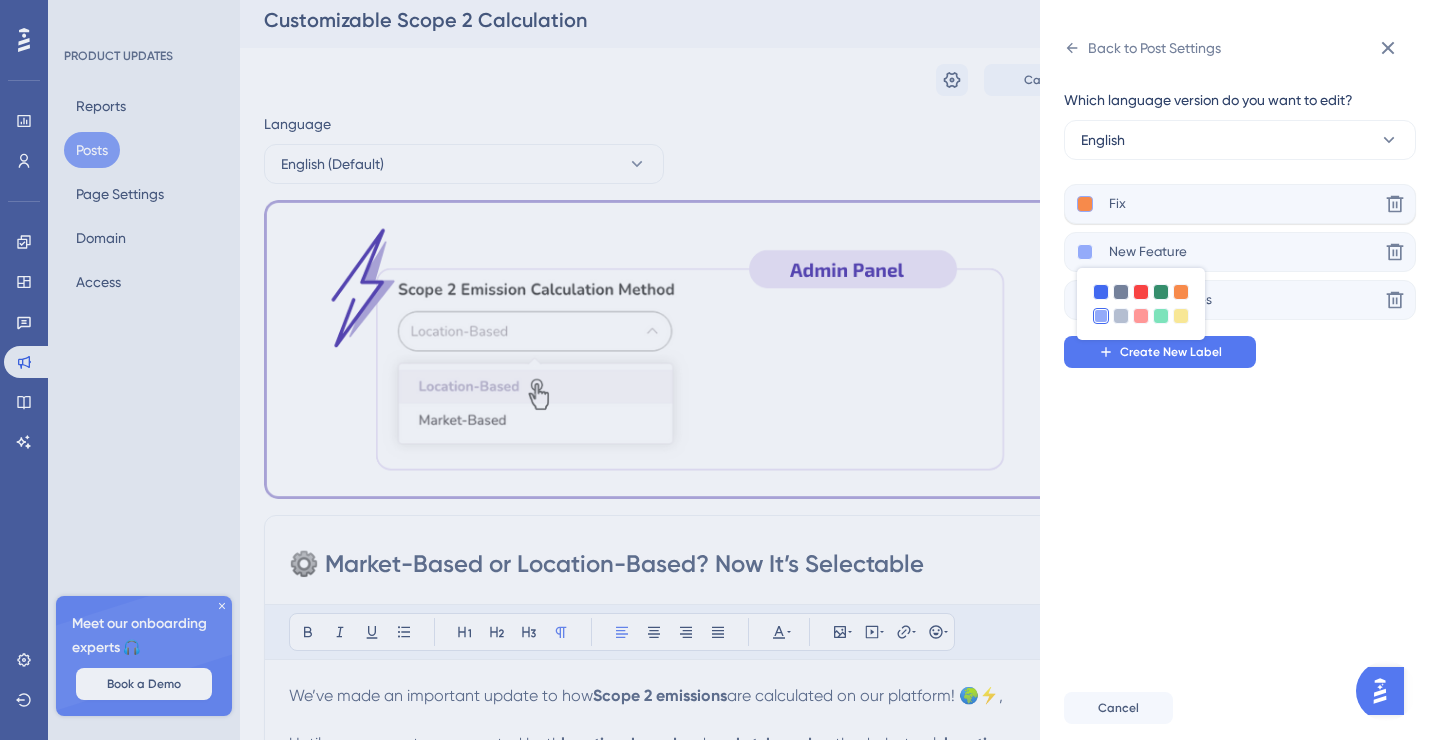 click at bounding box center [1085, 204] 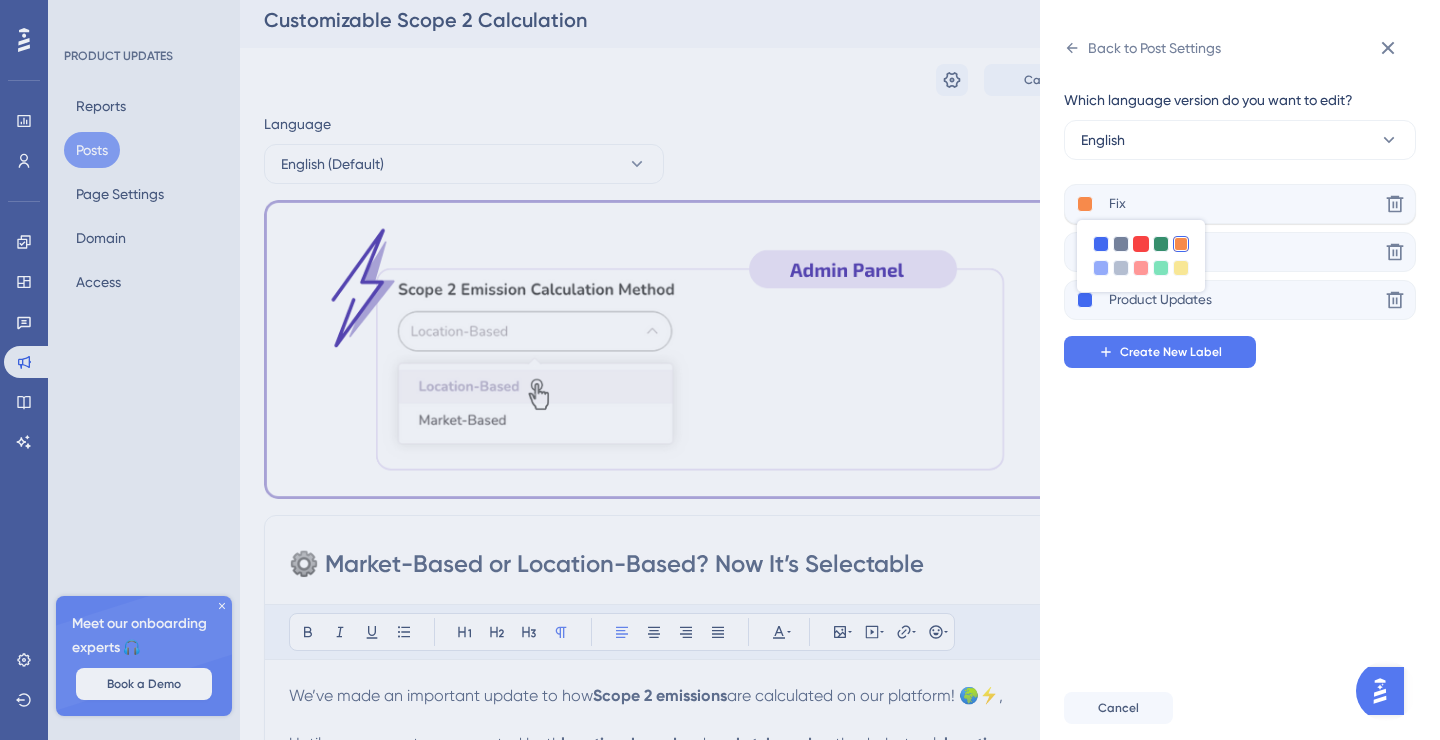 click at bounding box center (1141, 244) 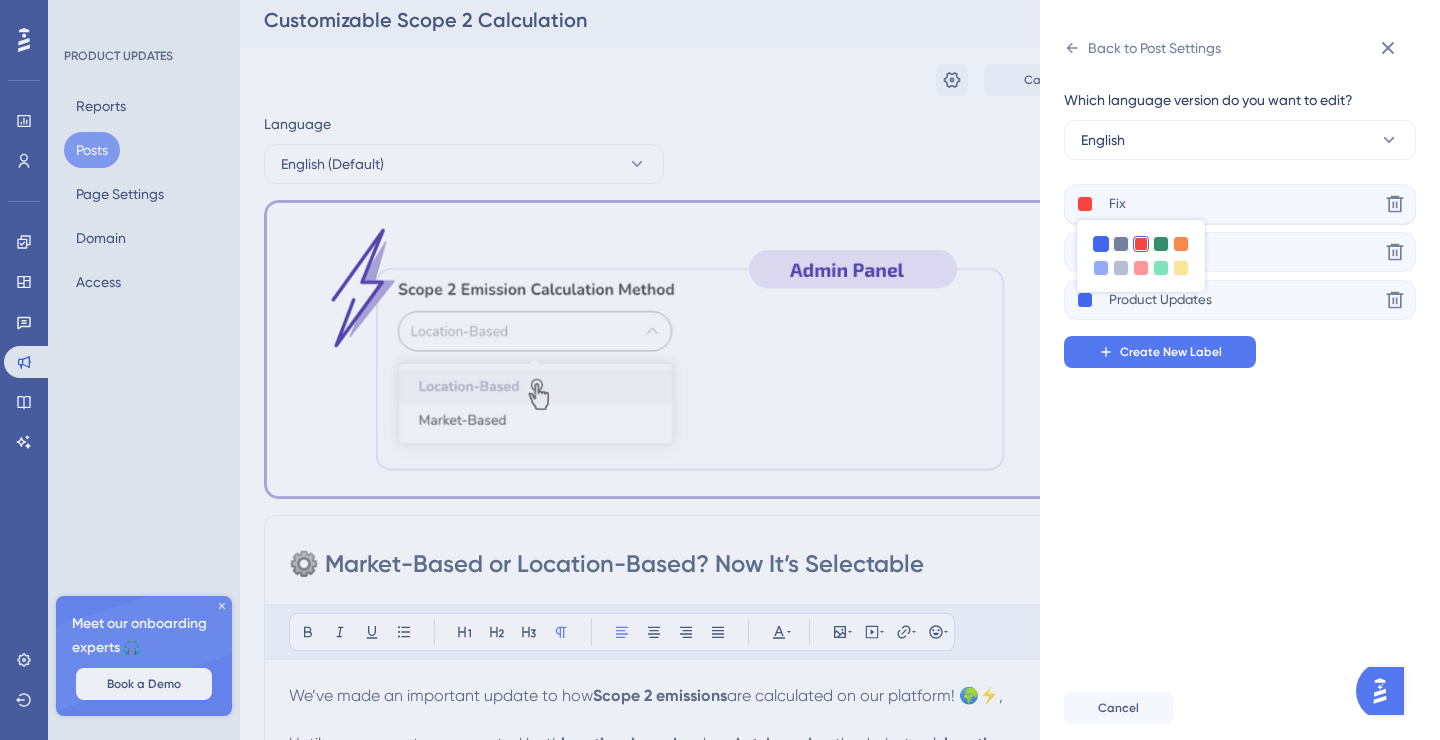click at bounding box center [1101, 244] 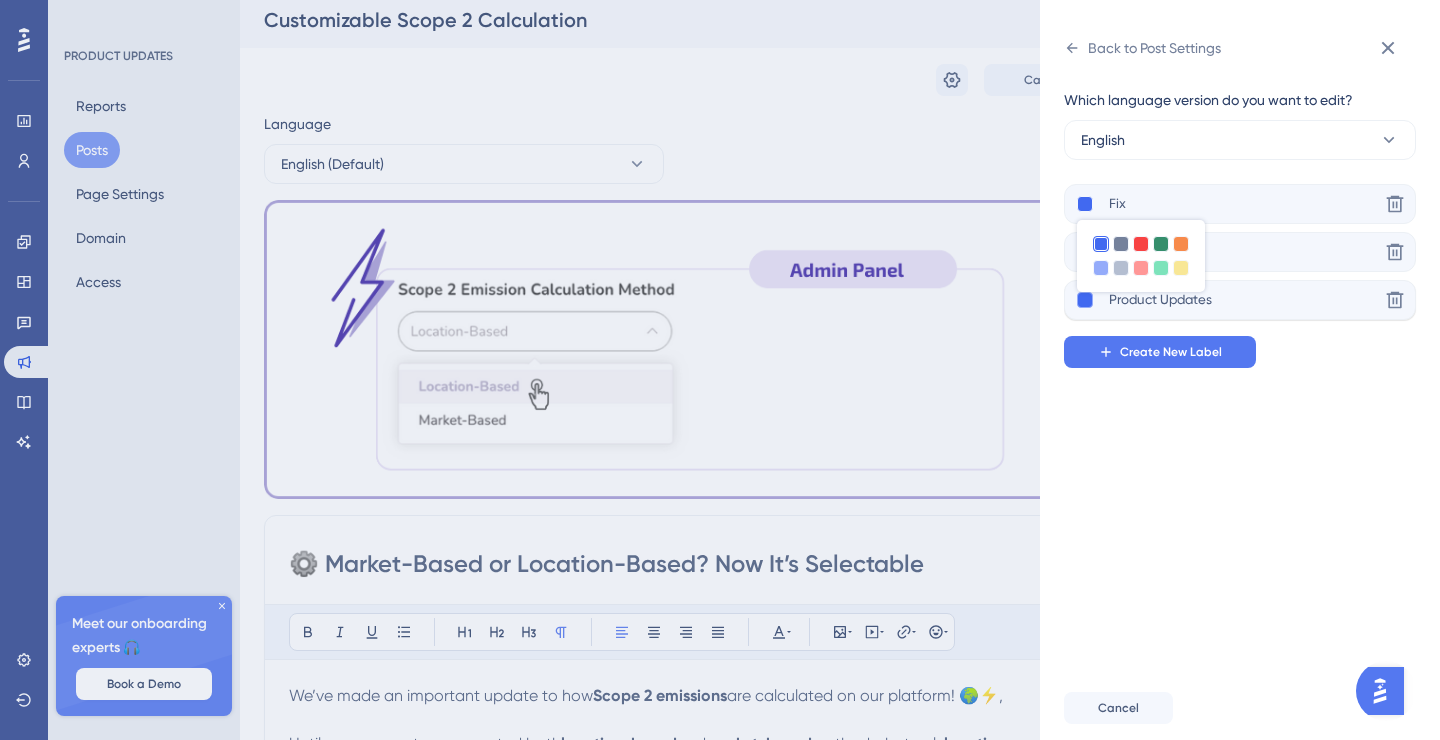 click at bounding box center [1085, 300] 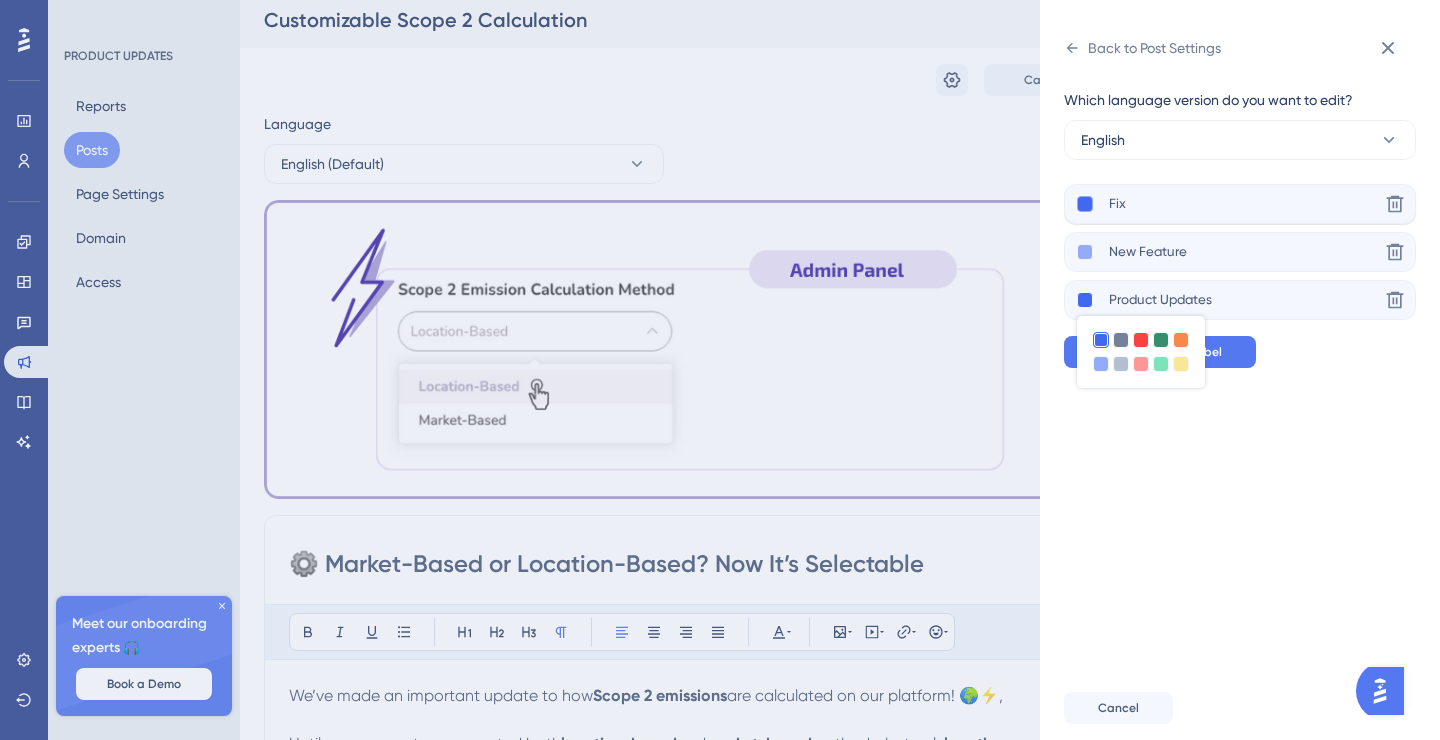click at bounding box center (1085, 204) 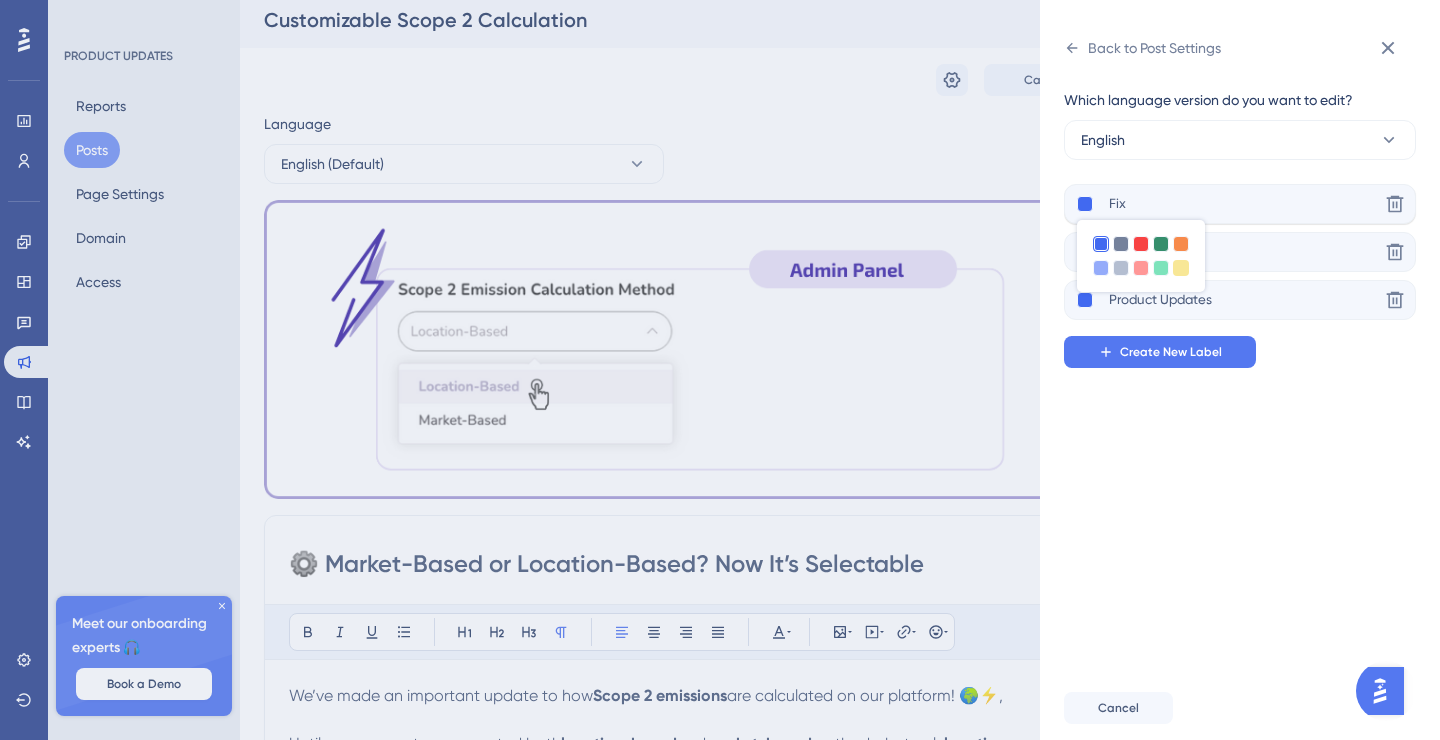 click at bounding box center (1181, 268) 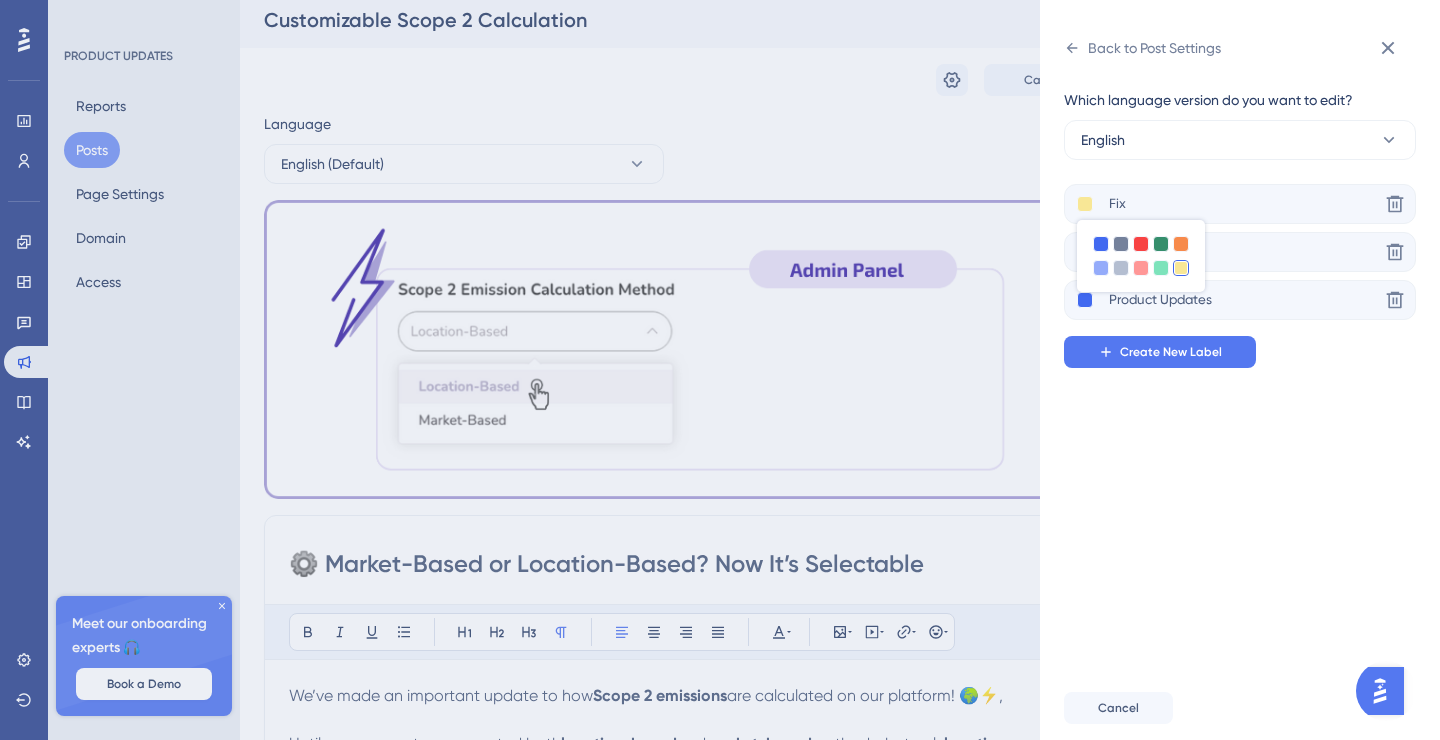 click on "Which language version do you want to edit? English Fix Delete New Feature Delete Product Updates Delete Create New Label" at bounding box center [1248, 370] 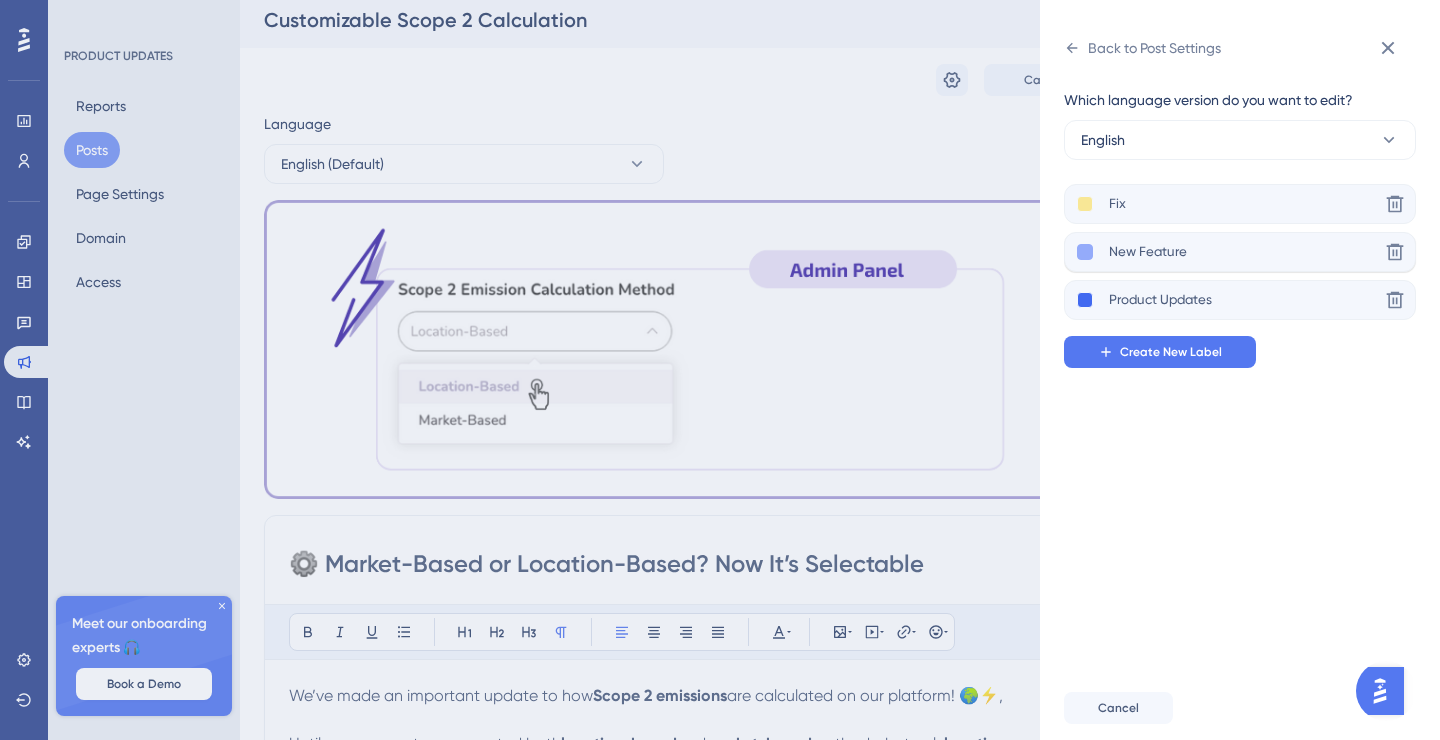 click at bounding box center [1085, 252] 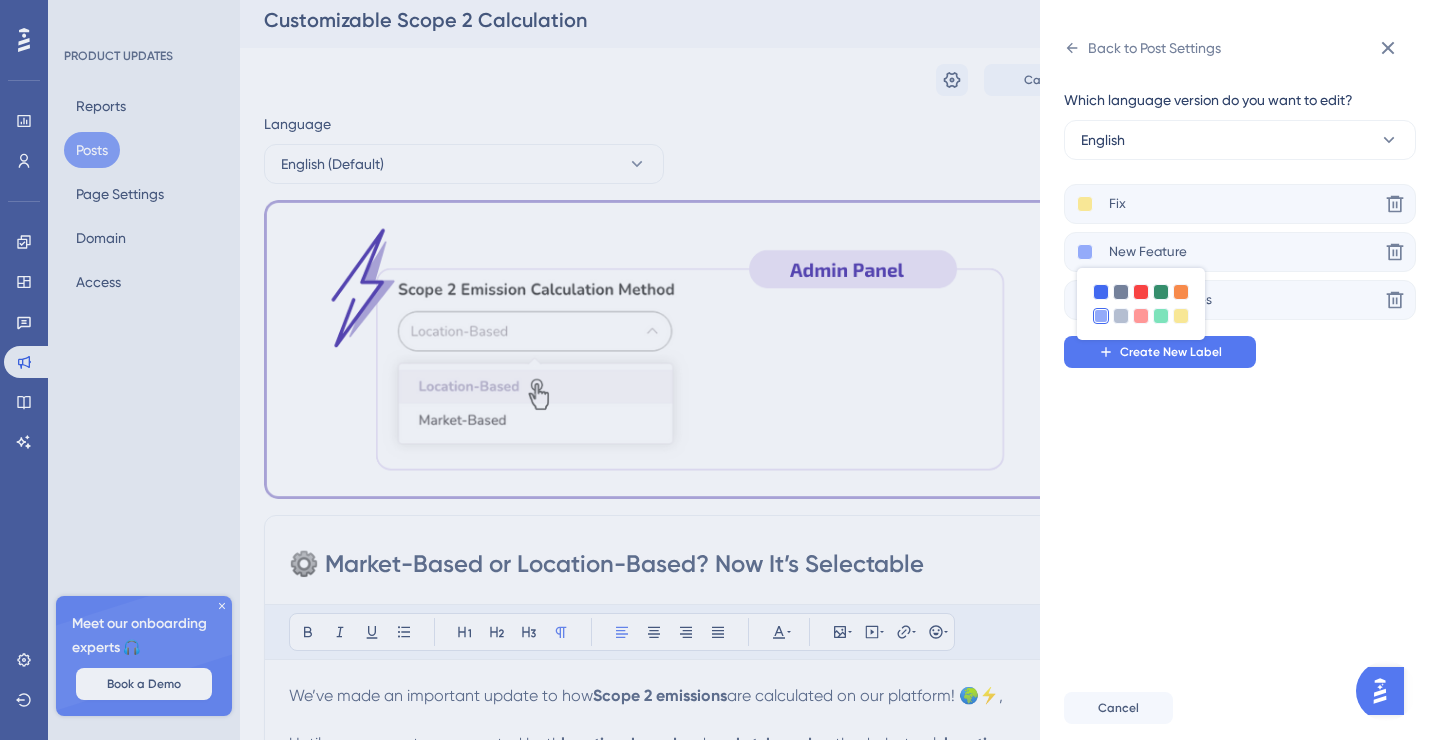 click on "Which language version do you want to edit? English Fix Delete New Feature Delete Product Updates Delete Create New Label" at bounding box center (1248, 370) 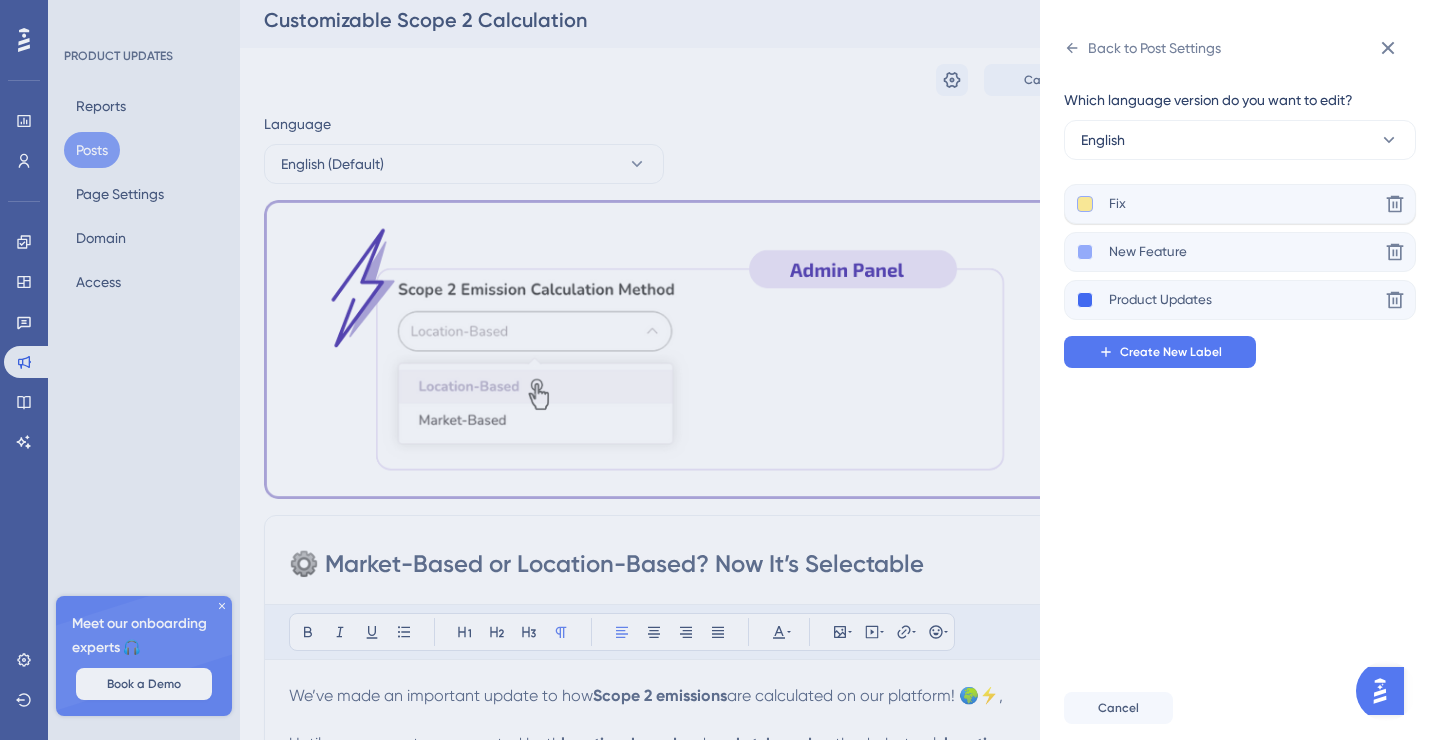 click at bounding box center [1085, 204] 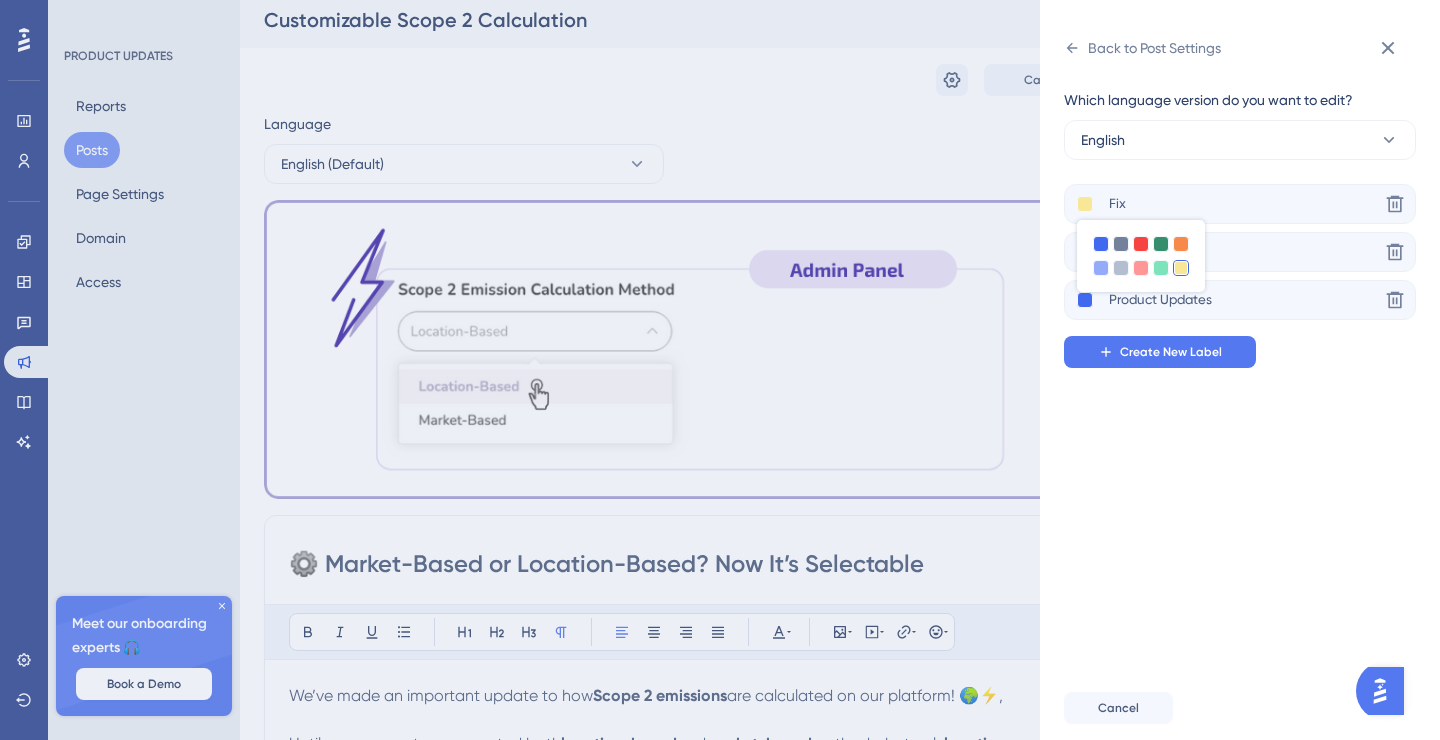 click on "Which language version do you want to edit? English Fix Delete New Feature Delete Product Updates Delete Create New Label" at bounding box center (1248, 370) 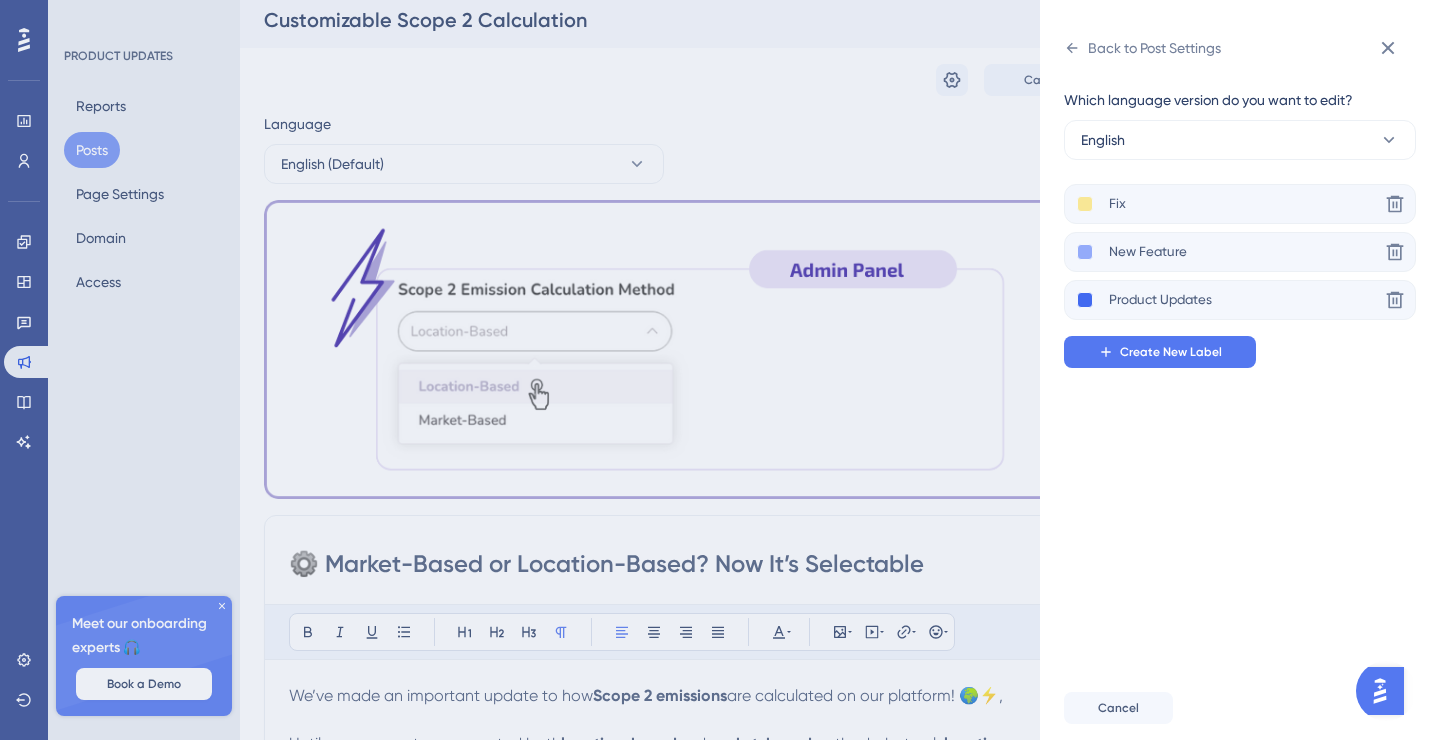 scroll, scrollTop: 0, scrollLeft: 0, axis: both 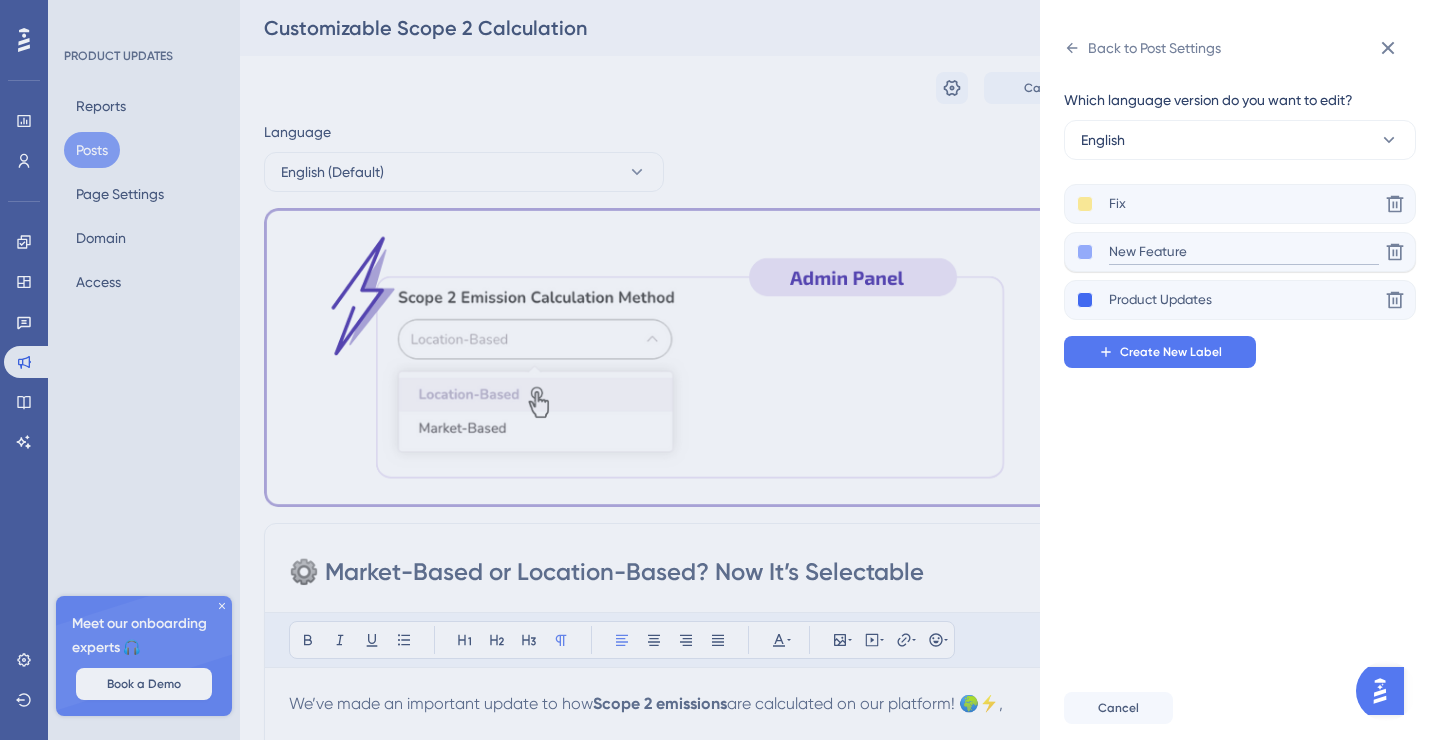 click on "New Feature" at bounding box center [1244, 252] 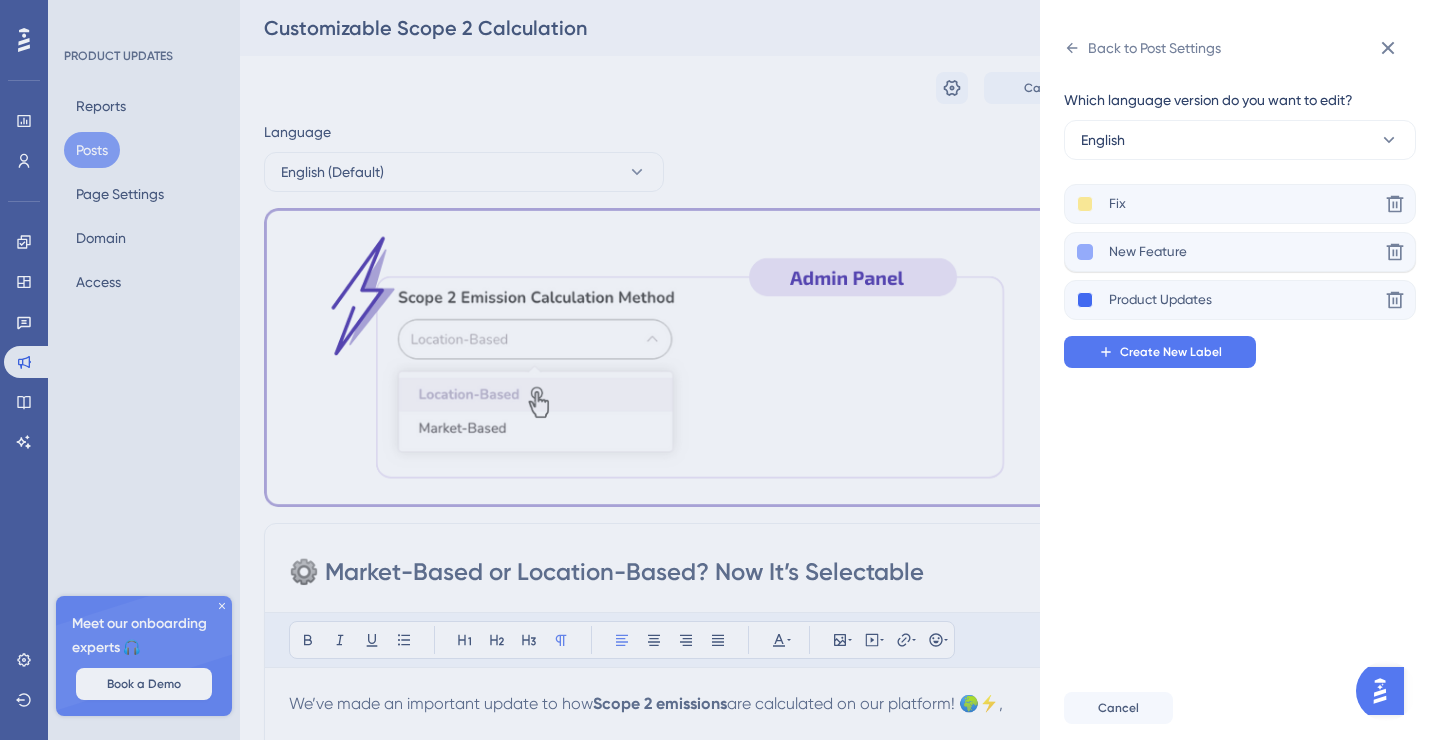 click at bounding box center (1085, 252) 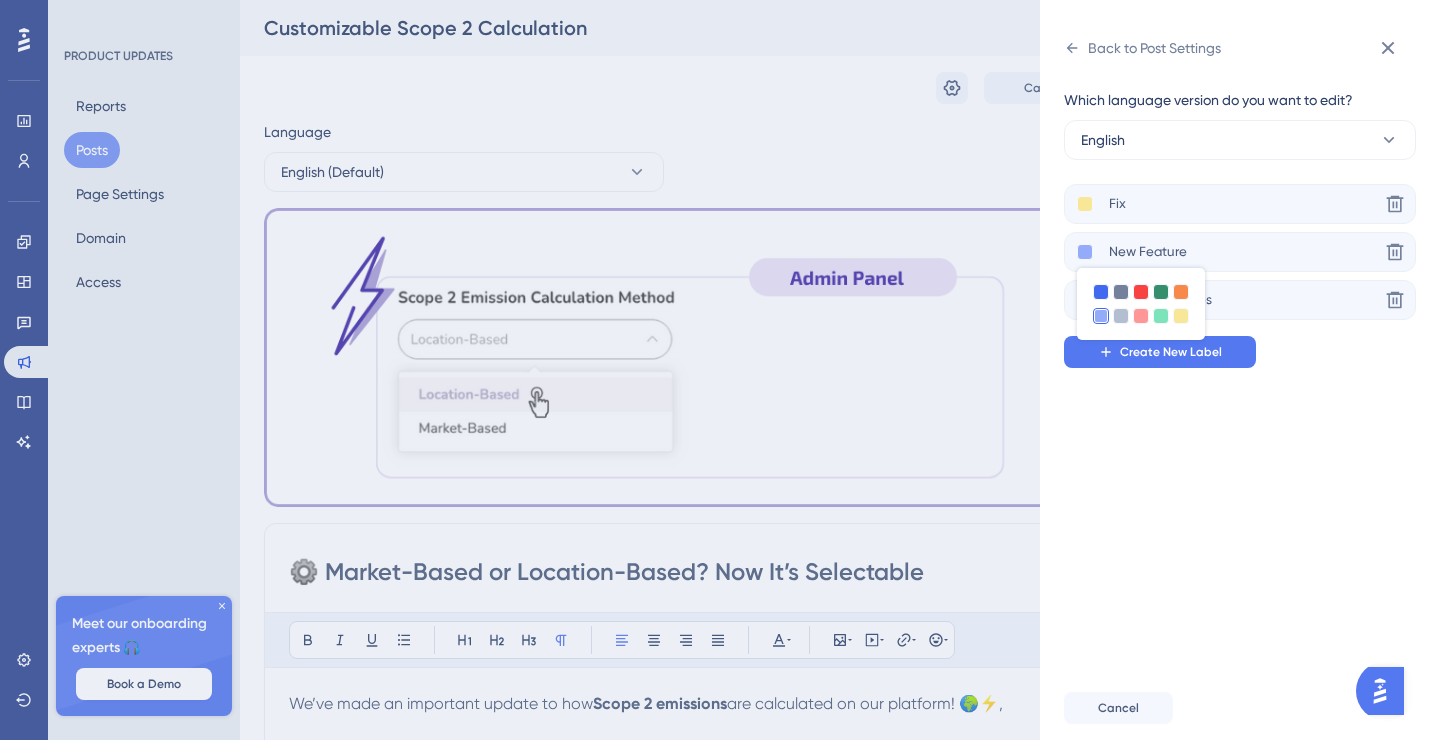 click on "Which language version do you want to edit? English Fix Delete New Feature Delete Product Updates Delete Create New Label" at bounding box center (1248, 370) 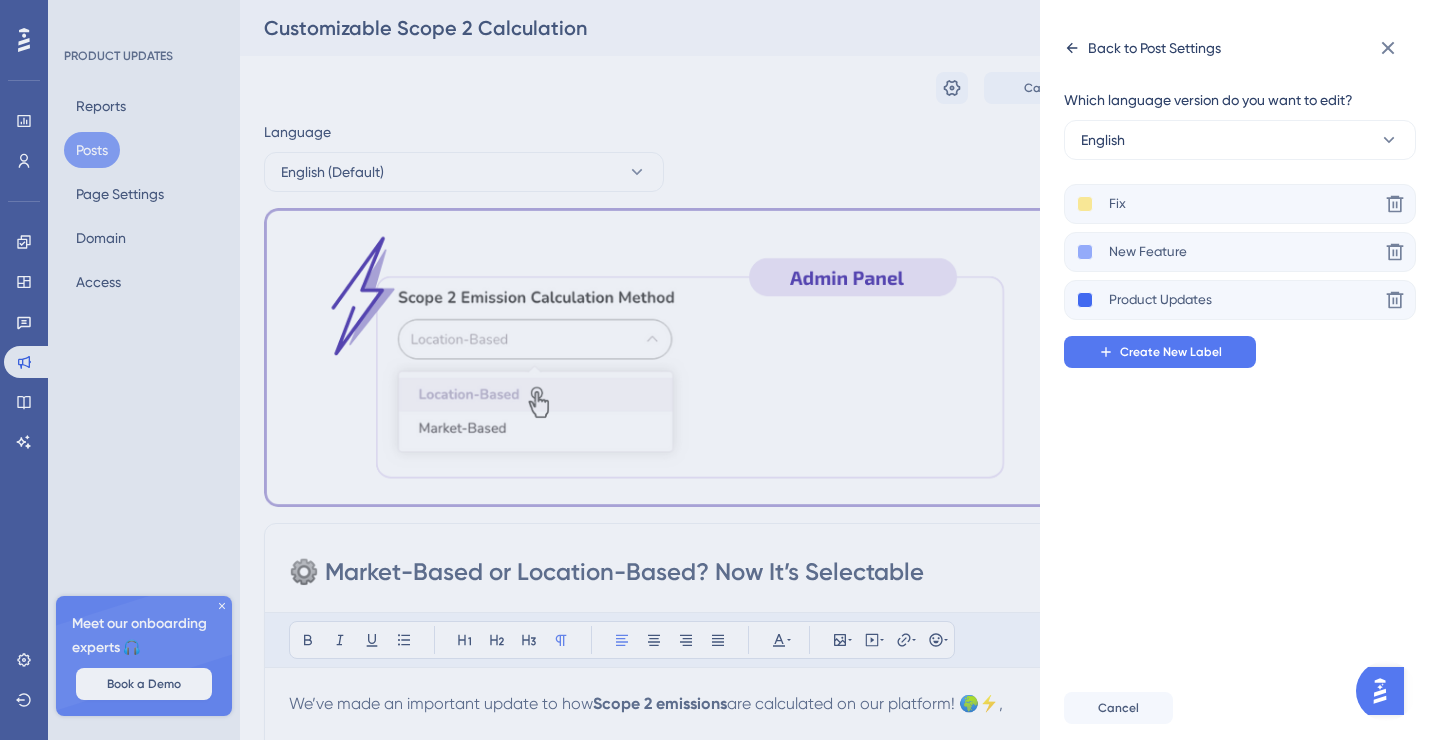click on "Back to Post Settings" at bounding box center (1154, 48) 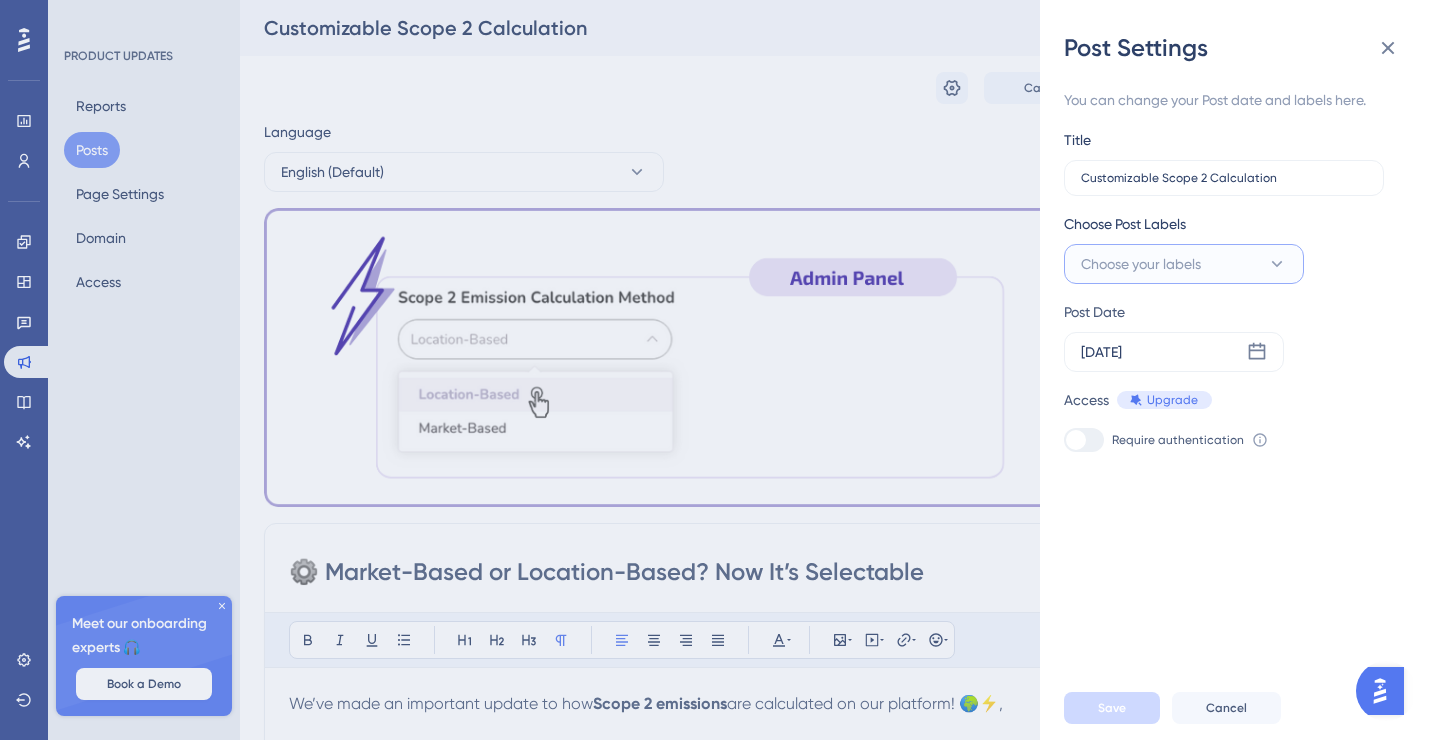click on "Choose your labels" at bounding box center (1141, 264) 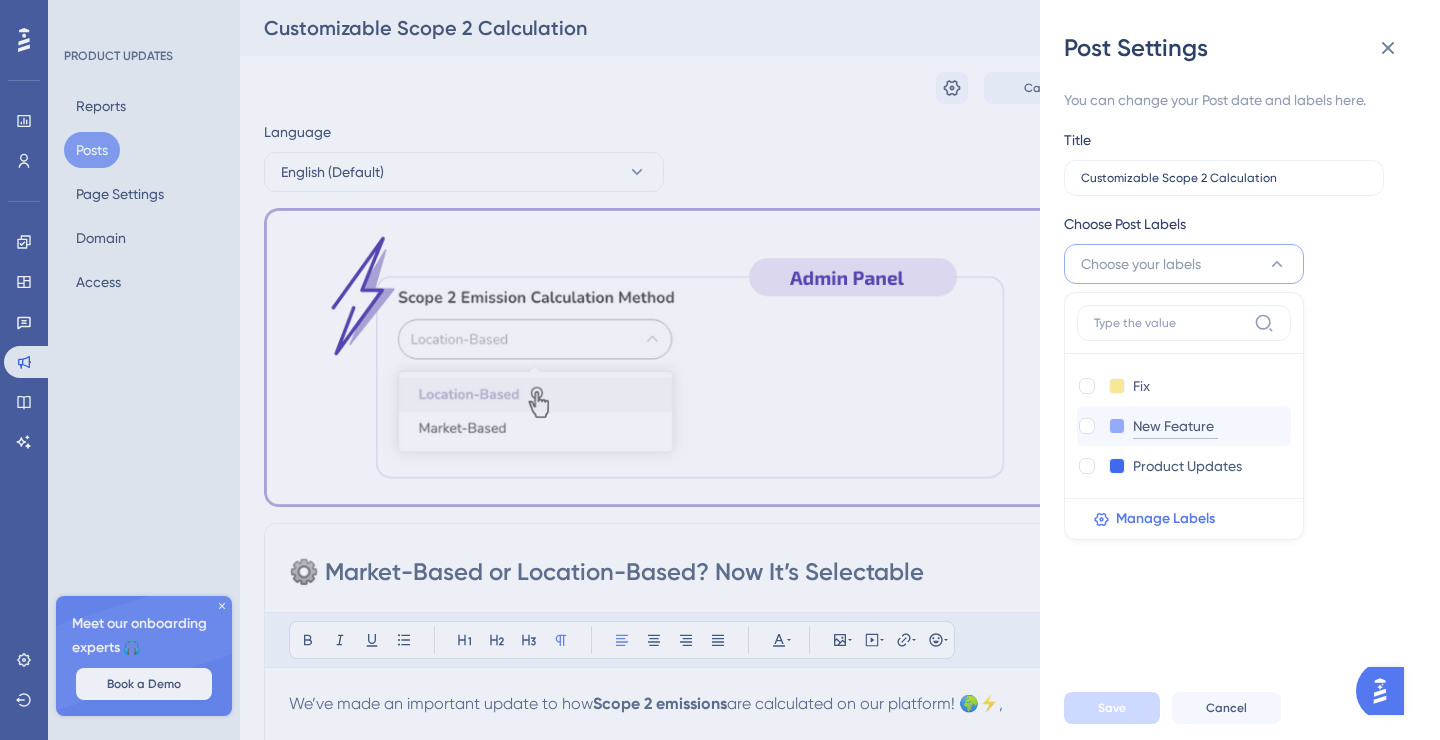 click on "New Feature" at bounding box center [1175, 426] 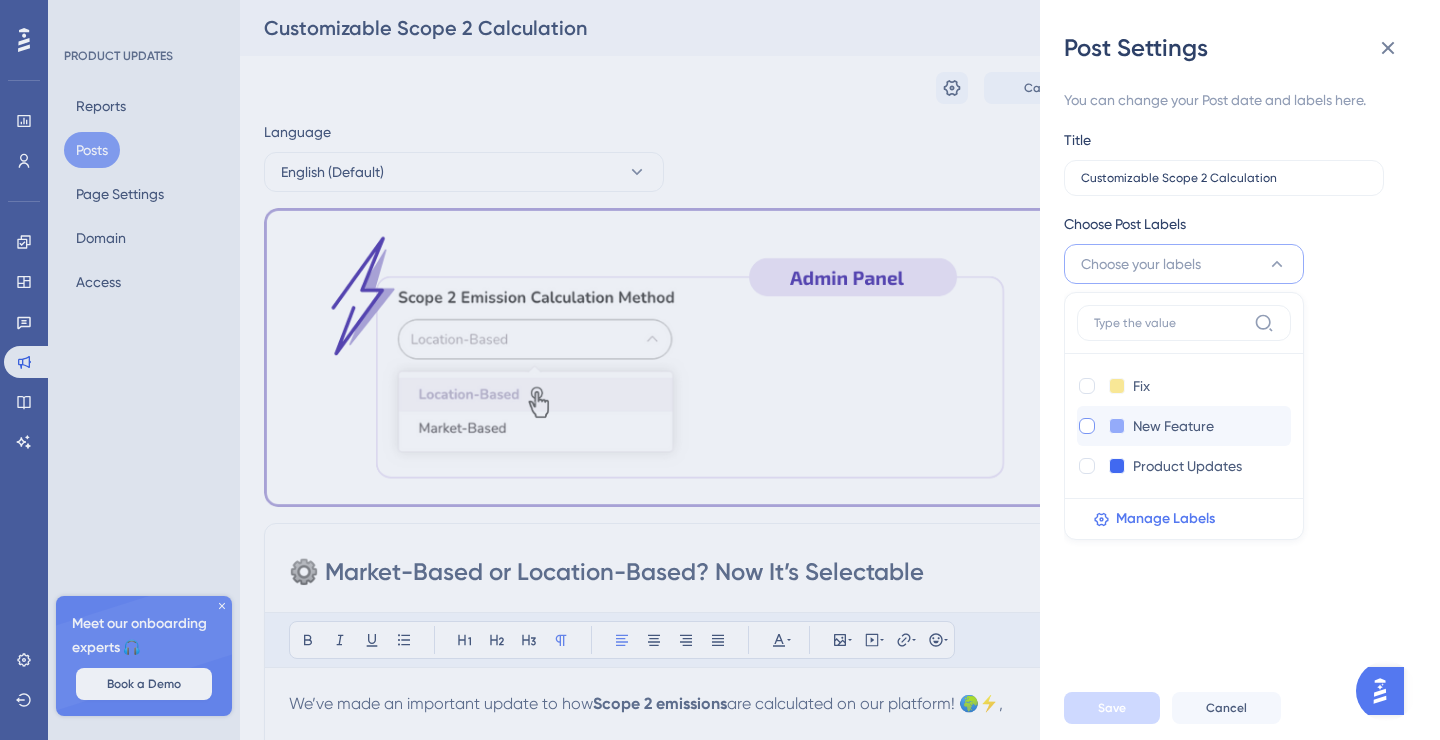 click at bounding box center [1087, 426] 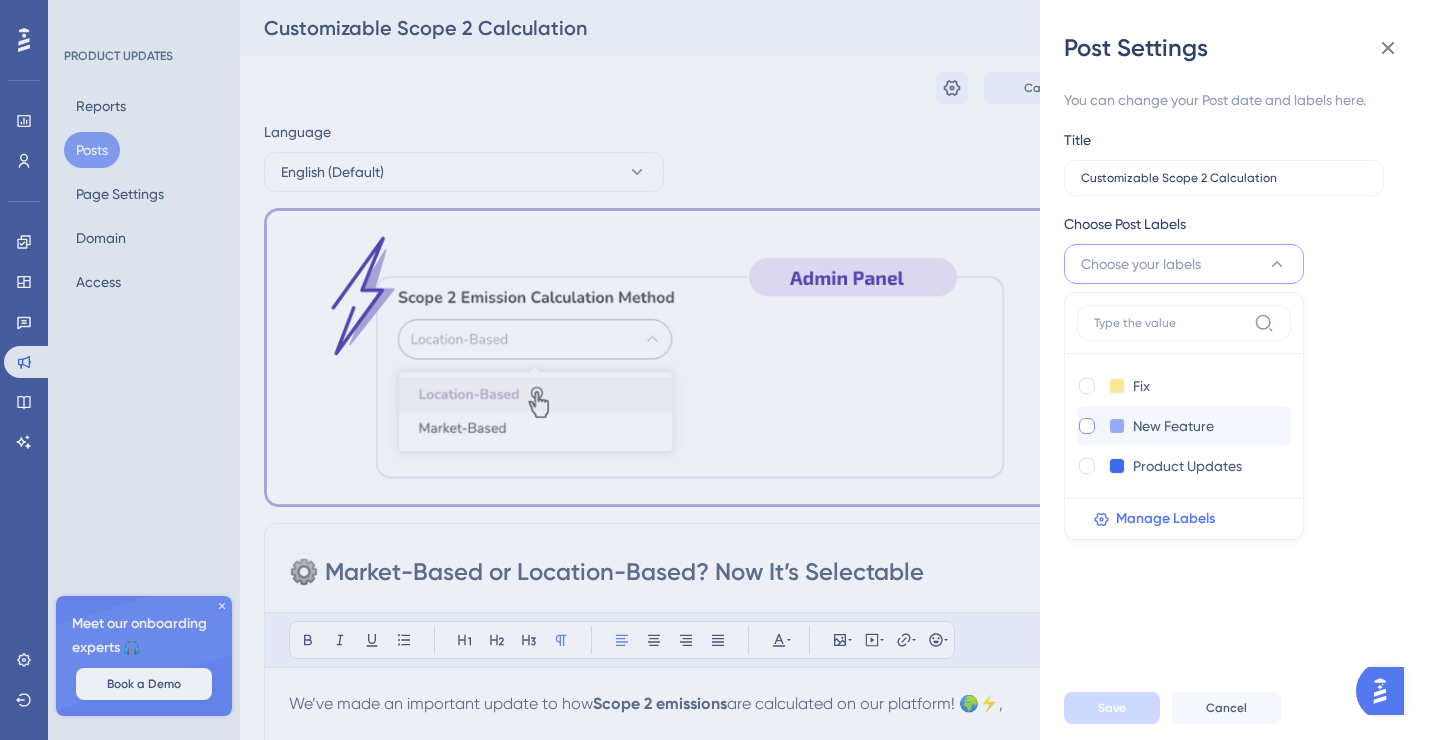 checkbox on "true" 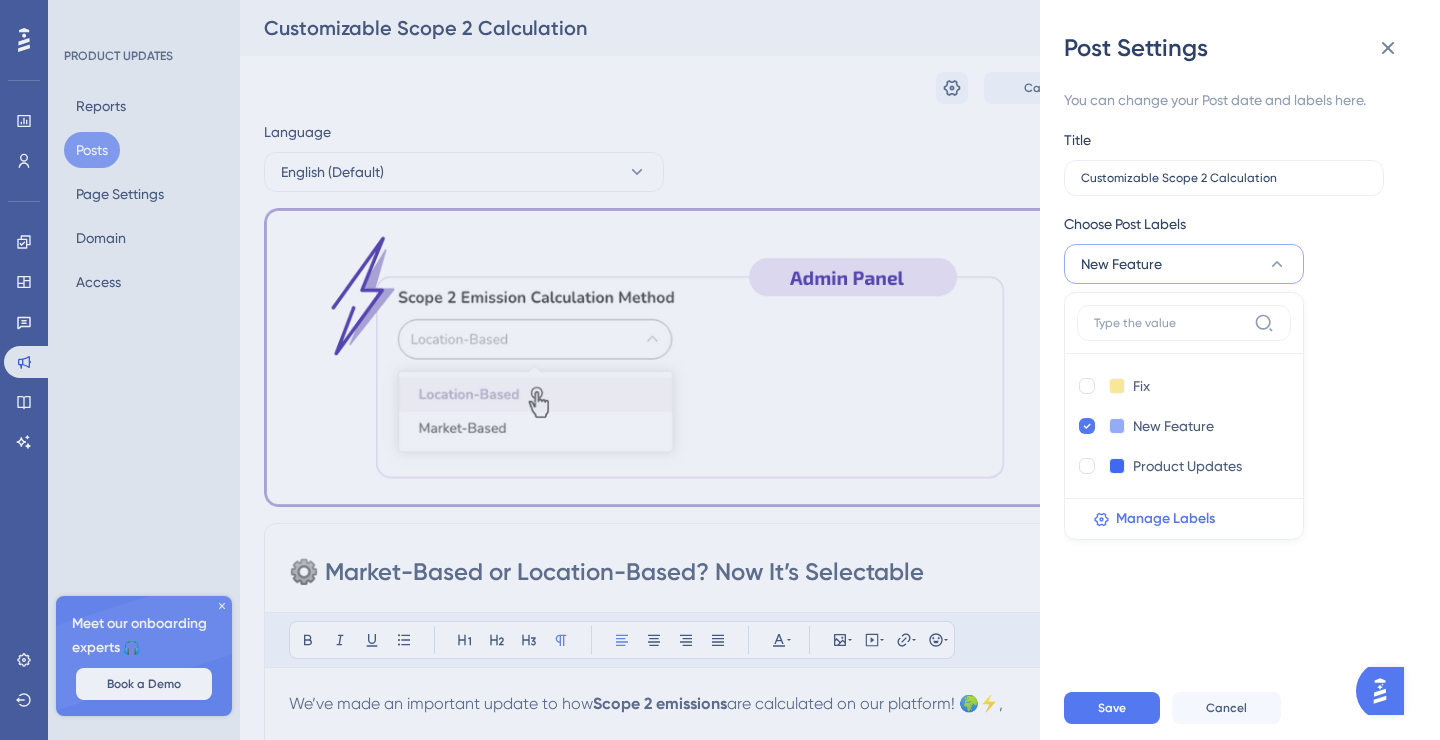 click on "You can change your Post date and labels here. Title Customizable Scope 2 Calculation Choose Post Labels New Feature Fix Fix New Feature New Feature Product Updates Product Updates Manage Labels Post Date Jul 17 2025 Access Upgrade Require authentication To change this setting you should manage your access preferences  under the Access tab. Learn more" at bounding box center [1248, 370] 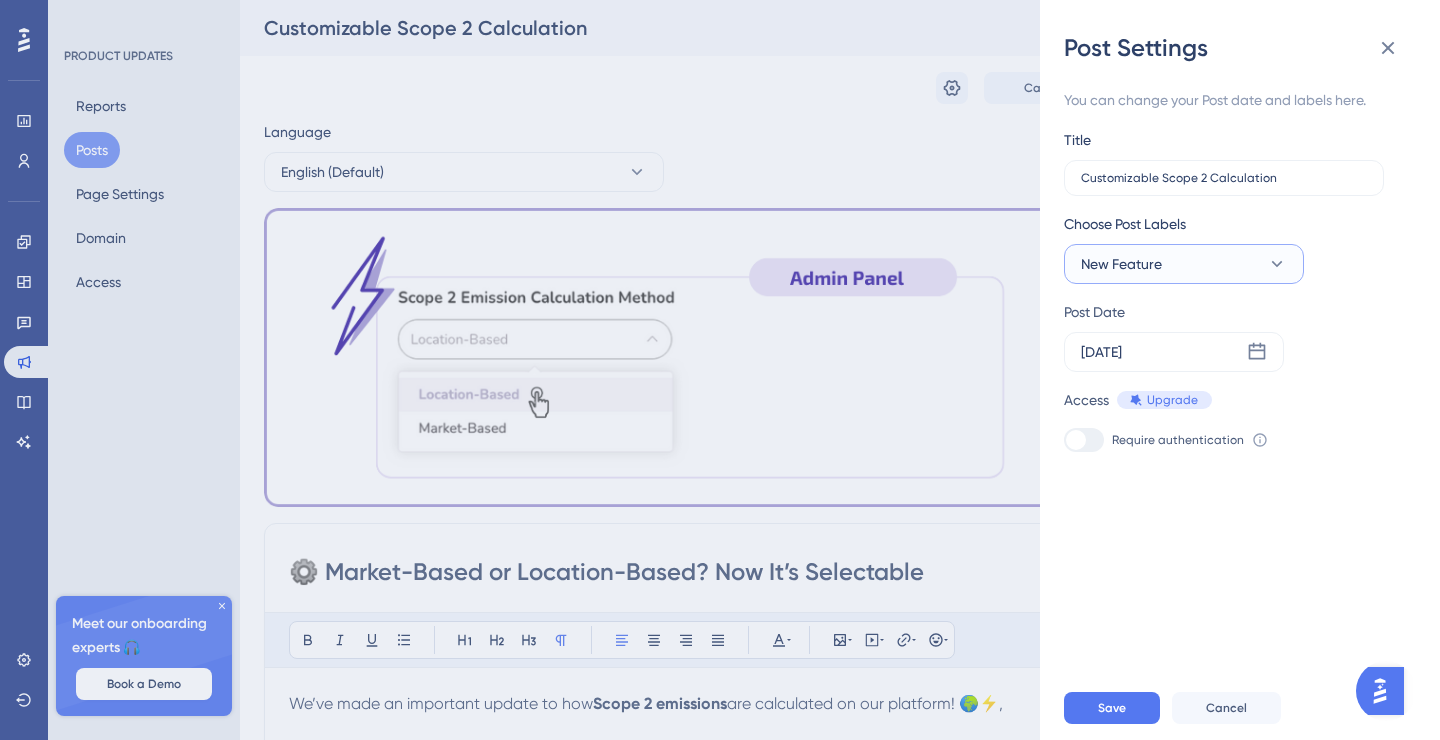 click on "New Feature" at bounding box center (1184, 264) 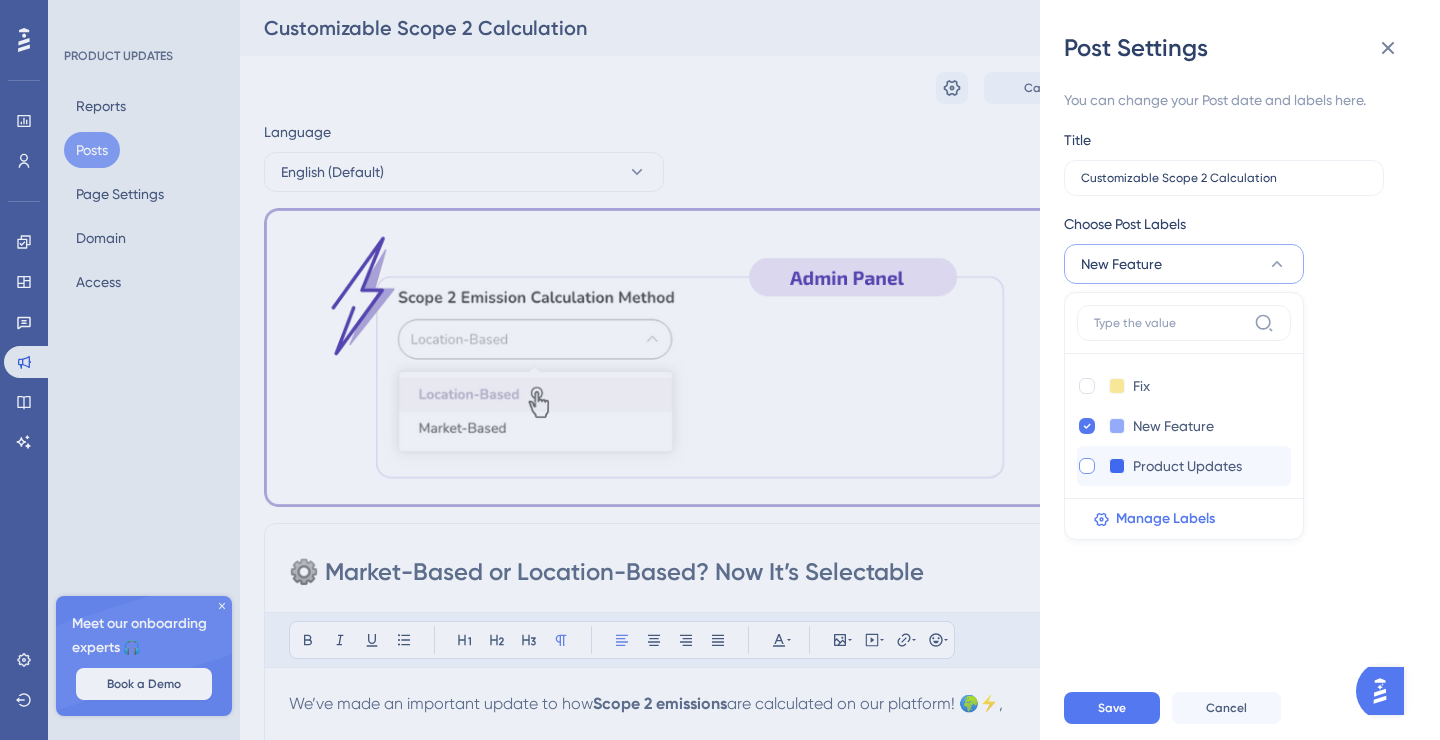 click at bounding box center (1087, 466) 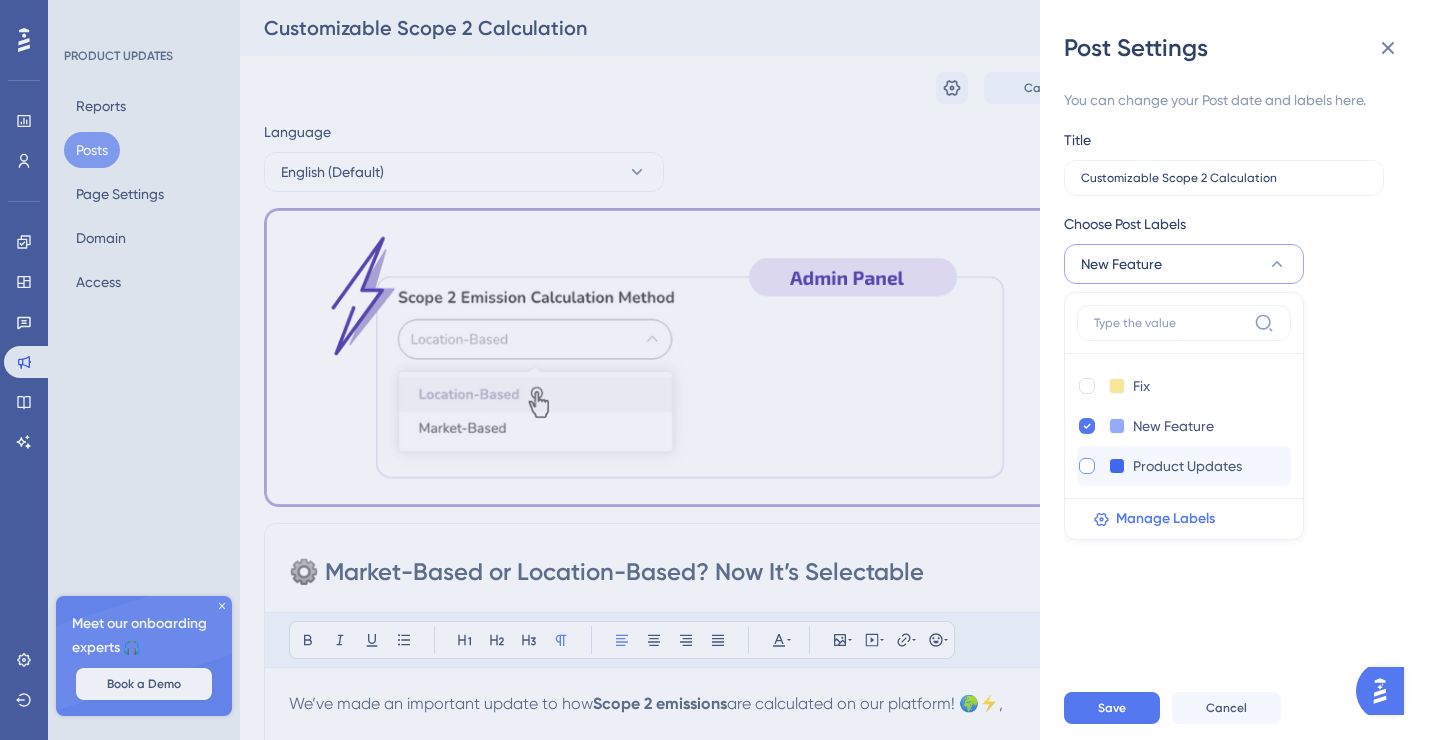 checkbox on "true" 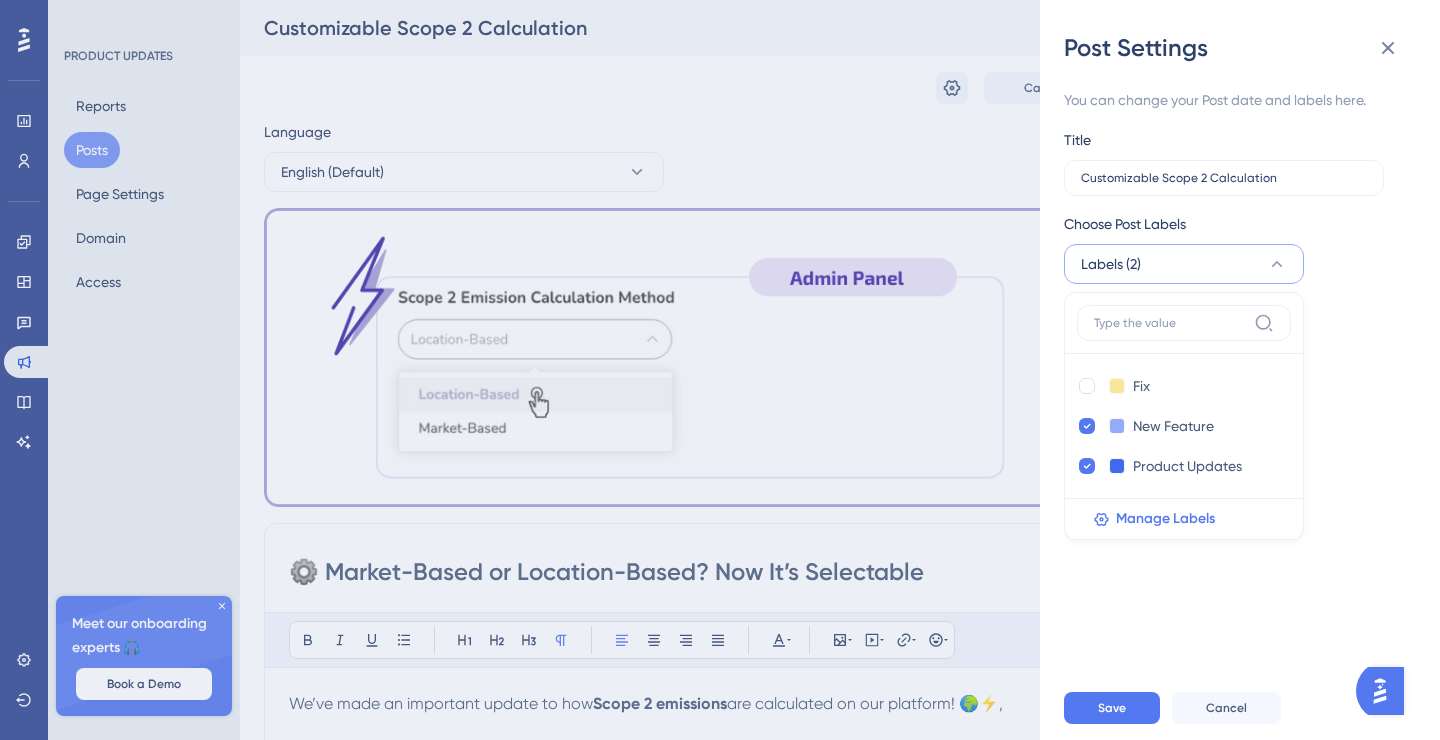 click on "You can change your Post date and labels here. Title Customizable Scope 2 Calculation Choose Post Labels Labels (2) Fix Fix New Feature New Feature Product Updates Product Updates Manage Labels Post Date Jul 17 2025 Access Upgrade Require authentication To change this setting you should manage your access preferences  under the Access tab. Learn more" at bounding box center [1248, 370] 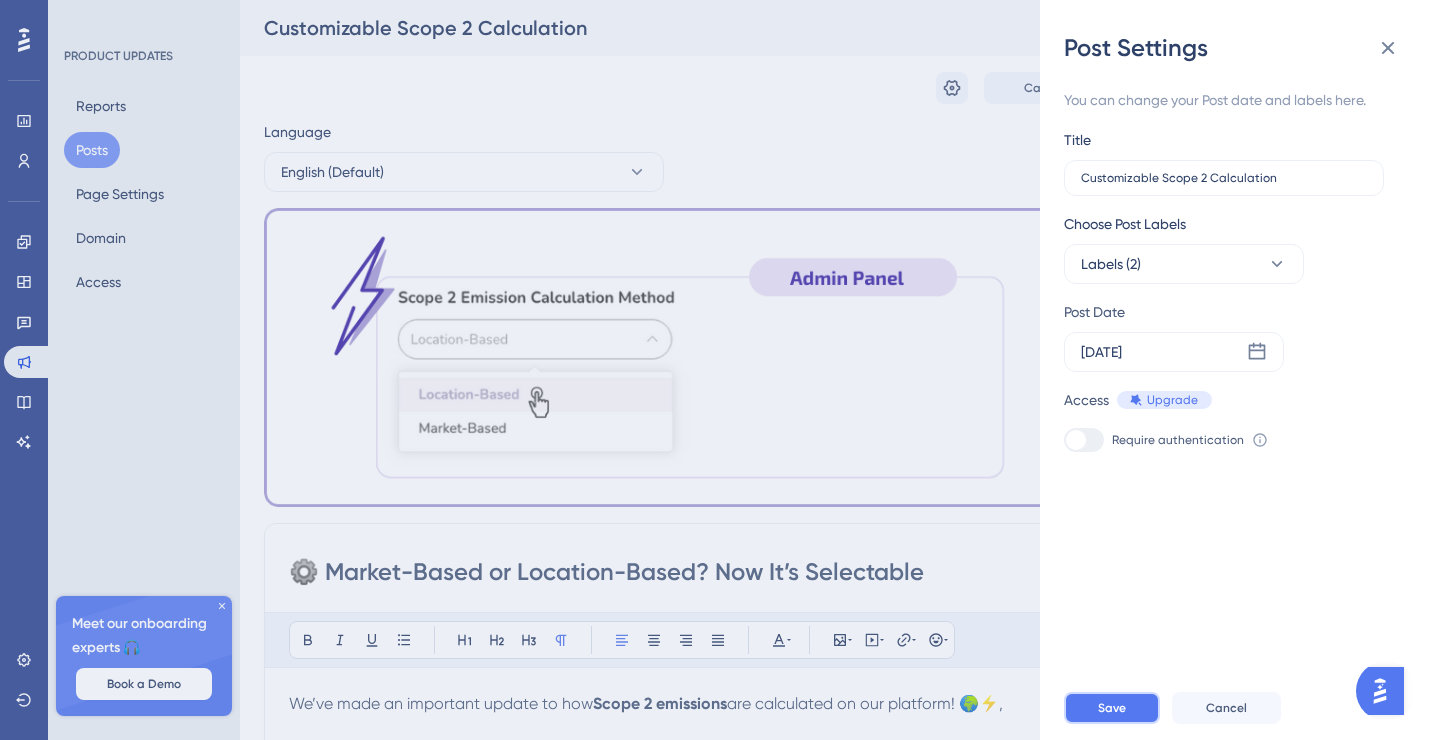 click on "Save" at bounding box center [1112, 708] 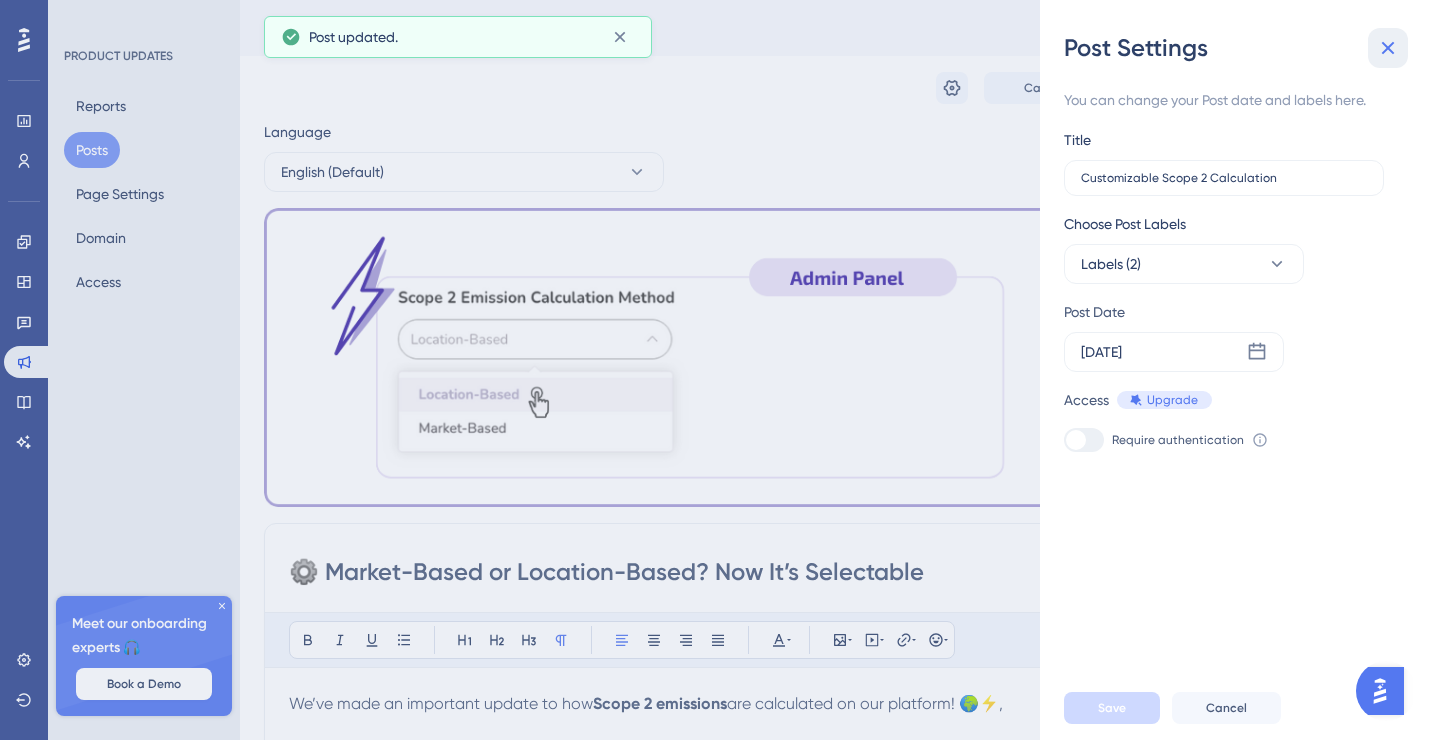 click 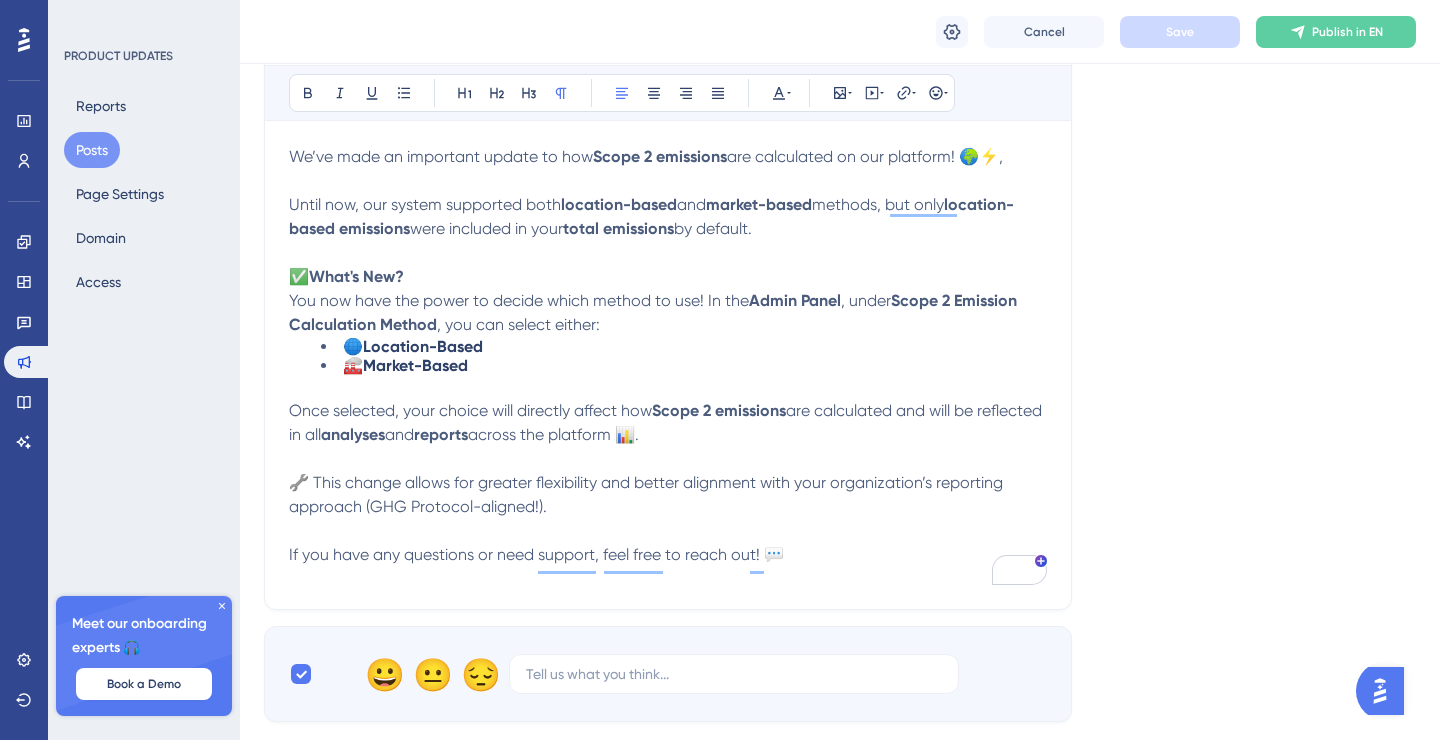 scroll, scrollTop: 556, scrollLeft: 0, axis: vertical 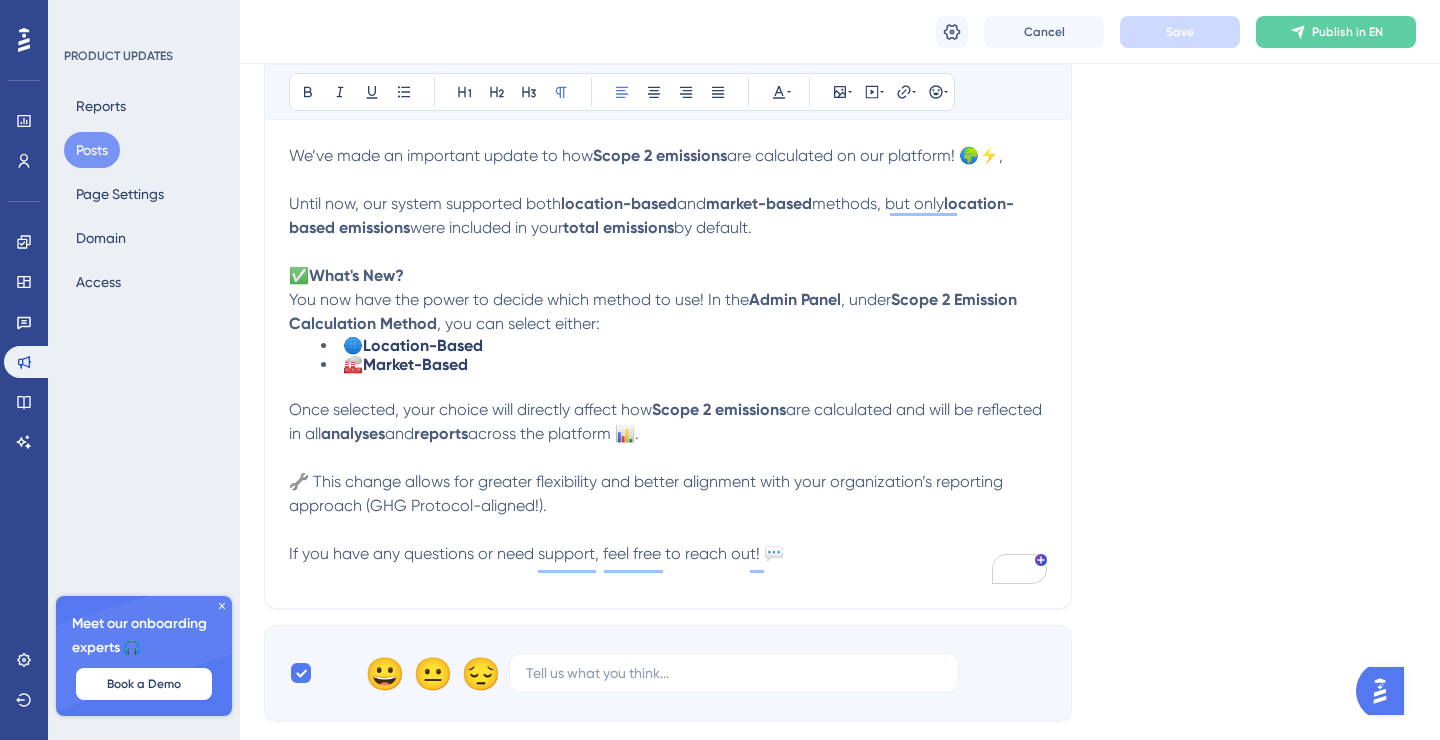 click on "Language English (Default) Insert an Image Delete ⚙️ Market-Based or Location-Based? Now It’s Selectable Bold Italic Underline Bullet Point Heading 1 Heading 2 Heading 3 Normal Align Left Align Center Align Right Align Justify Text Color Insert Image Embed Video Hyperlink Emojis We’ve made an important update to how  Scope 2 emissions  are calculated on our platform! 🌍⚡, Until now, our system supported both  location-based  and  market-based  methods, but only  location-based emissions  were included in your  total emissions  by default. ✅  What's New? You now have the power to decide which method to use! In the  Admin Panel , under  Scope 2 Emission Calculation Method , you can select either: 🌐  Location-Based 🏭  Market-Based Once selected, your choice will directly affect how  Scope 2 emissions  are calculated and will be reflected in all  analyses  and  reports  across the platform 📊. If you have any questions or need support, feel free to reach out! 💬 😀 😐 😔" at bounding box center (840, 146) 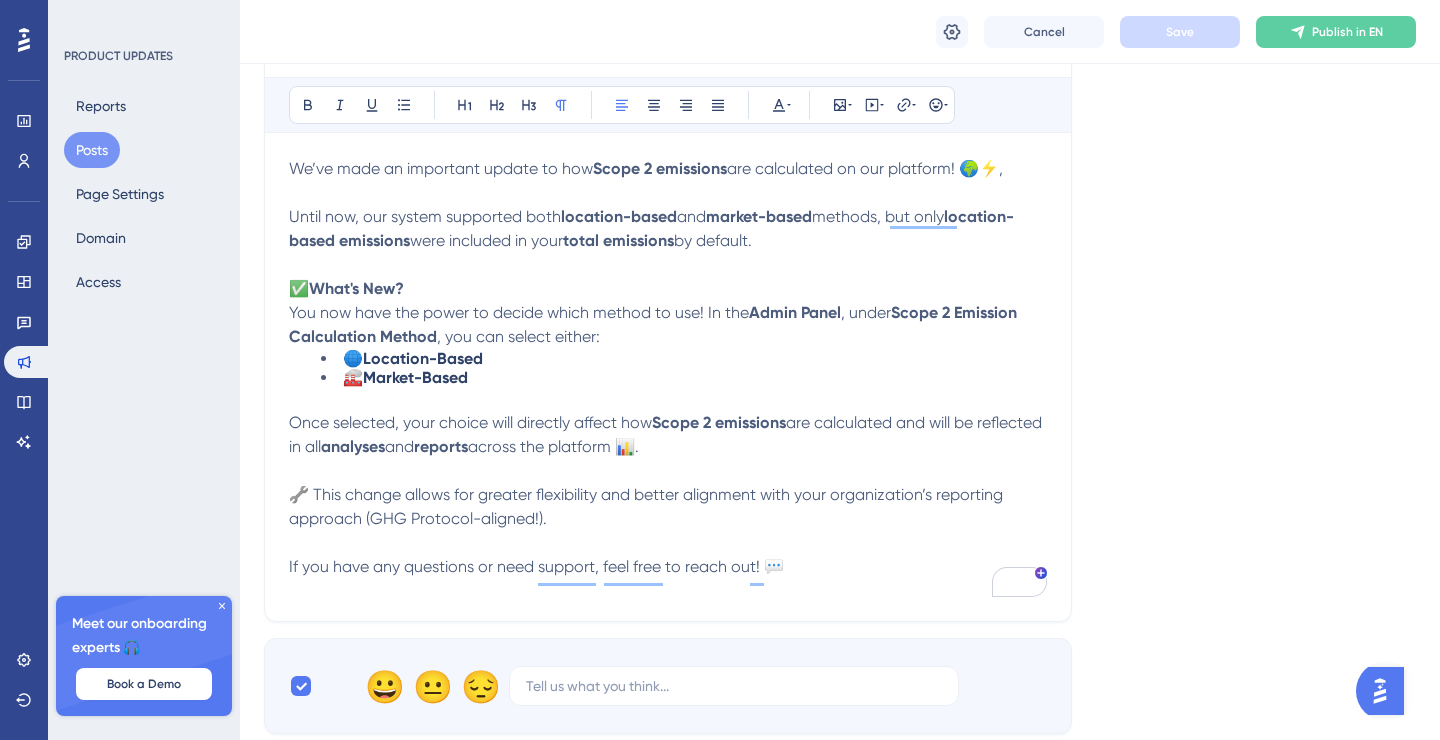 scroll, scrollTop: 577, scrollLeft: 0, axis: vertical 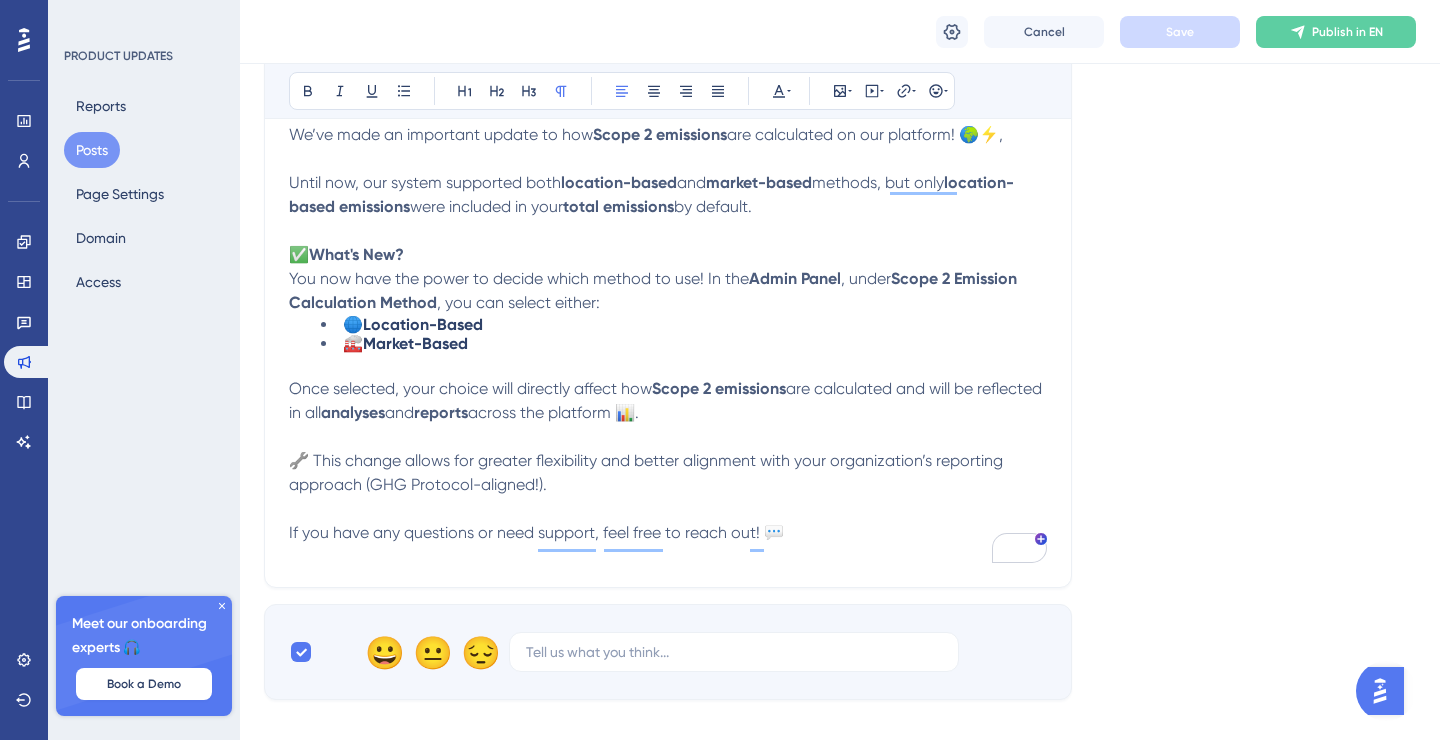 click at bounding box center [668, 365] 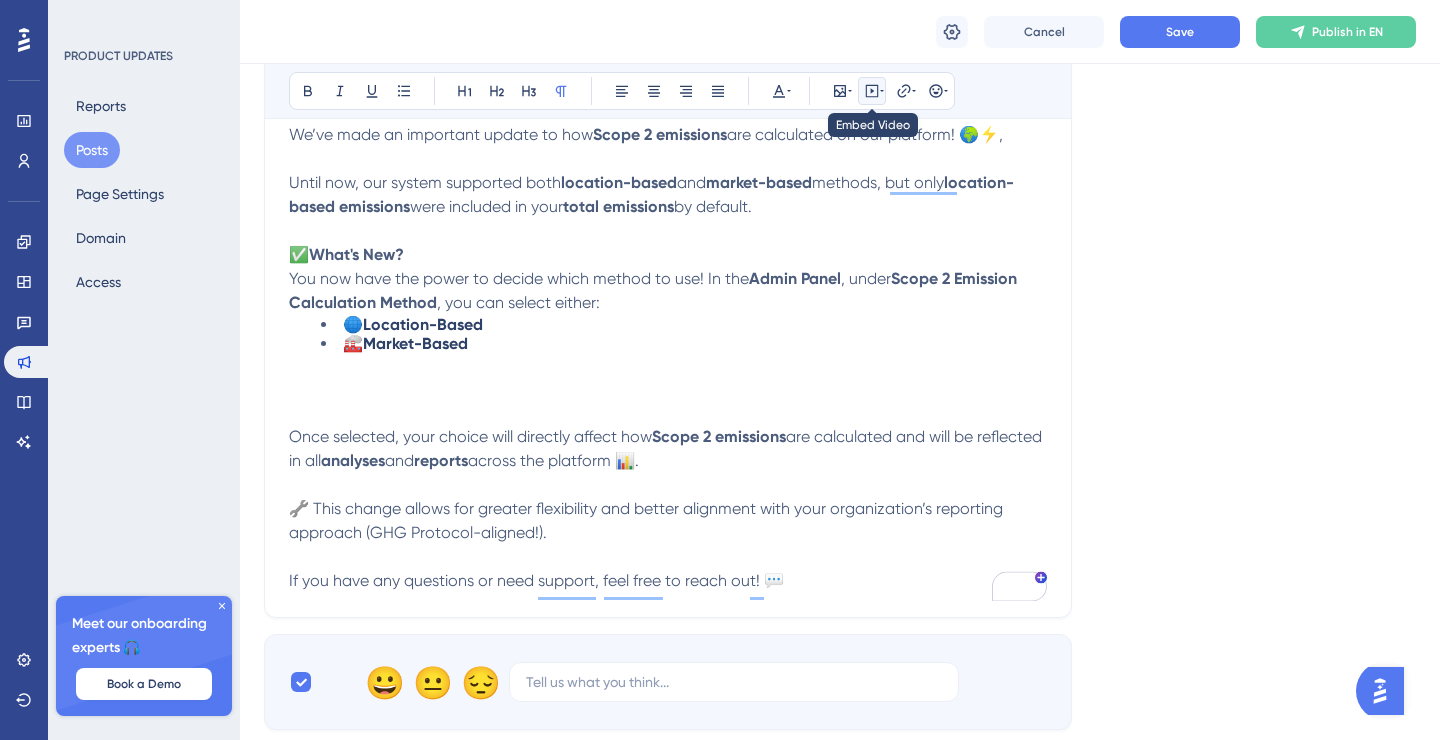 click 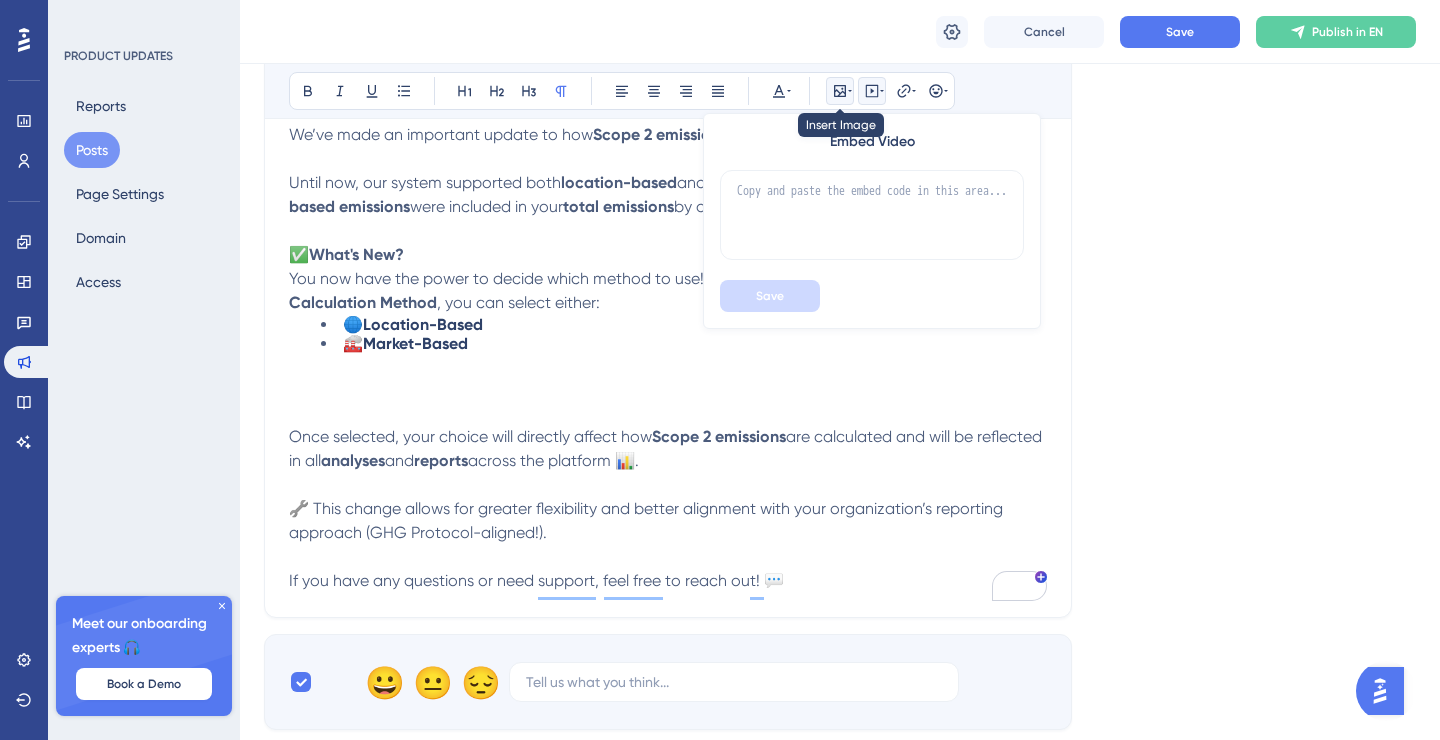 click 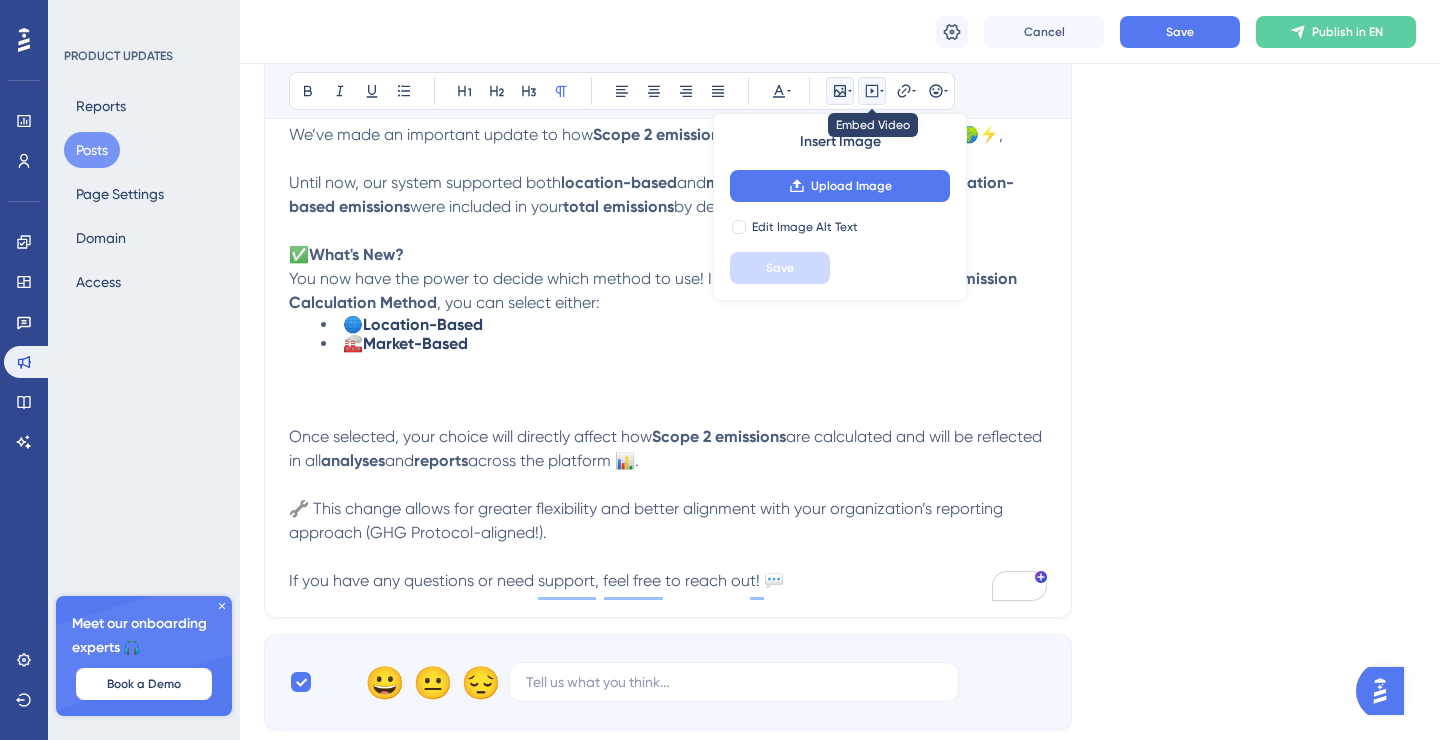 click 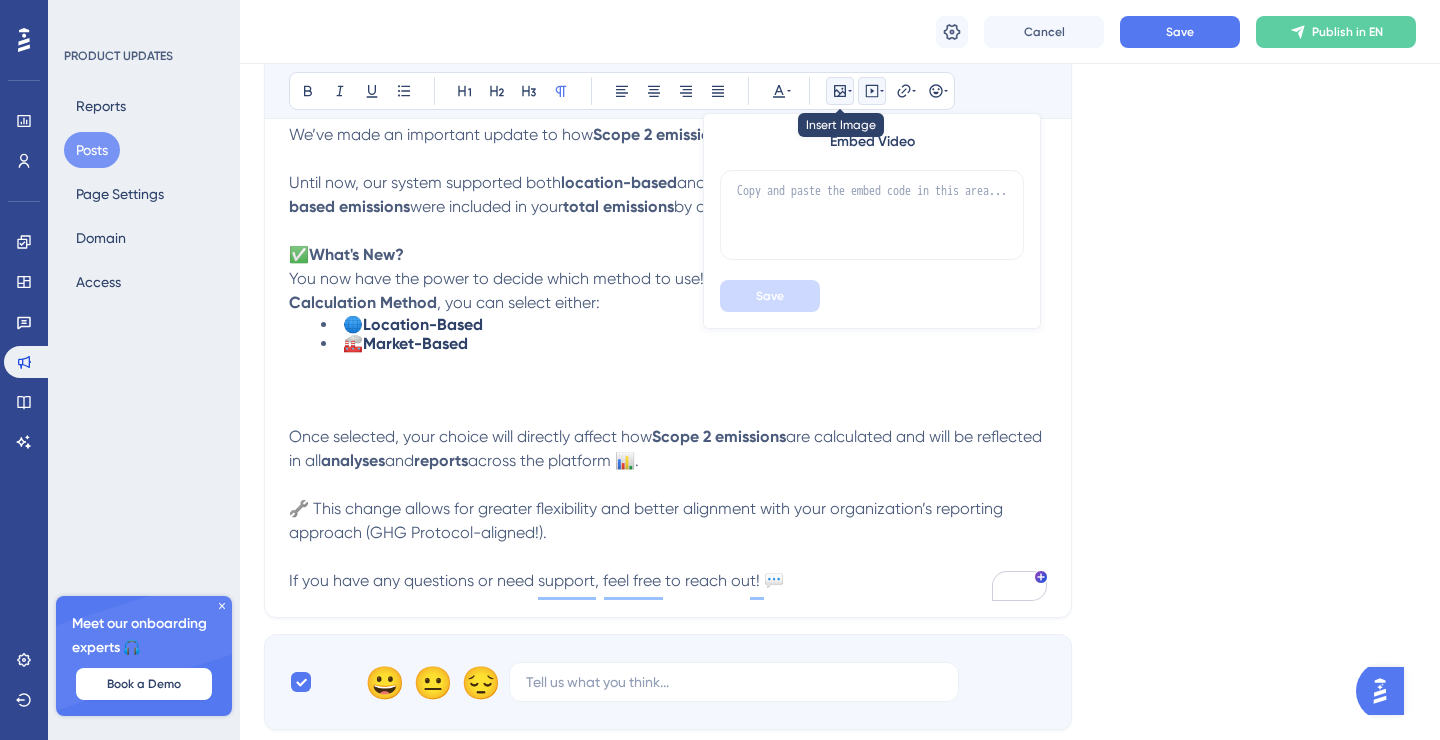 click 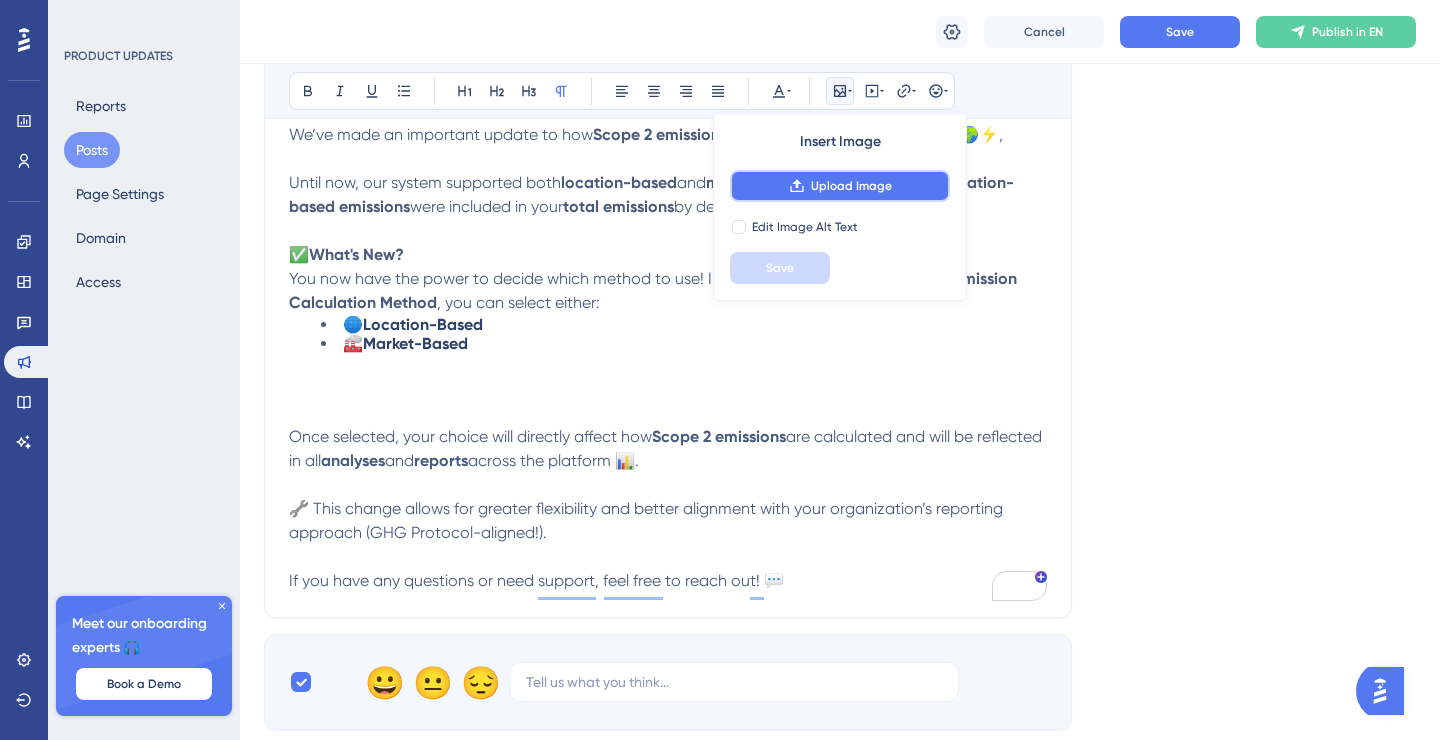 click on "Upload Image" at bounding box center (851, 186) 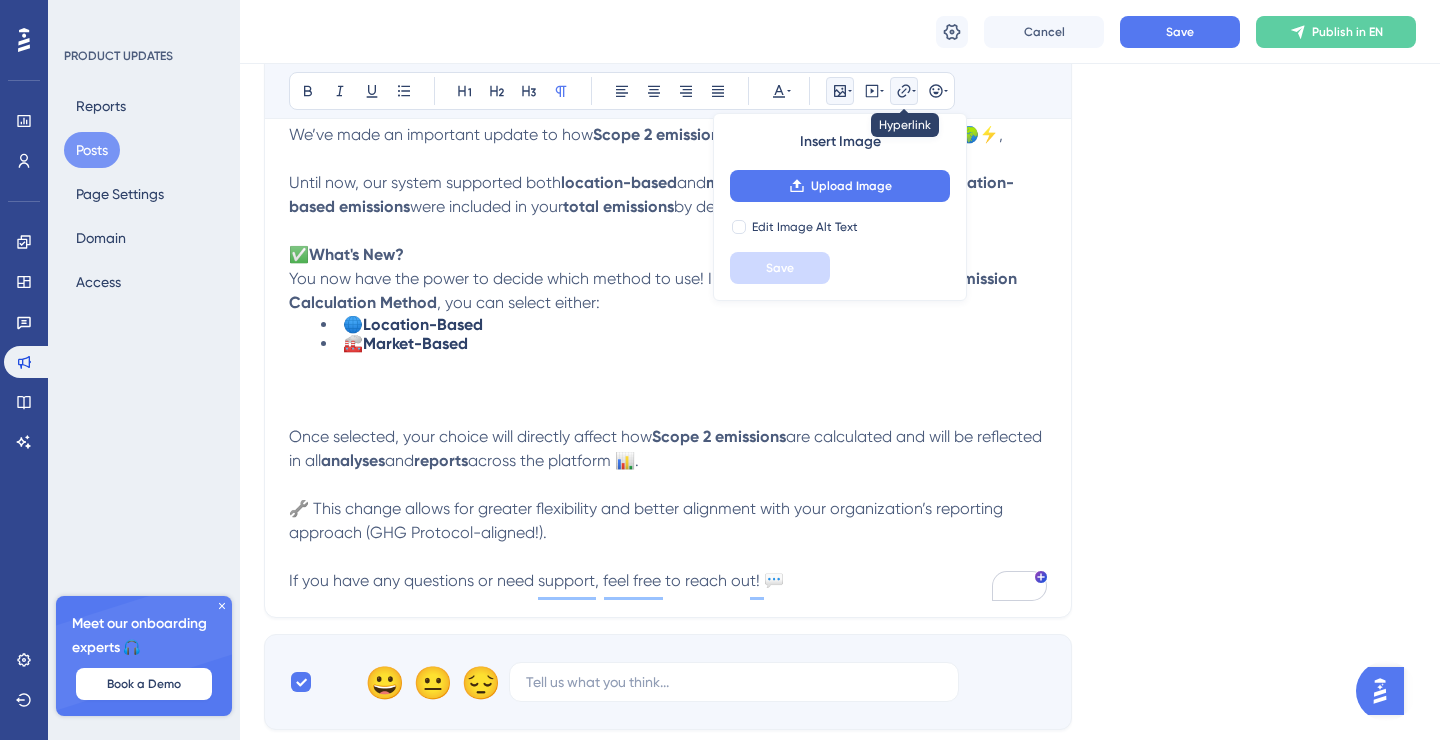 click 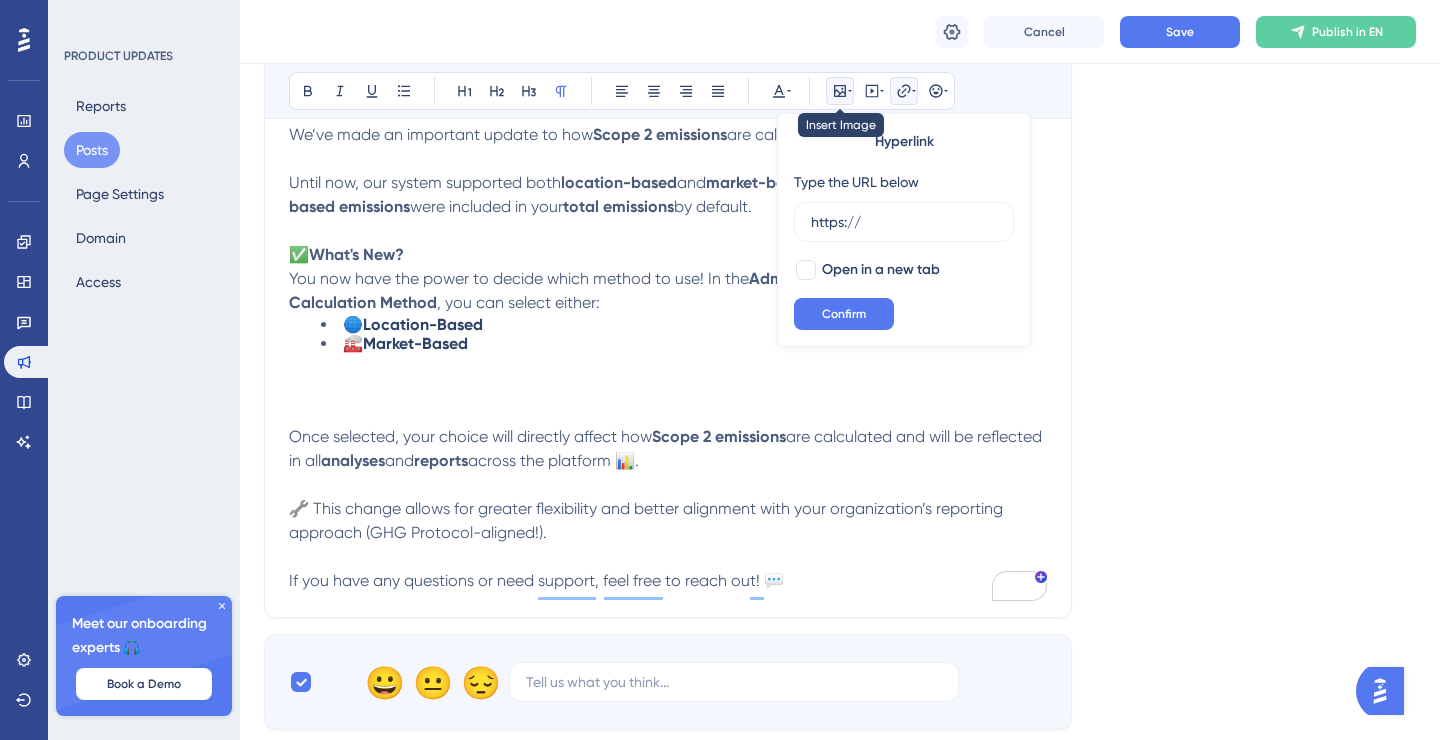 click at bounding box center [840, 91] 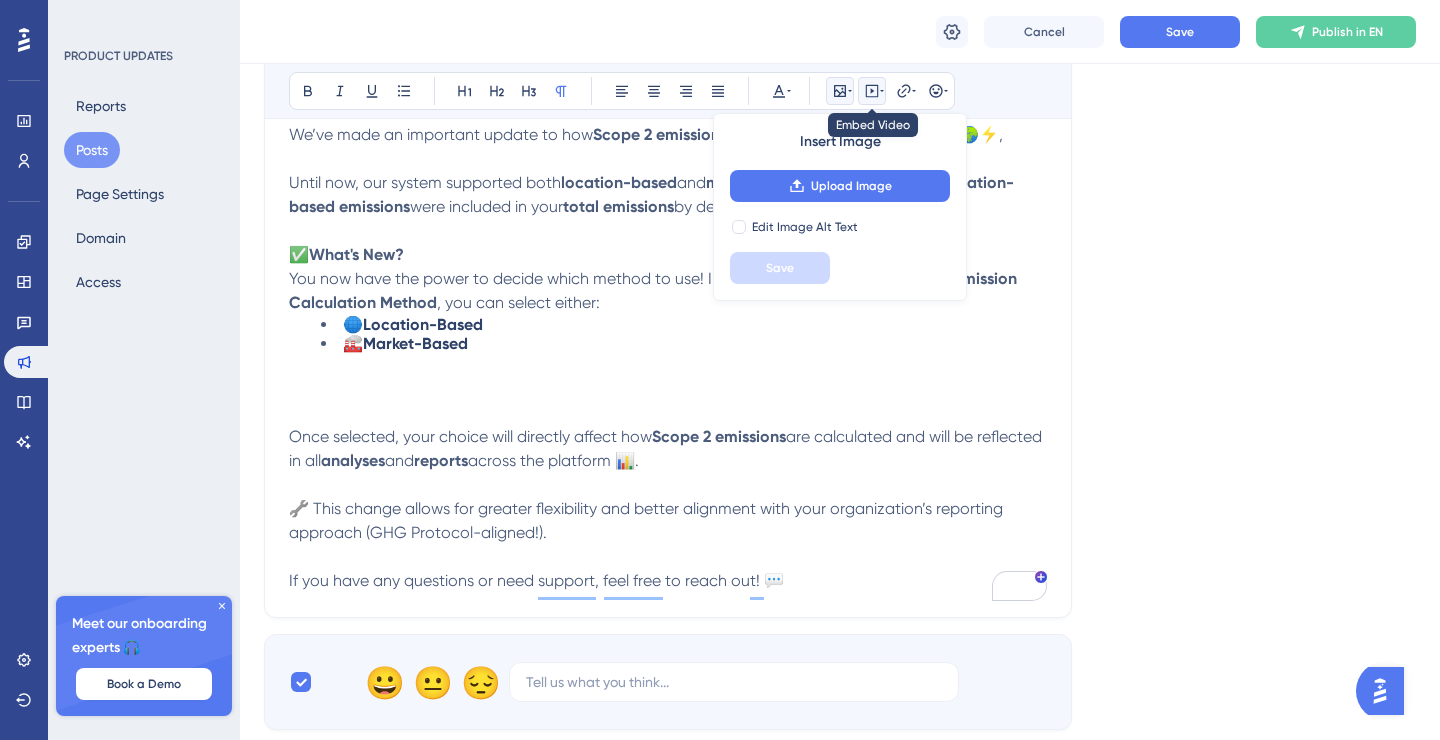 click 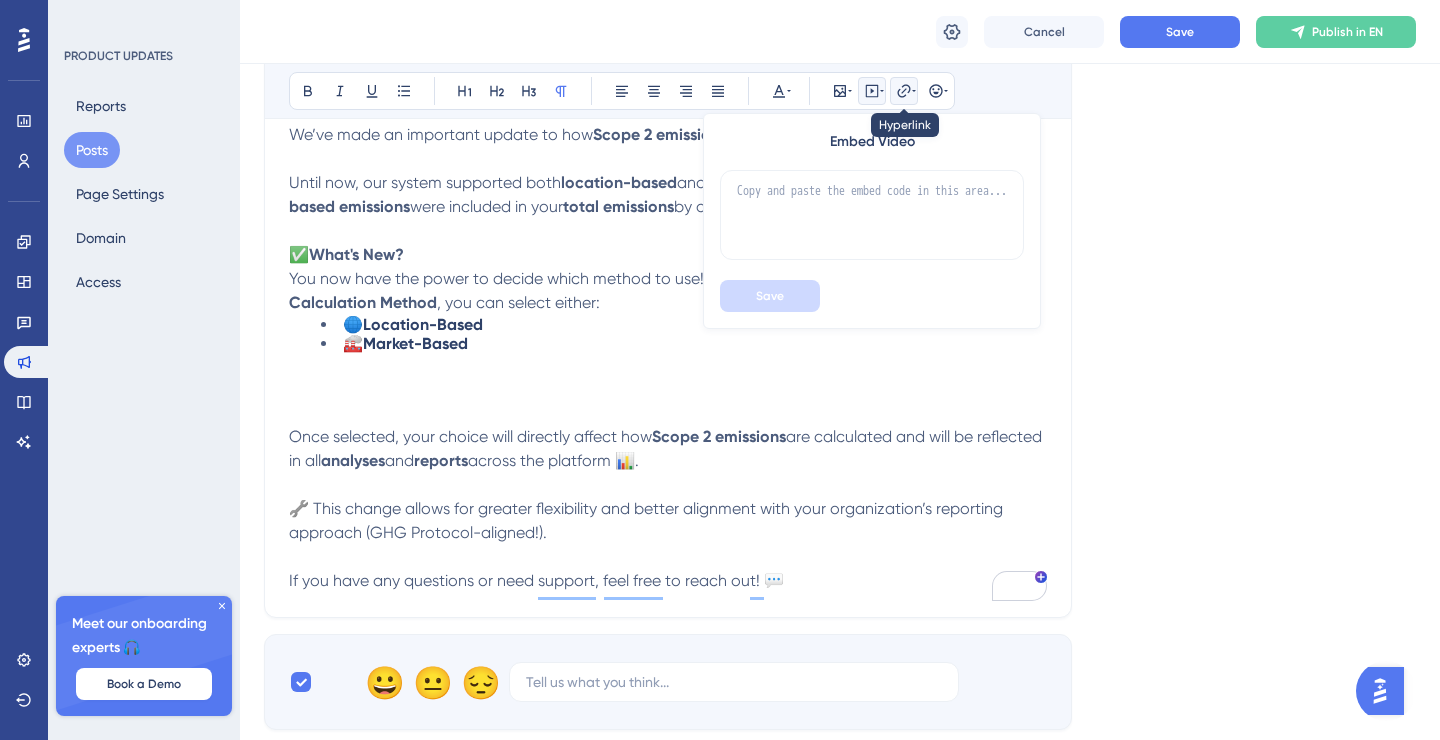 click 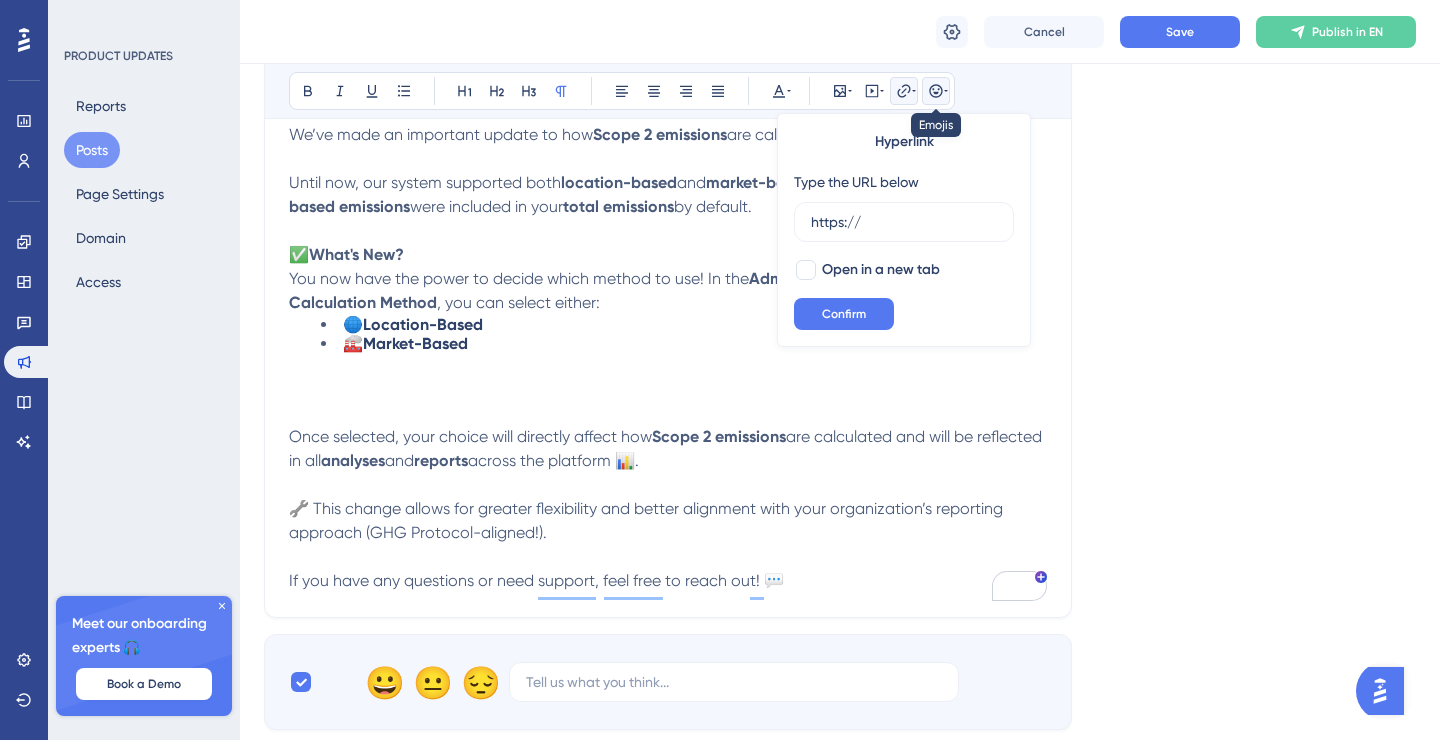 click 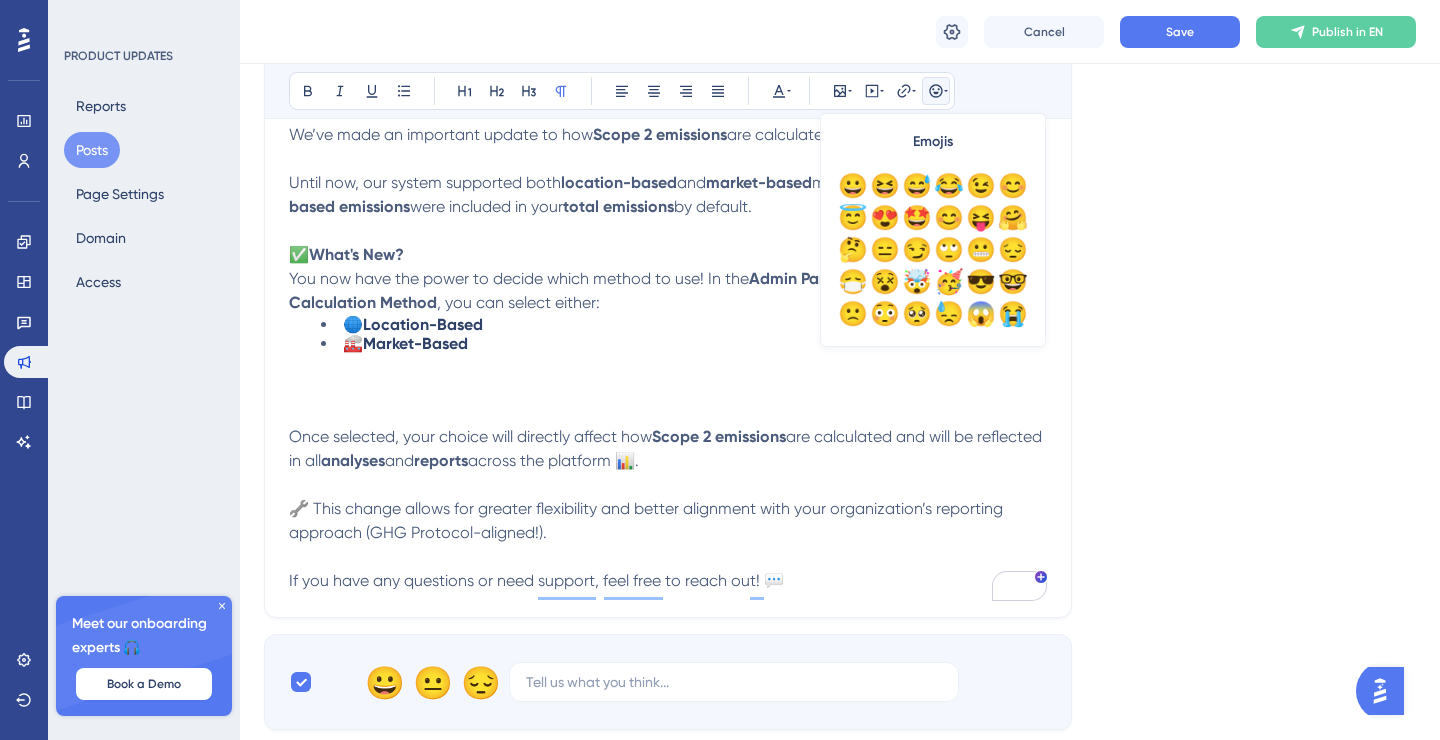 click on "Language English (Default) Insert an Image Delete ⚙️ Market-Based or Location-Based? Now It’s Selectable Bold Italic Underline Bullet Point Heading 1 Heading 2 Heading 3 Normal Align Left Align Center Align Right Align Justify Text Color Insert Image Embed Video Hyperlink Emojis 😀 😆 😅 😂 😉 😊 😇 😍 🤩 😊 😝 🤗 🤔 😑 😏 🙄 😬 😔 😷 😵 🤯 🥳 😎 🤓 🙁 😳 🥺 😓 😱 😭 😤 😠 ☠️ 🤡 👻 👽 🤖 😸 😻 🙀 🙈 🙉 🙊 ❤️ 💙 💯 💬 👋 👌 ✌ 👍 👎 👈 👉 👆 👇 👏 🙌 💪 👀 🙋 🧑‍💻 🧑‍🚀 🧟 💃 🏂 🏄‍️ 🏋 🧘 🐶 🦊 🐱 🦁 🦄 🐻 🐼 🐣 🐬 🐠 🦋 💐 🌹 🌻 🌲 🍎 🥑 🍗 🍔 🍕 🍦 🎂 🍪 🍾 🍻 🍽 🌍 🏝 🏡 🌃 🌅 🚗 🛵 🚌 🚨 ⛵ ✈️ ⏳ ⏰ 🌙 🌞 ⭐ 🌈 ❄️ 🔥 ⛄ 🎄 🎈 🎉 🎁 🏆 ⚽ 🏀 🛍 📢 🔍 📸 💡 📚 💰 💳 ✉️ ✏️ 📍 🔒 🔑 🛠 ⚖️ 🩺 ⚠️ 🚫 🔝 ❓" at bounding box center (840, 140) 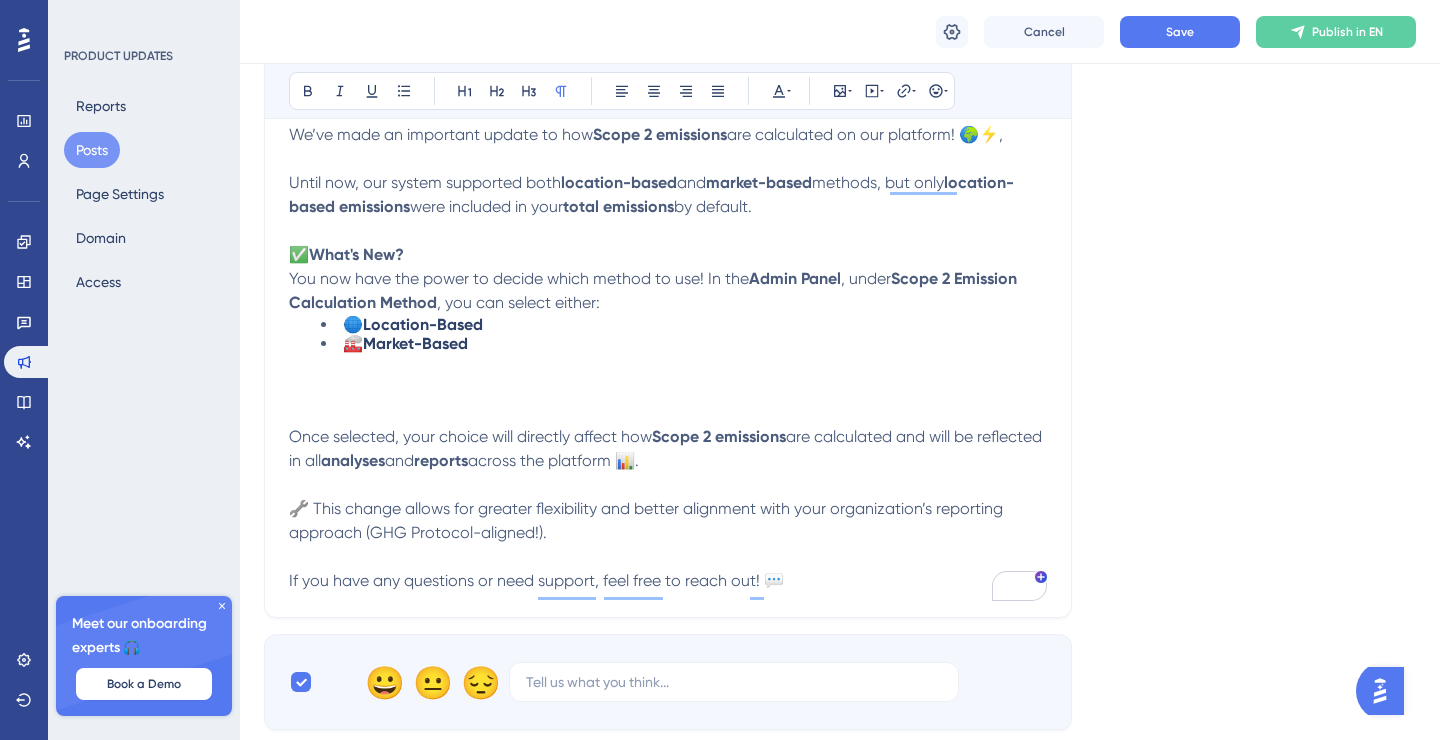 click at bounding box center [668, 389] 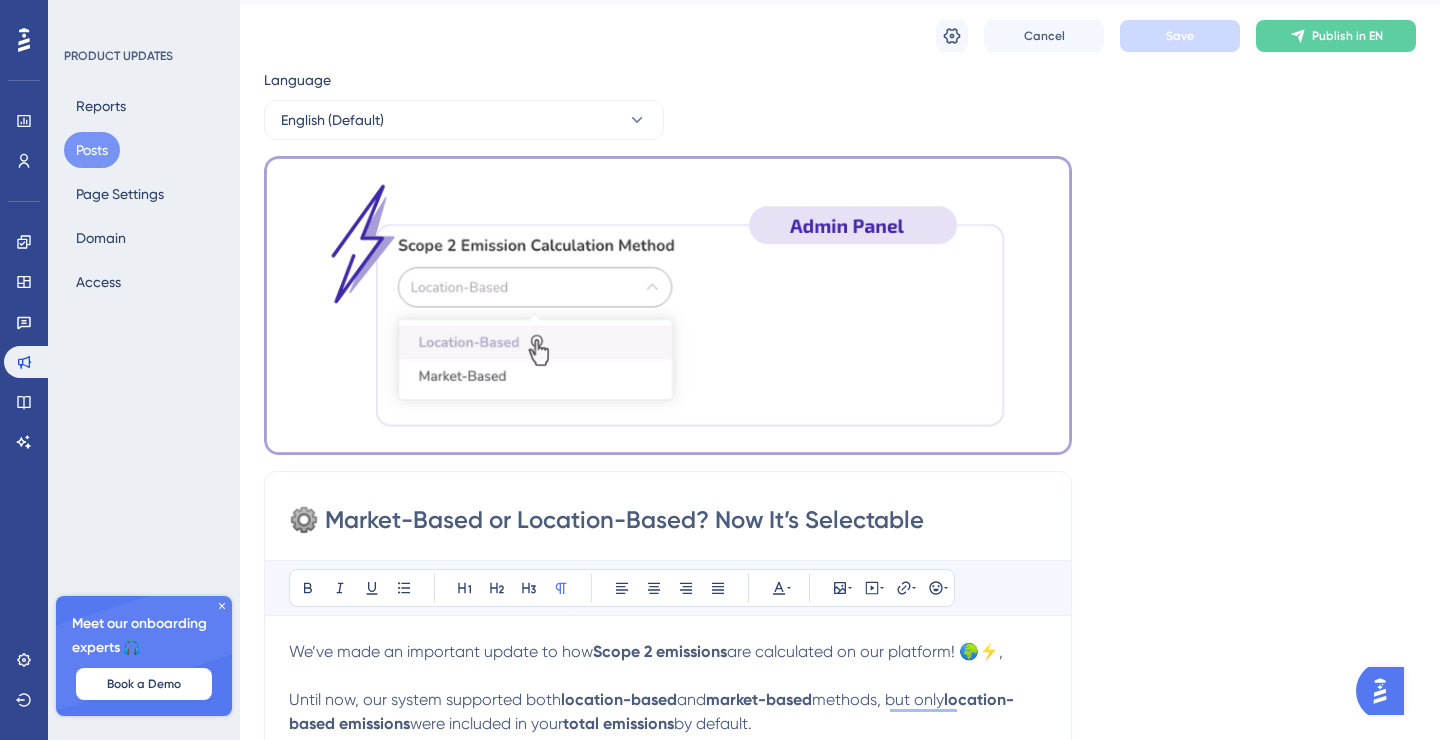 scroll, scrollTop: 0, scrollLeft: 0, axis: both 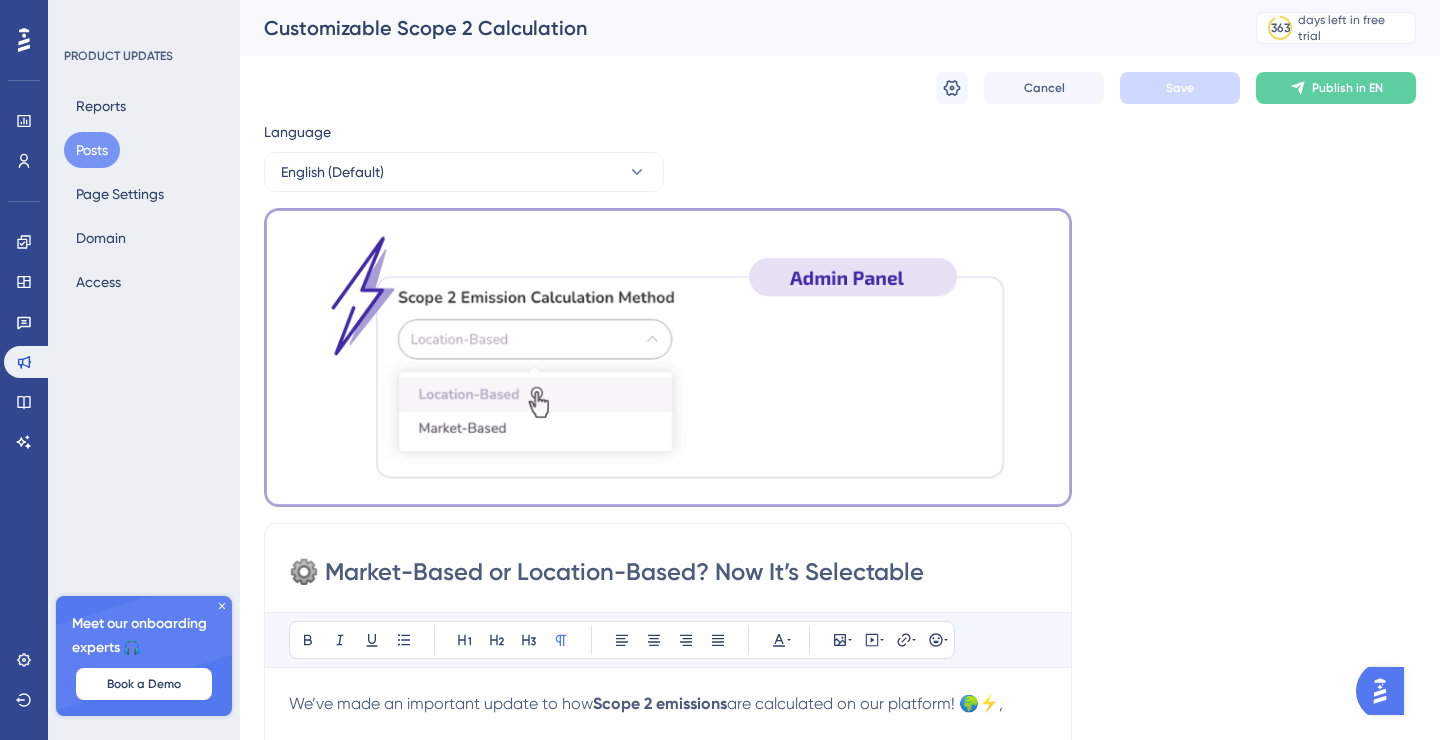 click on "Language English (Default) Insert an Image Delete ⚙️ Market-Based or Location-Based? Now It’s Selectable Bold Italic Underline Bullet Point Heading 1 Heading 2 Heading 3 Normal Align Left Align Center Align Right Align Justify Text Color Insert Image Embed Video Hyperlink Emojis We’ve made an important update to how  Scope 2 emissions  are calculated on our platform! 🌍⚡, Until now, our system supported both  location-based  and  market-based  methods, but only  location-based emissions  were included in your  total emissions  by default. ✅  What's New? You now have the power to decide which method to use! In the  Admin Panel , under  Scope 2 Emission Calculation Method , you can select either: 🌐  Location-Based 🏭  Market-Based Once selected, your choice will directly affect how  Scope 2 emissions  are calculated and will be reflected in all  analyses  and  reports  across the platform 📊. If you have any questions or need support, feel free to reach out! 💬 😀 😐 😔" at bounding box center (840, 694) 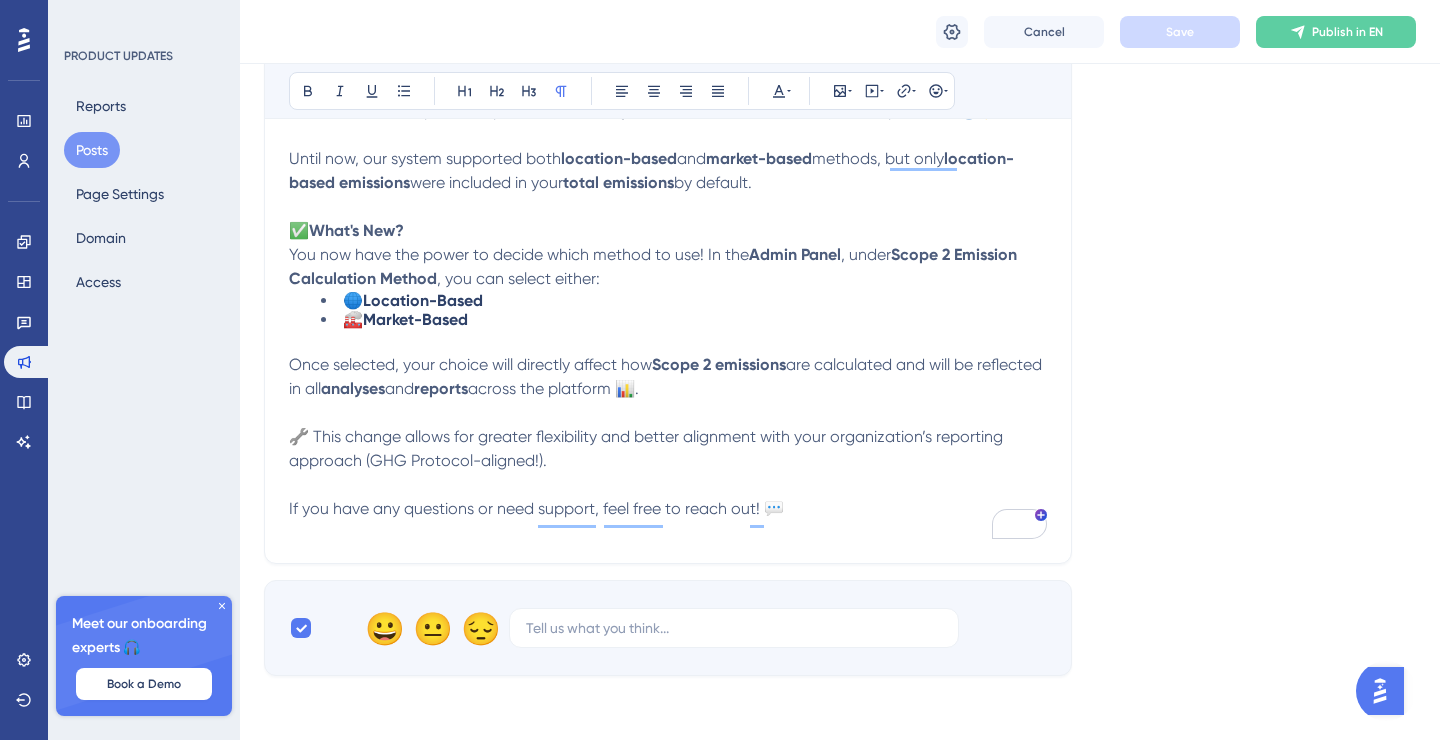 scroll, scrollTop: 0, scrollLeft: 0, axis: both 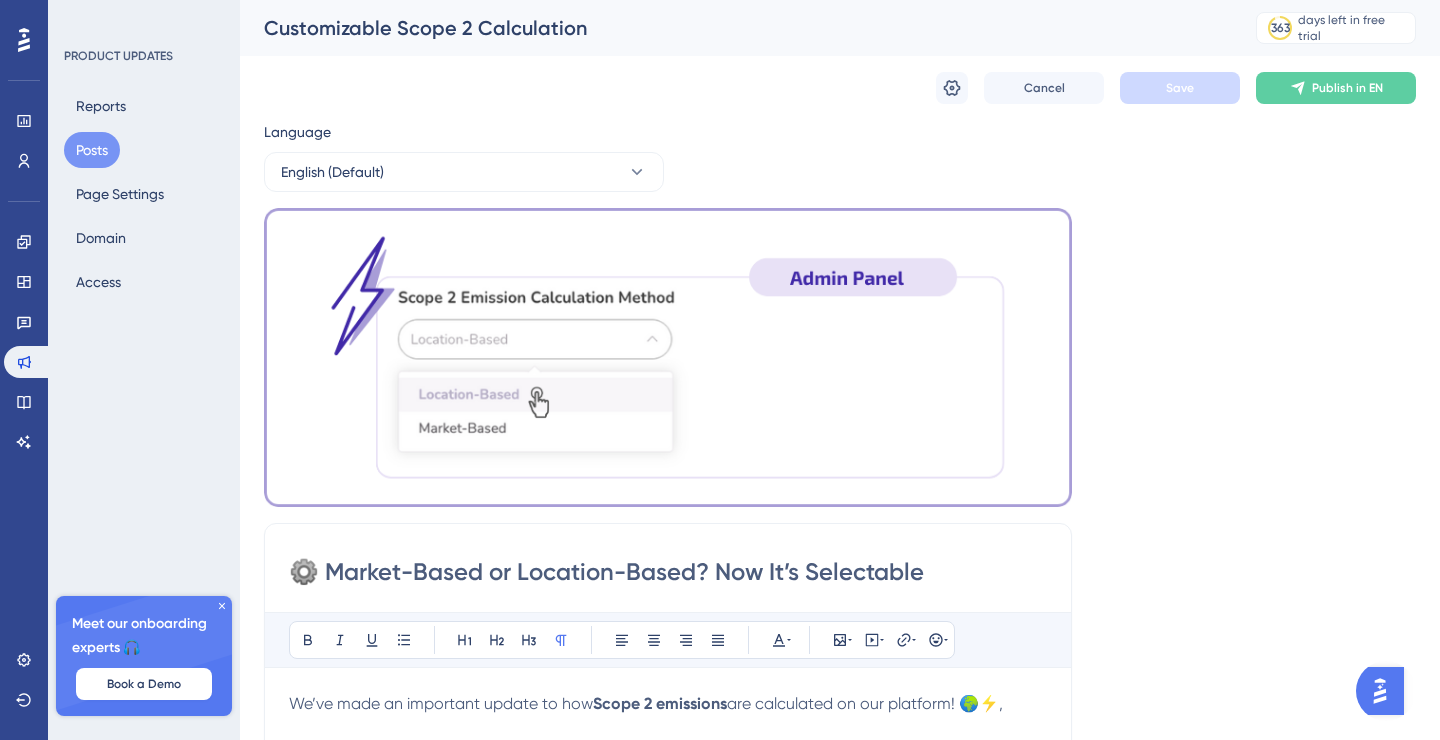 click on "Language English (Default) Insert an Image Delete ⚙️ Market-Based or Location-Based? Now It’s Selectable Bold Italic Underline Bullet Point Heading 1 Heading 2 Heading 3 Normal Align Left Align Center Align Right Align Justify Text Color Insert Image Embed Video Hyperlink Emojis We’ve made an important update to how  Scope 2 emissions  are calculated on our platform! 🌍⚡, Until now, our system supported both  location-based  and  market-based  methods, but only  location-based emissions  were included in your  total emissions  by default. ✅  What's New? You now have the power to decide which method to use! In the  Admin Panel , under  Scope 2 Emission Calculation Method , you can select either: 🌐  Location-Based 🏭  Market-Based Once selected, your choice will directly affect how  Scope 2 emissions  are calculated and will be reflected in all  analyses  and  reports  across the platform 📊. If you have any questions or need support, feel free to reach out! 💬 😀 😐 😔" at bounding box center (840, 694) 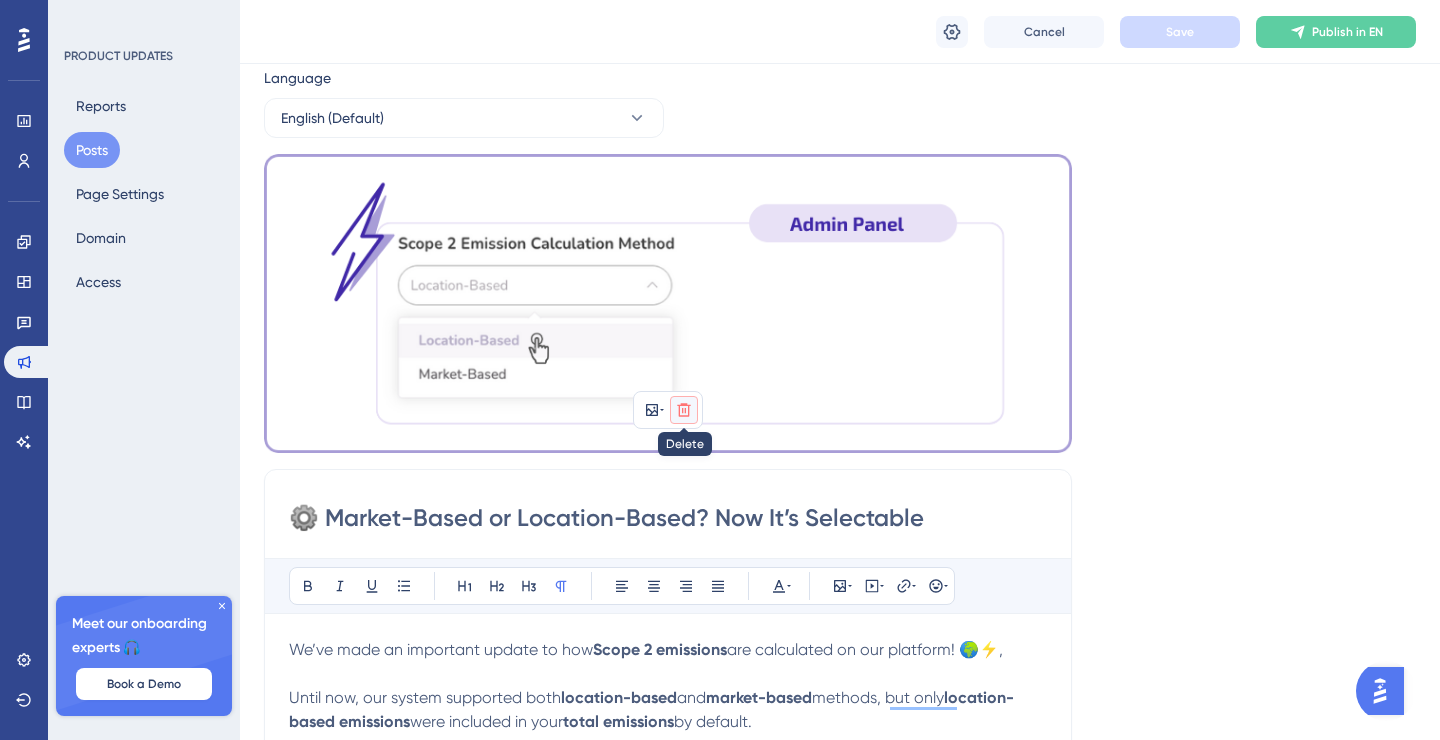 click at bounding box center (684, 410) 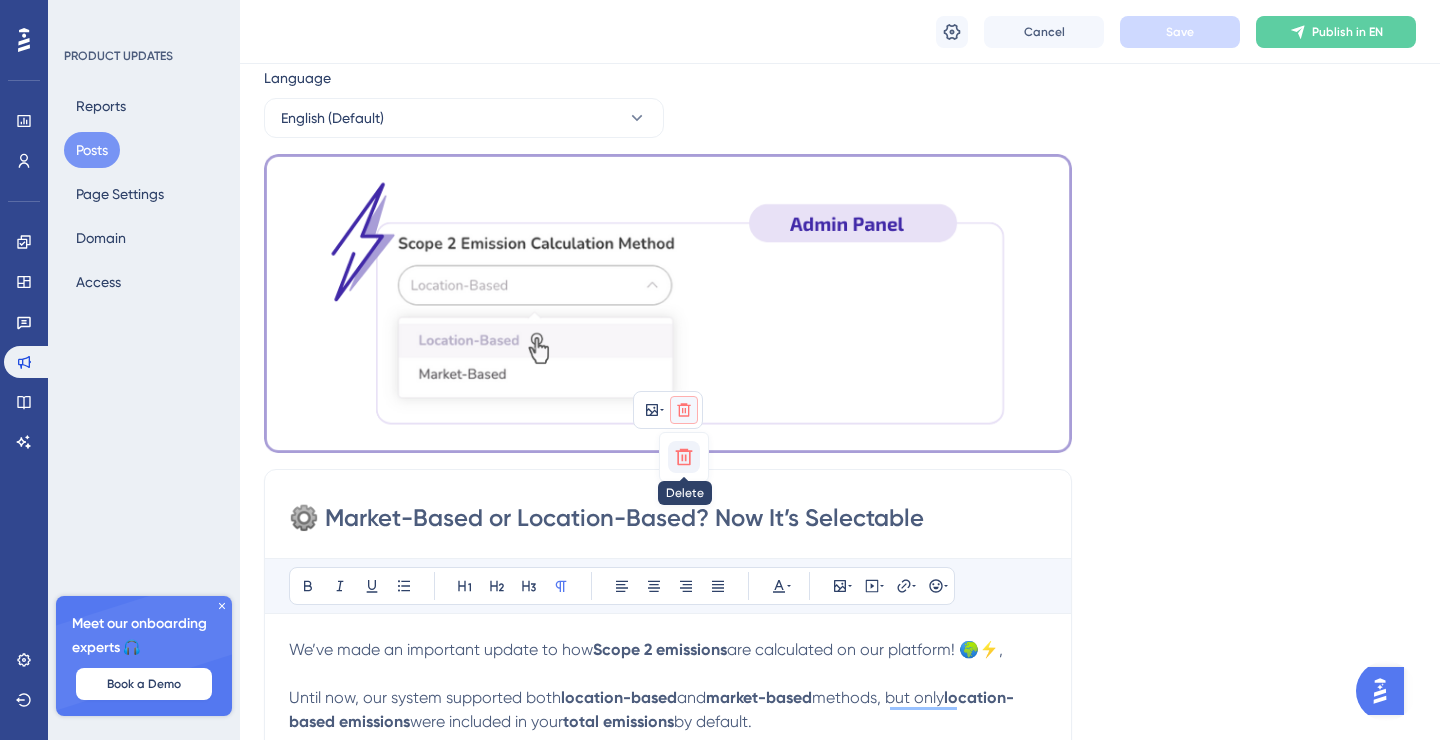 click at bounding box center [684, 457] 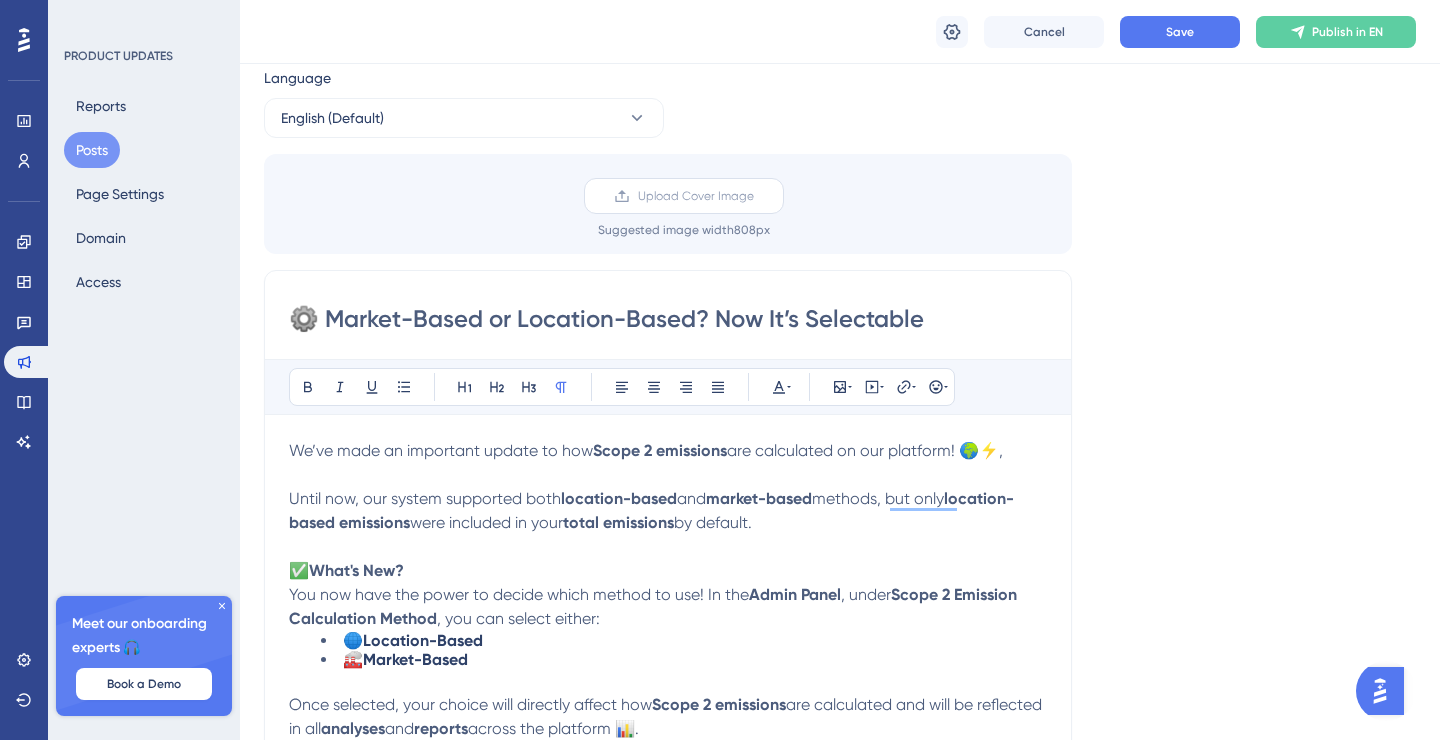 click on "Upload Cover Image" at bounding box center (696, 196) 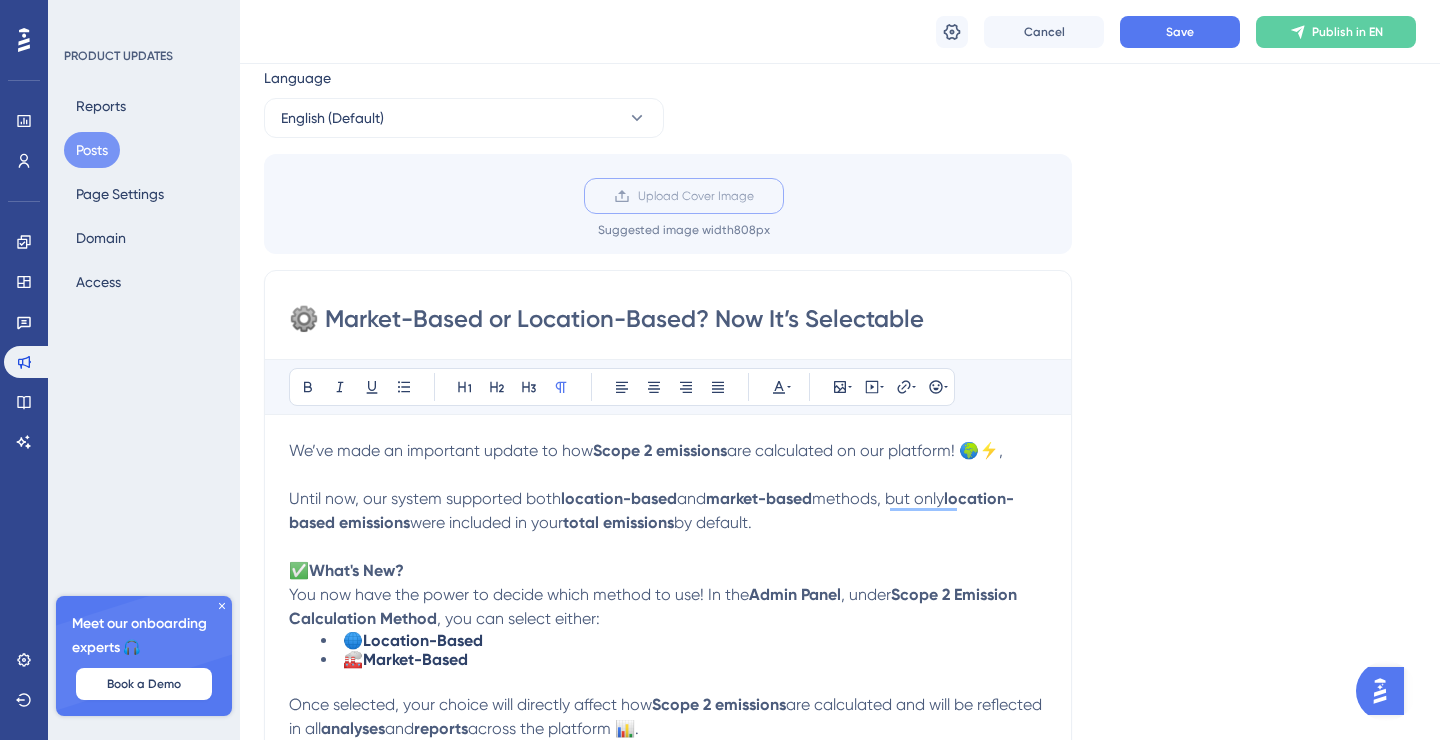 click on "Upload Cover Image" at bounding box center (754, 196) 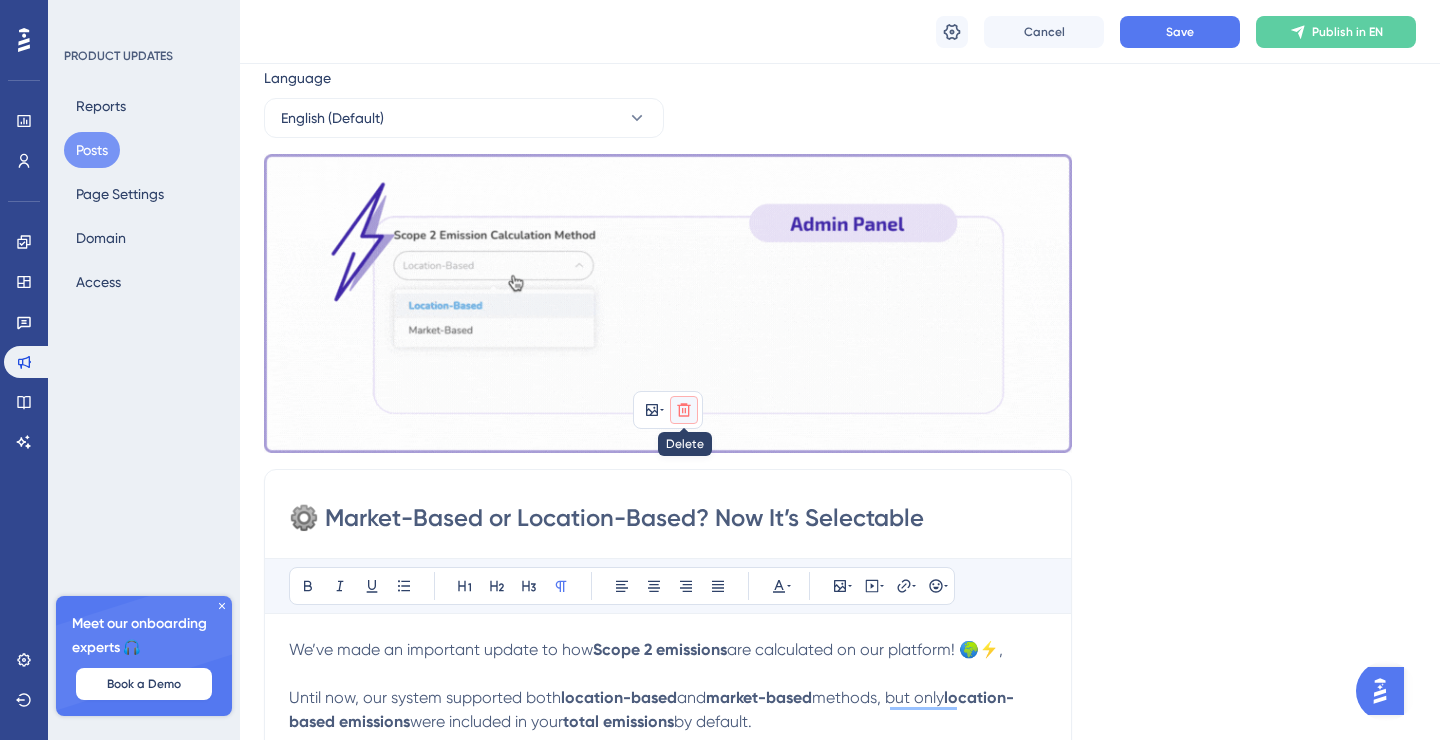click at bounding box center [684, 410] 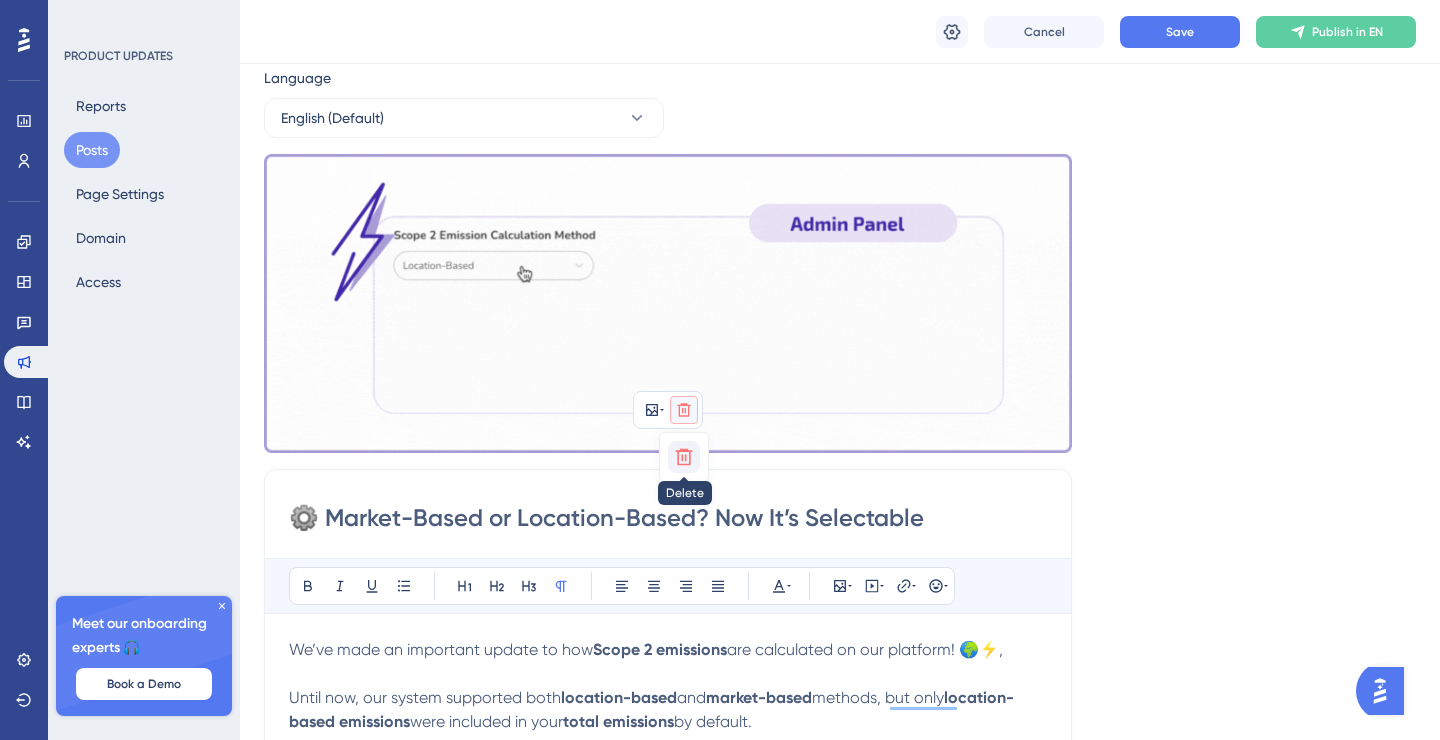 click 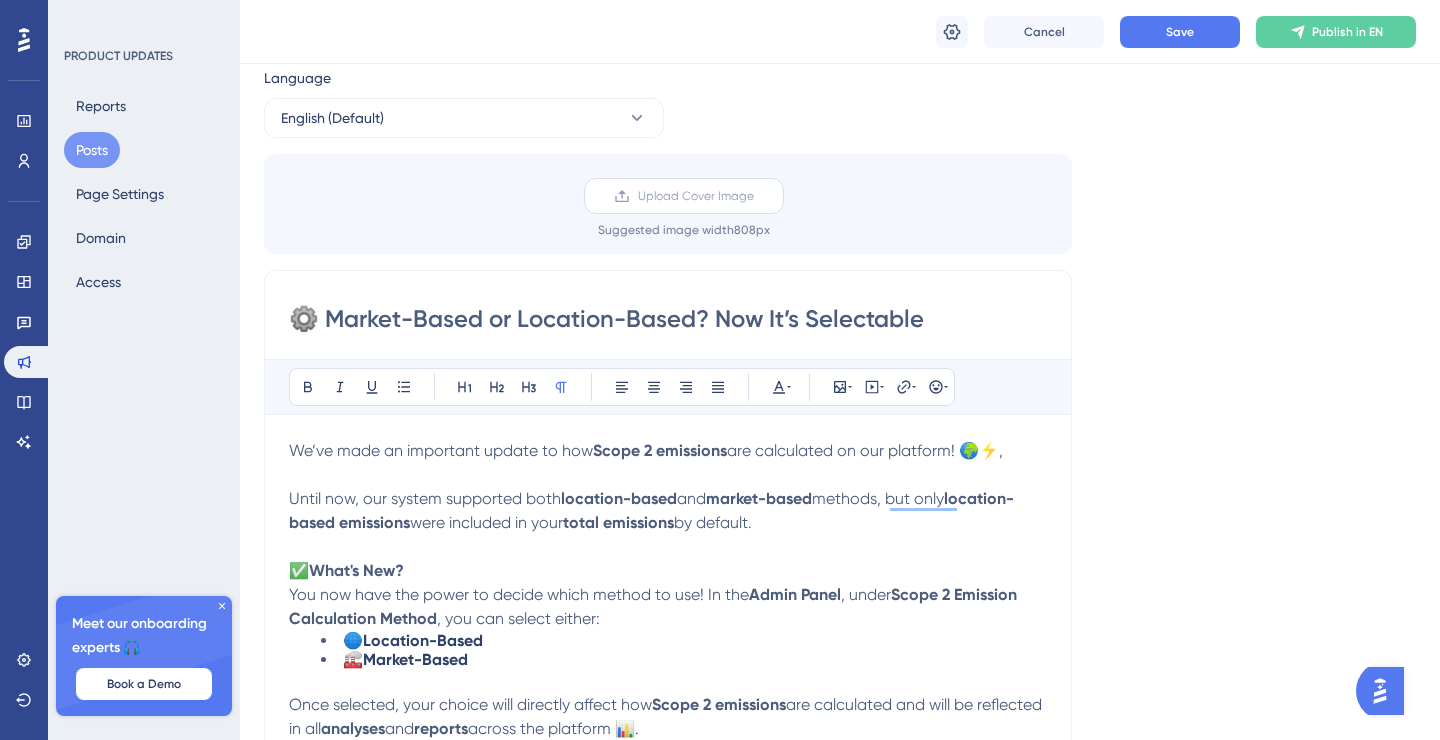 click on "Upload Cover Image" at bounding box center (696, 196) 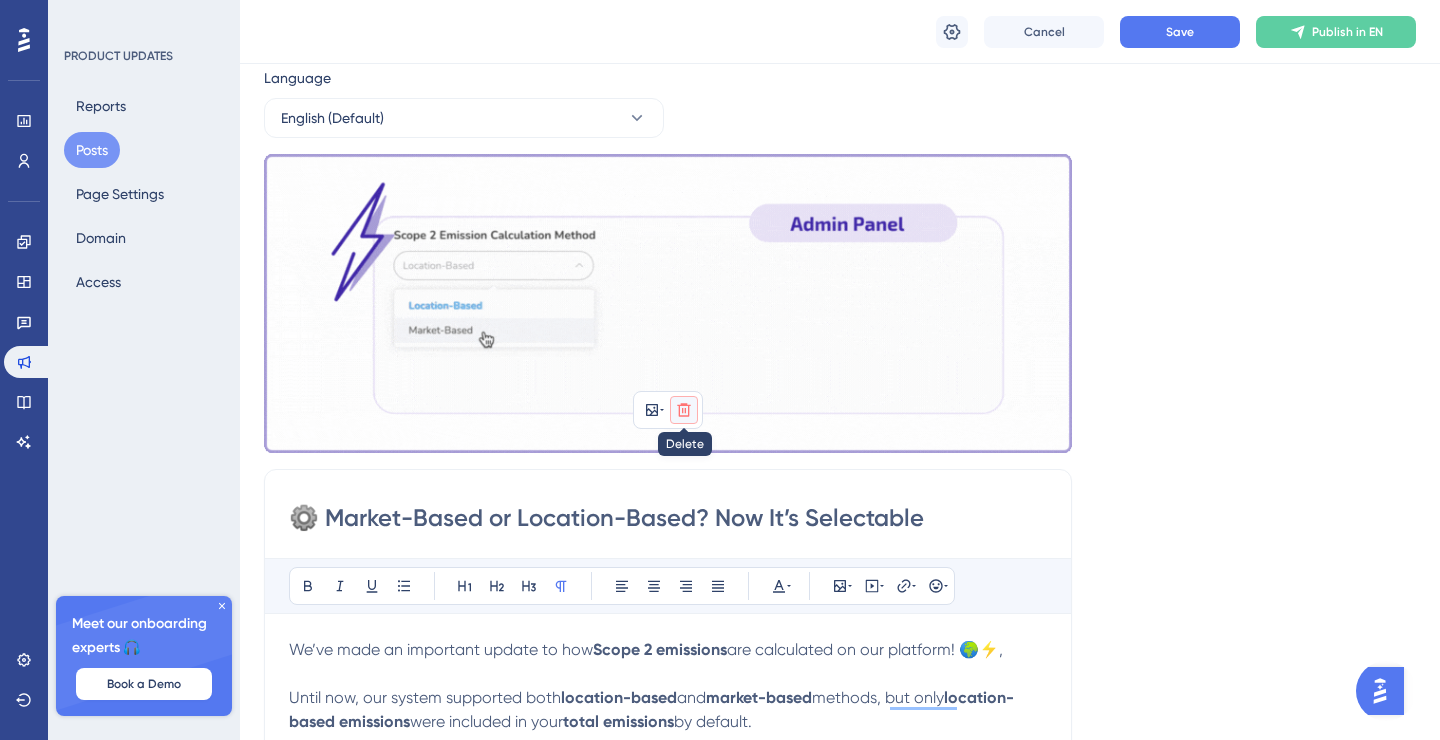 click 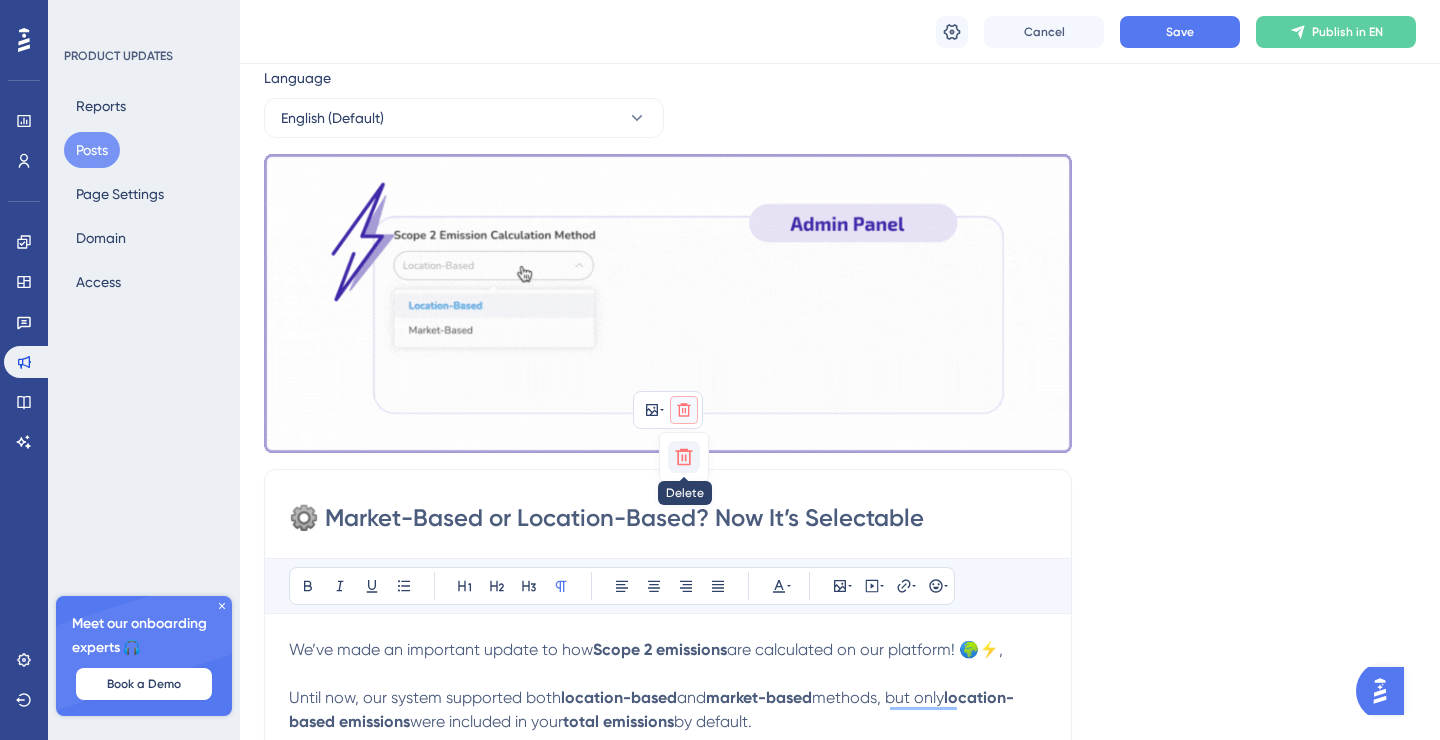 click 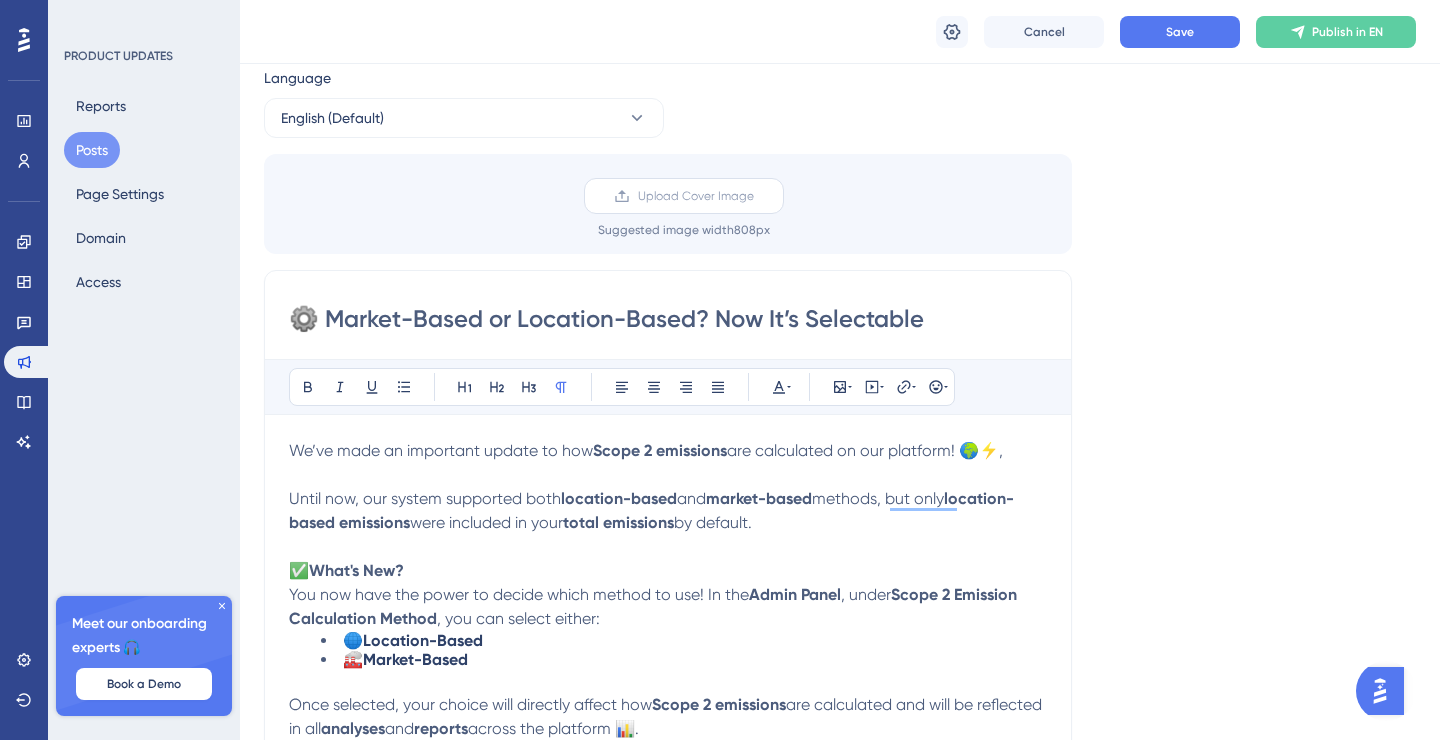 click on "Upload Cover Image" at bounding box center [696, 196] 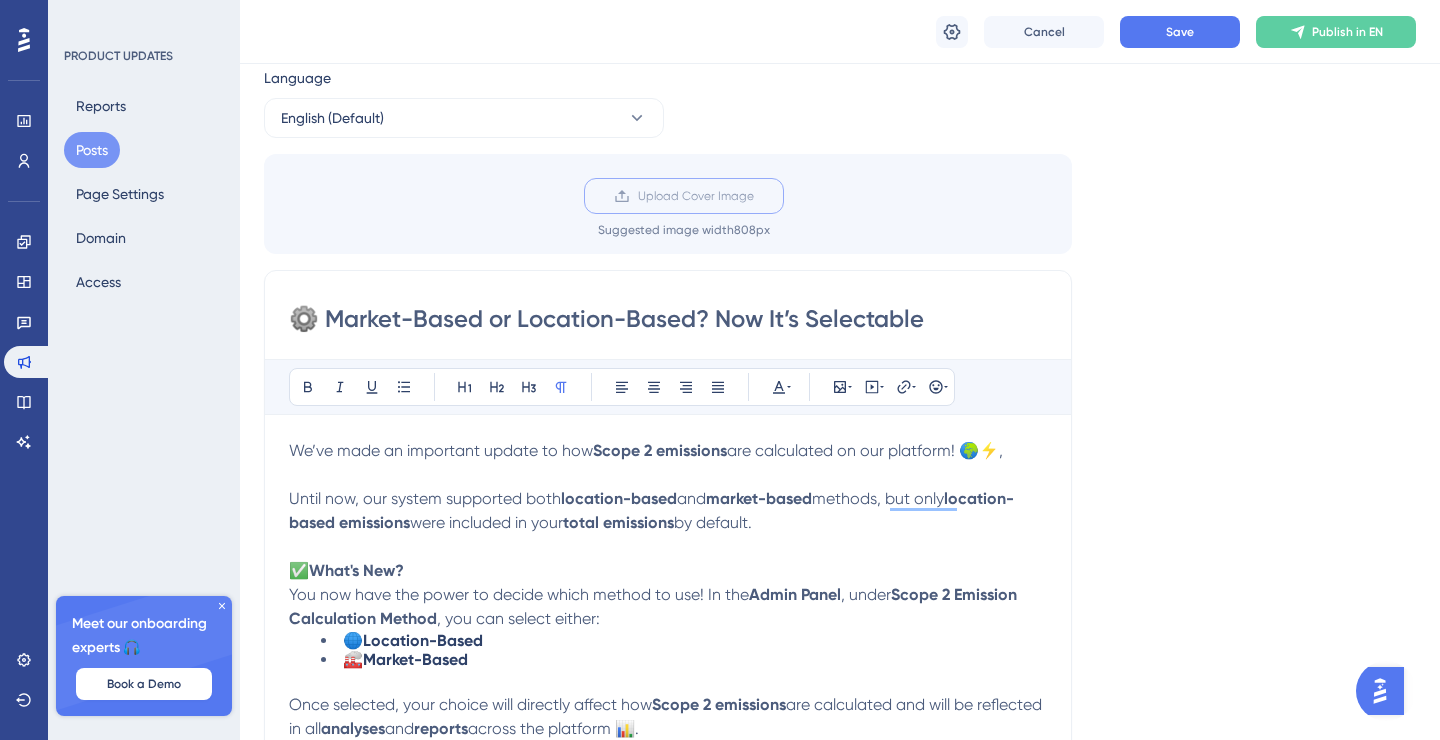 click on "Upload Cover Image" at bounding box center [754, 196] 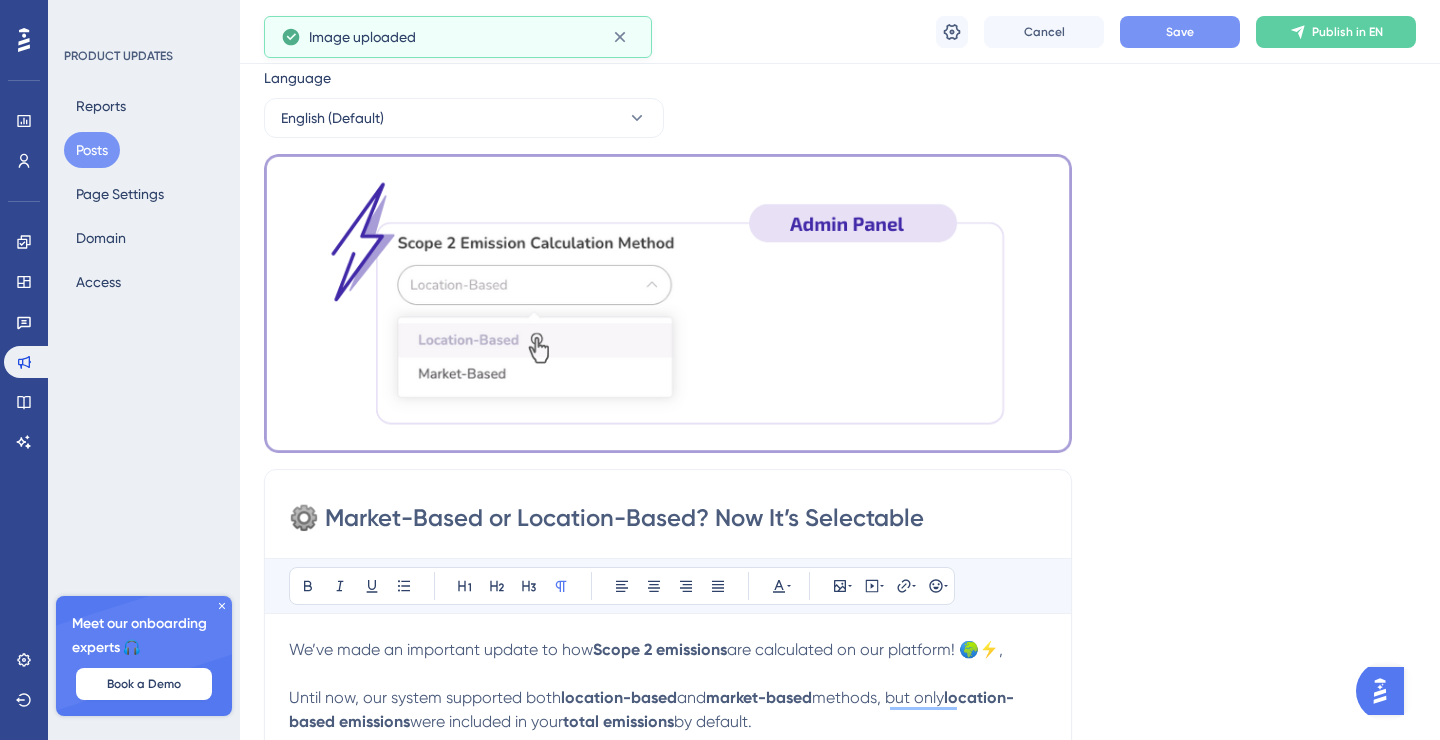 click on "Save" at bounding box center (1180, 32) 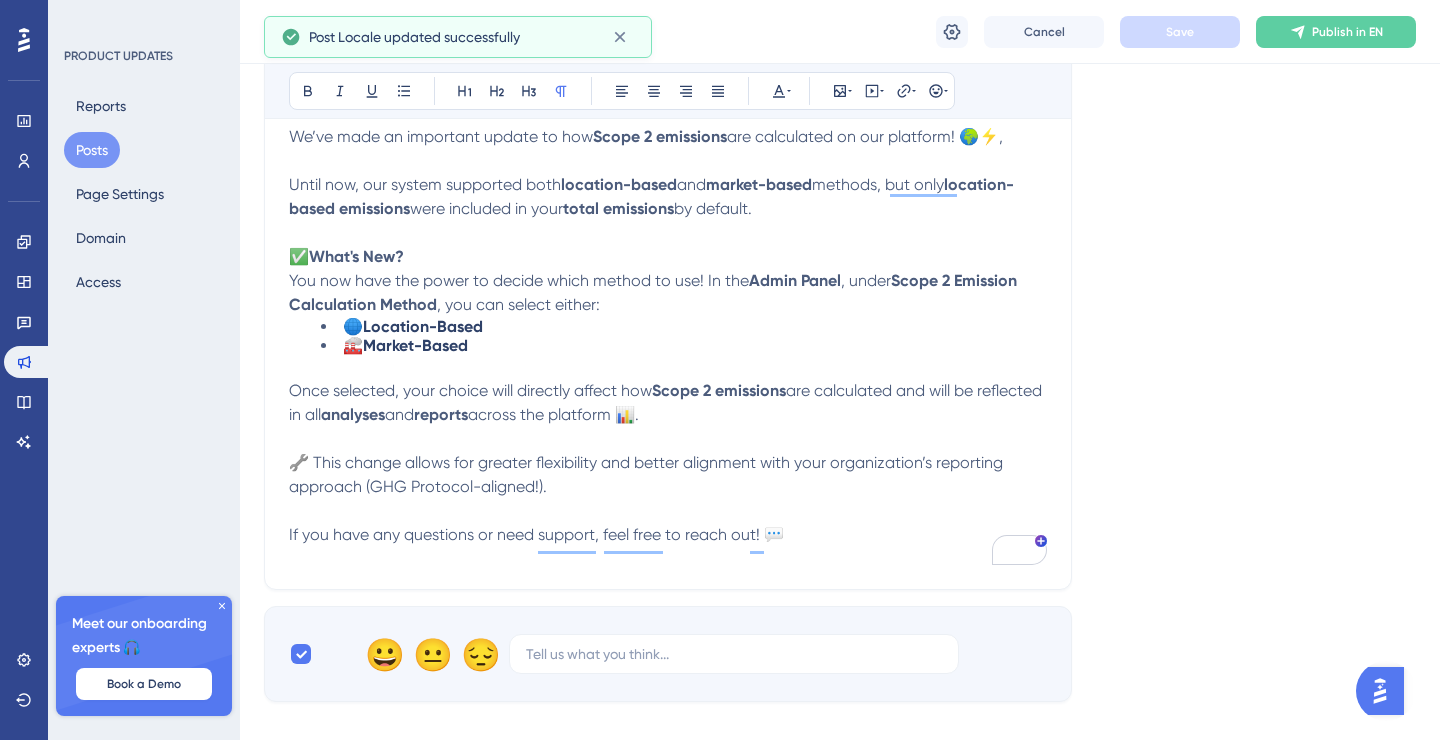 scroll, scrollTop: 0, scrollLeft: 0, axis: both 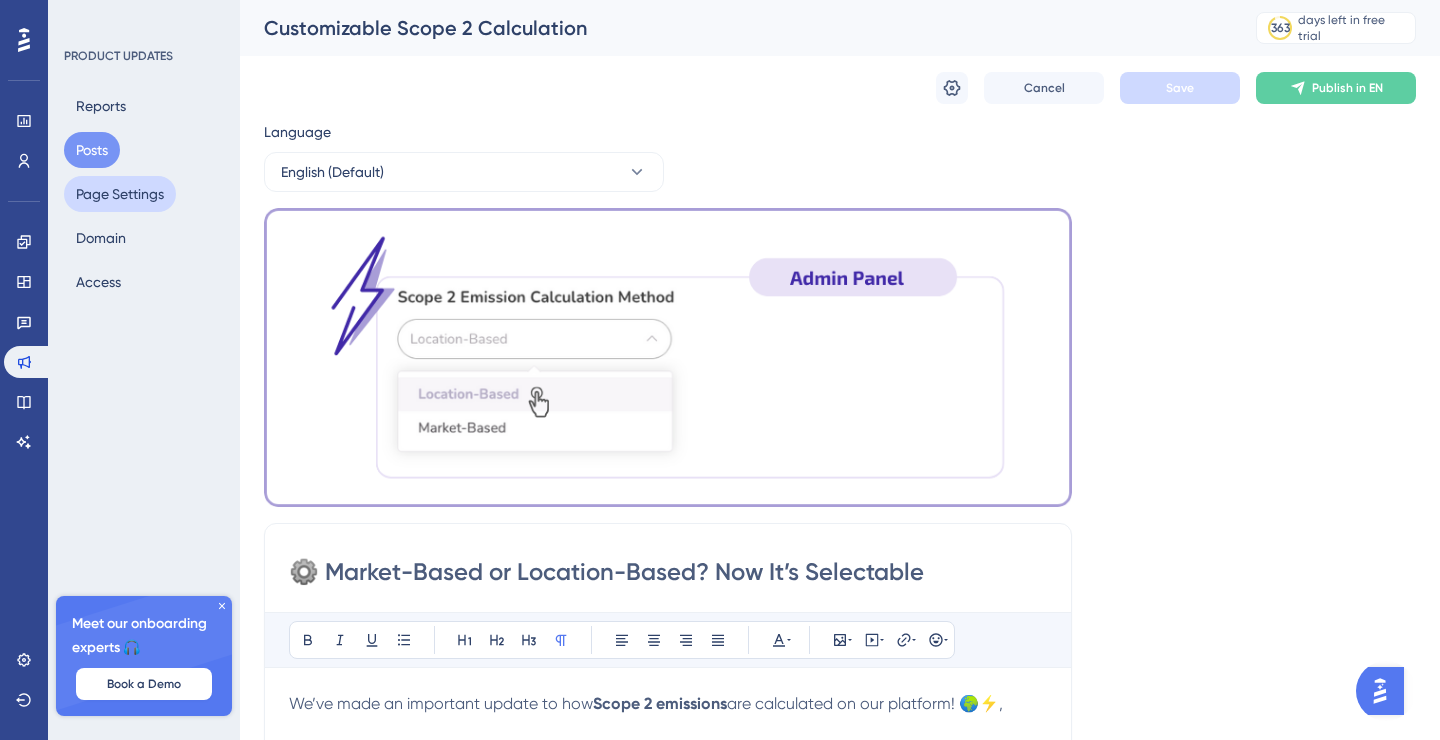 click on "Page Settings" at bounding box center (120, 194) 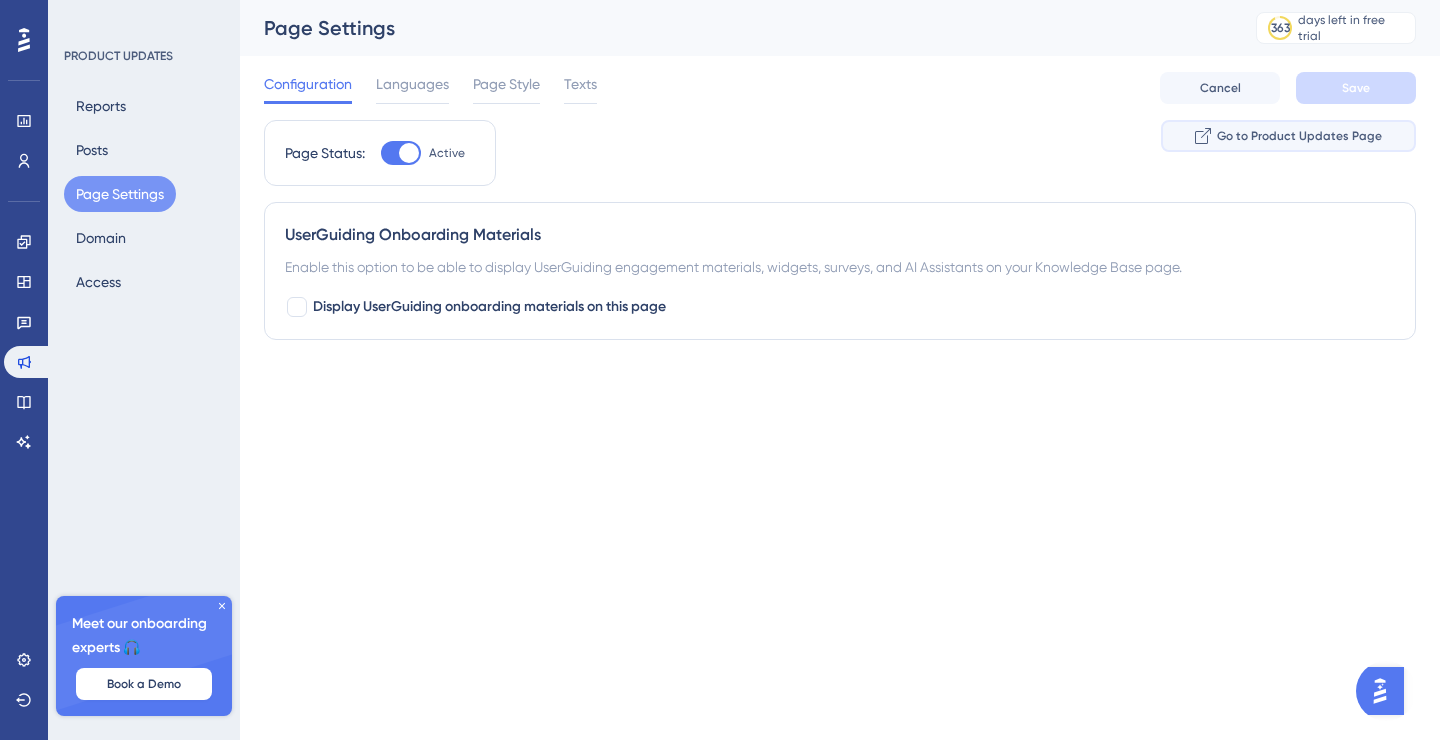 click on "Go to Product Updates Page" at bounding box center [1299, 136] 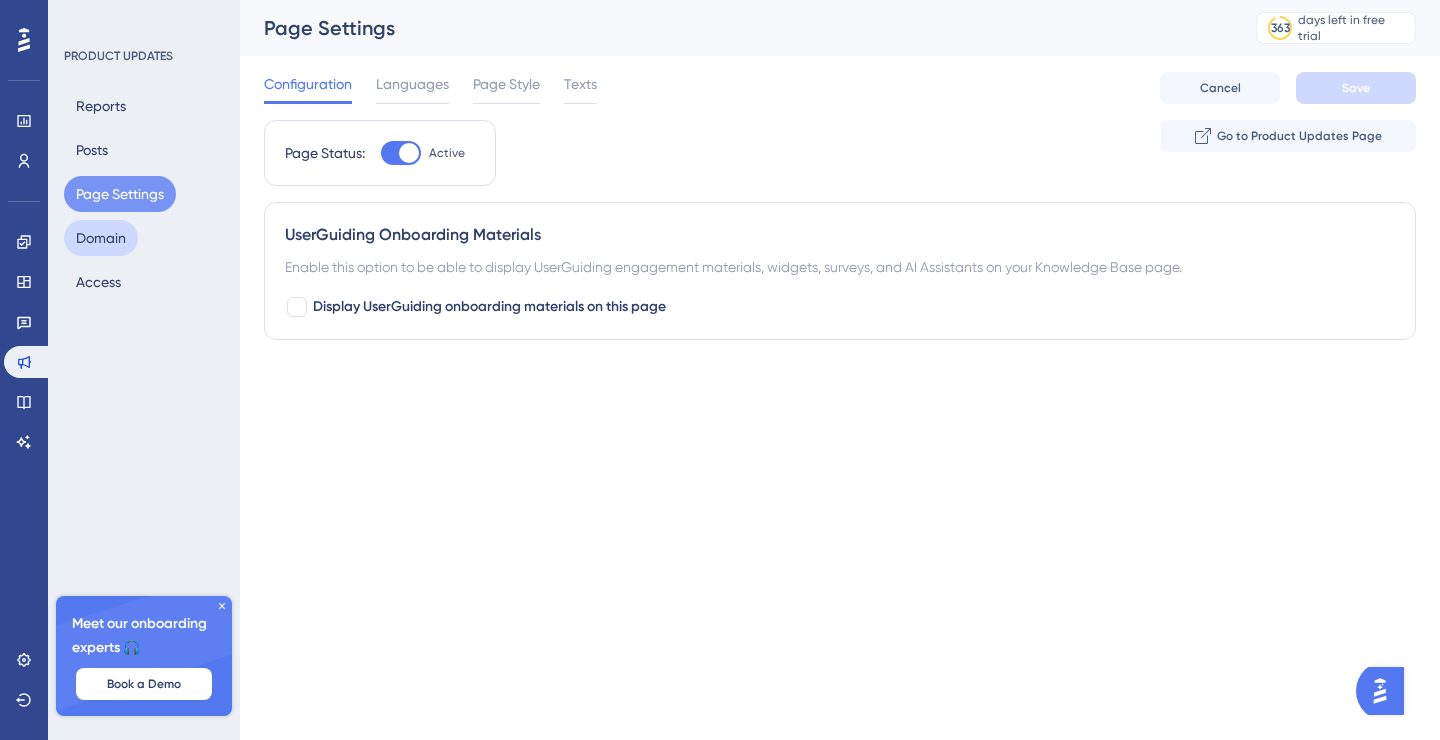 click on "Domain" at bounding box center [101, 238] 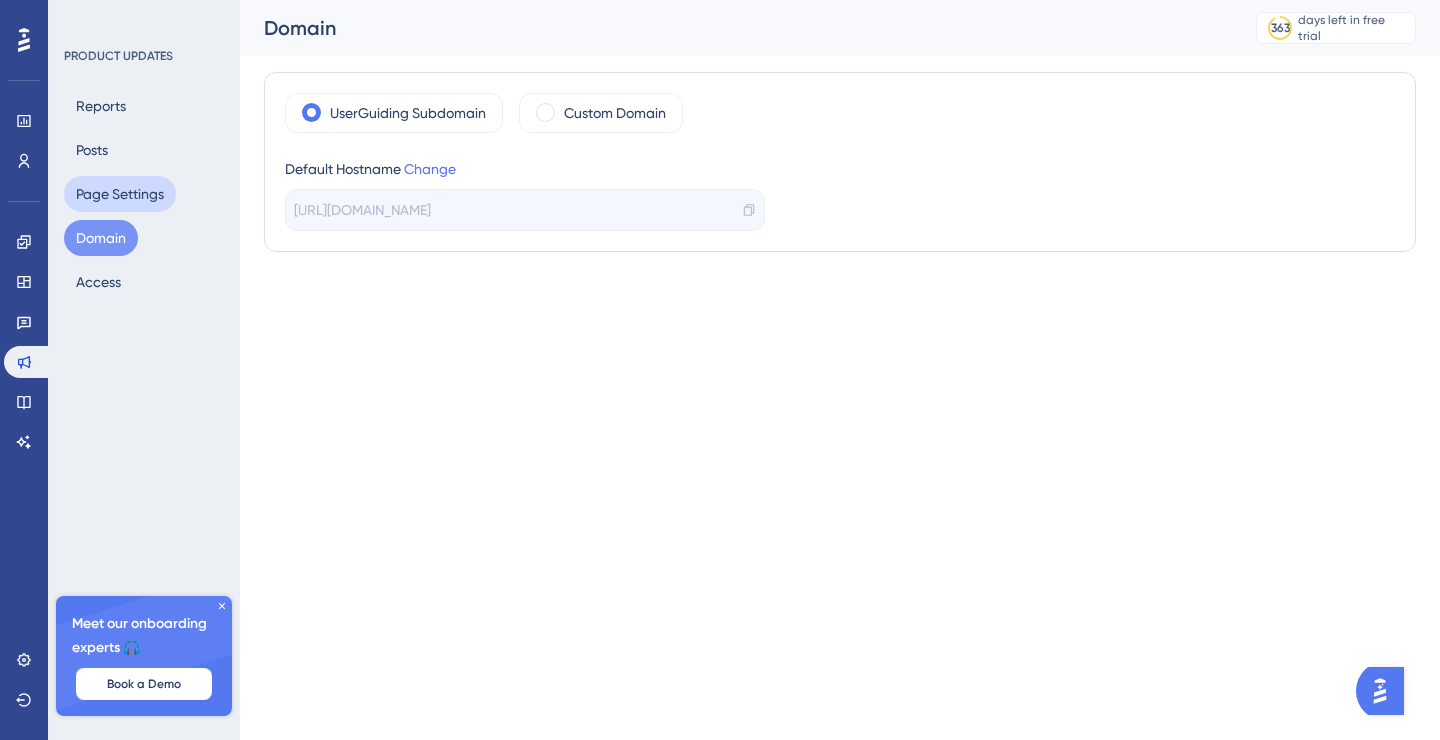 click on "Page Settings" at bounding box center [120, 194] 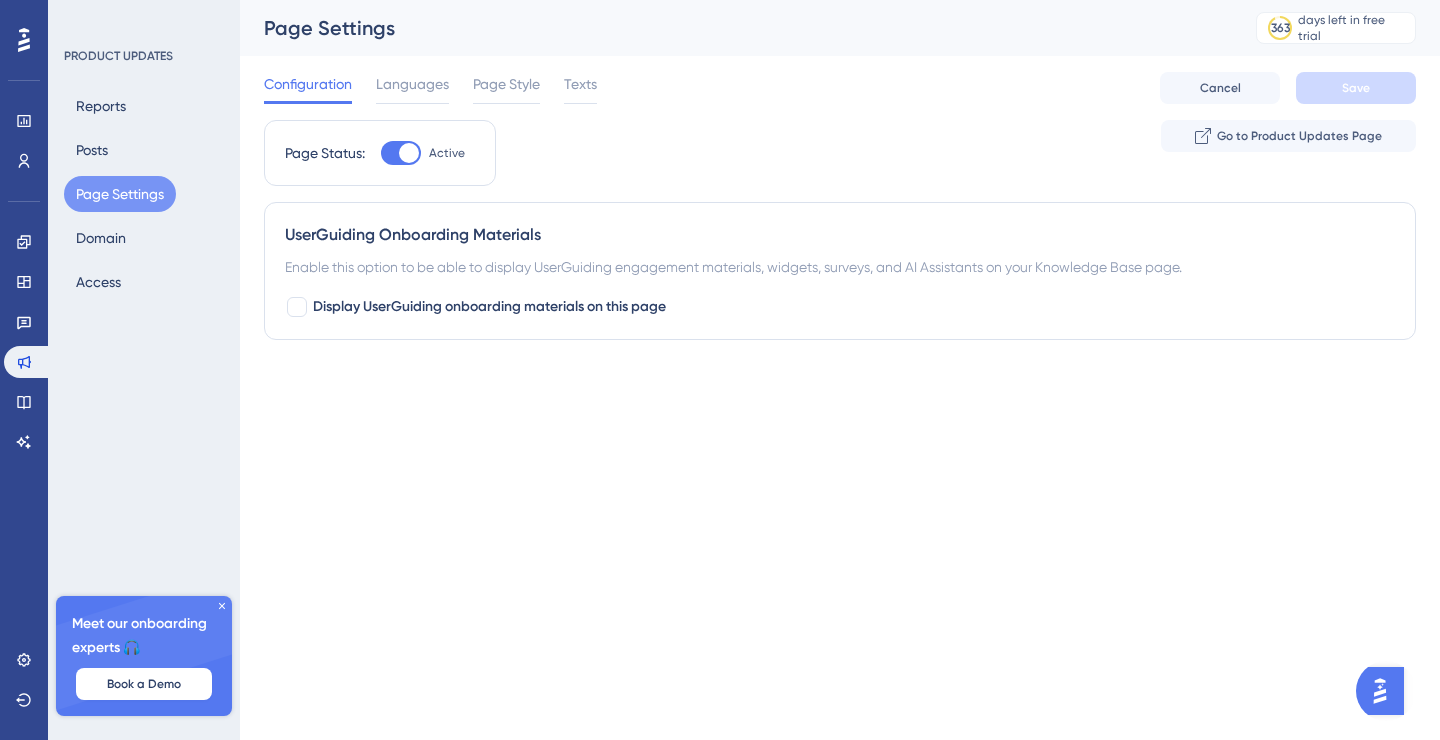 click at bounding box center (401, 153) 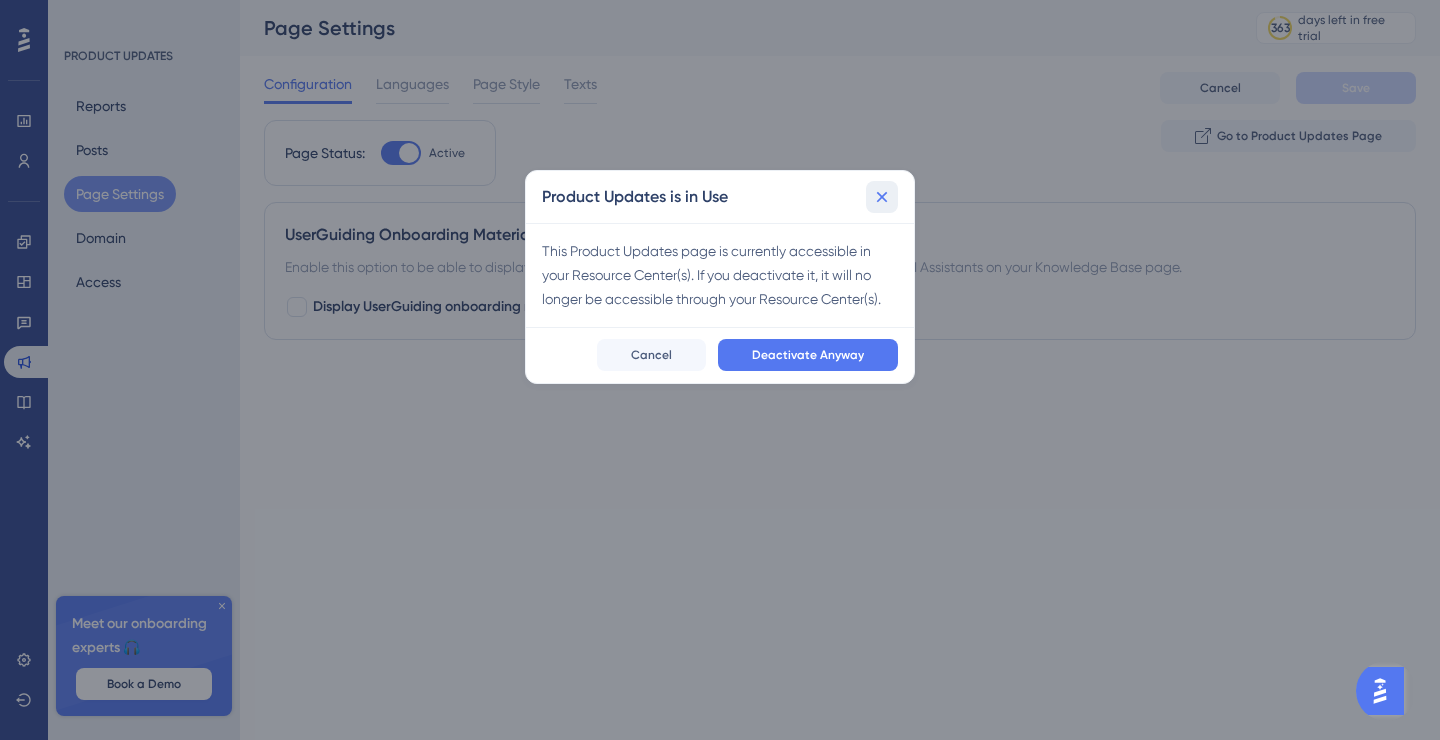 click 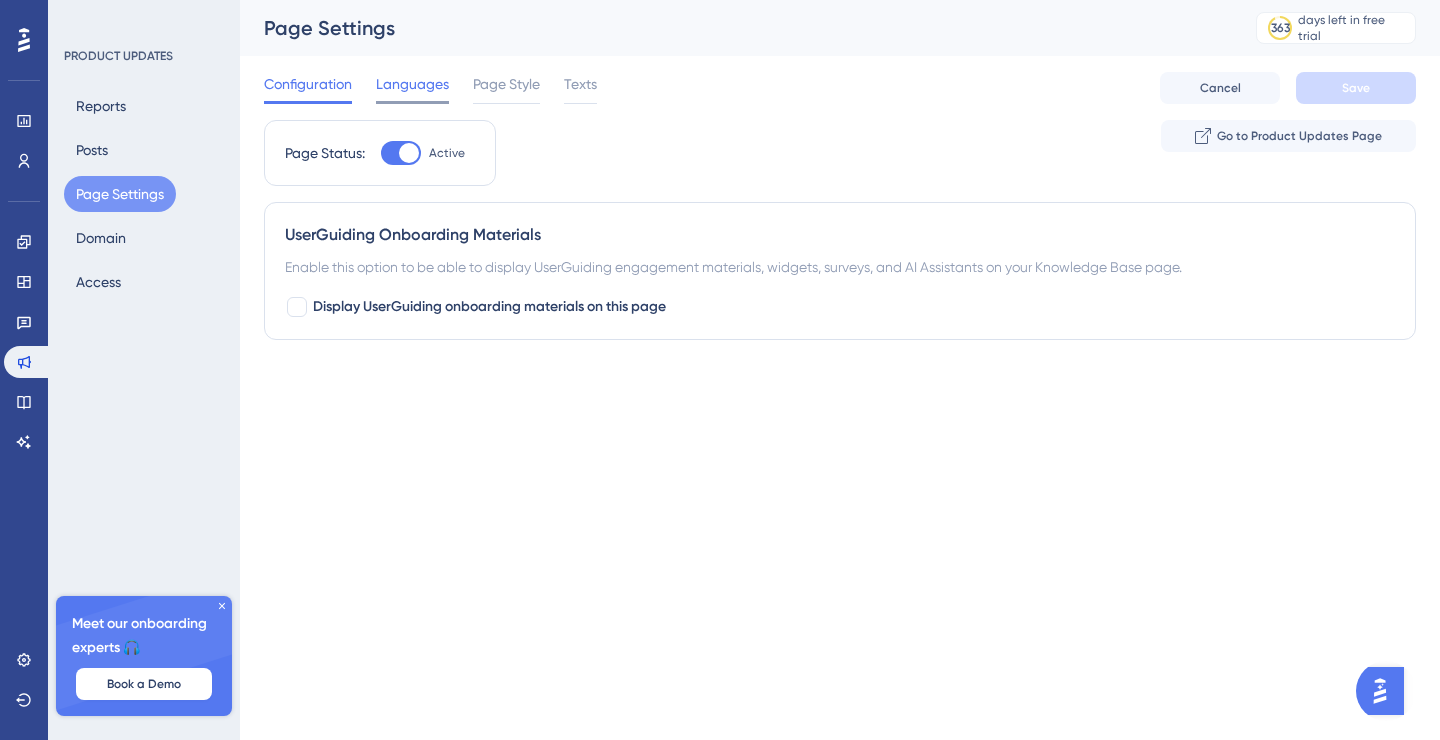 click on "Languages" at bounding box center [412, 84] 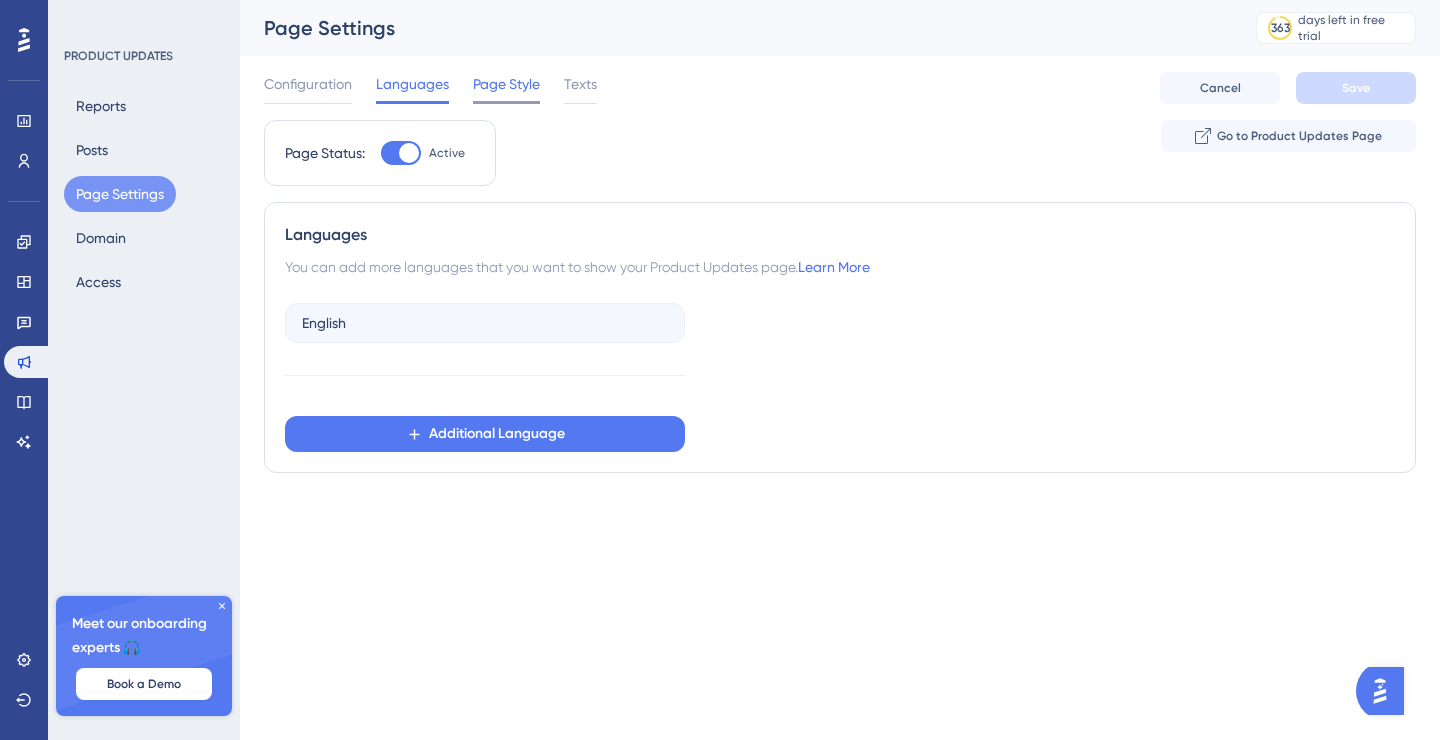 click on "Page Style" at bounding box center (506, 84) 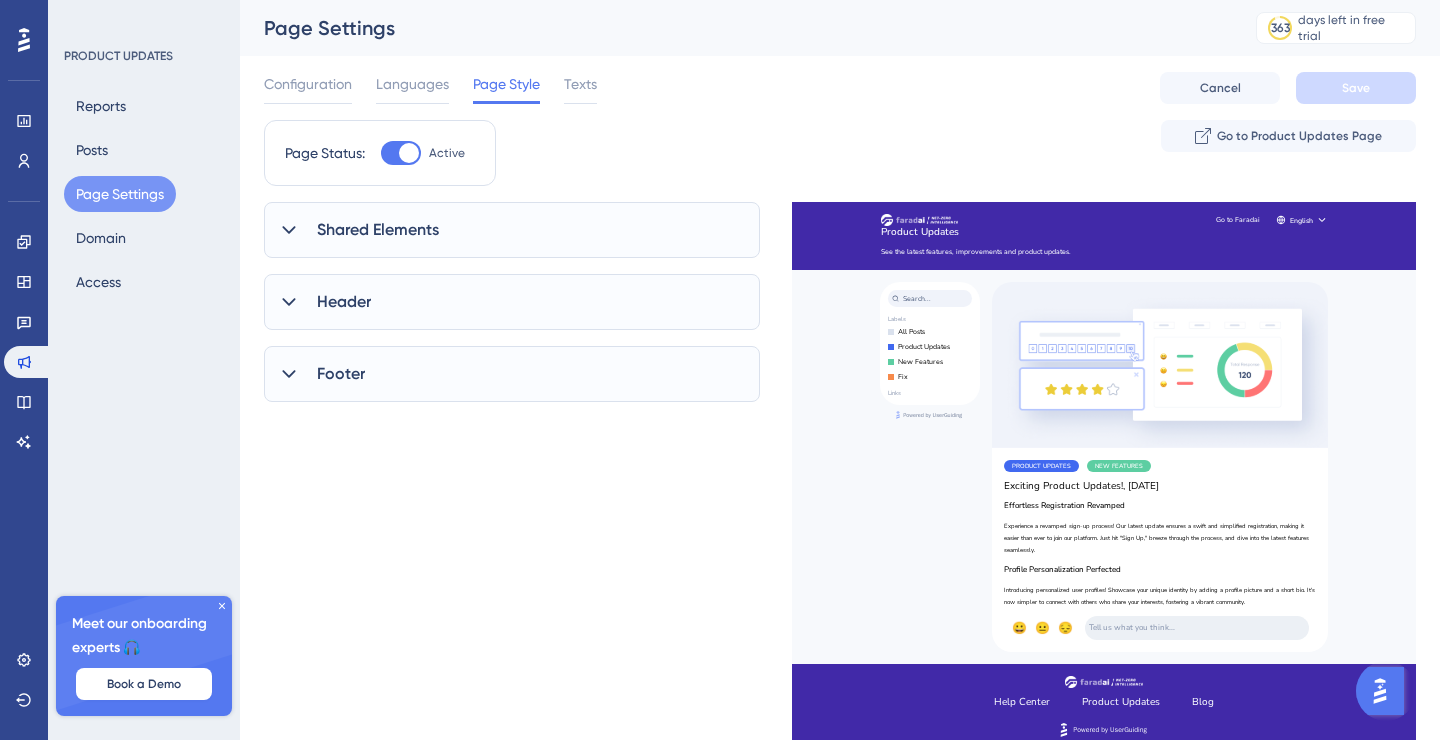 scroll, scrollTop: 0, scrollLeft: 0, axis: both 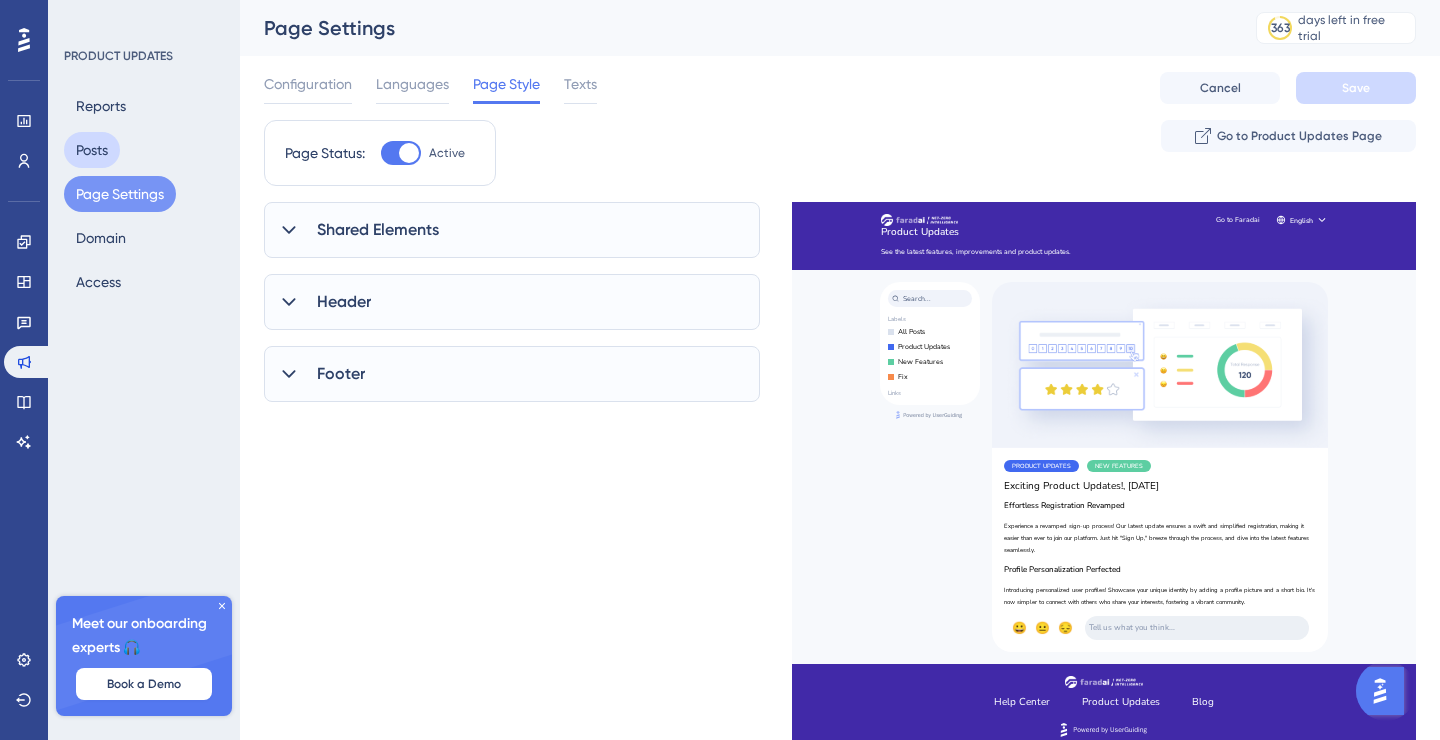 click on "Posts" at bounding box center (92, 150) 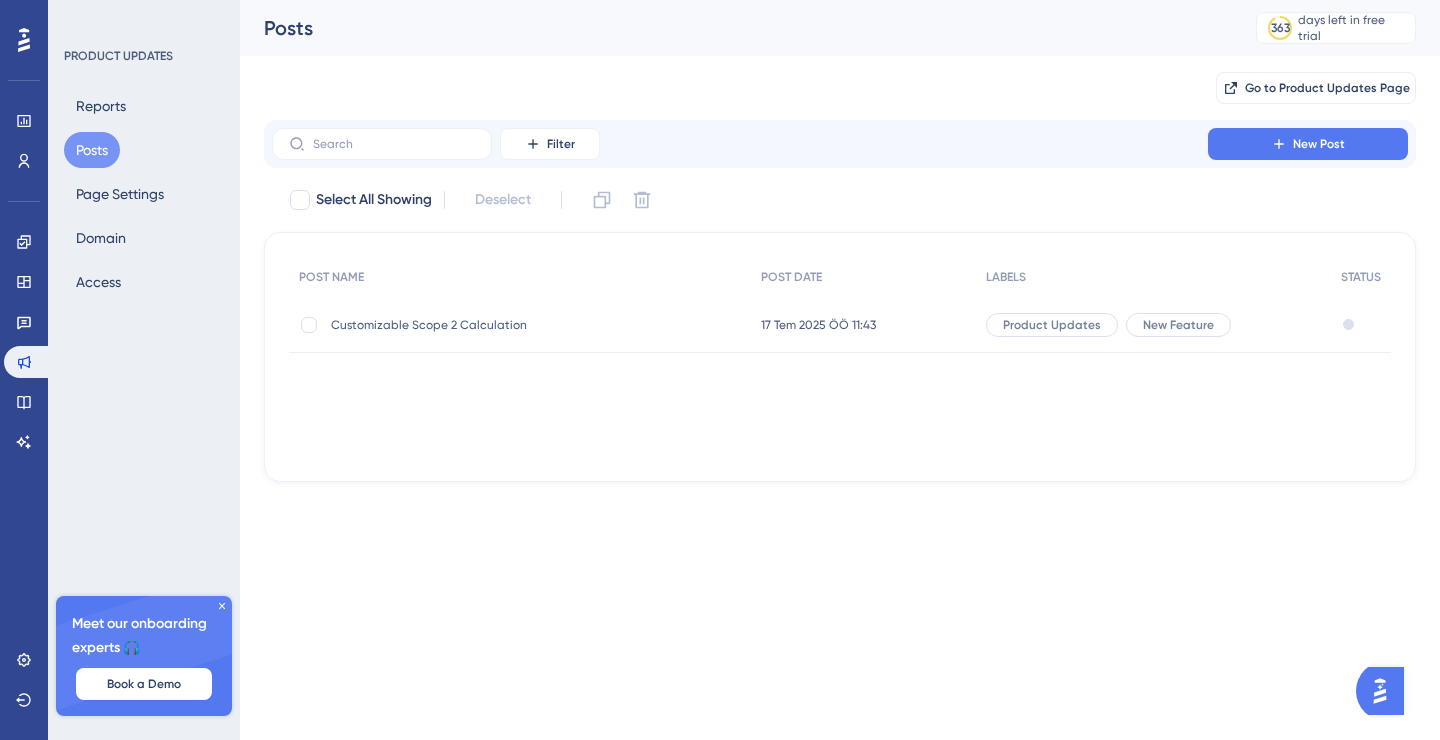 click on "Performance Users Engagement Widgets Feedback Product Updates Knowledge Base AI Assistant Settings Logout PRODUCT UPDATES Reports Posts Page Settings Domain Access Meet our onboarding experts 🎧 Book a Demo Upgrade Plan Posts 363 days left in free trial Click to see  upgrade options Go to Product Updates Page Filter New Post Select All Showing Deselect POST NAME POST DATE LABELS STATUS Customizable Scope 2 Calculation Customizable Scope 2 Calculation 17 Tem 2025 ÖÖ 11:43 17 Tem 2025 ÖÖ 11:43 Product Updates New Feature Draft" at bounding box center [840, 257] 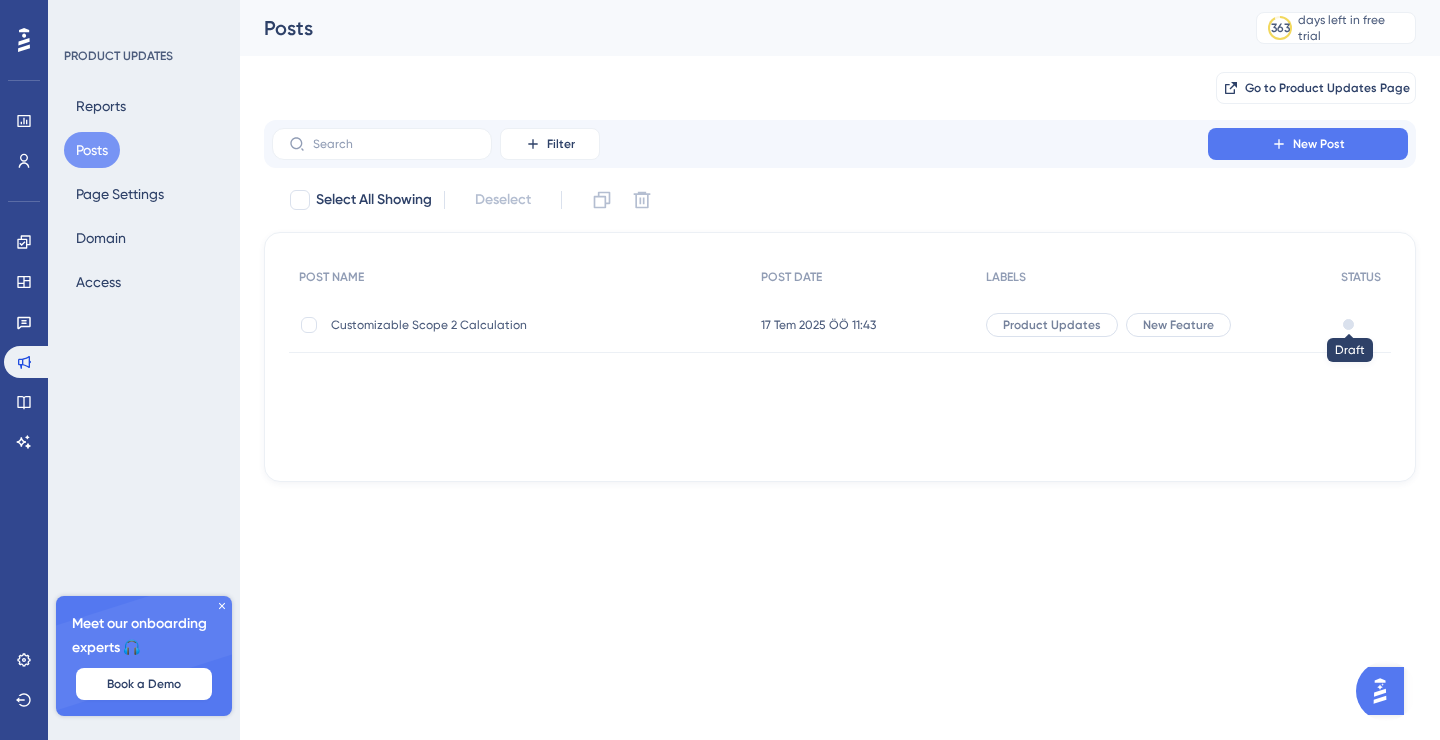 click at bounding box center [1348, 324] 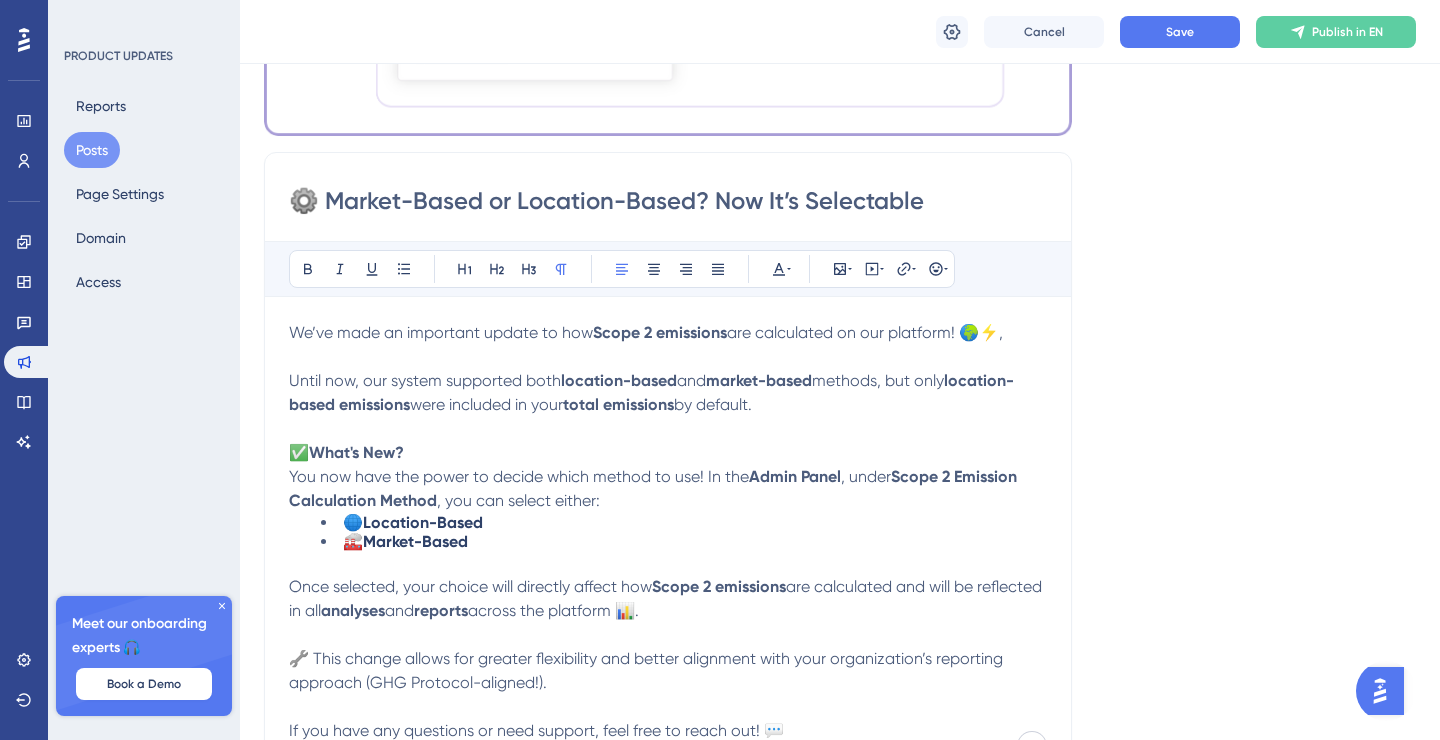 scroll, scrollTop: 0, scrollLeft: 0, axis: both 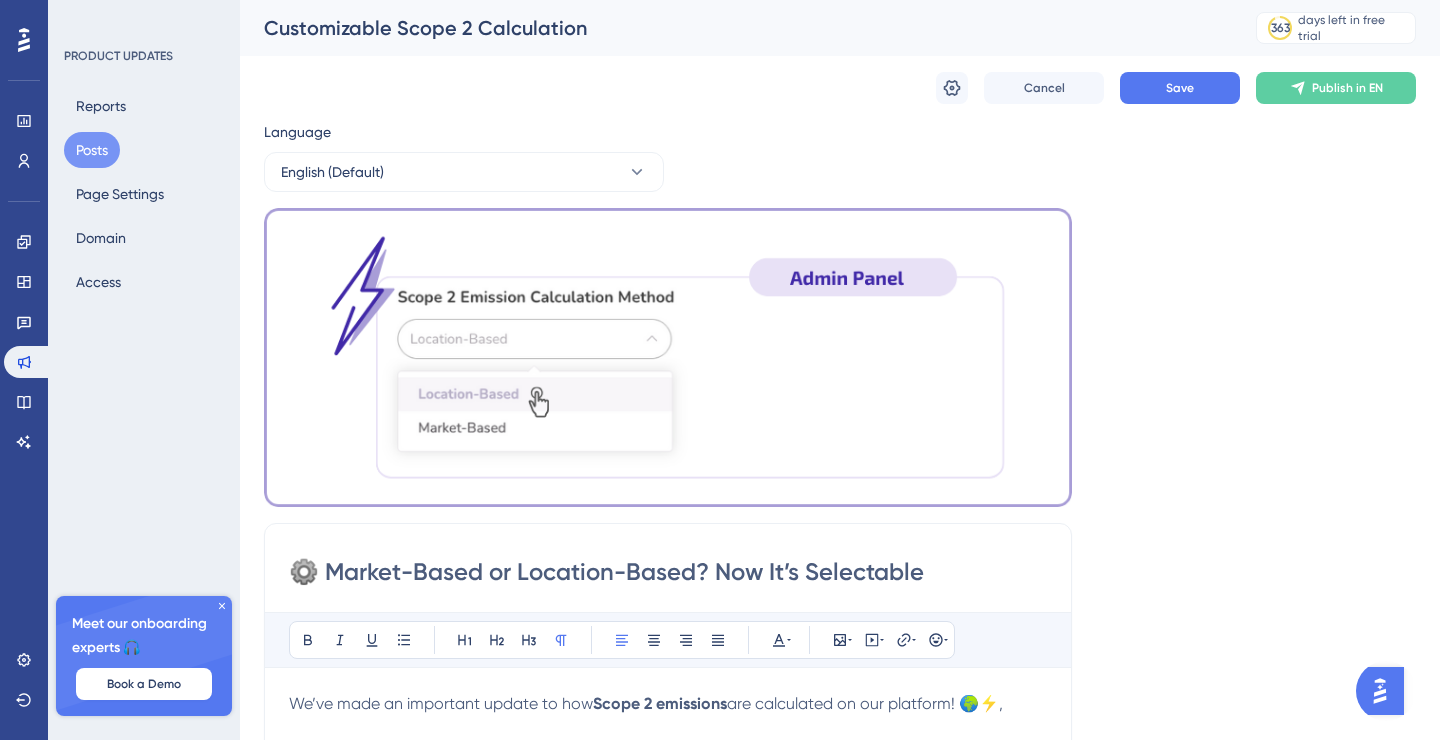 click on "Posts" at bounding box center [92, 150] 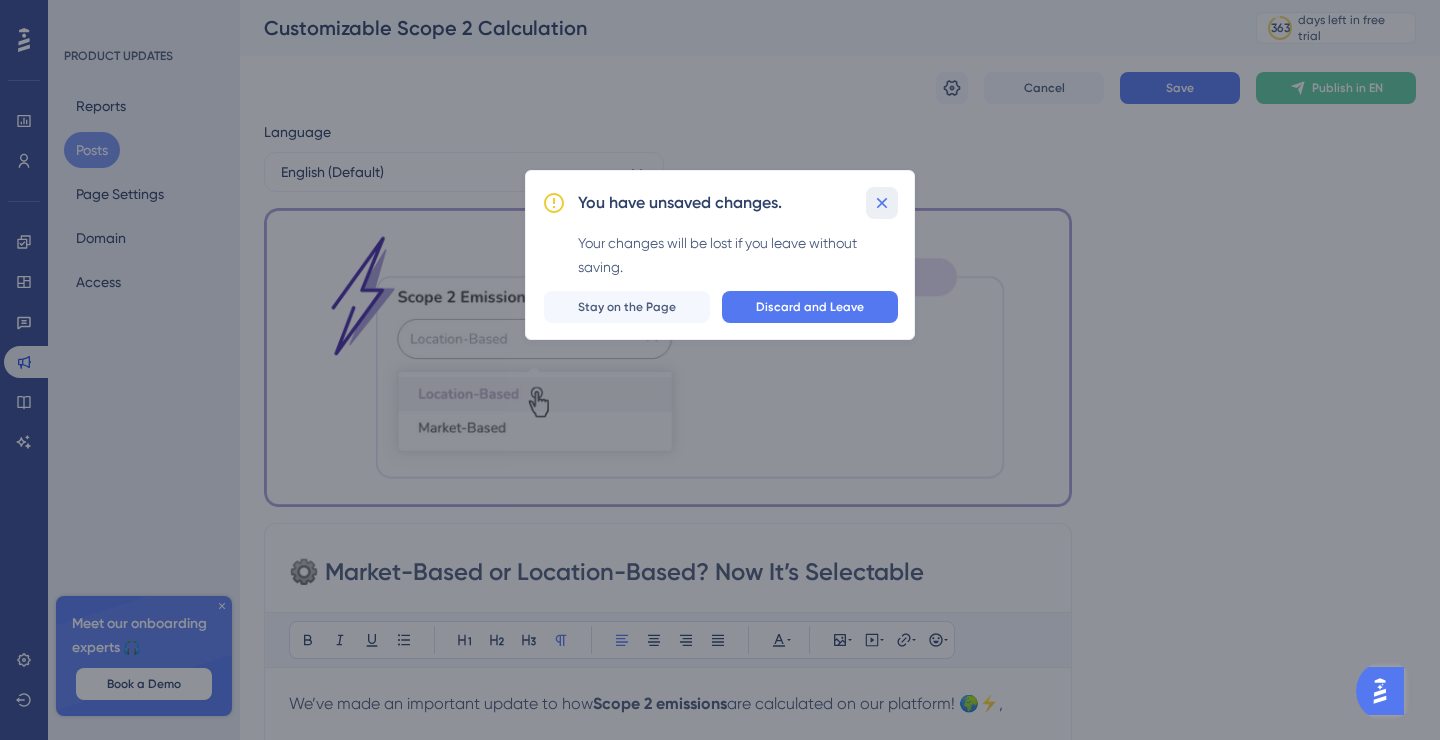 click 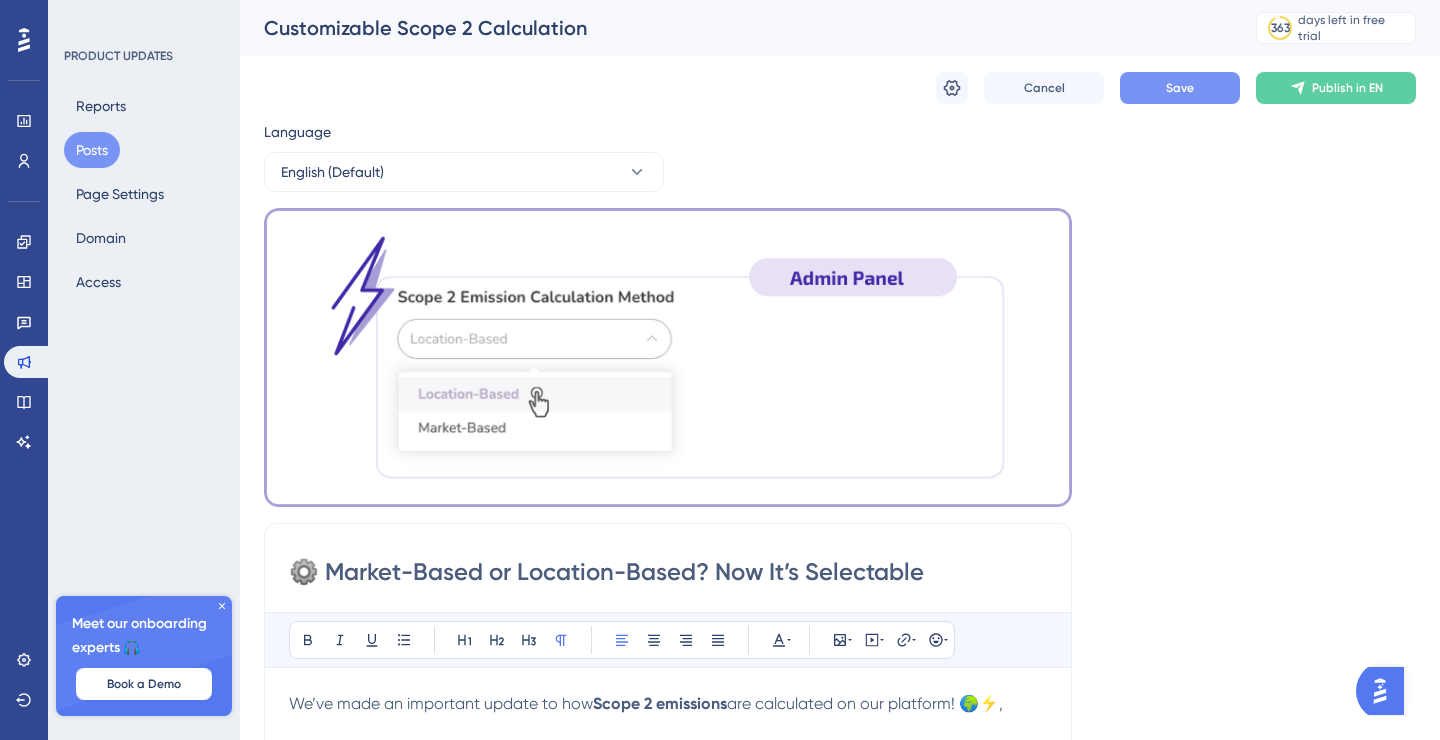 click on "Save" at bounding box center [1180, 88] 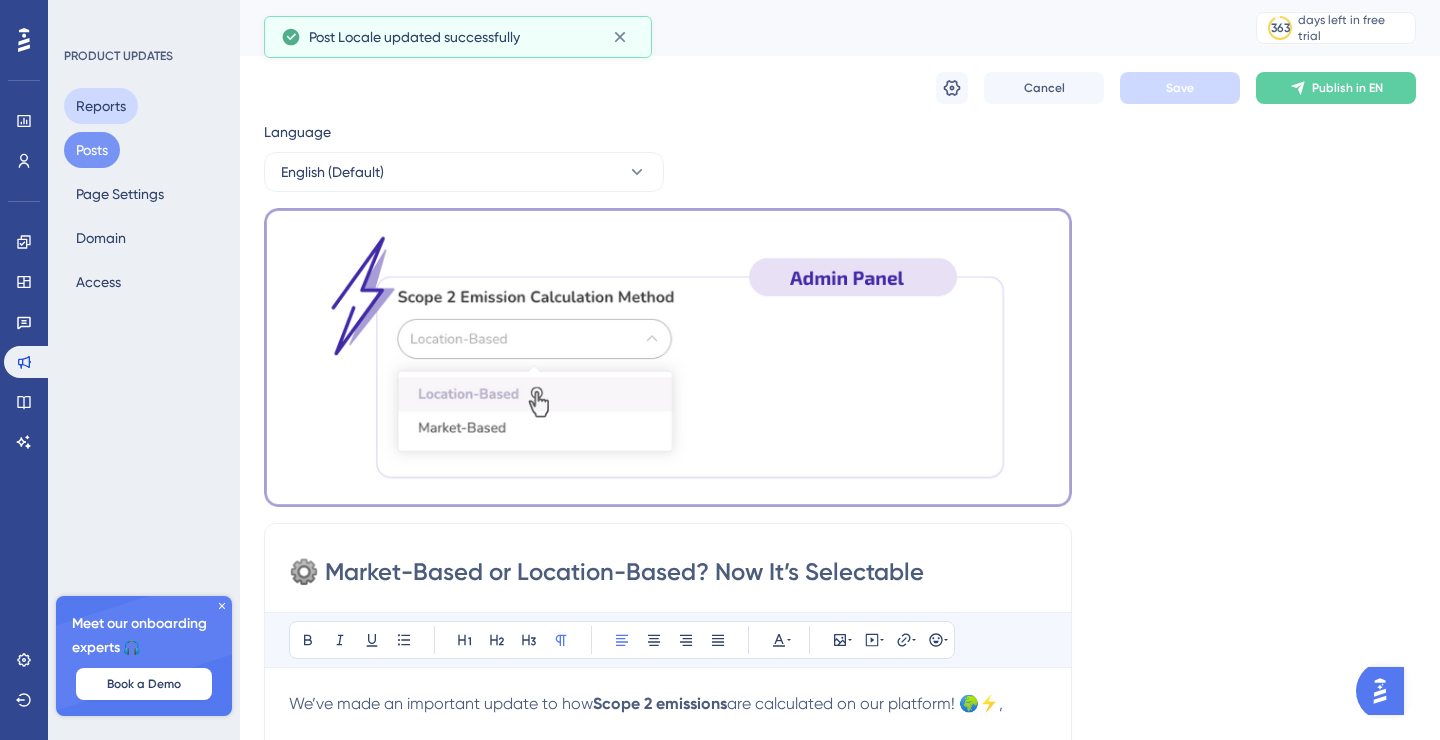 click on "Reports" at bounding box center (101, 106) 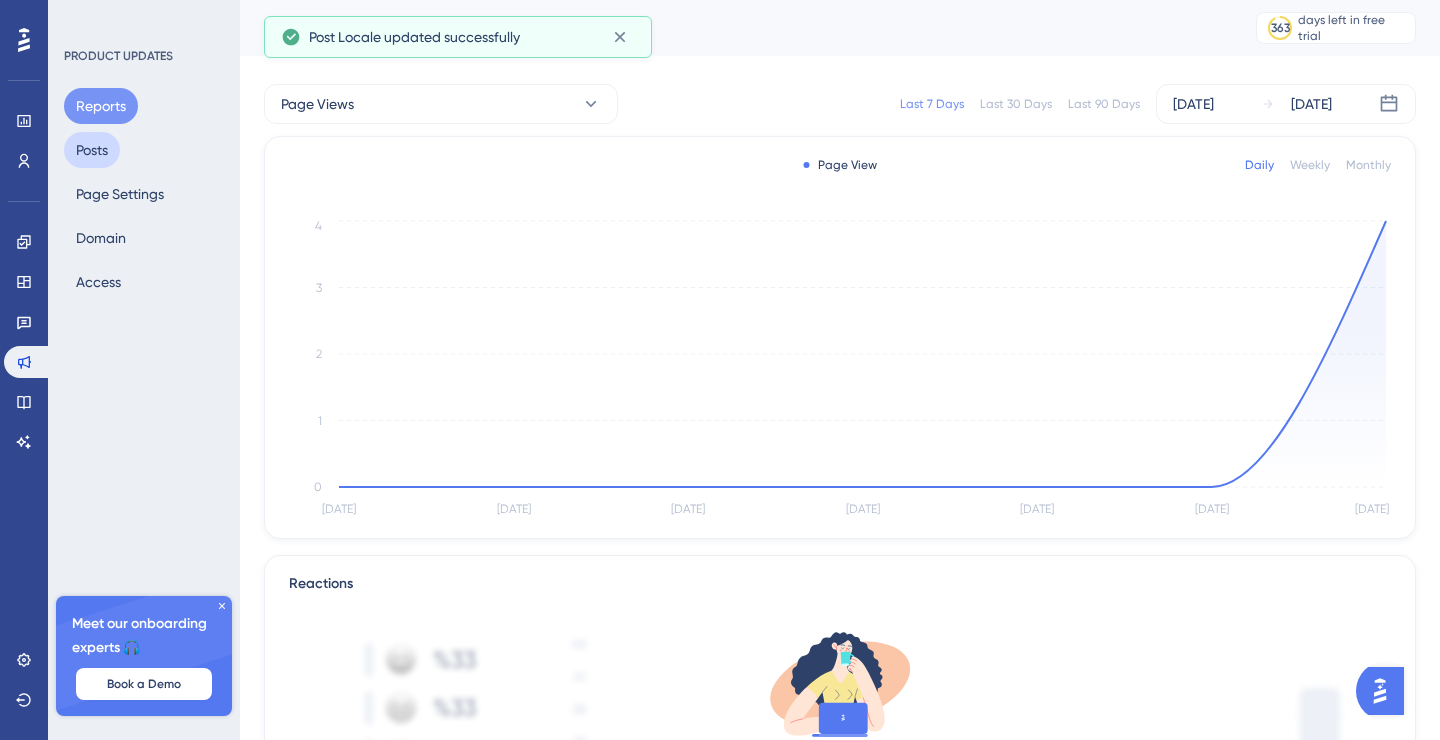 click on "Posts" at bounding box center [92, 150] 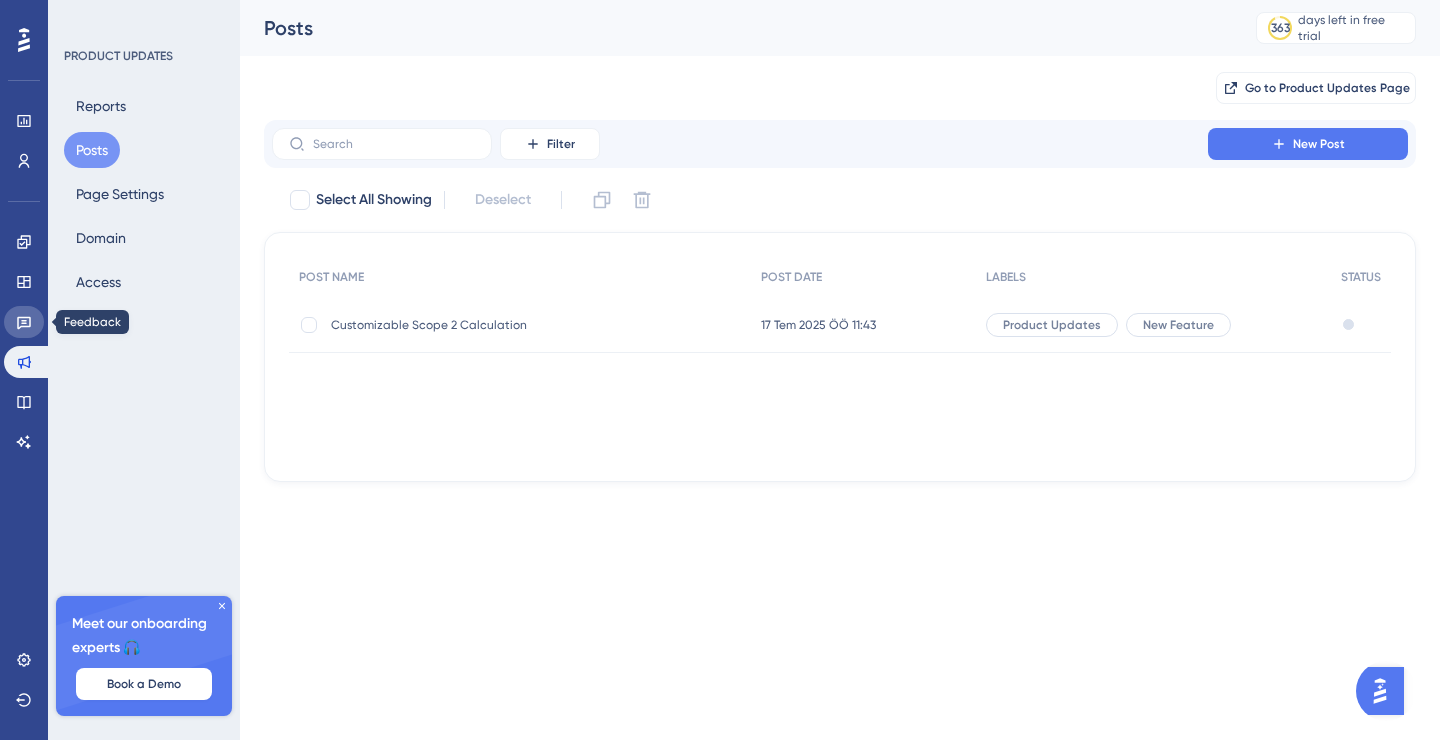 click 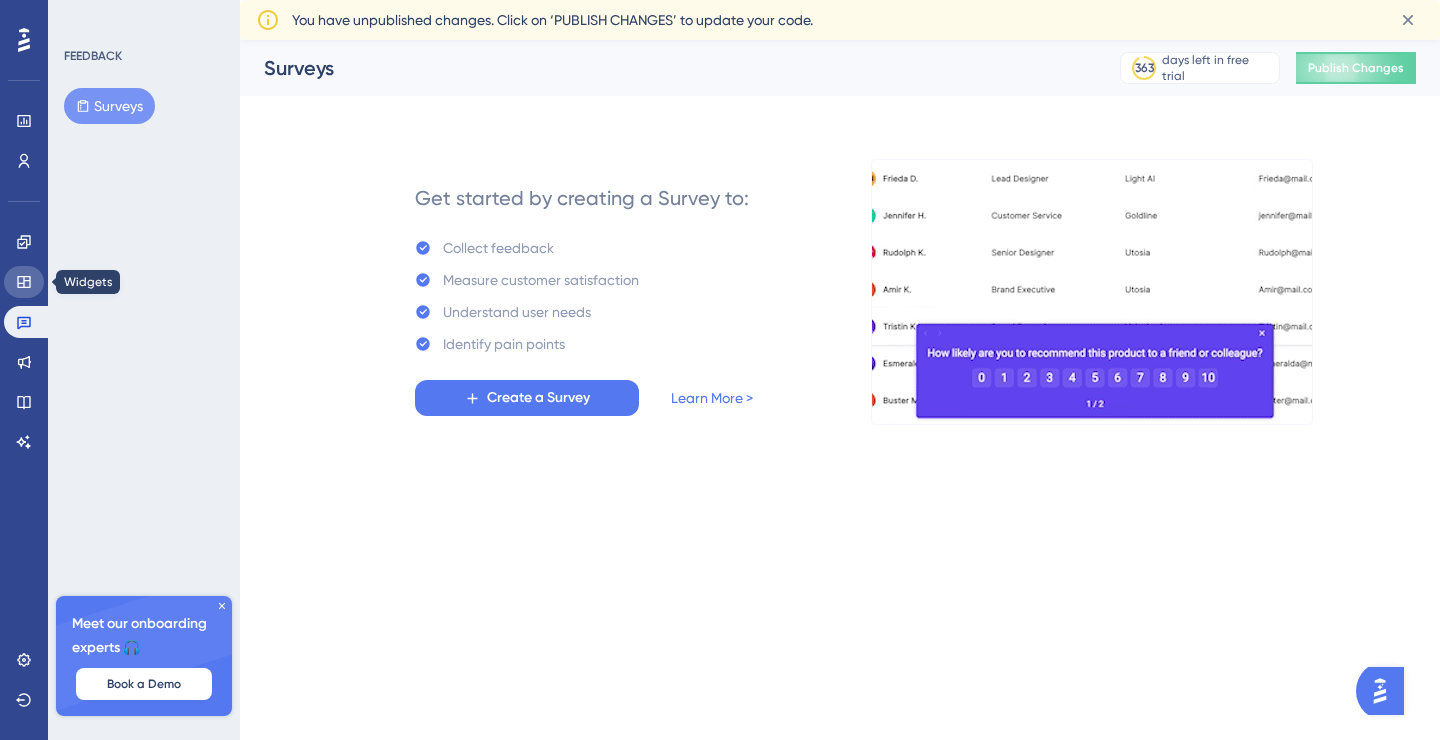 click at bounding box center (24, 282) 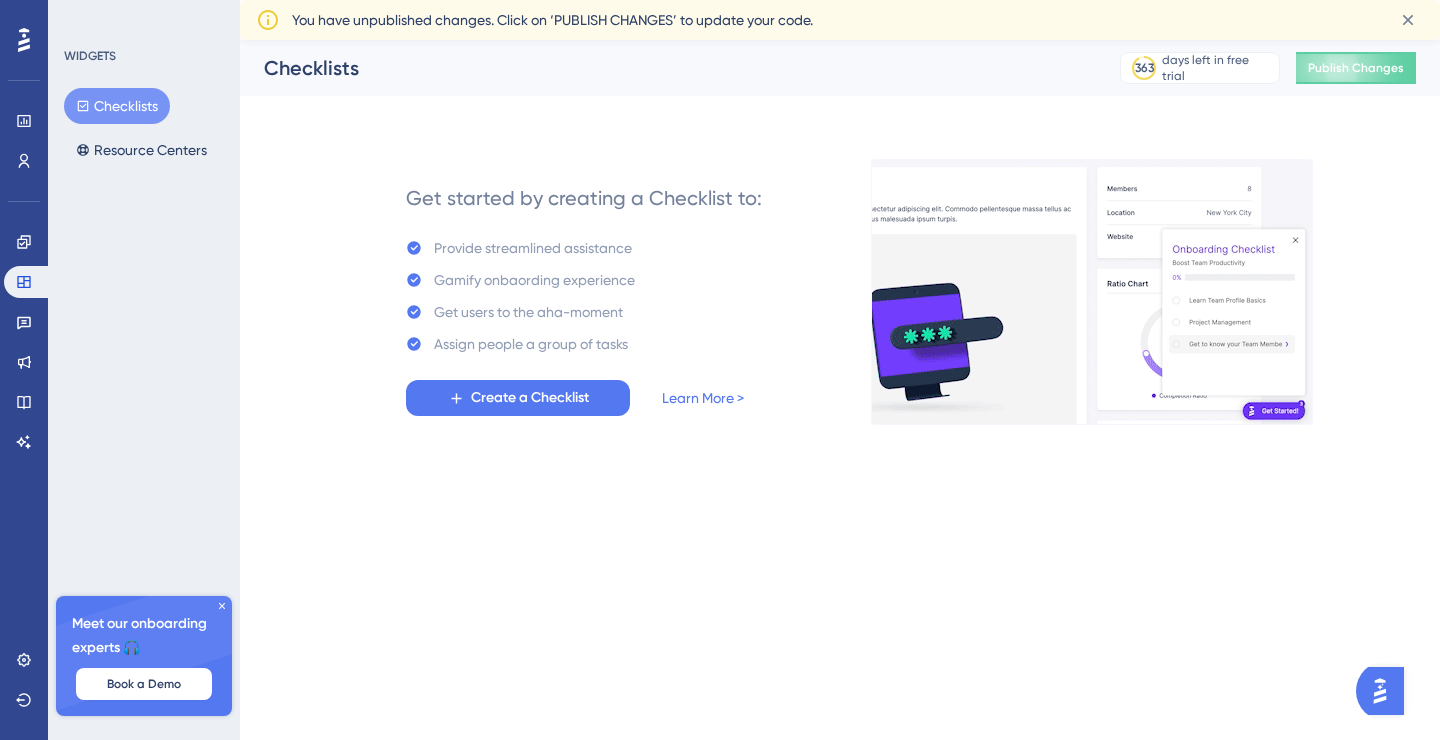 click on "Checklists Resource Centers" at bounding box center (145, 128) 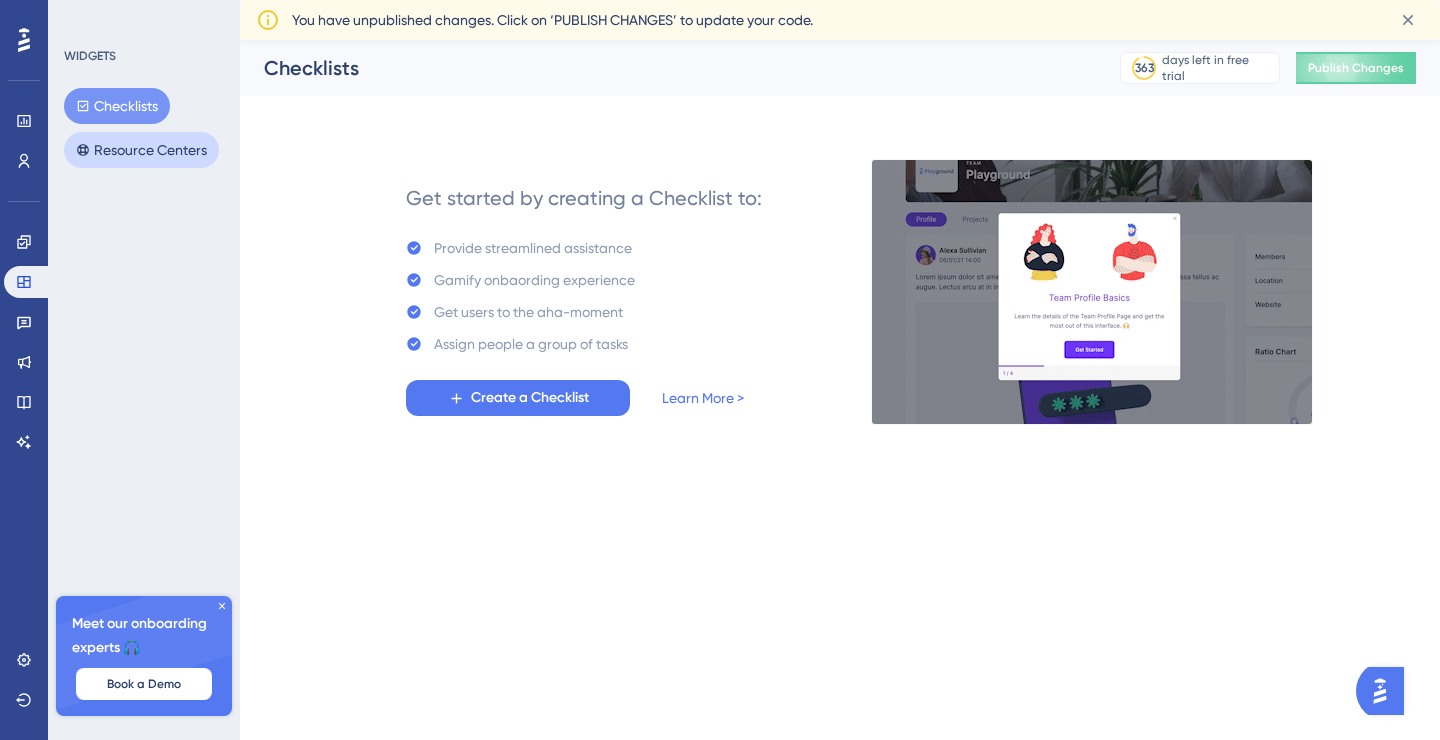 click on "Resource Centers" at bounding box center (141, 150) 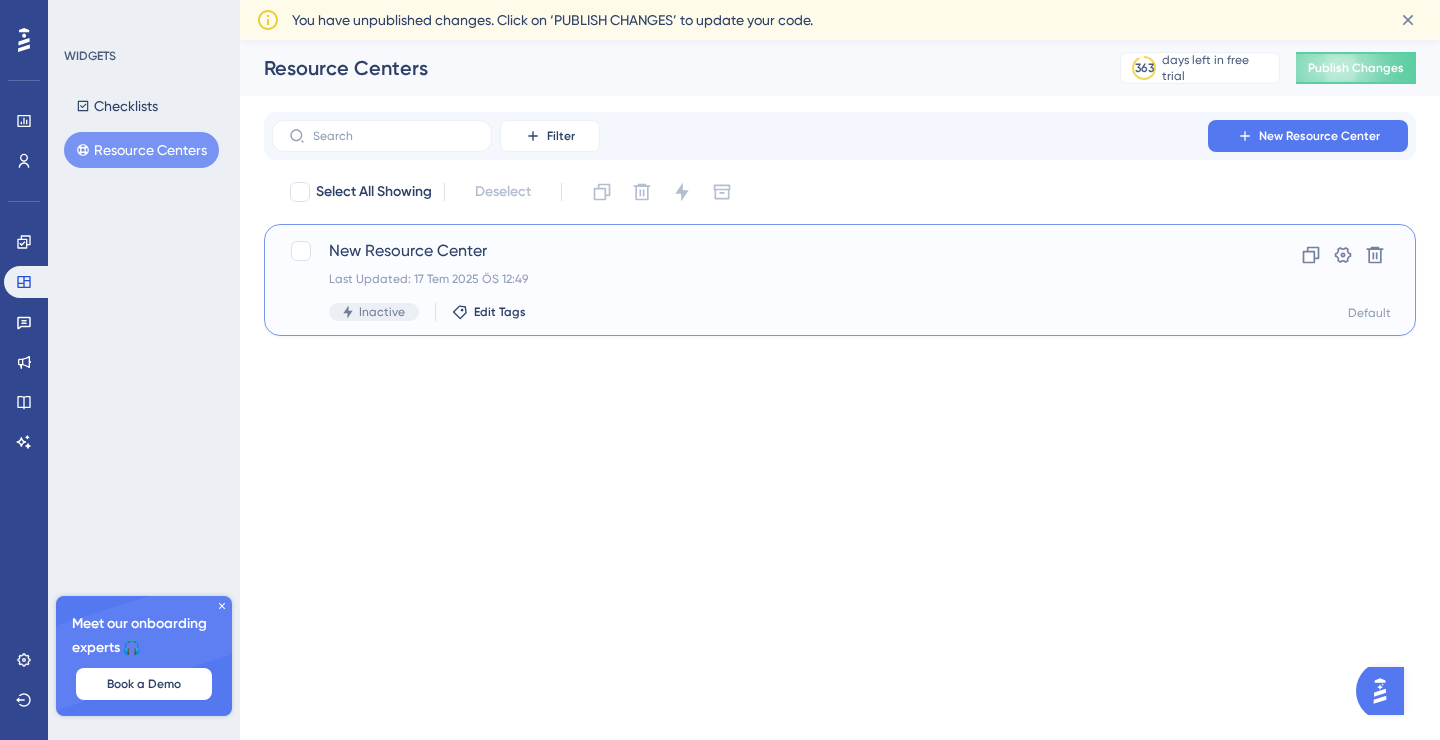 click on "Last Updated: 17 Tem 2025 ÖS 12:49" at bounding box center [760, 279] 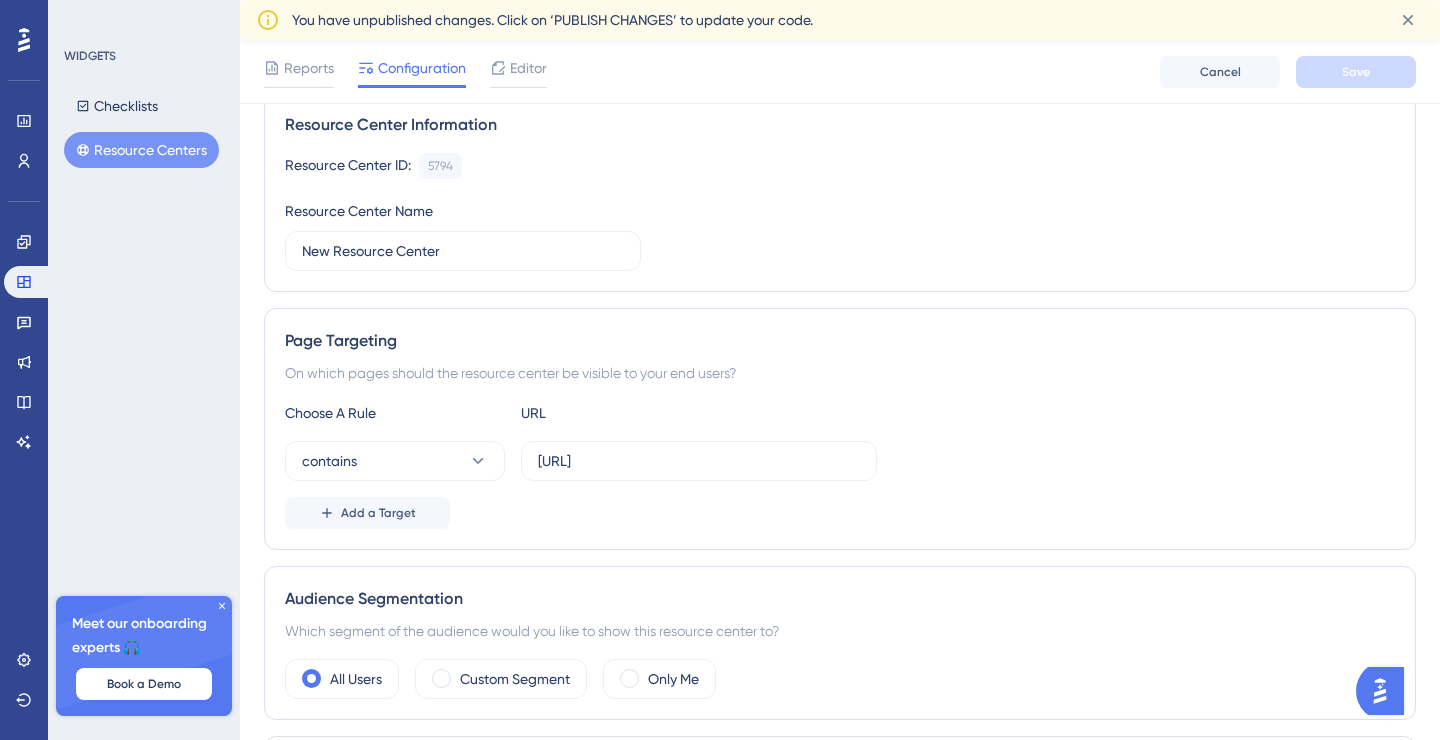 scroll, scrollTop: 18, scrollLeft: 0, axis: vertical 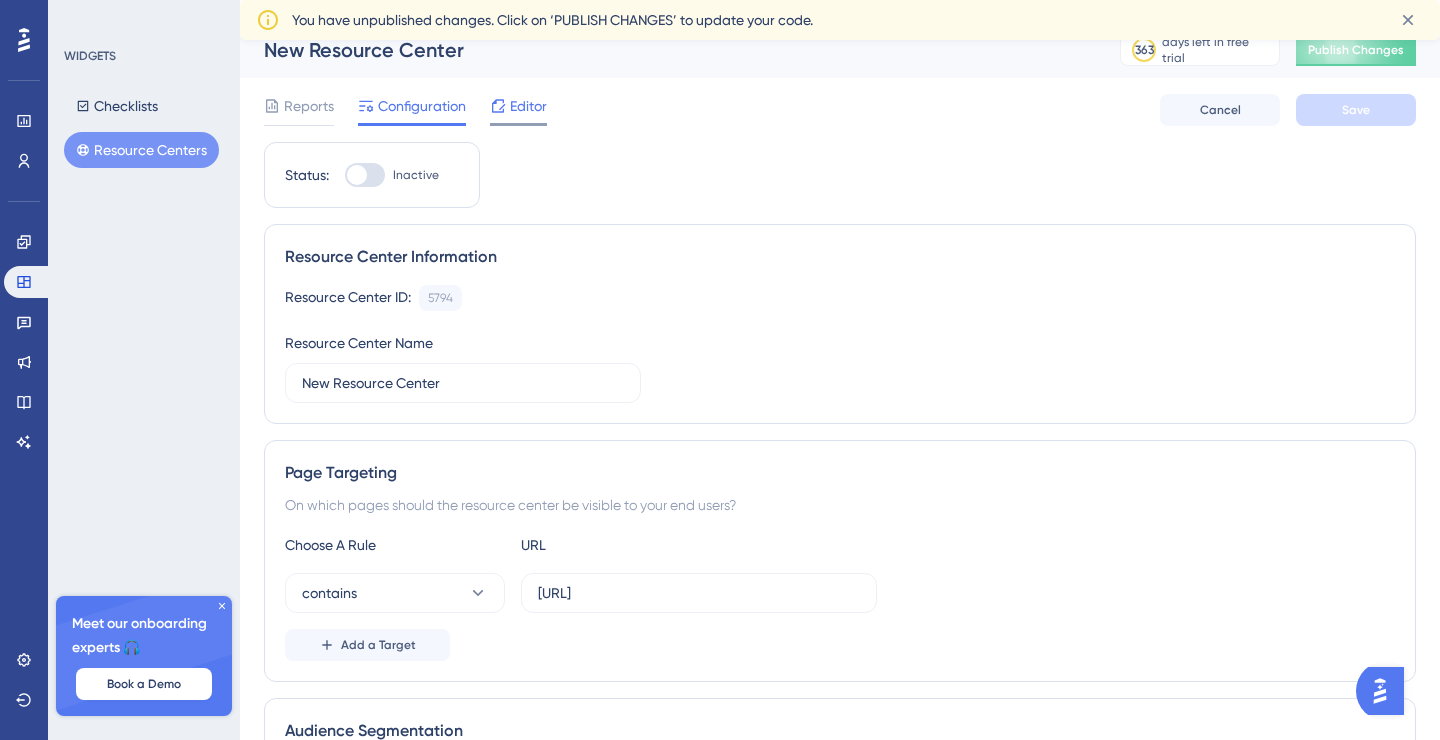 click on "Editor" at bounding box center [518, 106] 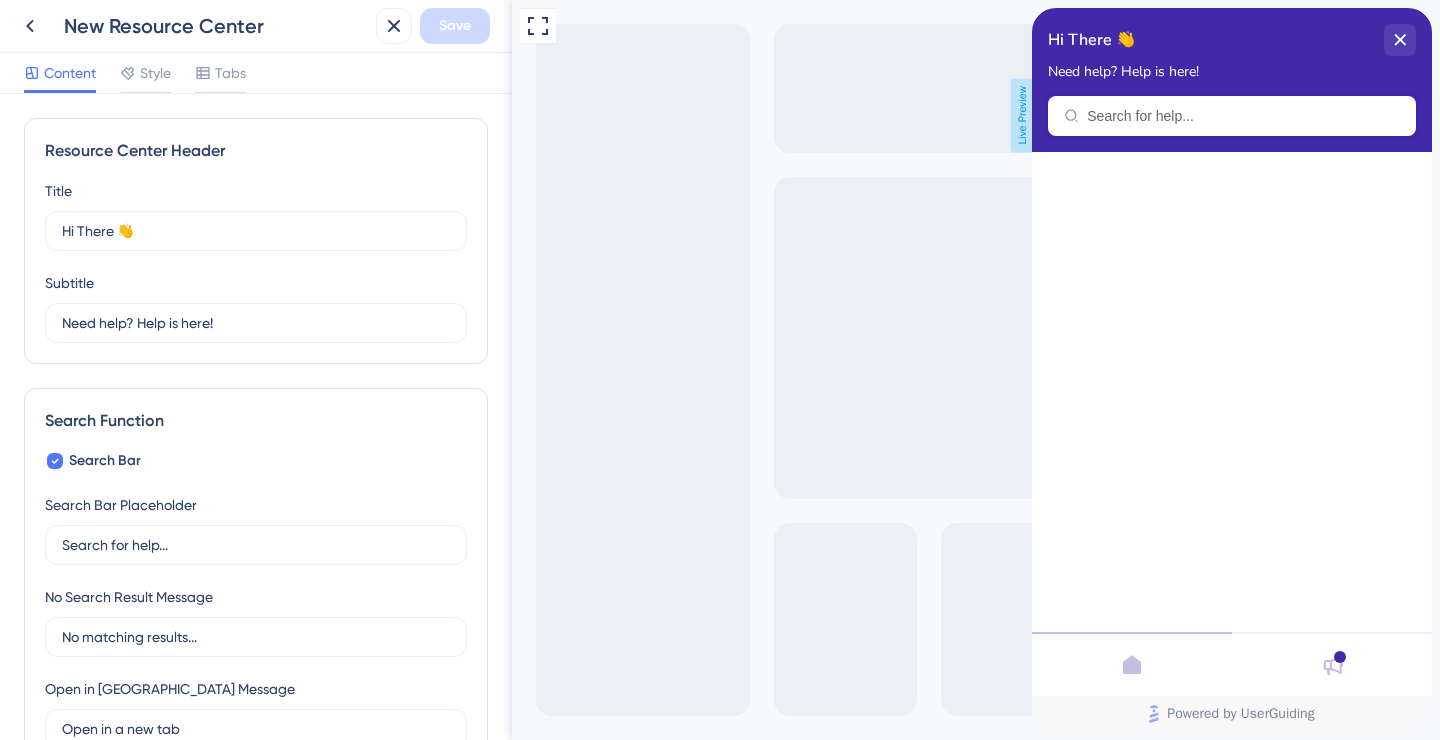 scroll, scrollTop: 0, scrollLeft: 0, axis: both 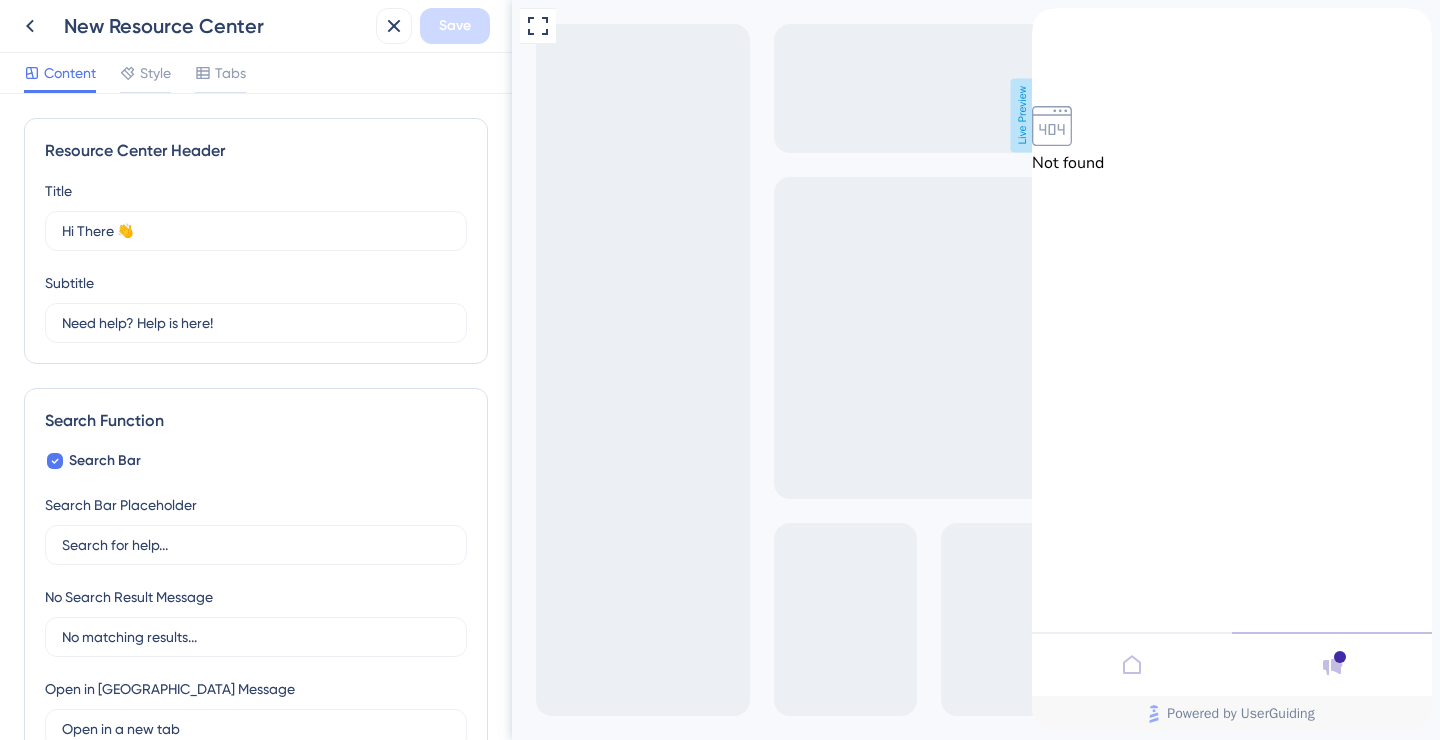 click 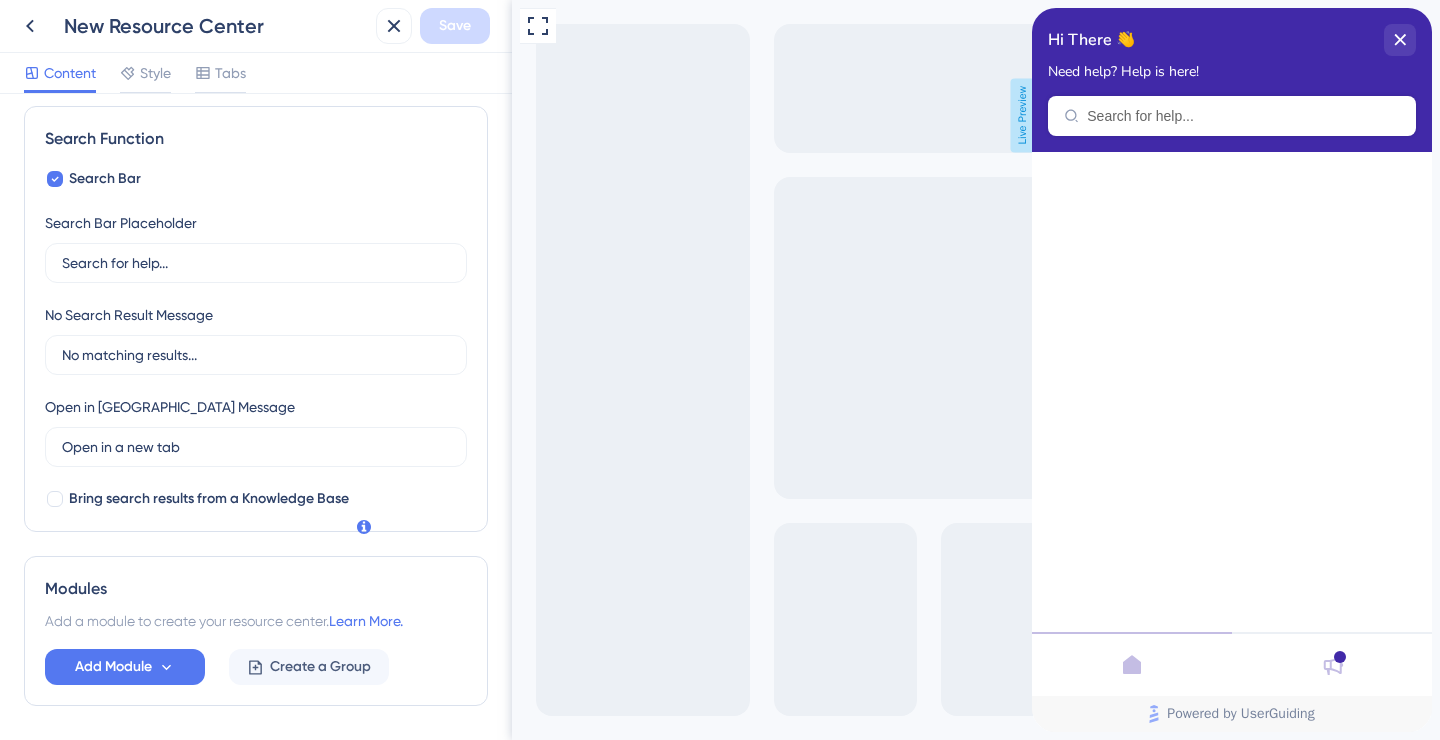 scroll, scrollTop: 254, scrollLeft: 0, axis: vertical 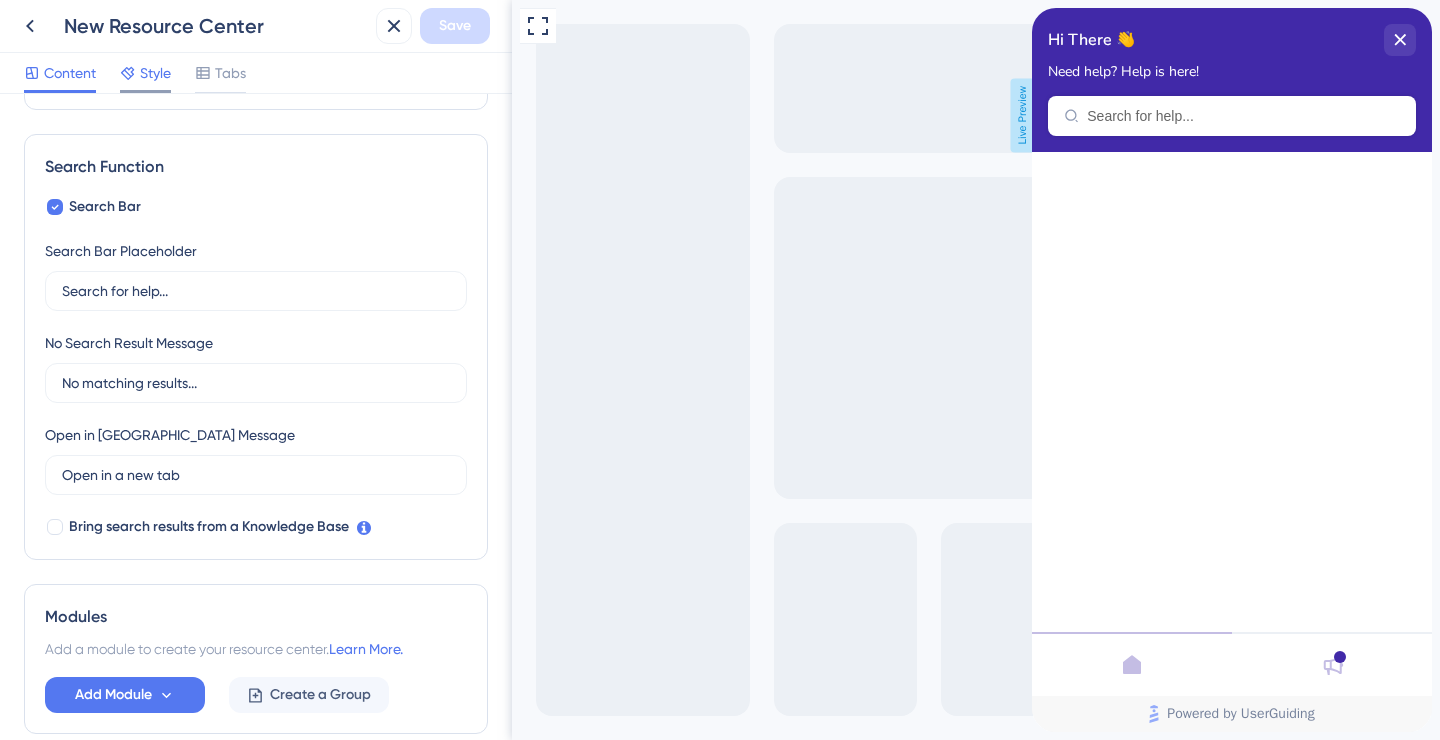click on "Style" at bounding box center (155, 73) 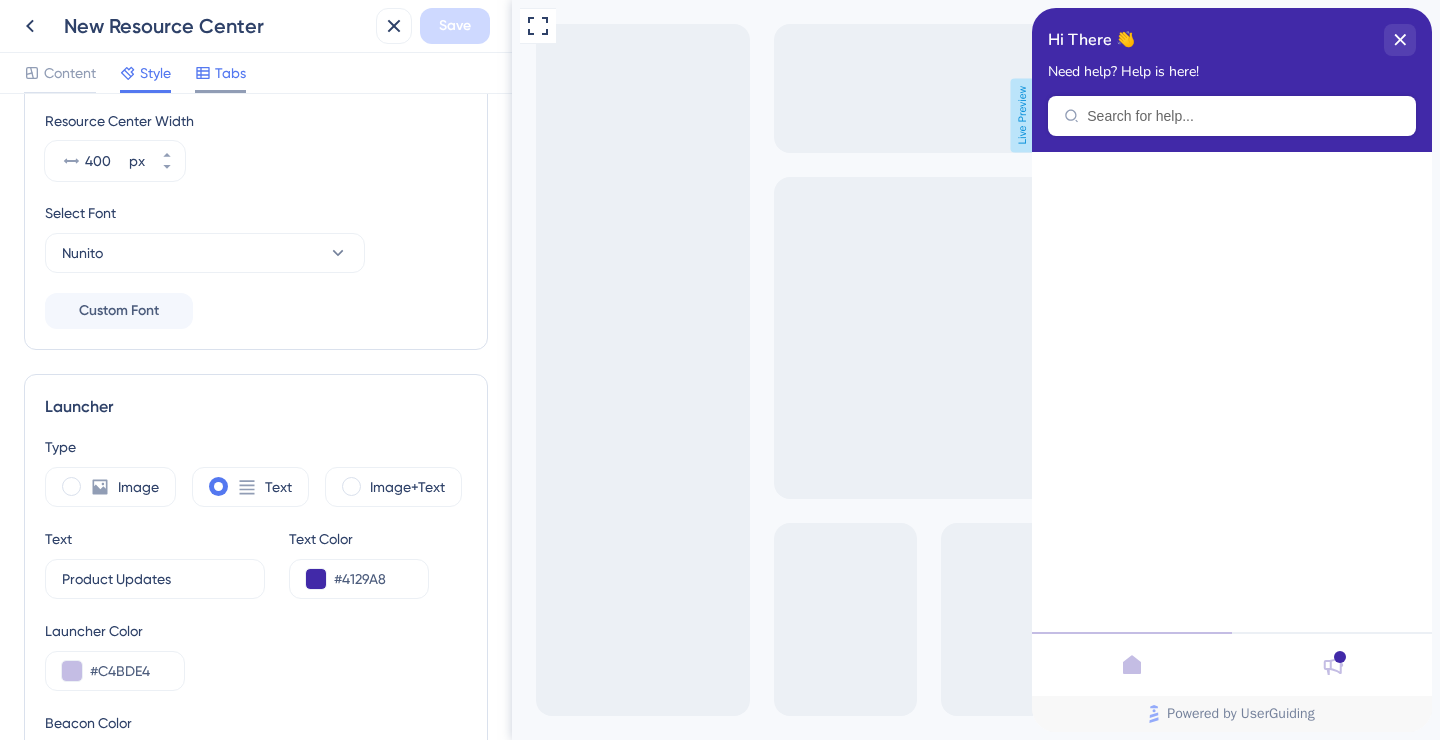 scroll, scrollTop: 0, scrollLeft: 0, axis: both 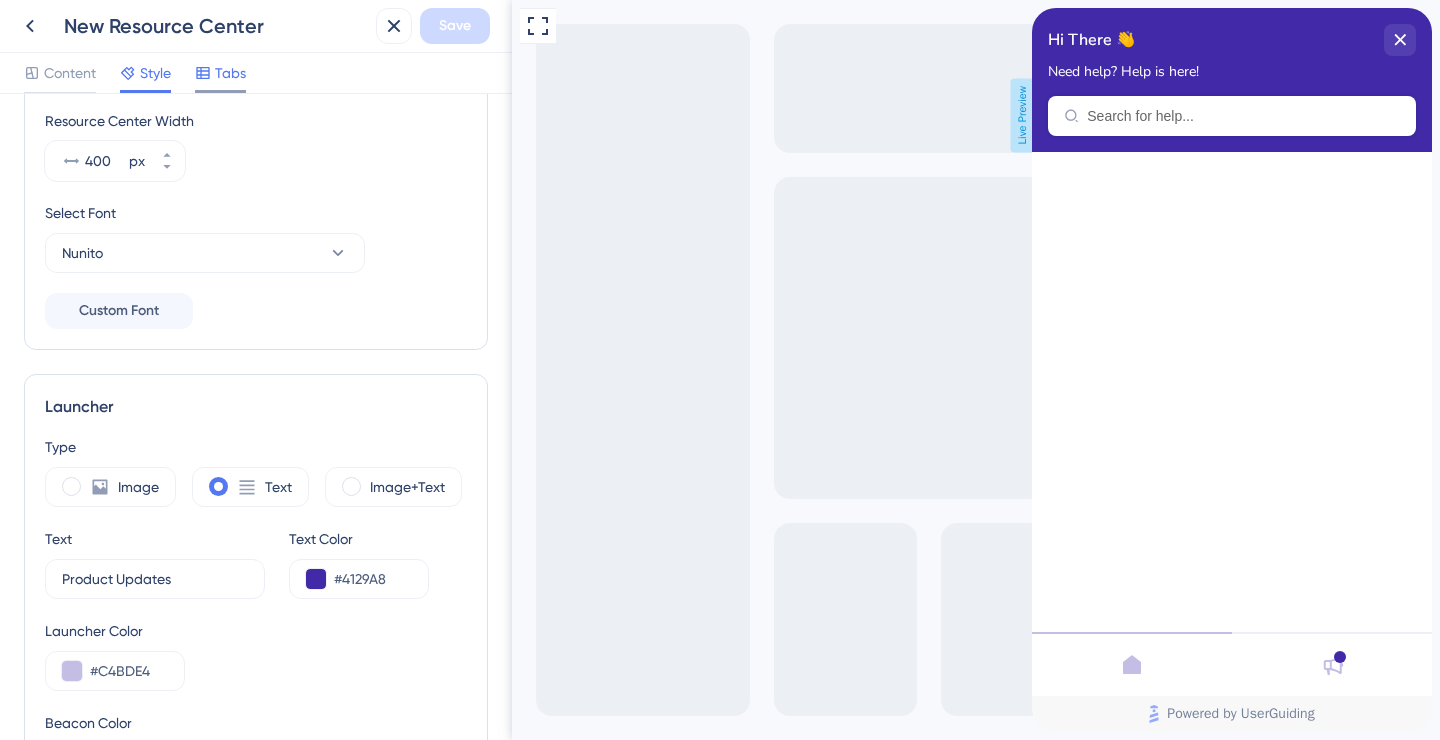 click on "Tabs" at bounding box center [220, 73] 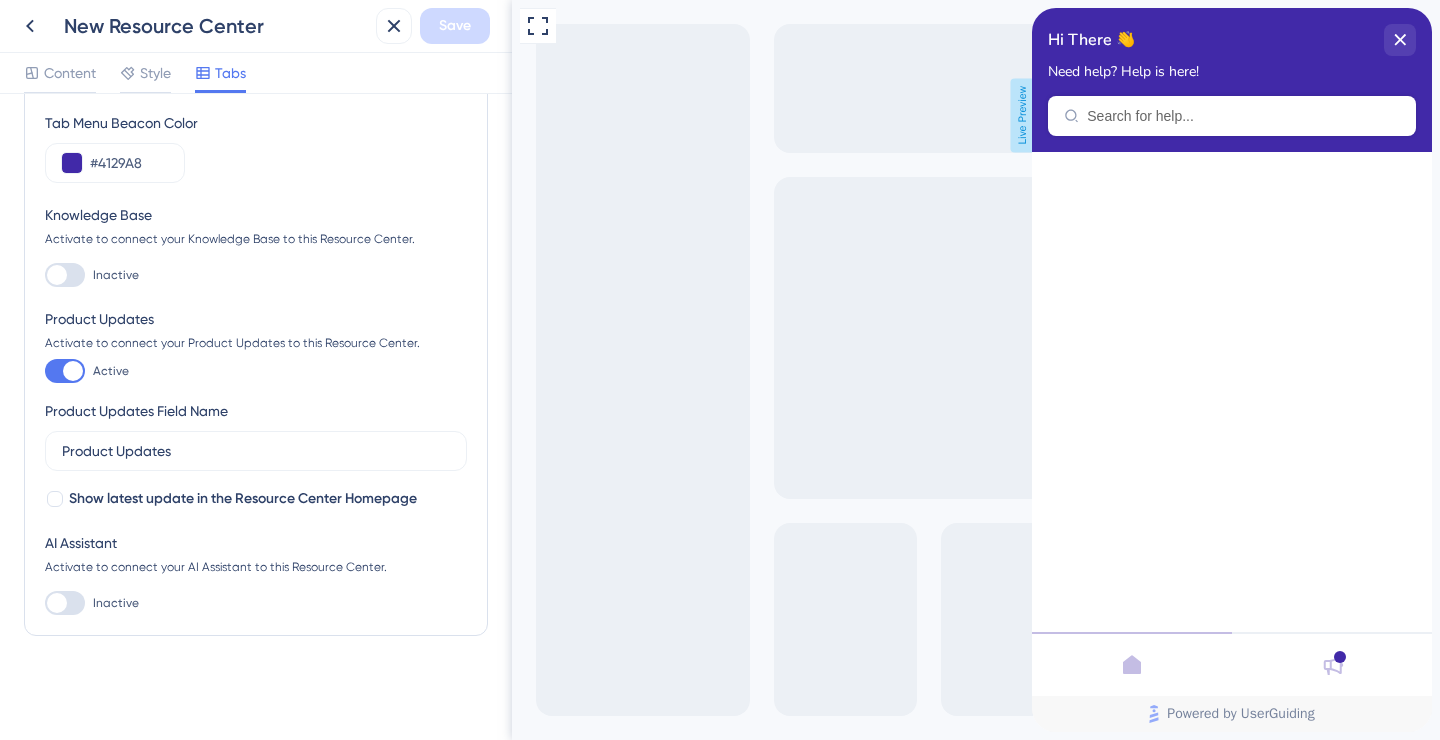 scroll, scrollTop: 212, scrollLeft: 0, axis: vertical 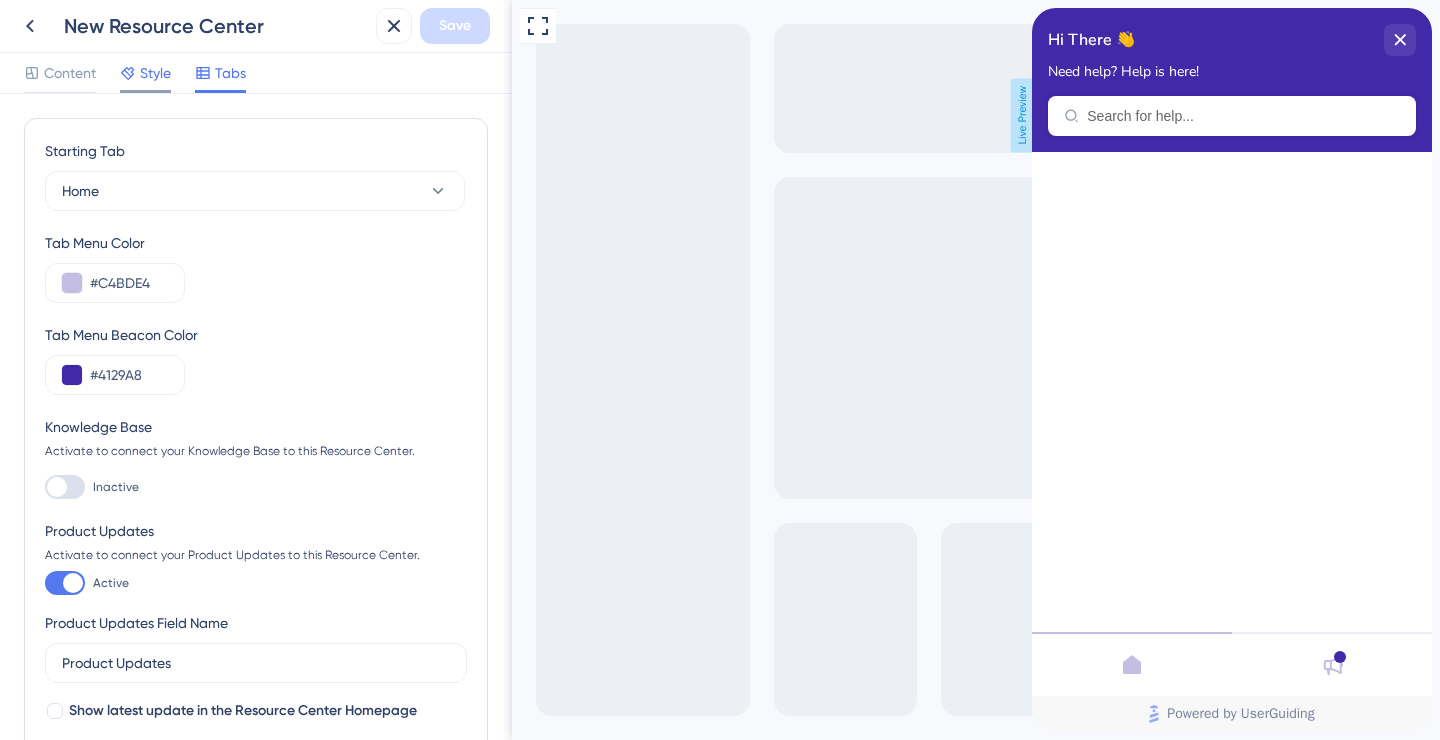 click at bounding box center (128, 73) 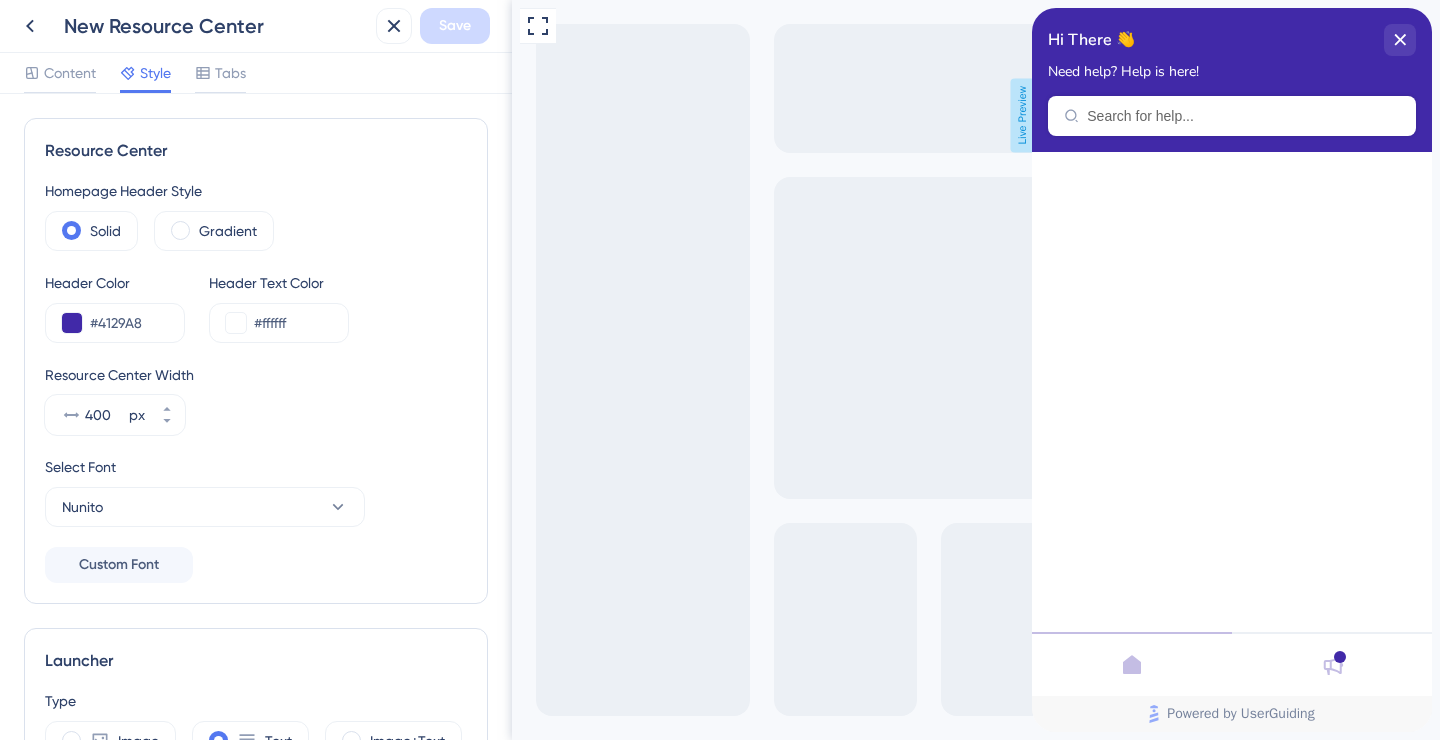 scroll, scrollTop: 698, scrollLeft: 0, axis: vertical 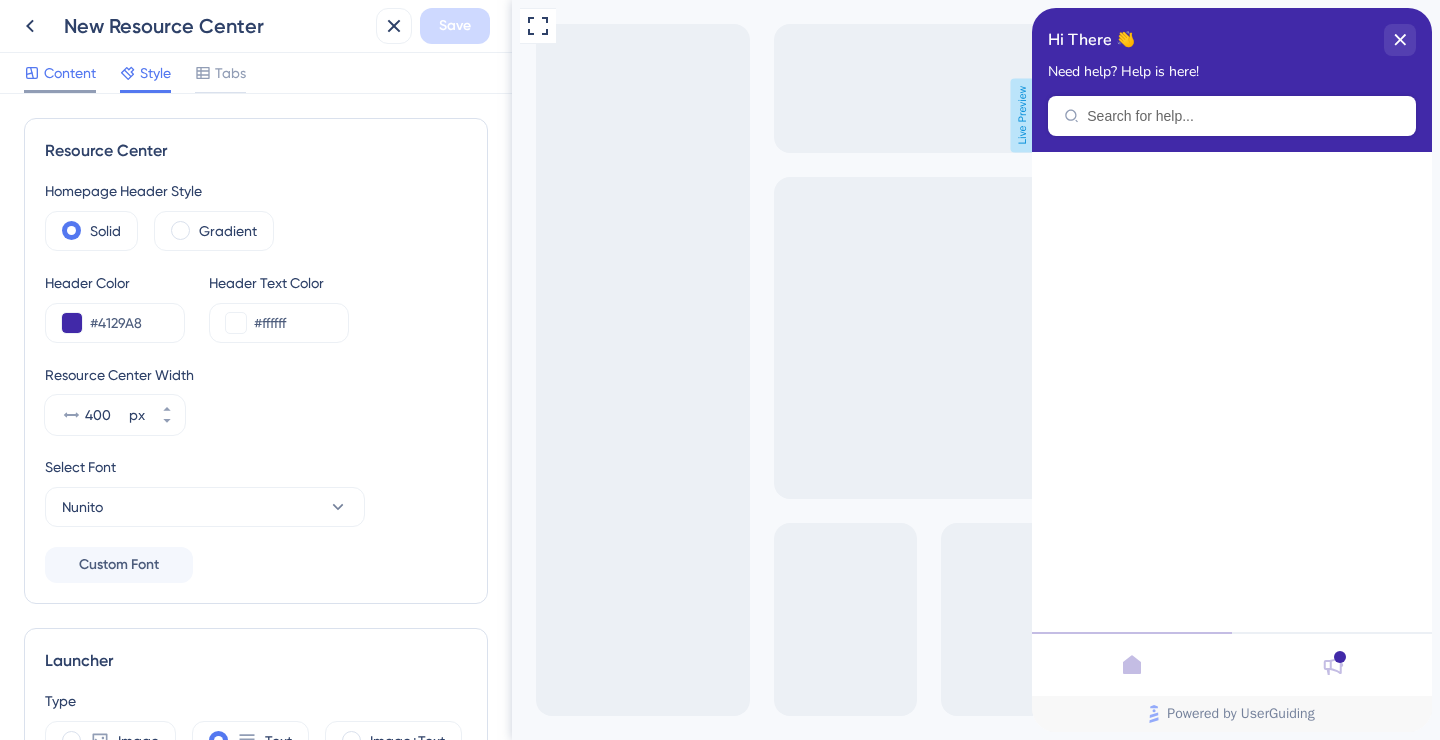 click on "Content" at bounding box center [70, 73] 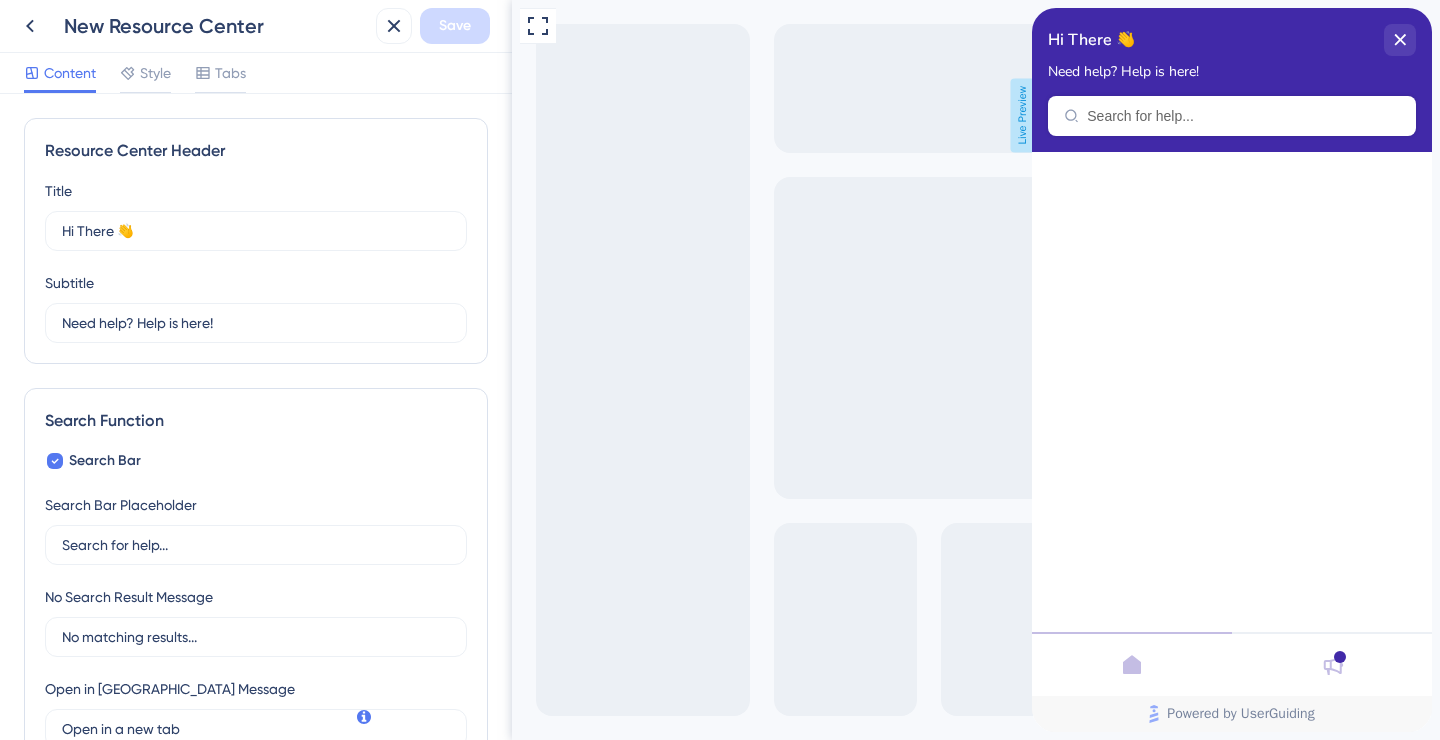 scroll, scrollTop: 352, scrollLeft: 0, axis: vertical 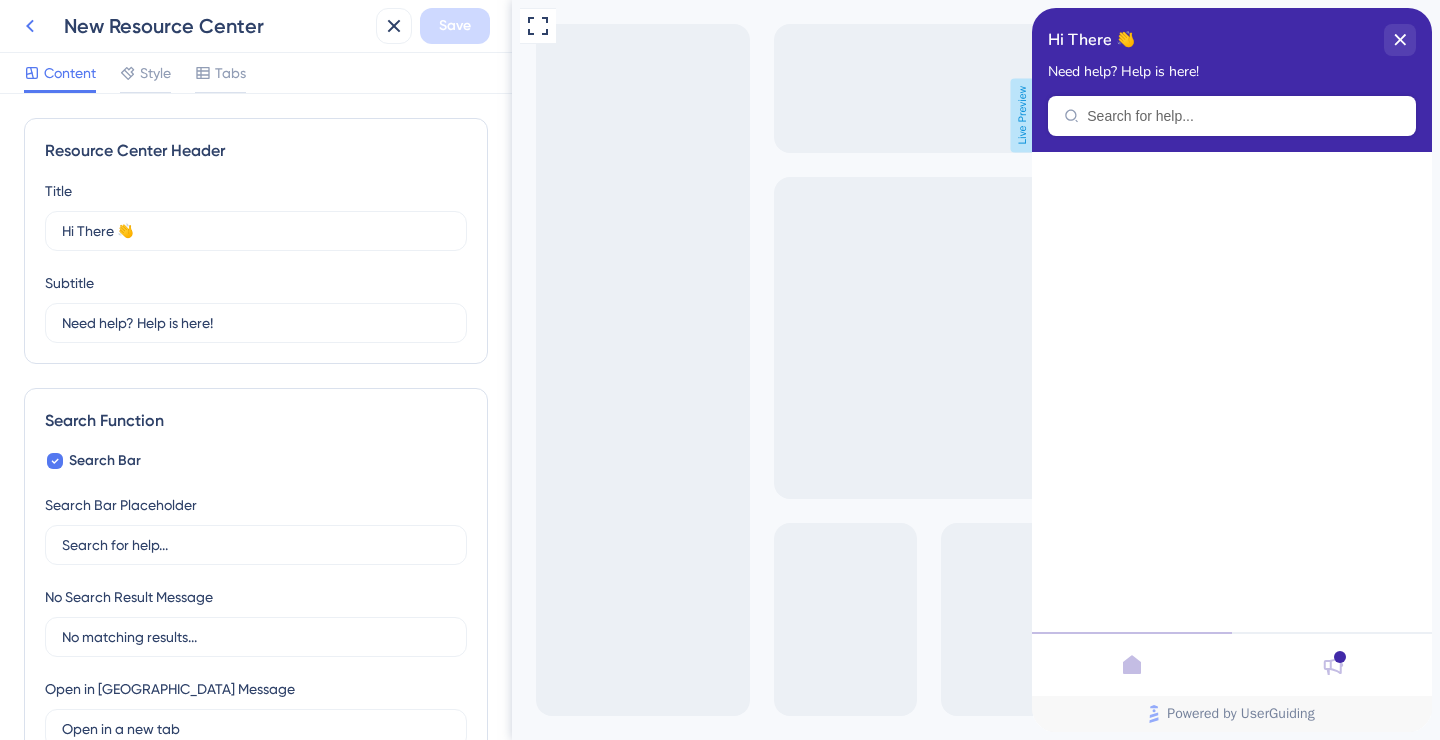 click 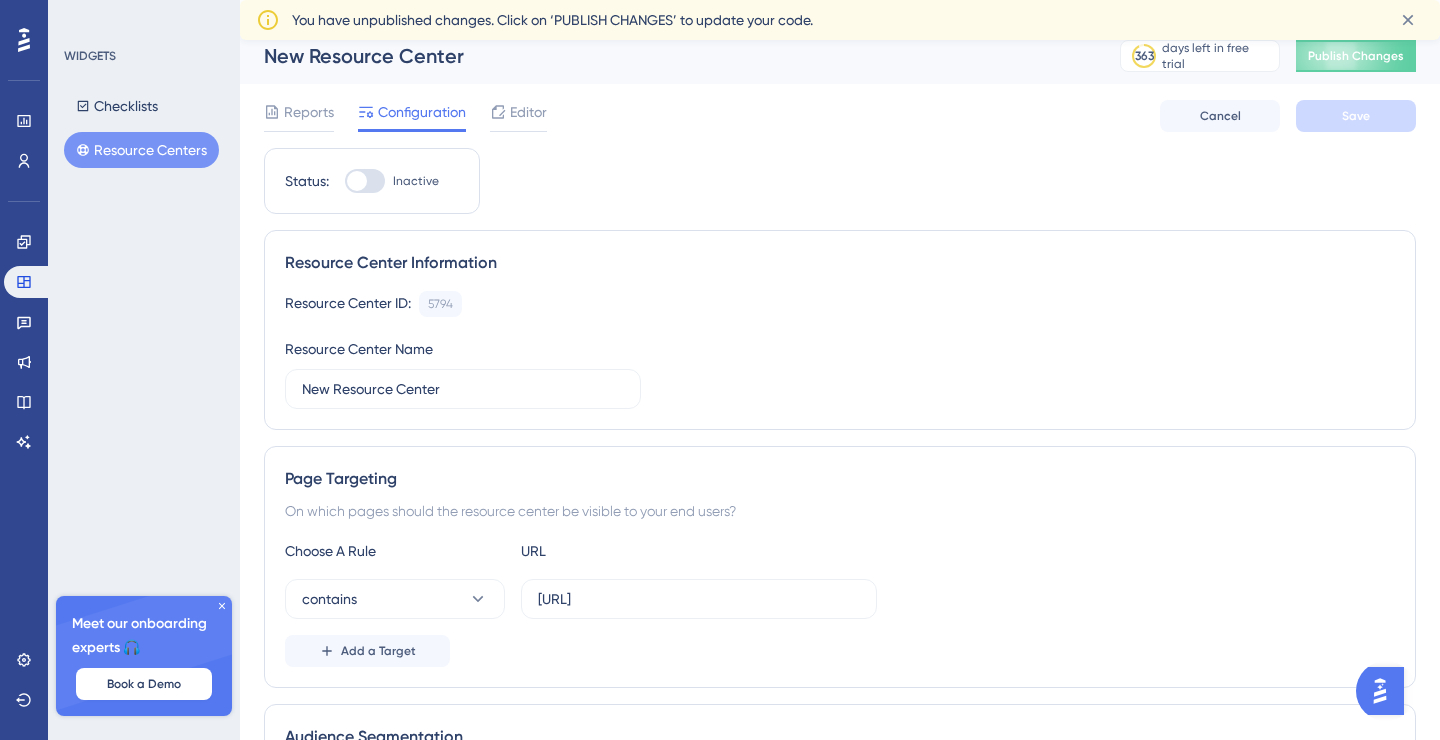 scroll, scrollTop: 0, scrollLeft: 0, axis: both 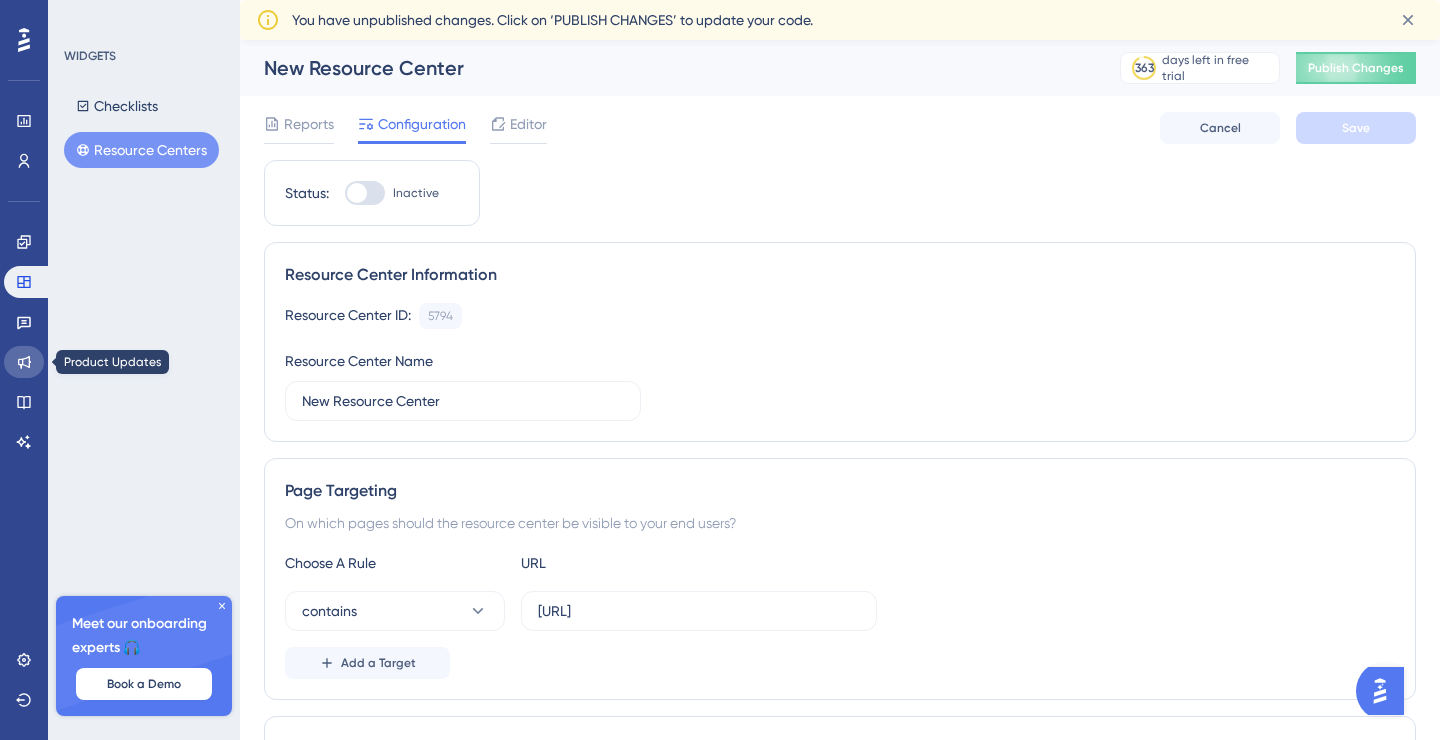 click 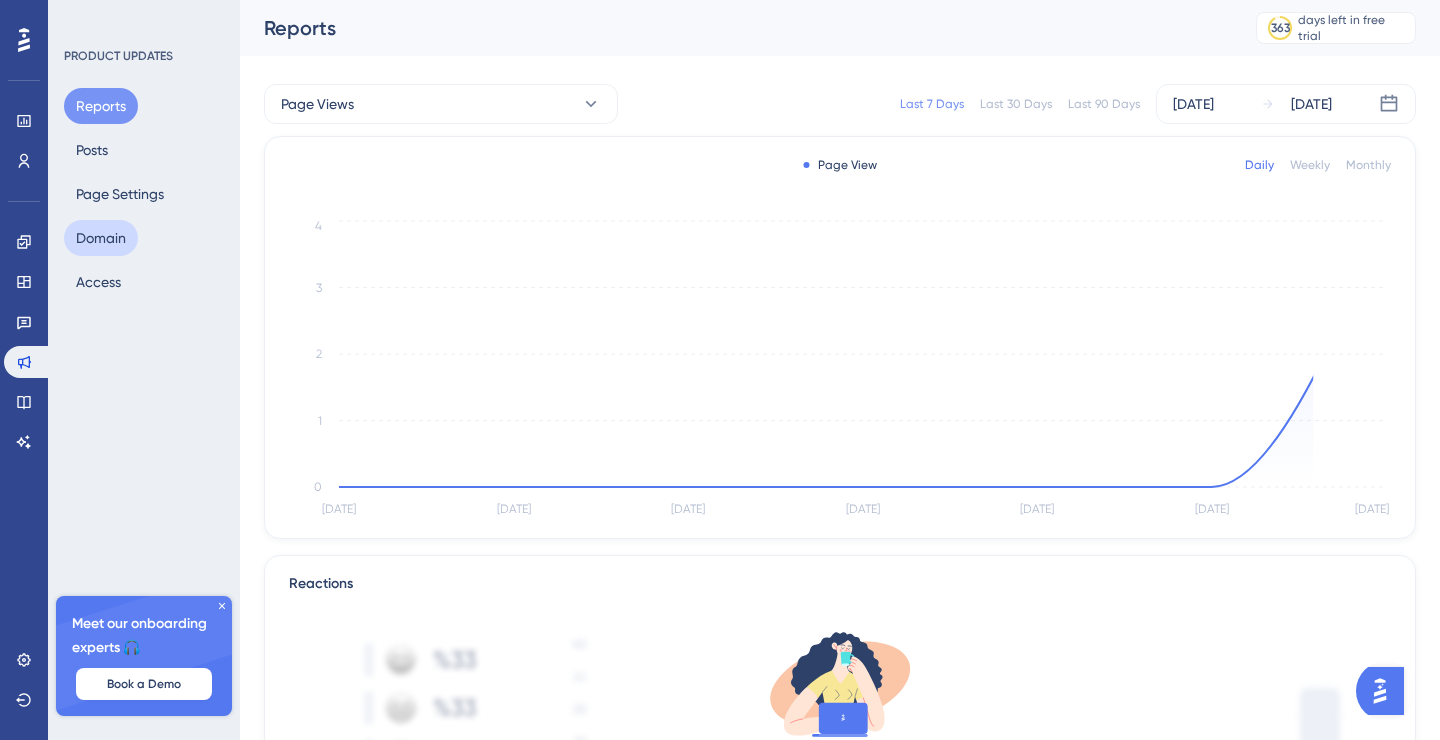 click on "Domain" at bounding box center (101, 238) 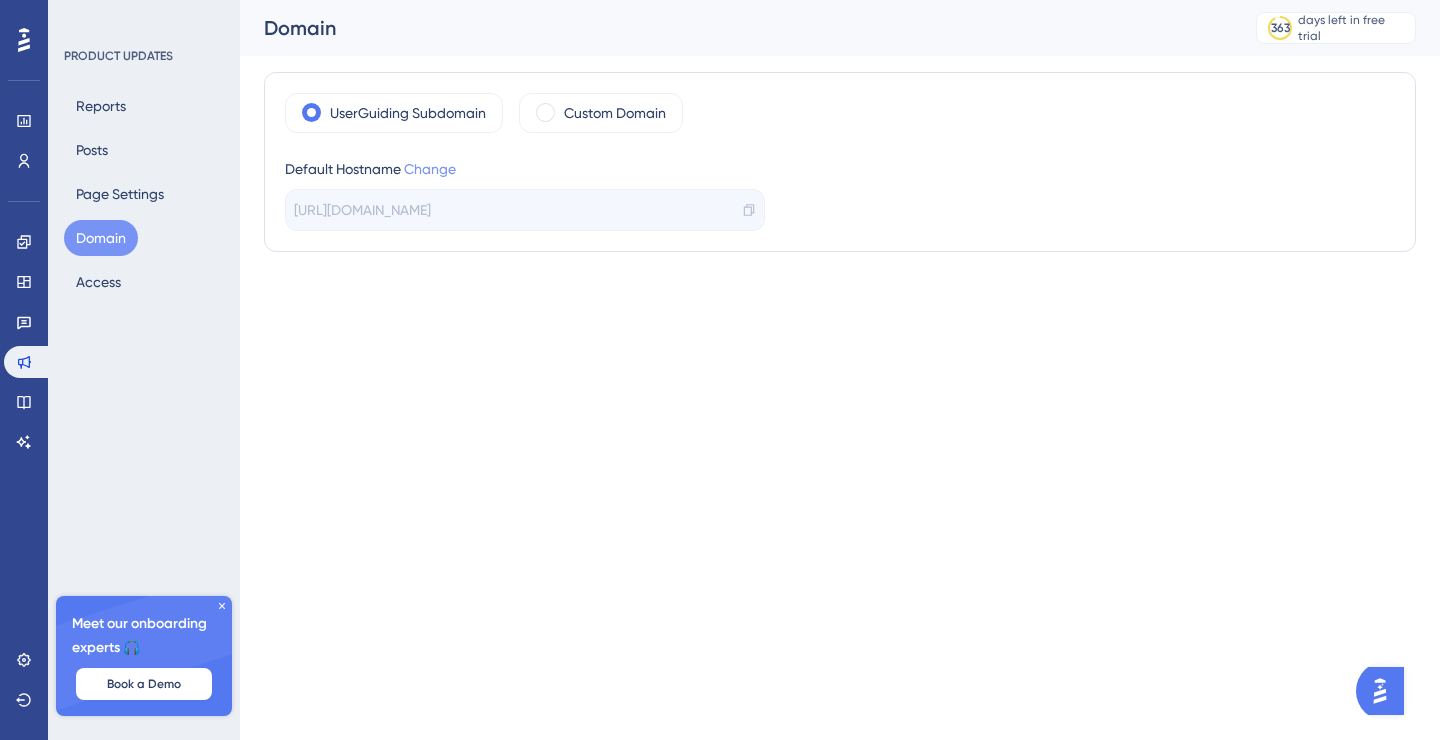 click on "Change" at bounding box center [430, 169] 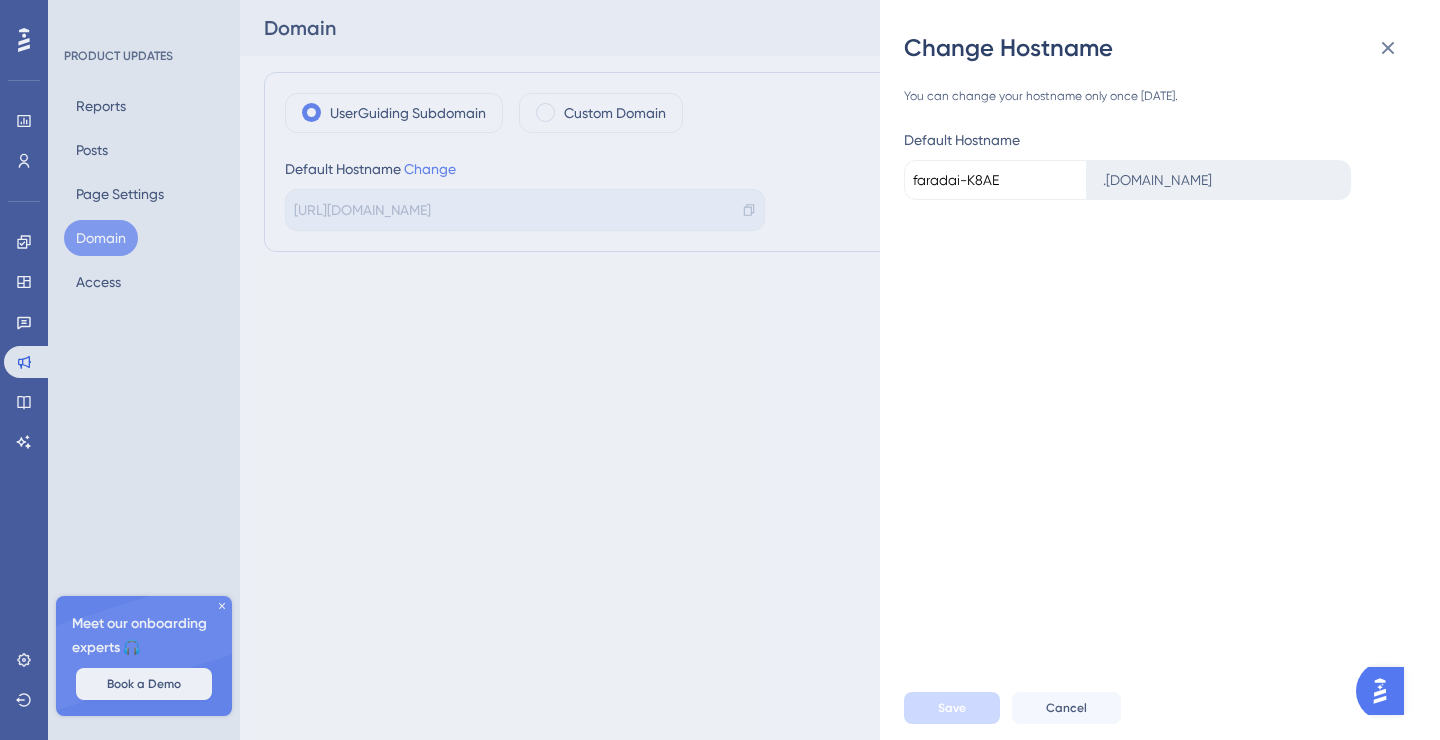 click on "faradai-K8AE" at bounding box center (995, 180) 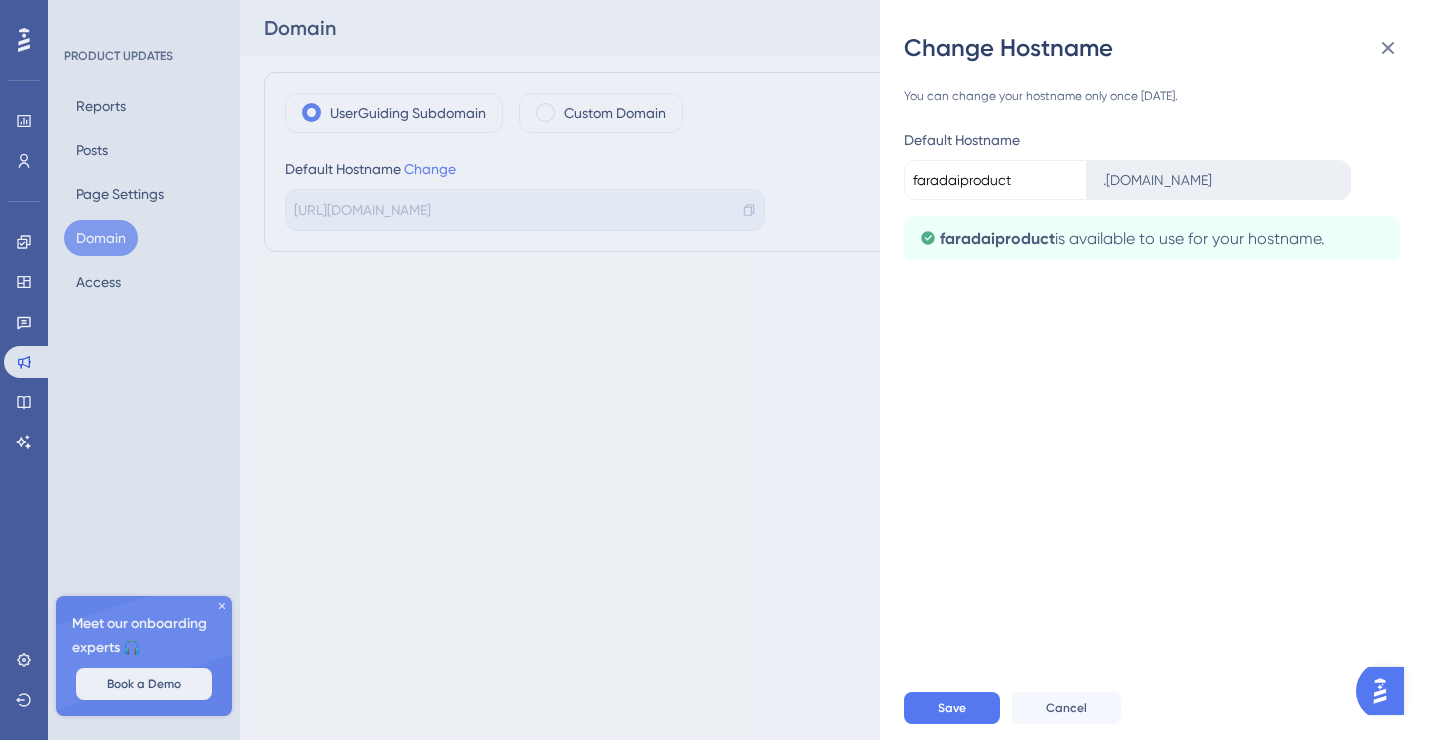 click on "faradaiproduct" at bounding box center [995, 180] 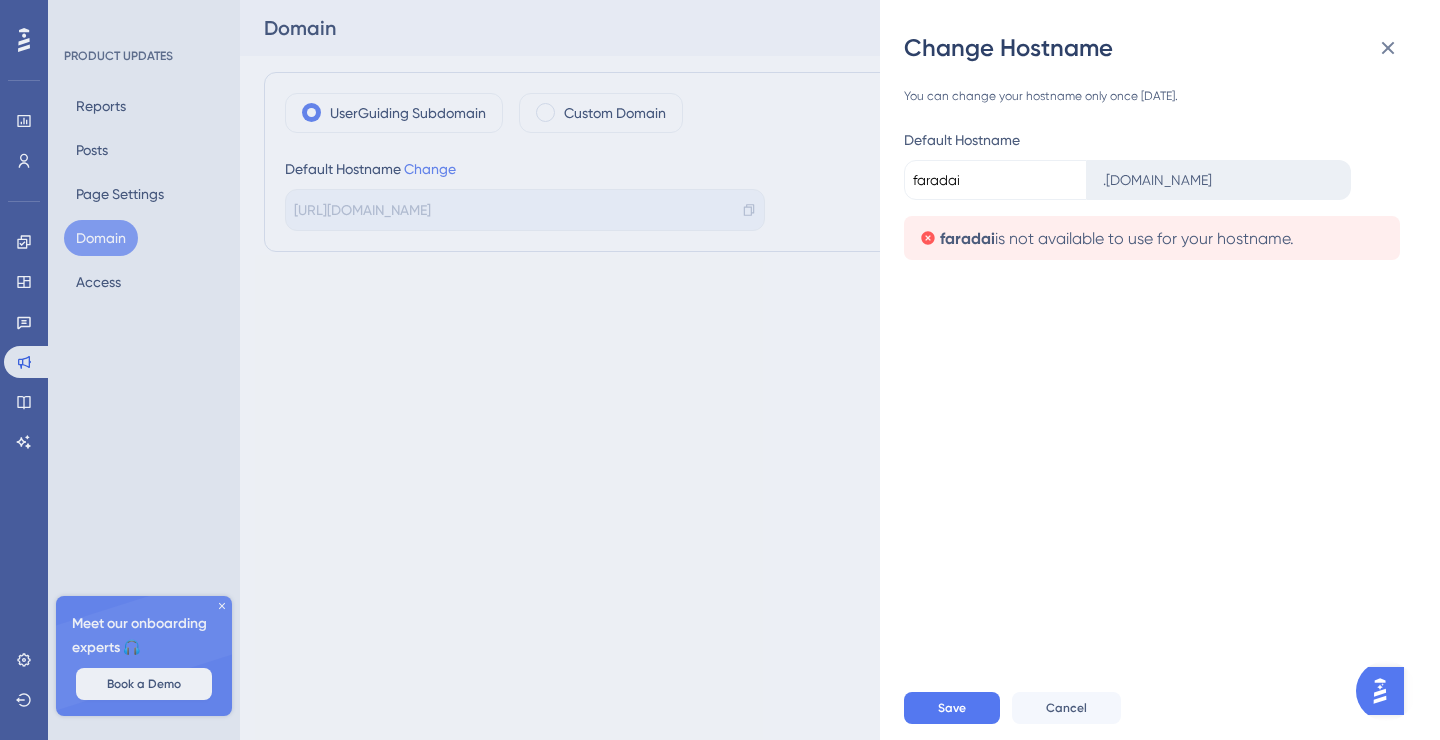 type on "faradai" 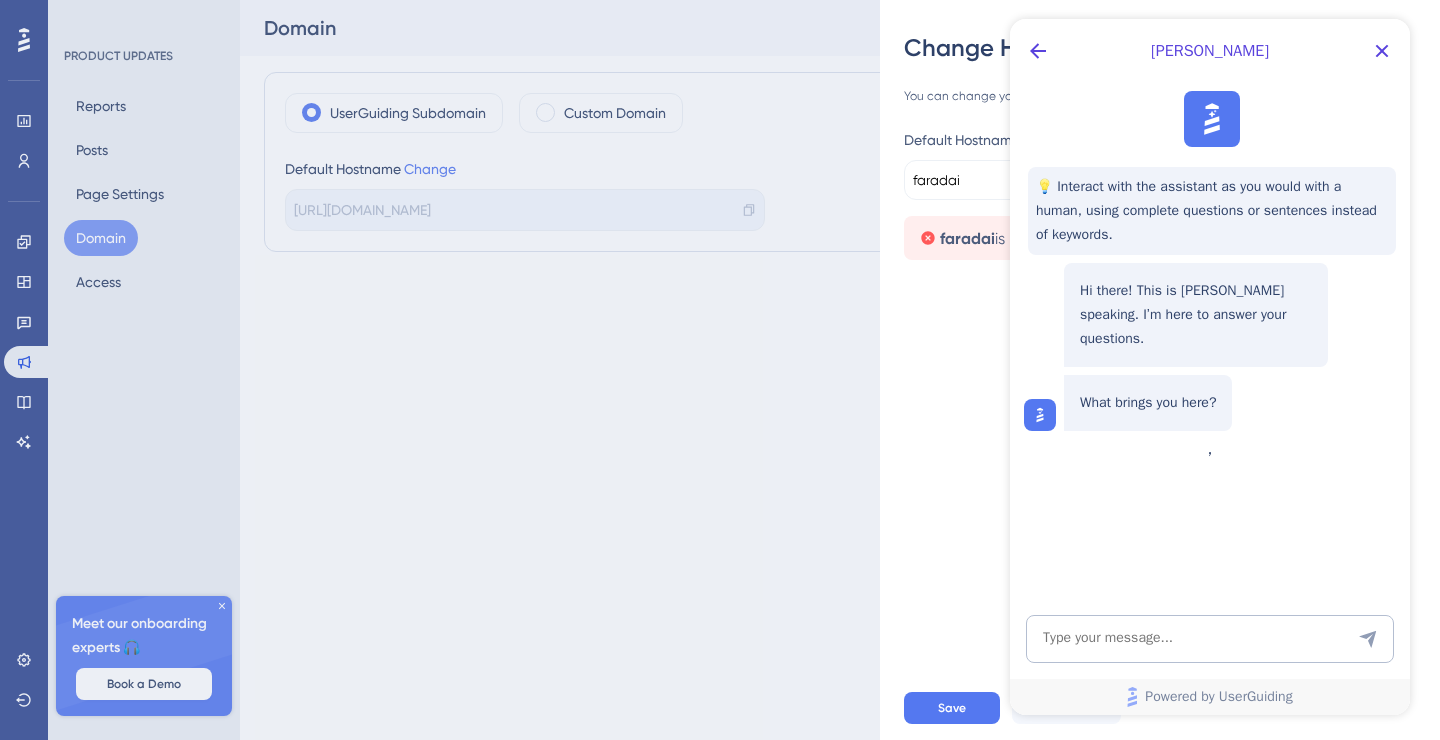 scroll, scrollTop: 0, scrollLeft: 0, axis: both 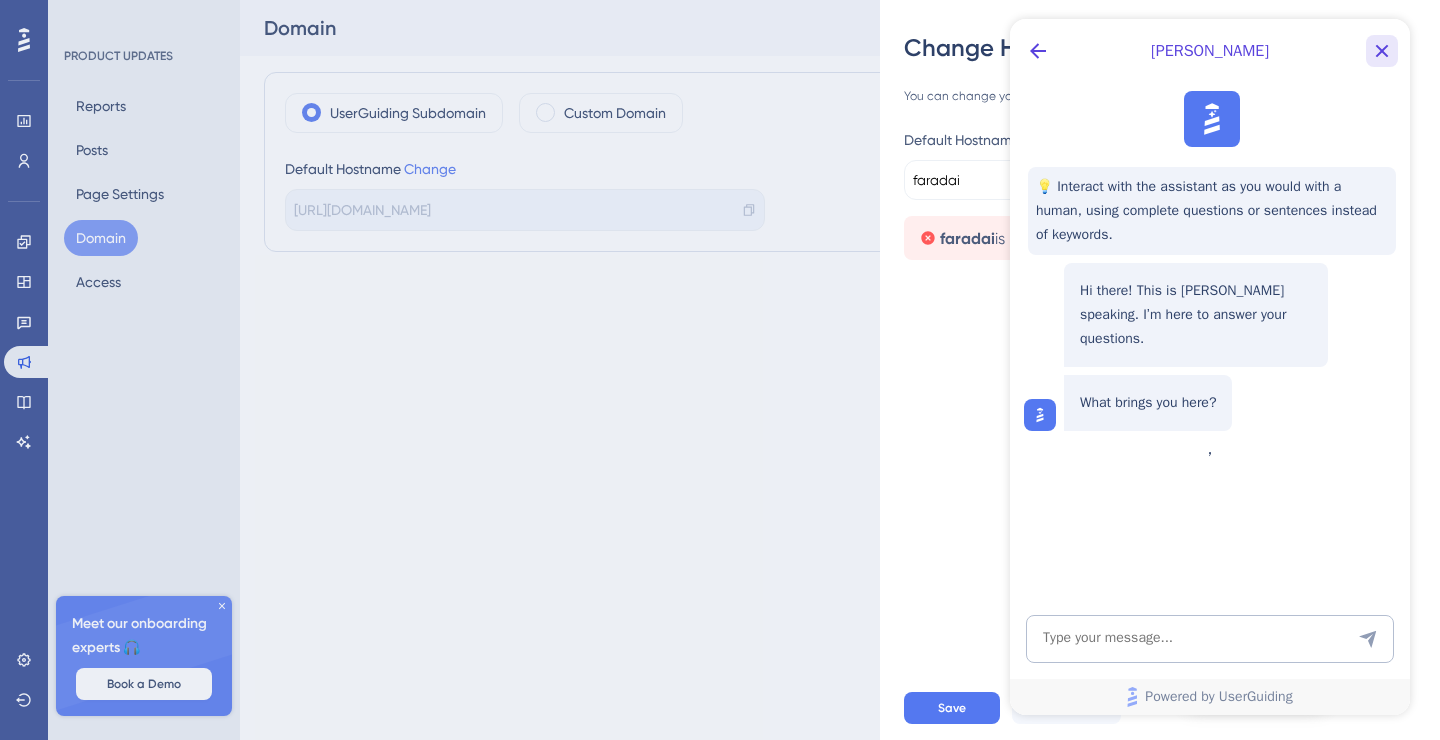 click 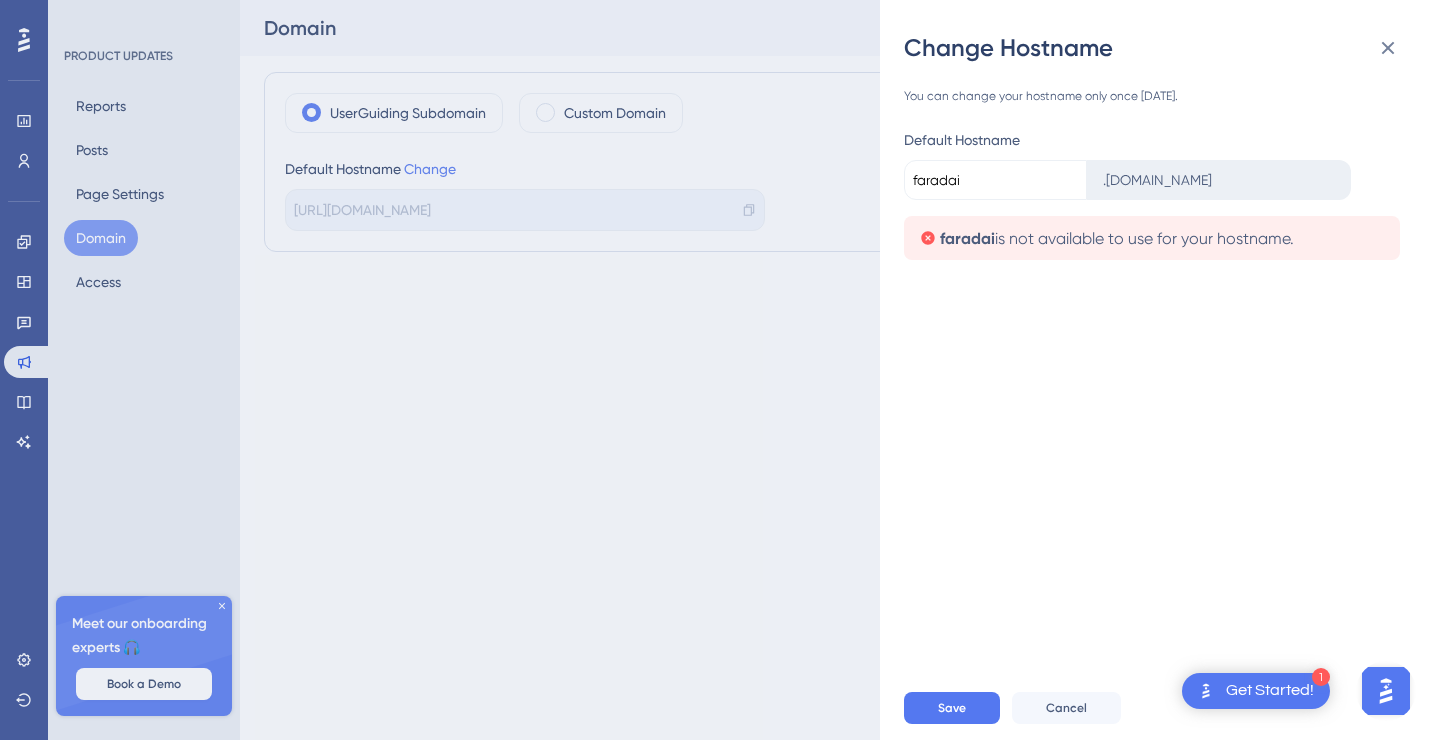 scroll, scrollTop: 0, scrollLeft: 0, axis: both 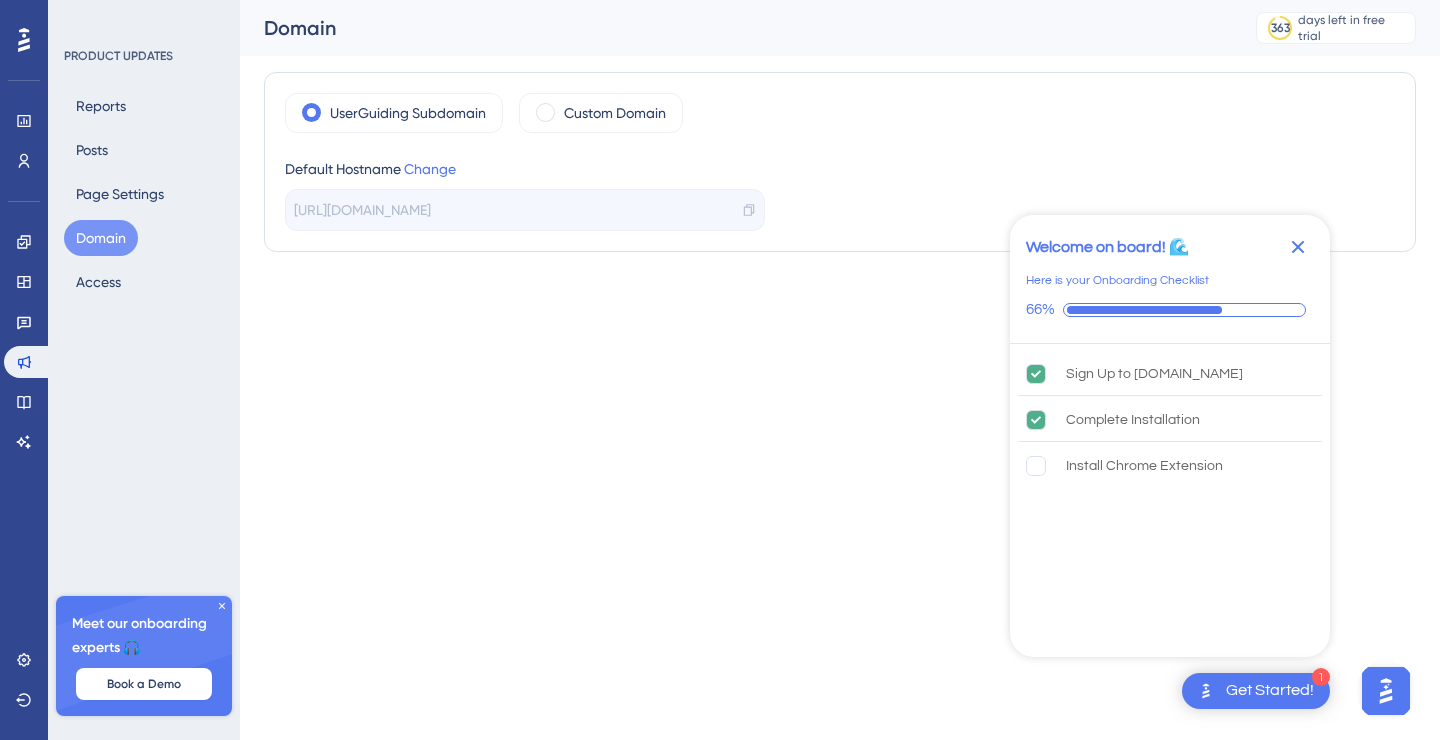 click 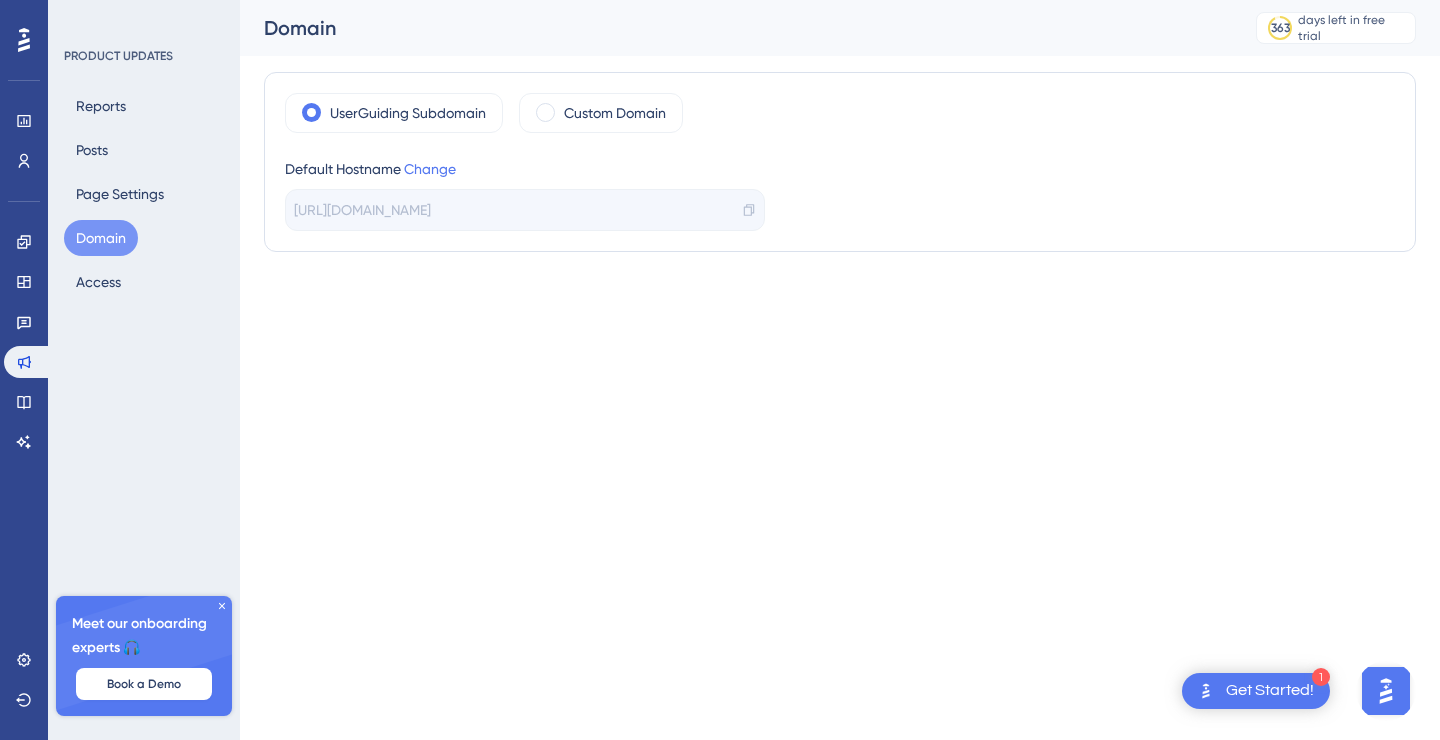 click at bounding box center [1386, 691] 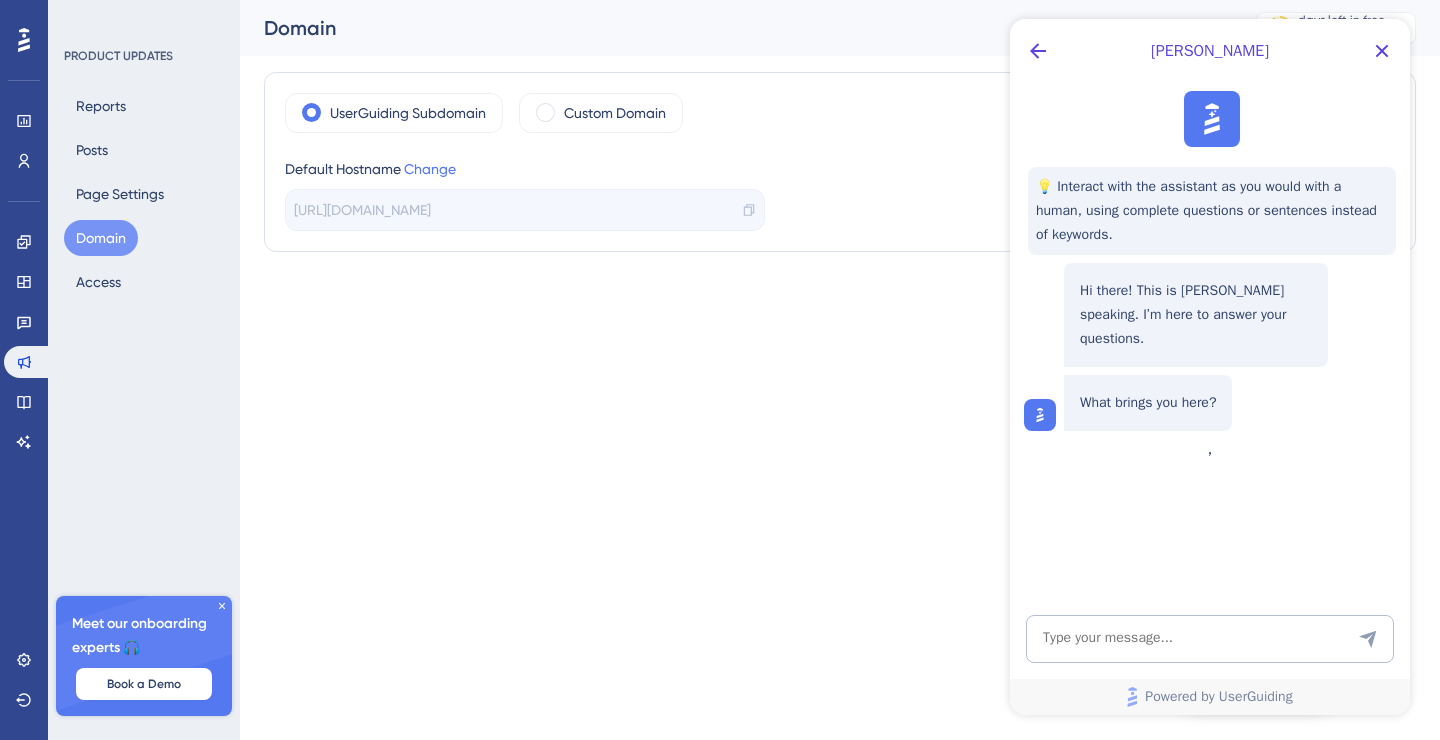 scroll, scrollTop: 0, scrollLeft: 0, axis: both 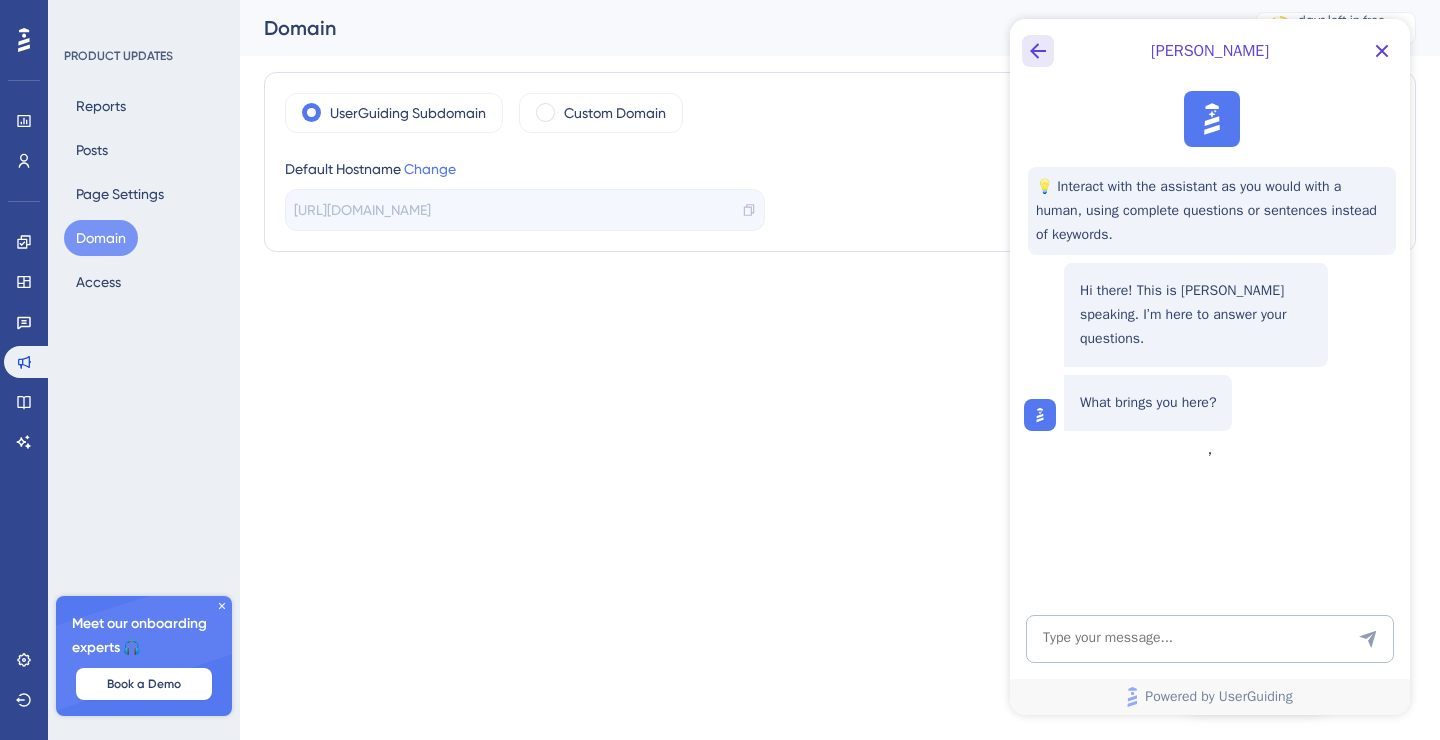 click at bounding box center [1038, 51] 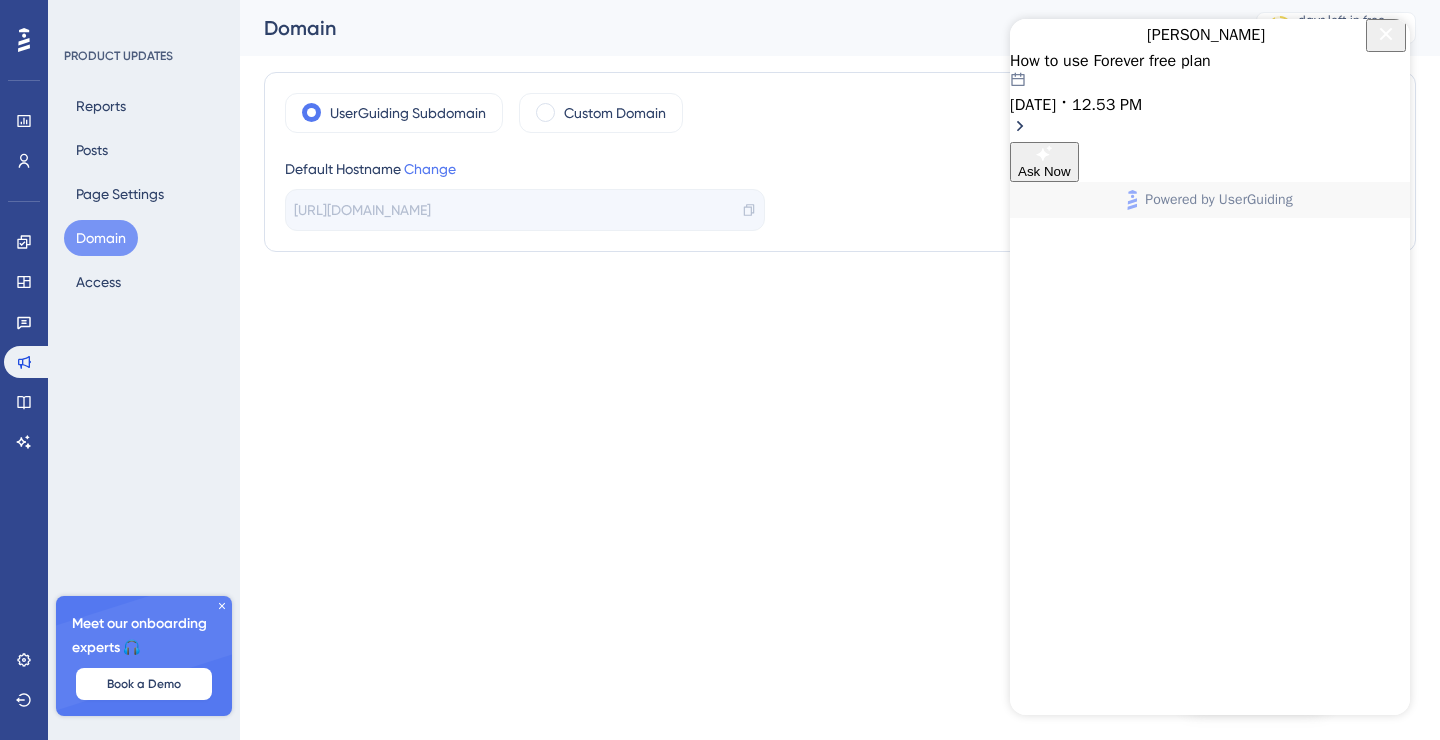 click on "07.16.2025 12.53 PM" at bounding box center (1210, 94) 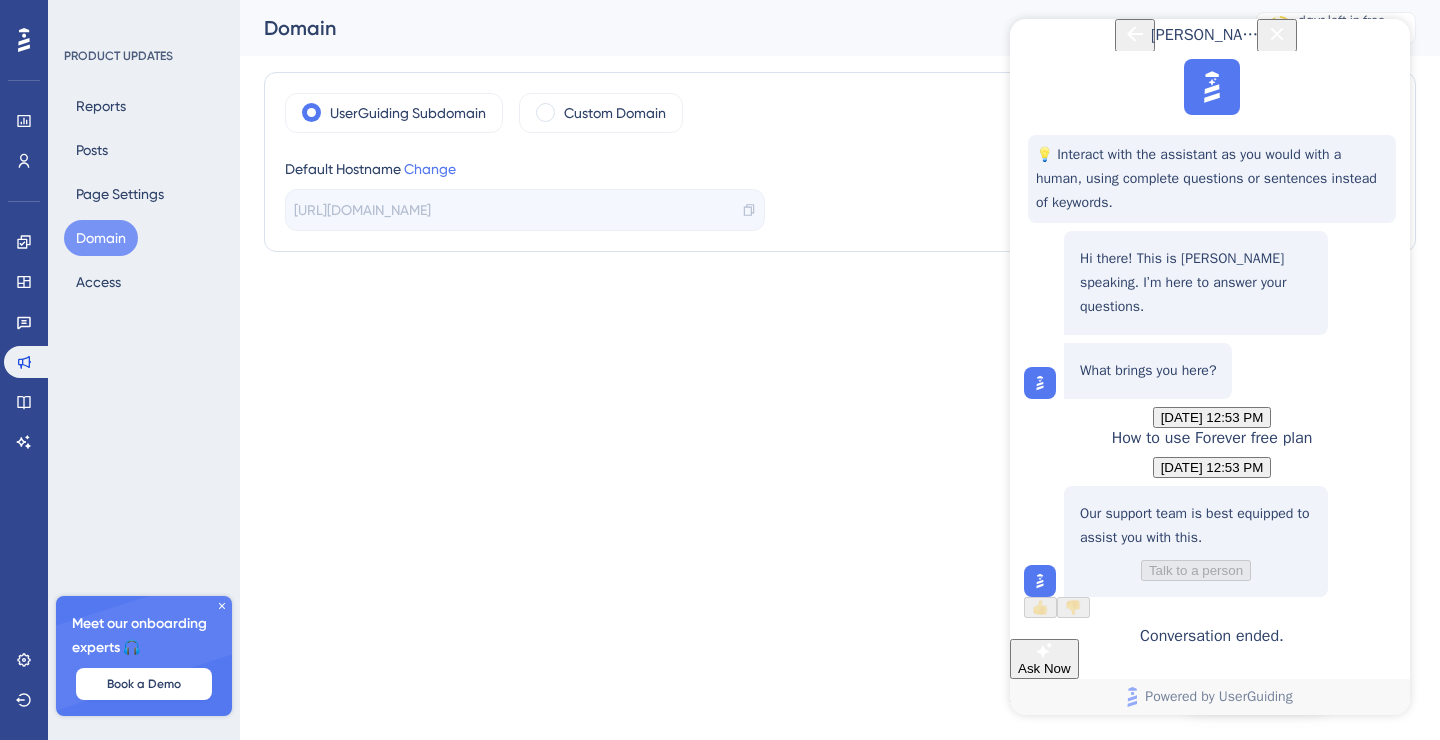 scroll, scrollTop: 194, scrollLeft: 0, axis: vertical 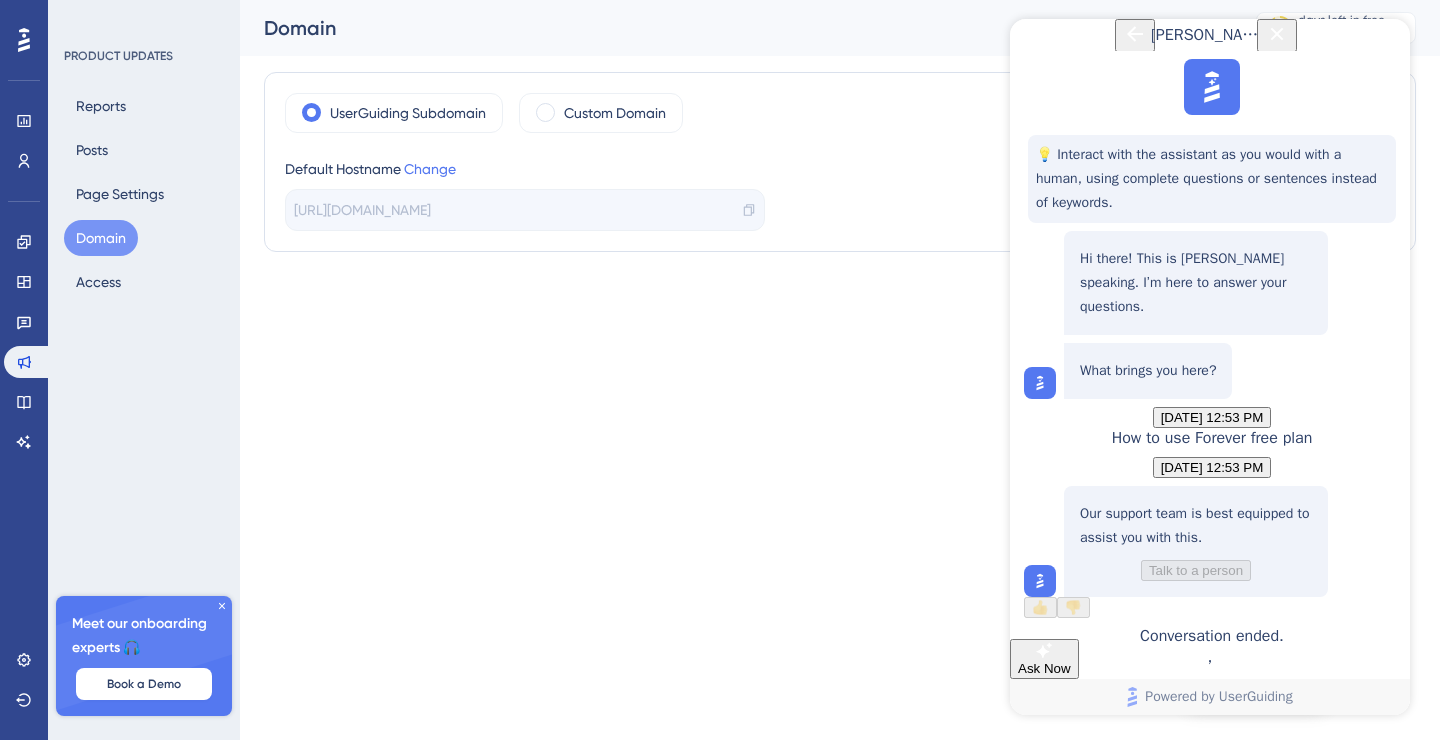 click 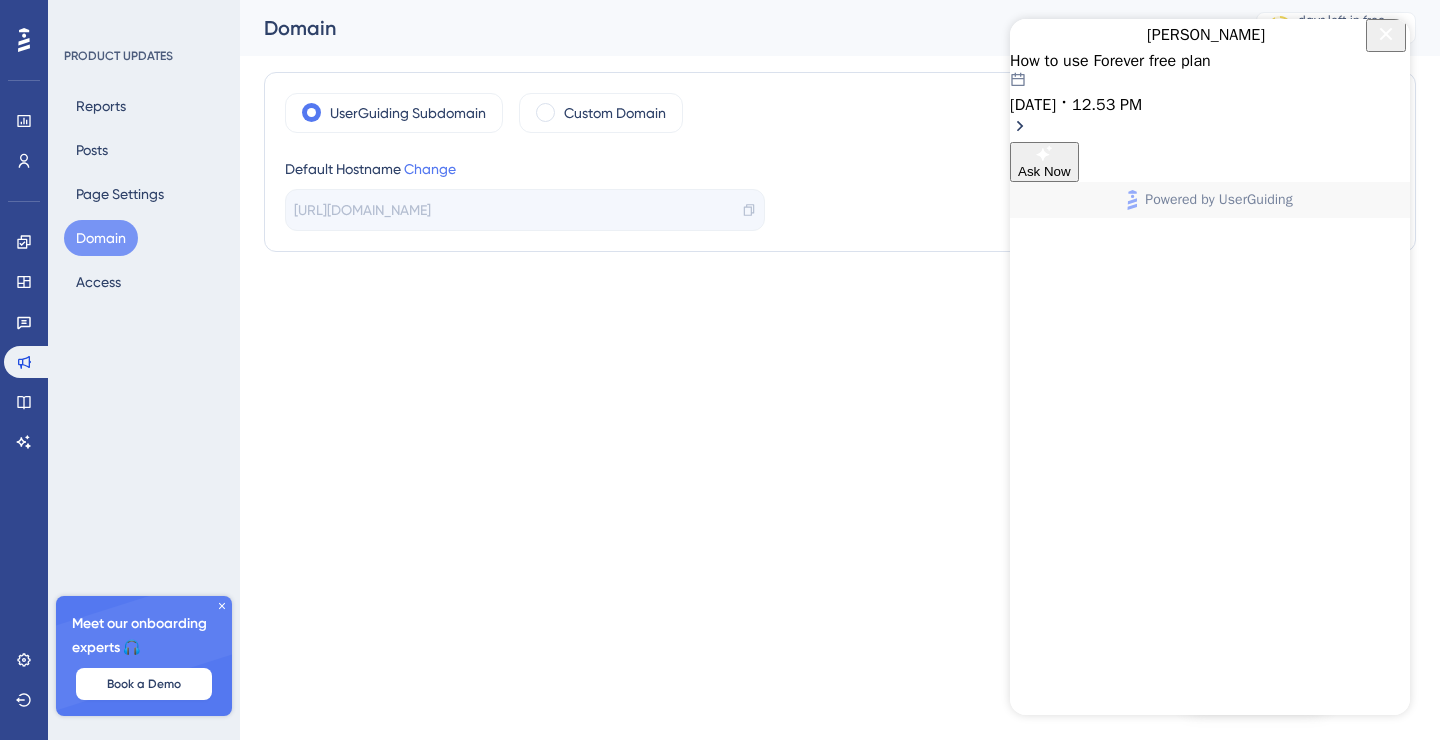 click on "Ask Now" at bounding box center [1044, 171] 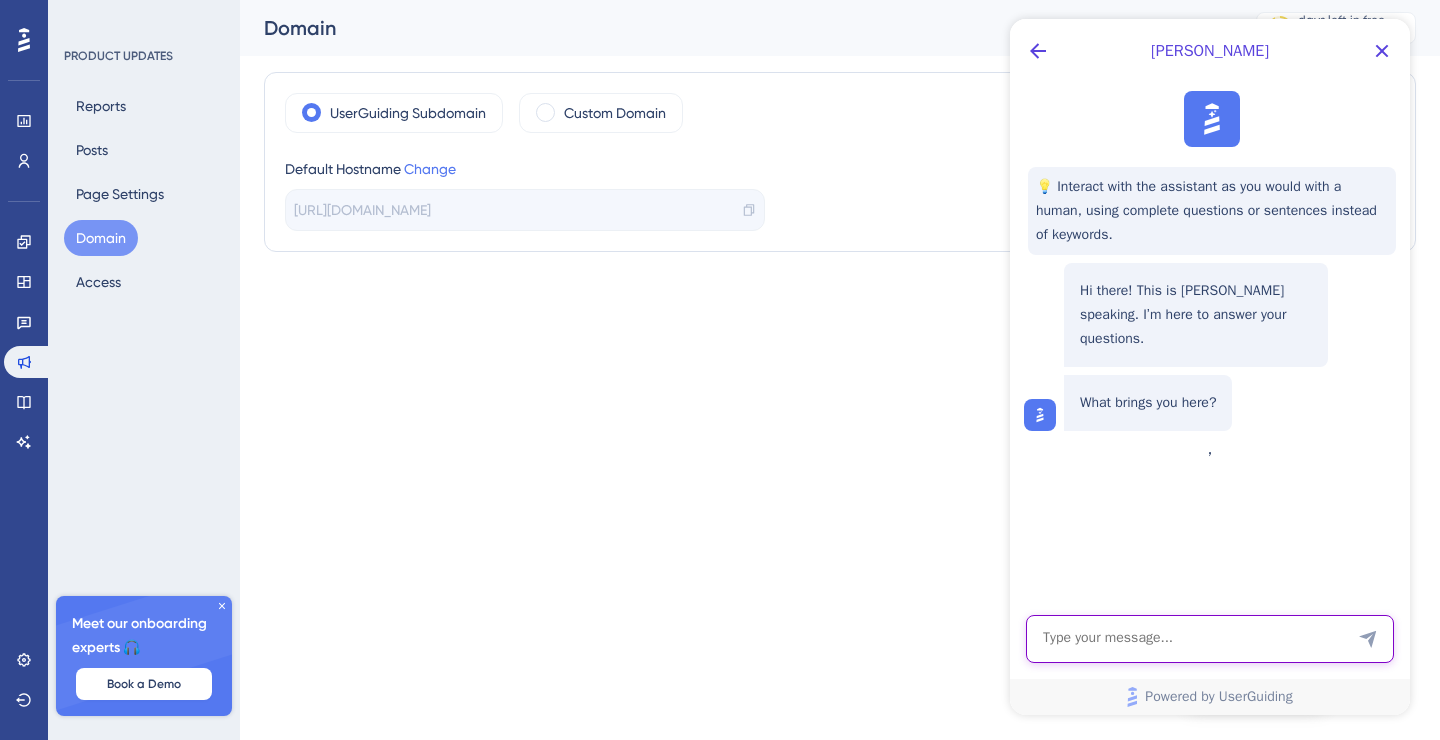click at bounding box center (1210, 639) 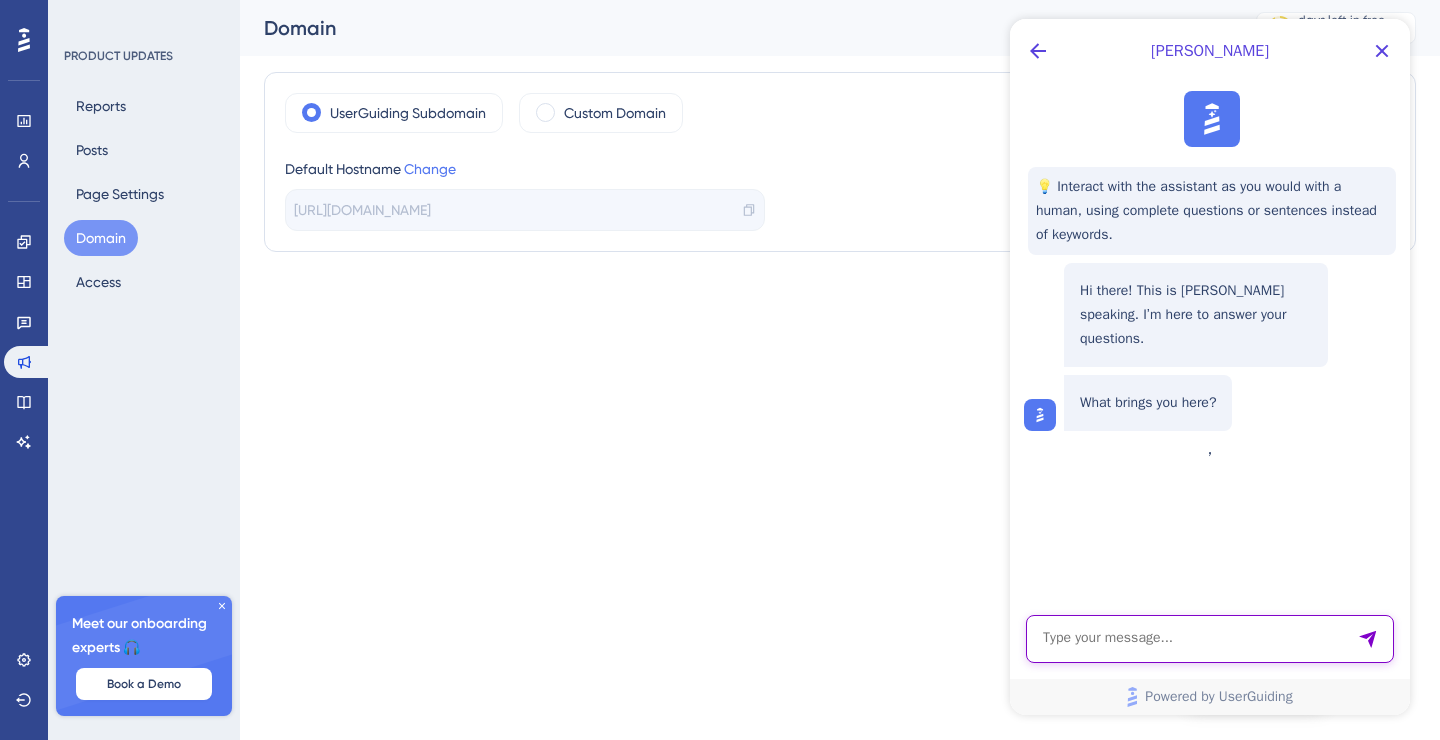 click at bounding box center (1210, 639) 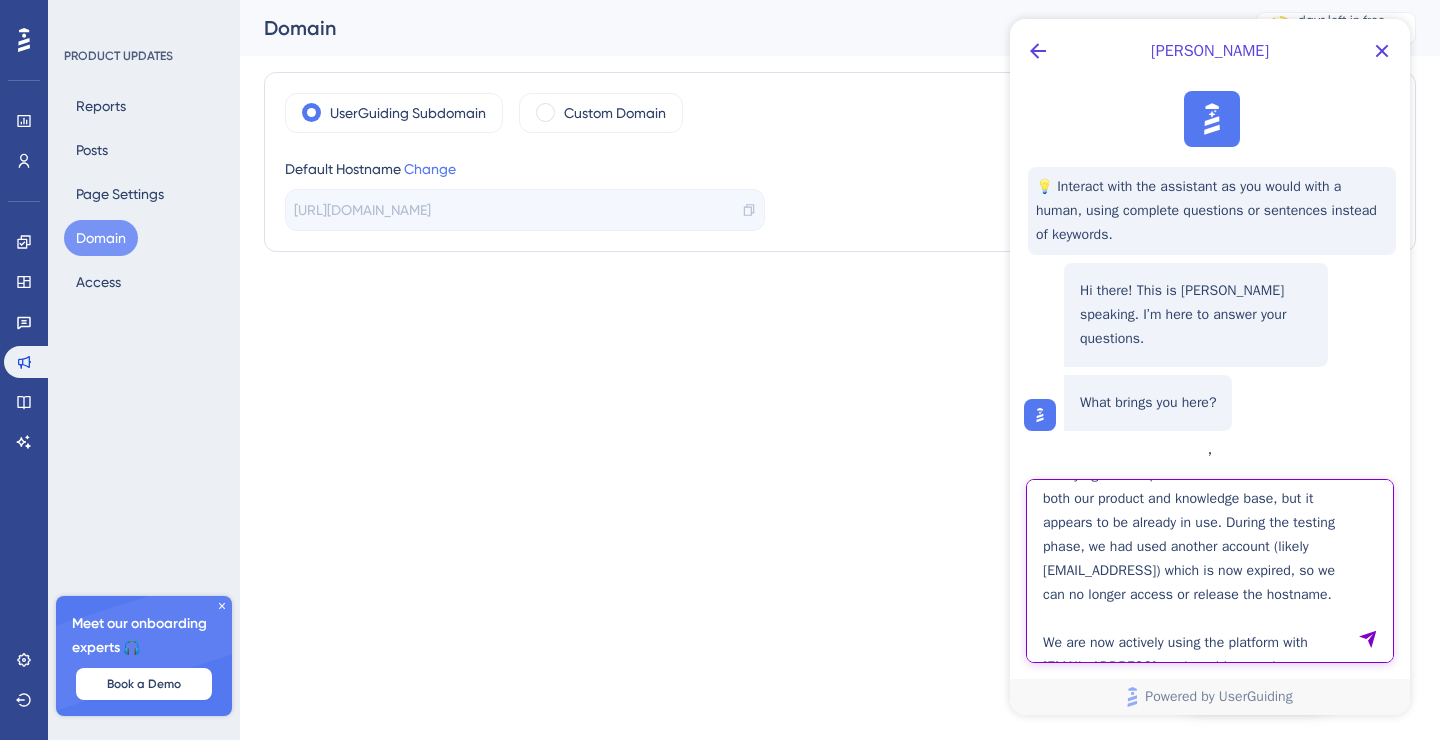 scroll, scrollTop: 124, scrollLeft: 0, axis: vertical 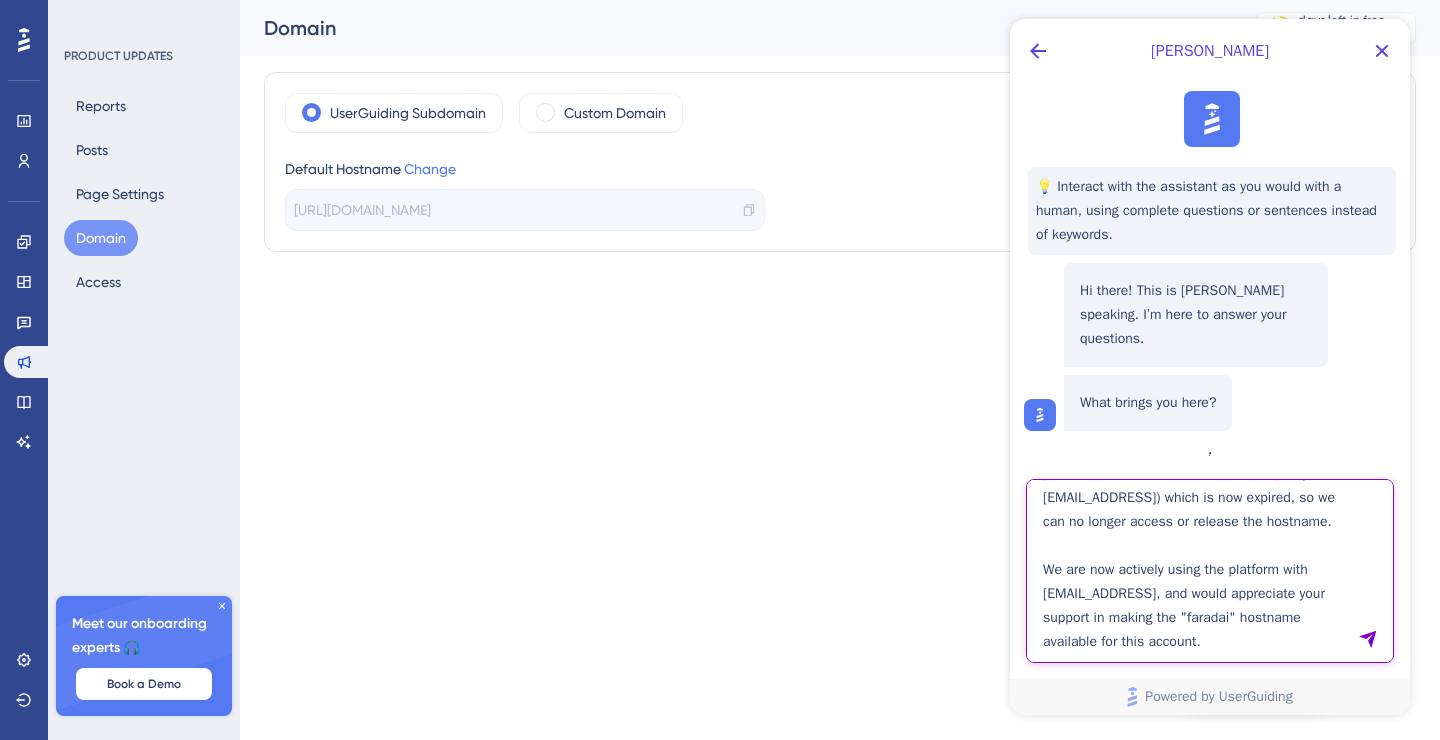 type on "I’m trying to set up the hostname "faradai" for both our product and knowledge base, but it appears to be already in use. During the testing phase, we had used another account (likely esma.celtikci@faradai.ai) which is now expired, so we can no longer access or release the hostname.
We are now actively using the platform with info@faradai.ai, and would appreciate your support in making the "faradai" hostname available for this account." 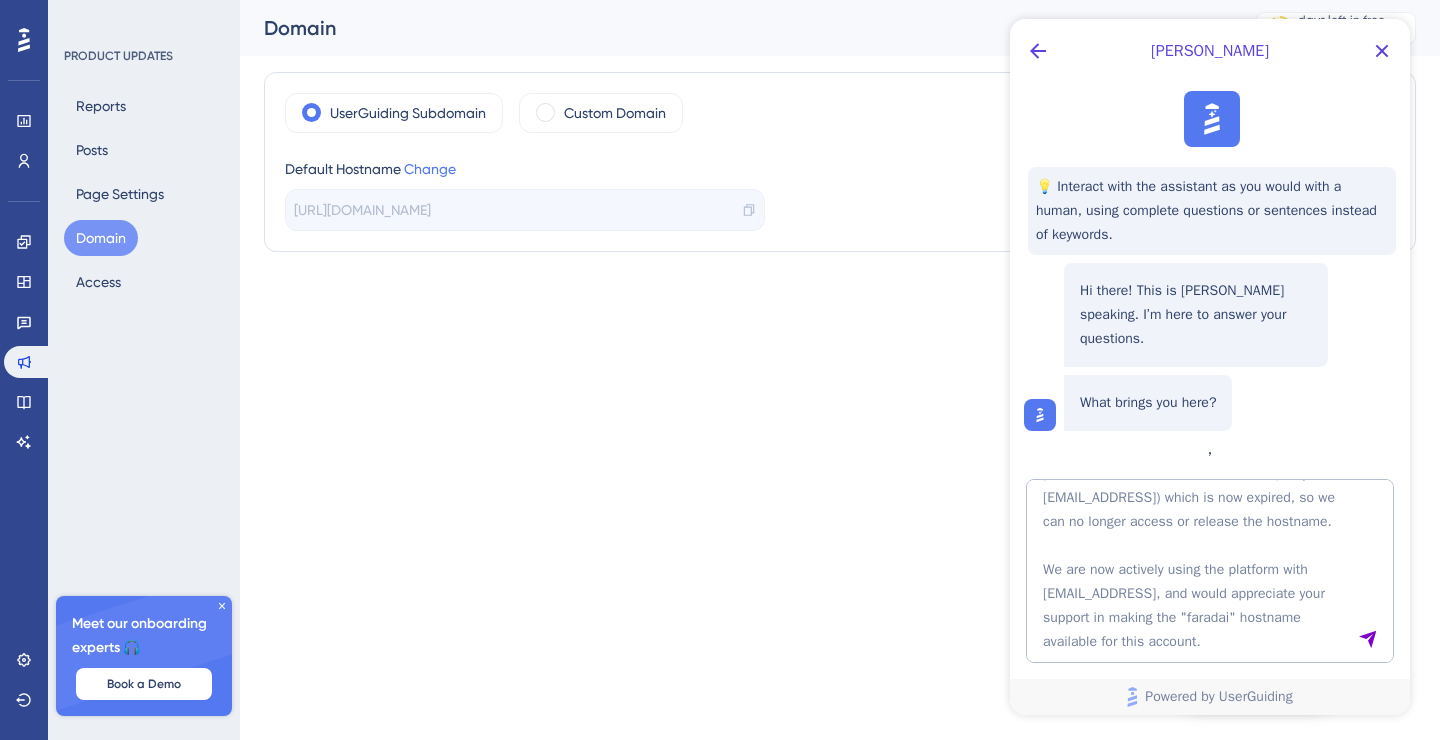 click 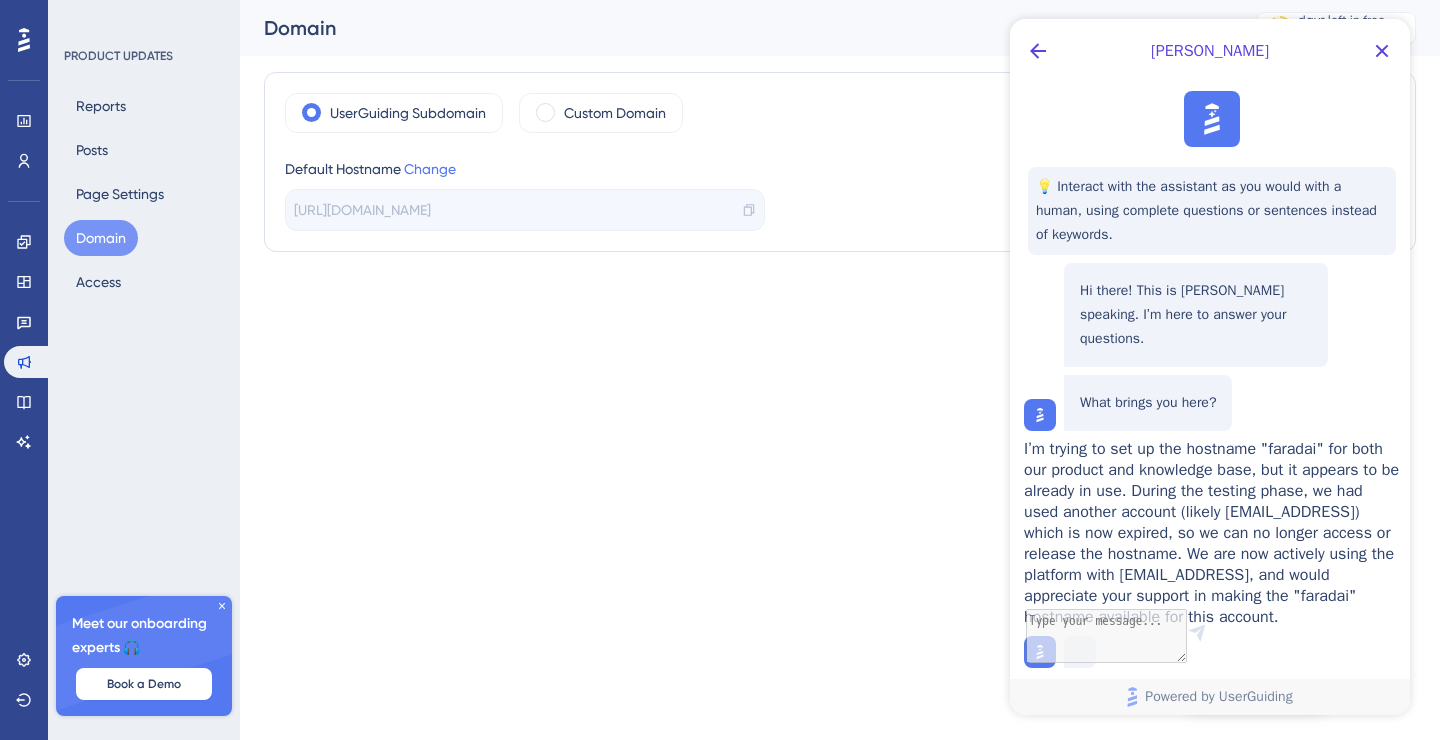 scroll, scrollTop: 0, scrollLeft: 0, axis: both 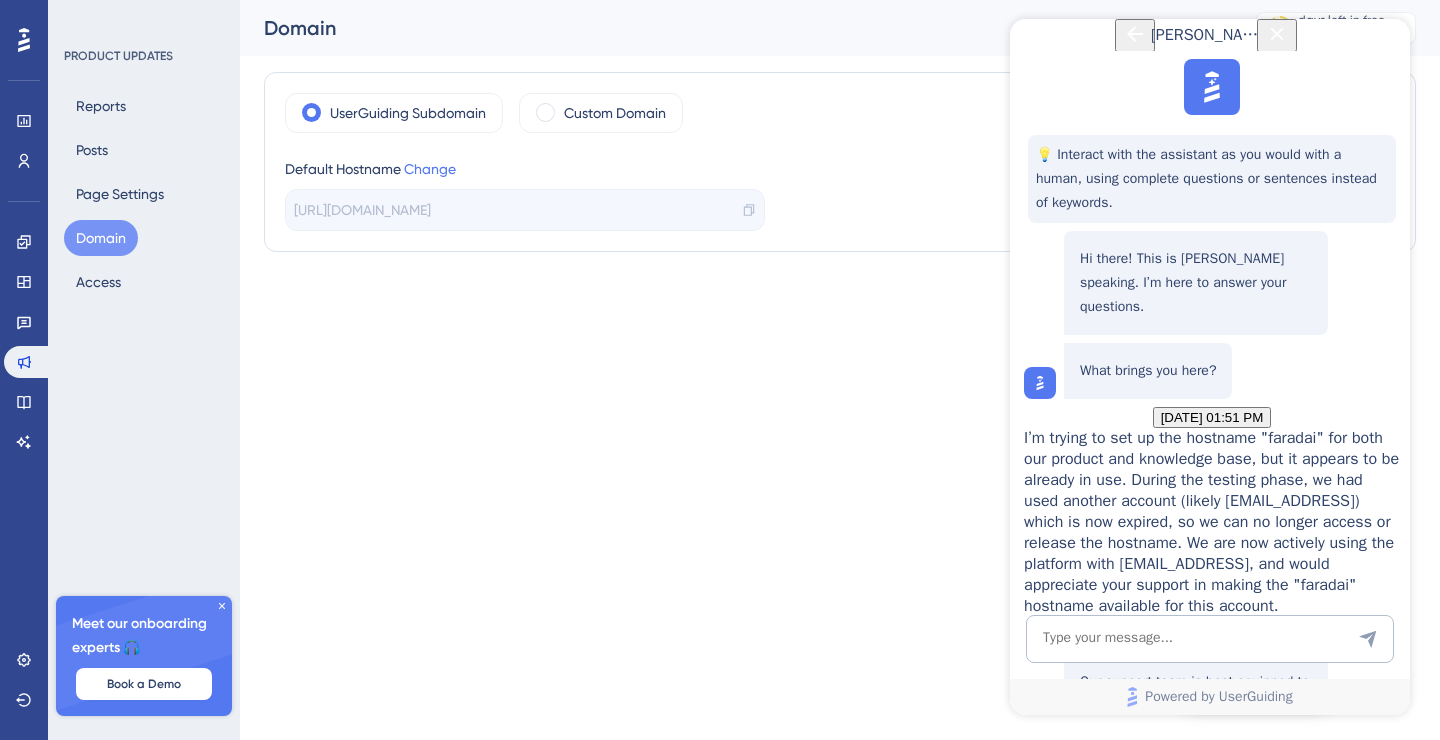 click on "Talk to a person" at bounding box center (1196, 738) 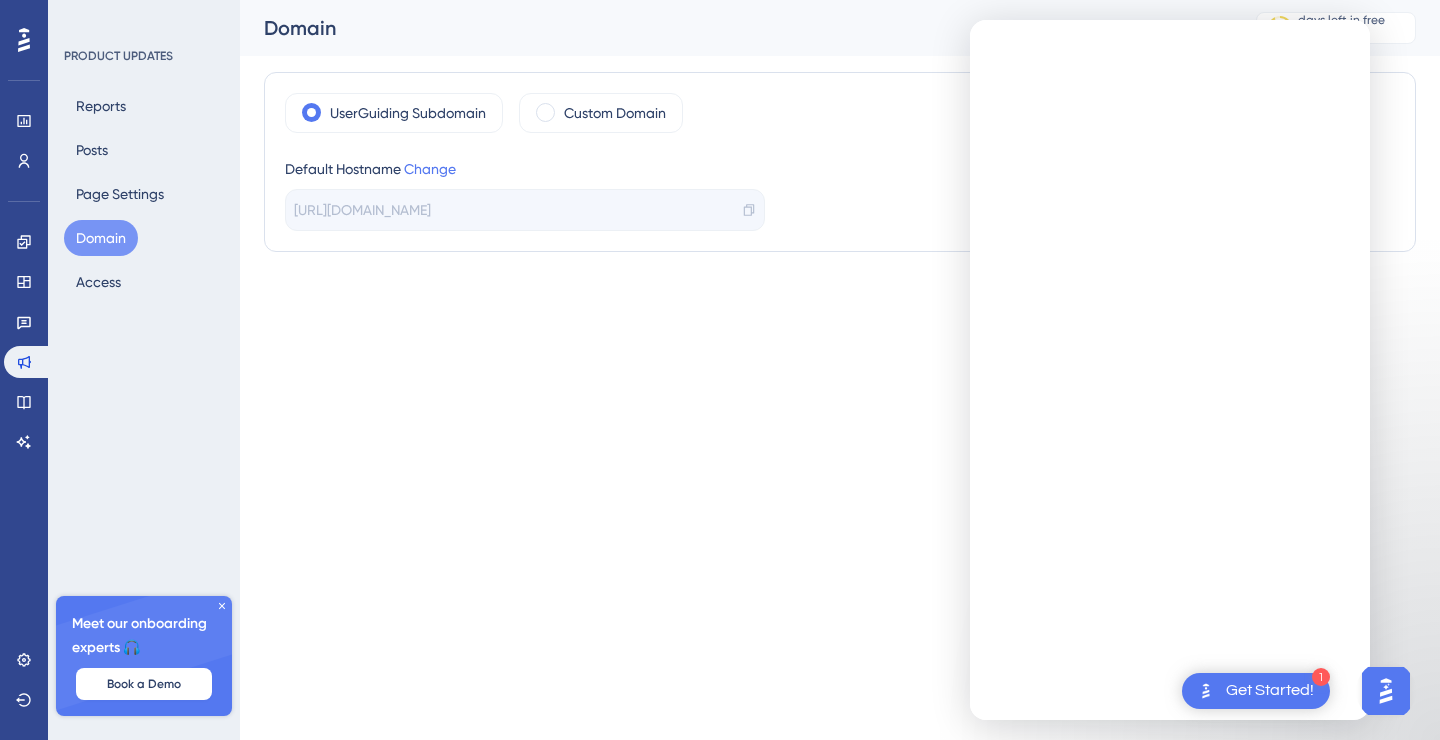 scroll, scrollTop: 0, scrollLeft: 0, axis: both 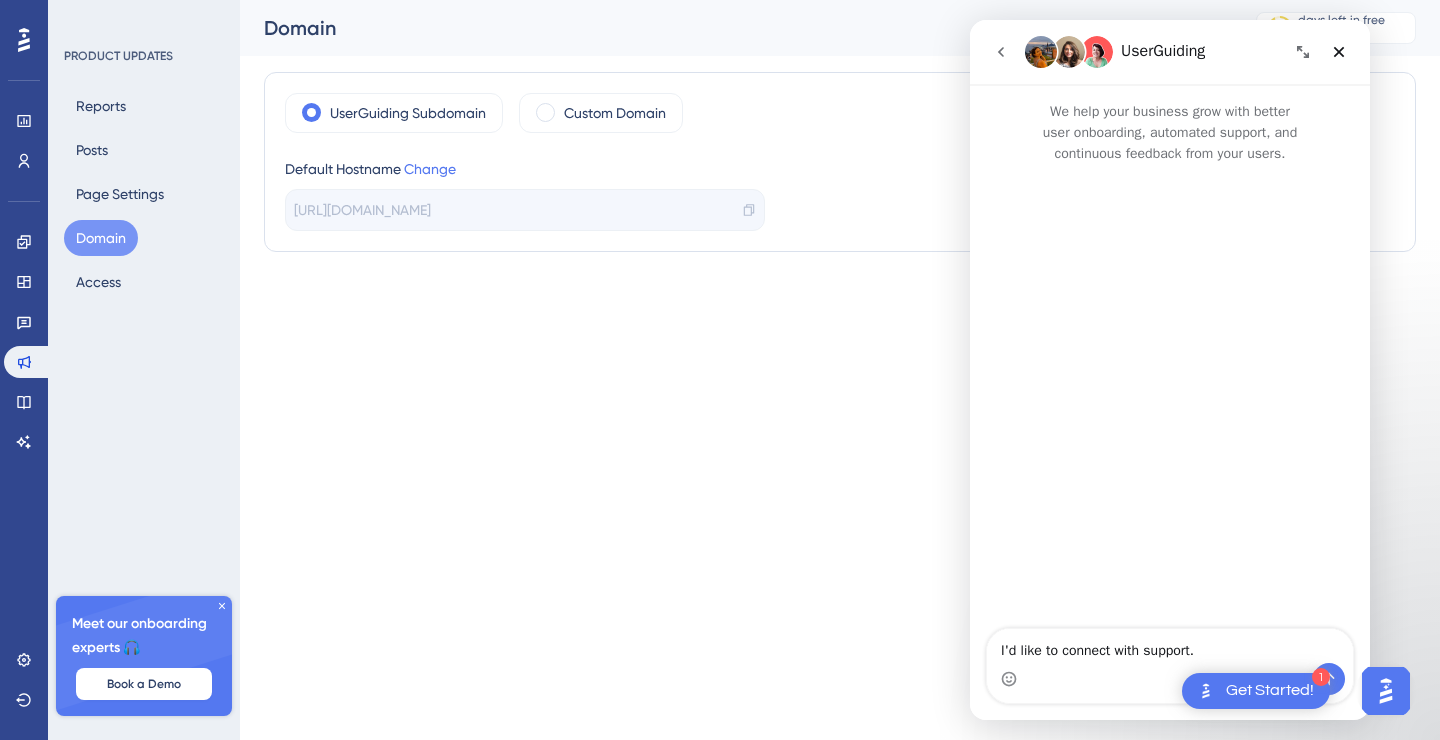 type 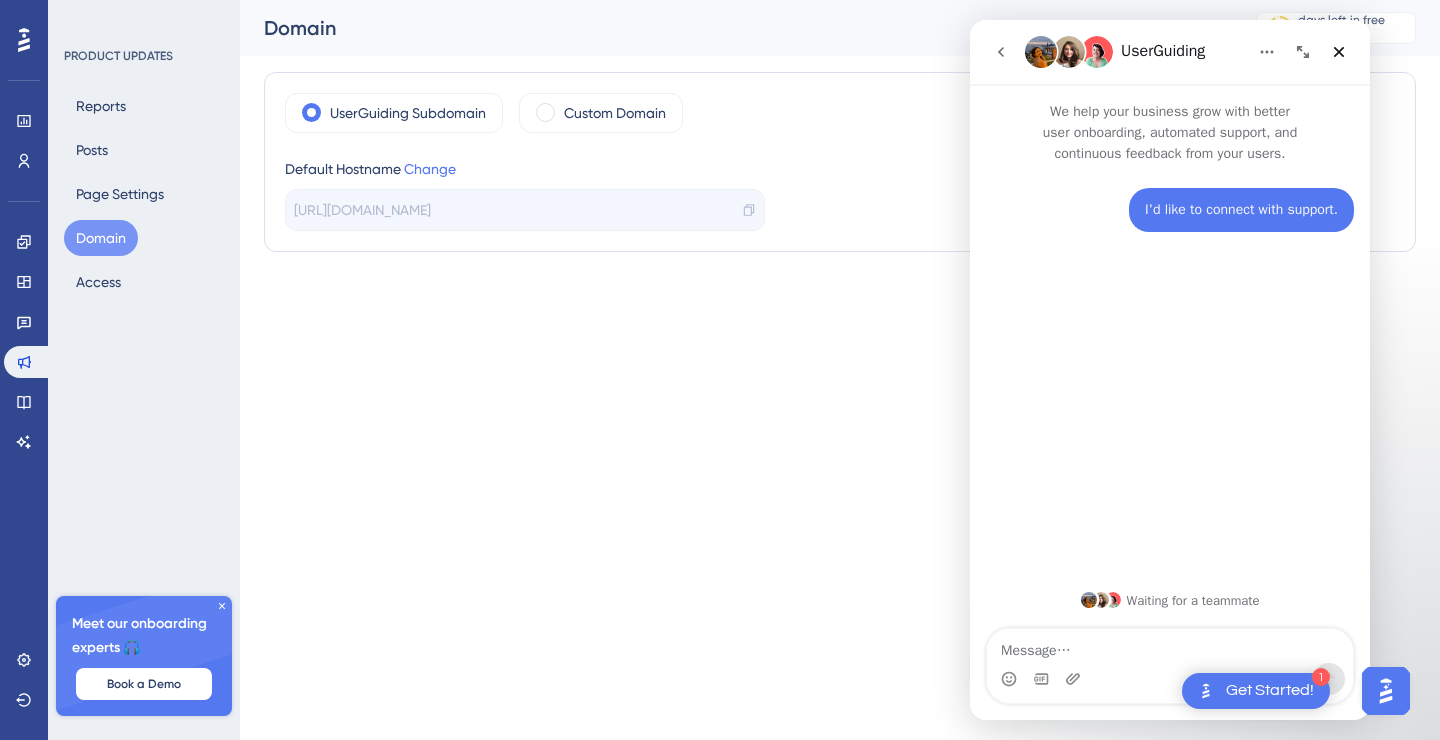 click at bounding box center [1170, 646] 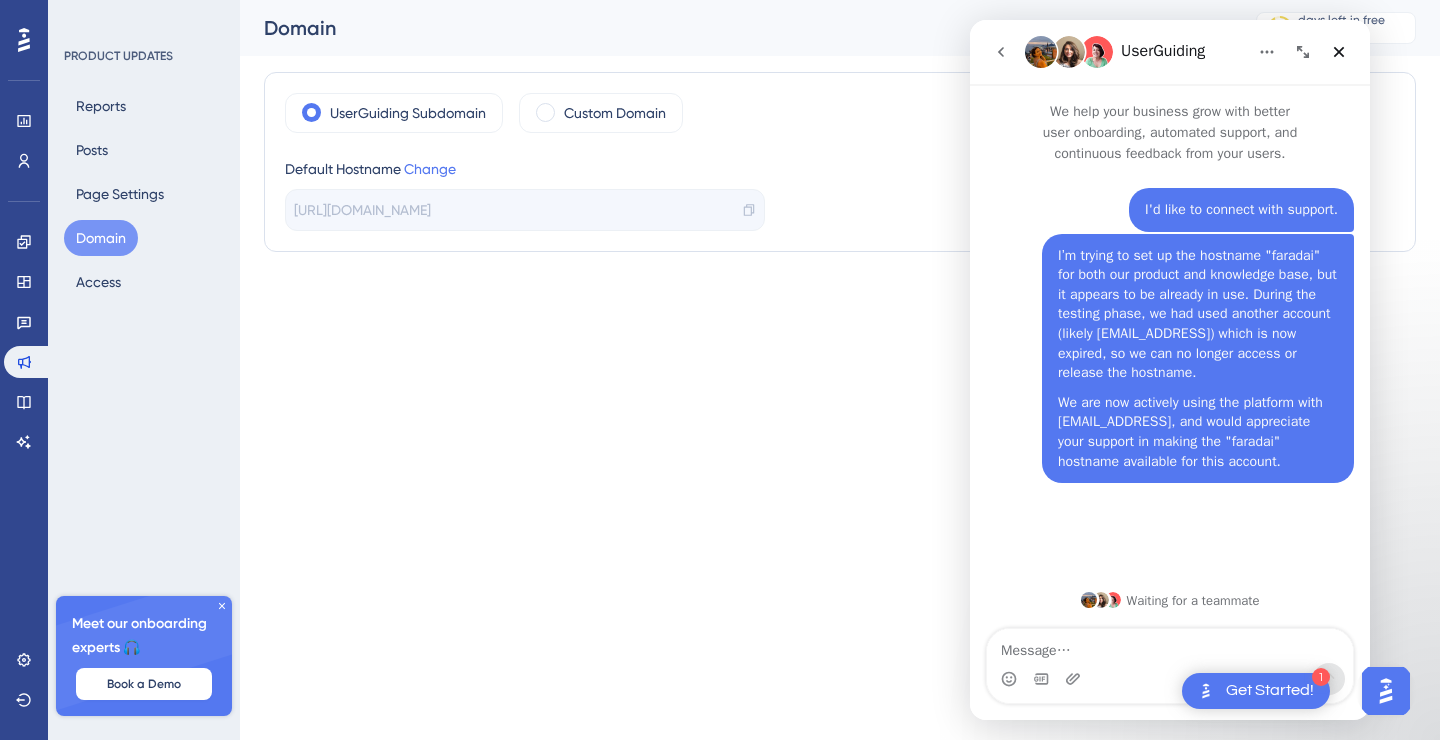 scroll, scrollTop: 0, scrollLeft: 0, axis: both 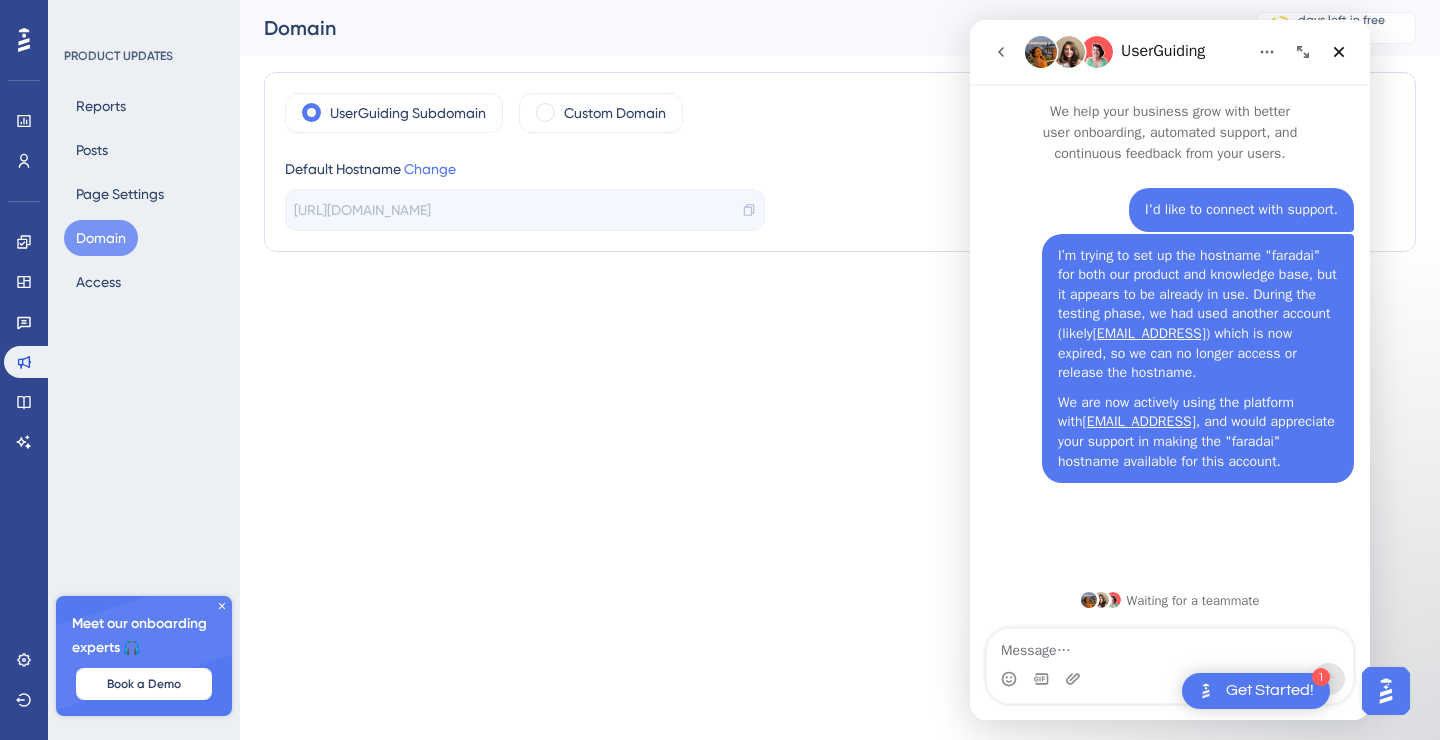 click 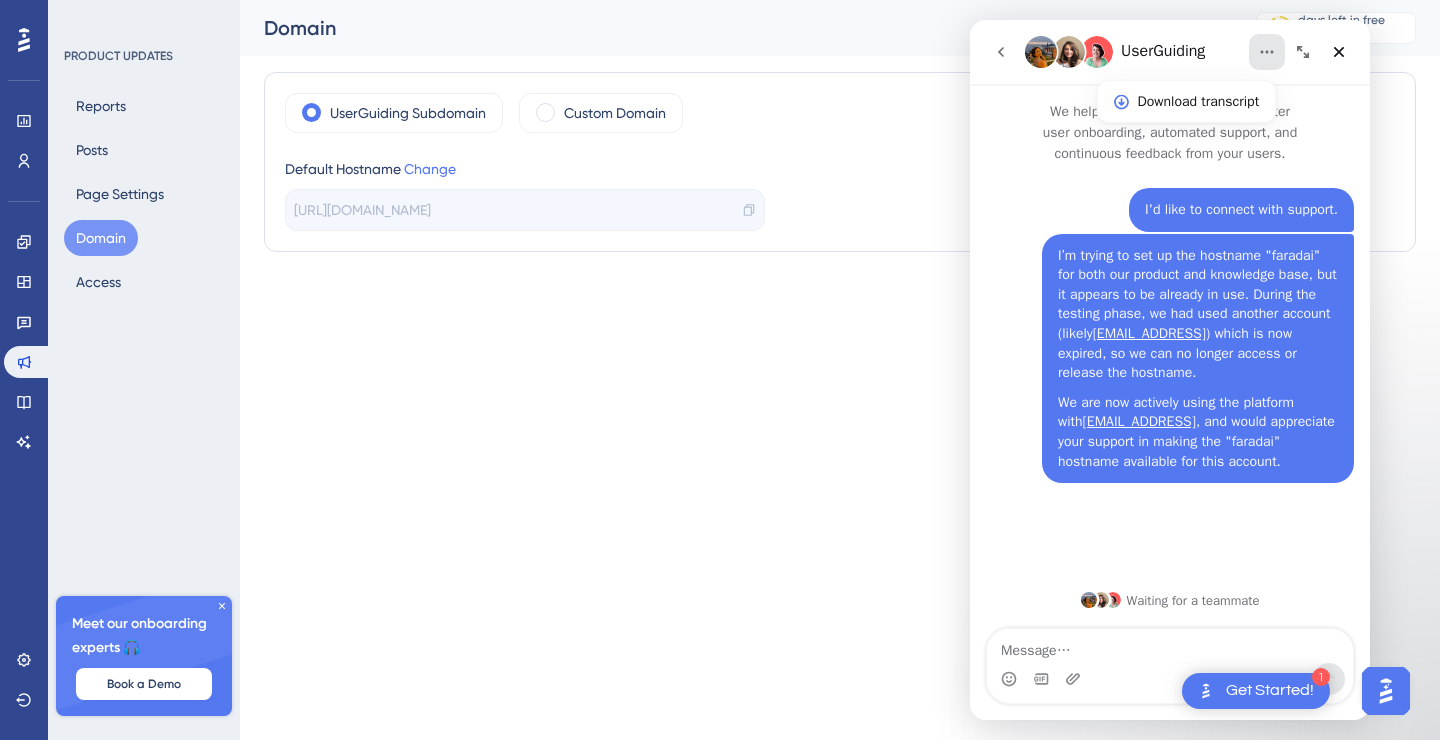 click on "UserGuiding" at bounding box center [1136, 52] 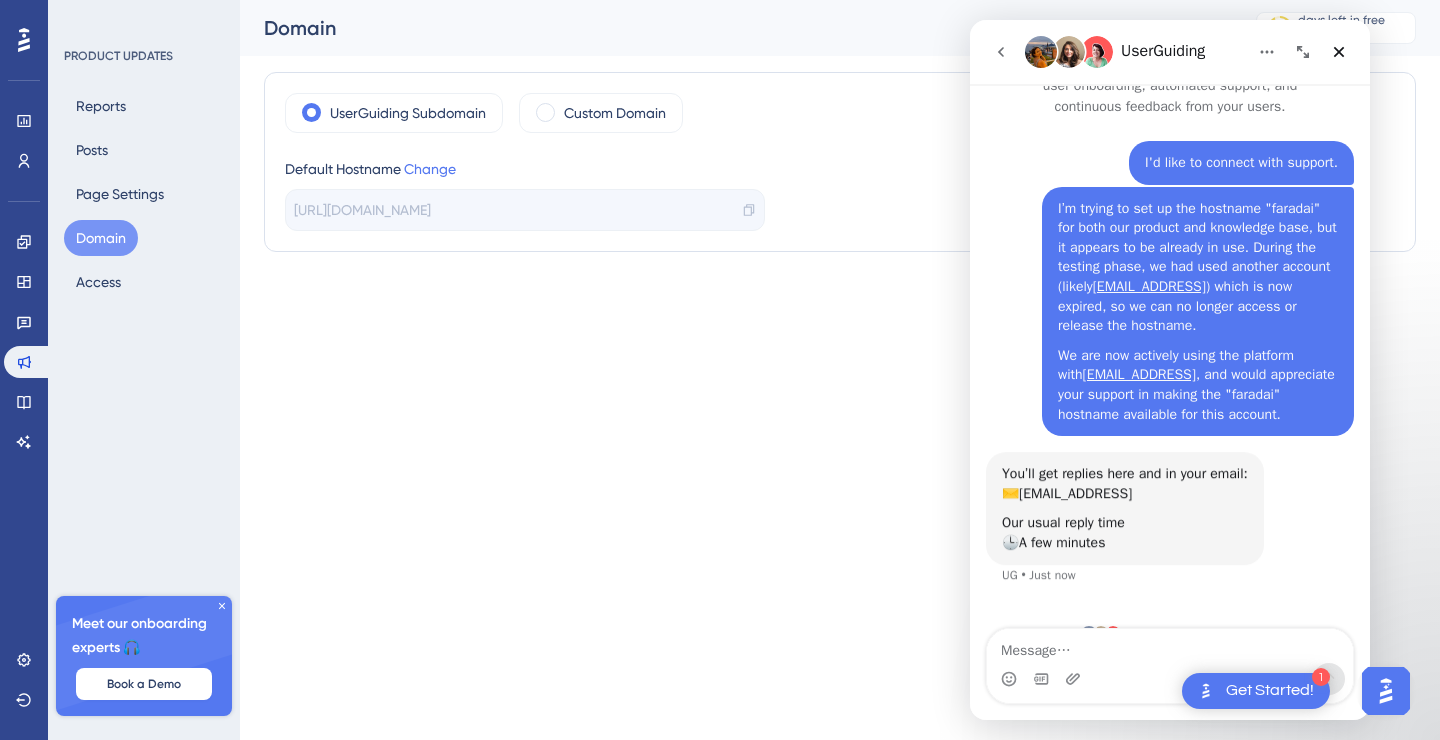 scroll, scrollTop: 80, scrollLeft: 0, axis: vertical 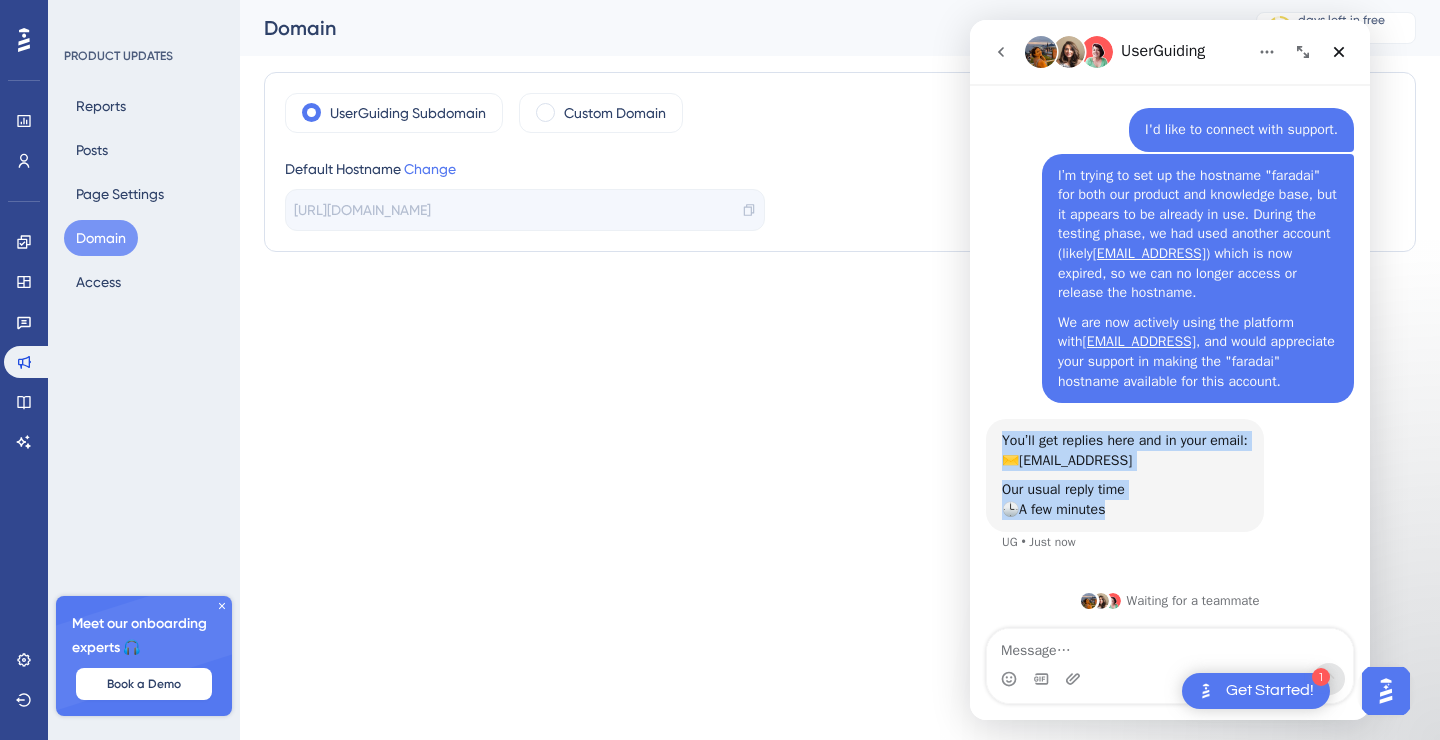 drag, startPoint x: 1143, startPoint y: 518, endPoint x: 995, endPoint y: 439, distance: 167.76471 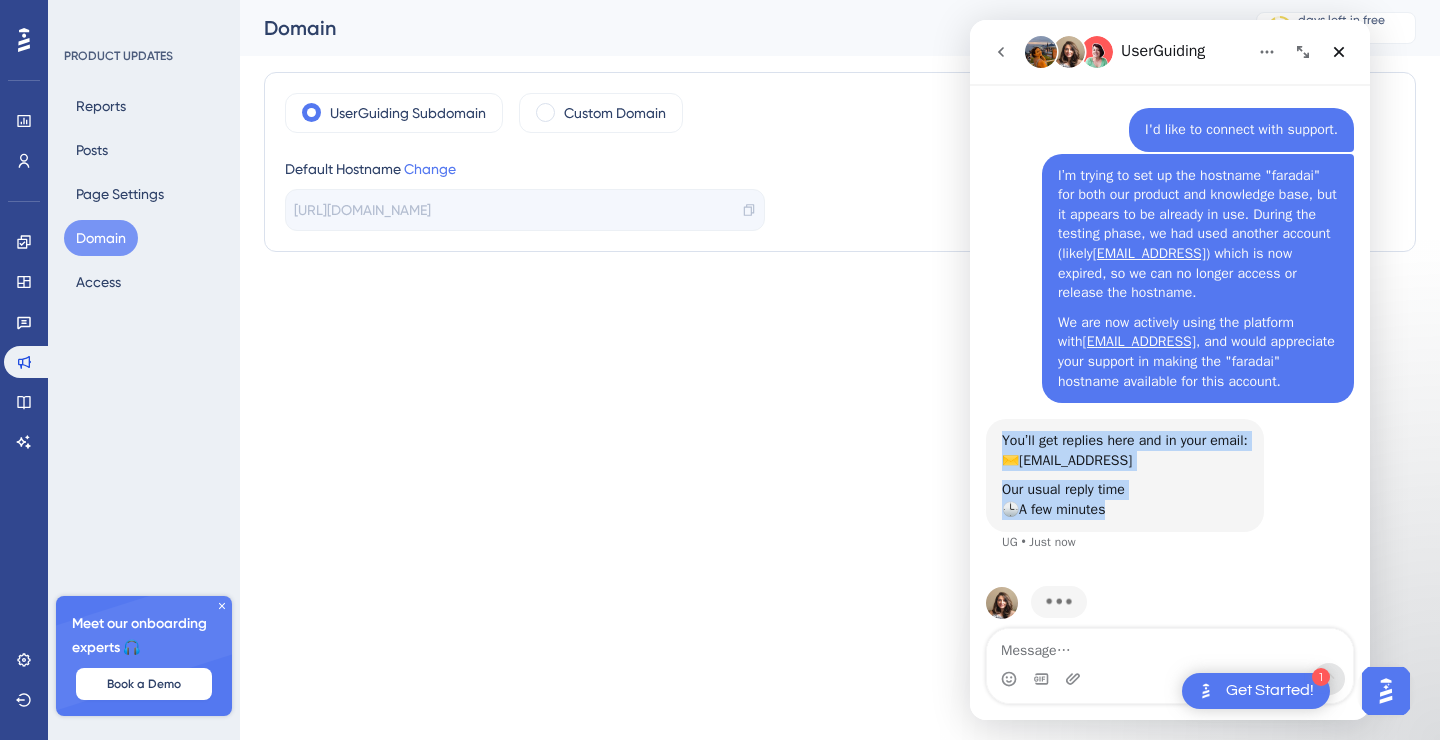scroll, scrollTop: 157, scrollLeft: 0, axis: vertical 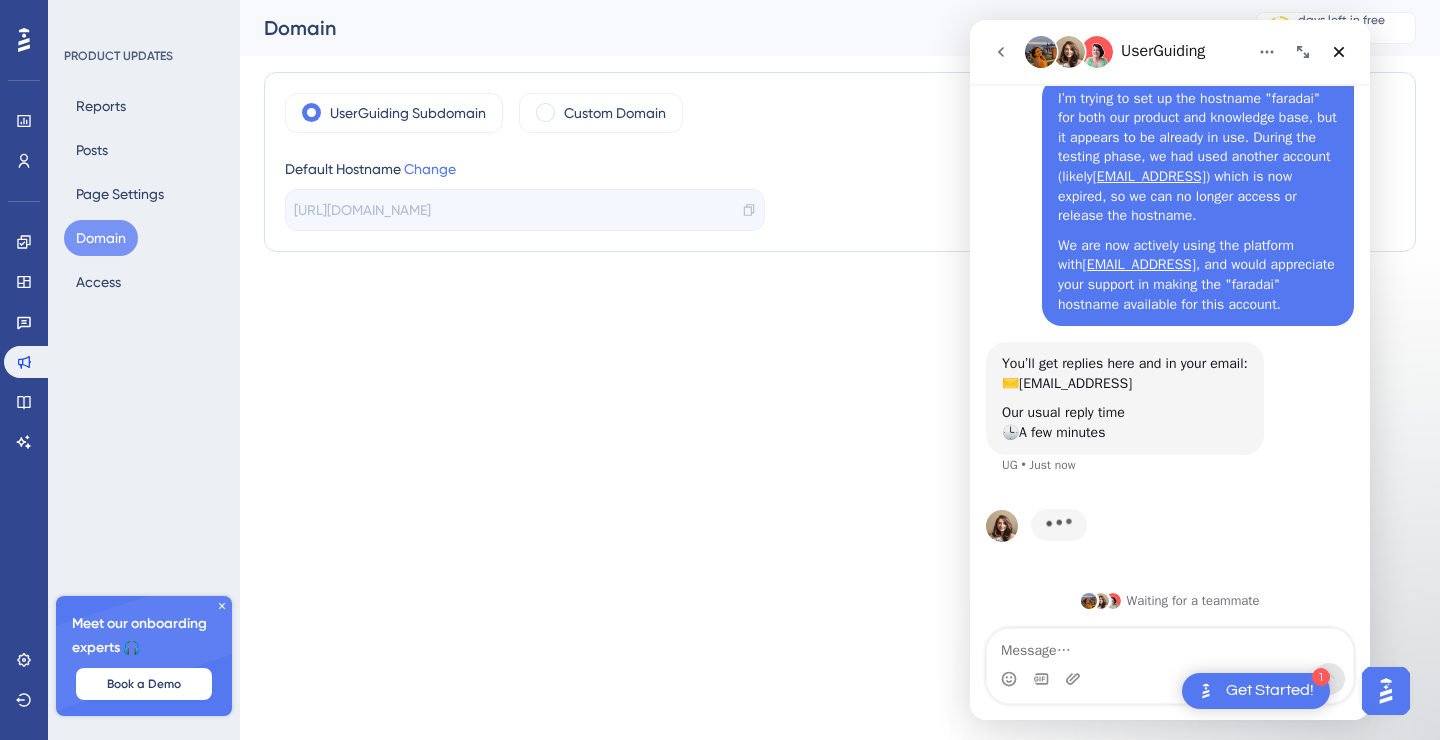 click on "I’m trying to set up the hostname "faradai" for both our product and knowledge base, but it appears to be already in use. During the testing phase, we had used another account (likely  esma.celtikci@faradai.ai ) which is now expired, so we can no longer access or release the hostname. We are now actively using the platform with  info@faradai.ai , and would appreciate your support in making the "faradai" hostname available for this account. Faradai    •   2m ago" at bounding box center [1170, 210] 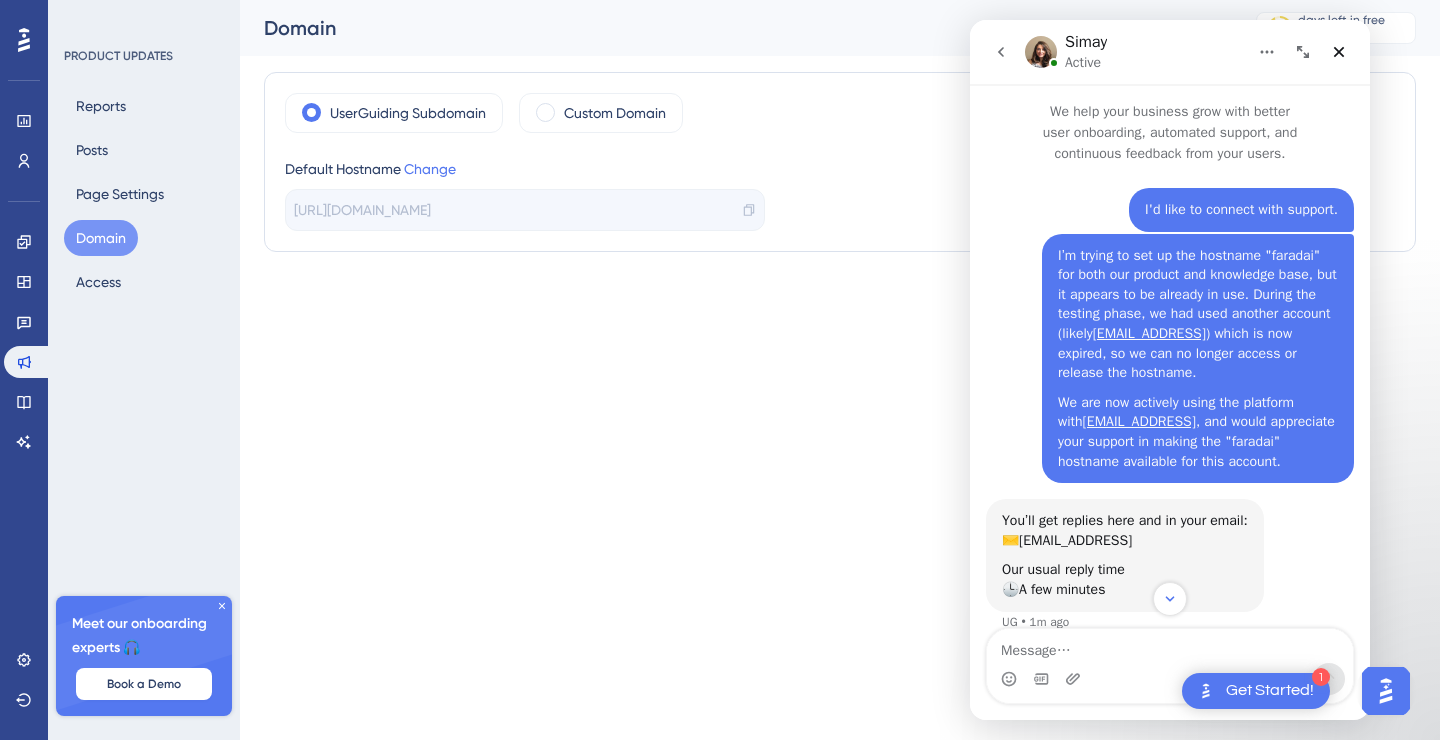 scroll, scrollTop: 123, scrollLeft: 0, axis: vertical 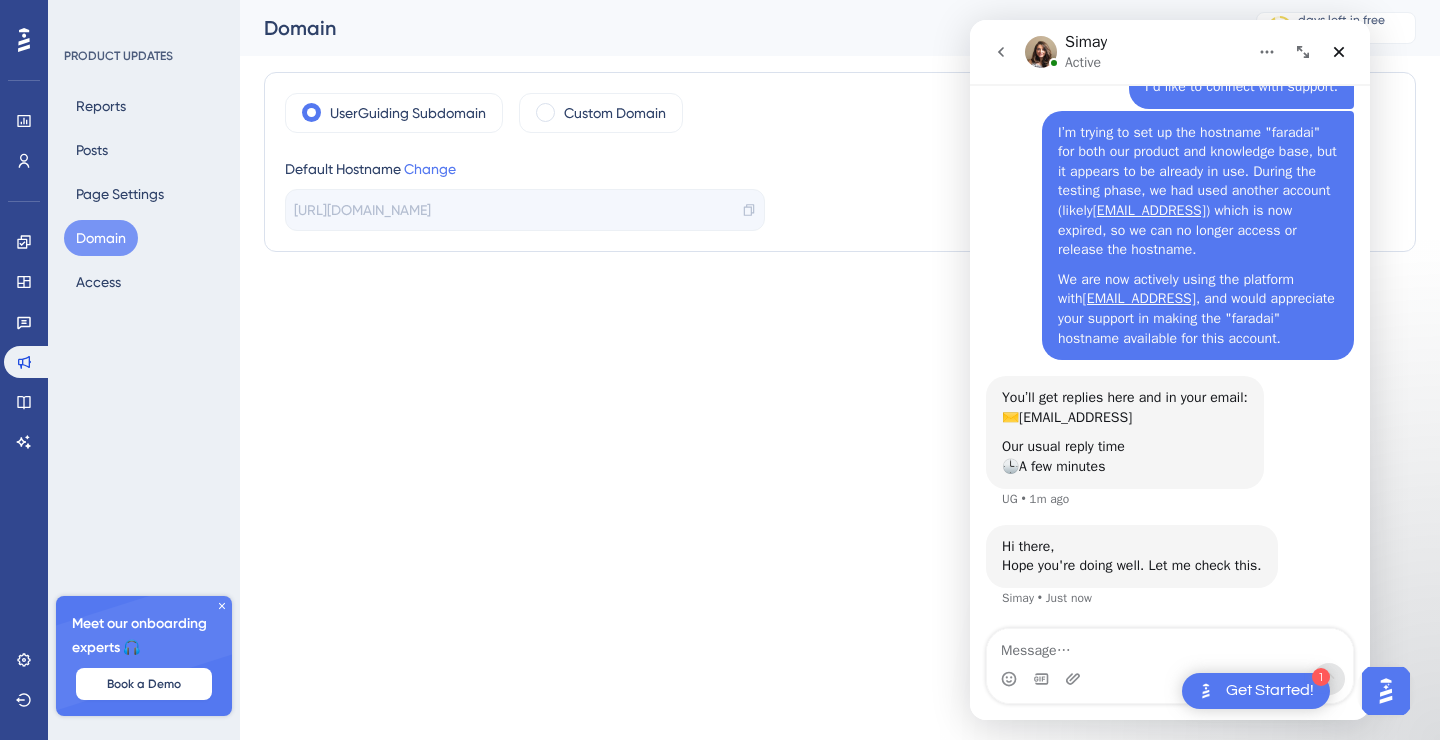click on "Hope you're doing well. Let me check this." at bounding box center [1132, 566] 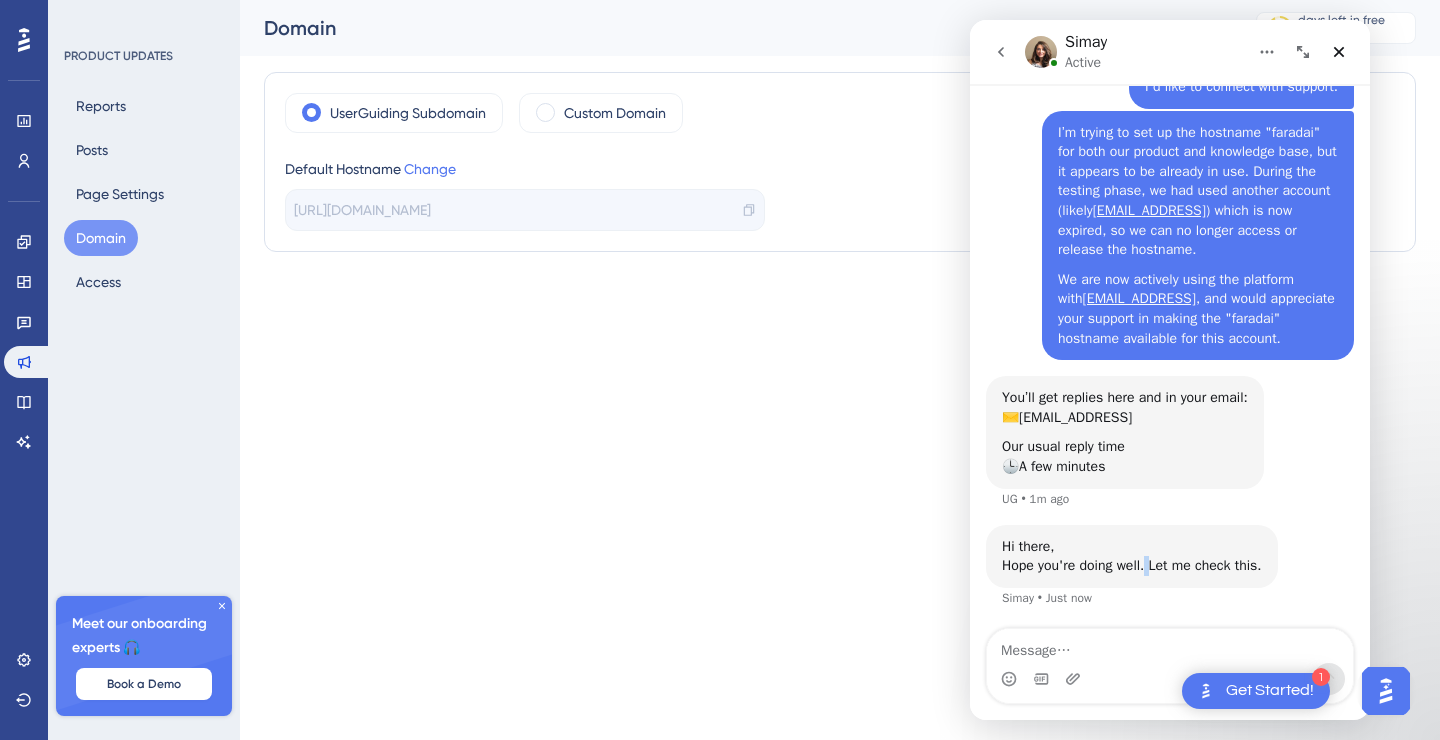 click on "Hope you're doing well. Let me check this." at bounding box center (1132, 566) 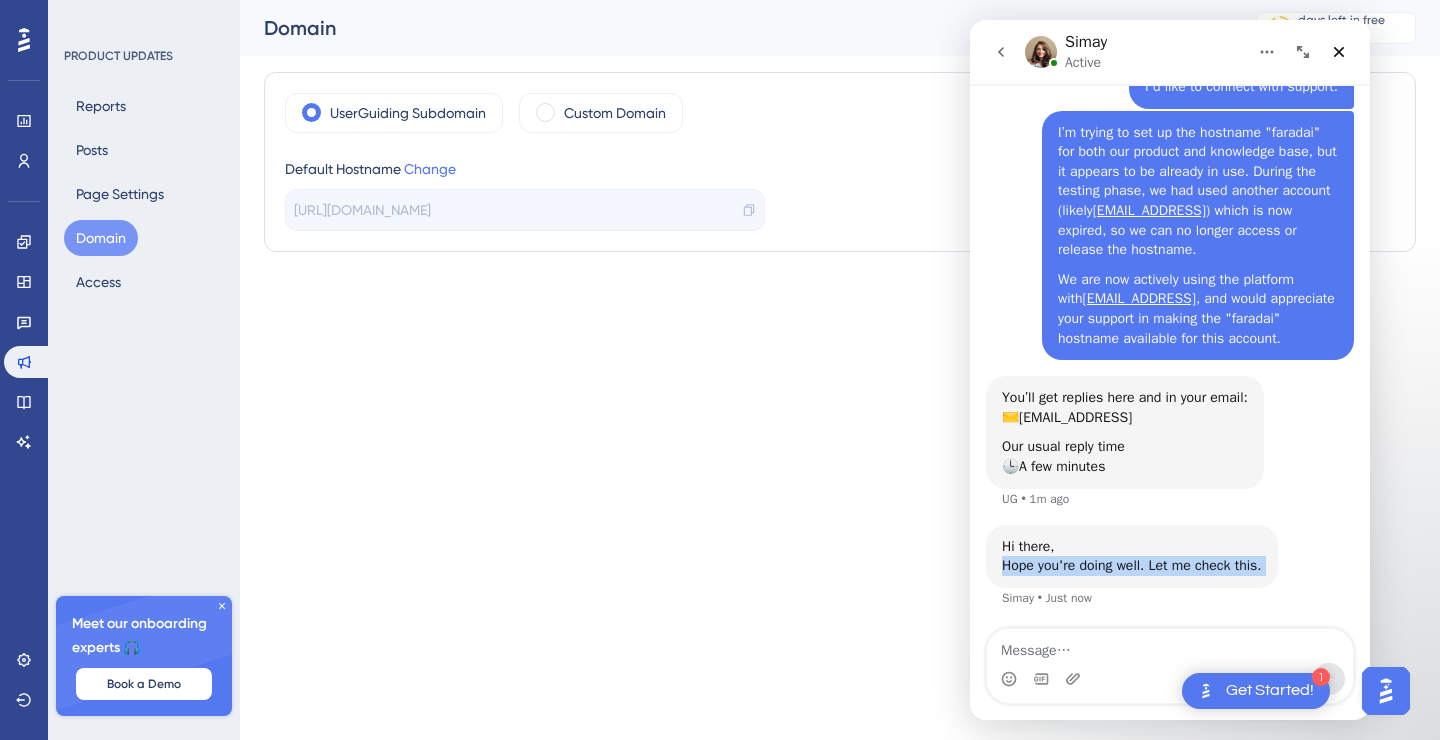 click on "Hope you're doing well. Let me check this." at bounding box center [1132, 566] 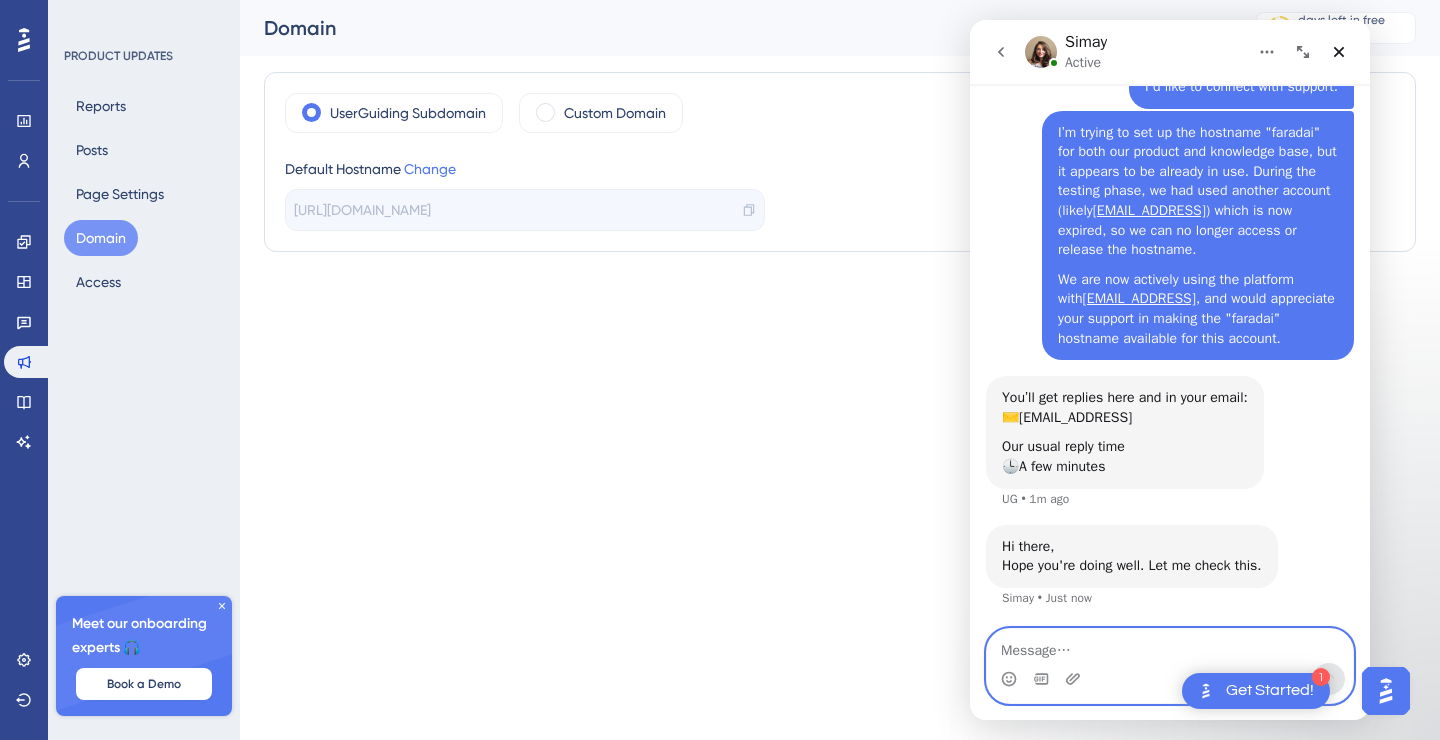 click at bounding box center [1170, 646] 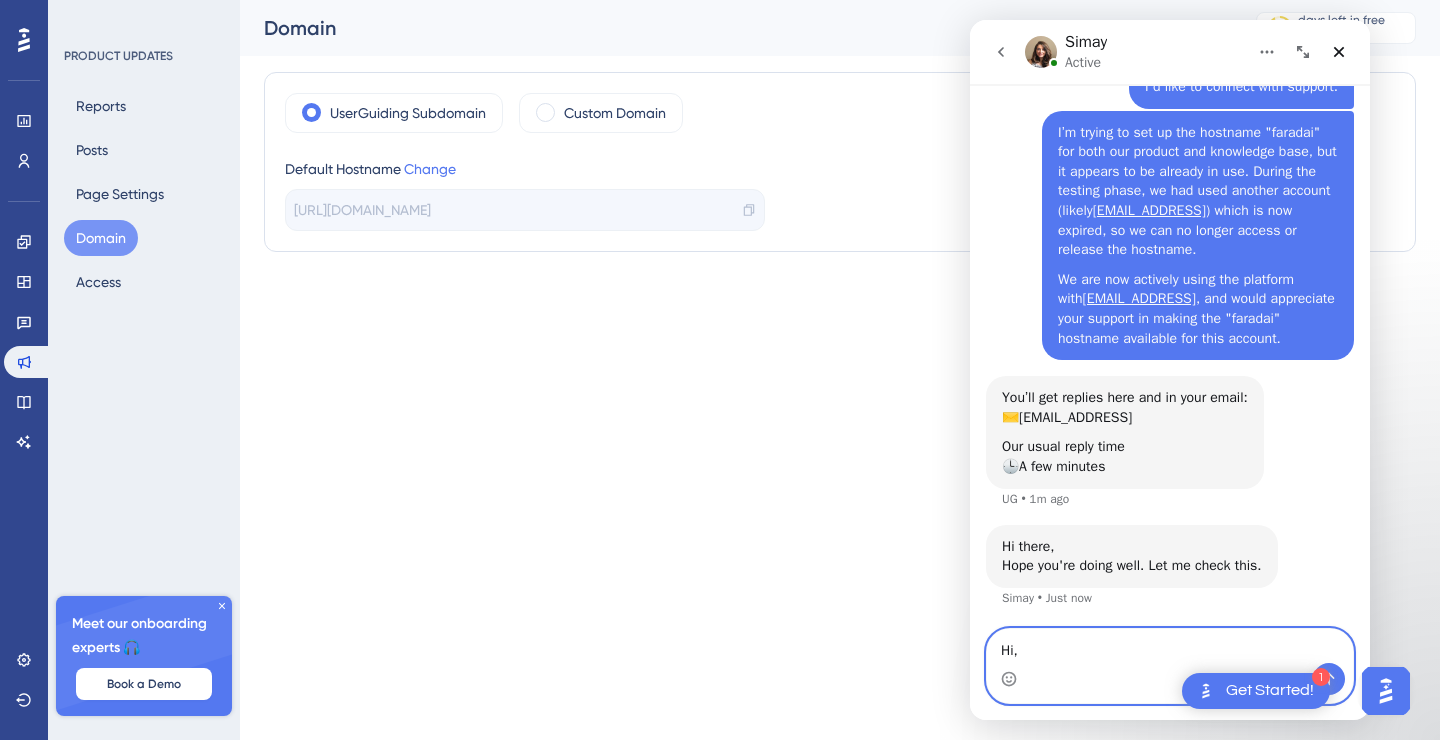 paste on "Thanks, hope you're doing well too!" 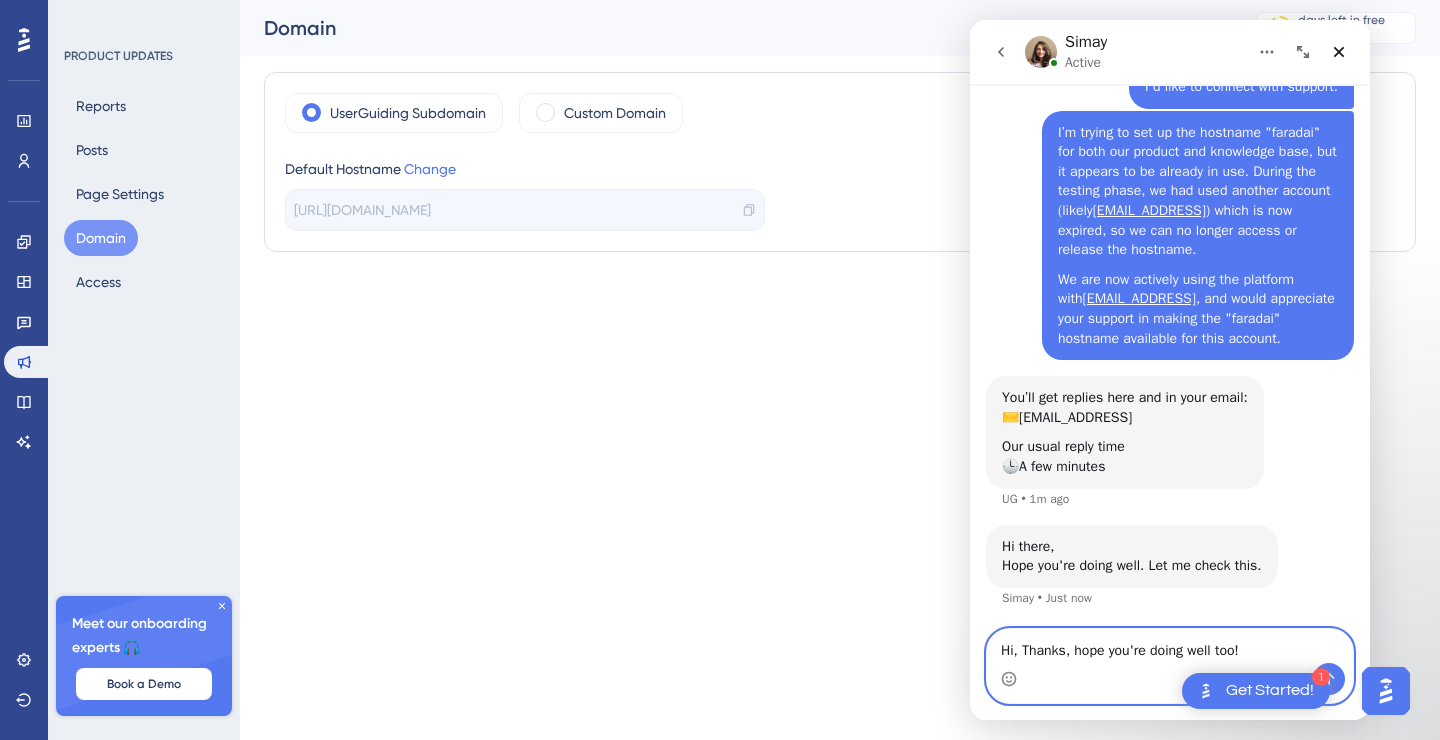 click on "Hi, Thanks, hope you're doing well too!" at bounding box center [1170, 646] 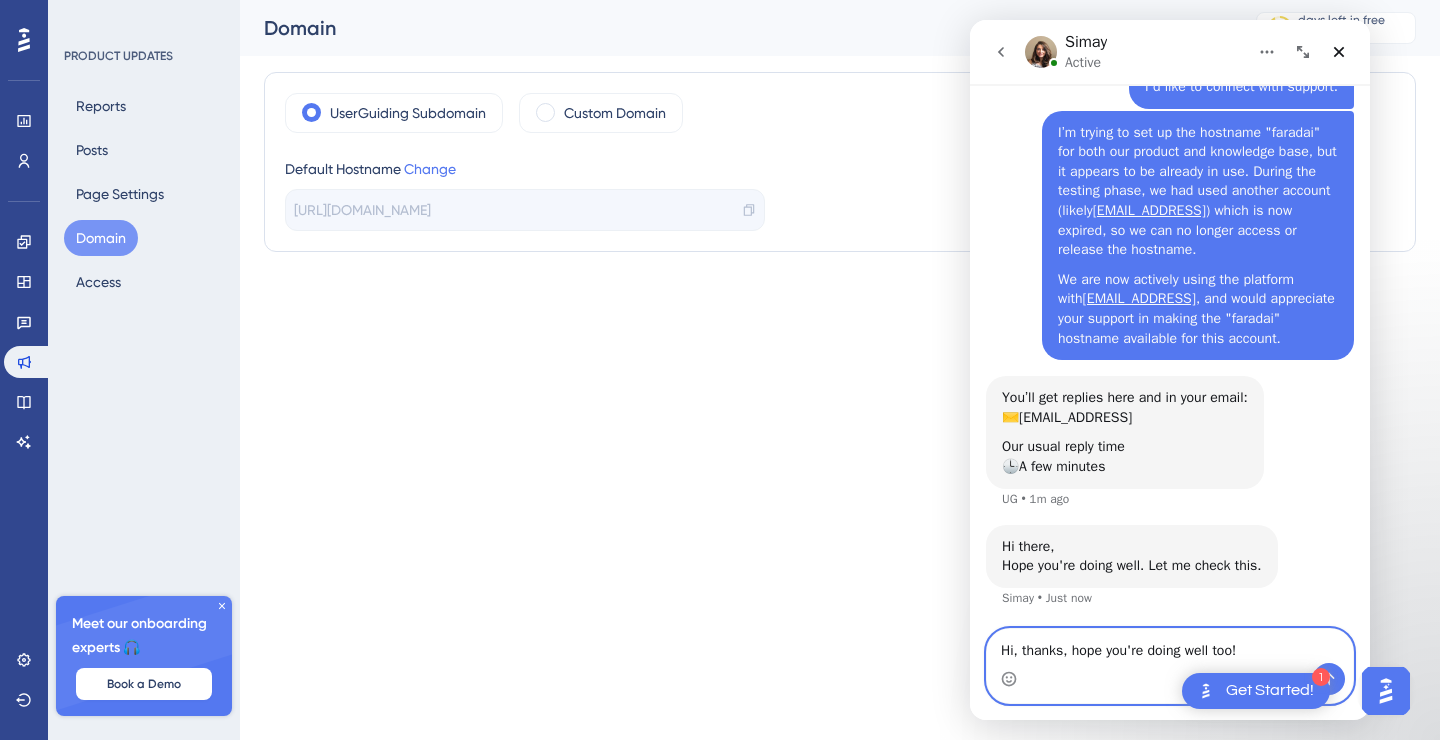 click on "Hi, thanks, hope you're doing well too!" at bounding box center [1170, 646] 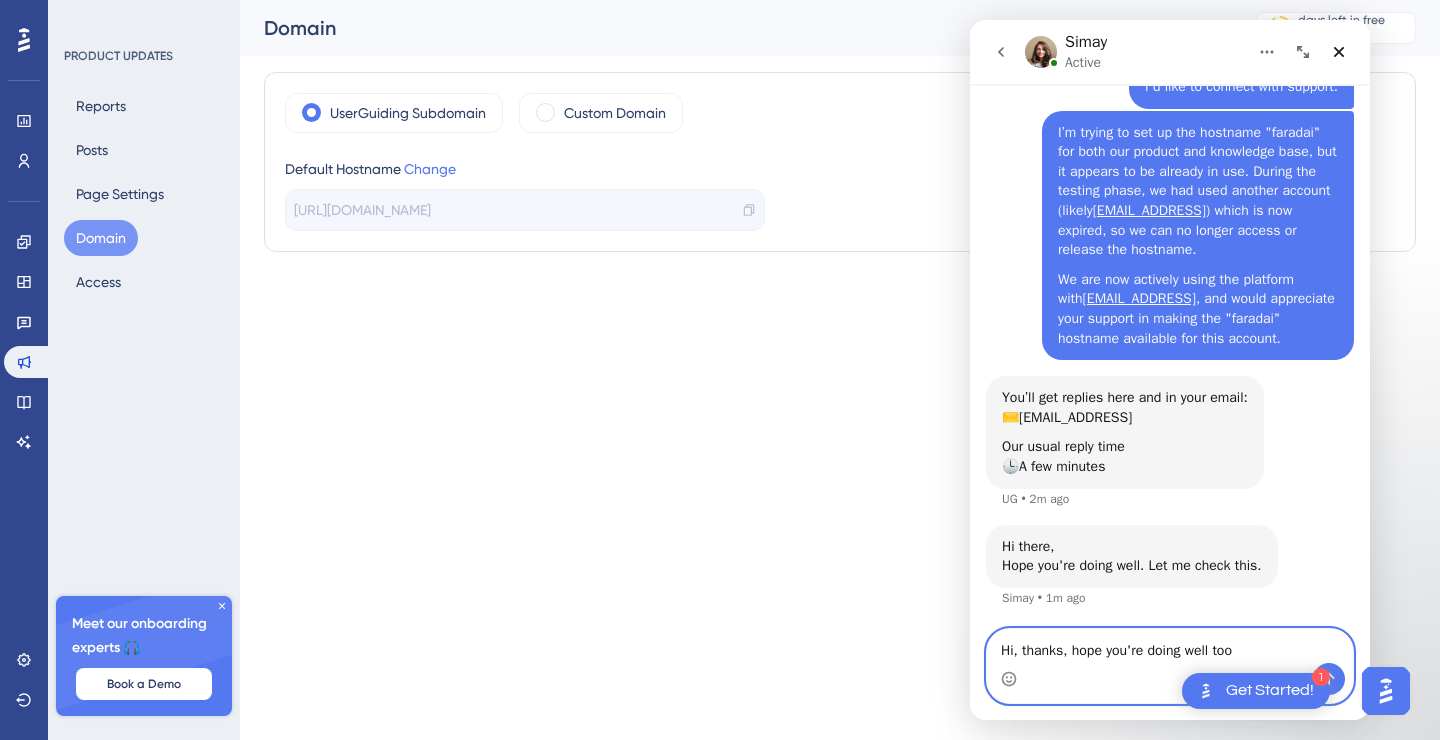 type on "Hi, thanks, hope you're doing well too" 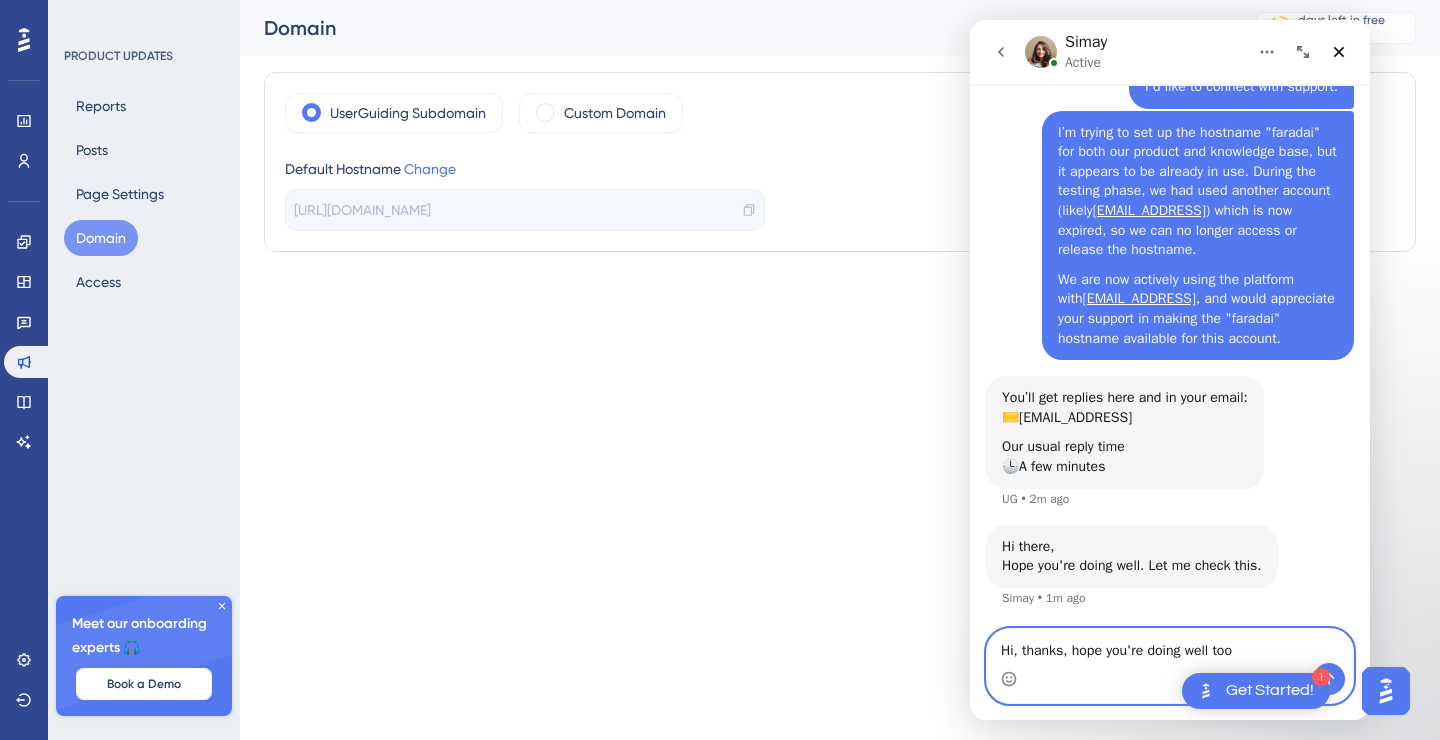 scroll, scrollTop: 200, scrollLeft: 0, axis: vertical 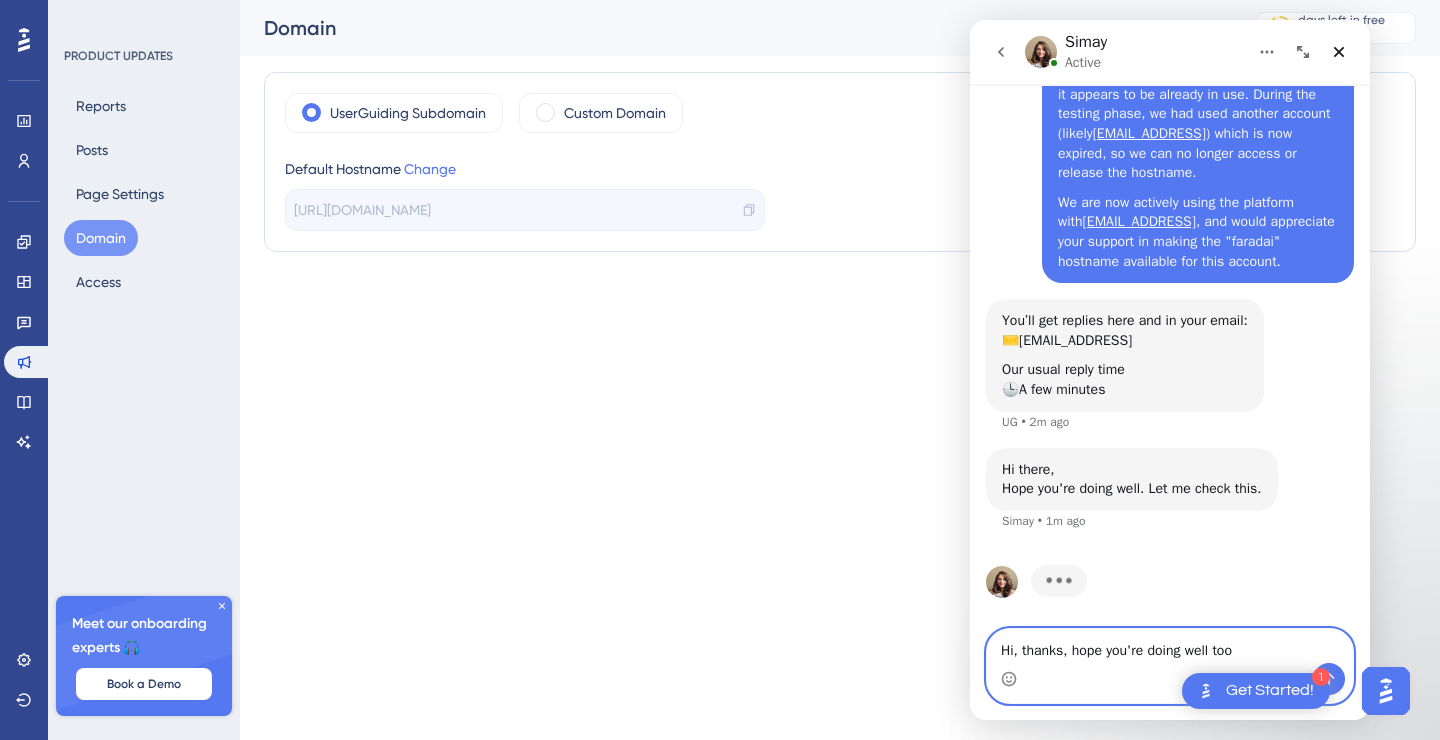 click on "Hi, thanks, hope you're doing well too" at bounding box center (1170, 646) 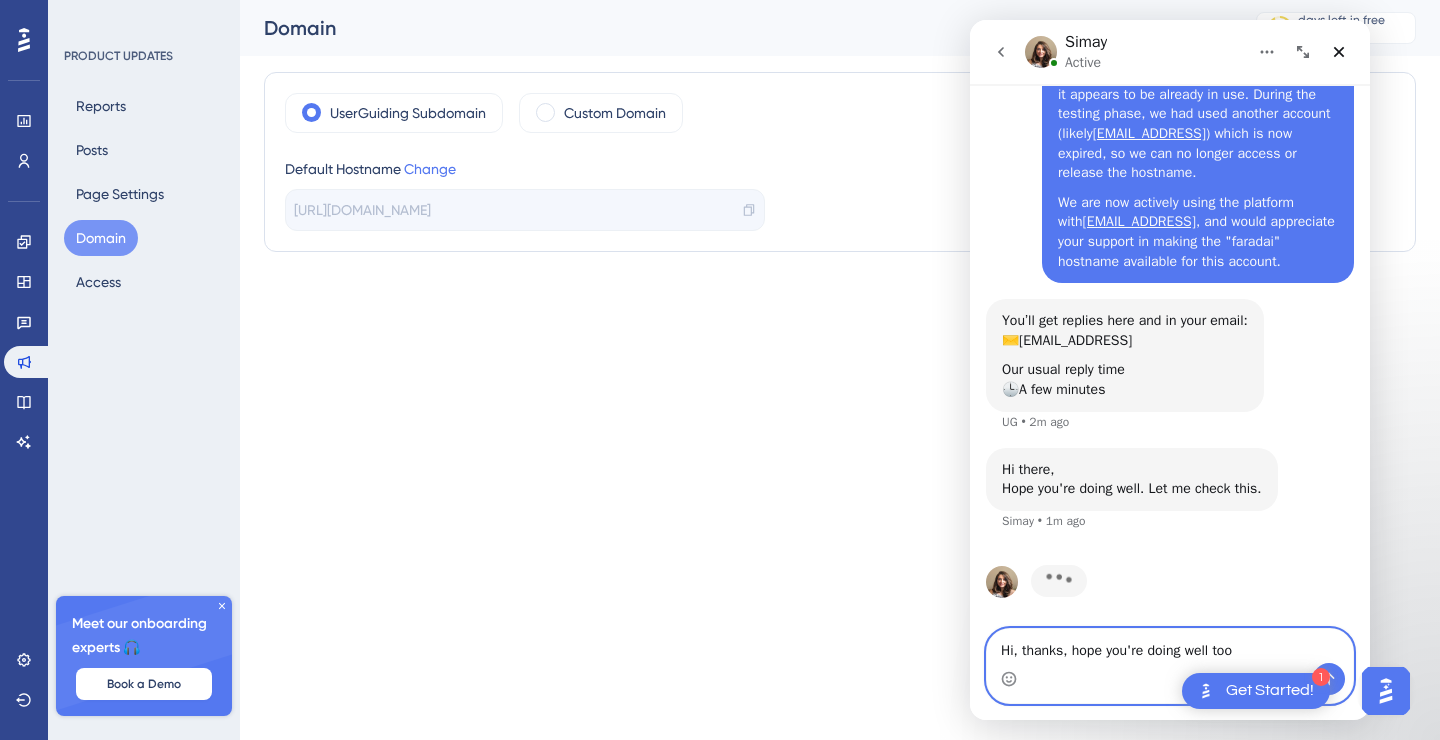 click on "Hi, thanks, hope you're doing well too" at bounding box center (1170, 646) 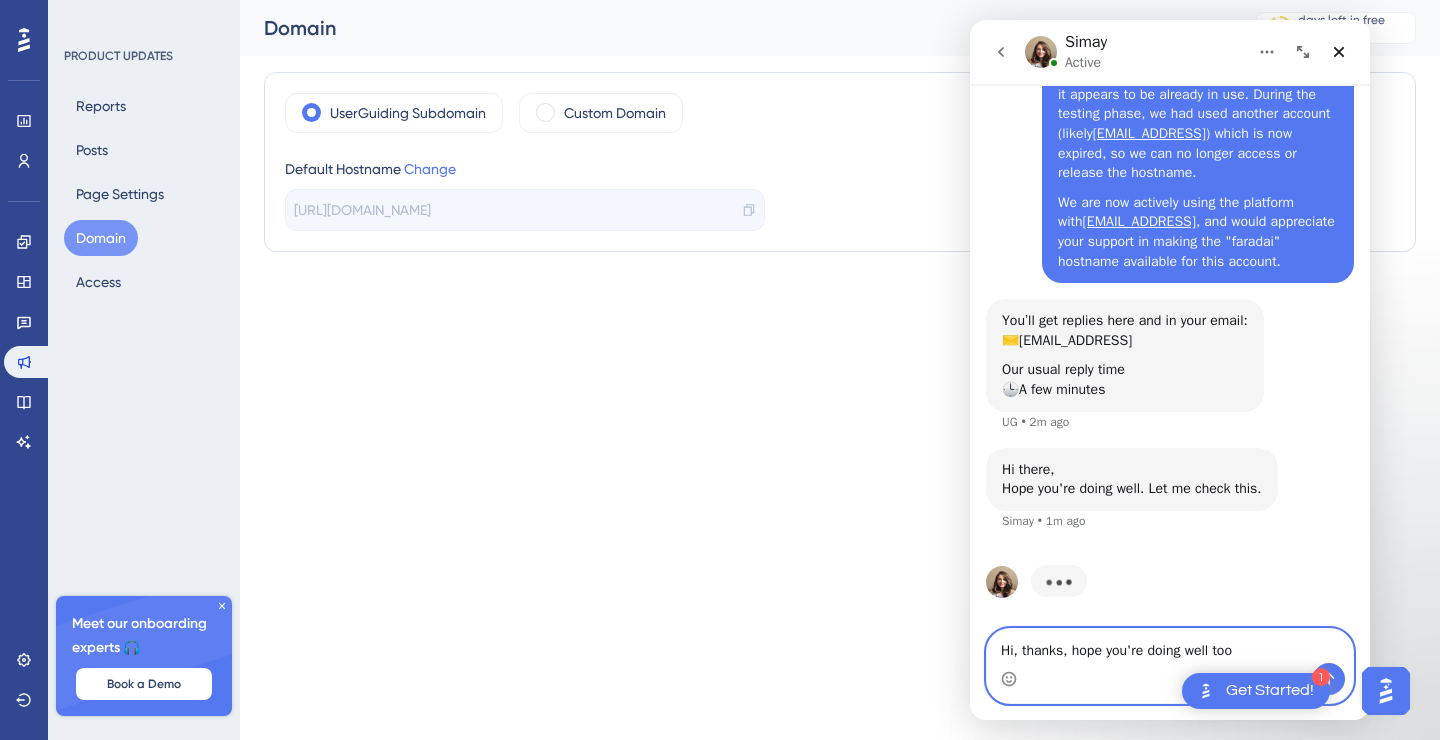 click on "Hi, thanks, hope you're doing well too" at bounding box center [1170, 646] 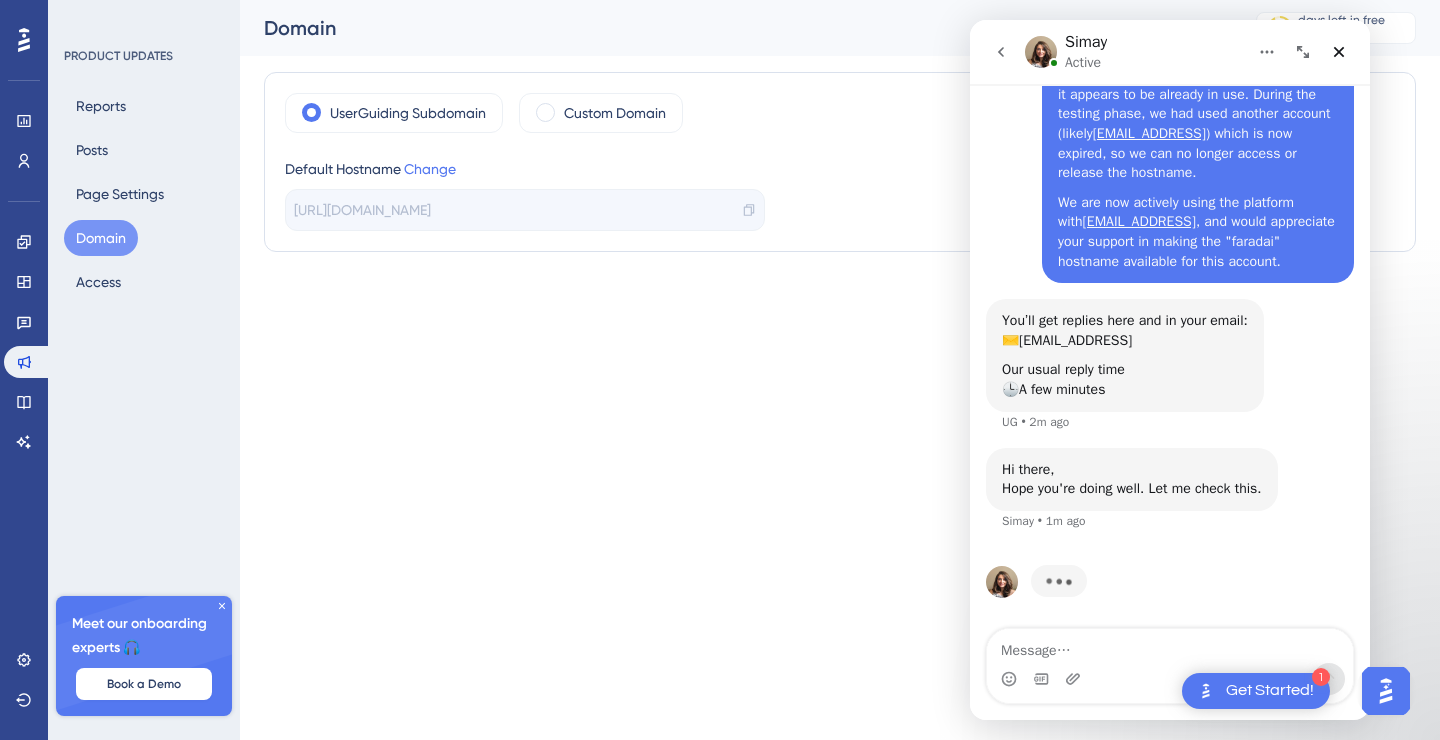 click on "1 Get Started!
Performance Users Engagement Widgets Feedback Product Updates Knowledge Base AI Assistant Settings Logout PRODUCT UPDATES Reports Posts Page Settings Domain Access Meet our onboarding experts 🎧 Book a Demo Upgrade Plan Domain 363 days left in free trial Click to see  upgrade options UserGuiding Subdomain Custom Domain Default Hostname   Change https://faradai-K8AE.updates.userguiding.com/en
2" at bounding box center [720, 0] 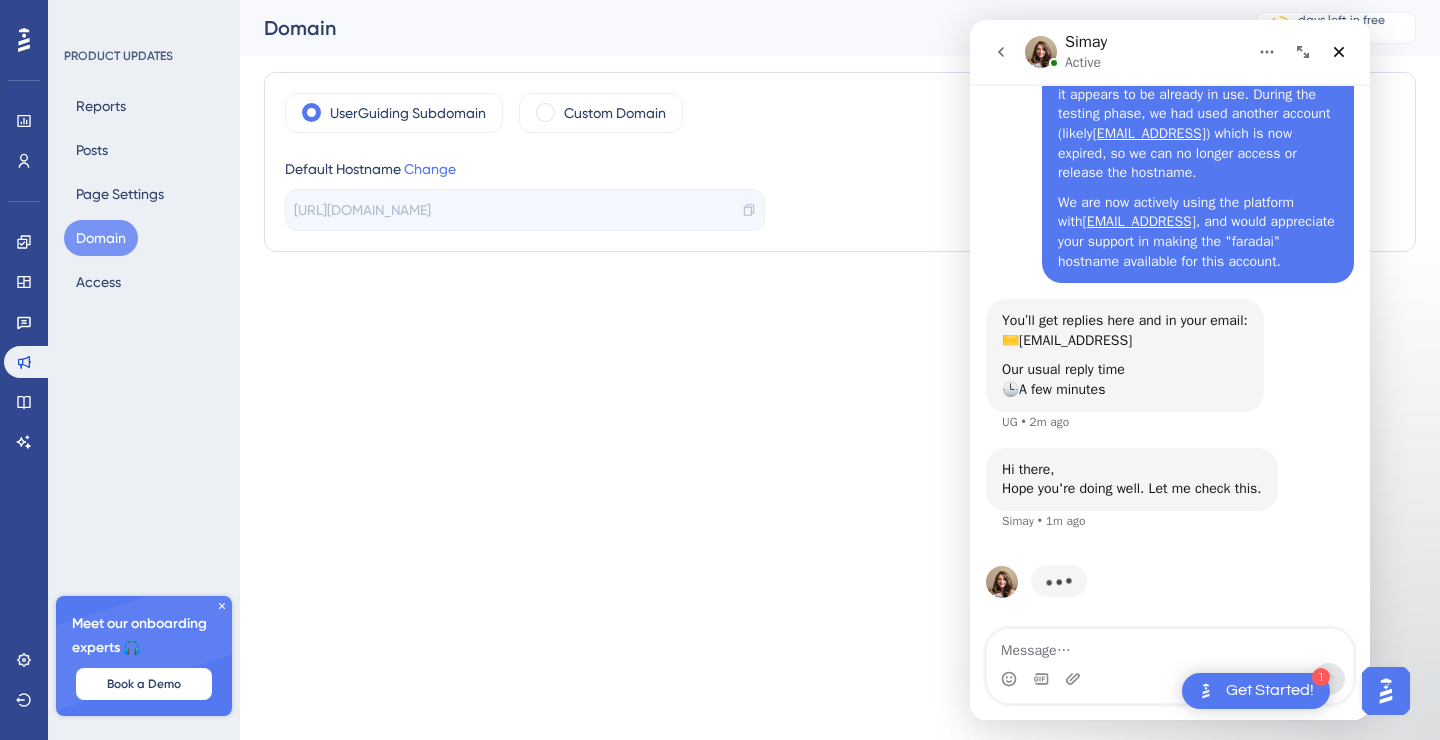 click on "You’ll get replies here and in your email: ✉️  info@faradai.ai Our usual reply time 🕒  A few minutes UG    •   2m ago" at bounding box center (1170, 373) 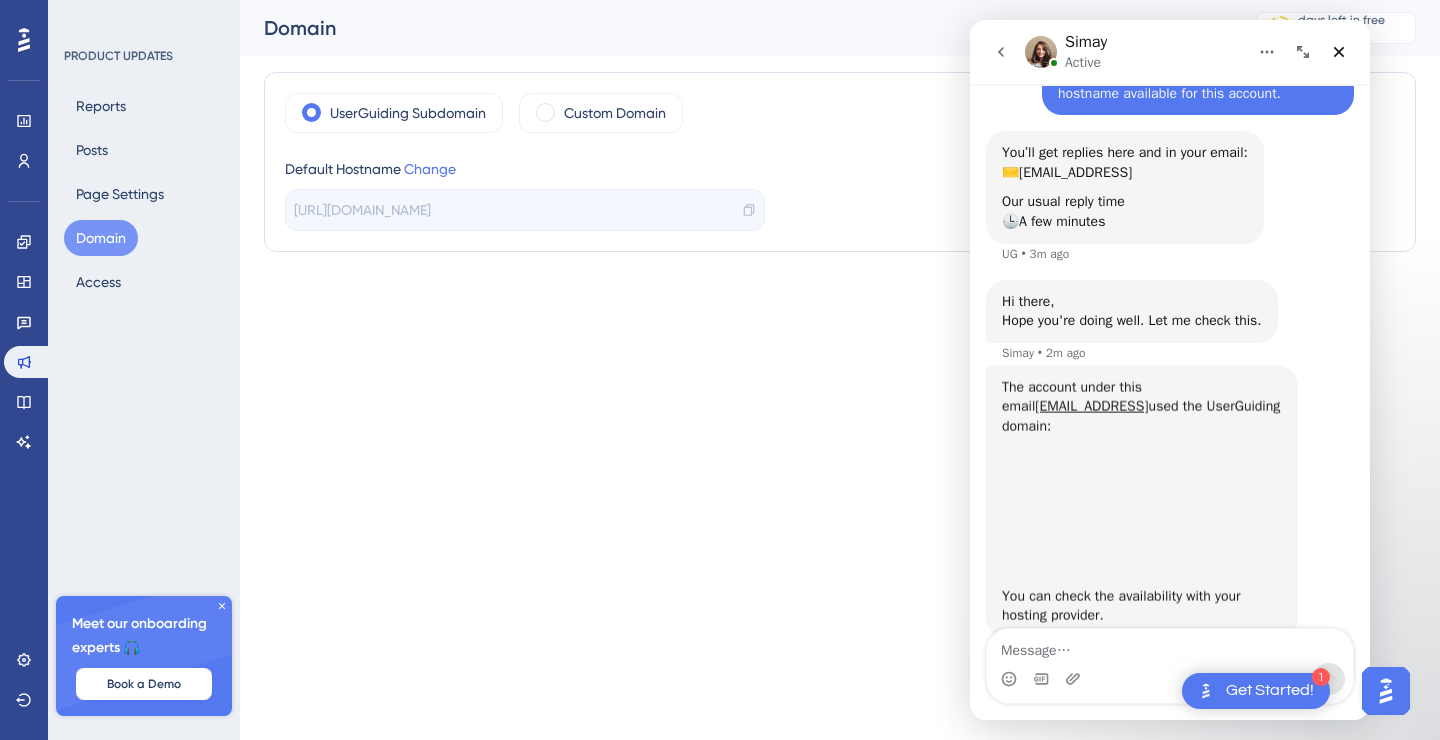 scroll, scrollTop: 417, scrollLeft: 0, axis: vertical 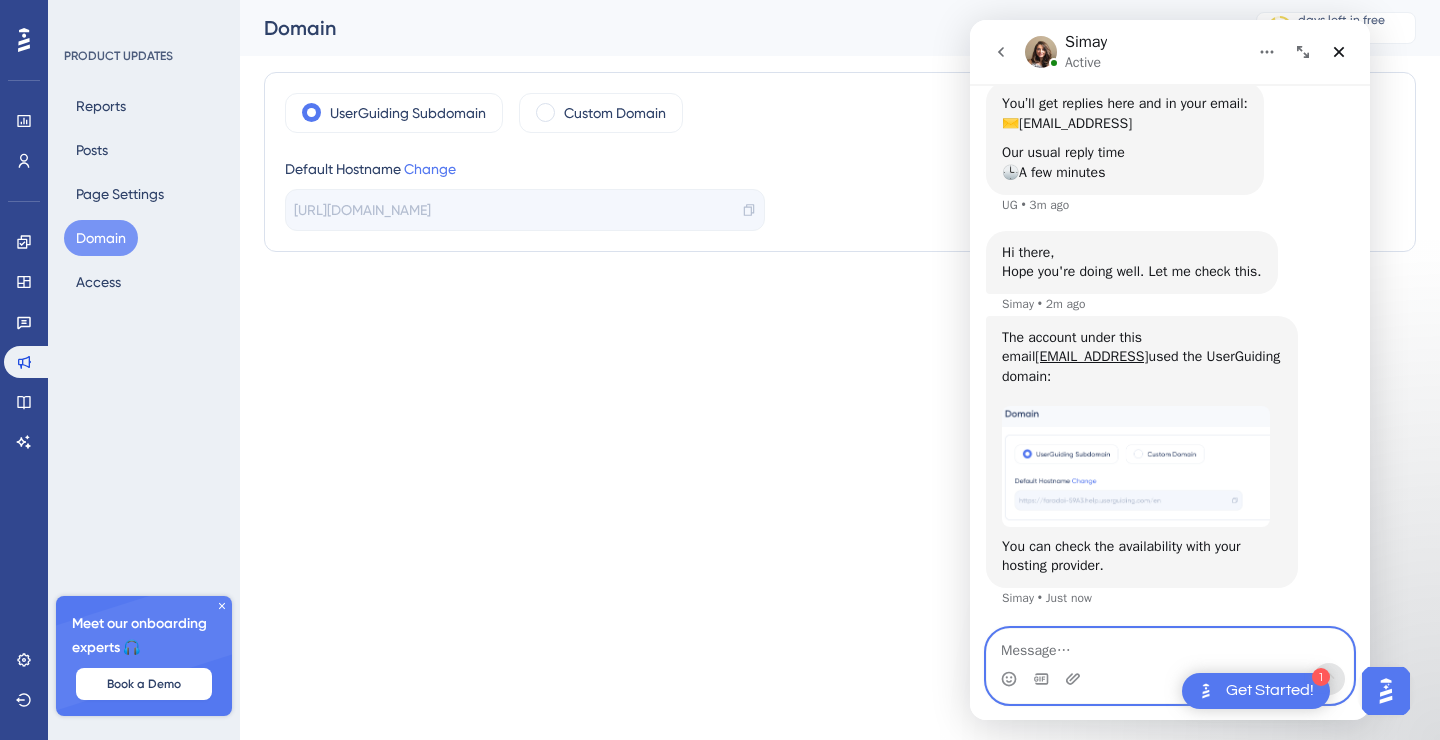 click at bounding box center (1170, 646) 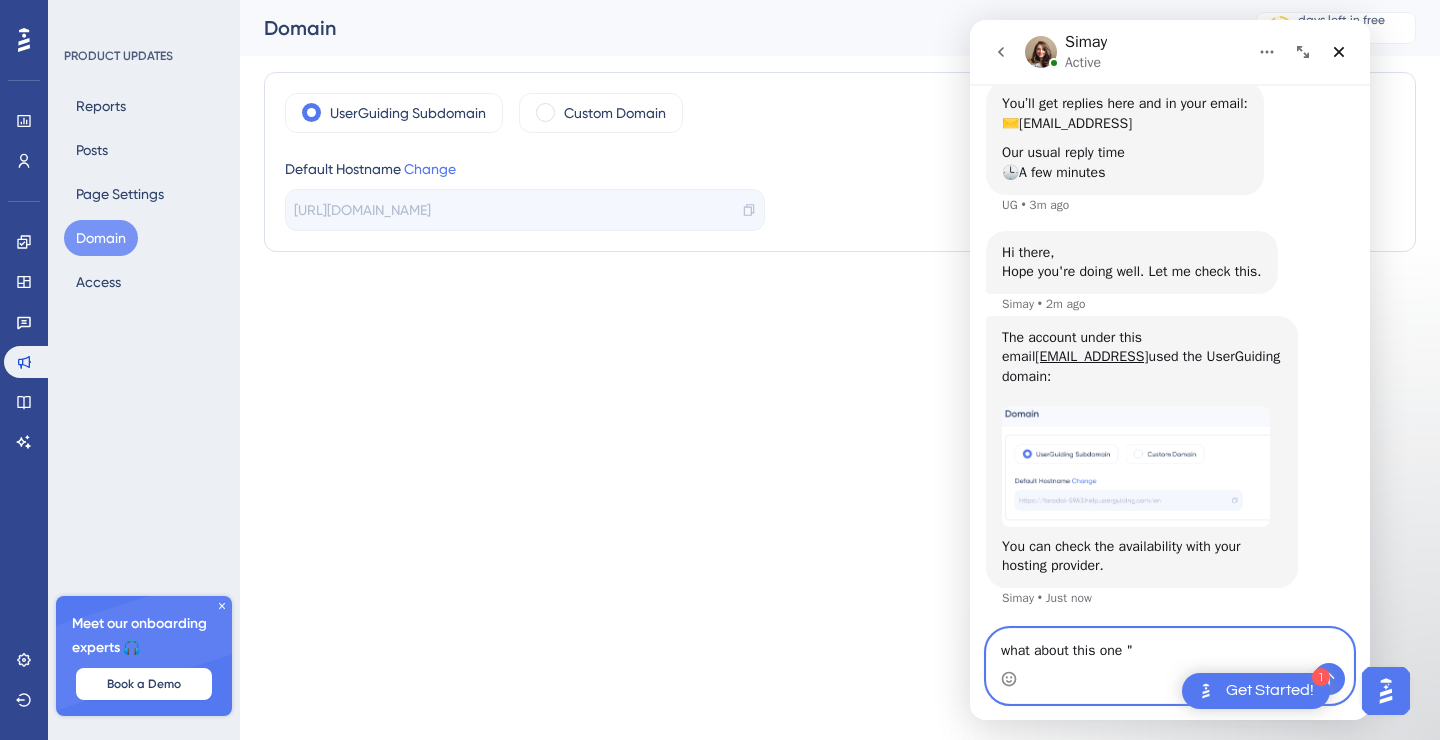 paste on "esmanur.celtikci@mail.polimi.it" 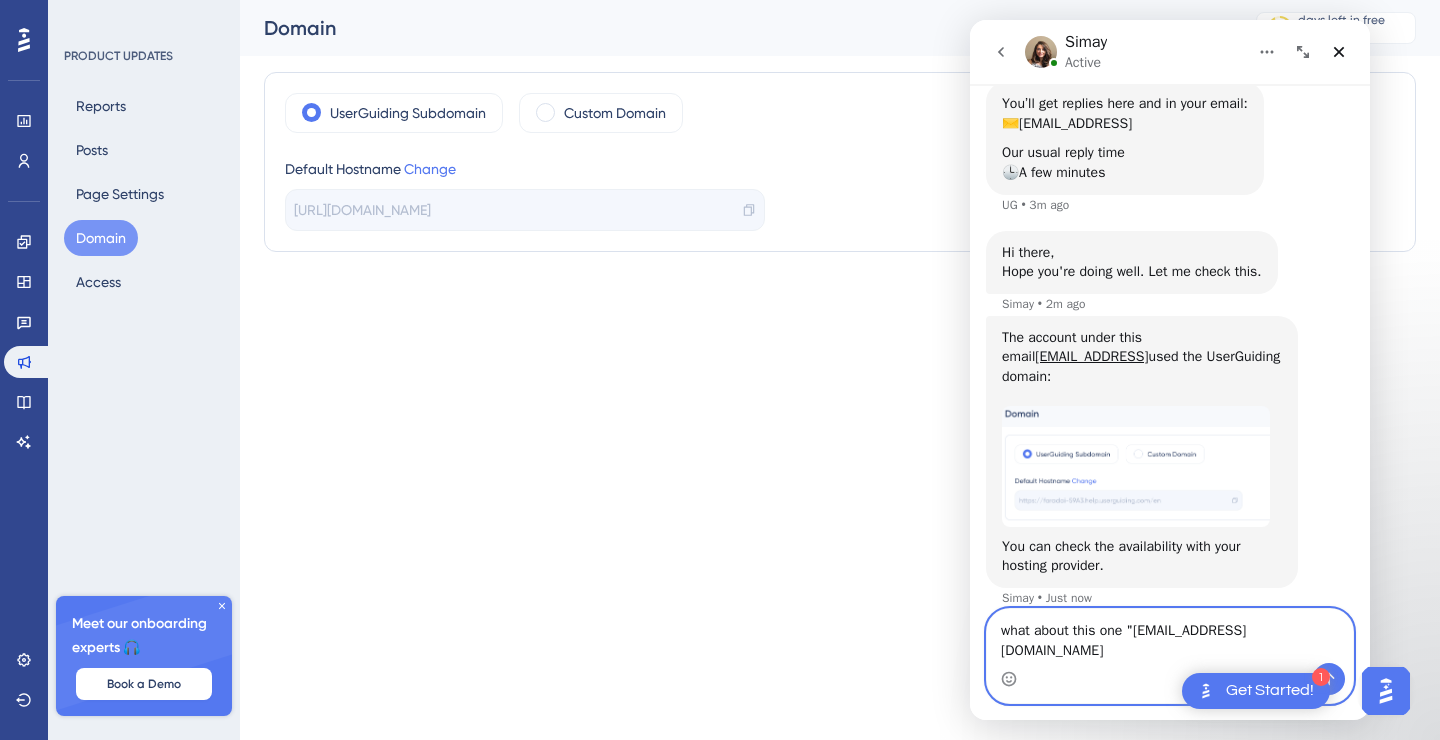 type on "what about this one "esmanur.celtikci@mail.polimi.it"" 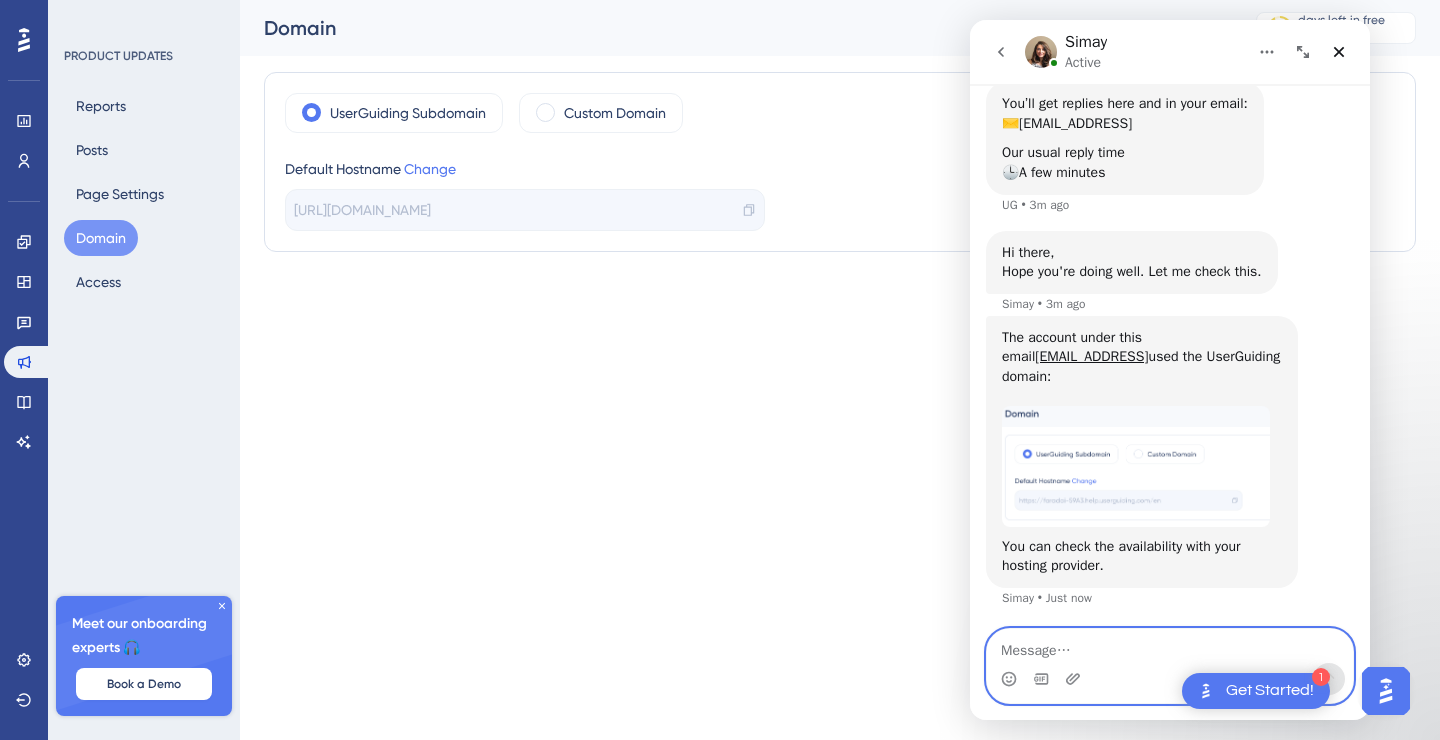 scroll, scrollTop: 497, scrollLeft: 0, axis: vertical 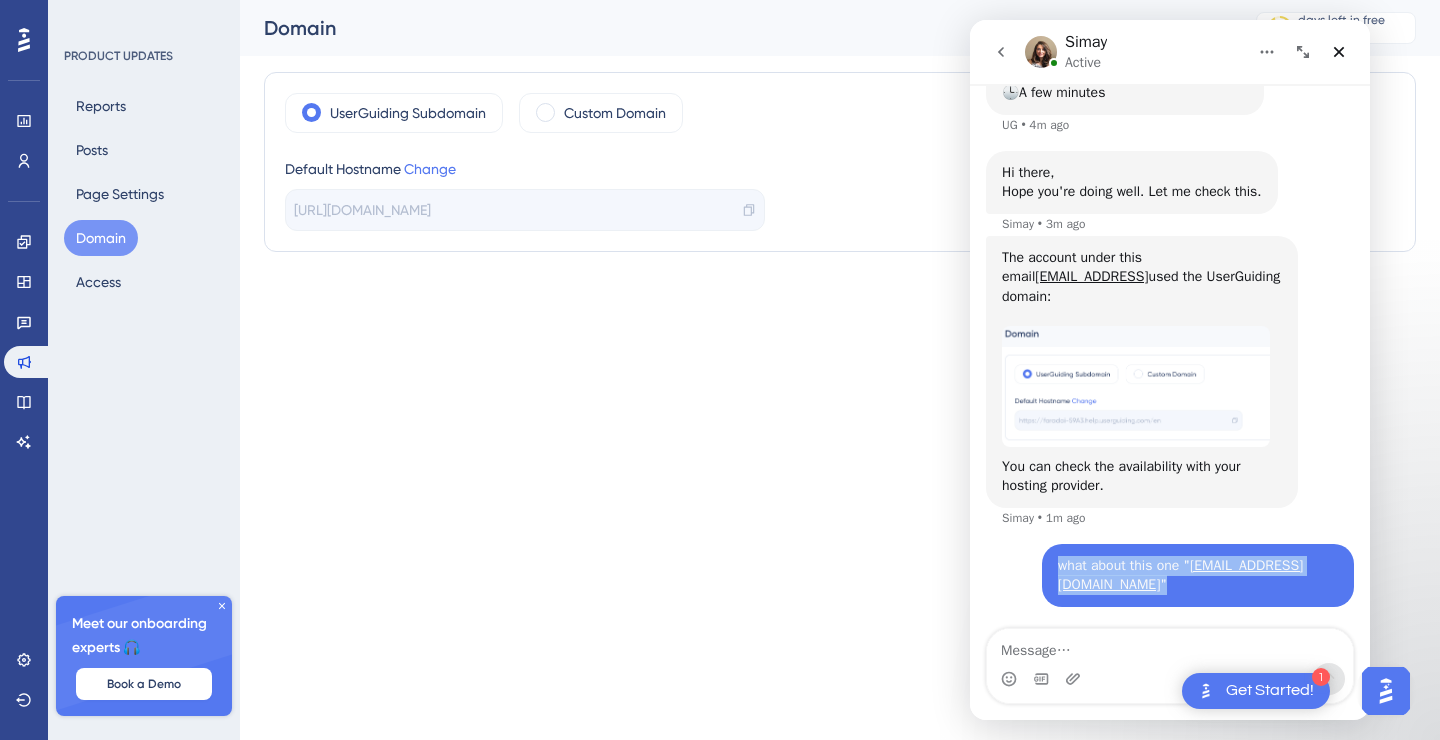 drag, startPoint x: 1060, startPoint y: 568, endPoint x: 1292, endPoint y: 588, distance: 232.86047 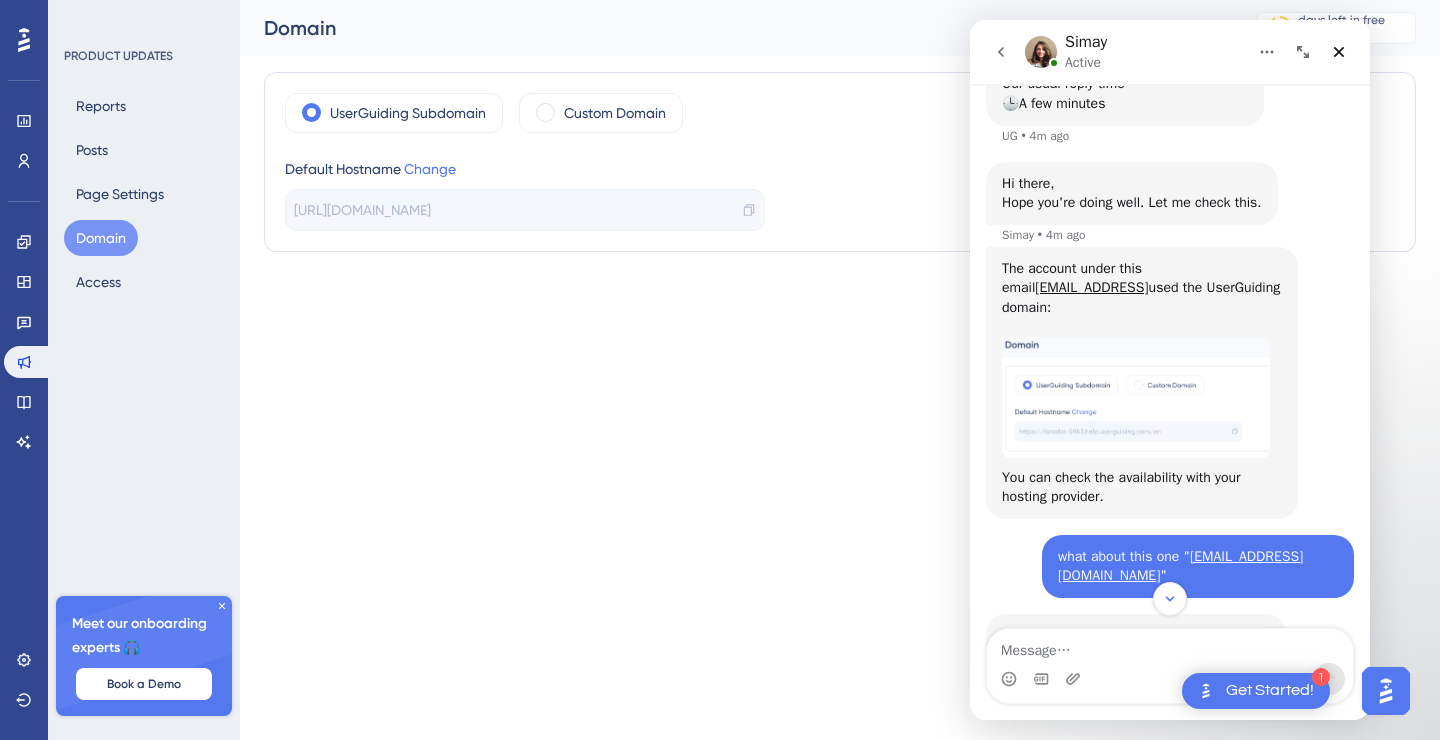 scroll, scrollTop: 483, scrollLeft: 0, axis: vertical 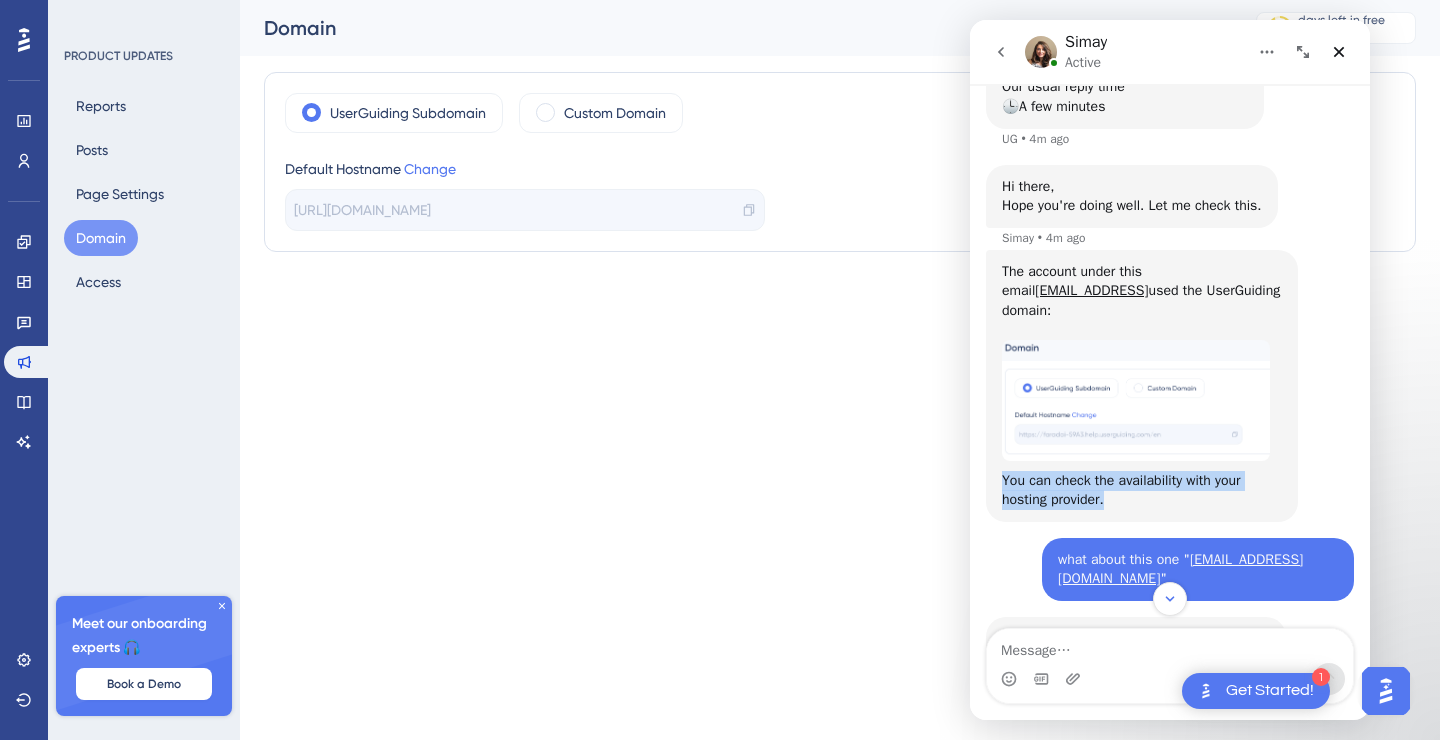drag, startPoint x: 1004, startPoint y: 475, endPoint x: 1122, endPoint y: 498, distance: 120.22063 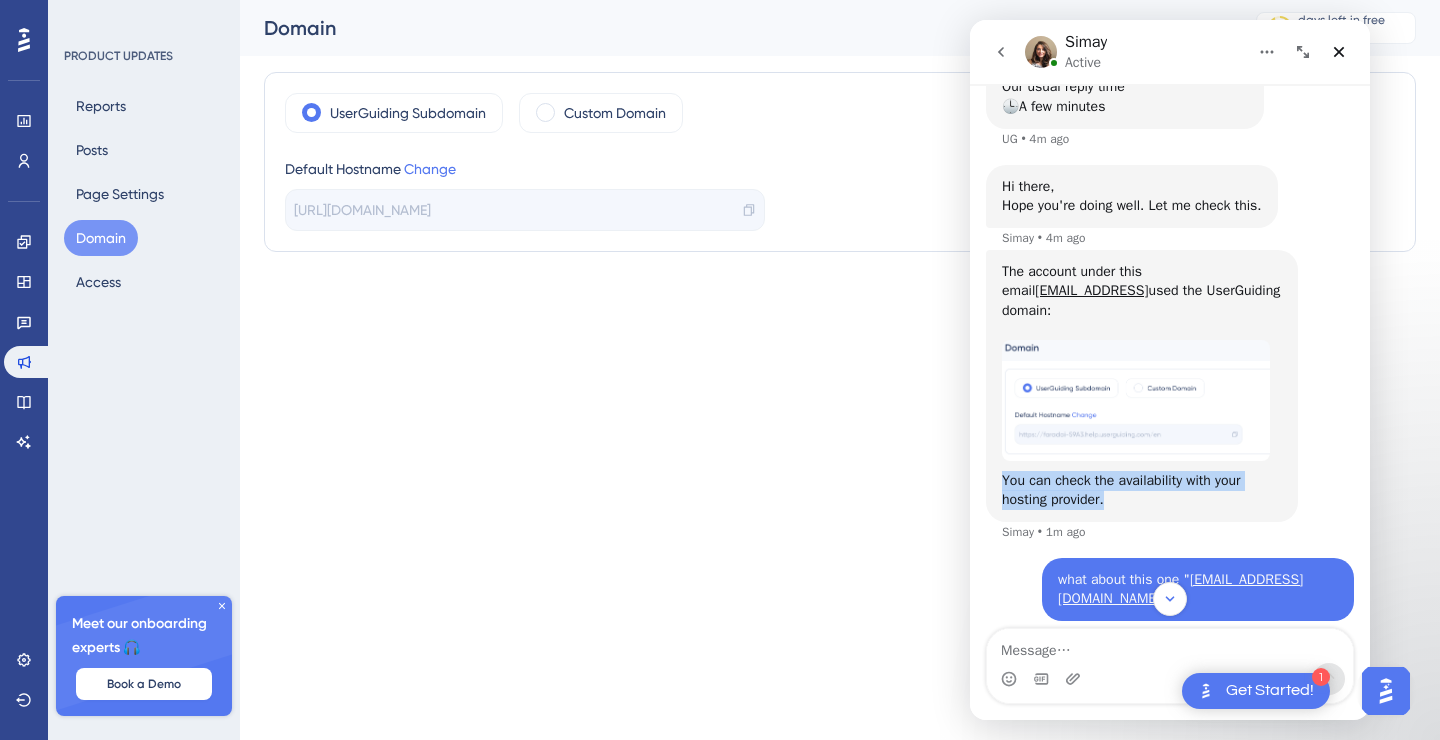 copy on "You can check the availability with your hosting provider." 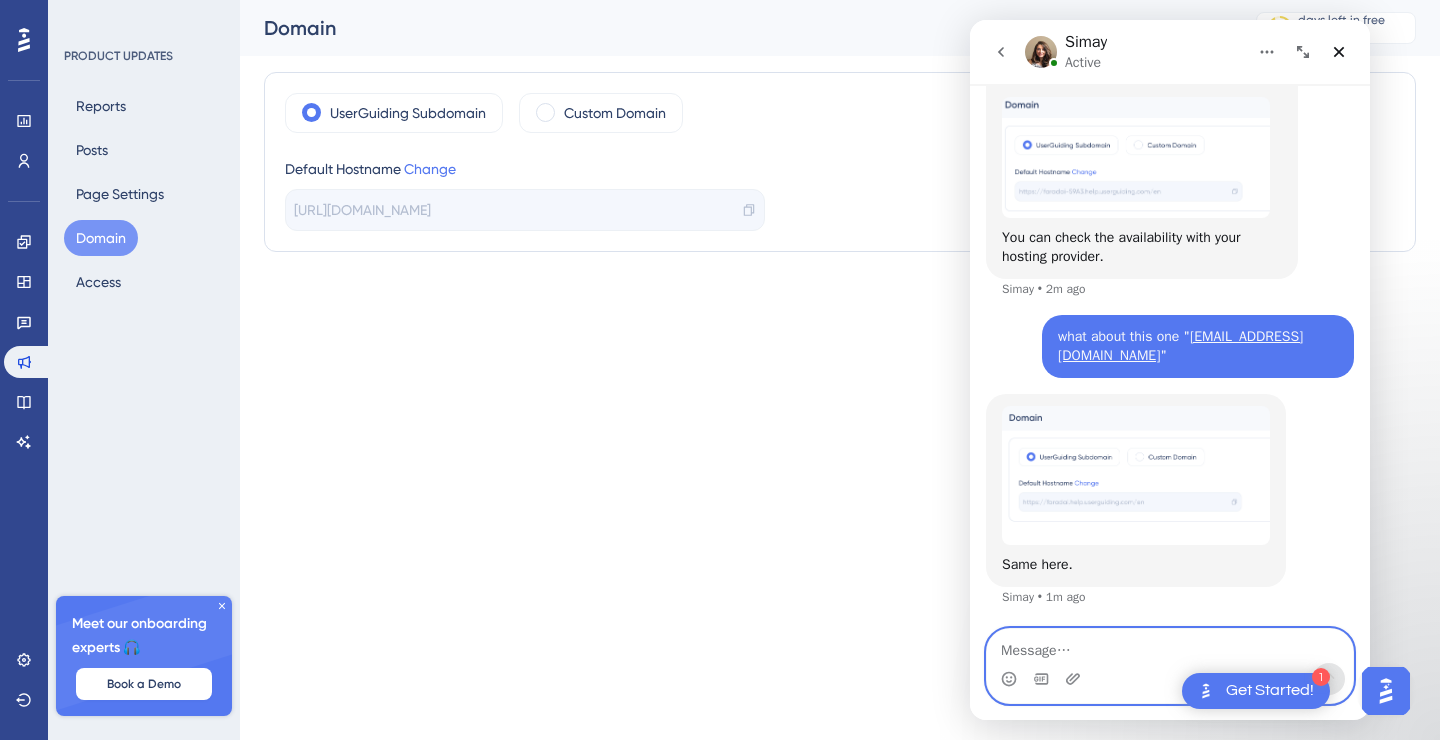 click at bounding box center [1170, 646] 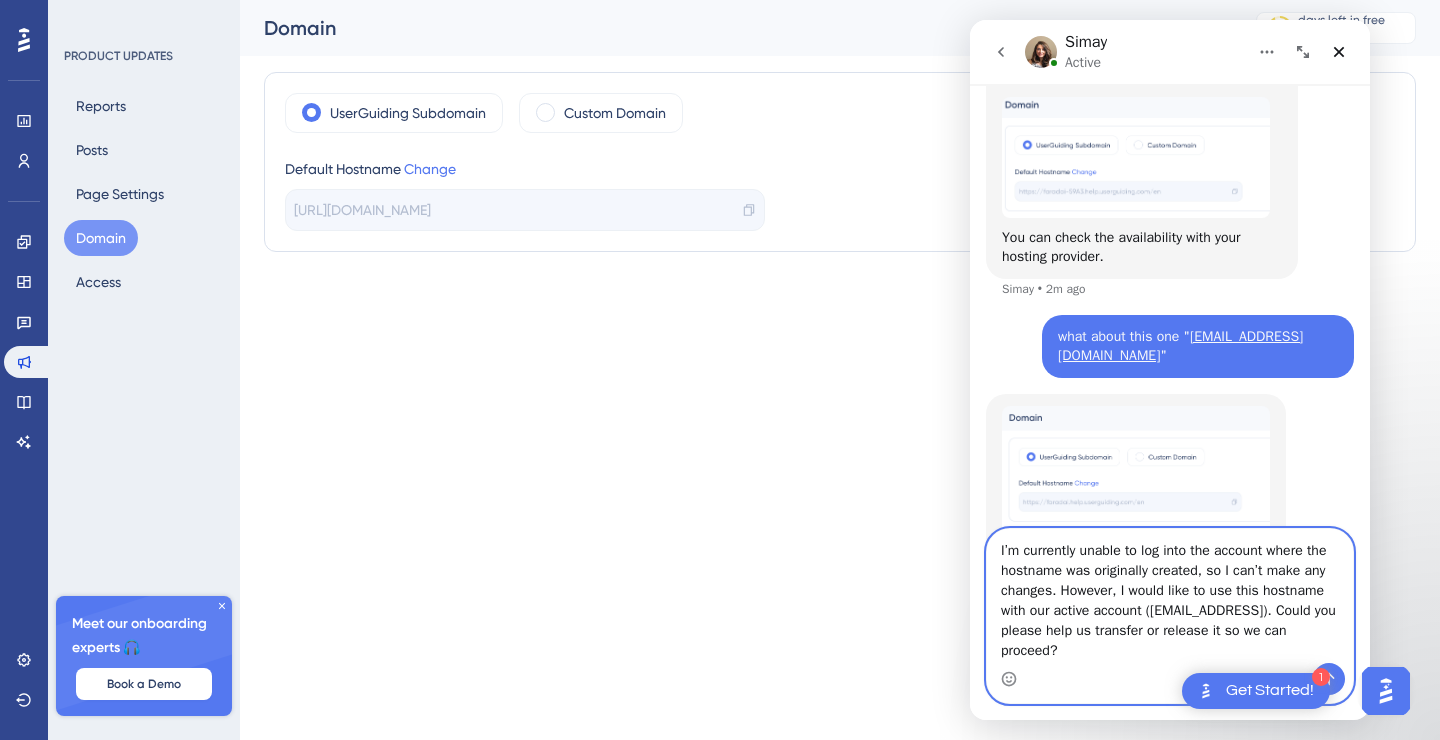 scroll, scrollTop: 826, scrollLeft: 0, axis: vertical 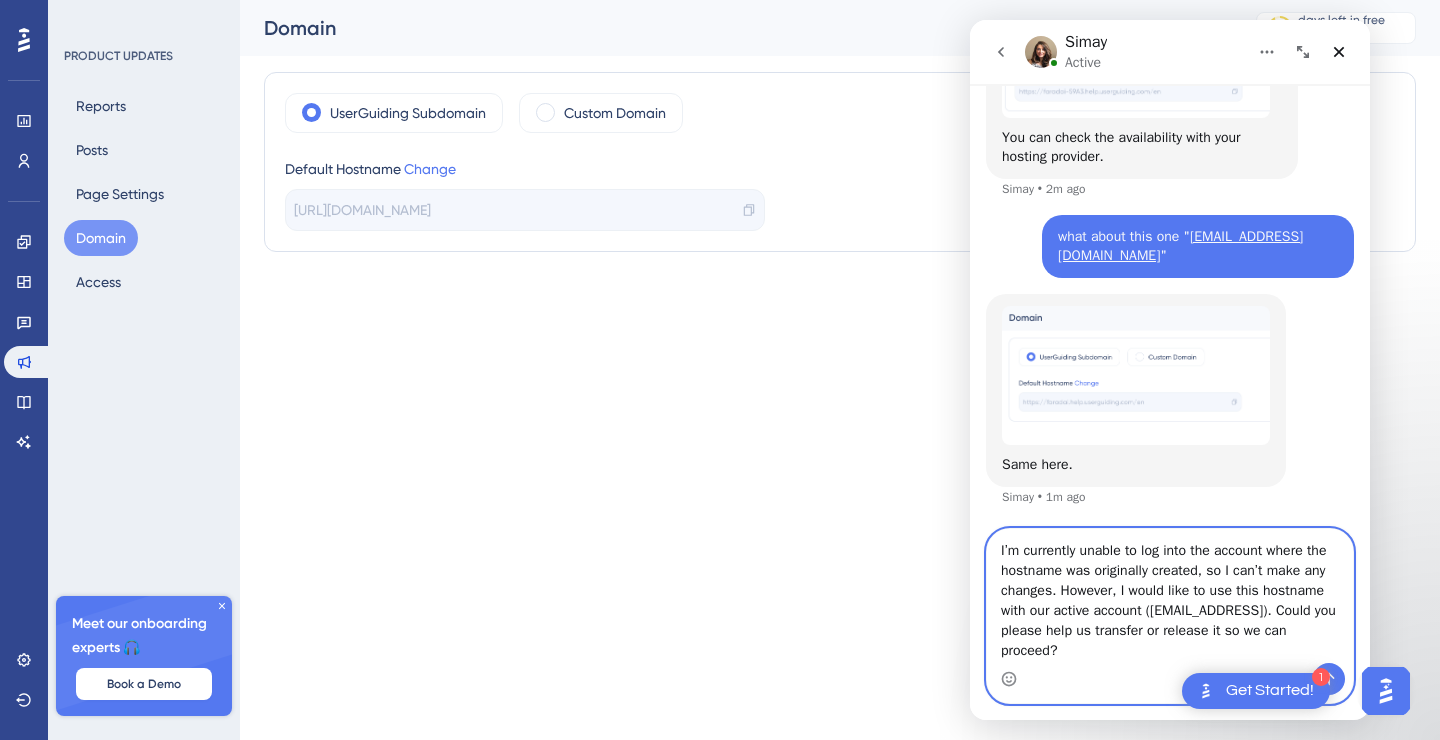 click on "I’m currently unable to log into the account where the hostname was originally created, so I can’t make any changes. However, I would like to use this hostname with our active account (info@faradai.ai). Could you please help us transfer or release it so we can proceed?" at bounding box center (1170, 596) 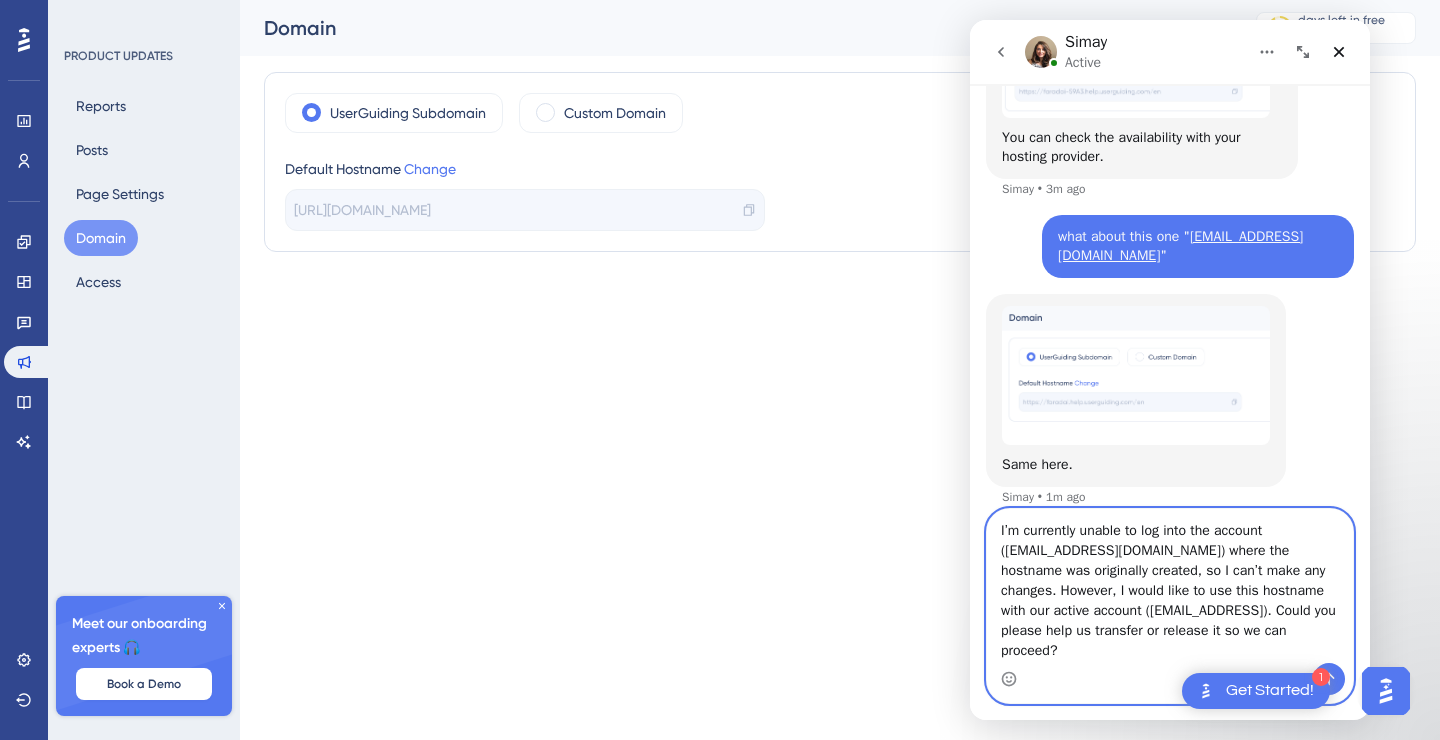 click on "I’m currently unable to log into the account (esmanur.celtikci@mail.polimi.it) where the hostname was originally created, so I can’t make any changes. However, I would like to use this hostname with our active account (info@faradai.ai). Could you please help us transfer or release it so we can proceed?" at bounding box center (1170, 586) 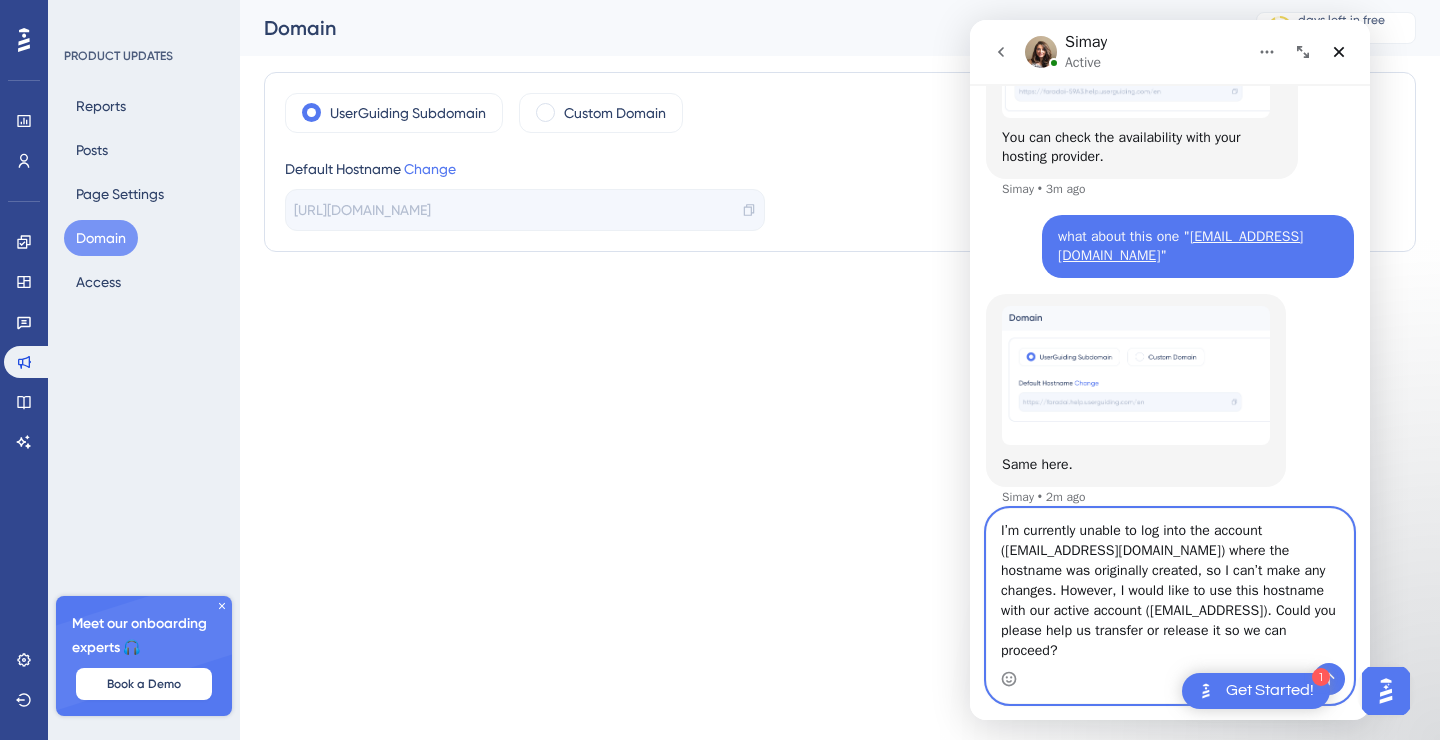 click on "I’m currently unable to log into the account (esmanur.celtikci@mail.polimi.it) where the hostname was originally created, so I can’t make any changes. However, I would like to use this hostname with our active account (info@faradai.ai). Could you please help us transfer or release it so we can proceed?" at bounding box center [1170, 586] 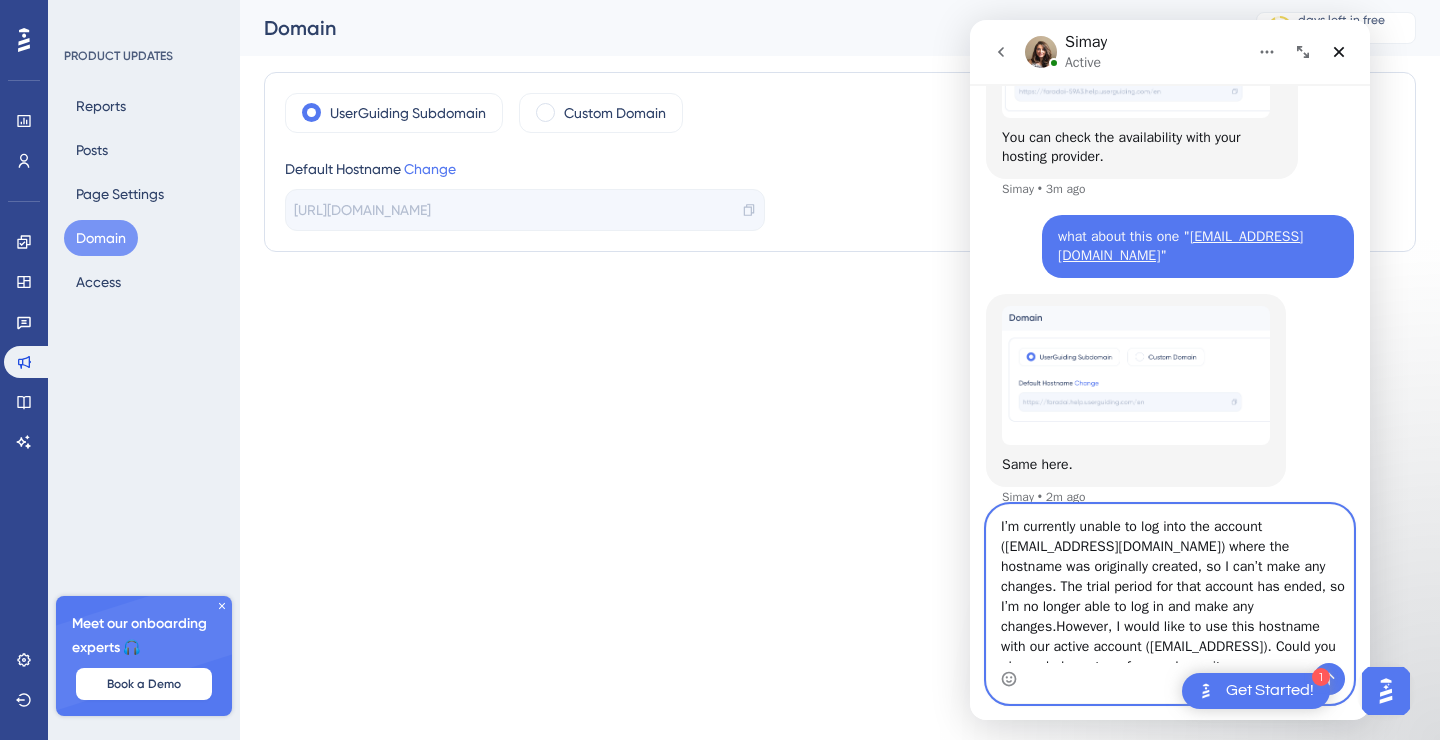 scroll, scrollTop: 850, scrollLeft: 0, axis: vertical 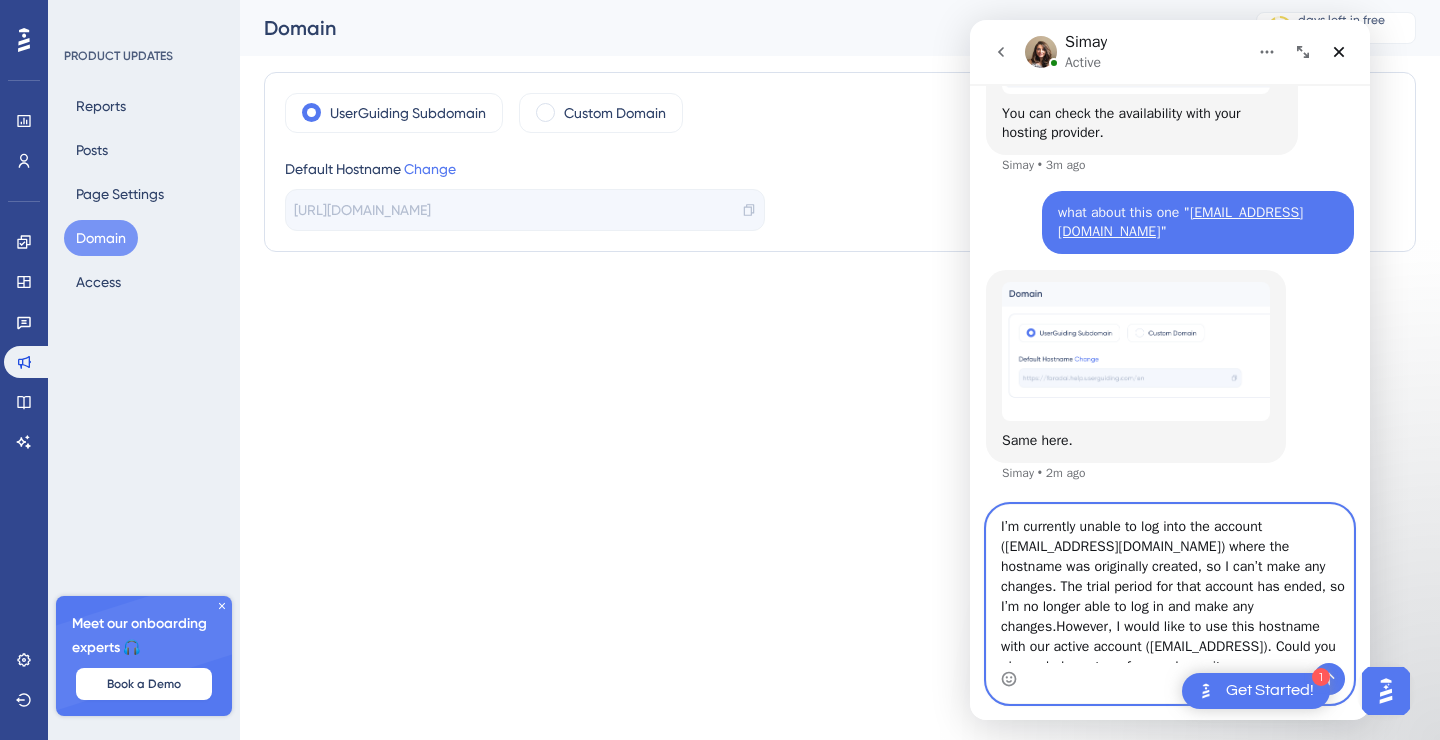 type on "I’m currently unable to log into the account (esmanur.celtikci@mail.polimi.it) where the hostname was originally created, so I can’t make any changes. The trial period for that account has ended, so I’m no longer able to log in and make any changes. However, I would like to use this hostname with our active account (info@faradai.ai). Could you please help us transfer or release it so we can proceed?" 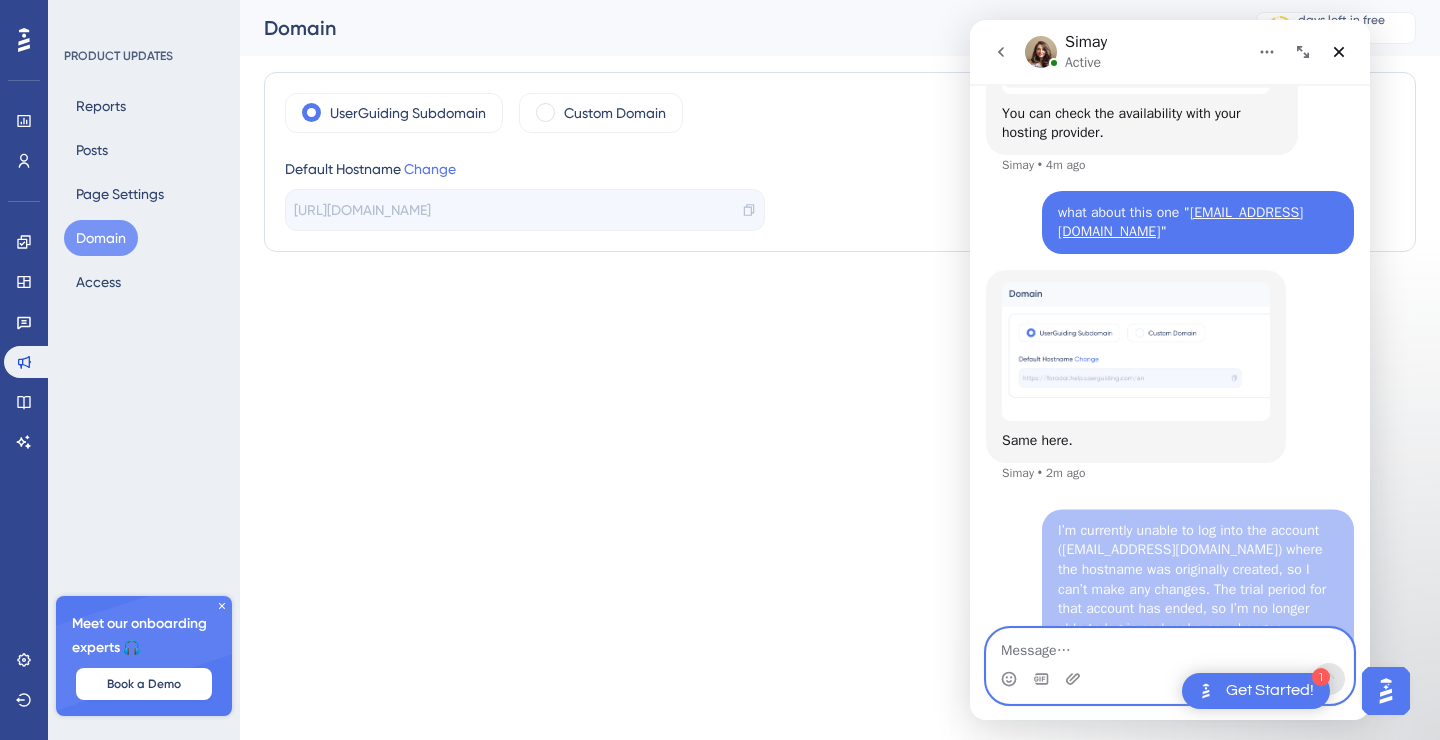 scroll, scrollTop: 0, scrollLeft: 0, axis: both 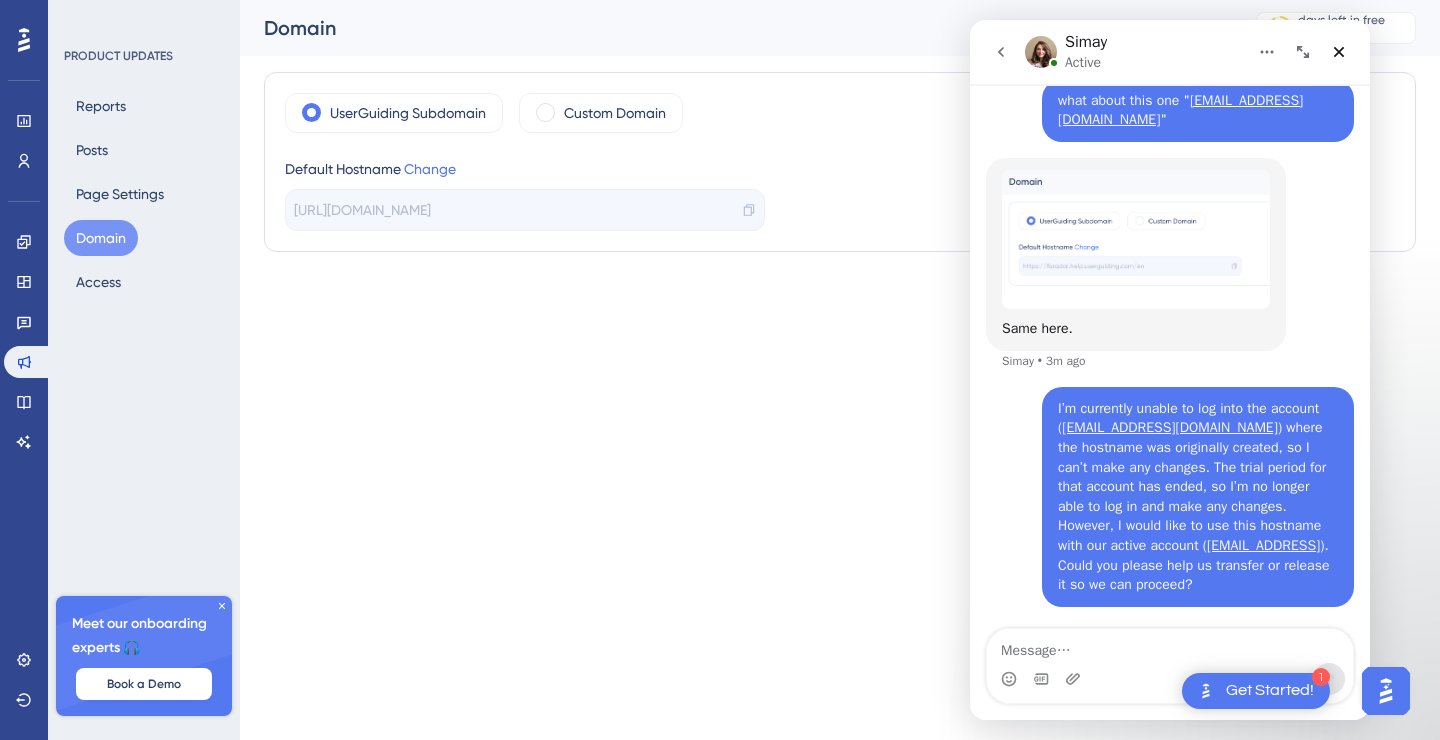 click on "1 Get Started!
Performance Users Engagement Widgets Feedback Product Updates Knowledge Base AI Assistant Settings Logout PRODUCT UPDATES Reports Posts Page Settings Domain Access Meet our onboarding experts 🎧 Book a Demo Upgrade Plan Domain 363 days left in free trial Click to see  upgrade options UserGuiding Subdomain Custom Domain Default Hostname   Change https://faradai-K8AE.updates.userguiding.com/en
2" at bounding box center [720, 0] 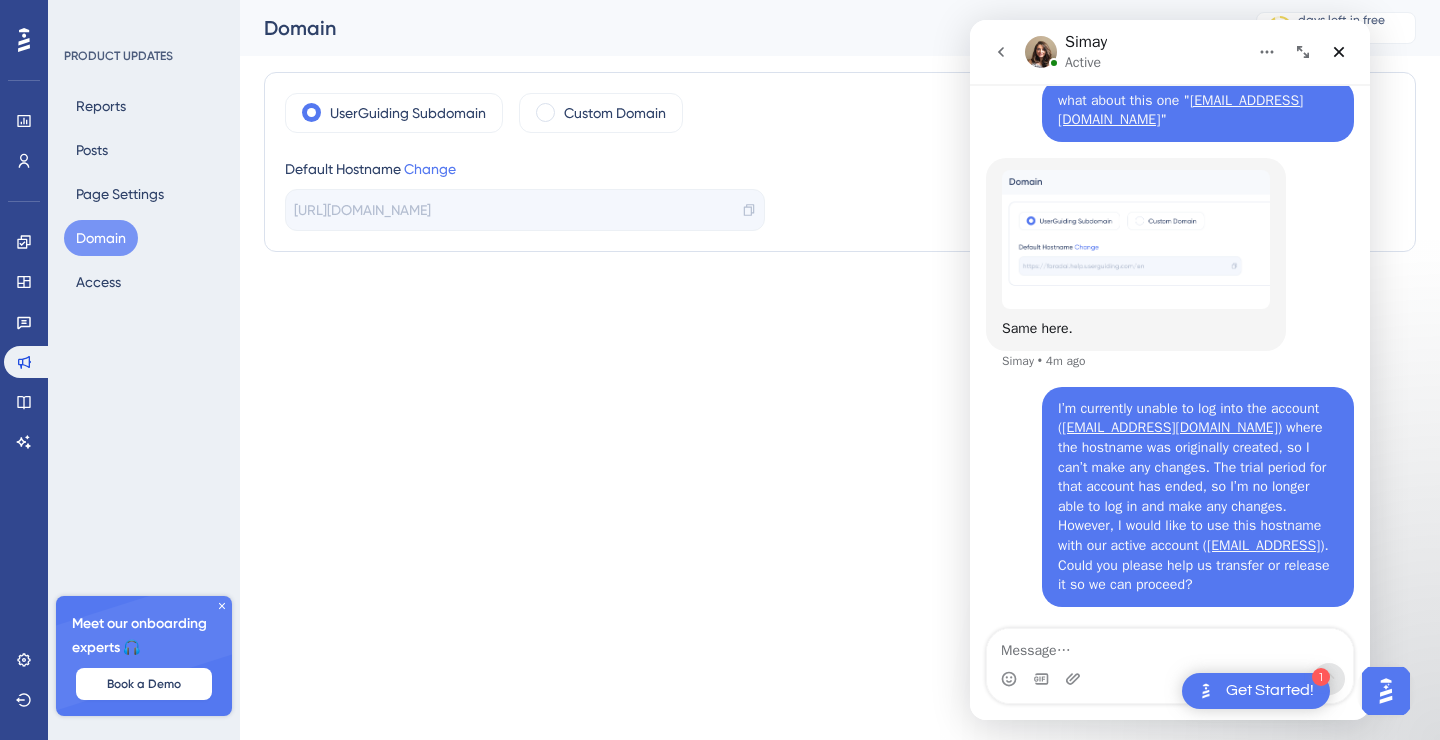 click on "1 Get Started!
Performance Users Engagement Widgets Feedback Product Updates Knowledge Base AI Assistant Settings Logout PRODUCT UPDATES Reports Posts Page Settings Domain Access Meet our onboarding experts 🎧 Book a Demo Upgrade Plan Domain 363 days left in free trial Click to see  upgrade options UserGuiding Subdomain Custom Domain Default Hostname   Change https://faradai-K8AE.updates.userguiding.com/en
2" at bounding box center [720, 0] 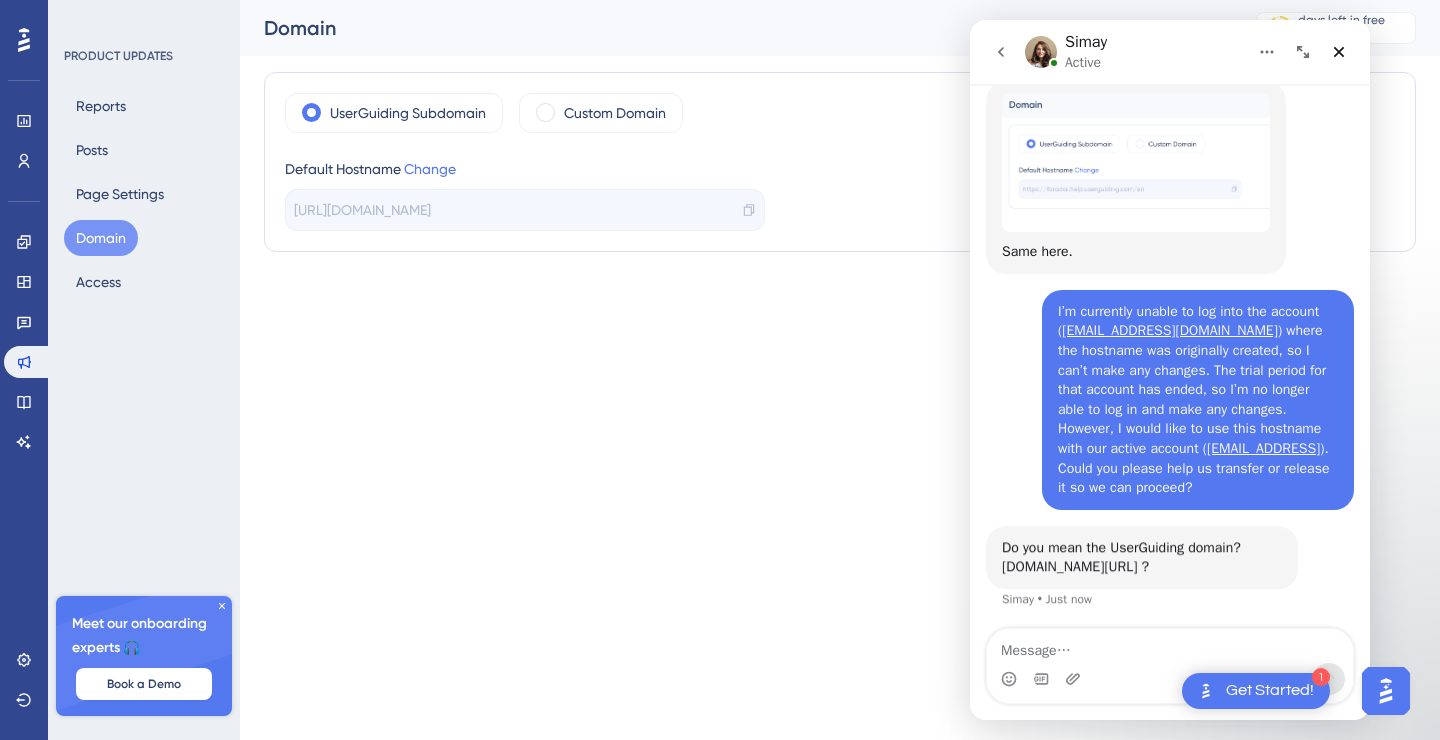 scroll, scrollTop: 1041, scrollLeft: 0, axis: vertical 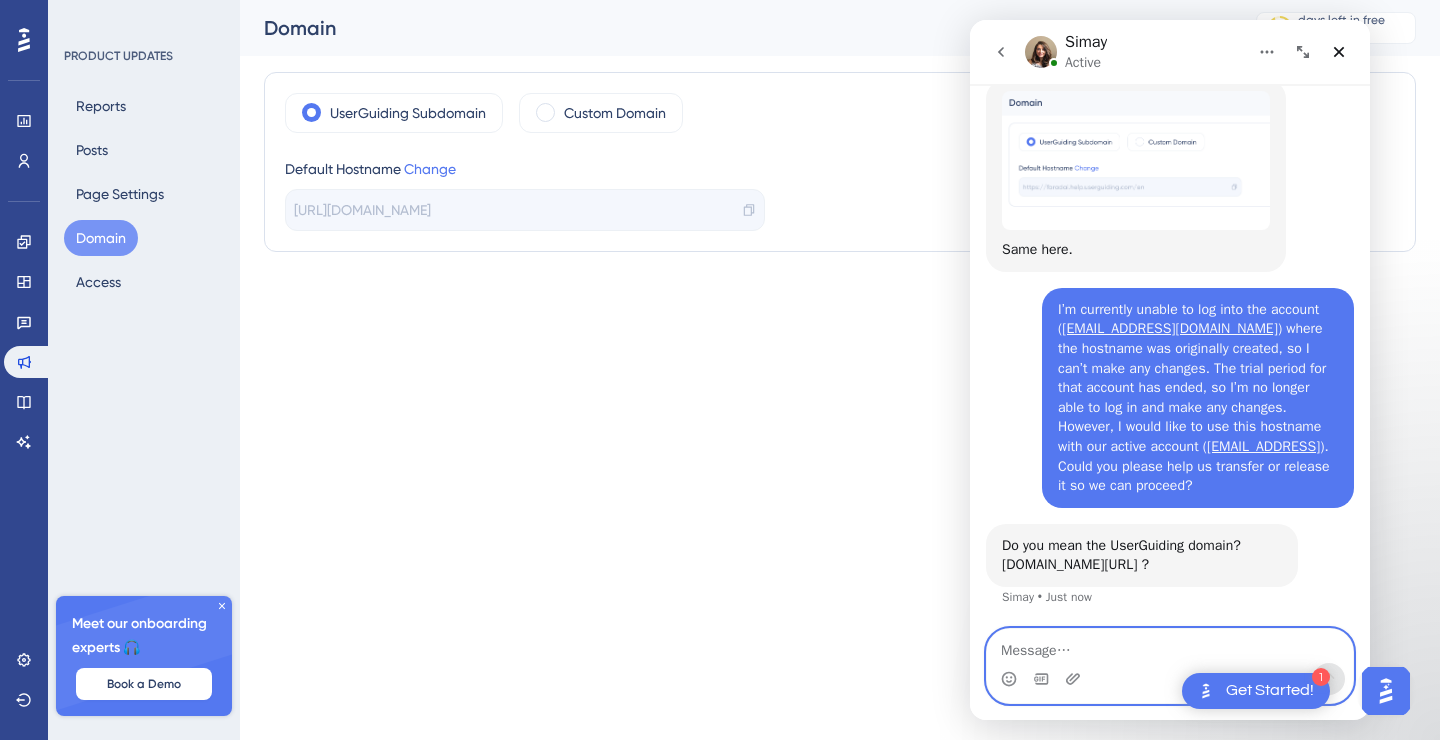 click at bounding box center (1170, 646) 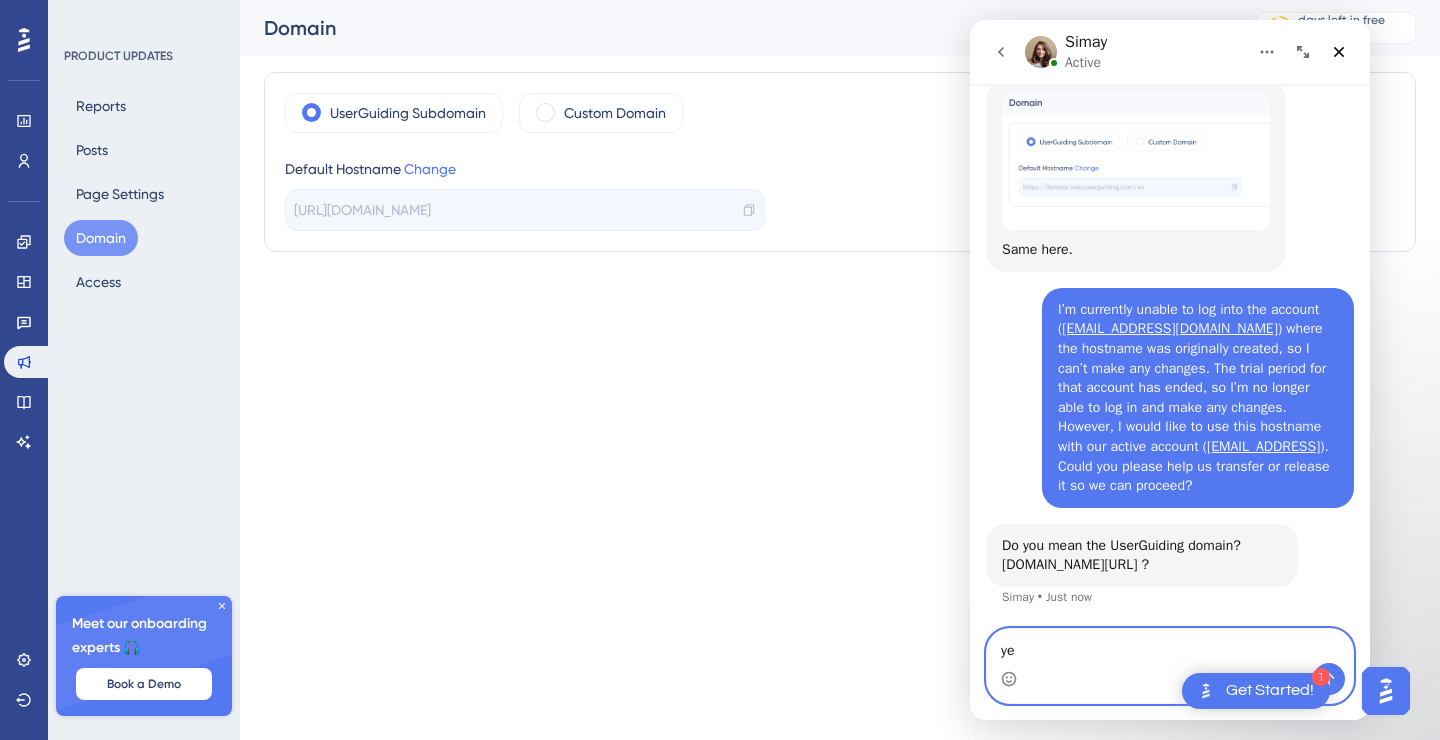 type on "yes" 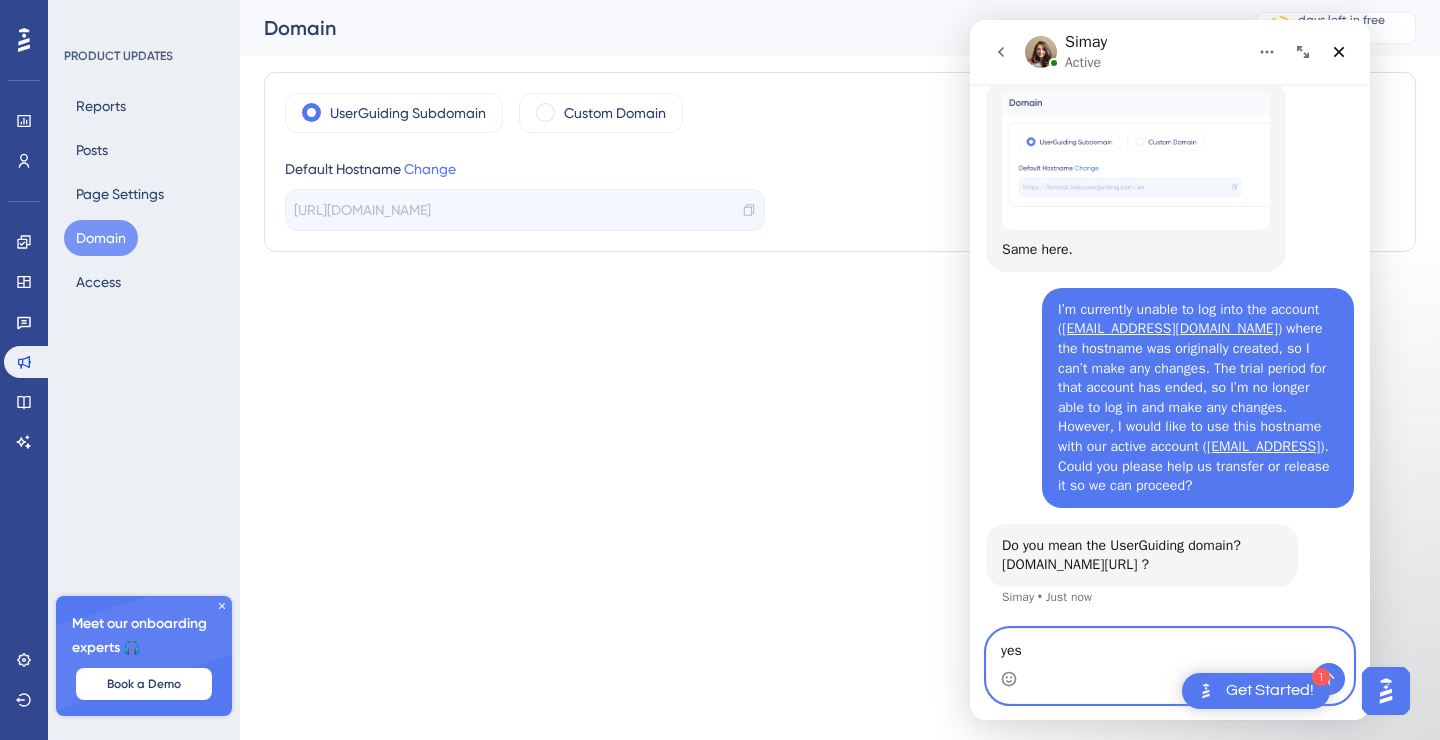 type 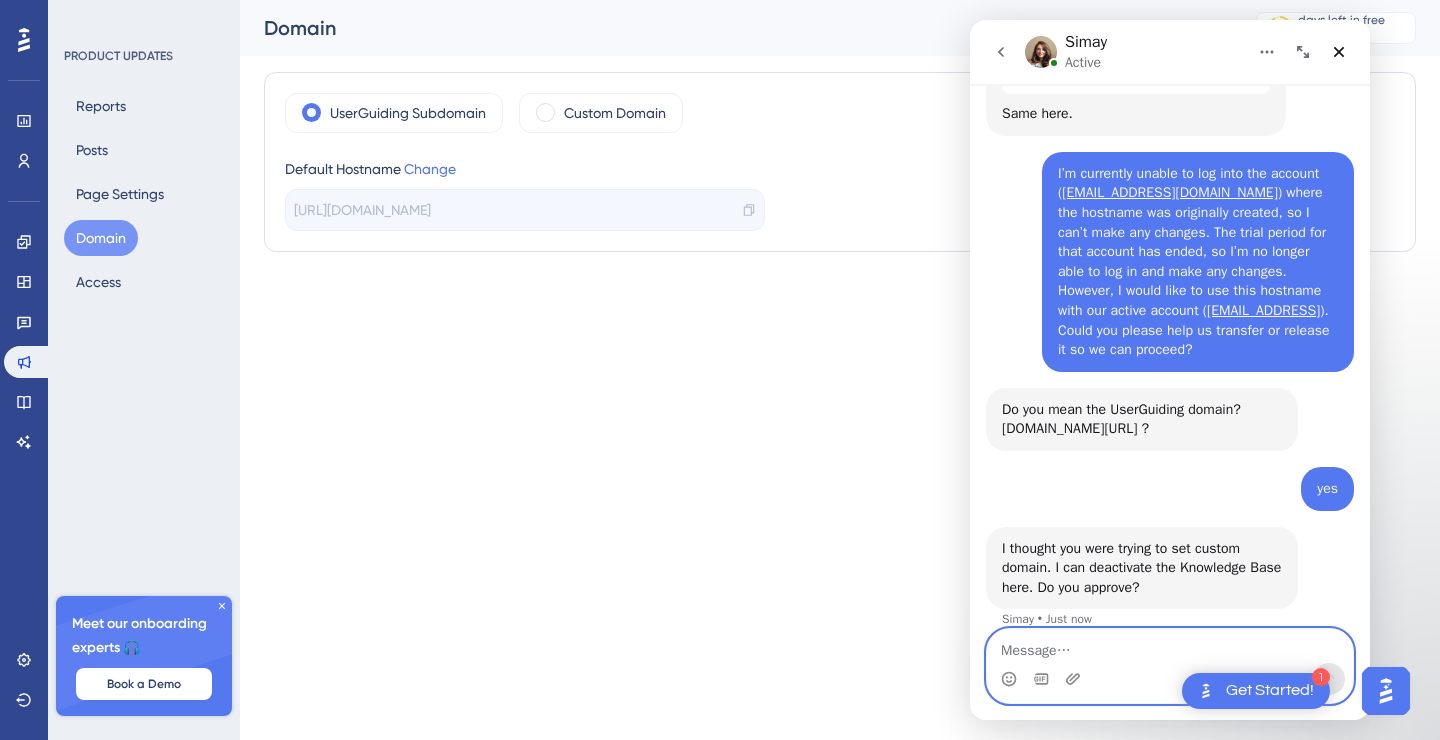 scroll, scrollTop: 1199, scrollLeft: 0, axis: vertical 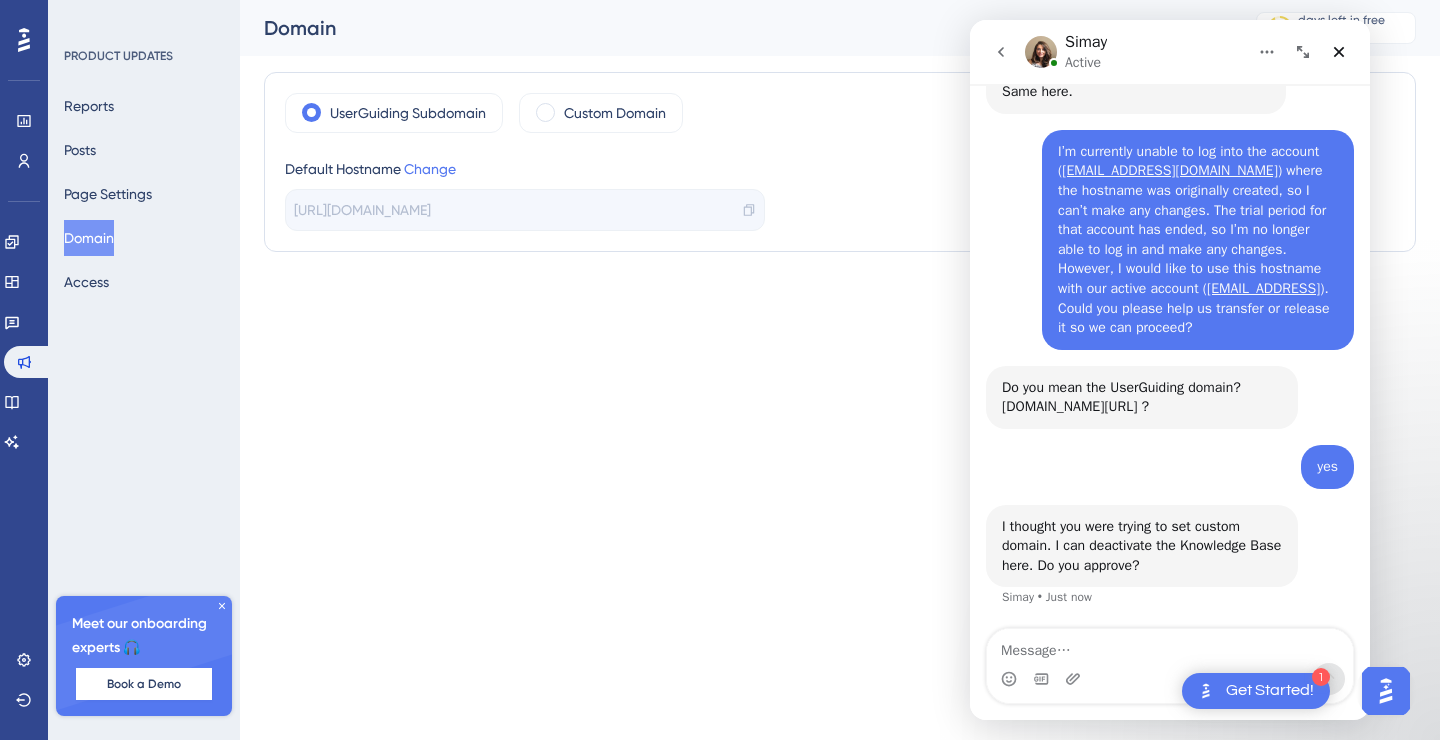 click at bounding box center [1170, 646] 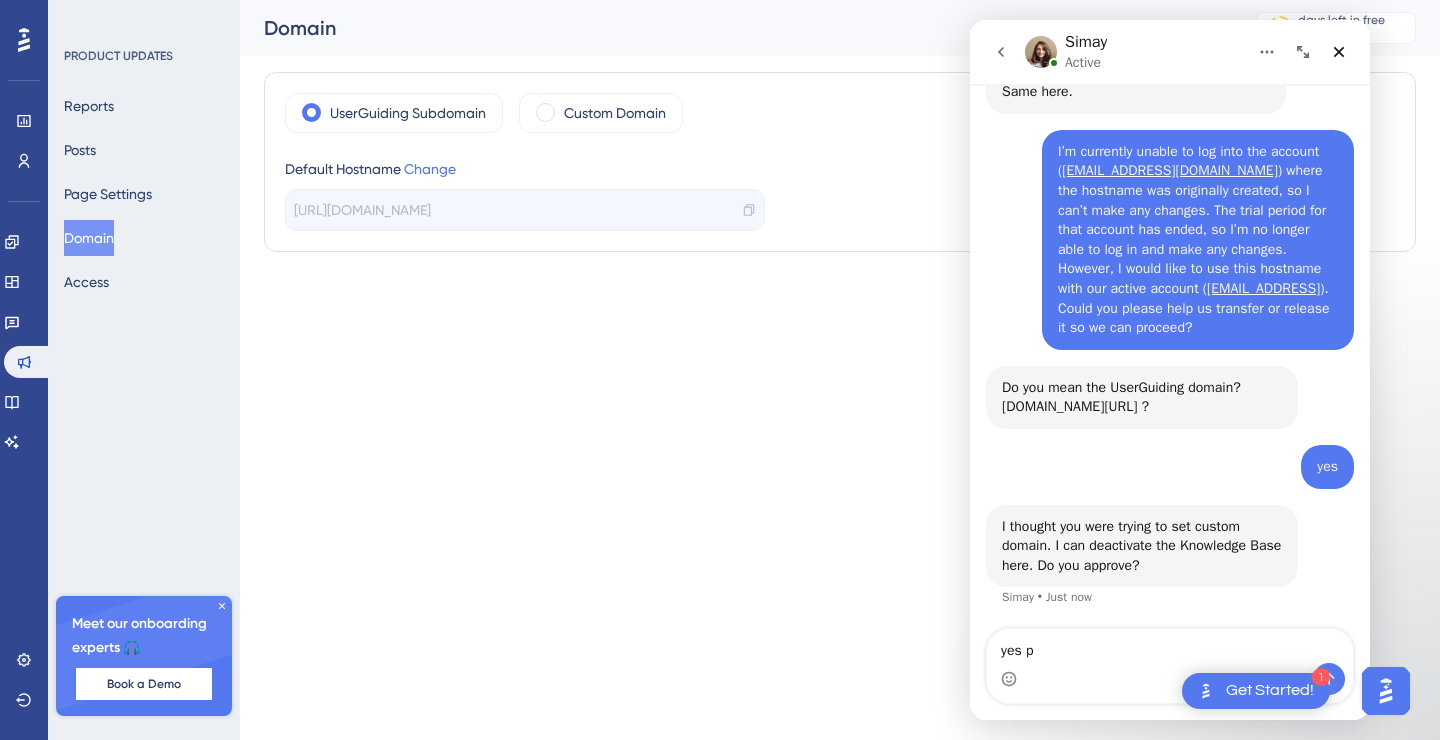 type on "yes" 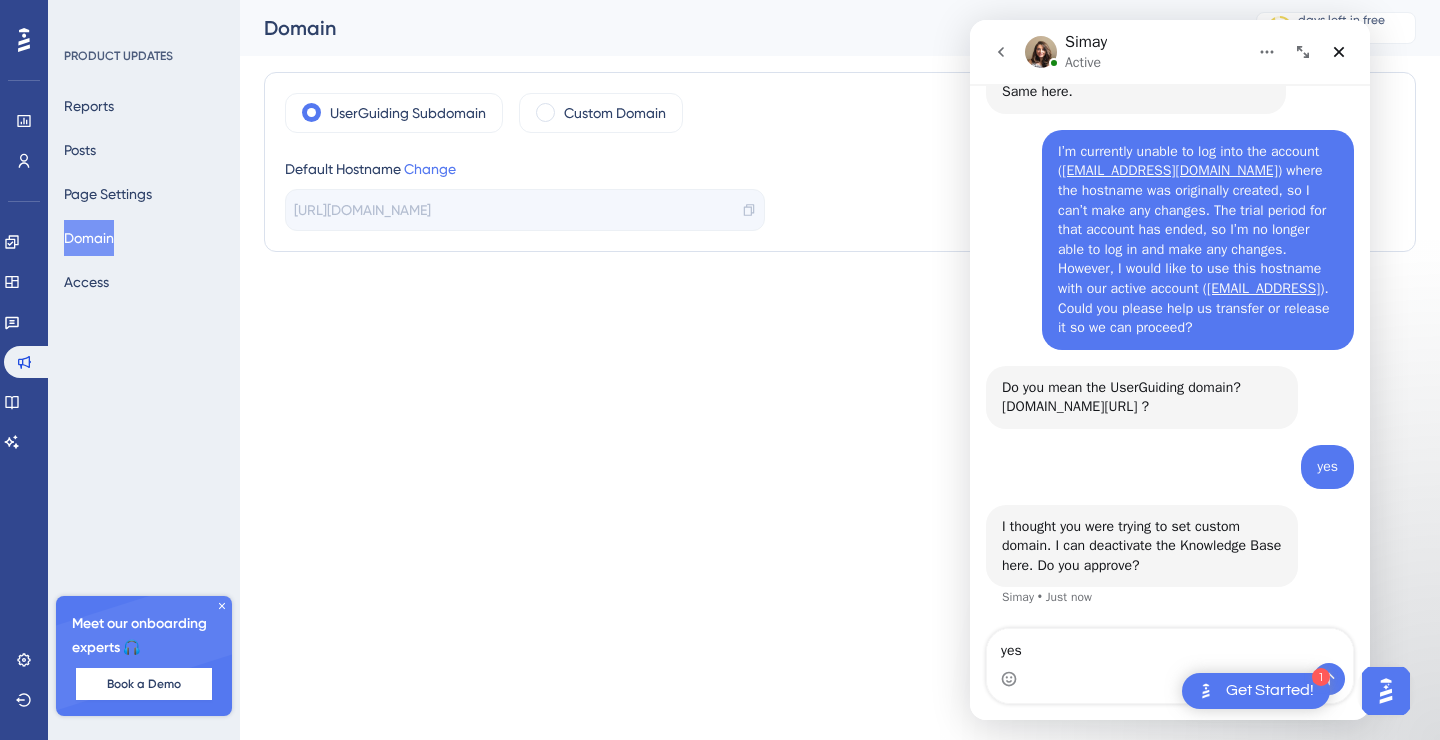 type 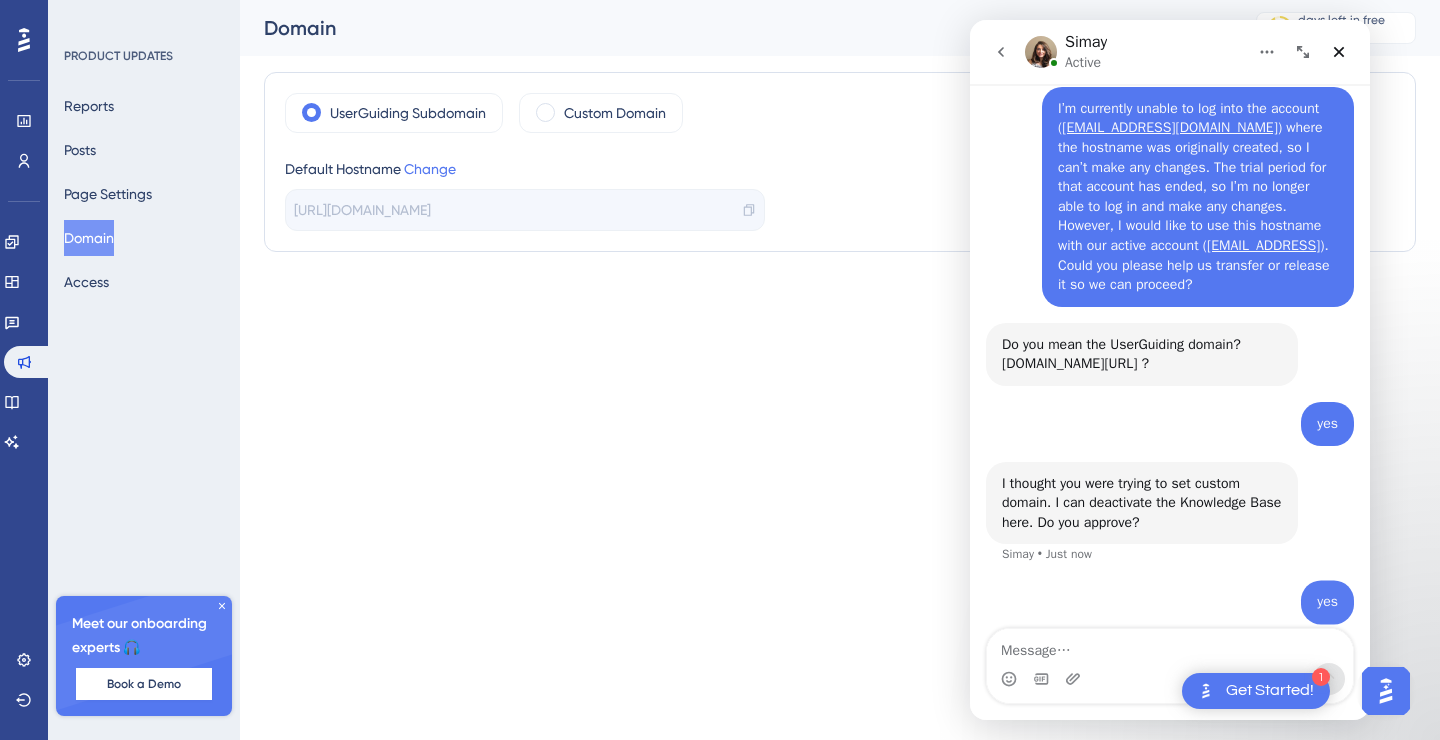 scroll, scrollTop: 1259, scrollLeft: 0, axis: vertical 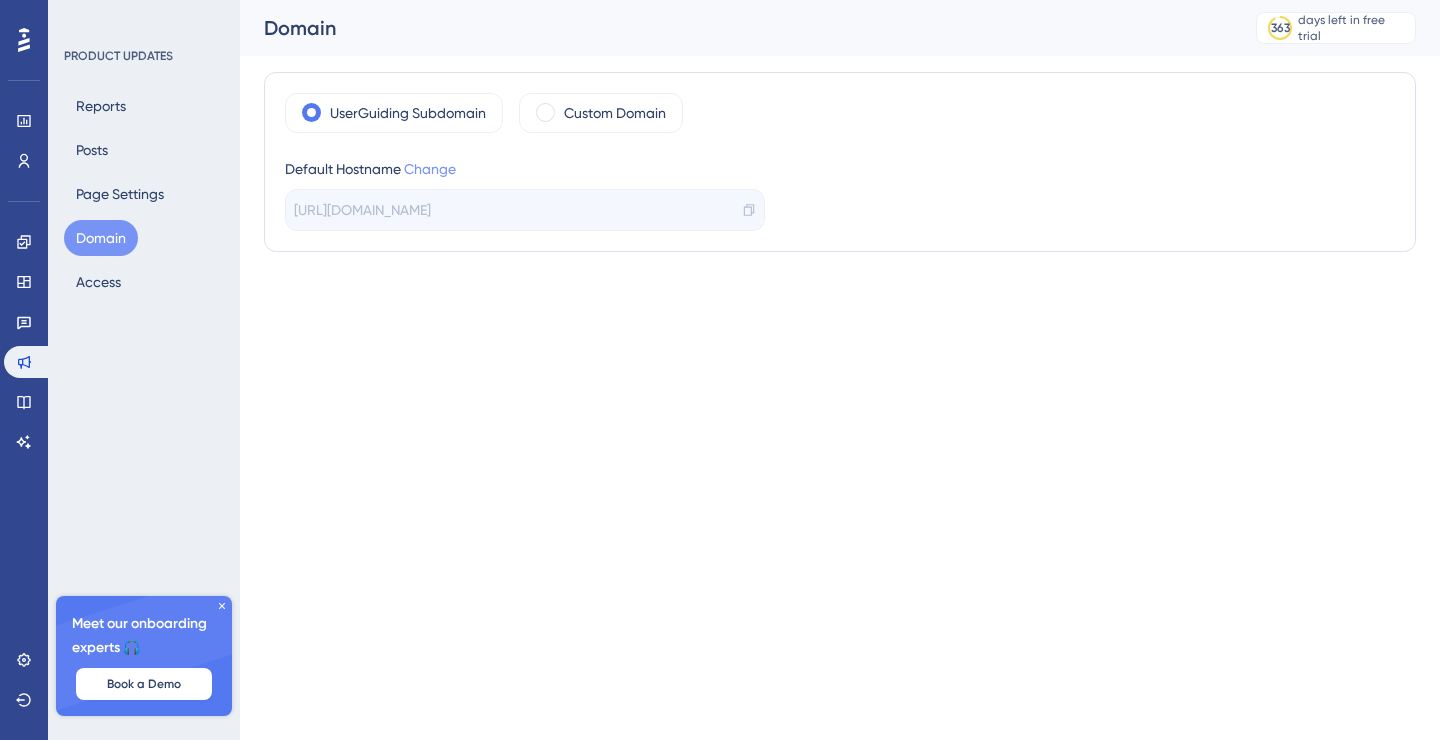 click on "Change" at bounding box center (430, 169) 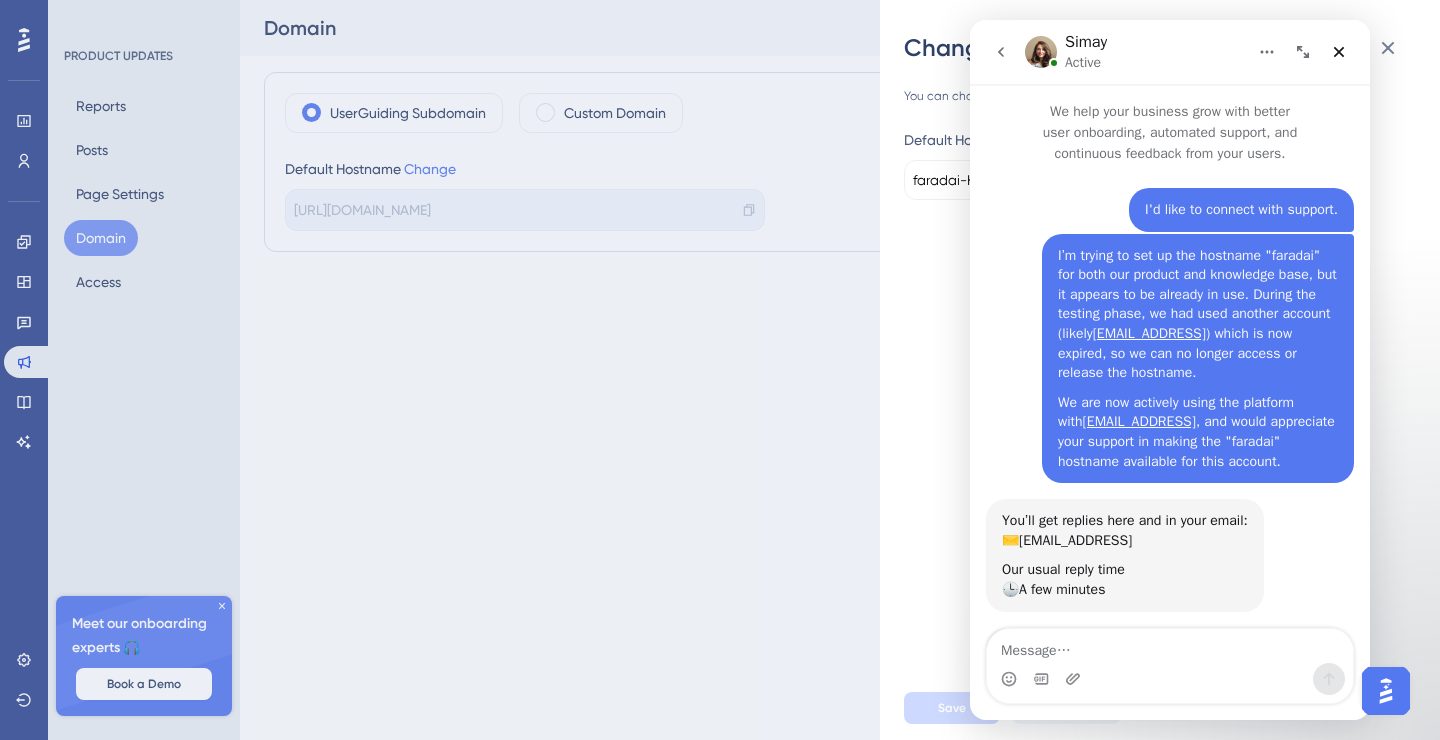 scroll, scrollTop: 0, scrollLeft: 0, axis: both 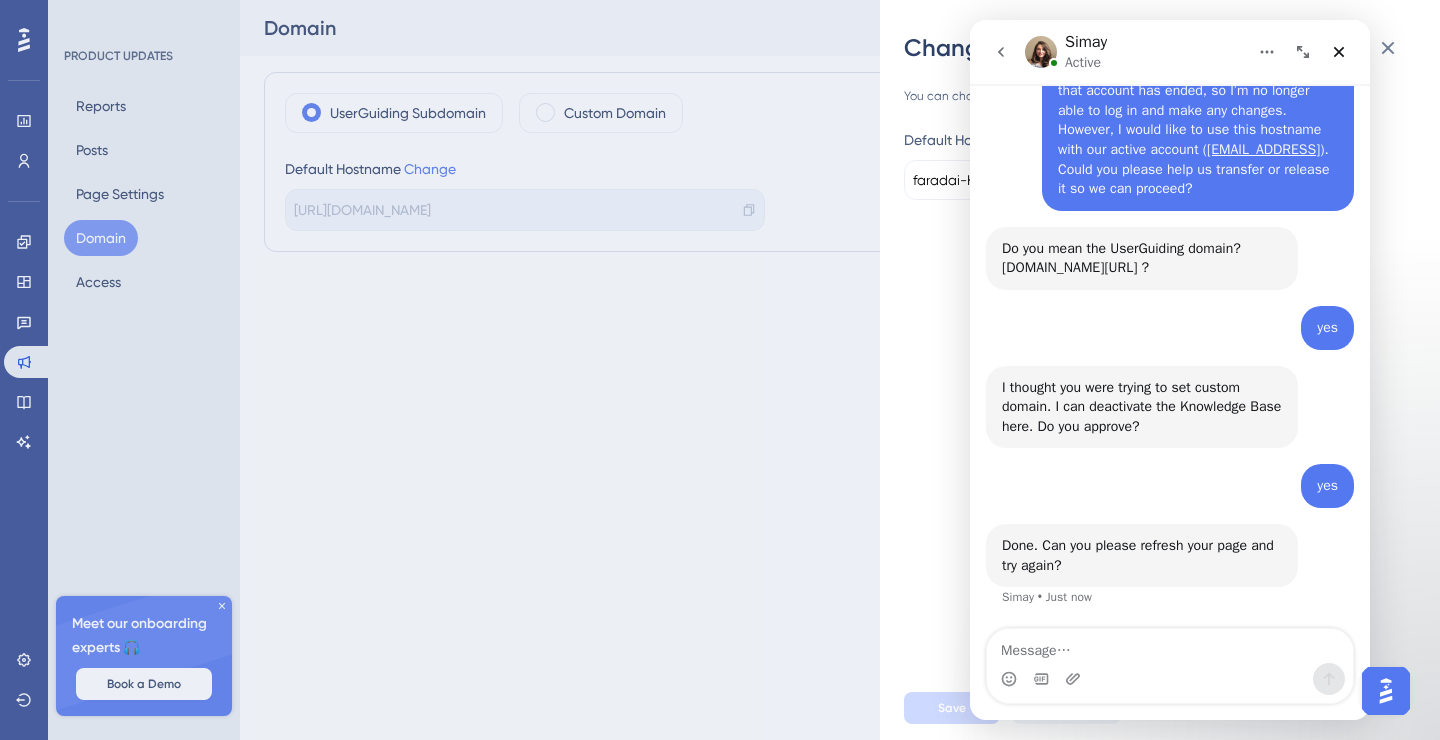 click on "You can change your hostname only once in 90 days. Default Hostname faradai-K8AE . updates.userguiding.com" at bounding box center [1168, 370] 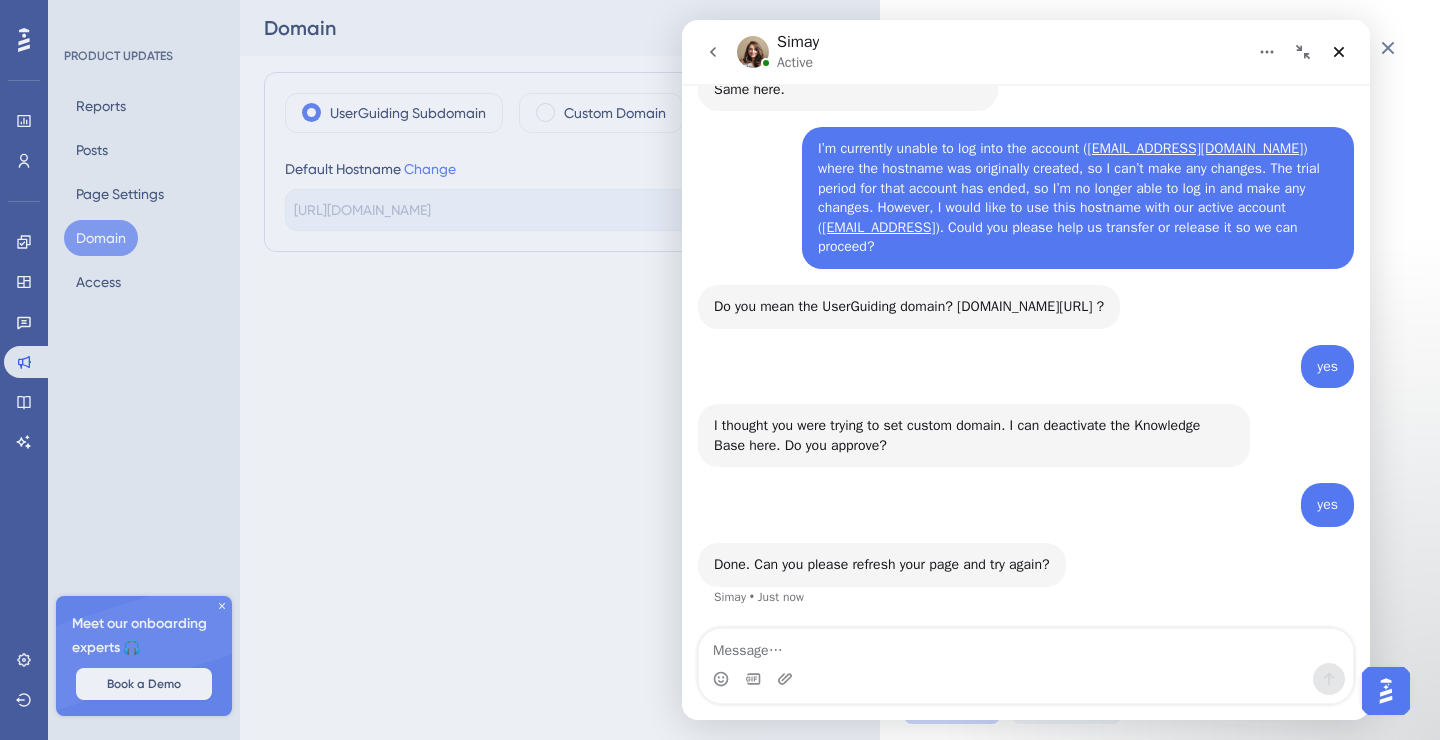 click 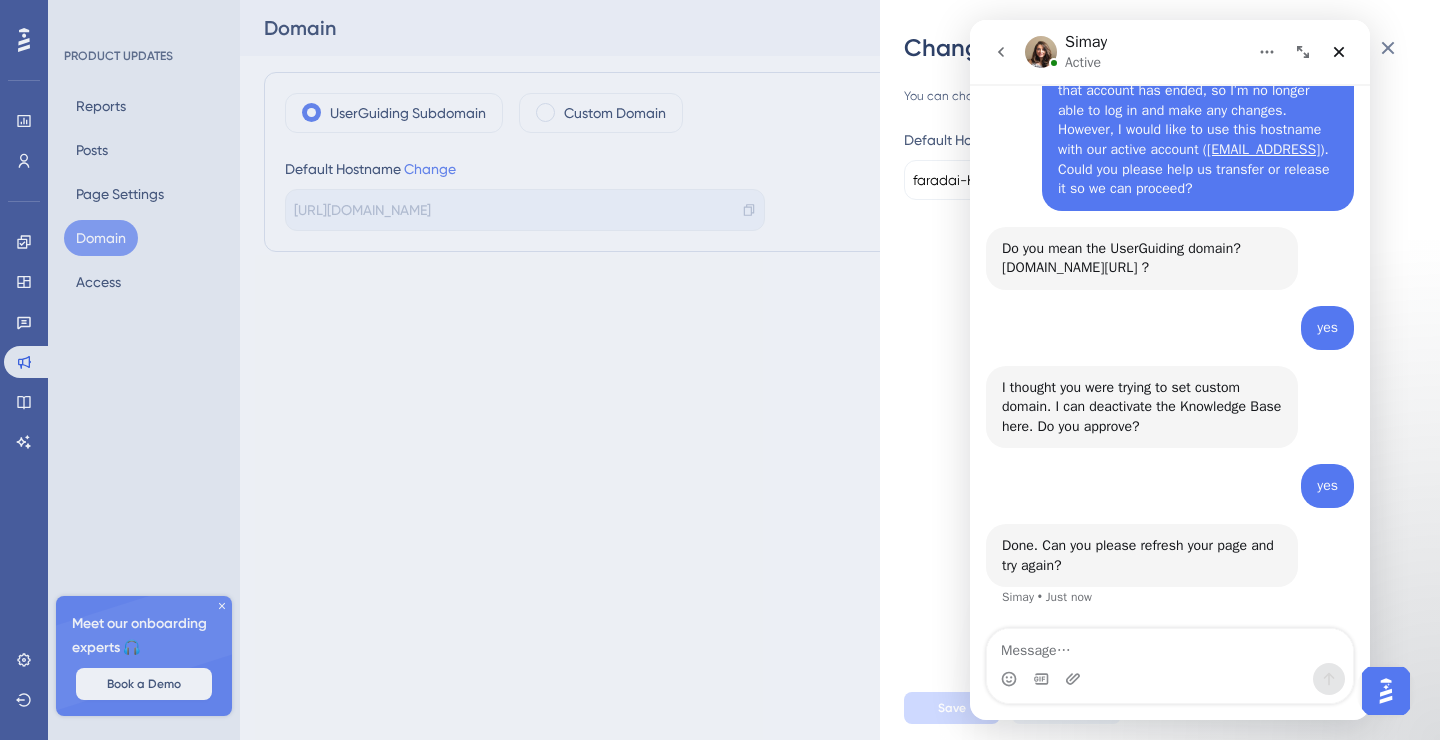 click on "You can change your hostname only once in 90 days. Default Hostname faradai-K8AE . updates.userguiding.com" at bounding box center [1168, 370] 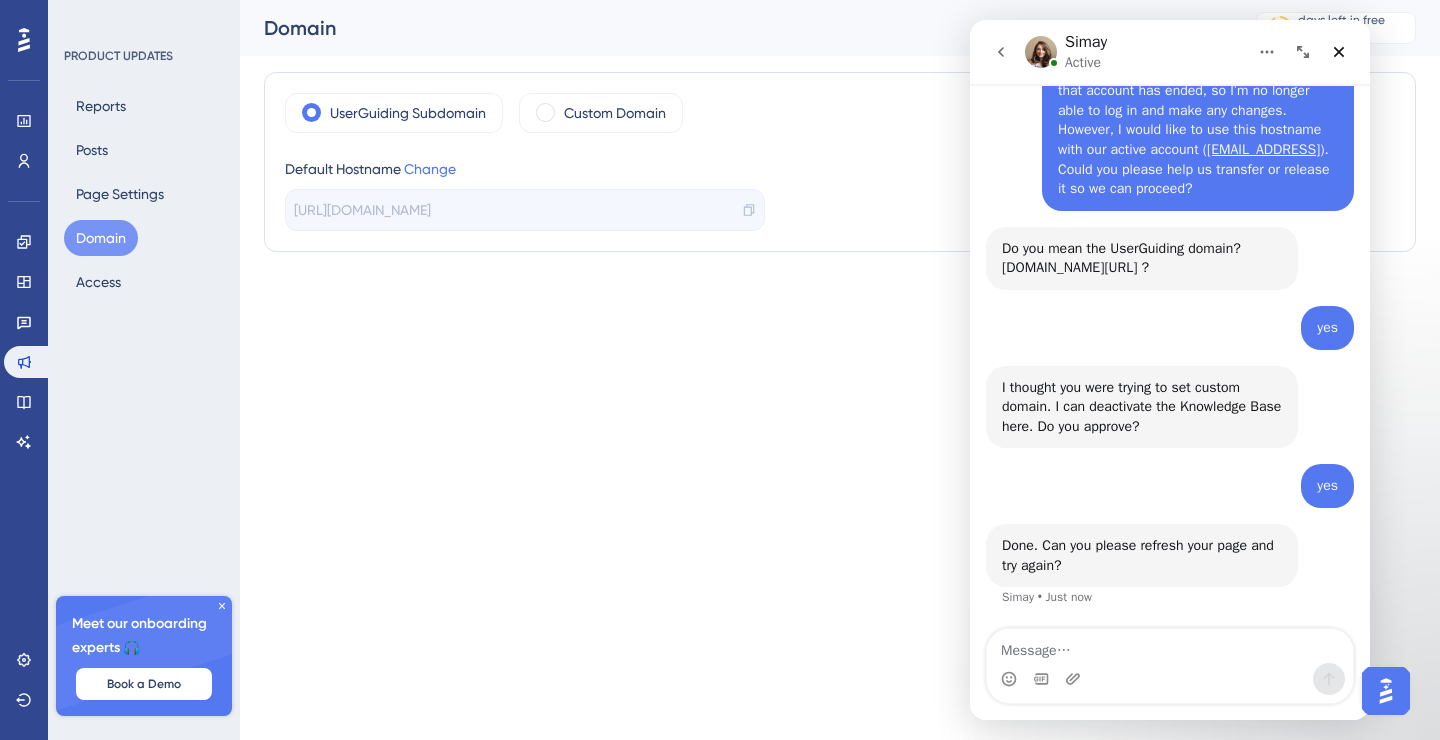 click at bounding box center [1386, 691] 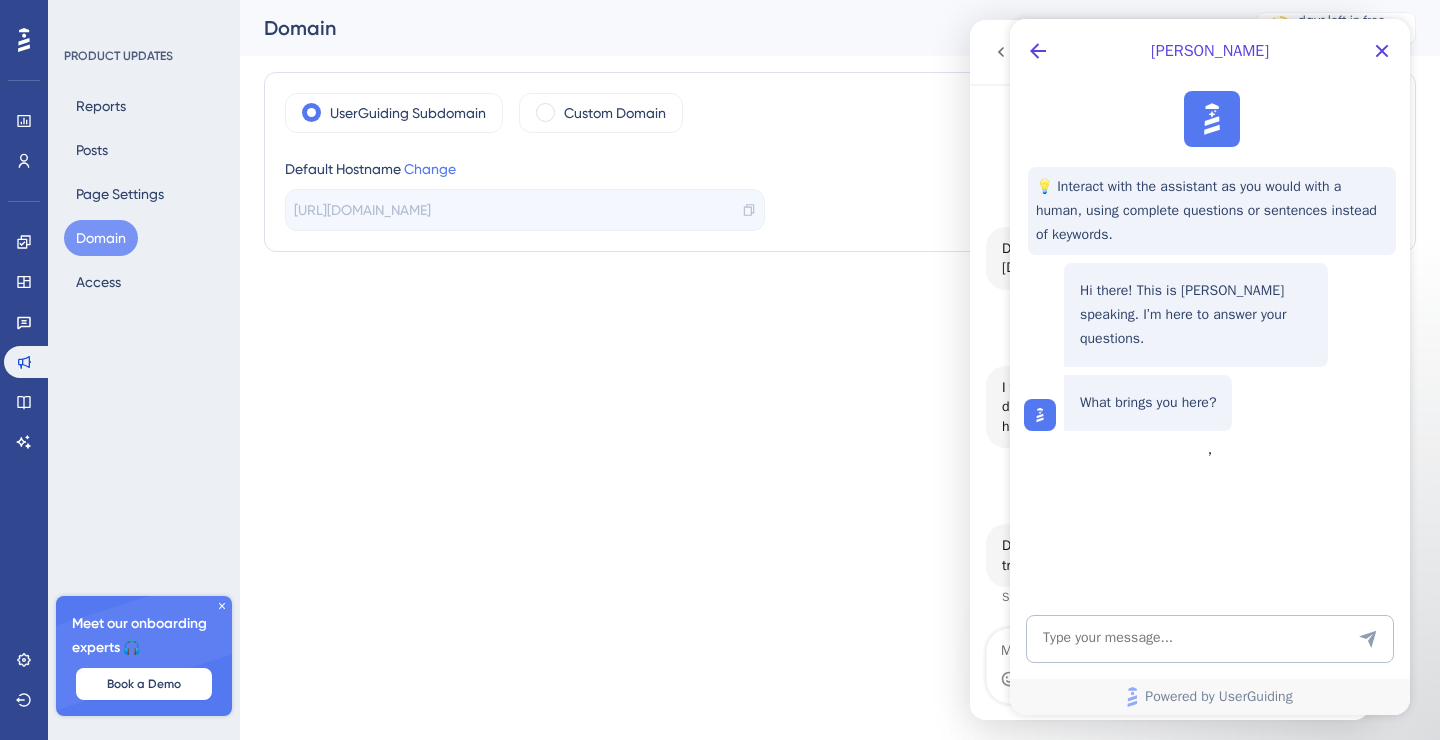 scroll, scrollTop: 0, scrollLeft: 0, axis: both 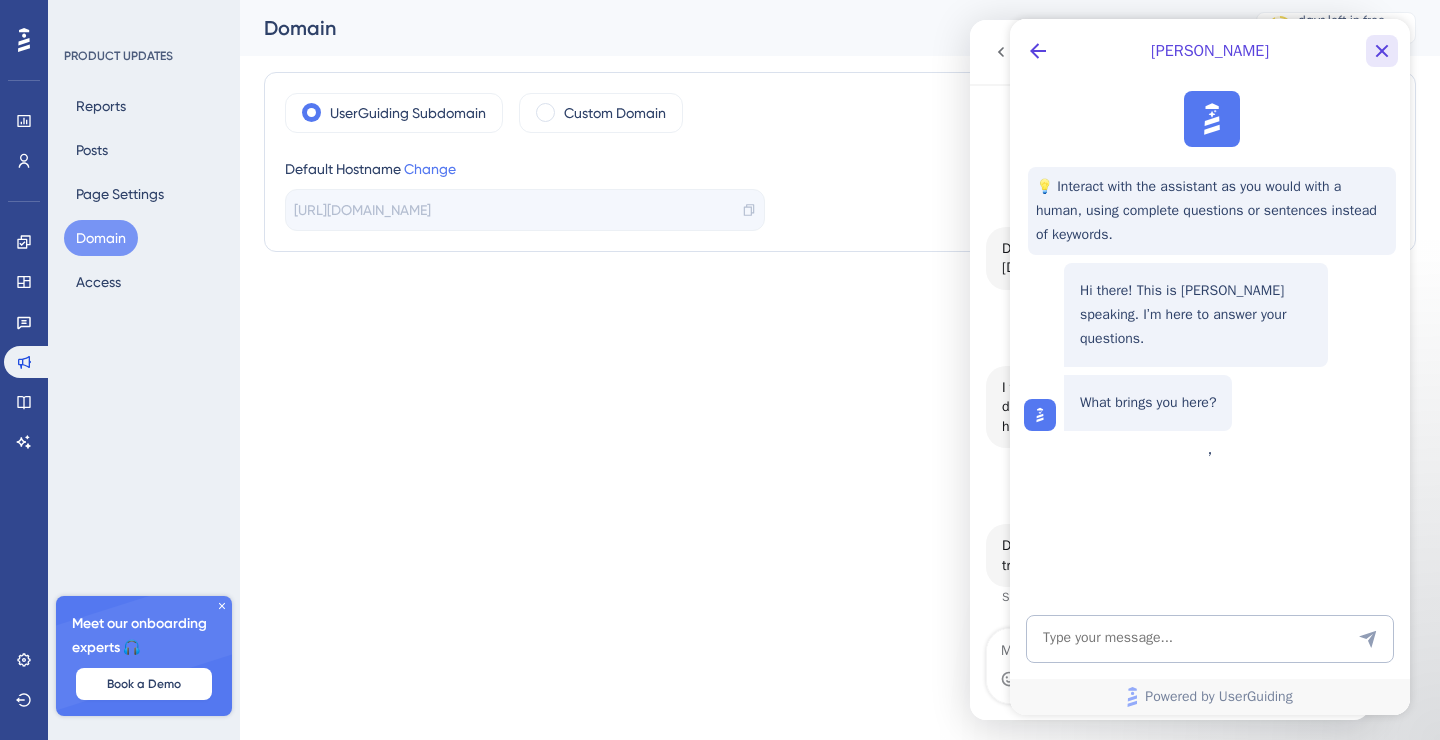 click 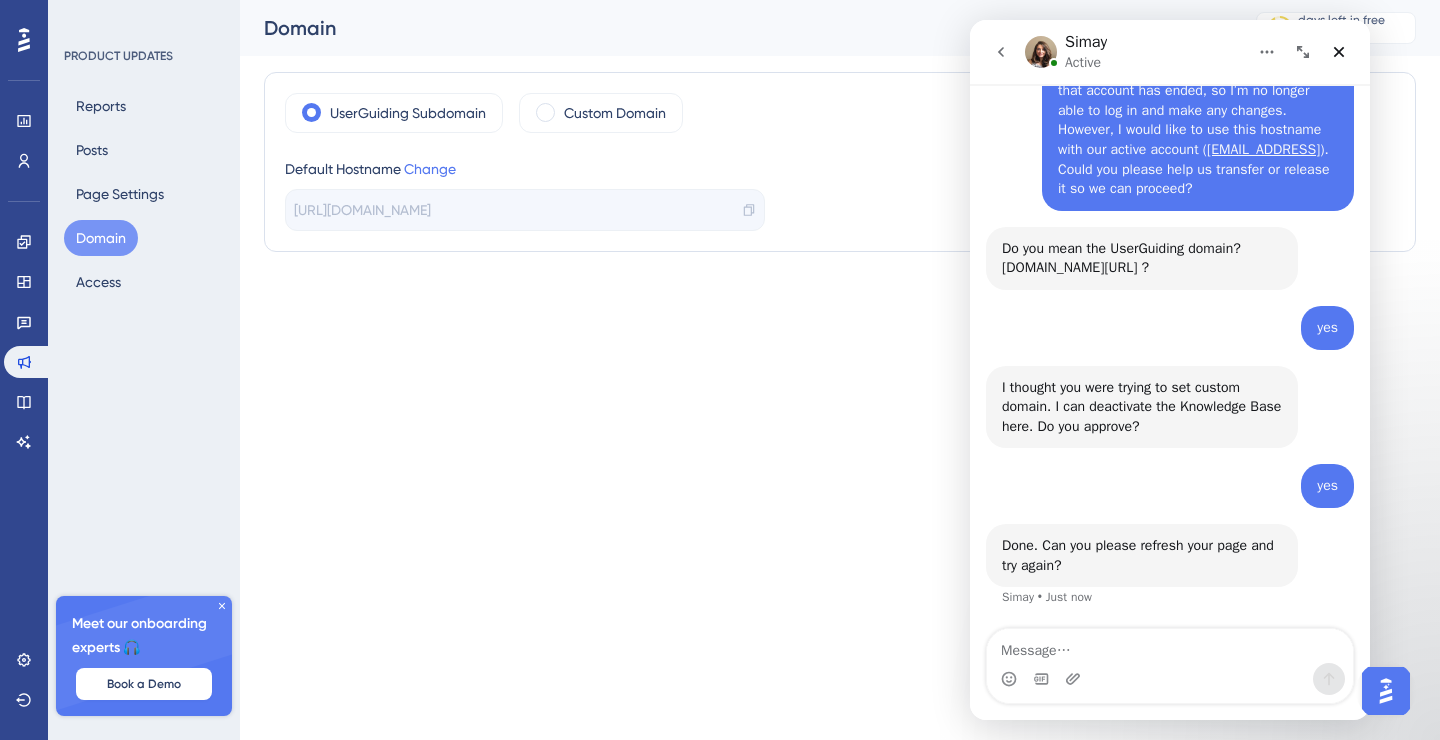 scroll, scrollTop: 0, scrollLeft: 0, axis: both 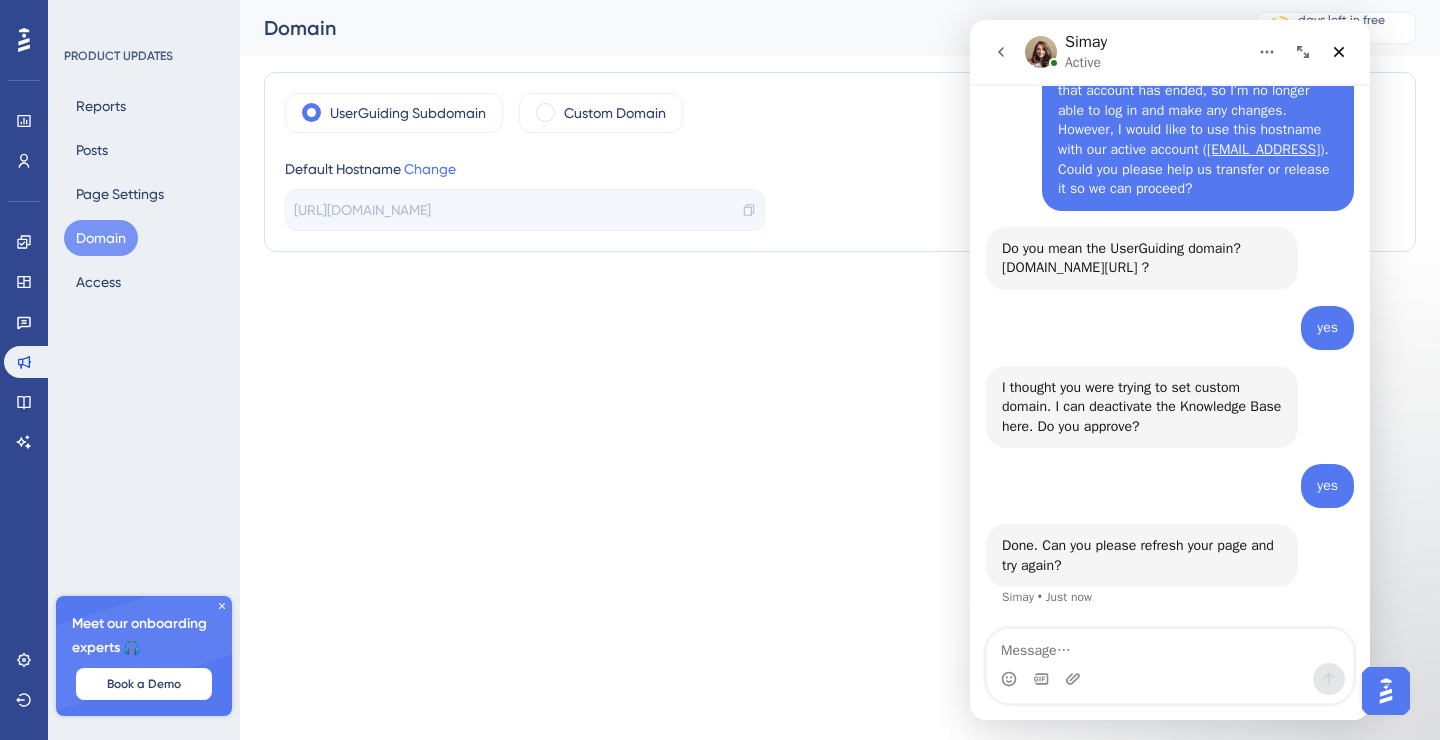 click 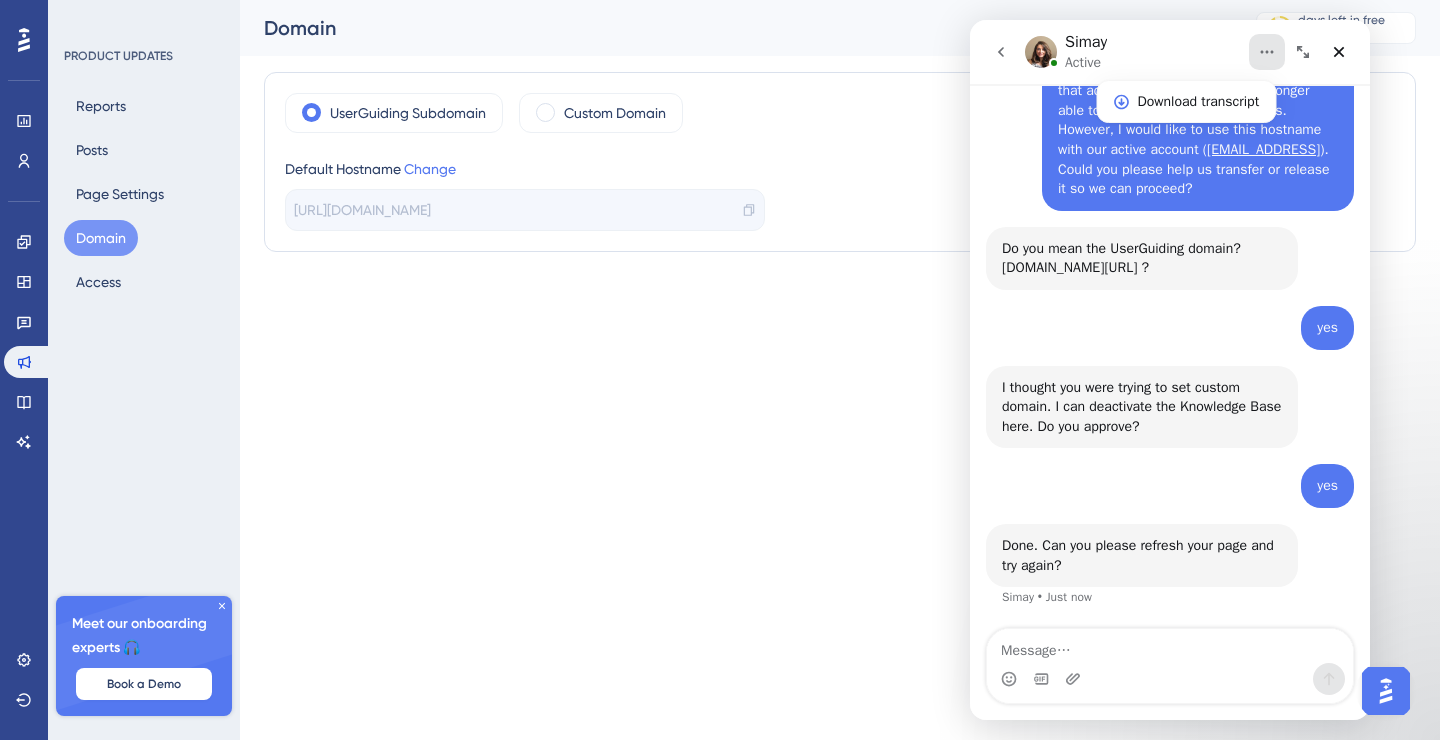click 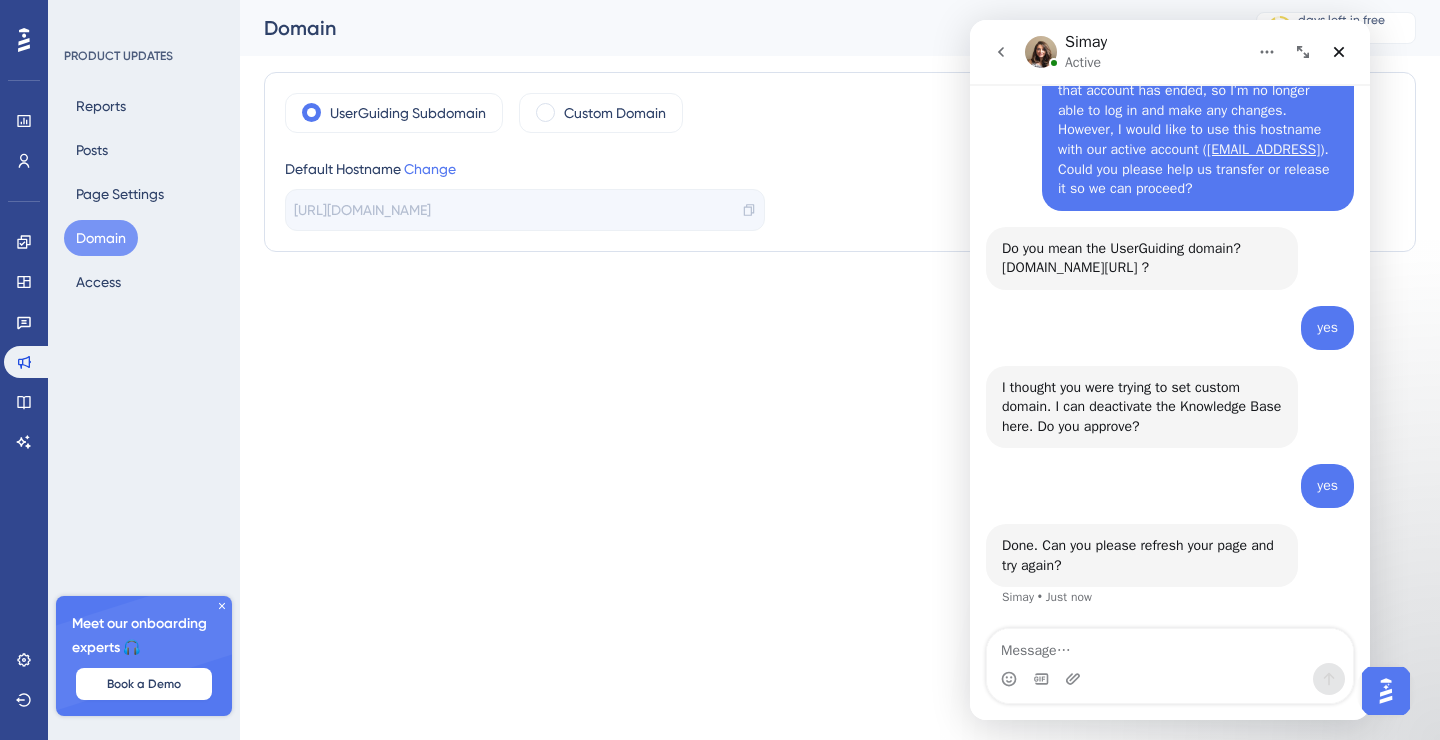 click on "Performance Users Engagement Widgets Feedback Product Updates Knowledge Base AI Assistant Settings Logout PRODUCT UPDATES Reports Posts Page Settings Domain Access Meet our onboarding experts 🎧 Book a Demo Upgrade Plan Domain 363 days left in free trial Click to see  upgrade options UserGuiding Subdomain Custom Domain Default Hostname   Change https://faradai-K8AE.updates.userguiding.com/en" at bounding box center [720, 0] 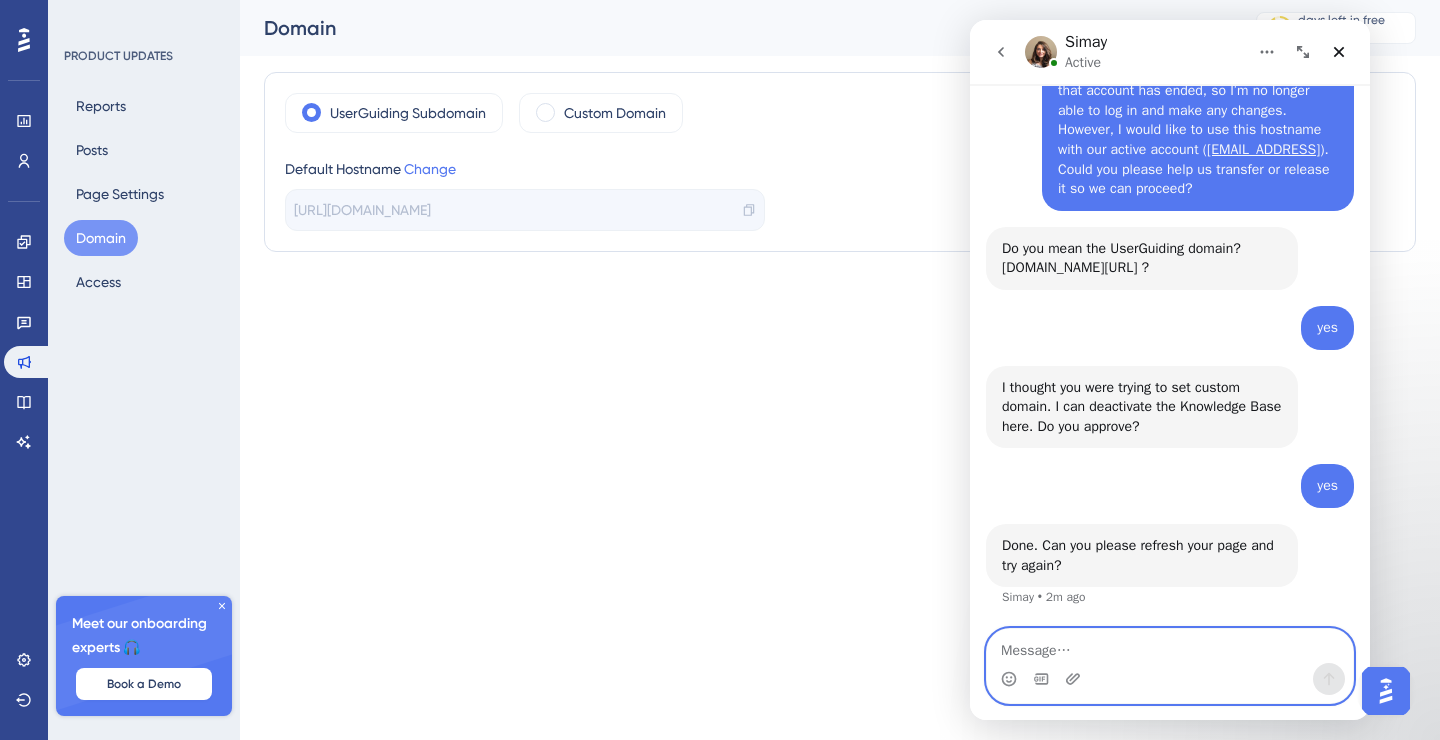 click at bounding box center [1170, 646] 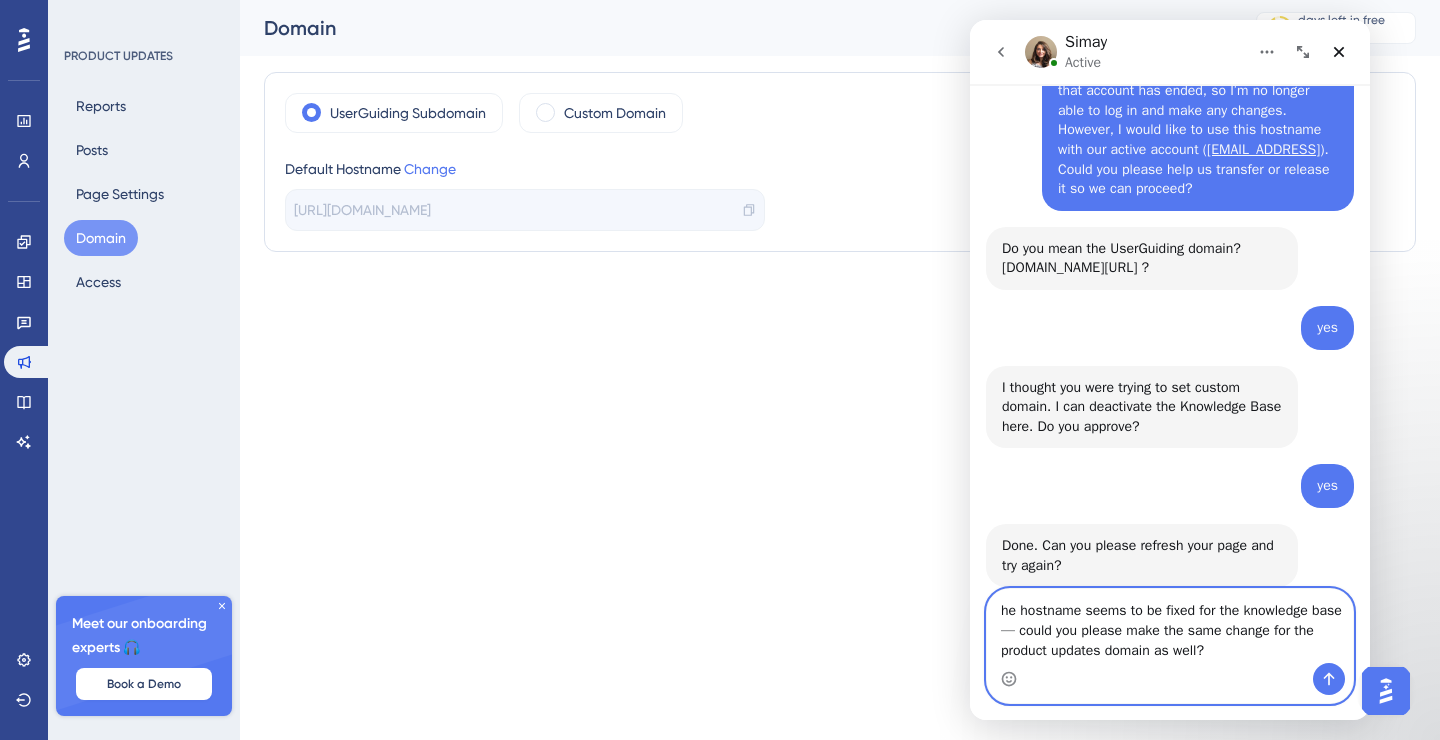 scroll, scrollTop: 1318, scrollLeft: 0, axis: vertical 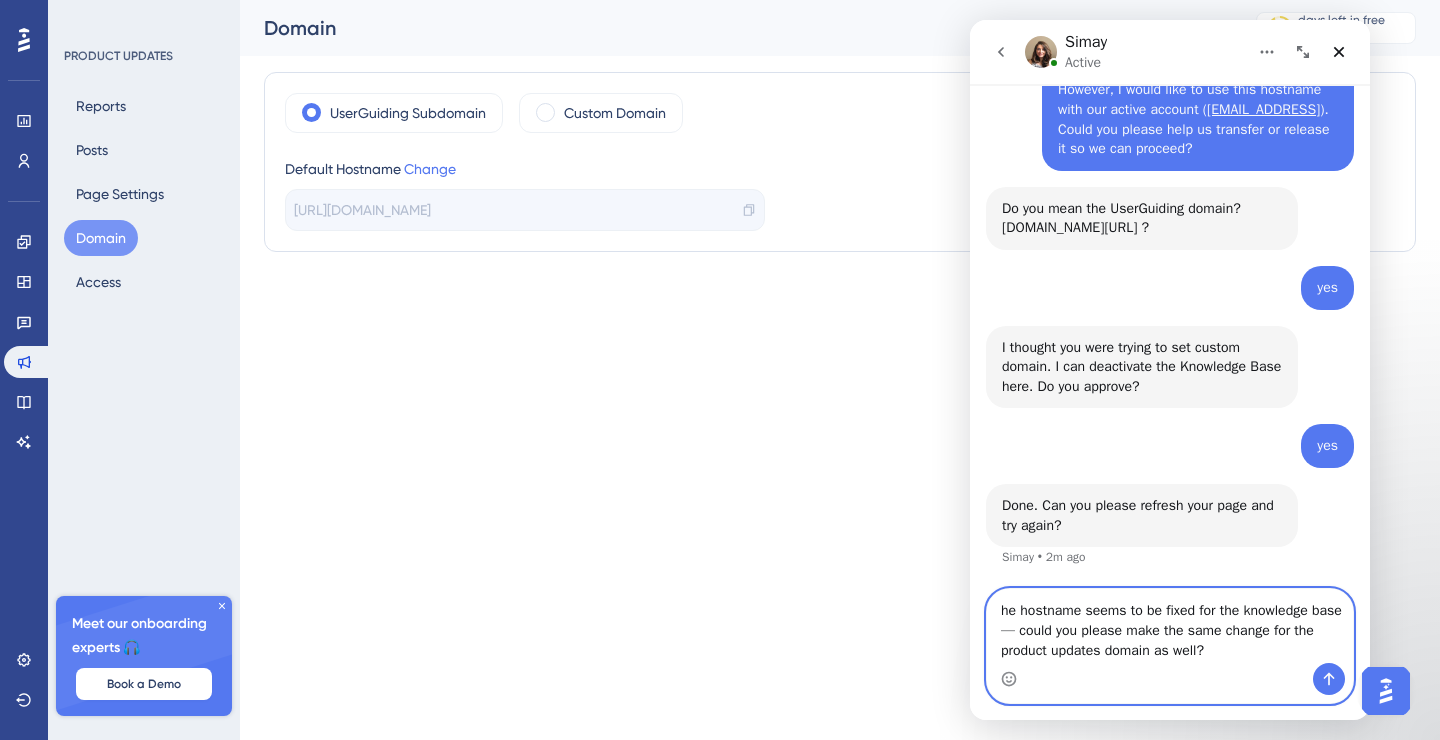 click on "he hostname seems to be fixed for the knowledge base — could you please make the same change for the product updates domain as well?" at bounding box center (1170, 626) 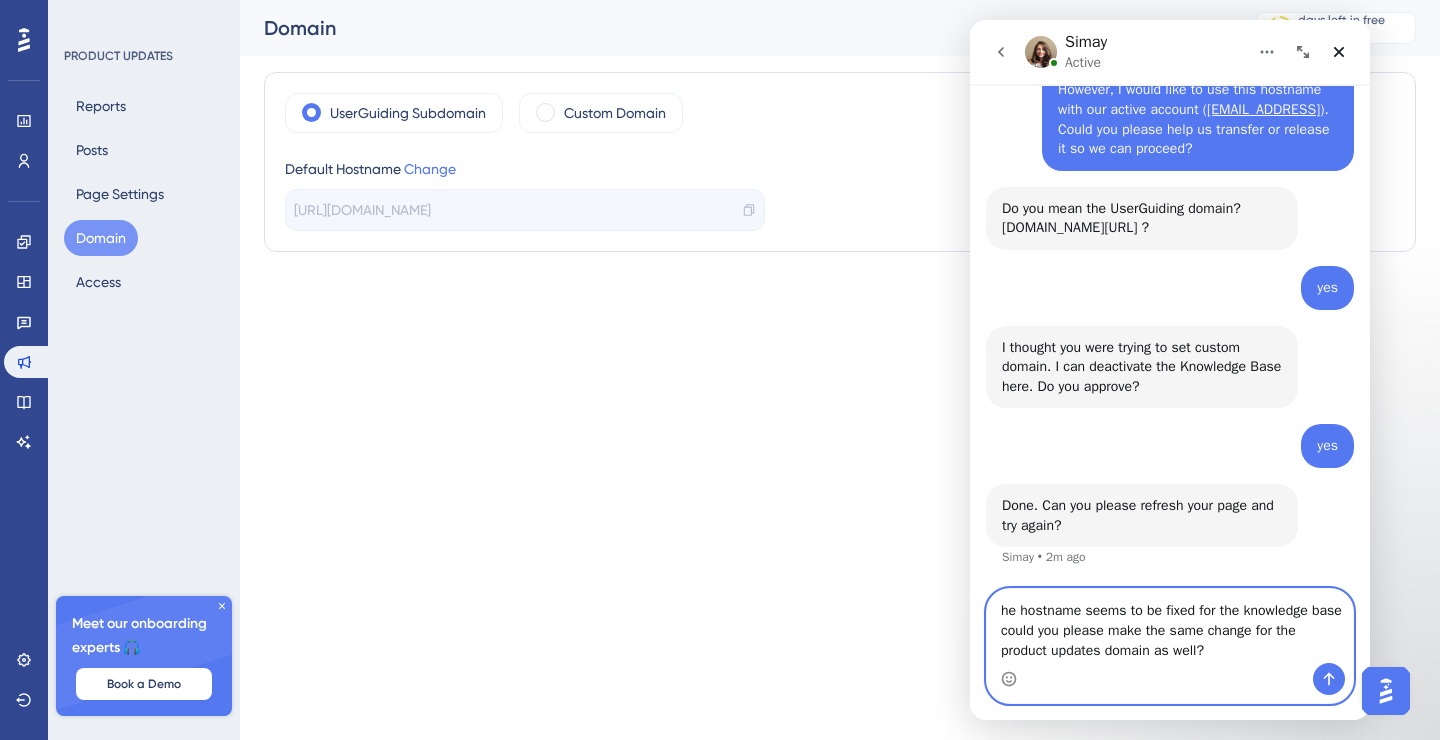 drag, startPoint x: 1093, startPoint y: 609, endPoint x: 986, endPoint y: 609, distance: 107 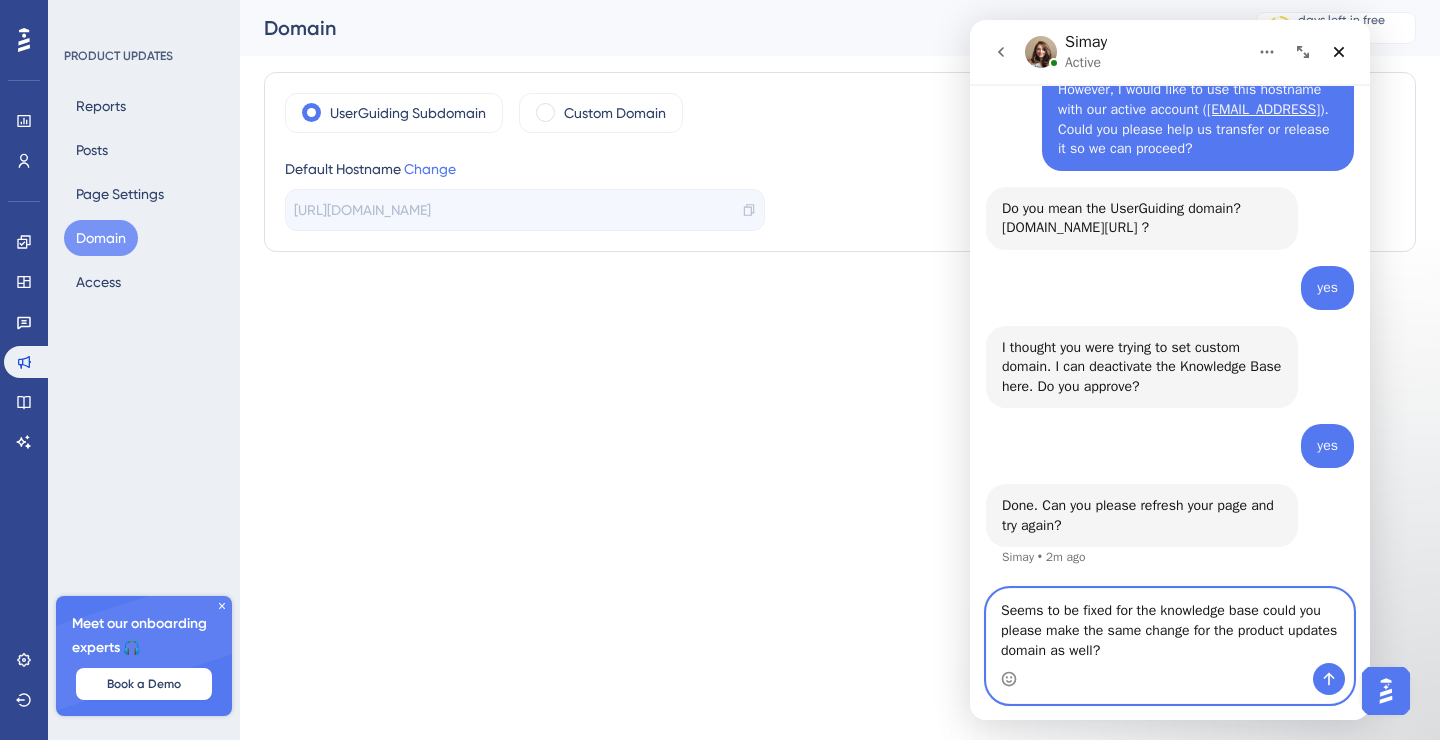 click on "Seems to be fixed for the knowledge base could you please make the same change for the product updates domain as well?" at bounding box center (1170, 626) 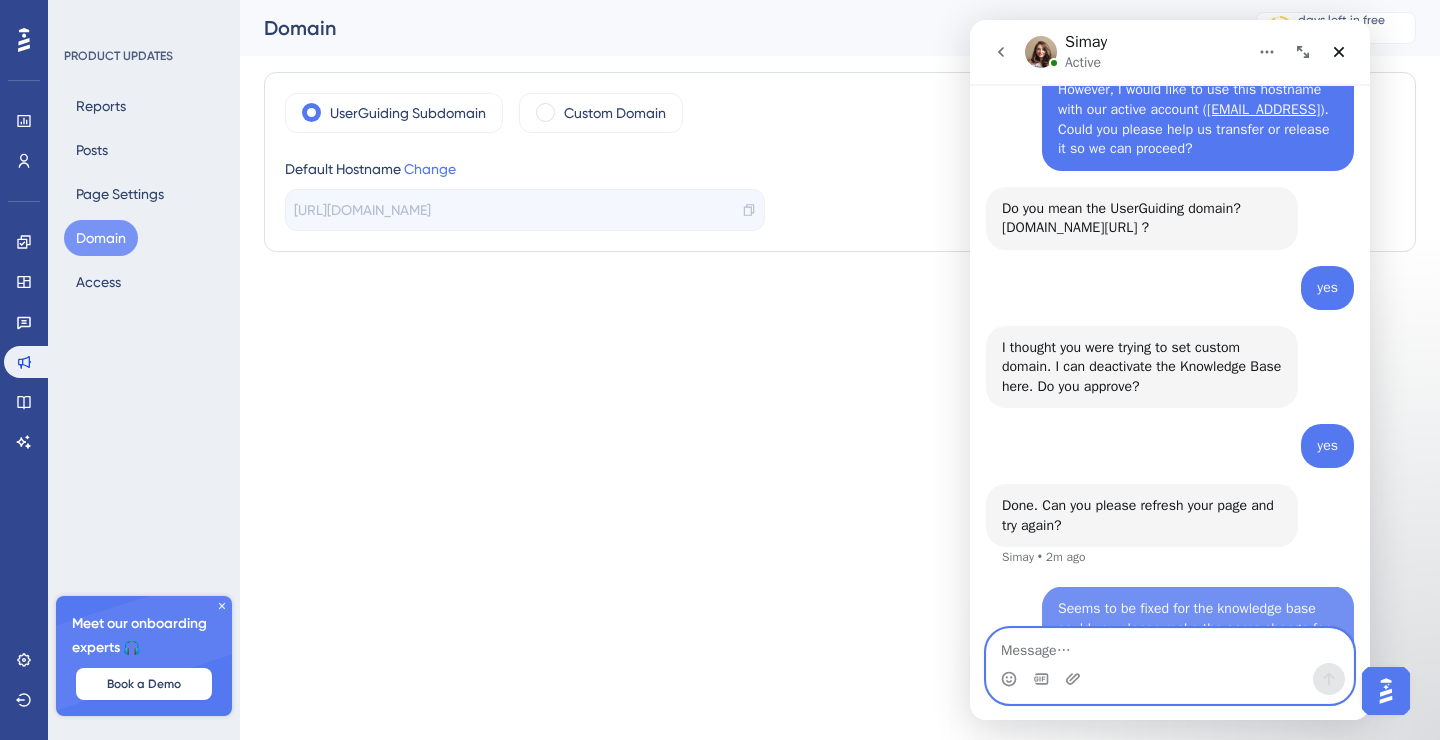 scroll, scrollTop: 1377, scrollLeft: 0, axis: vertical 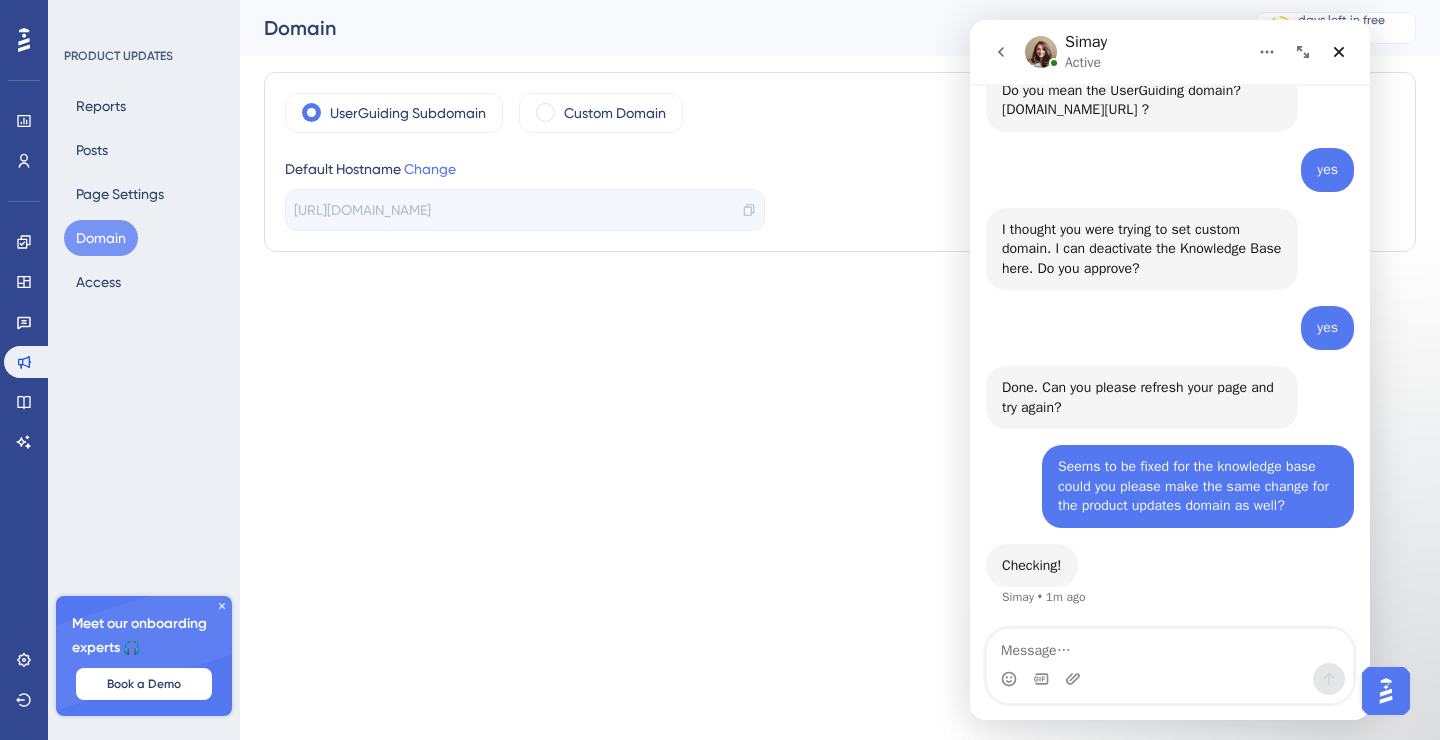click on "Seems to be fixed for the knowledge base could you please make the same change for the product updates domain as well? Faradai    •   1m ago" at bounding box center (1170, 494) 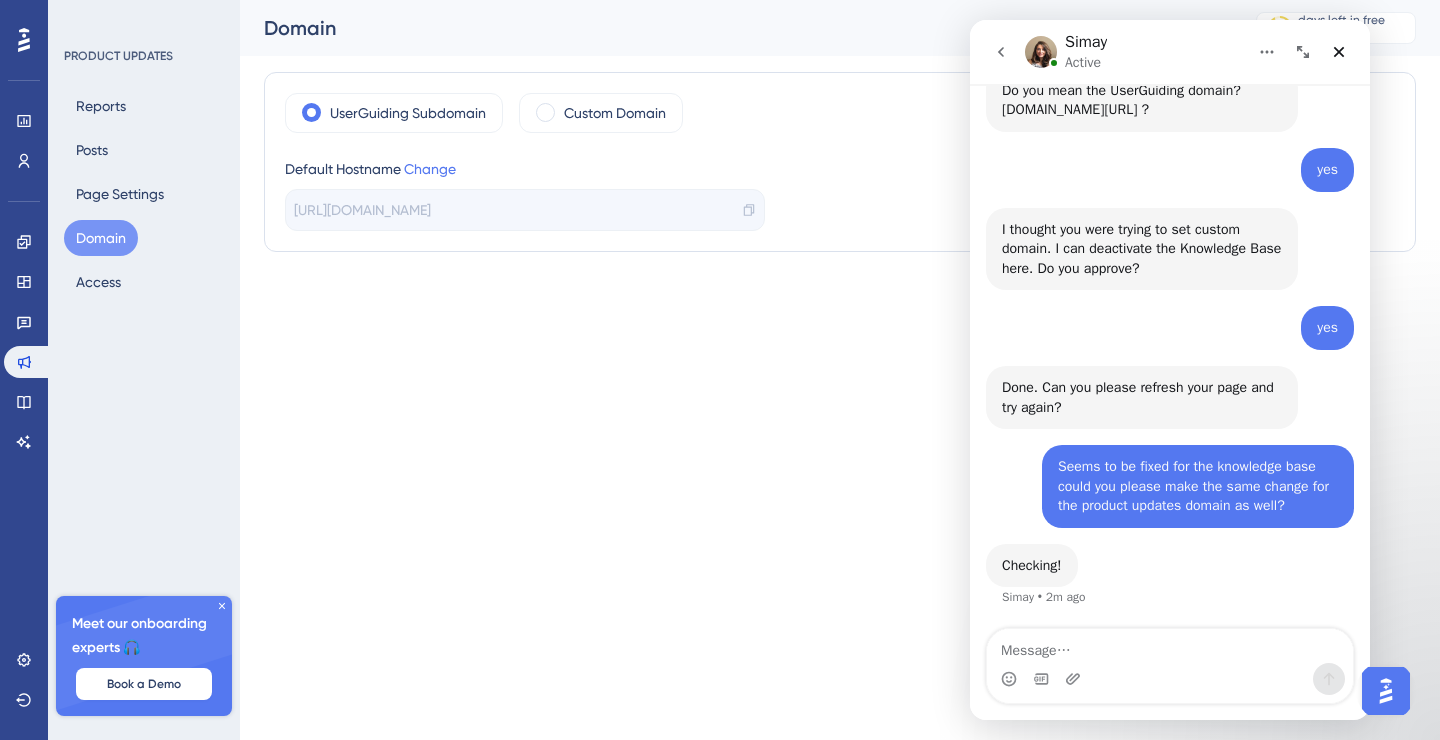 click on "Seems to be fixed for the knowledge base could you please make the same change for the product updates domain as well? Faradai    •   3m ago" at bounding box center [1170, 494] 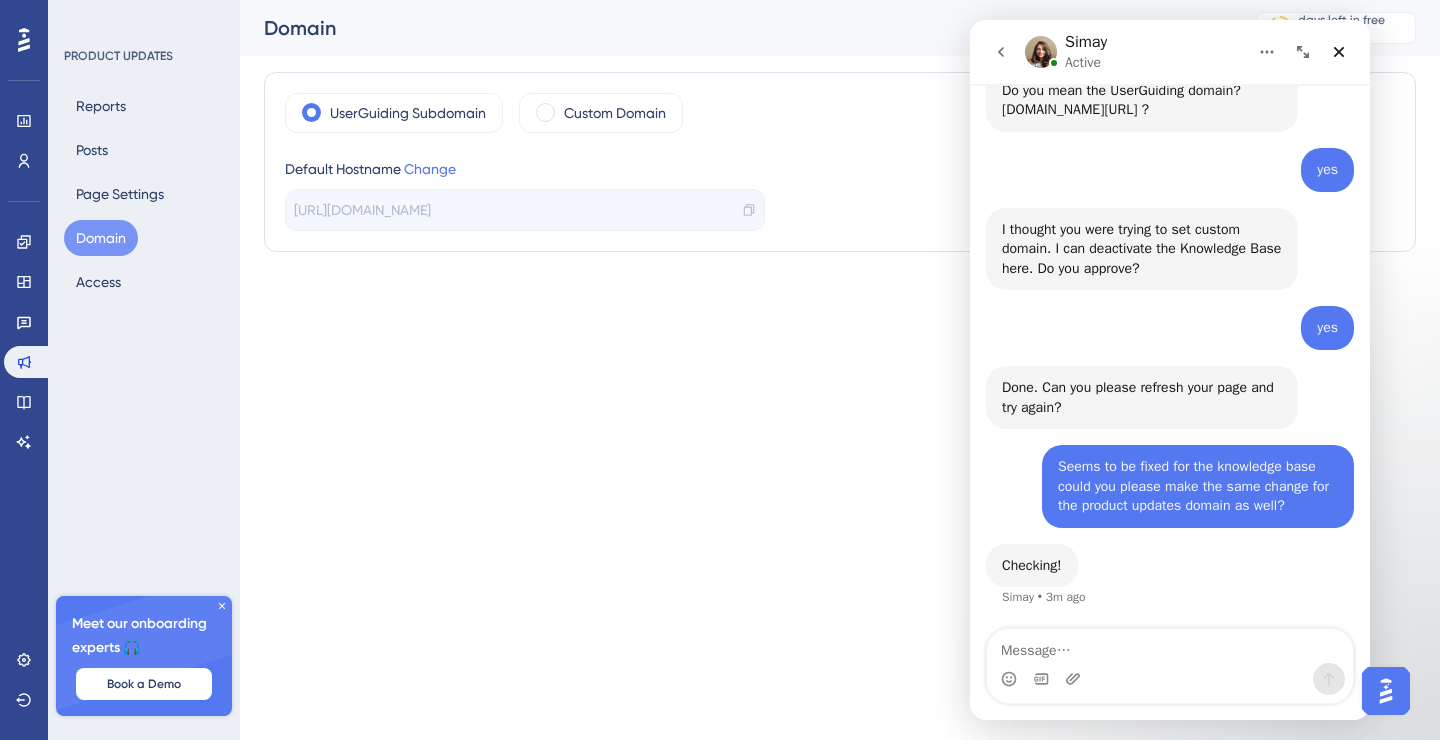click on "Seems to be fixed for the knowledge base could you please make the same change for the product updates domain as well? Faradai    •   3m ago" at bounding box center [1170, 494] 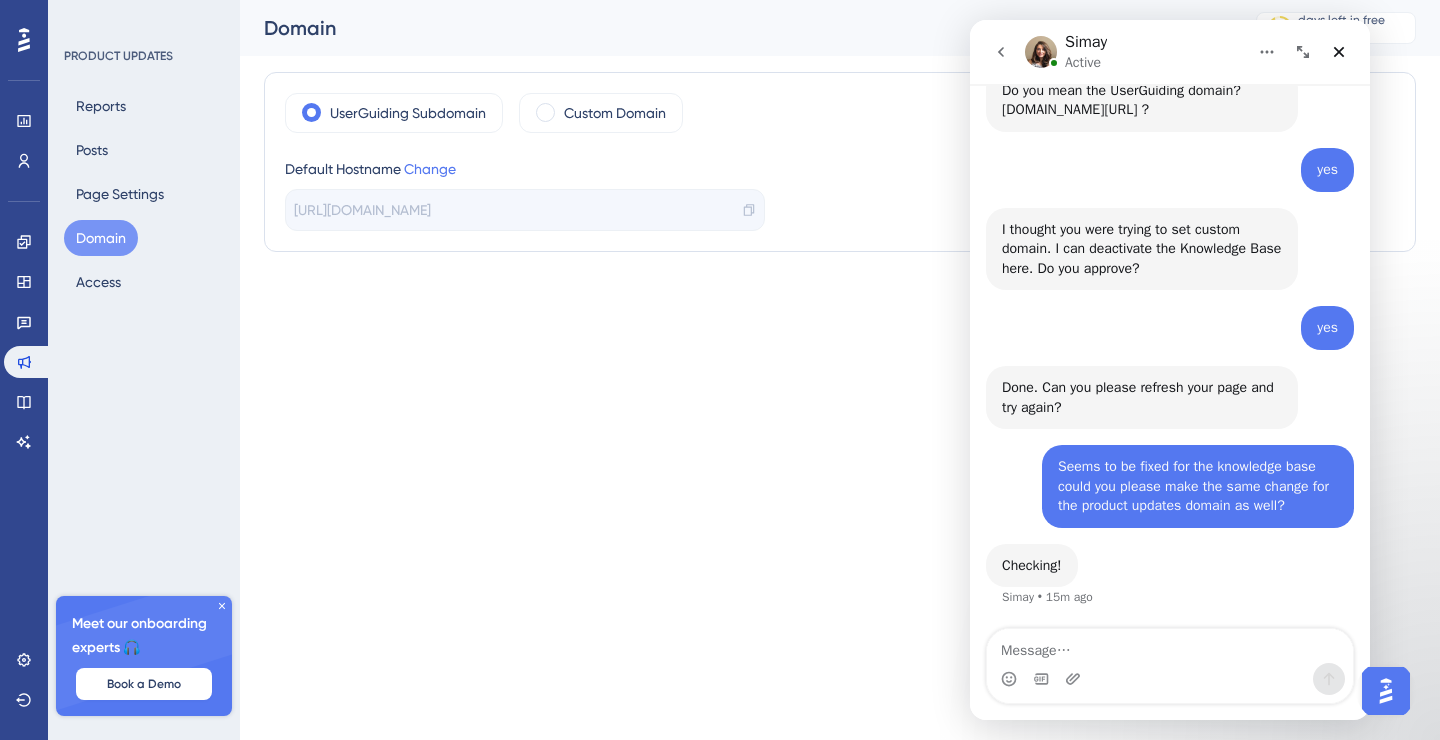 click on "Seems to be fixed for the knowledge base could you please make the same change for the product updates domain as well? Faradai    •   15m ago" at bounding box center [1170, 494] 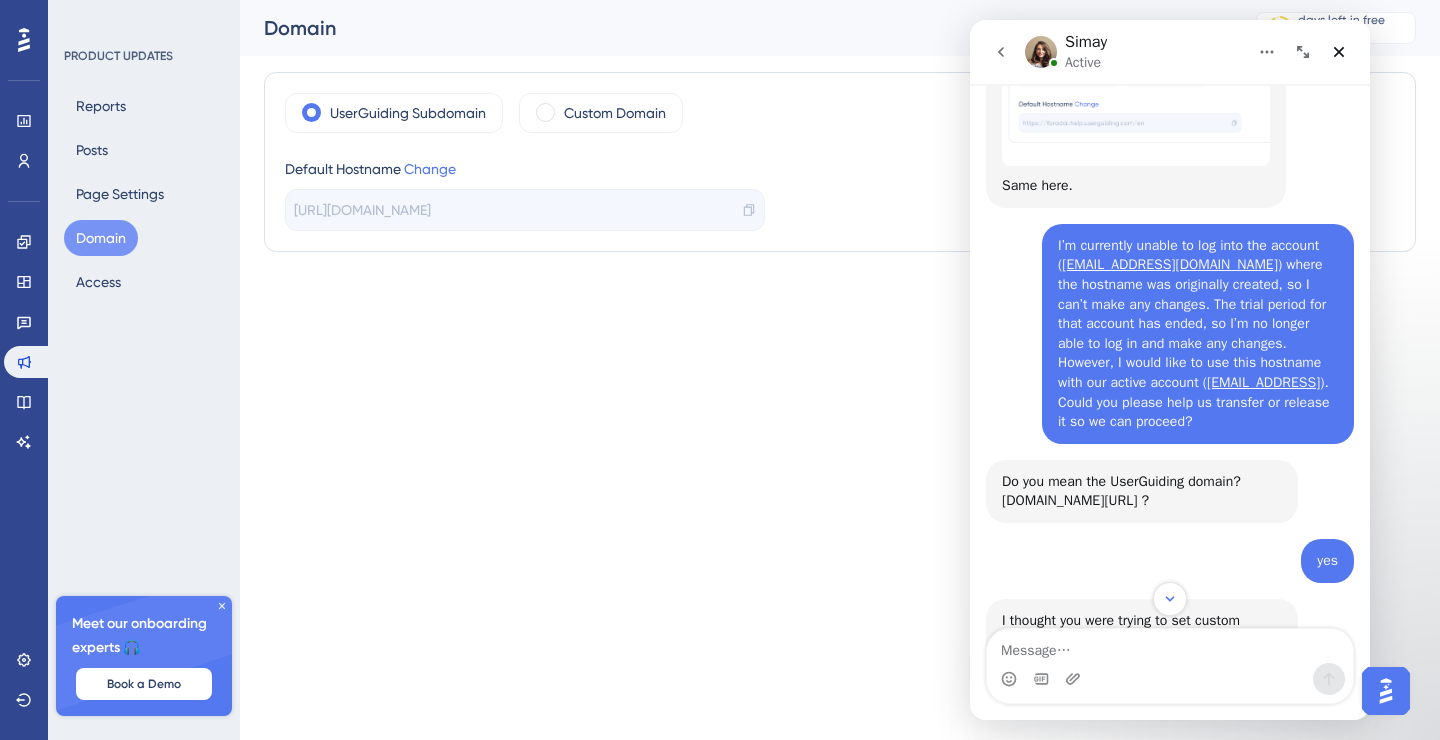 scroll, scrollTop: 1436, scrollLeft: 0, axis: vertical 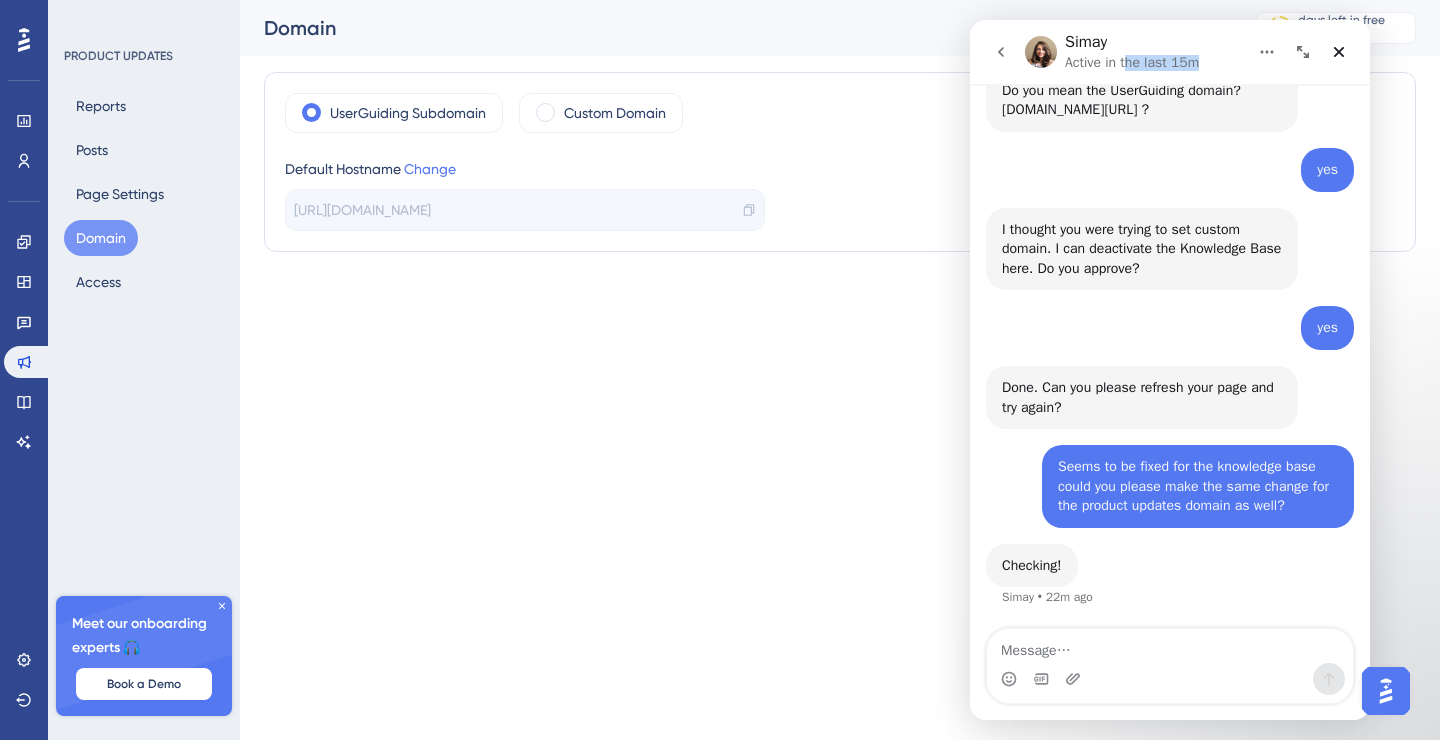 drag, startPoint x: 1126, startPoint y: 63, endPoint x: 1207, endPoint y: 63, distance: 81 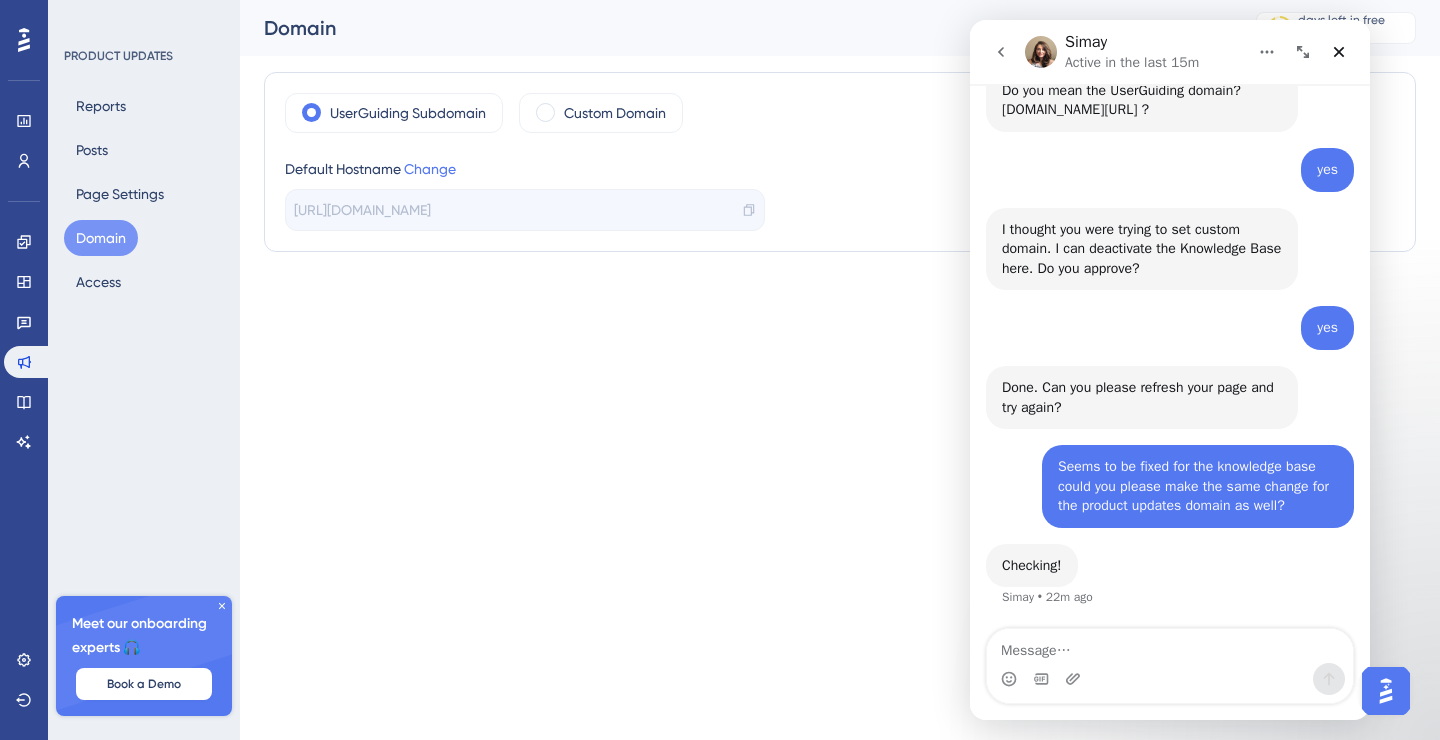 click on "Checking! Simay    •   22m ago" at bounding box center (1170, 588) 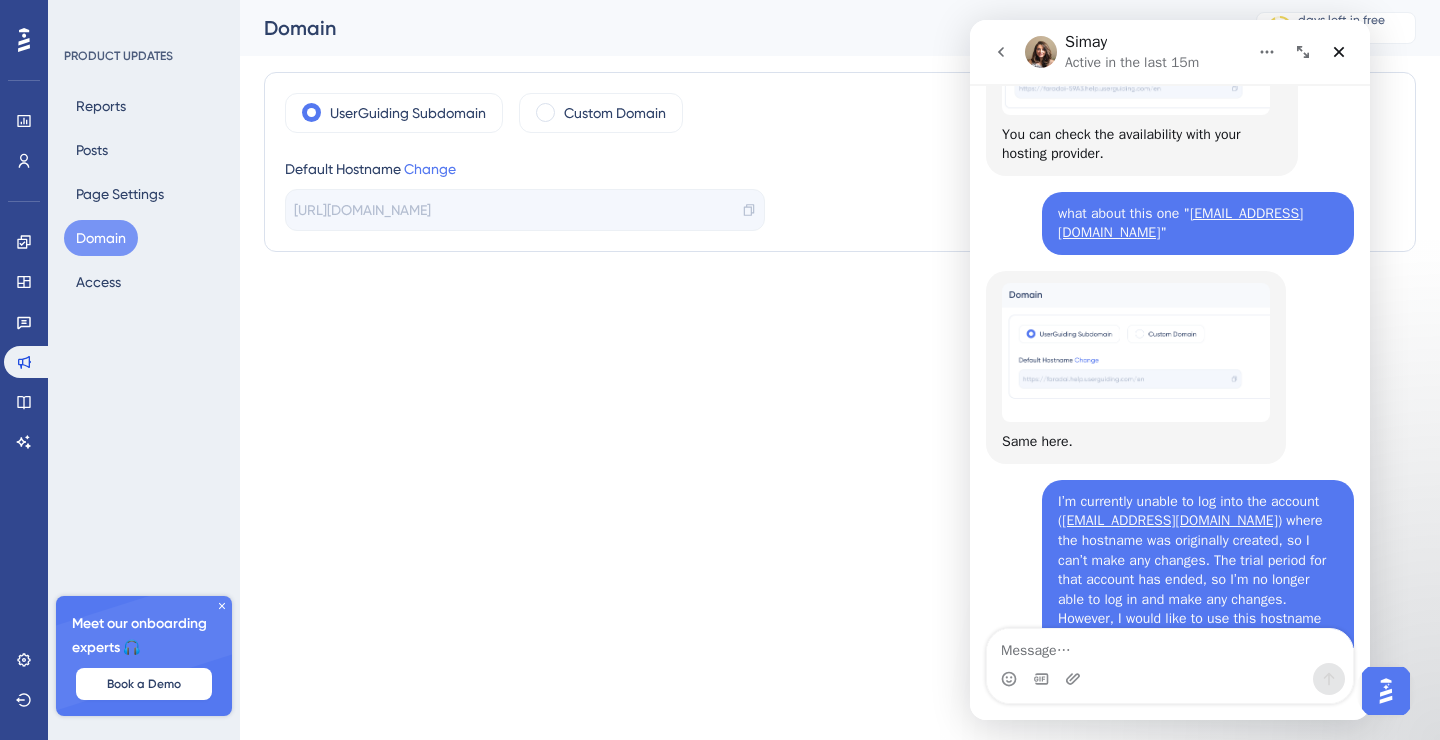 scroll, scrollTop: 1436, scrollLeft: 0, axis: vertical 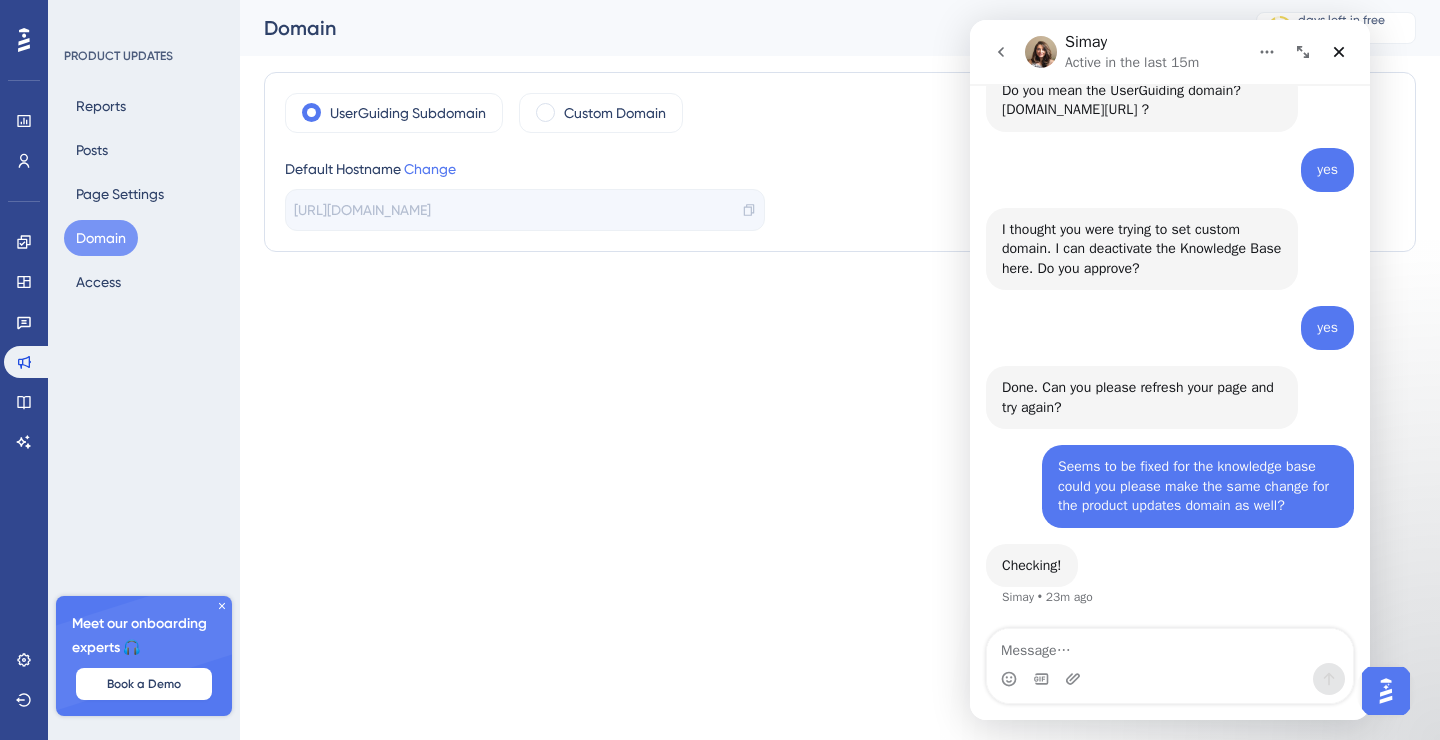 click 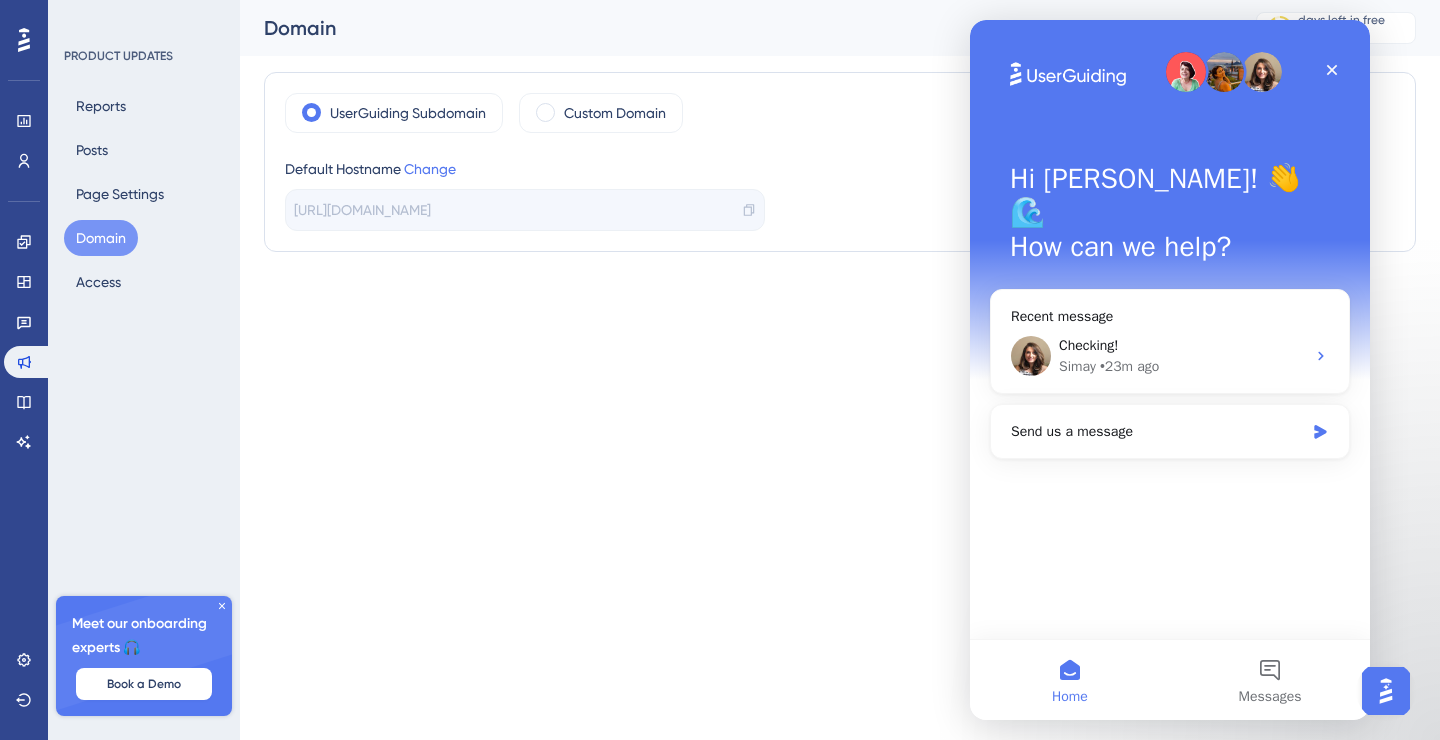 scroll, scrollTop: 0, scrollLeft: 0, axis: both 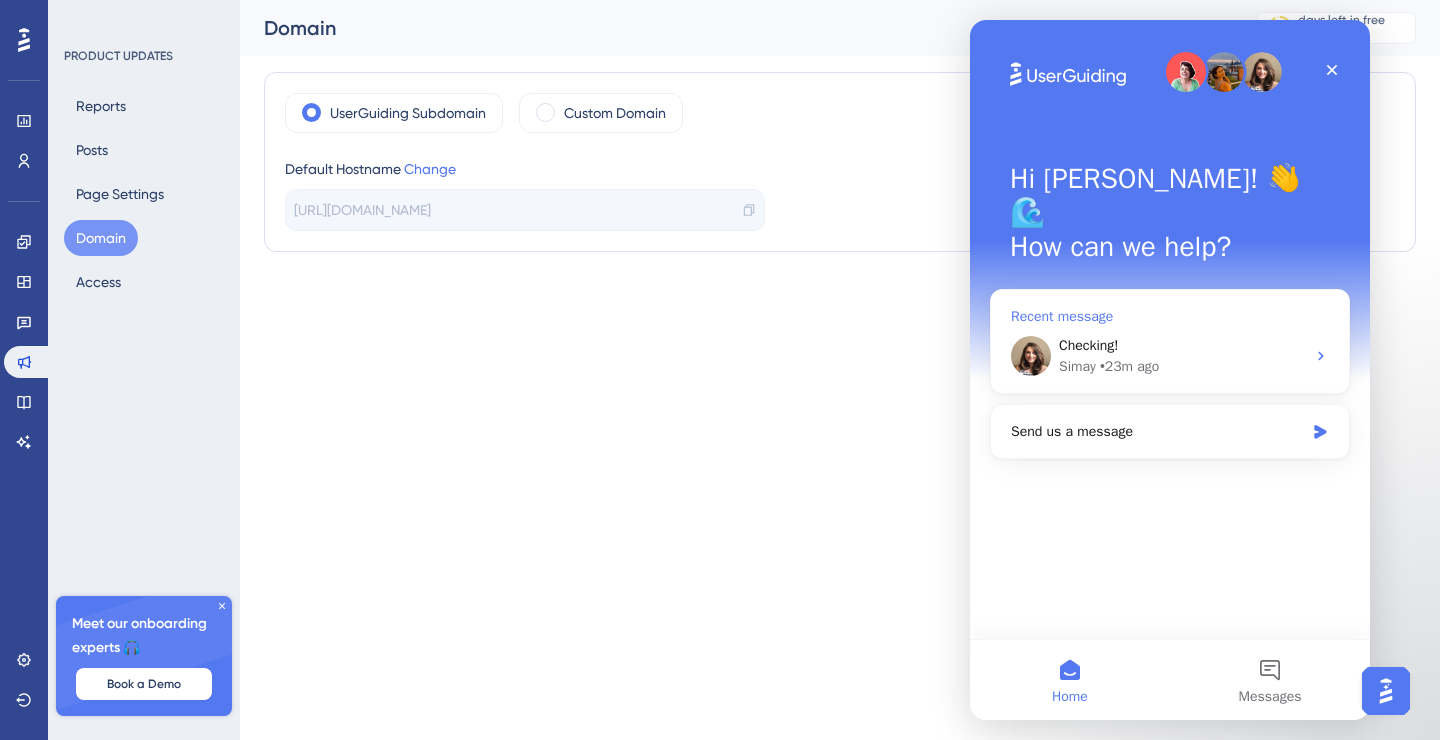 click 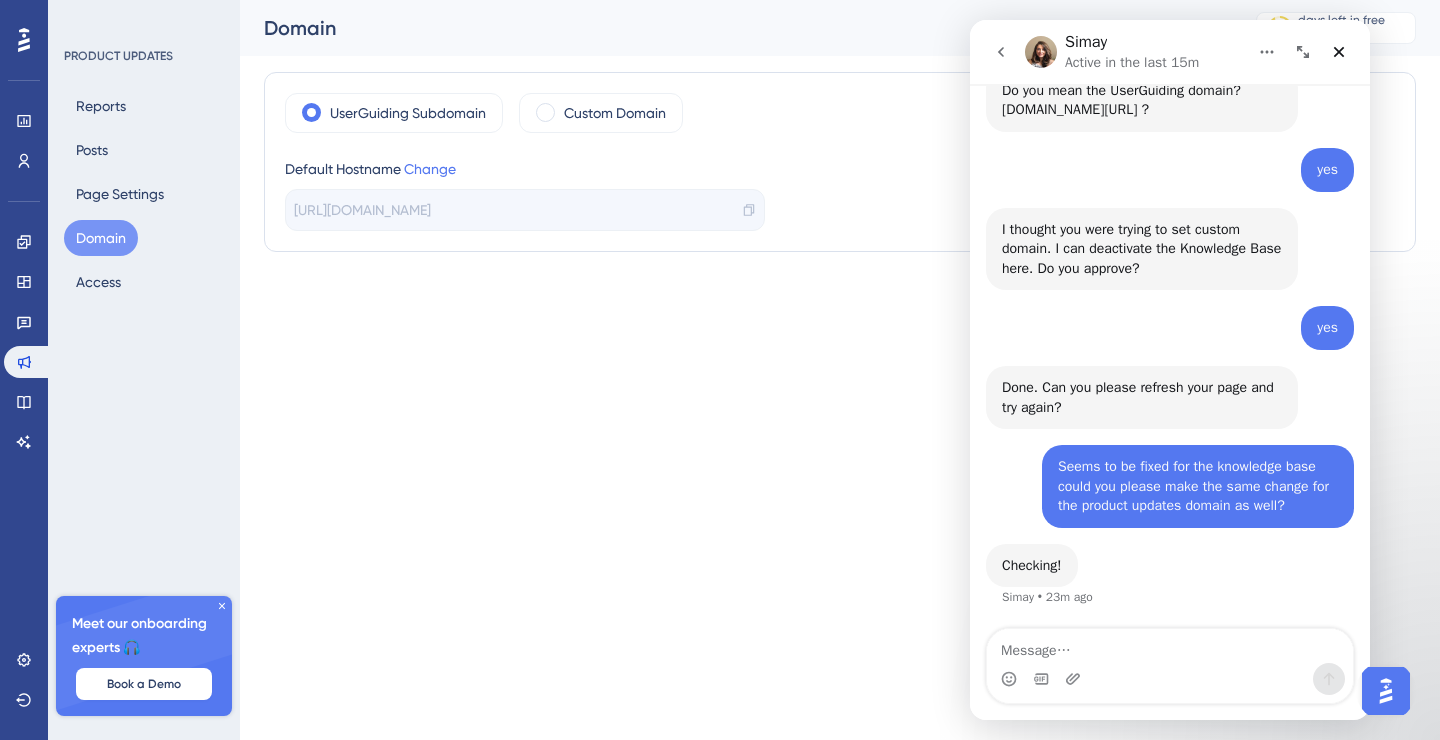 scroll, scrollTop: 1436, scrollLeft: 0, axis: vertical 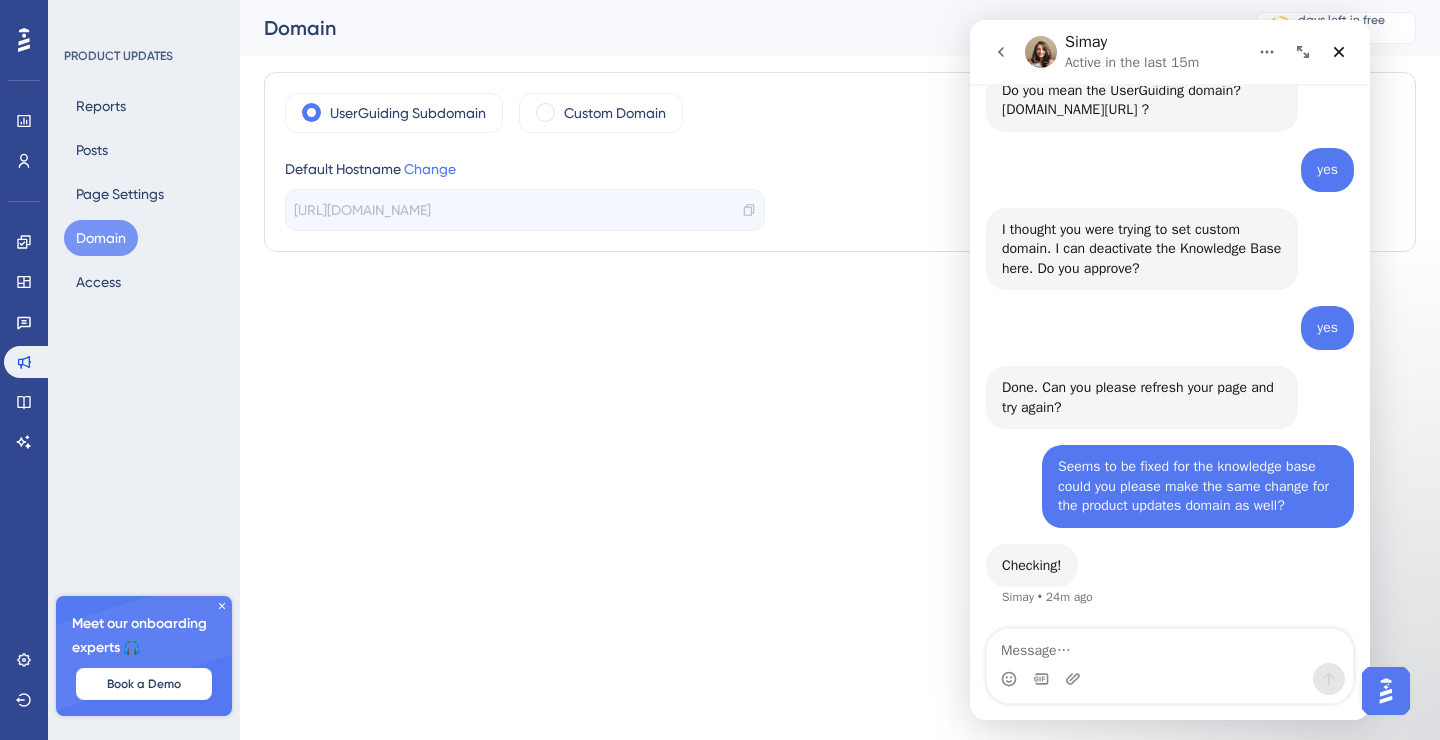 click 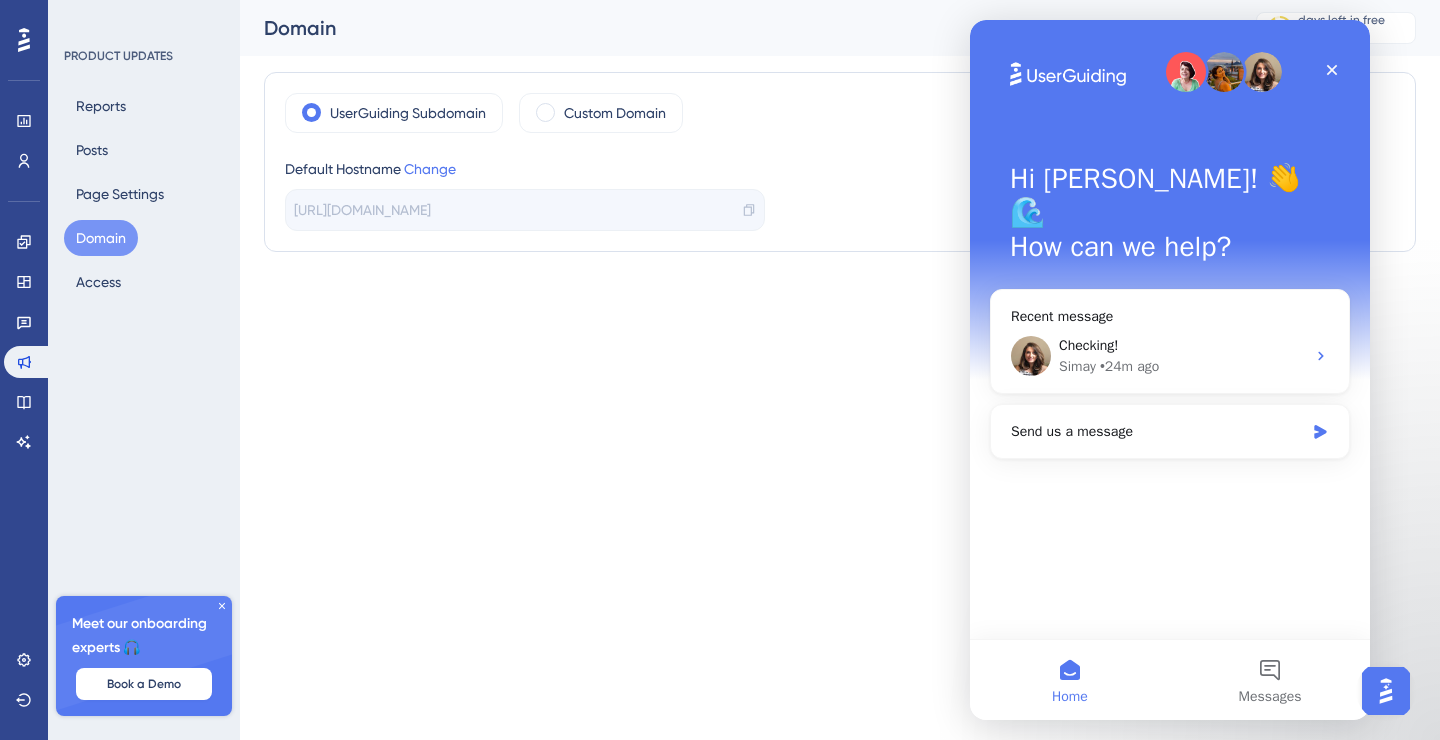 scroll, scrollTop: 0, scrollLeft: 0, axis: both 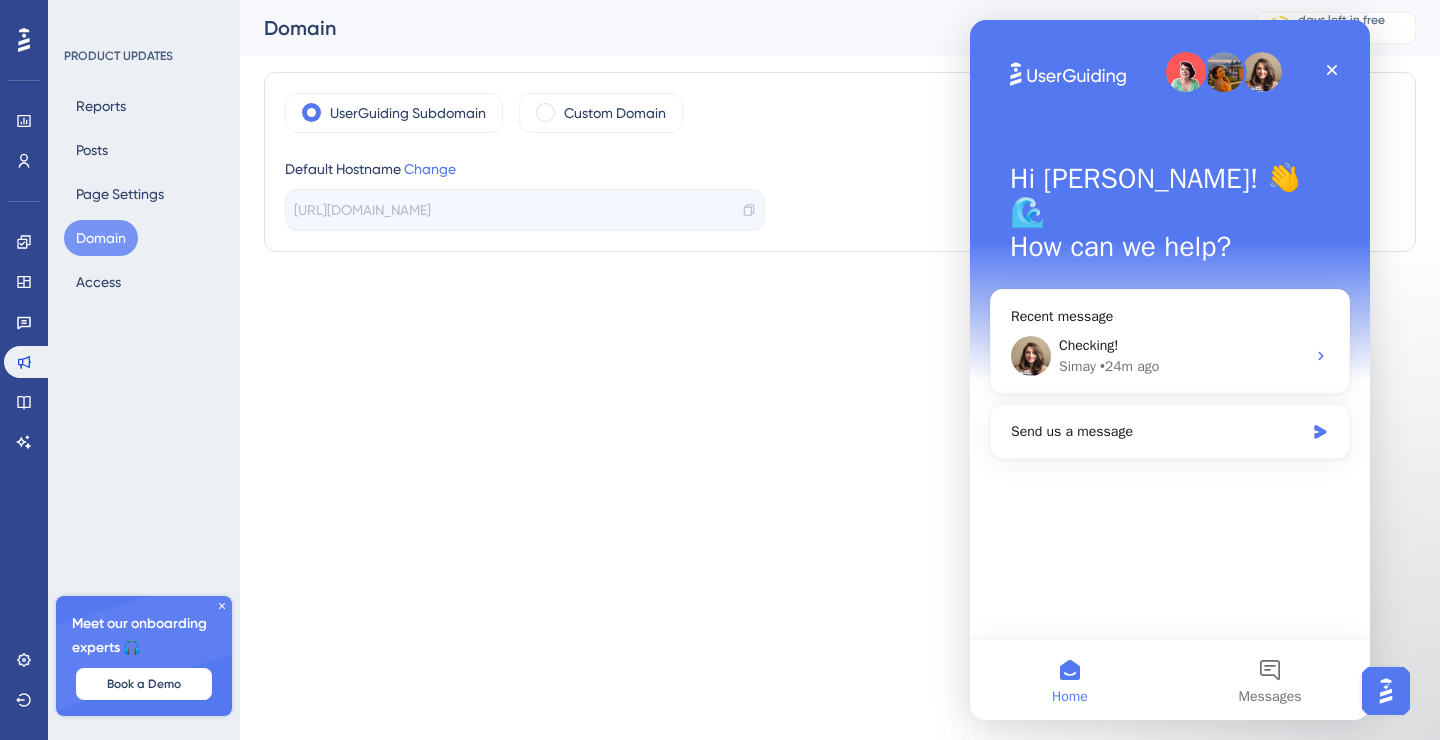 click on "Hi Faradai! 👋 🌊 How can we help?" at bounding box center [1170, 217] 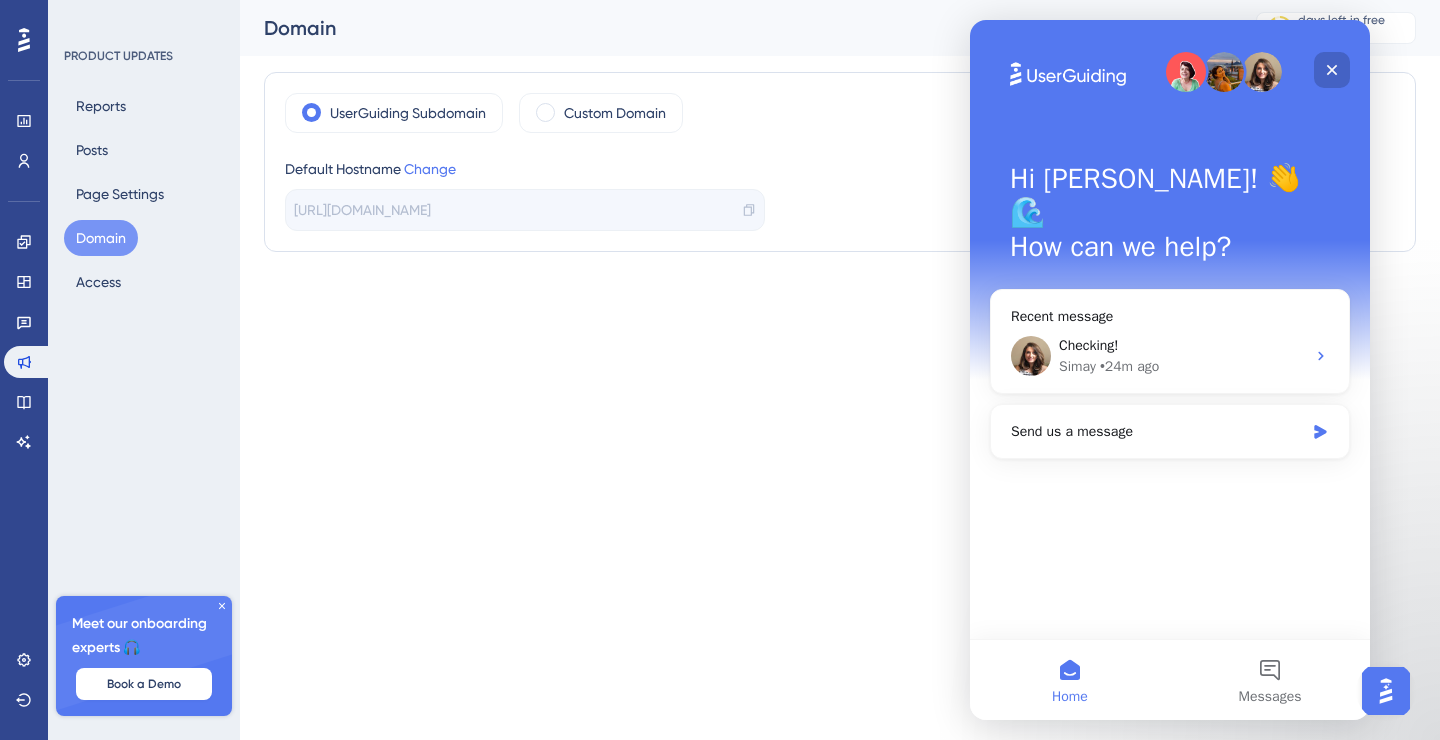 click 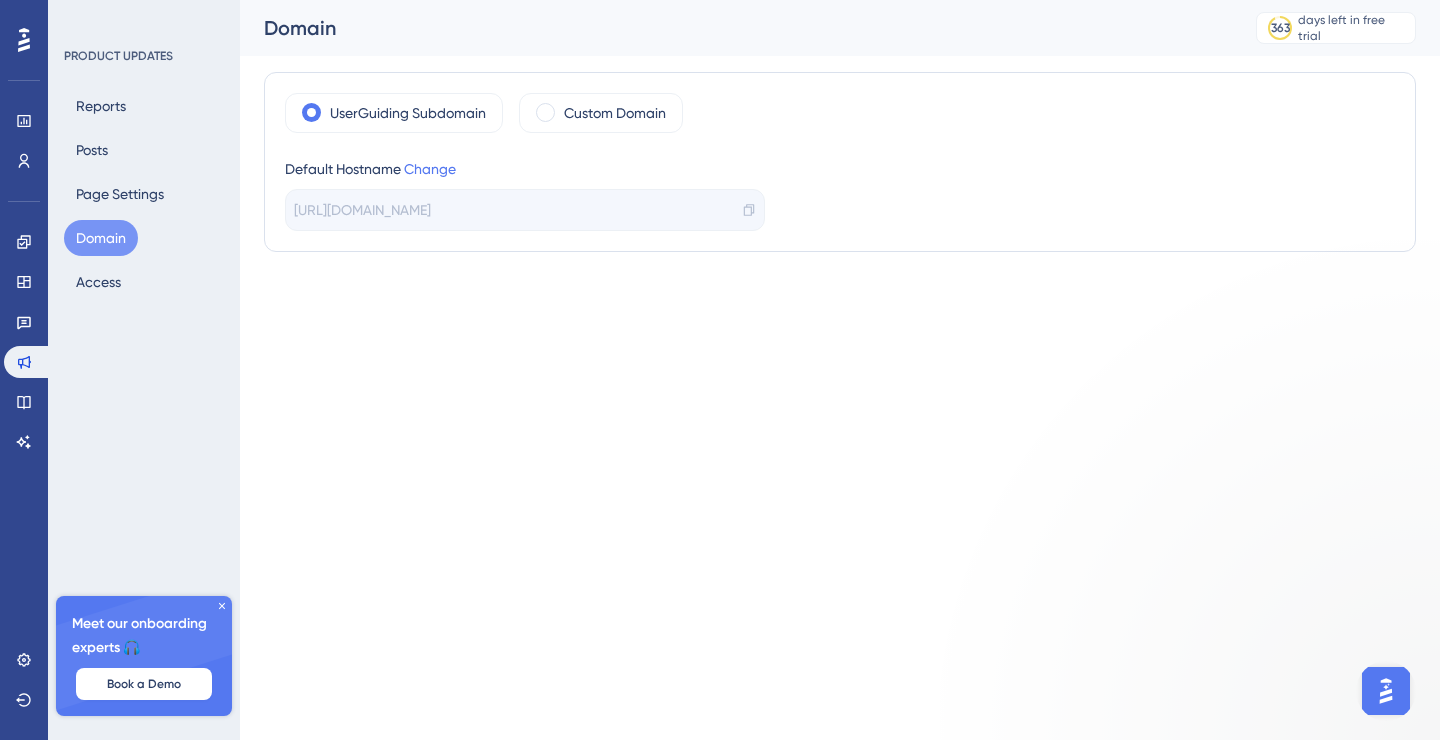 scroll, scrollTop: 0, scrollLeft: 0, axis: both 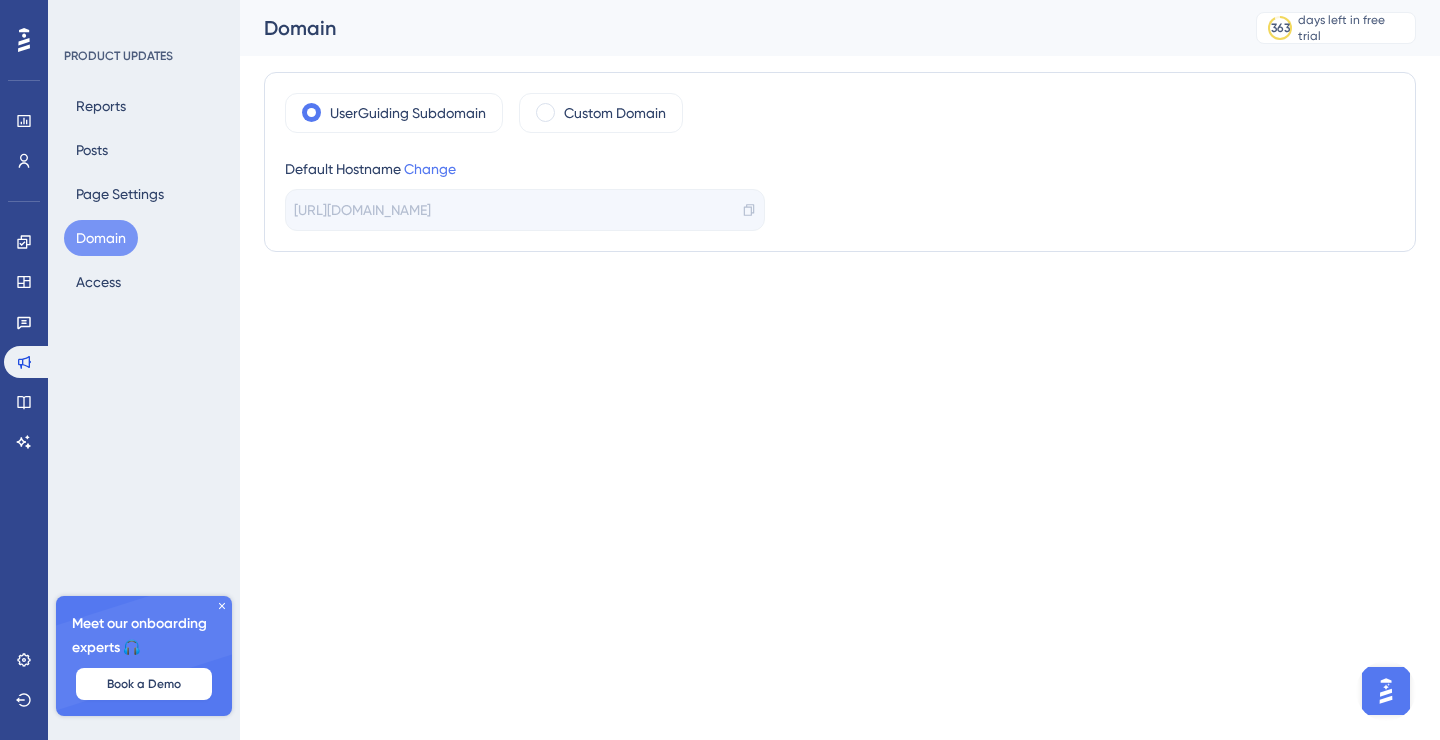 click at bounding box center [1386, 691] 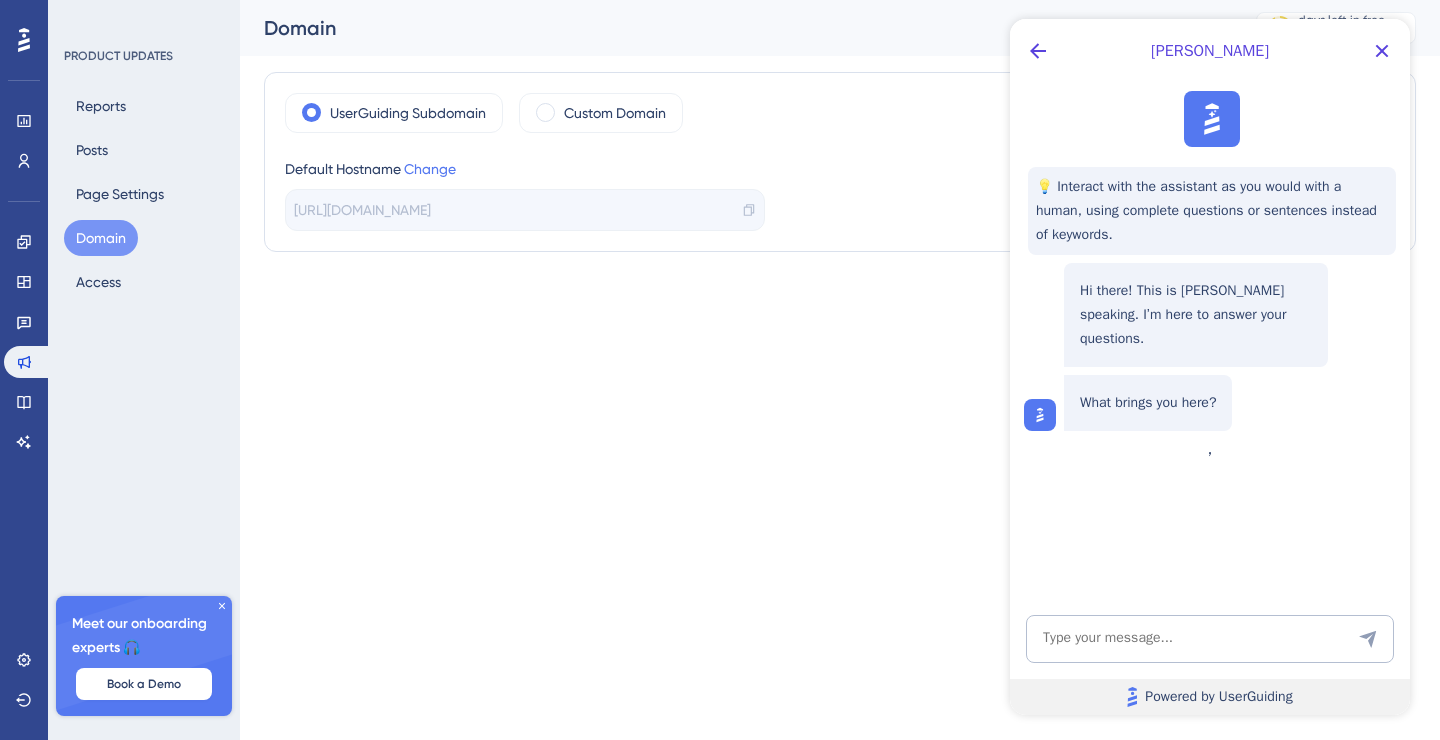 scroll, scrollTop: 0, scrollLeft: 0, axis: both 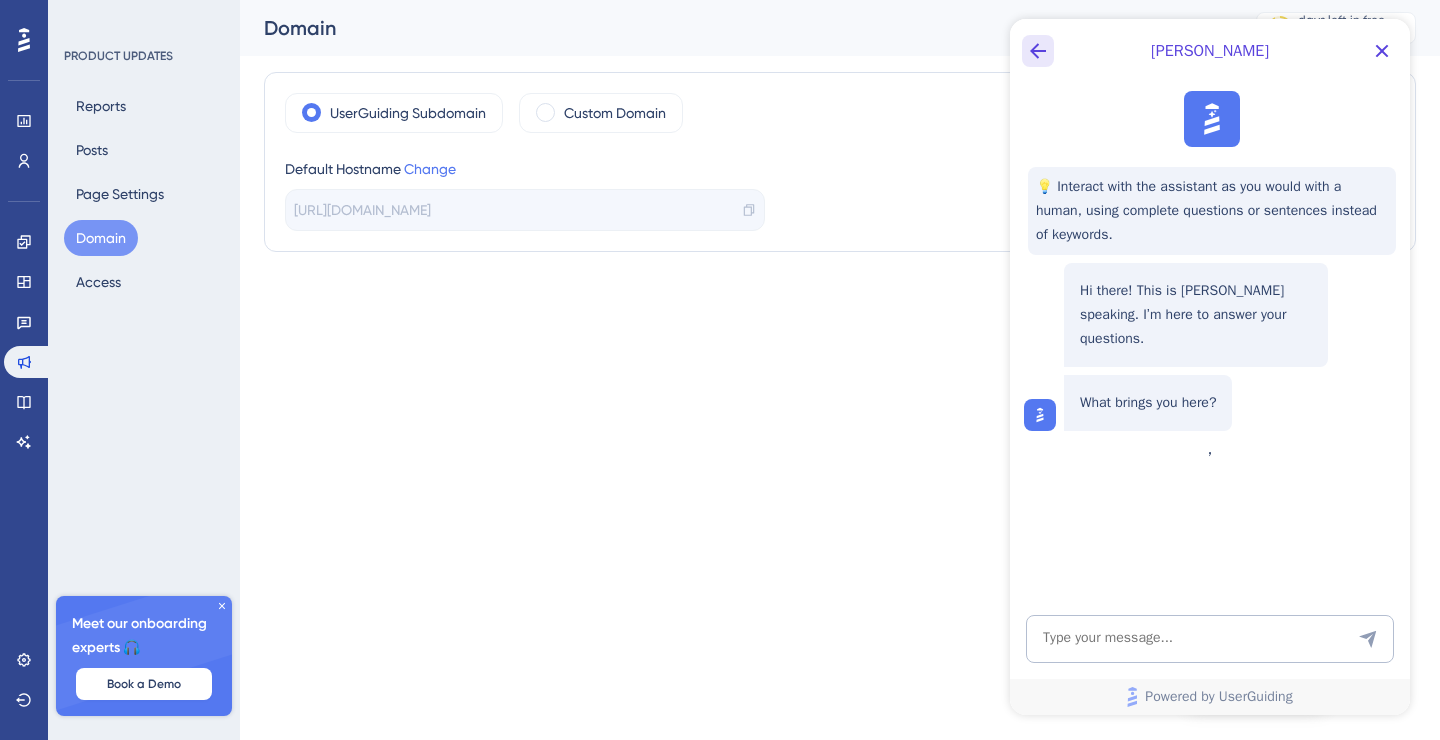click 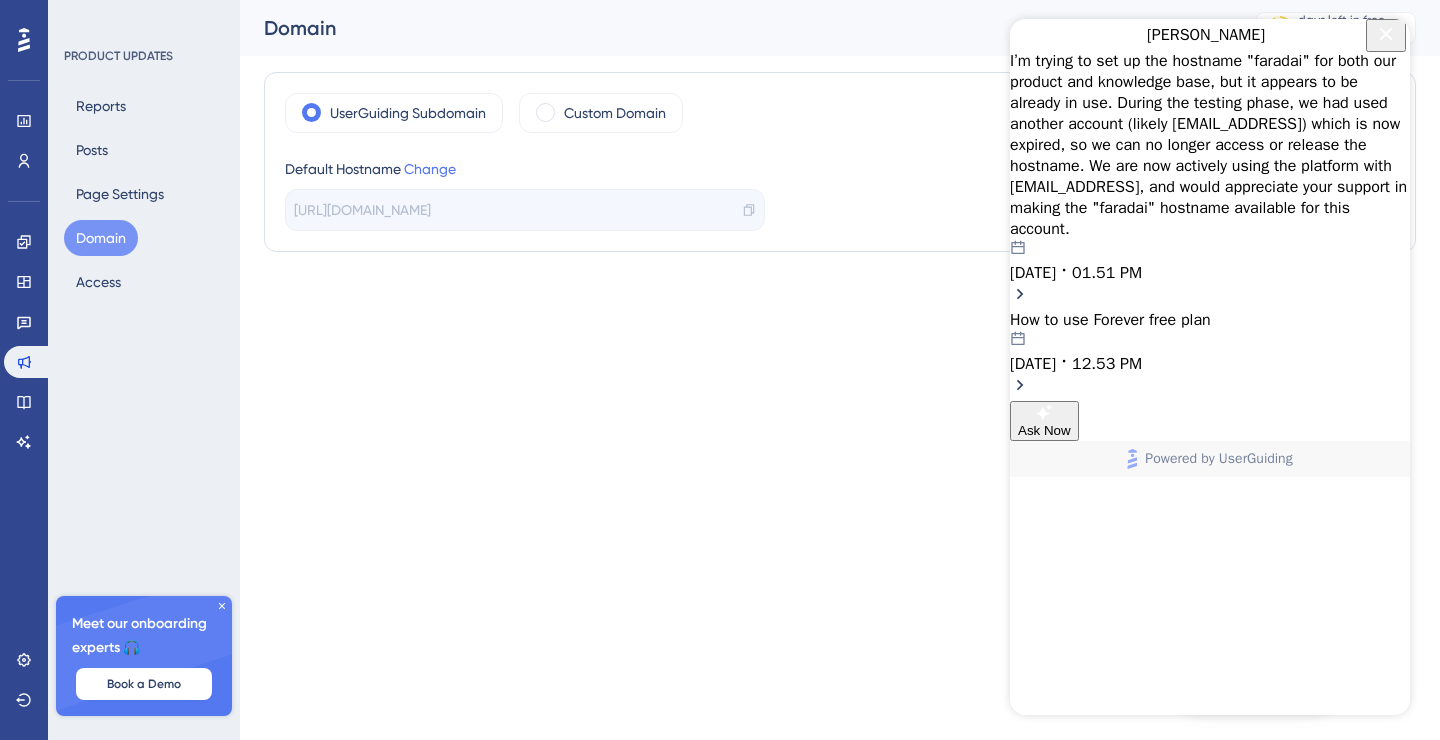 click on "How to use Forever free plan 07.16.2025 12.53 PM" at bounding box center [1210, 342] 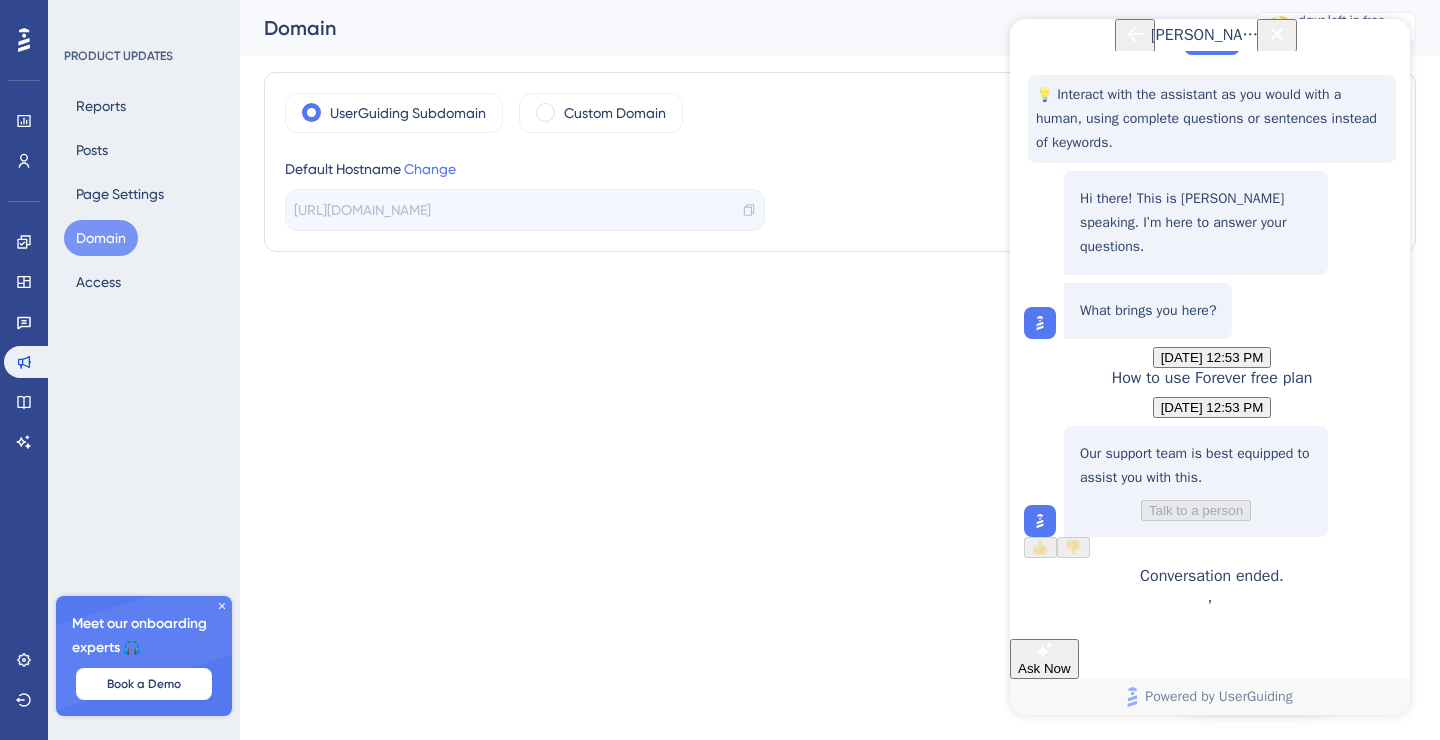 scroll, scrollTop: 174, scrollLeft: 0, axis: vertical 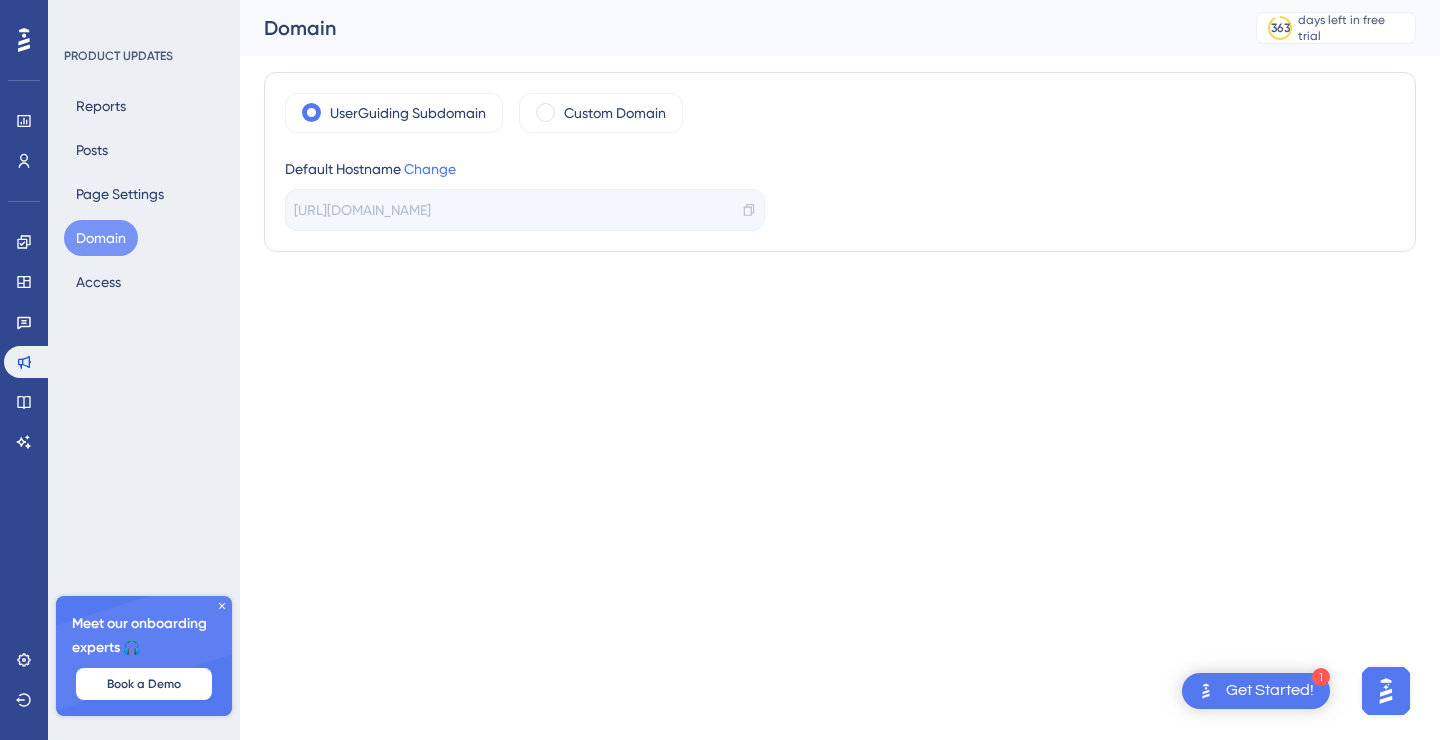 click on "1 Get Started!
Performance Users Engagement Widgets Feedback Product Updates Knowledge Base AI Assistant Settings Logout PRODUCT UPDATES Reports Posts Page Settings Domain Access Meet our onboarding experts 🎧 Book a Demo Upgrade Plan Domain 363 days left in free trial Click to see  upgrade options UserGuiding Subdomain Custom Domain Default Hostname   Change https://faradai-K8AE.updates.userguiding.com/en" at bounding box center (720, 0) 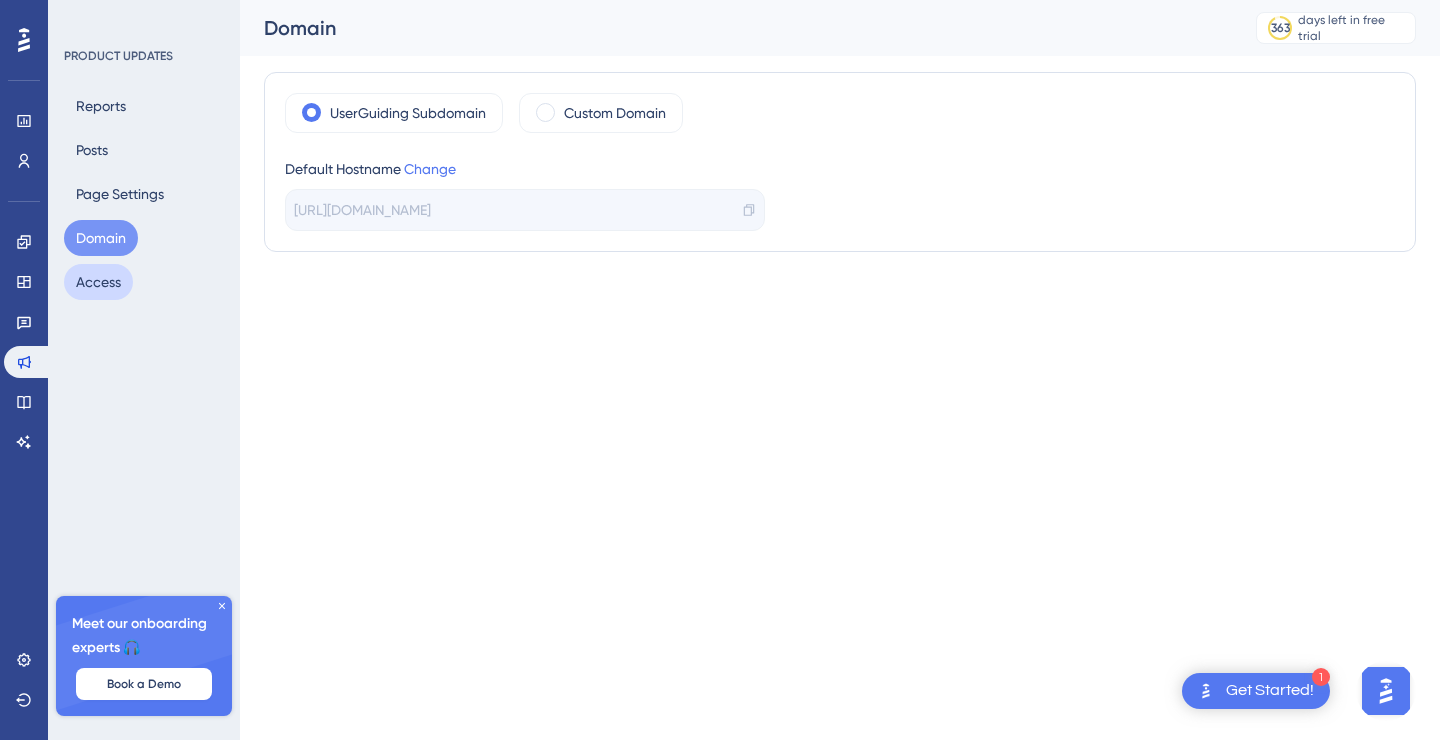 click on "Access" at bounding box center (98, 282) 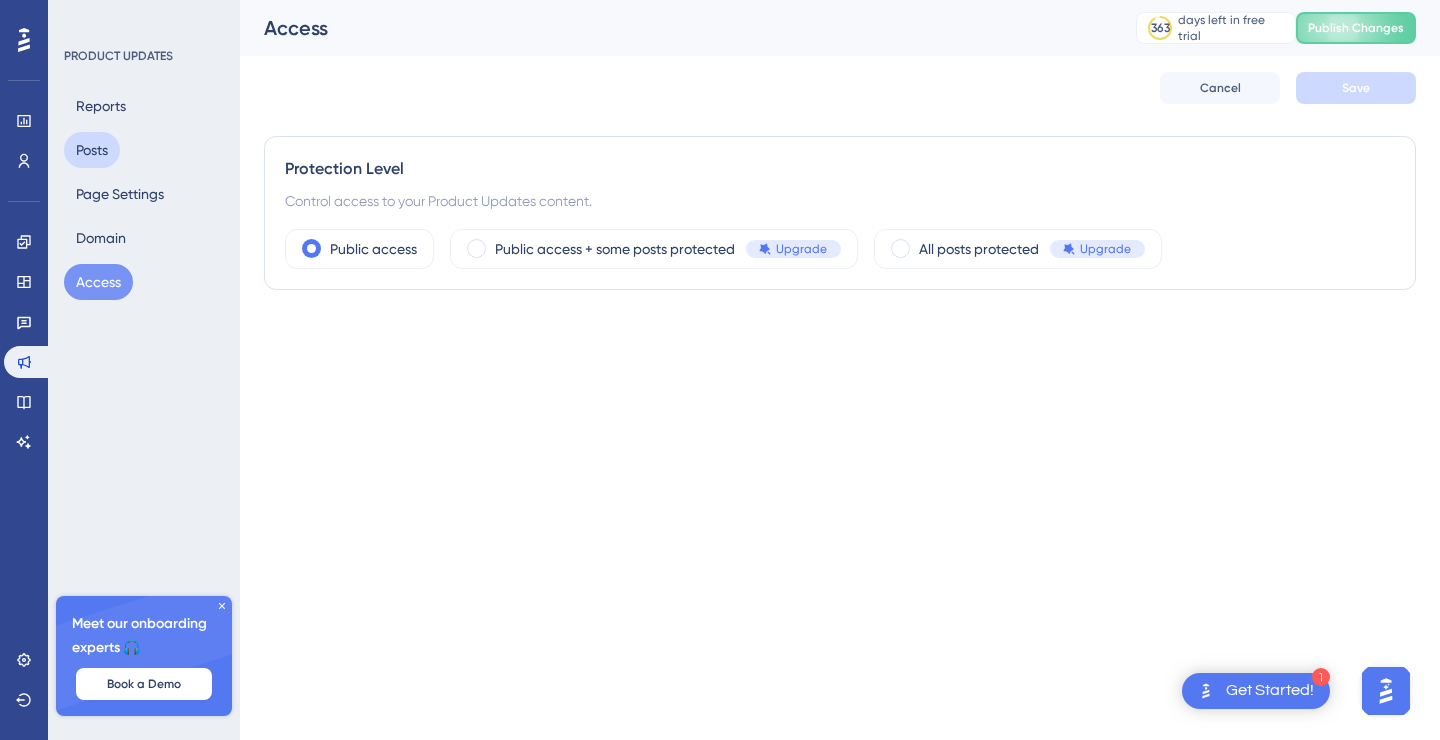 click on "Posts" at bounding box center [92, 150] 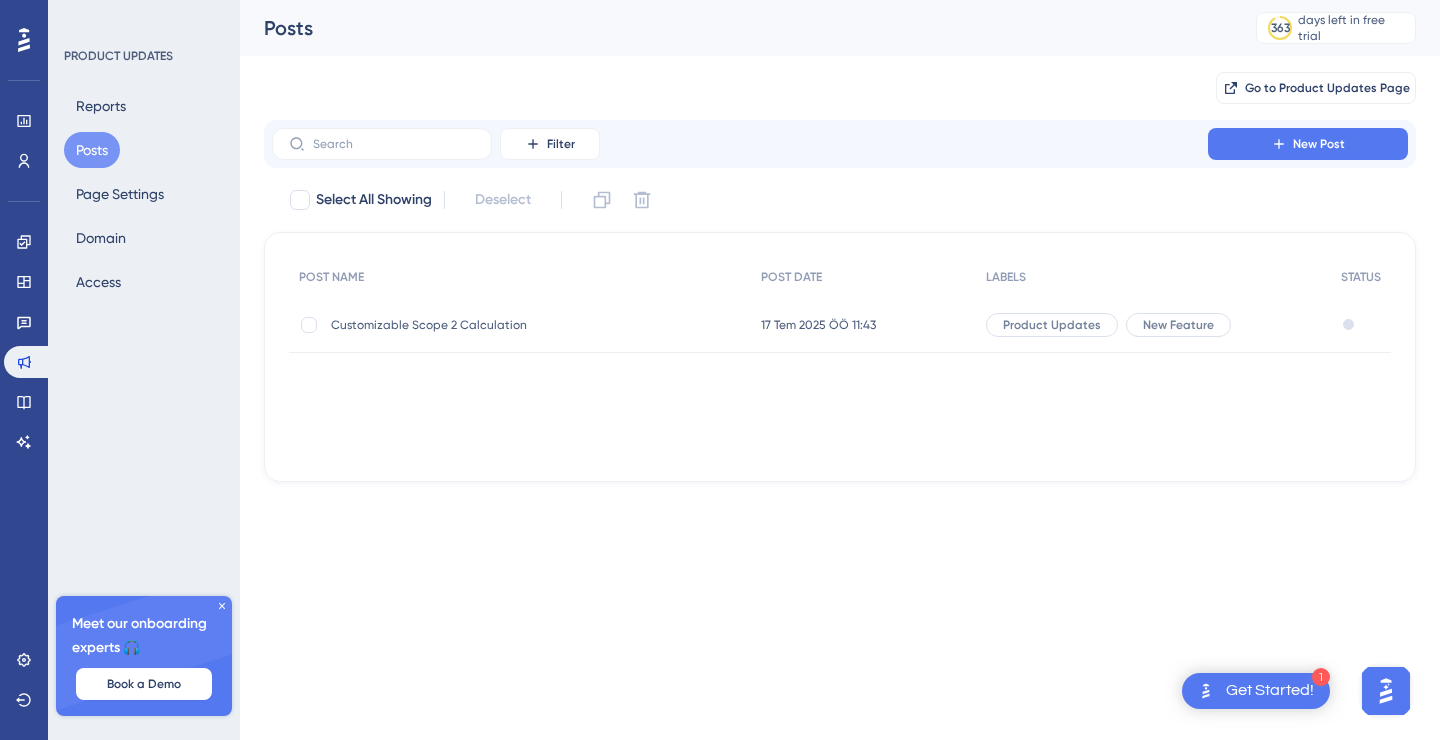 click on "Customizable Scope 2 Calculation" at bounding box center (491, 325) 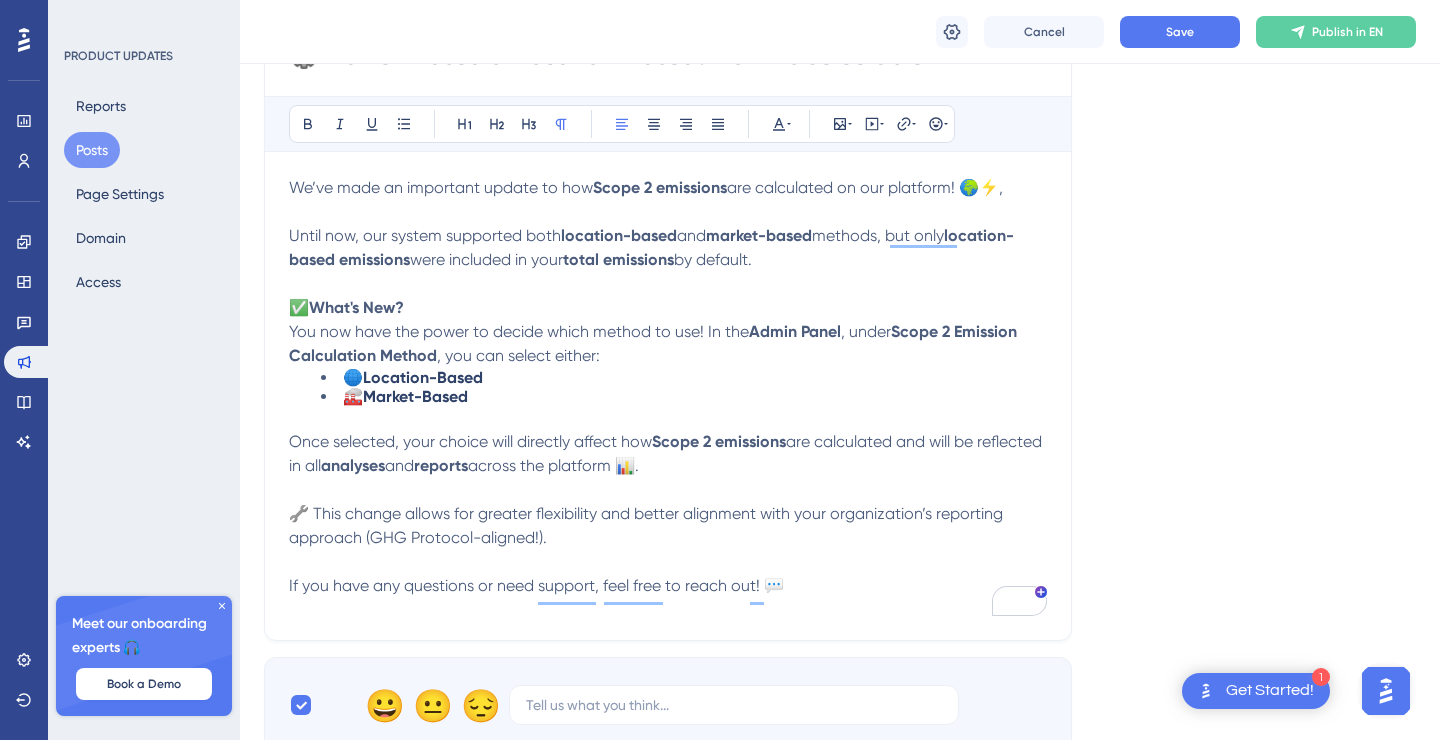 scroll, scrollTop: 528, scrollLeft: 0, axis: vertical 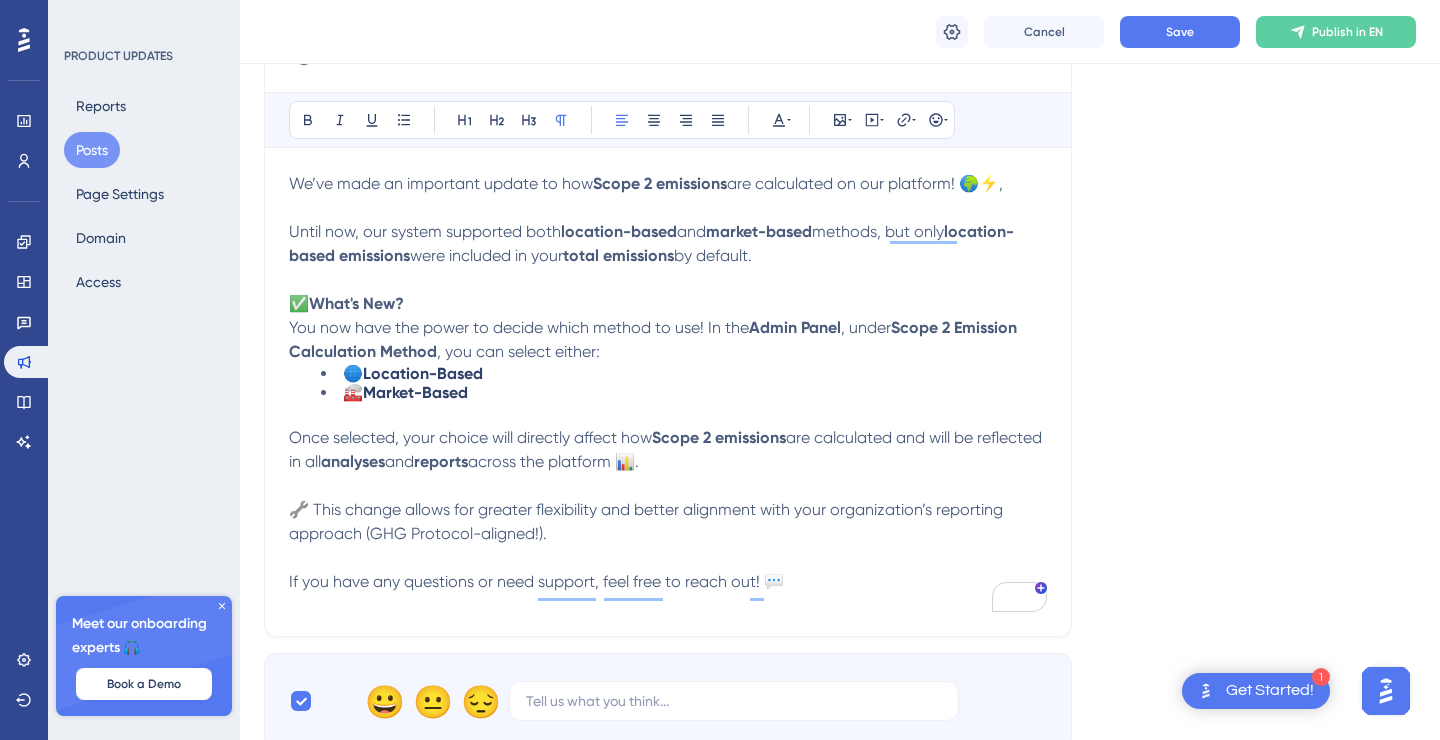 click on "We’ve made an important update to how" at bounding box center (441, 183) 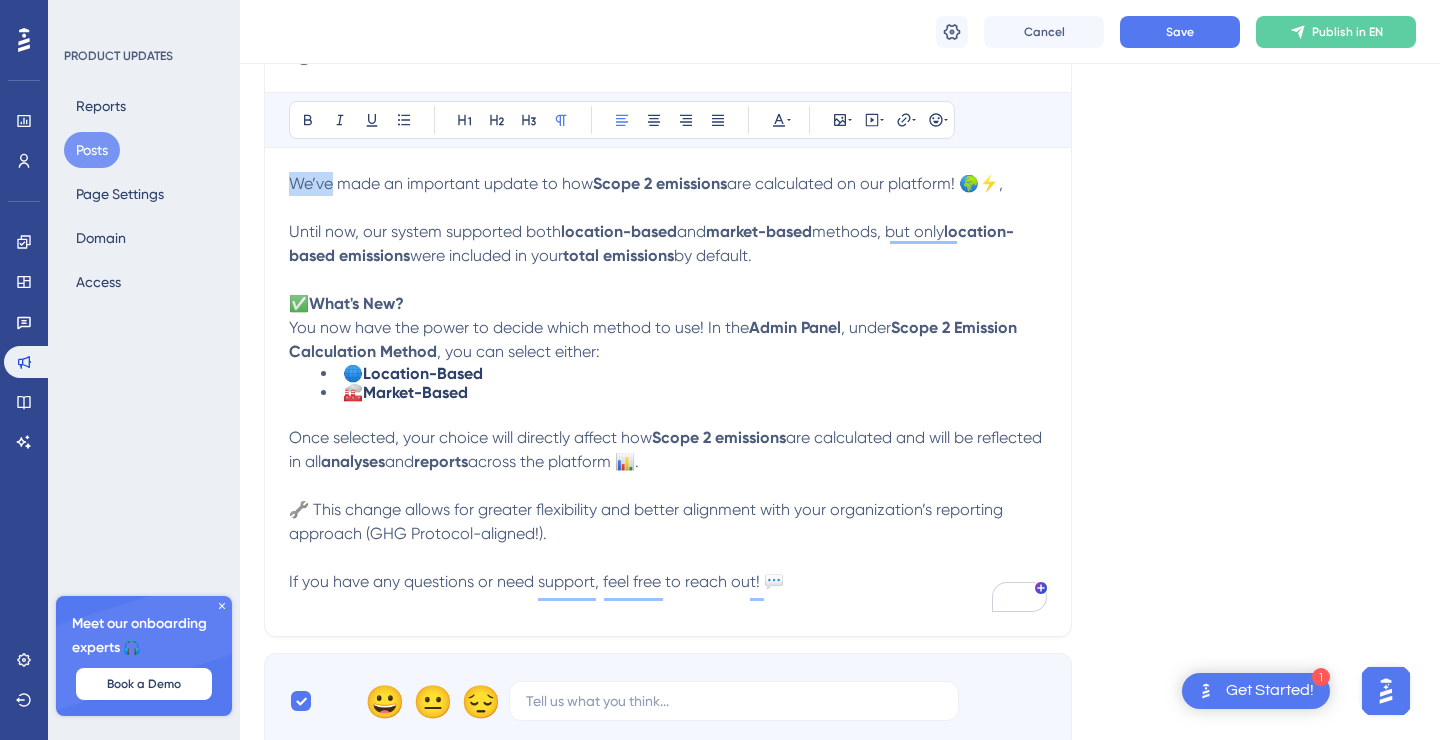 click on "We’ve made an important update to how" at bounding box center [441, 183] 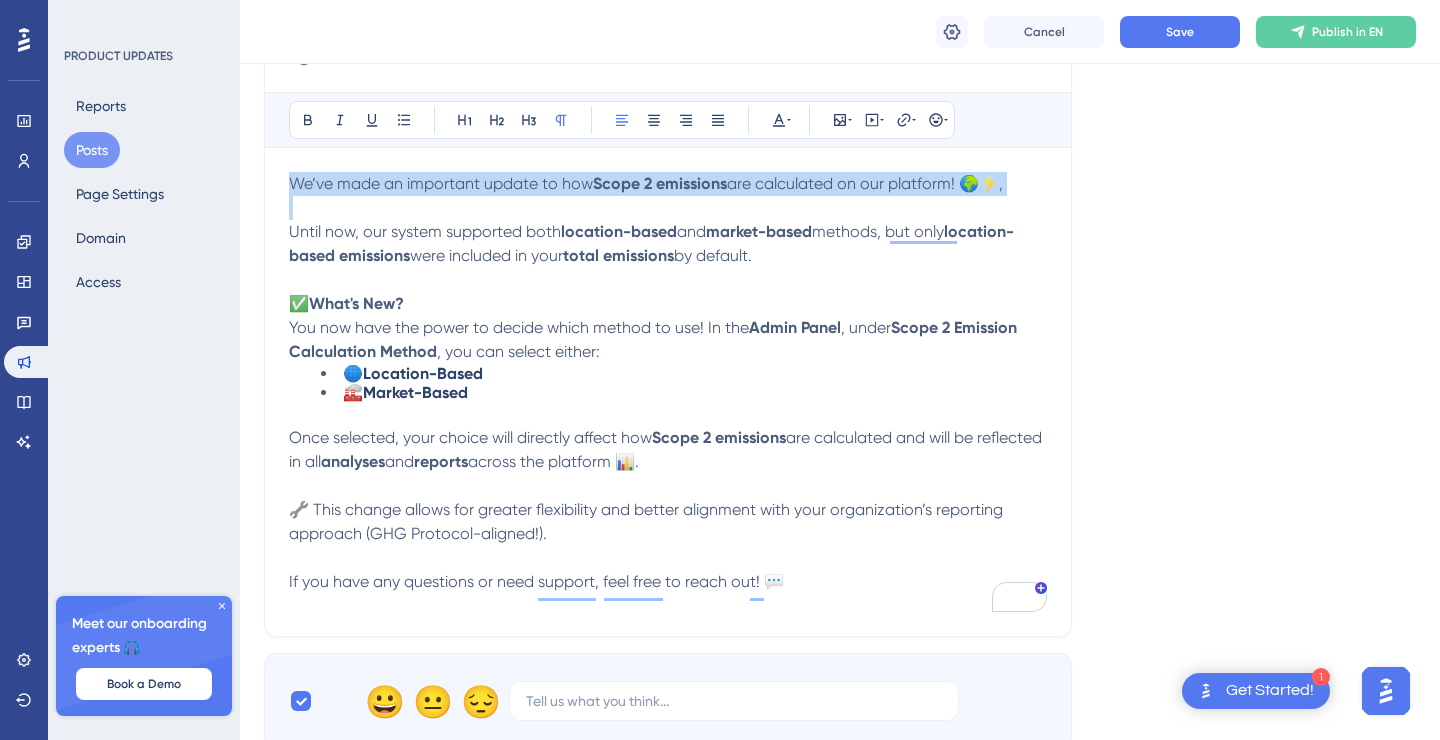 click on "We’ve made an important update to how" at bounding box center (441, 183) 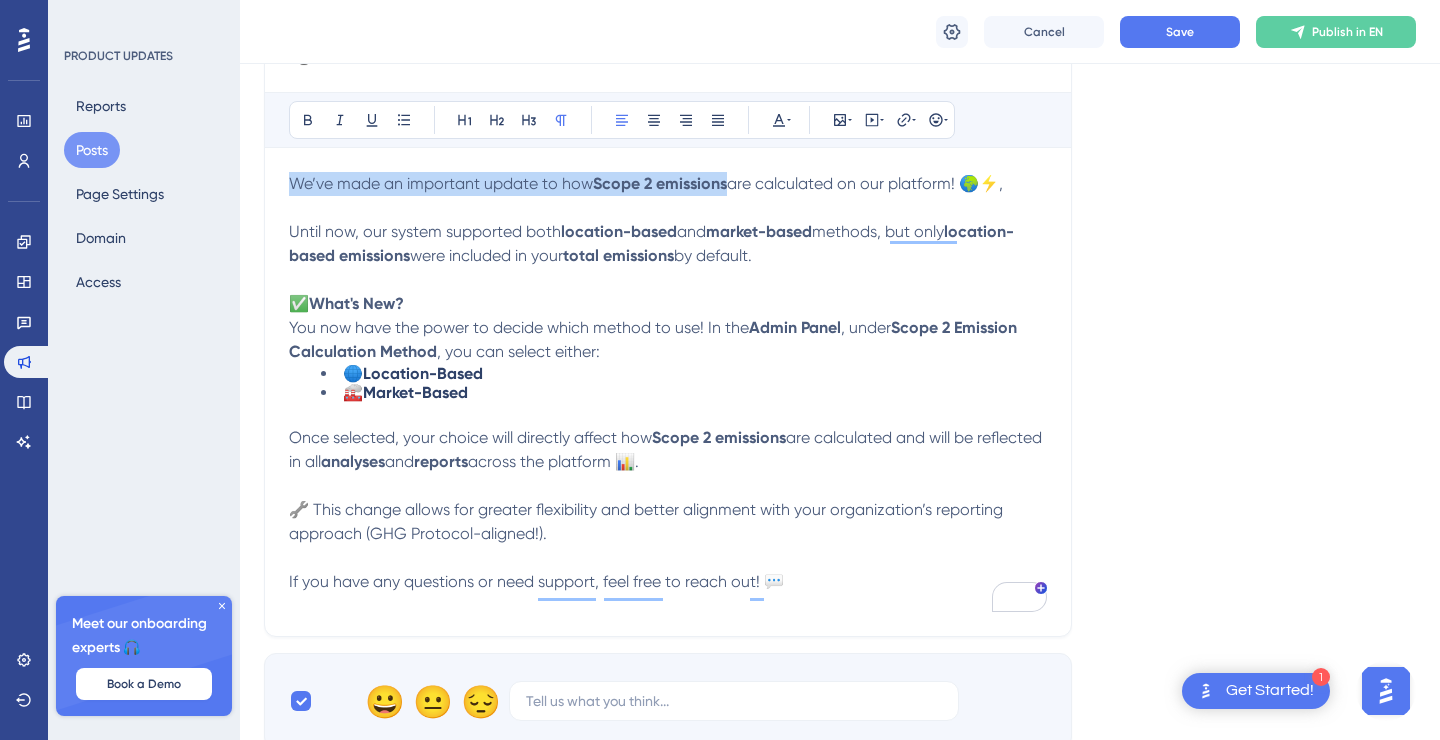 copy on "We’ve made an important update to how  Scope 2 emissions" 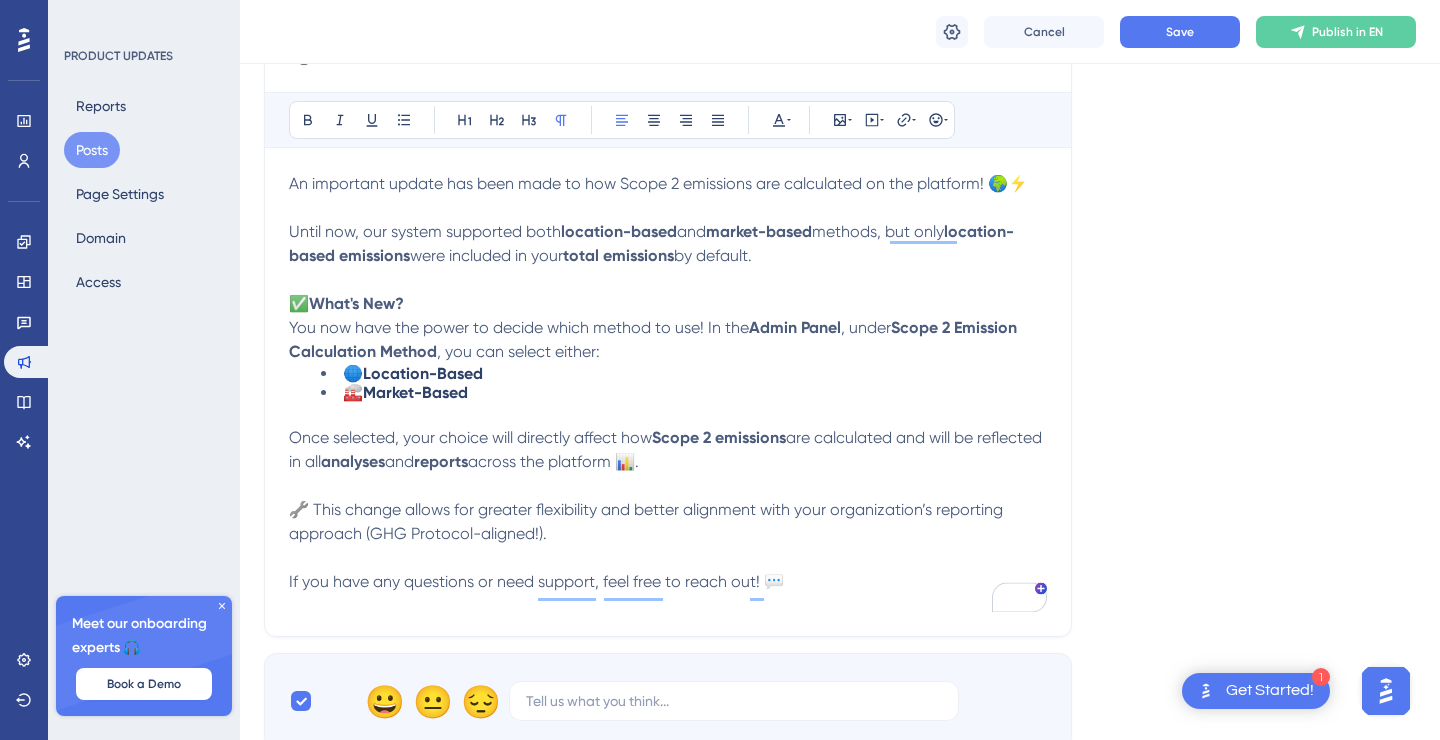 click at bounding box center [668, 280] 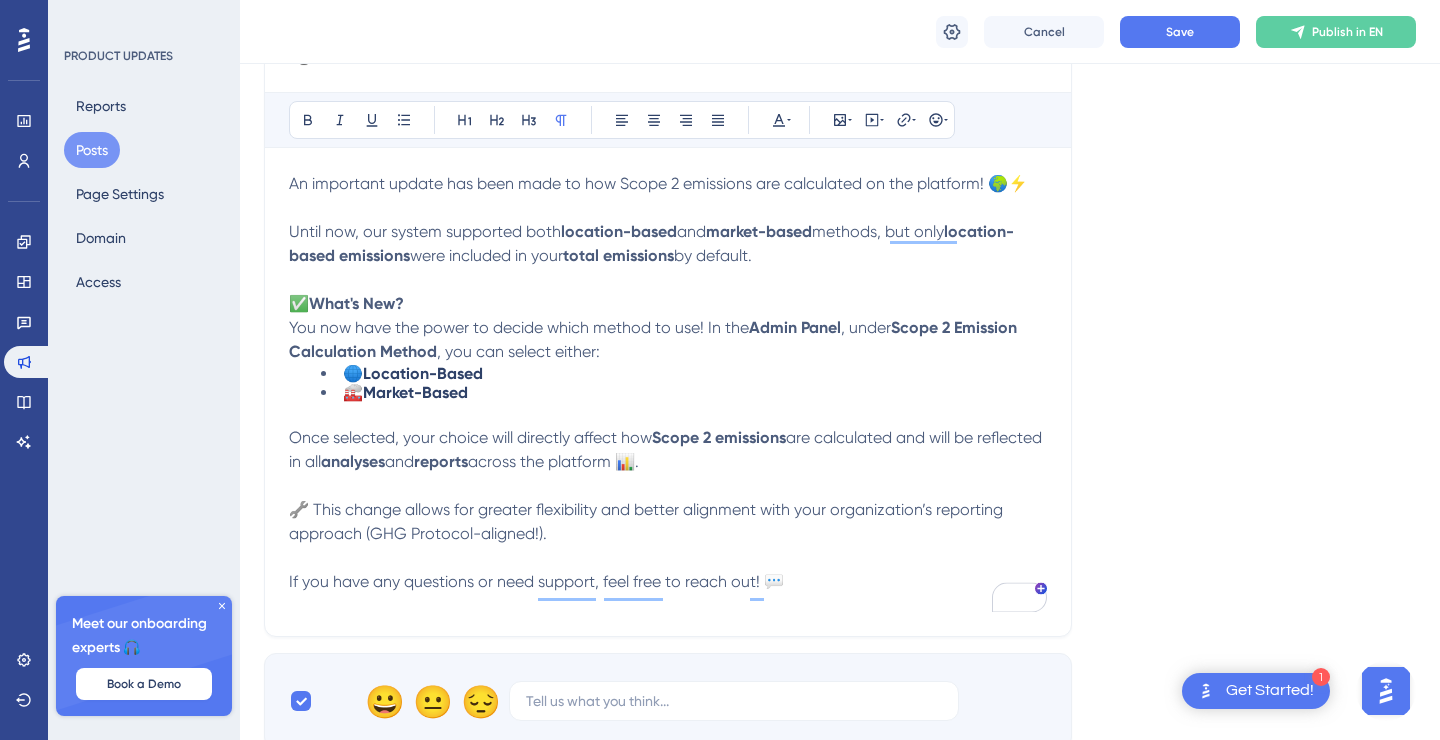 click on "Cancel Save Publish in EN" at bounding box center [840, 32] 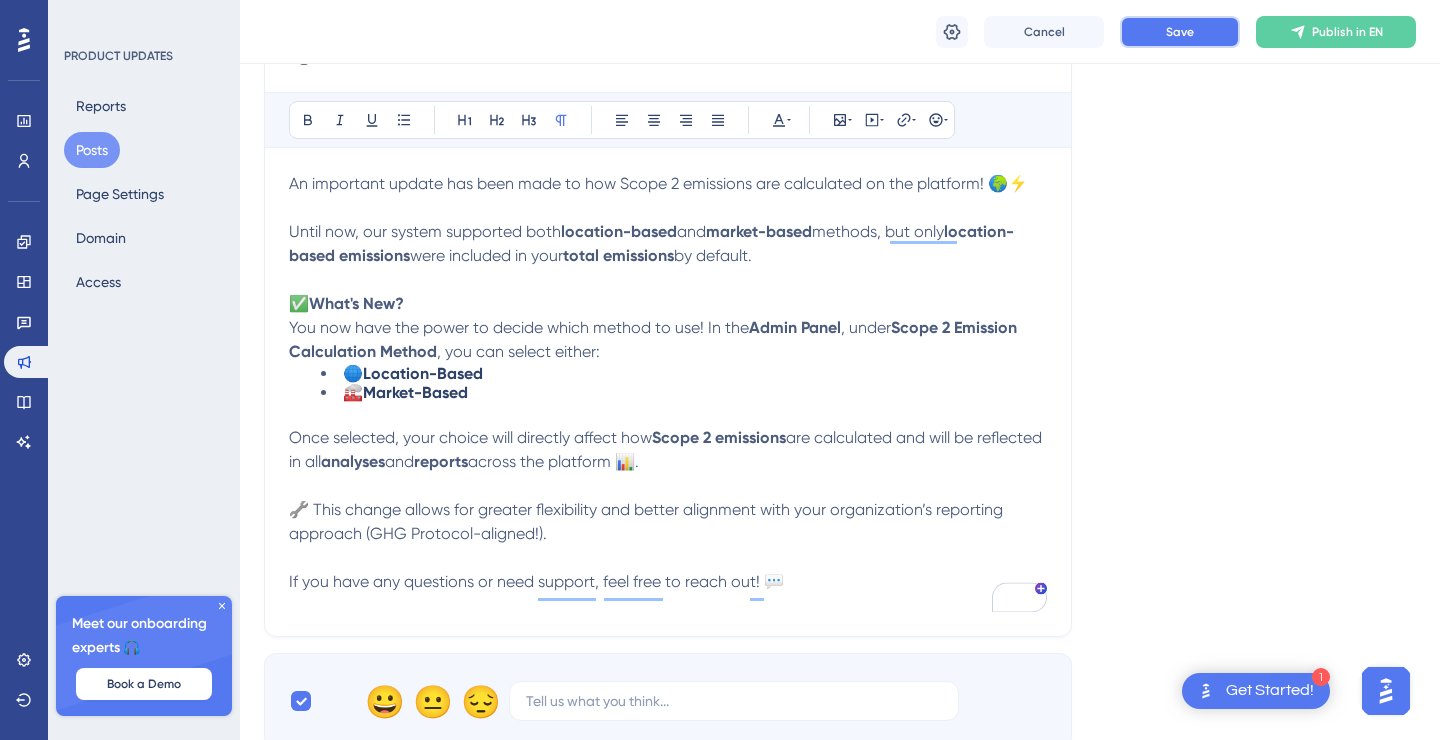 click on "Save" at bounding box center [1180, 32] 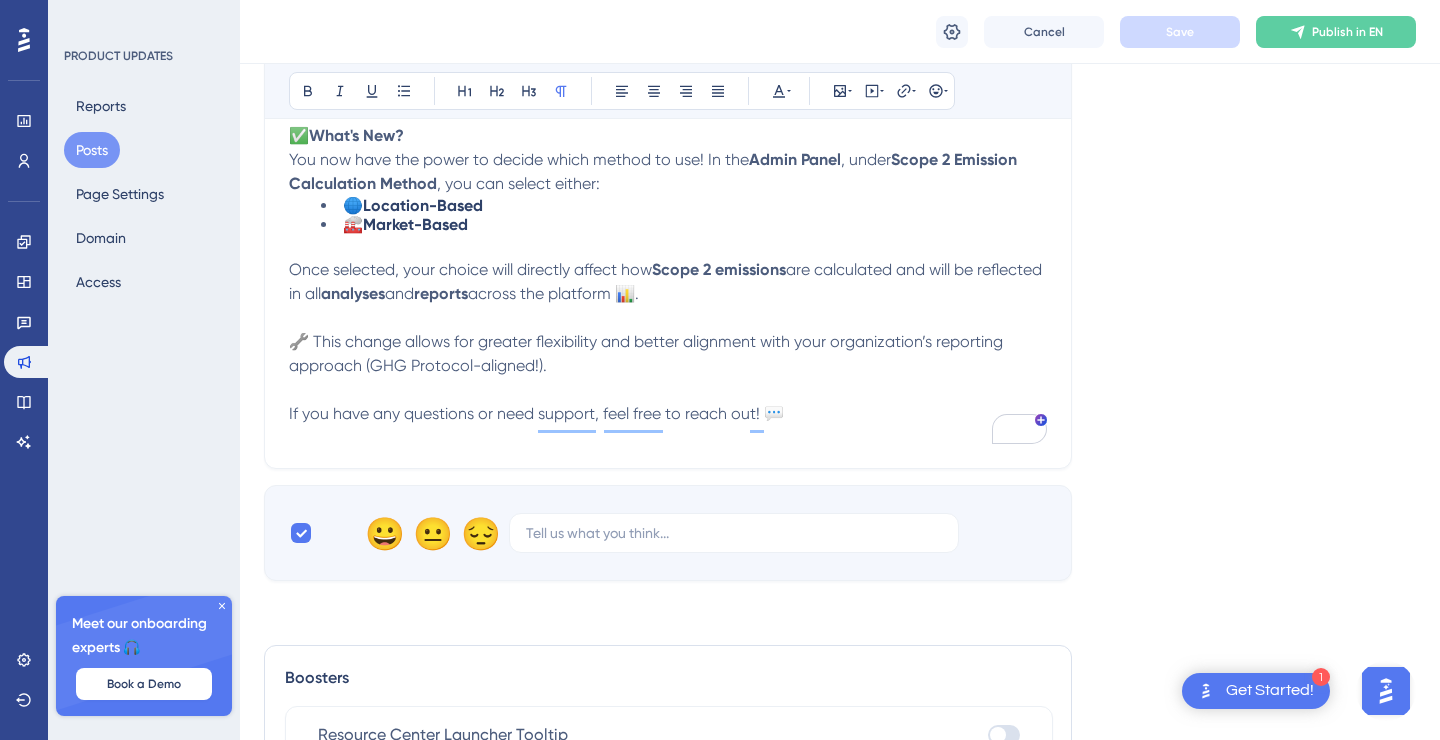 scroll, scrollTop: 578, scrollLeft: 0, axis: vertical 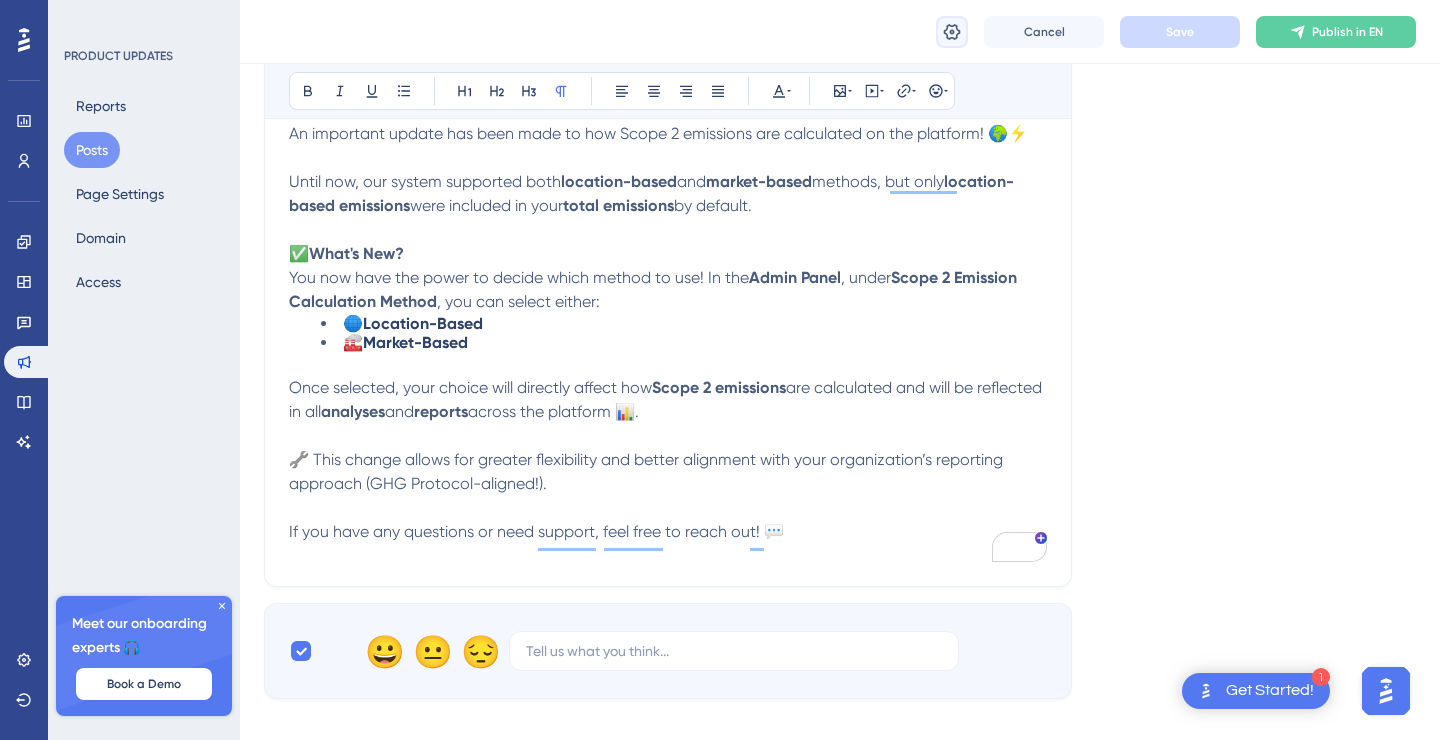 click 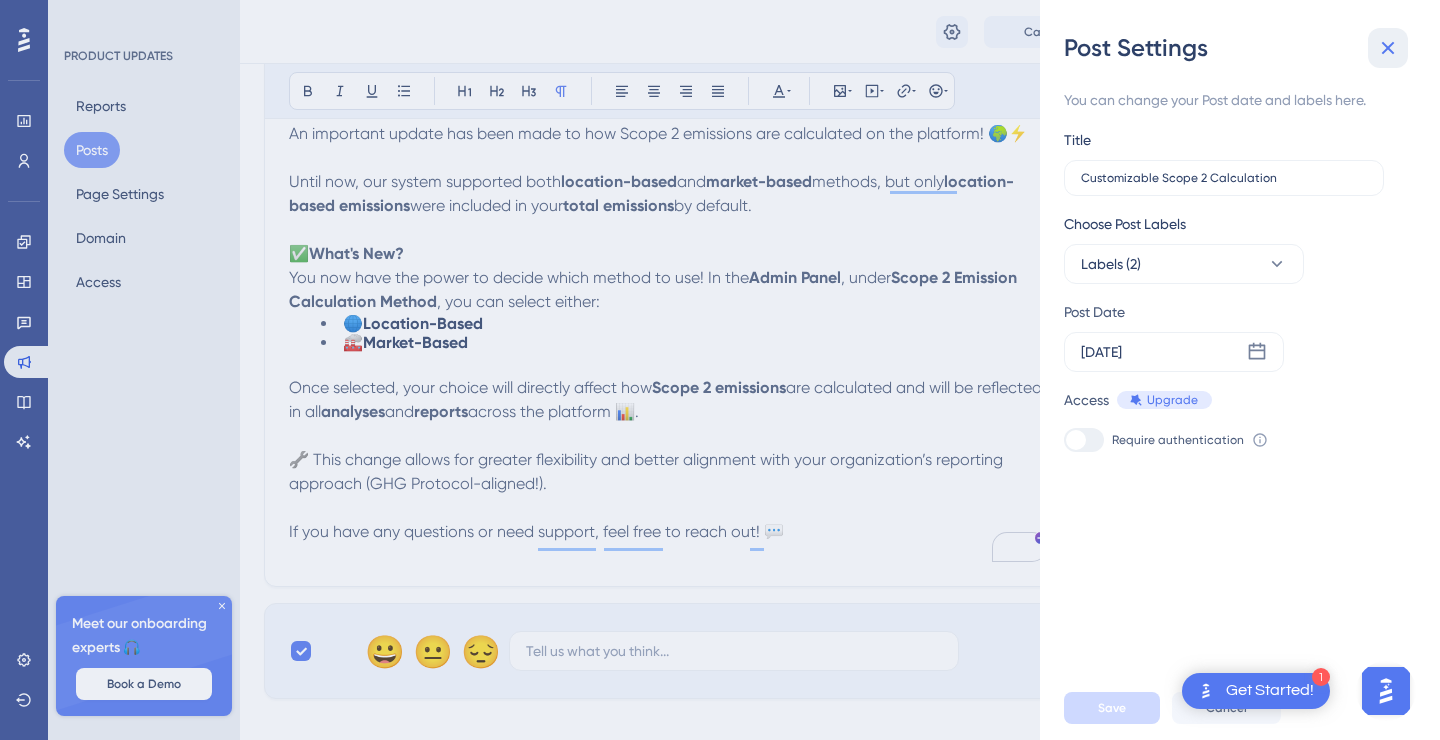 click 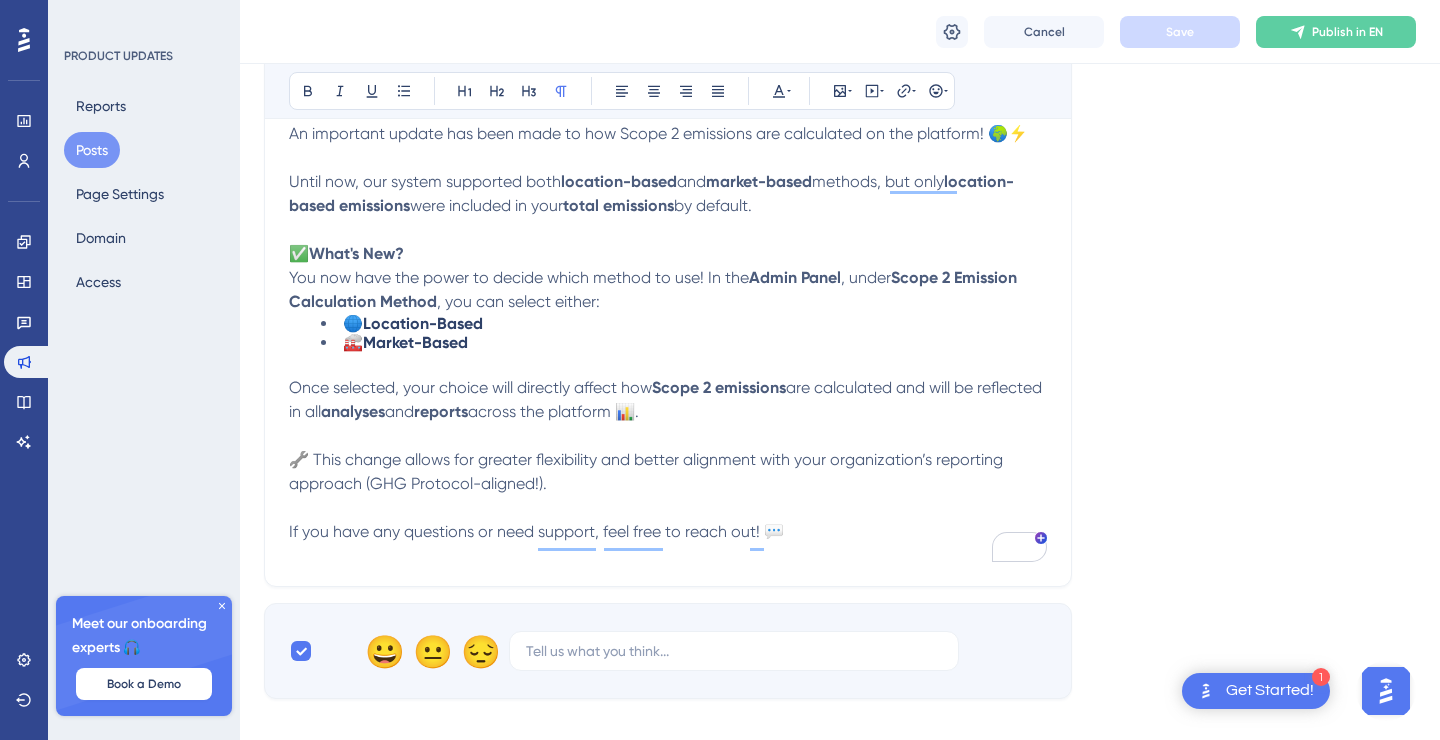 click on "Language English (Default) Insert an Image Delete ⚙️ Market-Based or Location-Based? Now It’s Selectable Bold Italic Underline Bullet Point Heading 1 Heading 2 Heading 3 Normal Align Left Align Center Align Right Align Justify Text Color Insert Image Embed Video Hyperlink Emojis An important update has been made to how Scope 2 emissions are calculated on the platform! 🌍⚡ Until now, our system supported both  location-based  and  market-based  methods, but only  location-based emissions  were included in your  total emissions  by default. ✅  What's New? You now have the power to decide which method to use! In the  Admin Panel , under  Scope 2 Emission Calculation Method , you can select either: 🌐  Location-Based 🏭  Market-Based Once selected, your choice will directly affect how  Scope 2 emissions  are calculated and will be reflected in all  analyses  and  reports  across the platform 📊. If you have any questions or need support, feel free to reach out! 💬 😀 😐 😔" at bounding box center (840, 124) 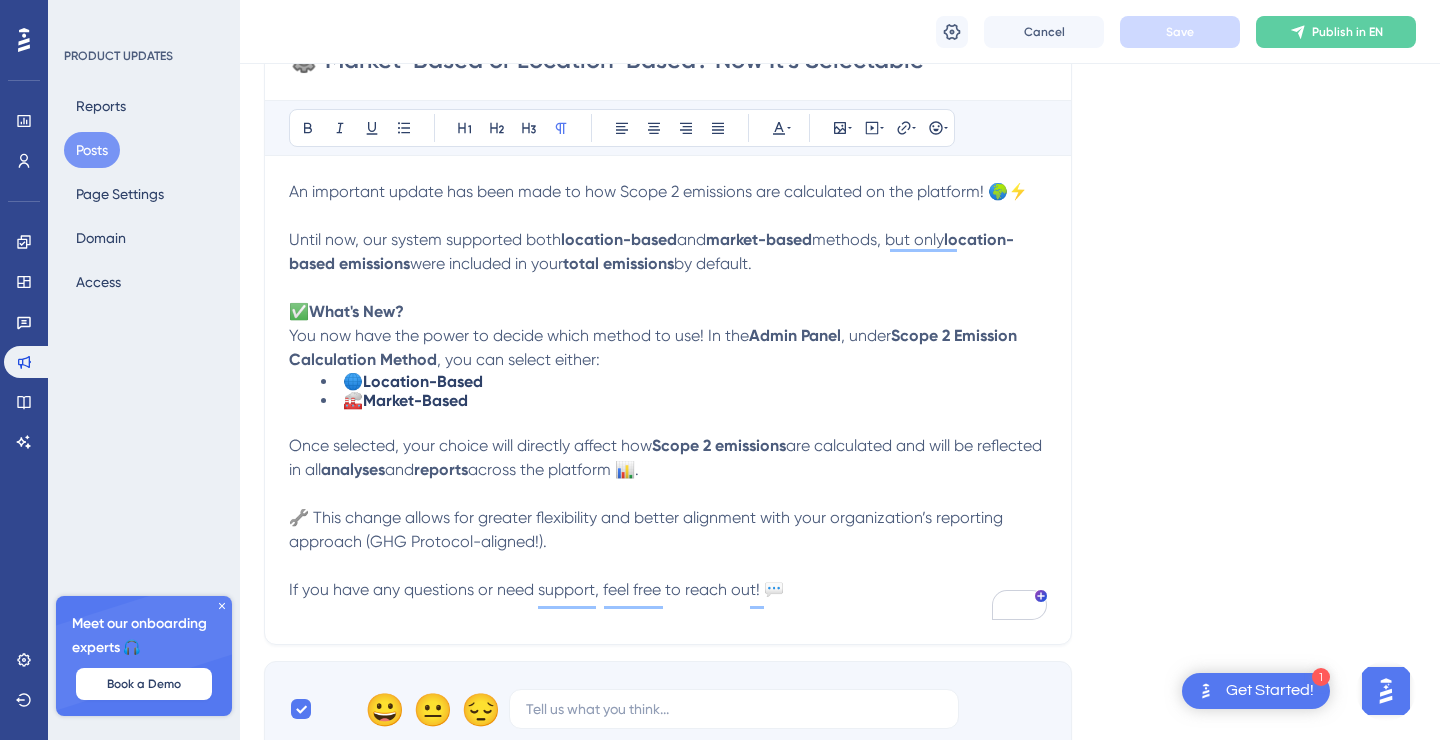 scroll, scrollTop: 222, scrollLeft: 0, axis: vertical 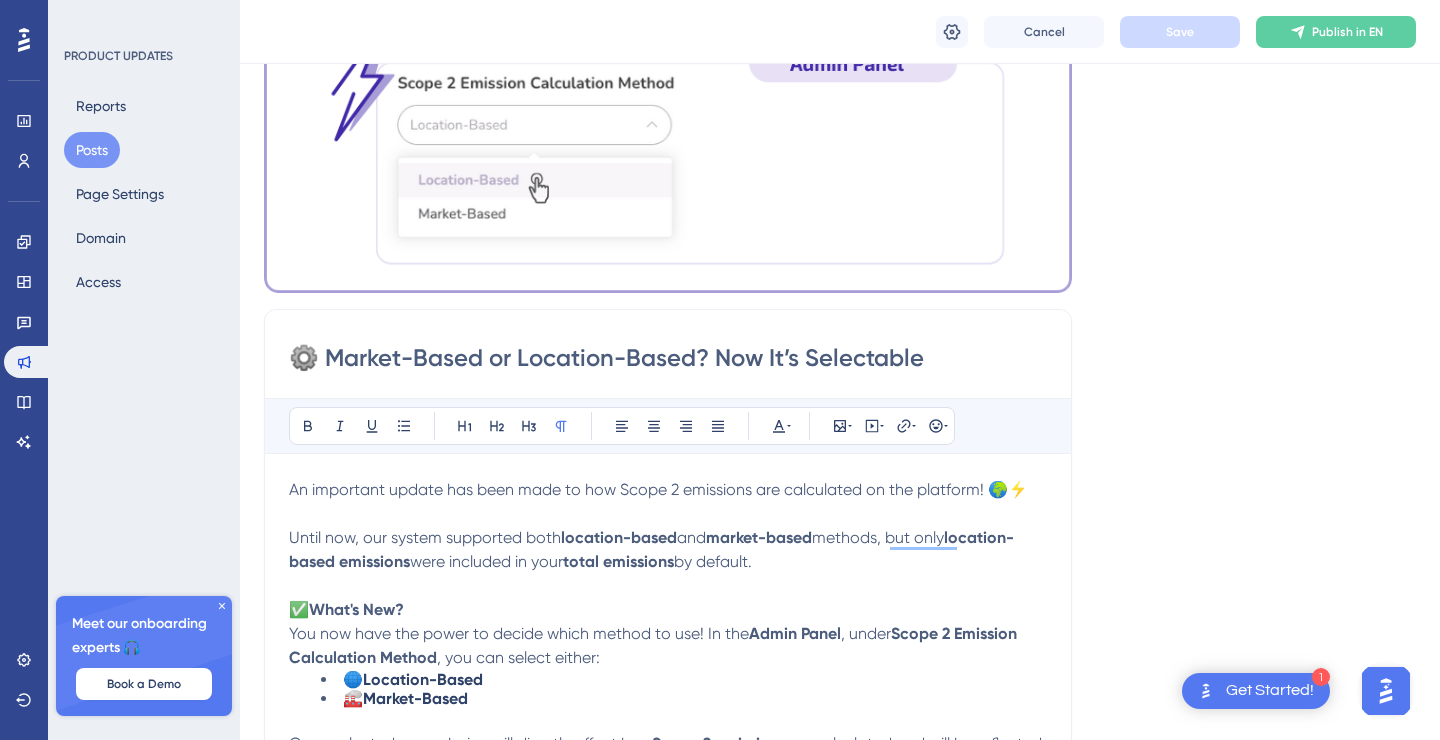 click on "Posts" at bounding box center (92, 150) 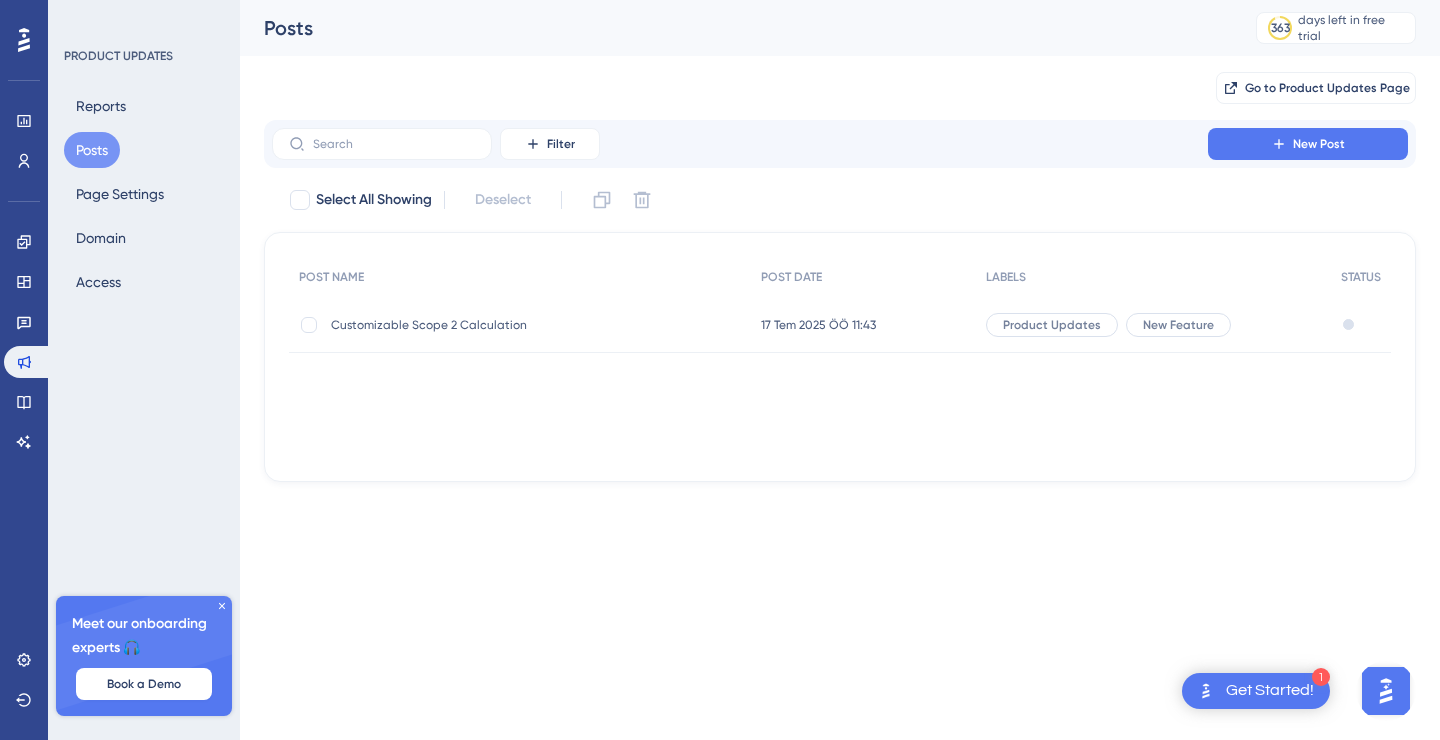 scroll, scrollTop: 0, scrollLeft: 0, axis: both 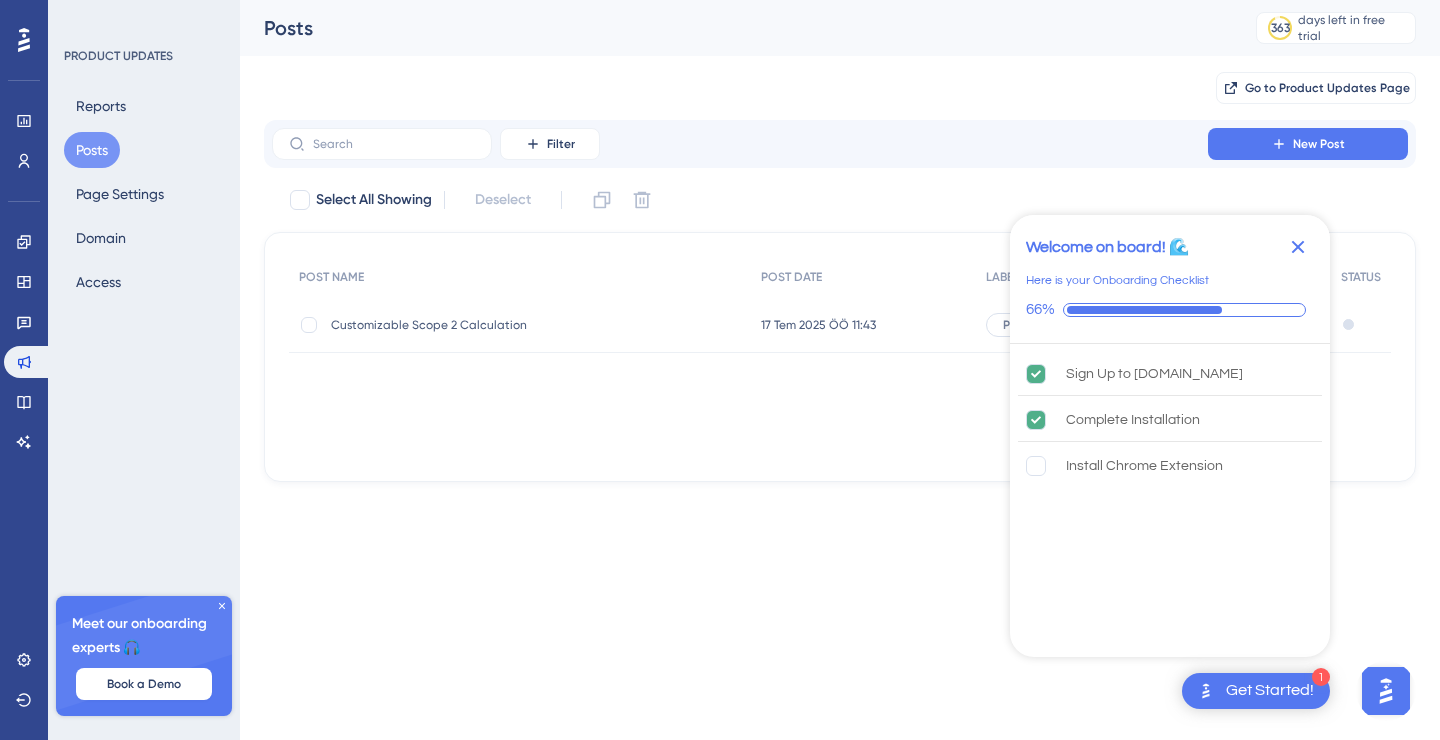 click 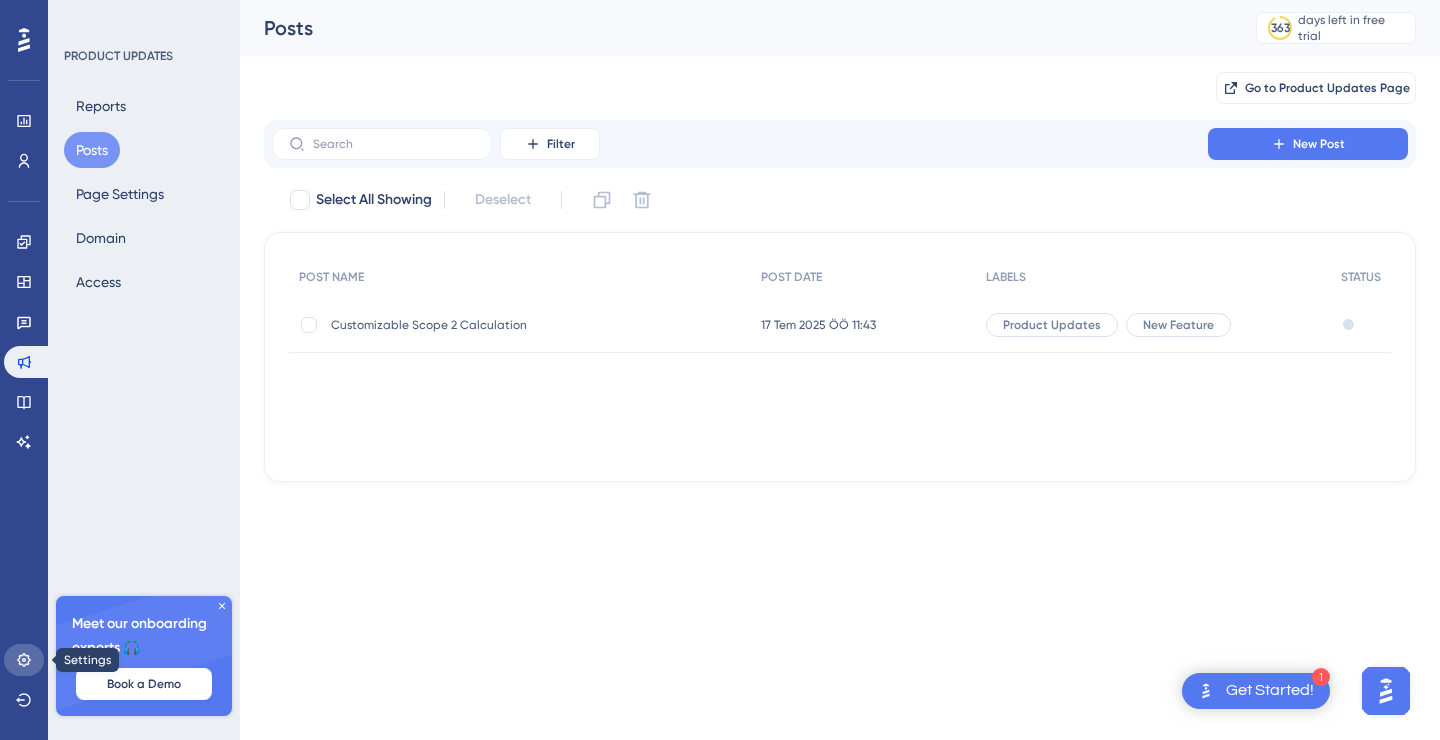 click at bounding box center [24, 660] 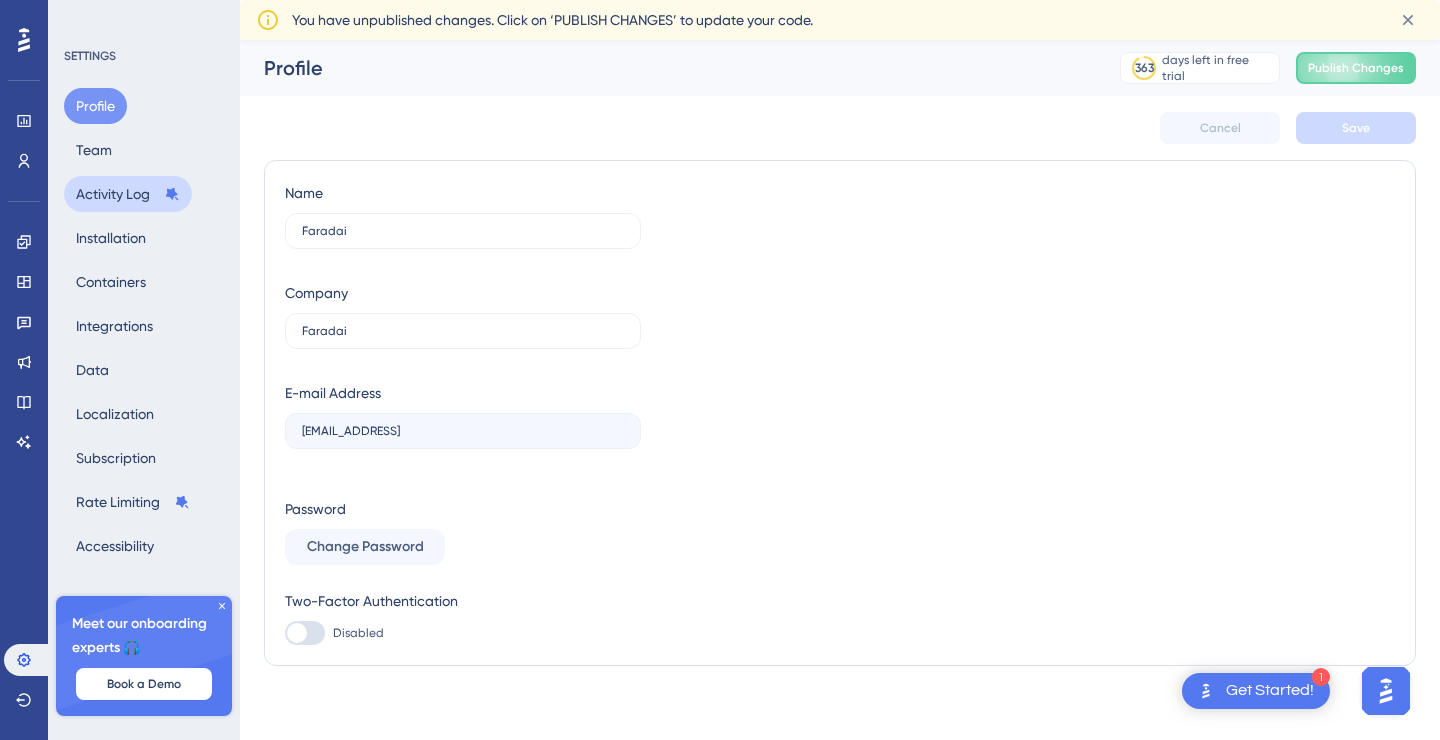 scroll, scrollTop: 6, scrollLeft: 0, axis: vertical 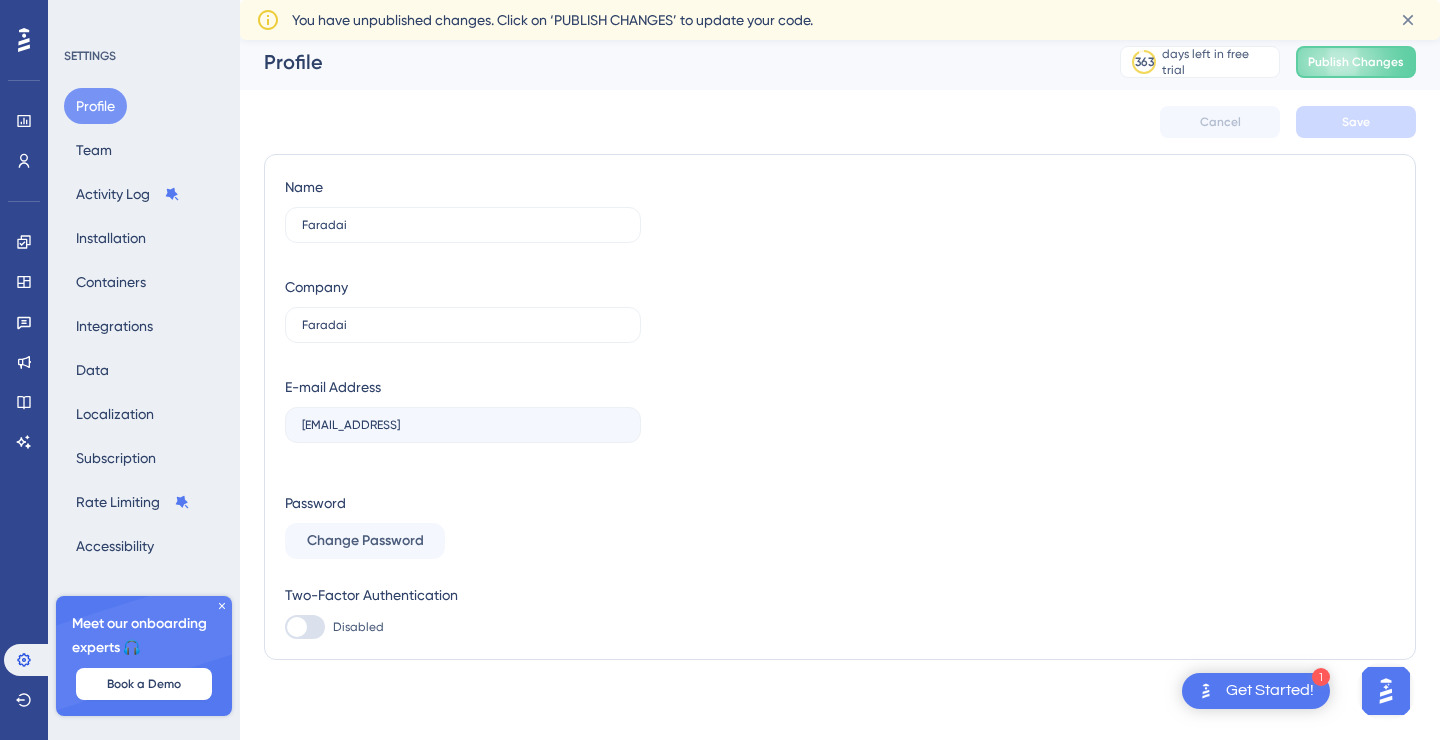 click 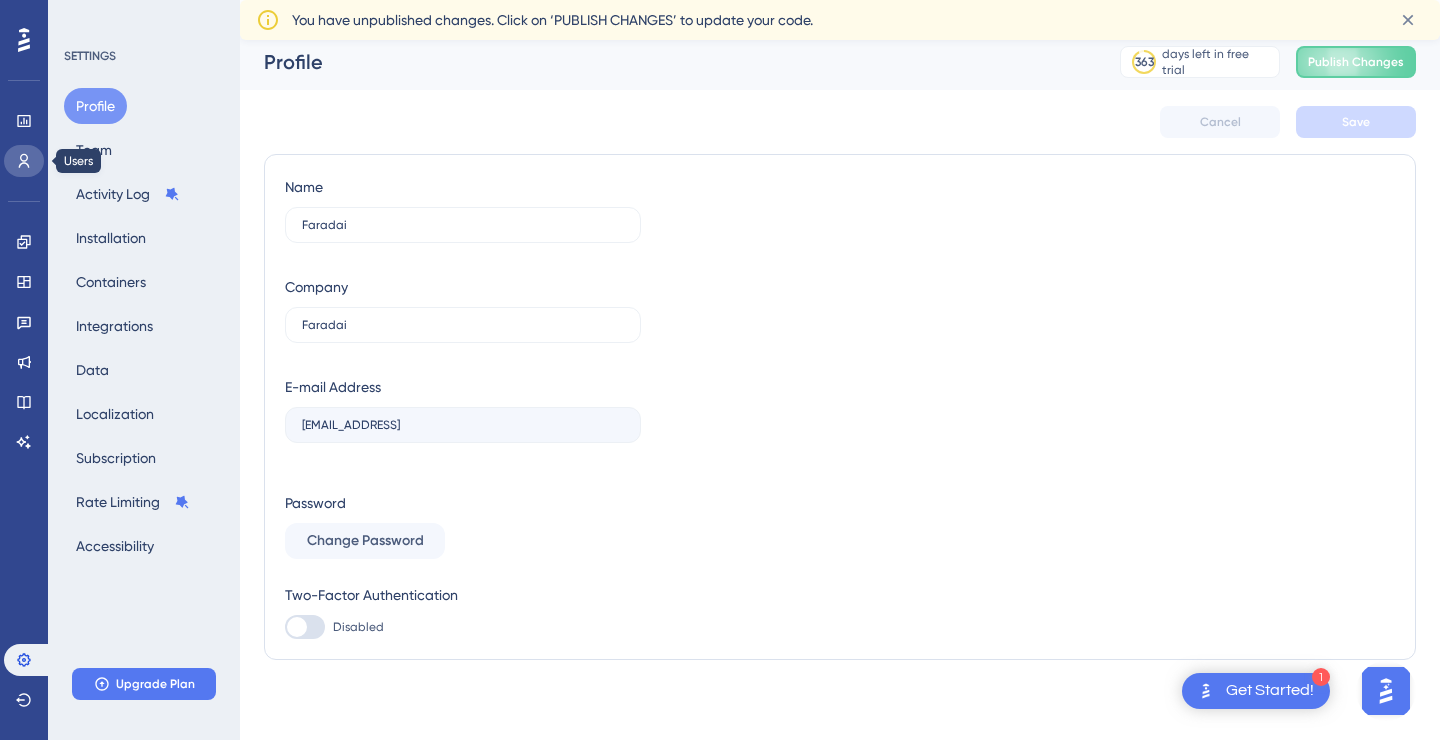 click 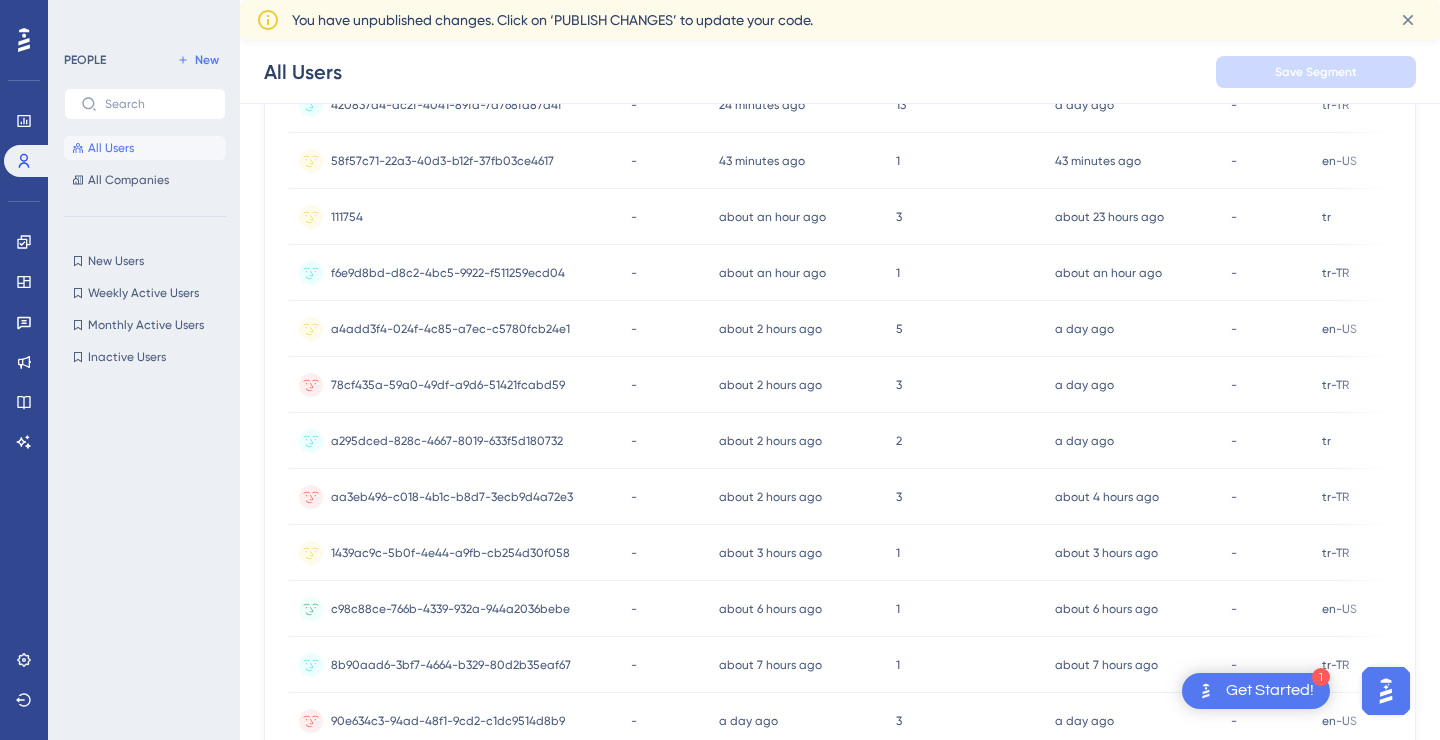 scroll, scrollTop: 0, scrollLeft: 0, axis: both 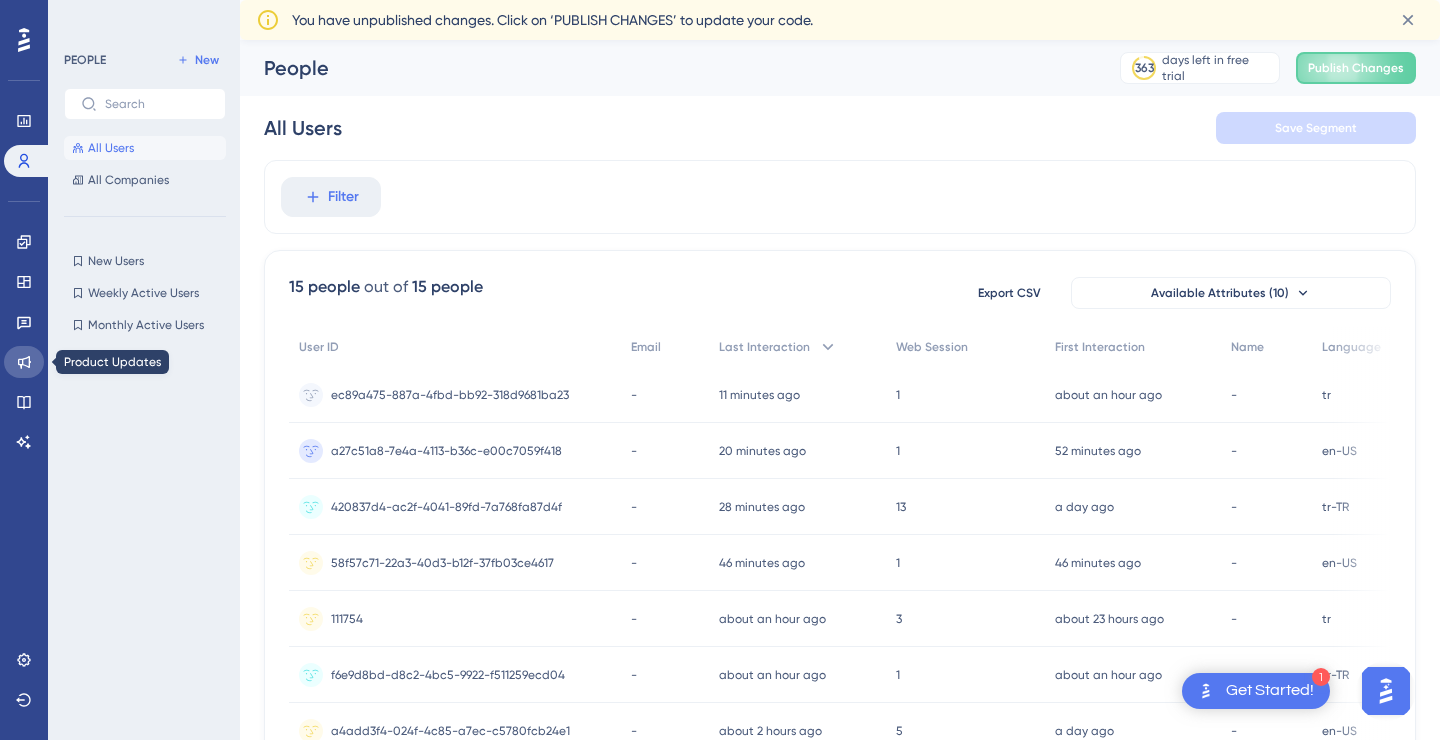 click 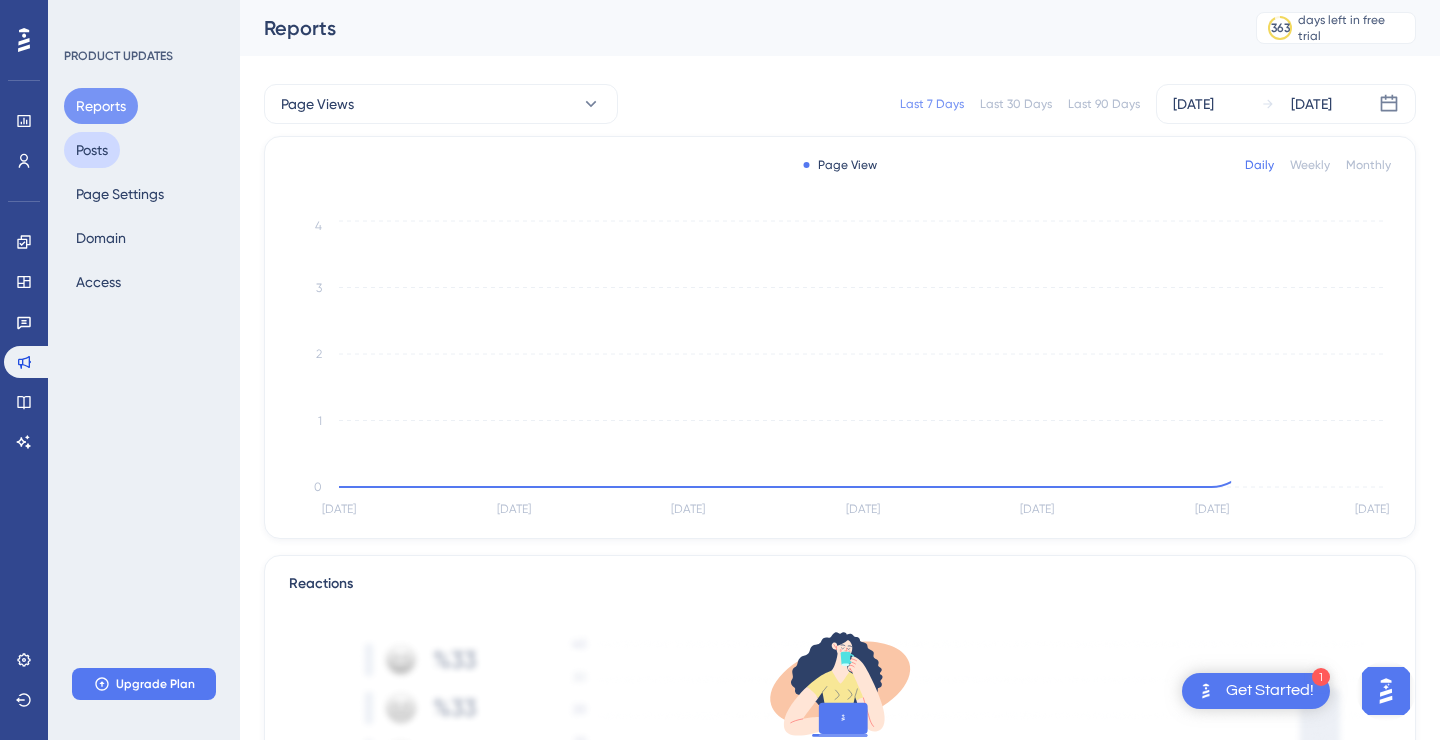 click on "Posts" at bounding box center (92, 150) 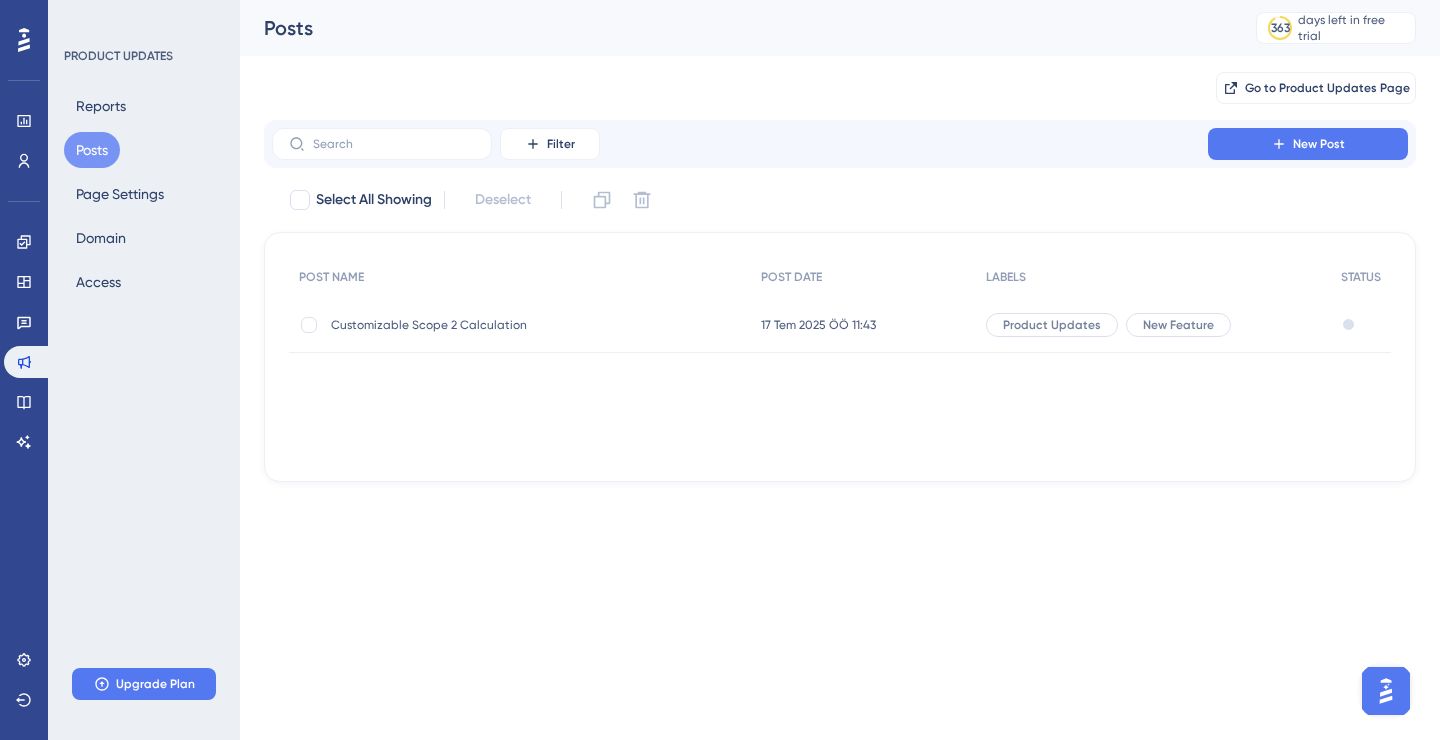 click on "Customizable Scope 2 Calculation" at bounding box center [491, 325] 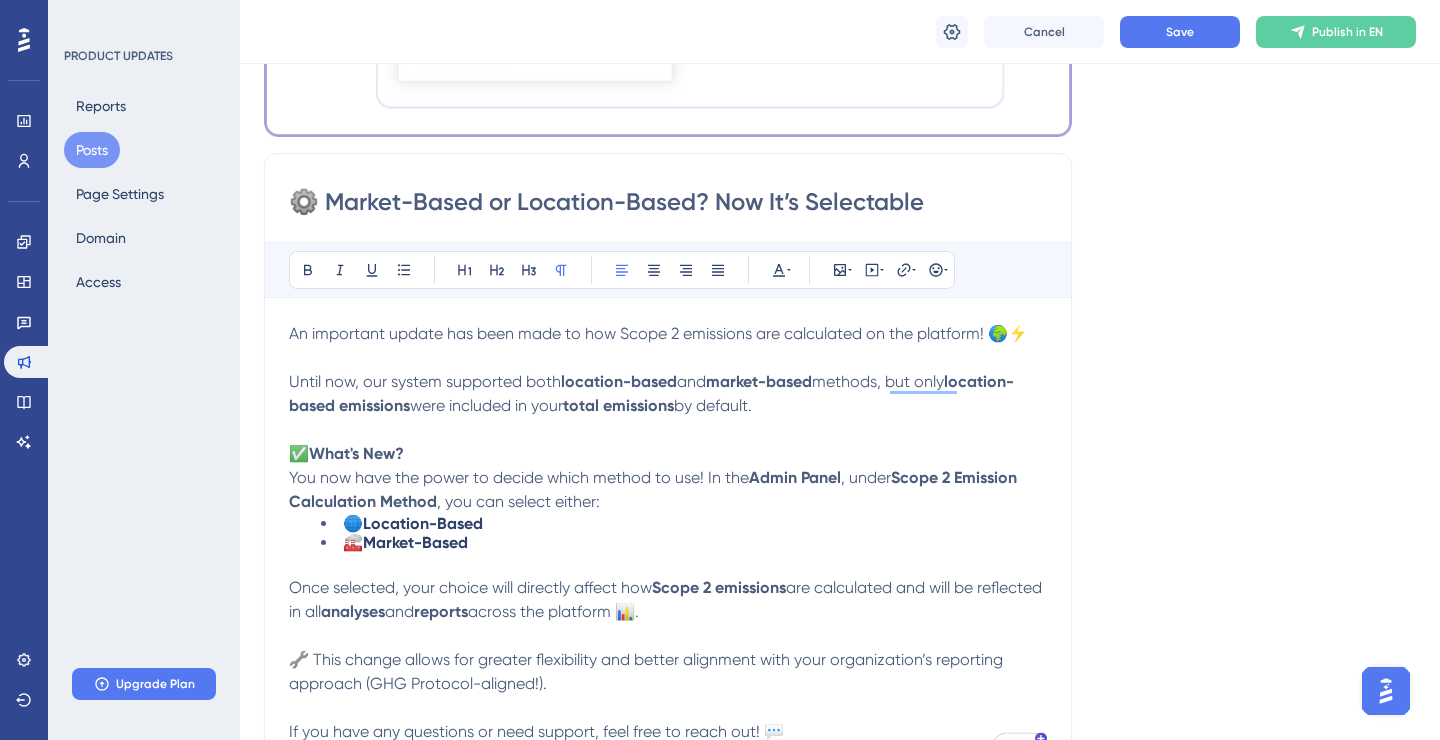 scroll, scrollTop: 0, scrollLeft: 0, axis: both 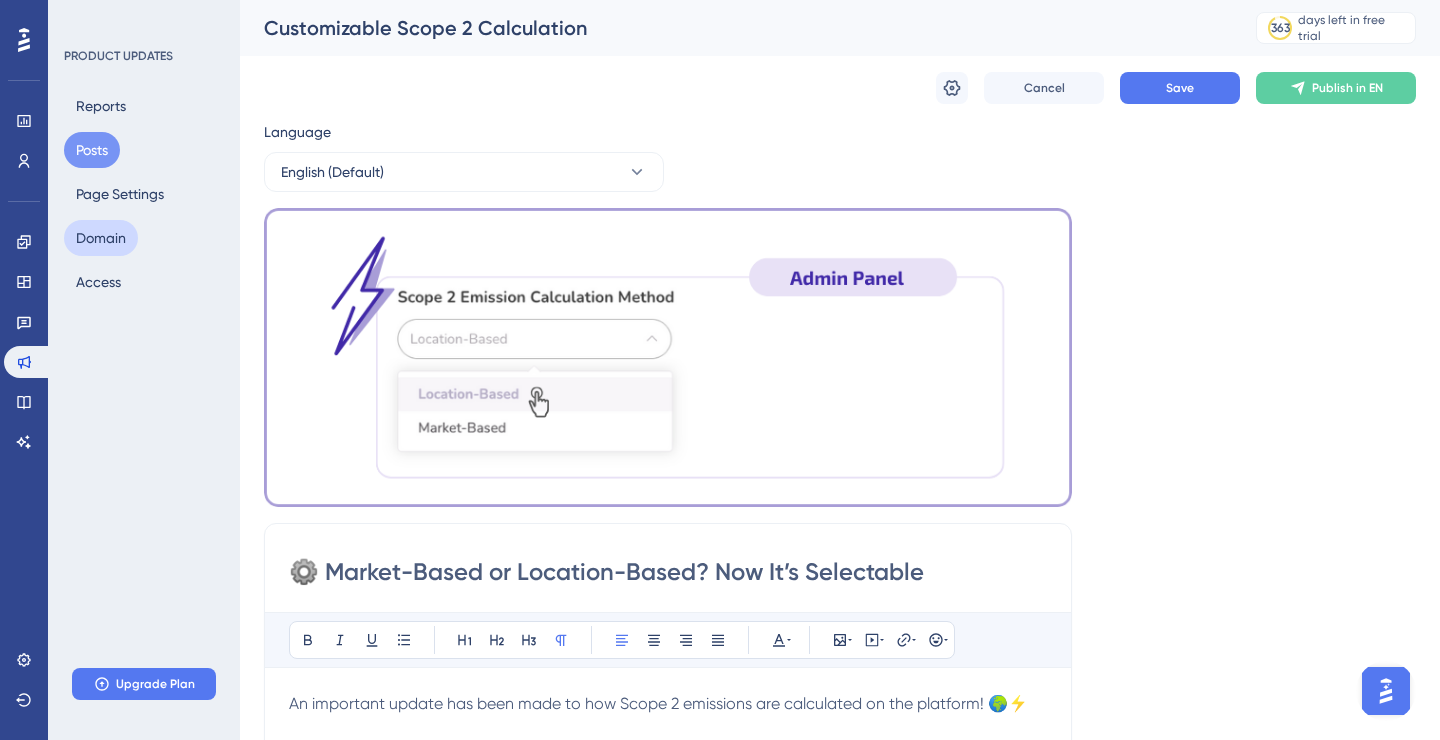 click on "Domain" at bounding box center [101, 238] 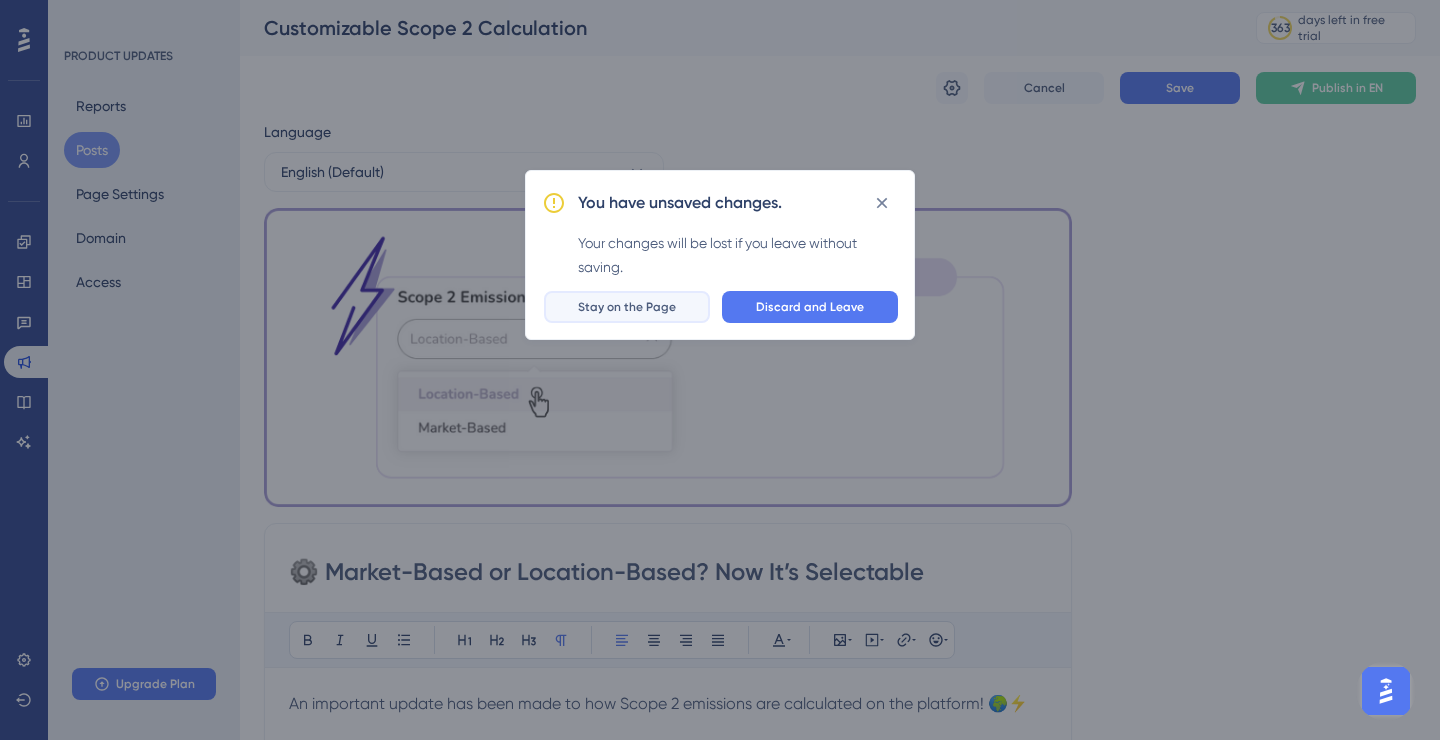 click on "Stay on the Page" at bounding box center [627, 307] 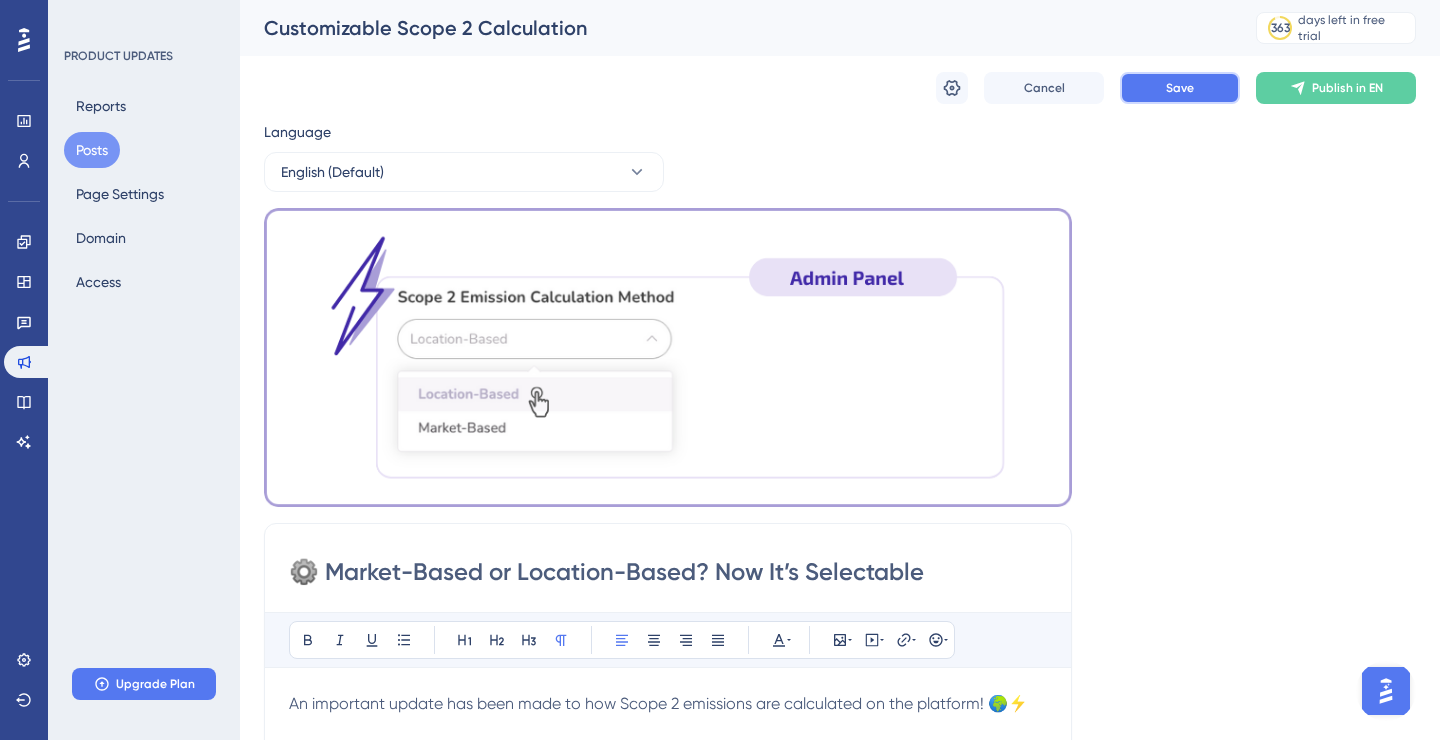 click on "Save" at bounding box center (1180, 88) 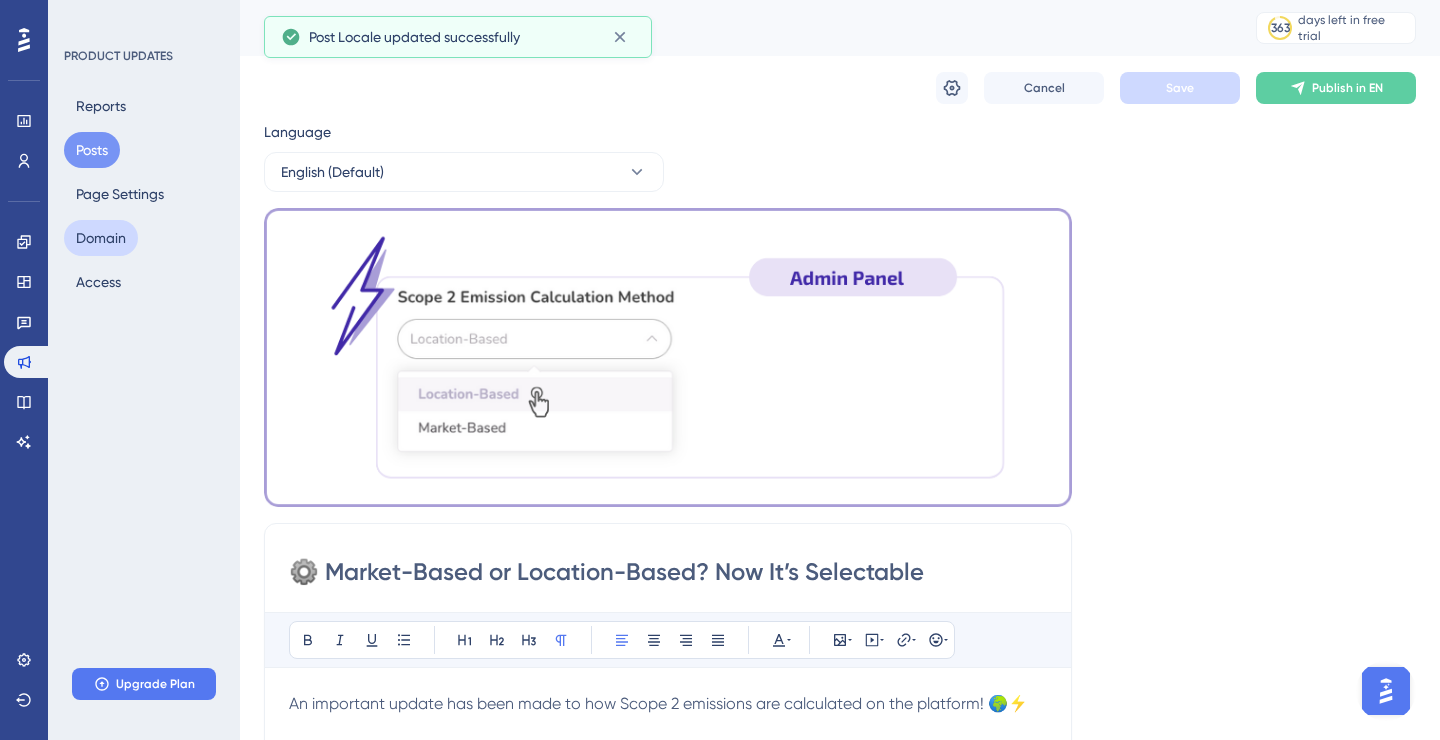 click on "Domain" at bounding box center [101, 238] 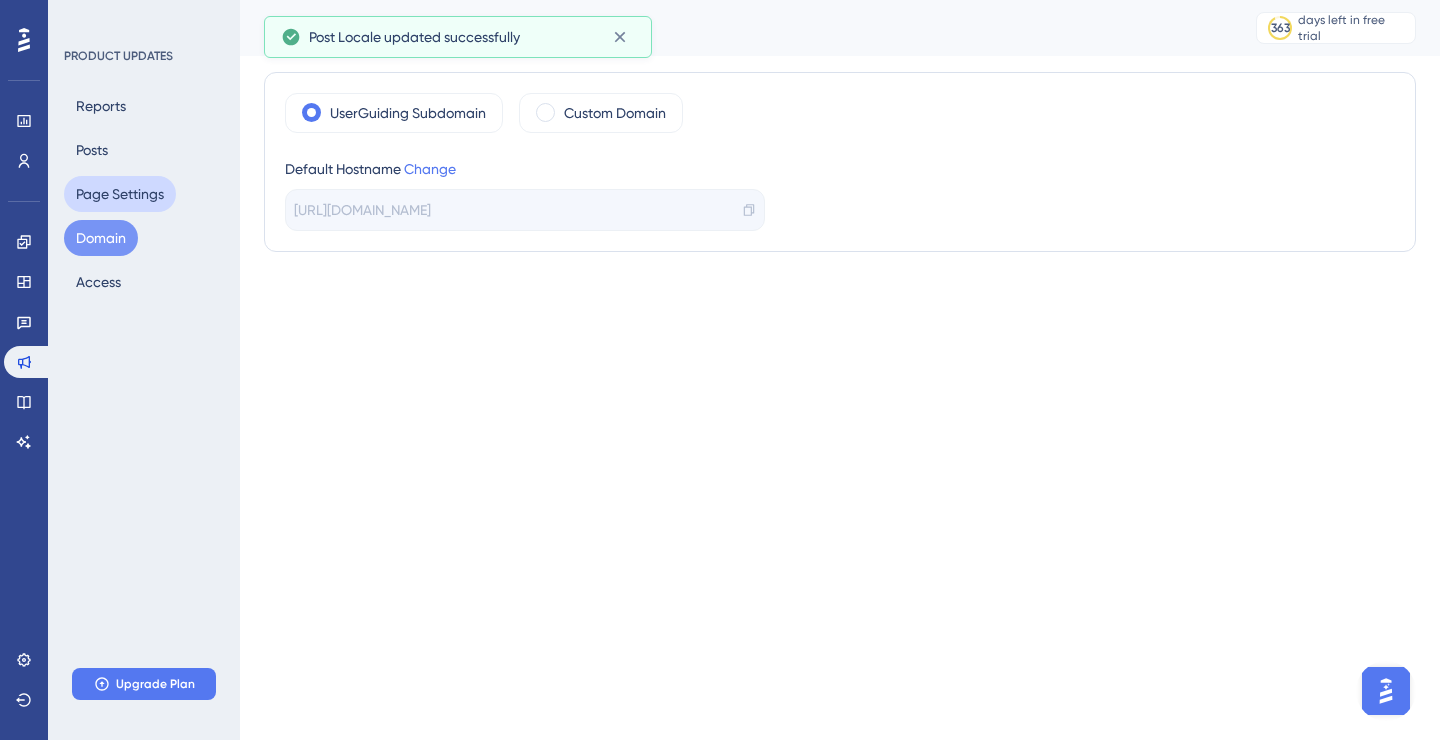 click on "Page Settings" at bounding box center [120, 194] 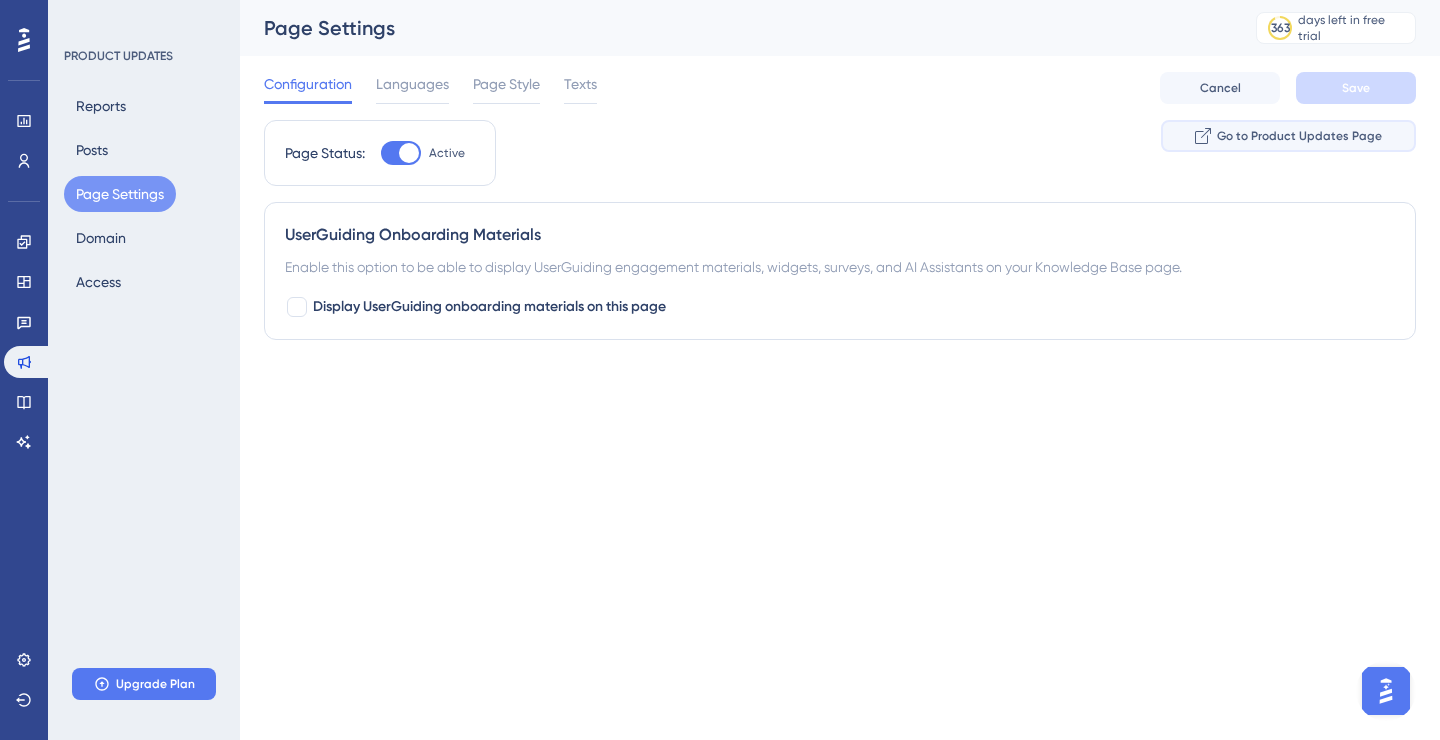 click on "Go to Product Updates Page" at bounding box center [1299, 136] 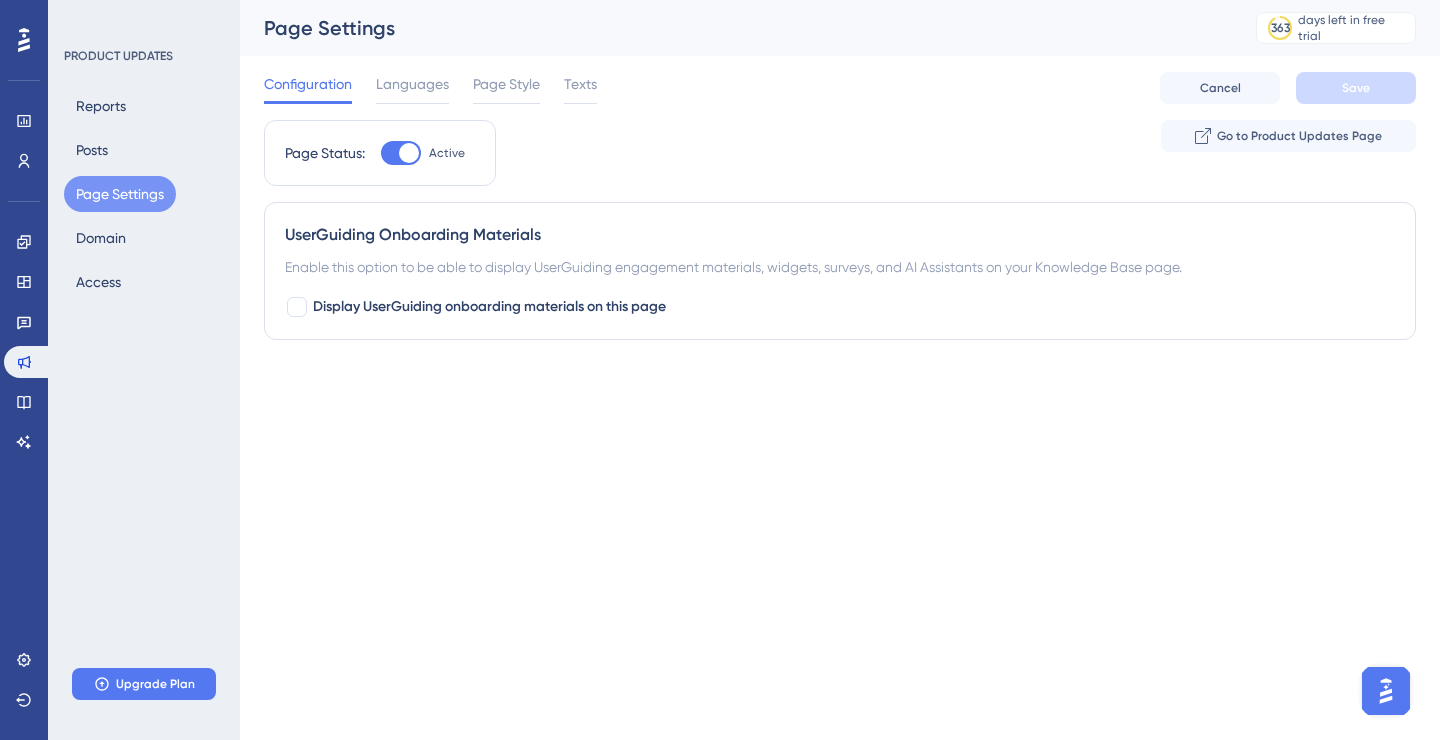 click on "Performance Users Engagement Widgets Feedback Product Updates Knowledge Base AI Assistant Settings Logout PRODUCT UPDATES Reports Posts Page Settings Domain Access Upgrade Plan Page Settings 363 days left in free trial Click to see  upgrade options Configuration Languages Page Style Texts Cancel Save Page Status: Active Go to Product Updates Page UserGuiding Onboarding Materials Enable this option to be able to display UserGuiding engagement materials, widgets, surveys, and AI Assistants on your Knowledge Base page. Display UserGuiding onboarding materials on this page" at bounding box center (840, 194) 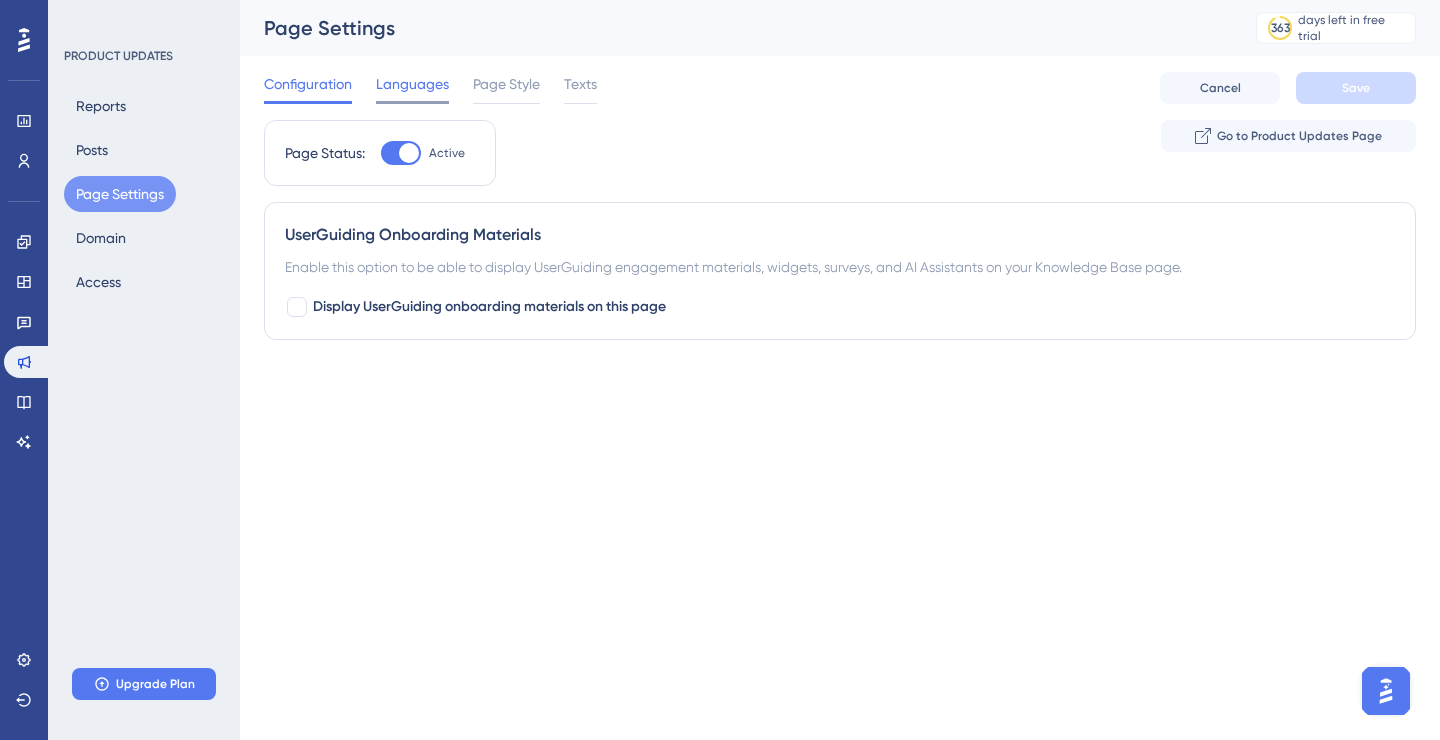 click on "Languages" at bounding box center [412, 84] 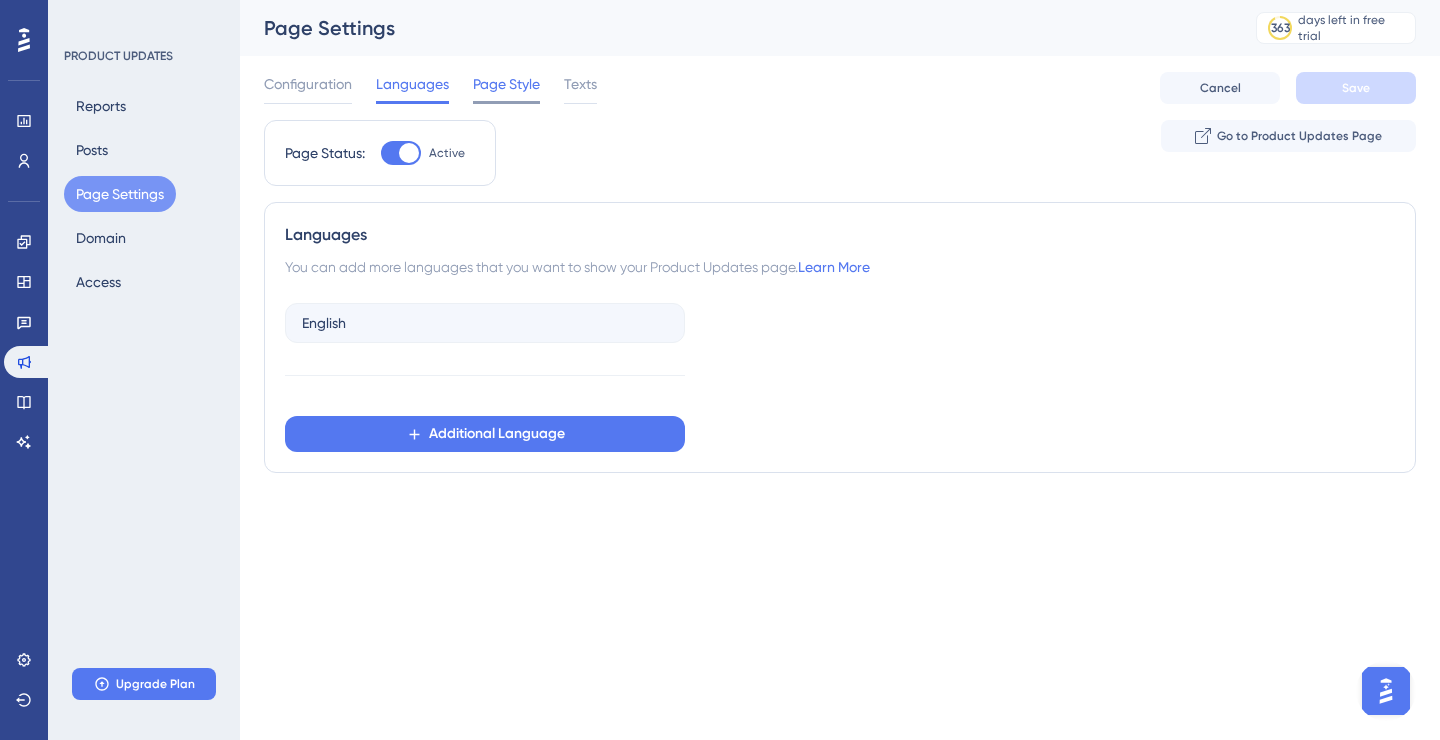 click on "Page Style" at bounding box center (506, 84) 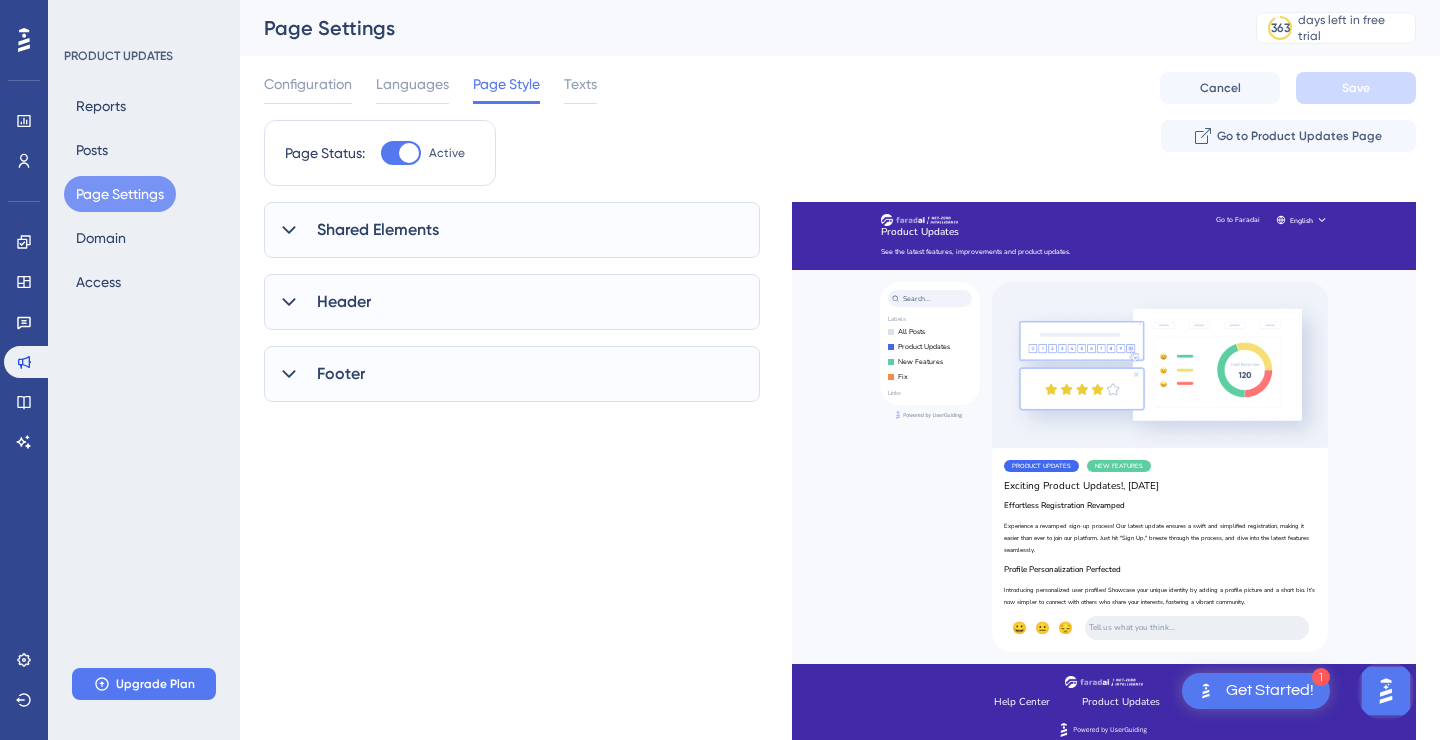 scroll, scrollTop: 0, scrollLeft: 0, axis: both 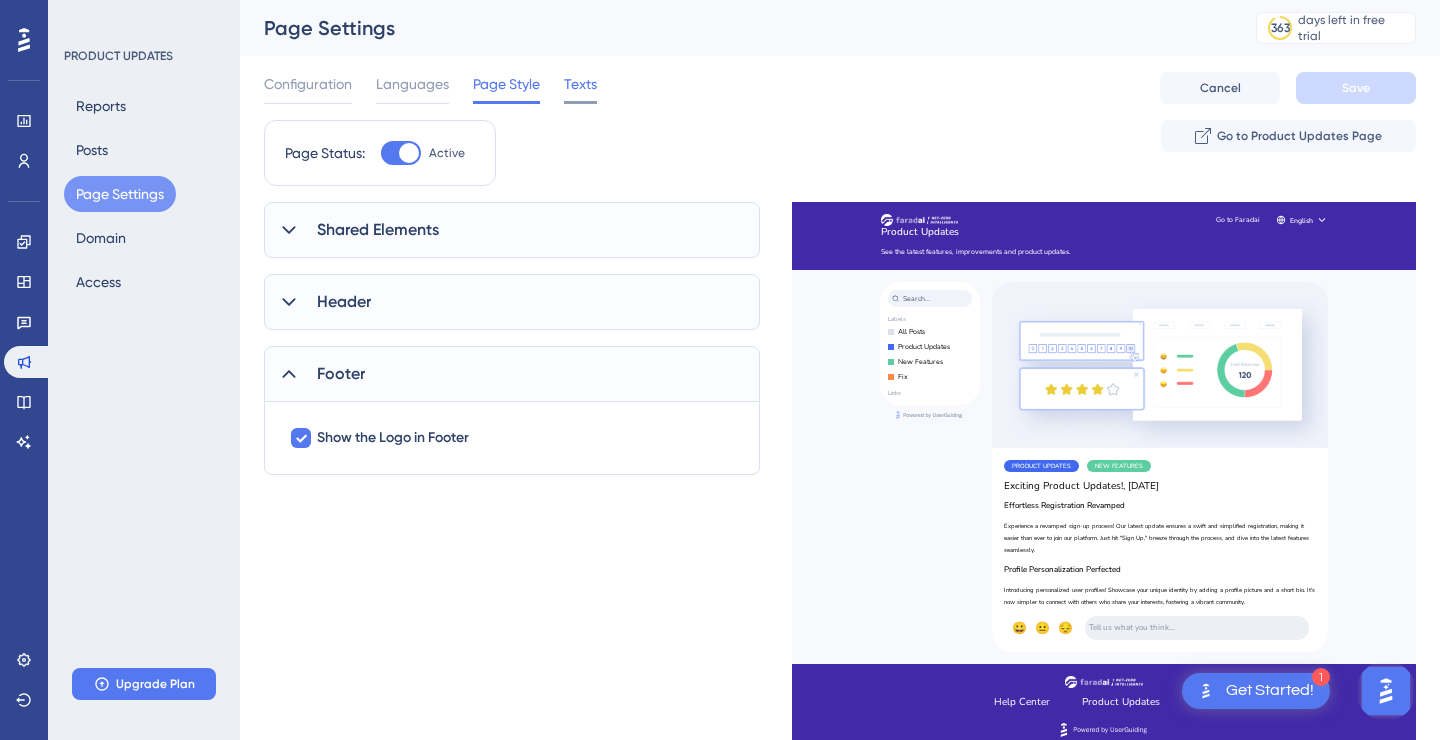 click on "Texts" at bounding box center [580, 84] 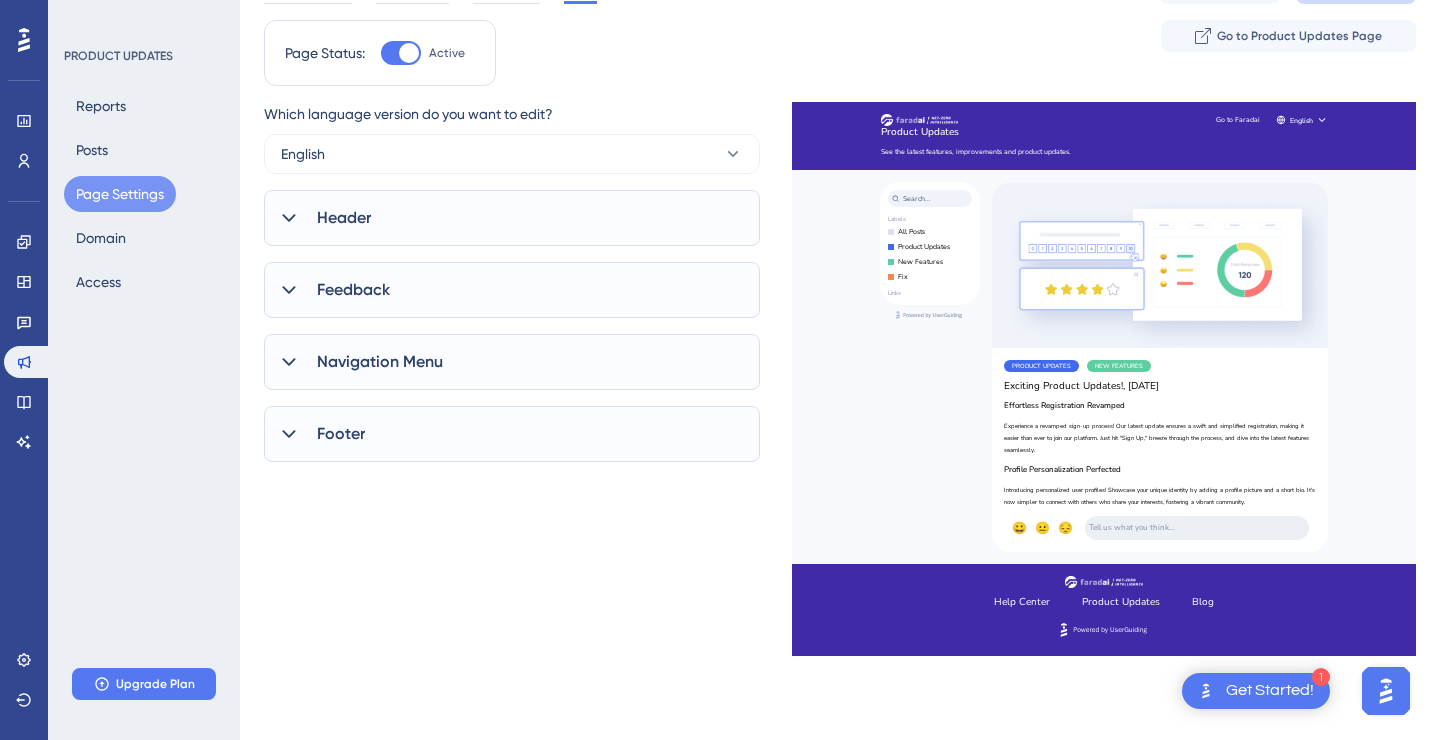scroll, scrollTop: 117, scrollLeft: 0, axis: vertical 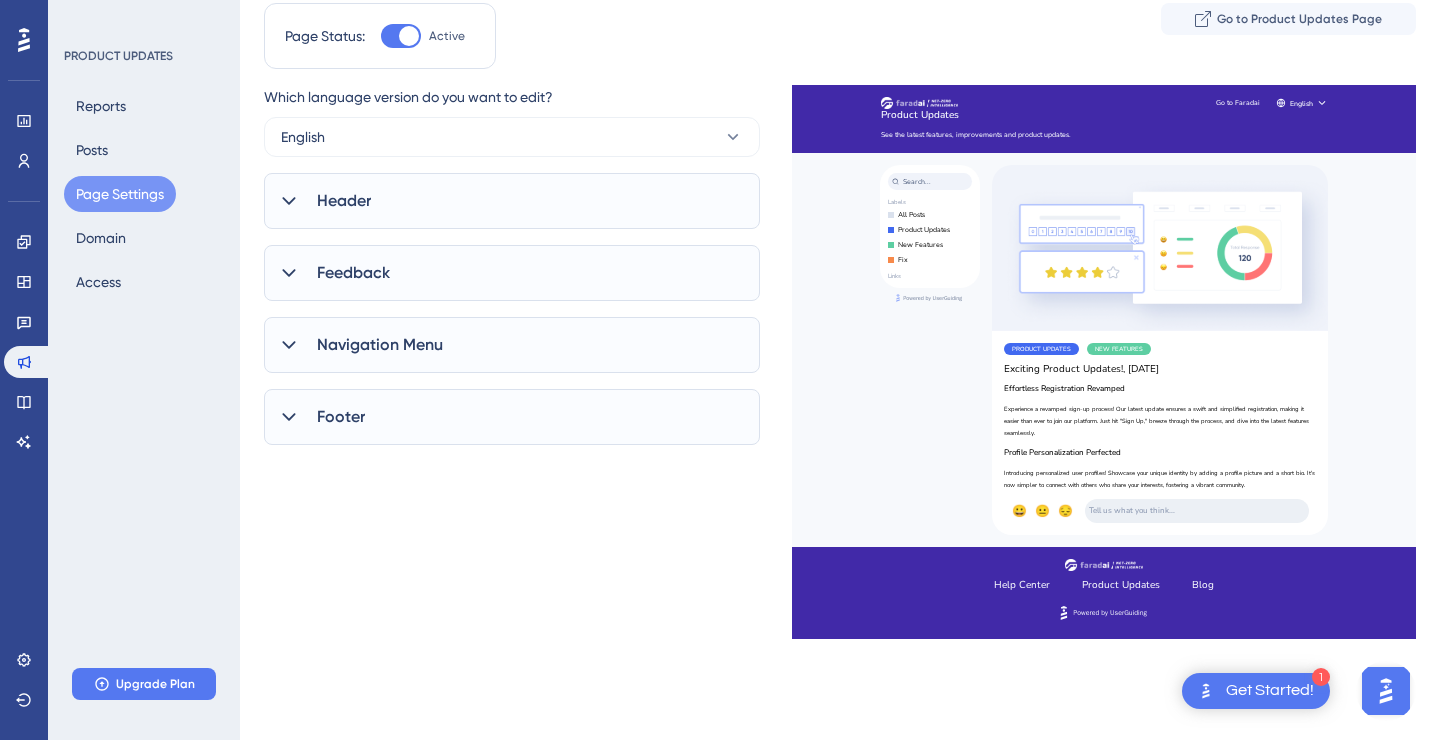 click on "Footer" at bounding box center [512, 417] 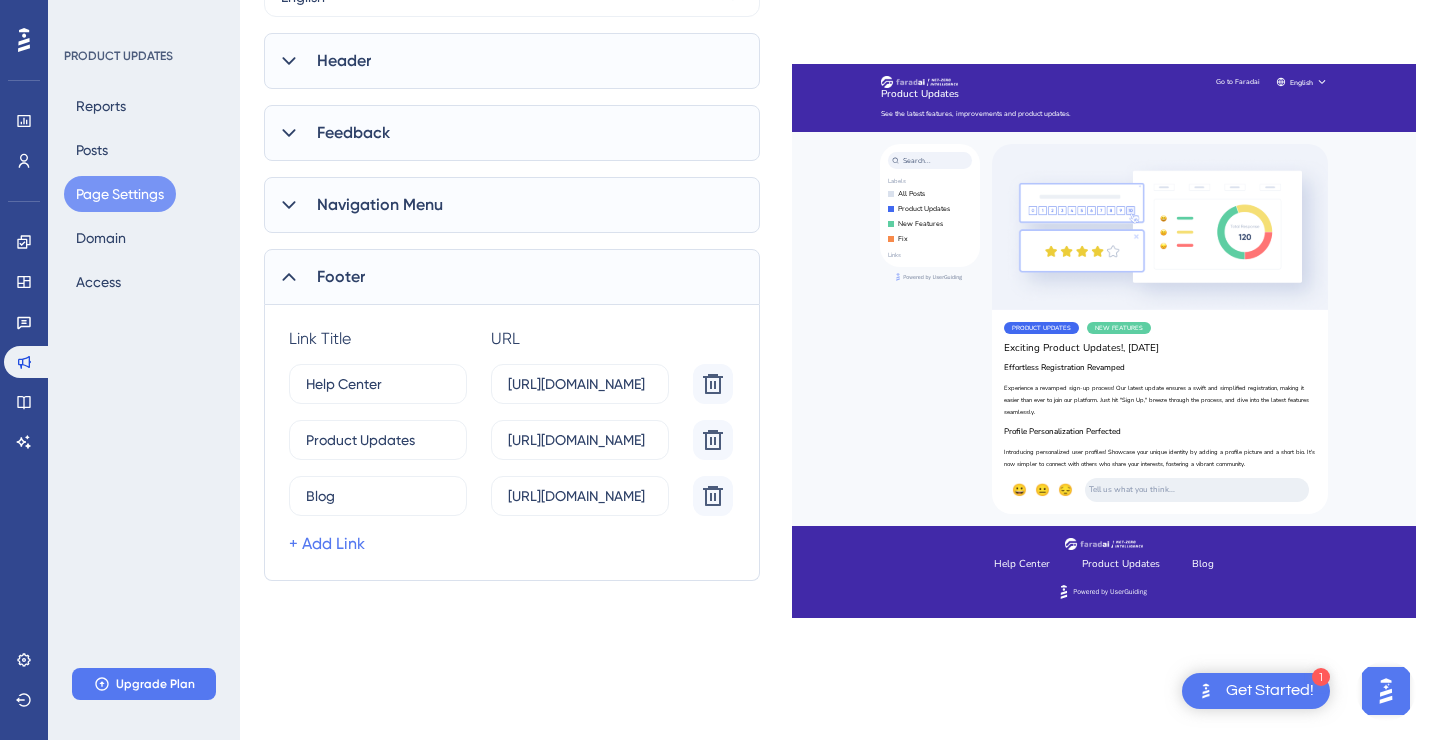 scroll, scrollTop: 260, scrollLeft: 0, axis: vertical 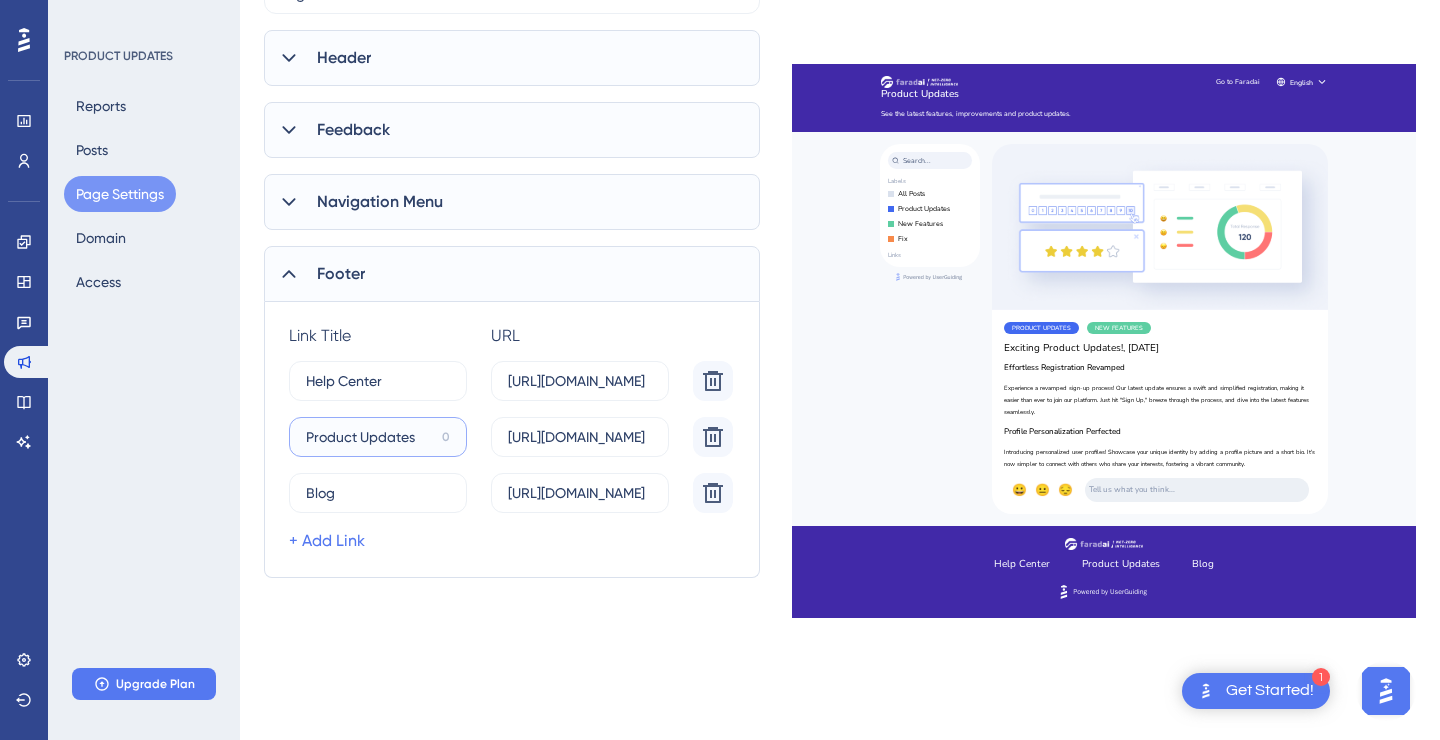drag, startPoint x: 419, startPoint y: 438, endPoint x: 276, endPoint y: 438, distance: 143 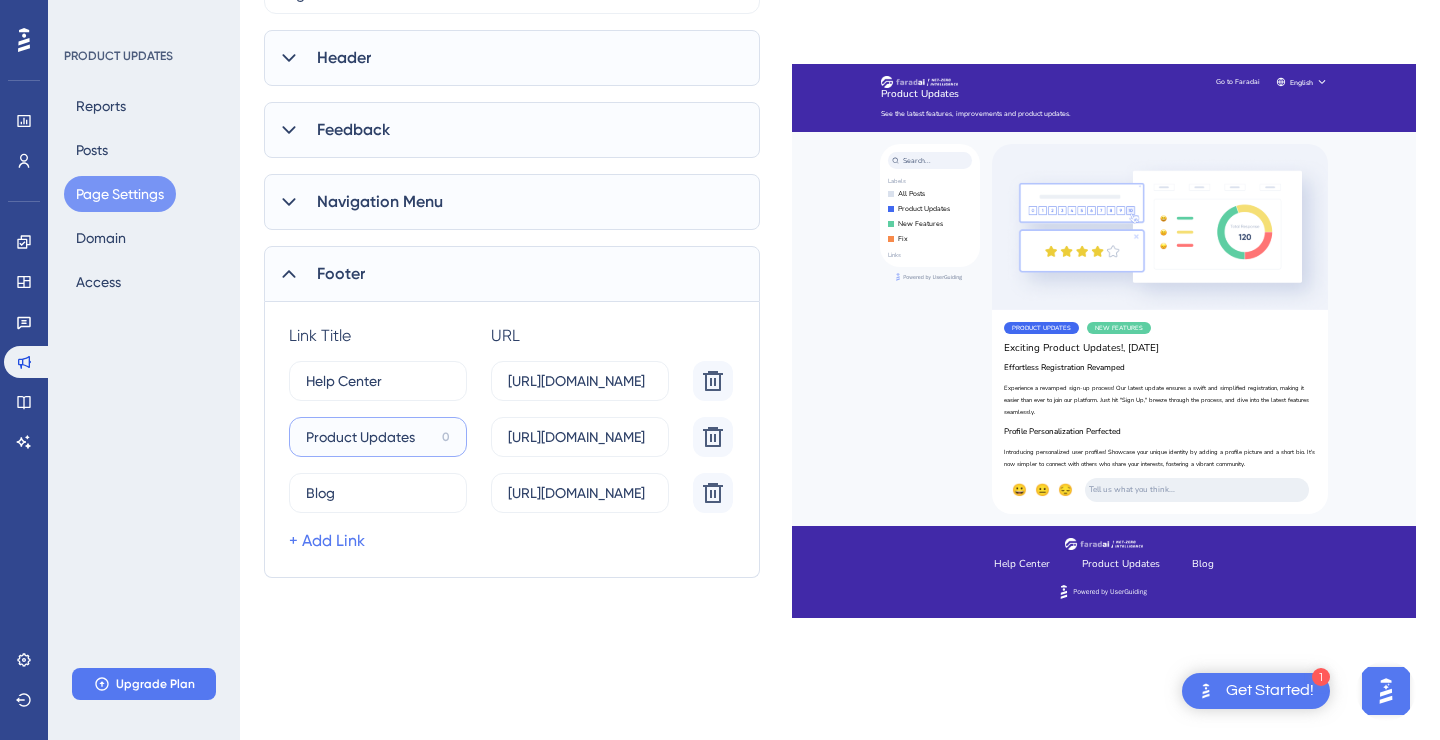 click on "Link Title URL Delete Help Center 4 https://help.userguiding.com/ Product Updates 0 https://userguiding.com/blog/product-updates Blog 11 https://userguiding.com/blog/ + Add Link" at bounding box center (512, 440) 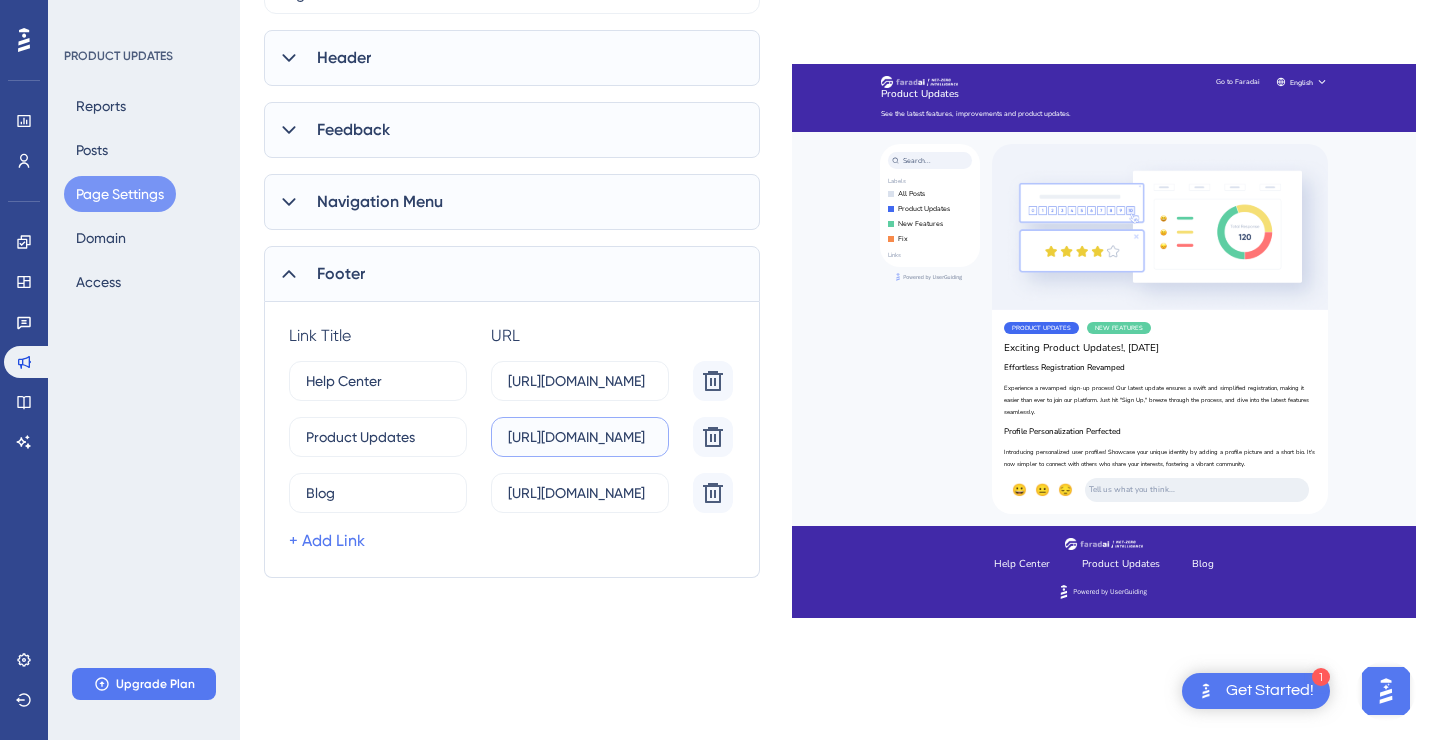 click on "https://userguiding.com/blog/product-updates" at bounding box center [580, 437] 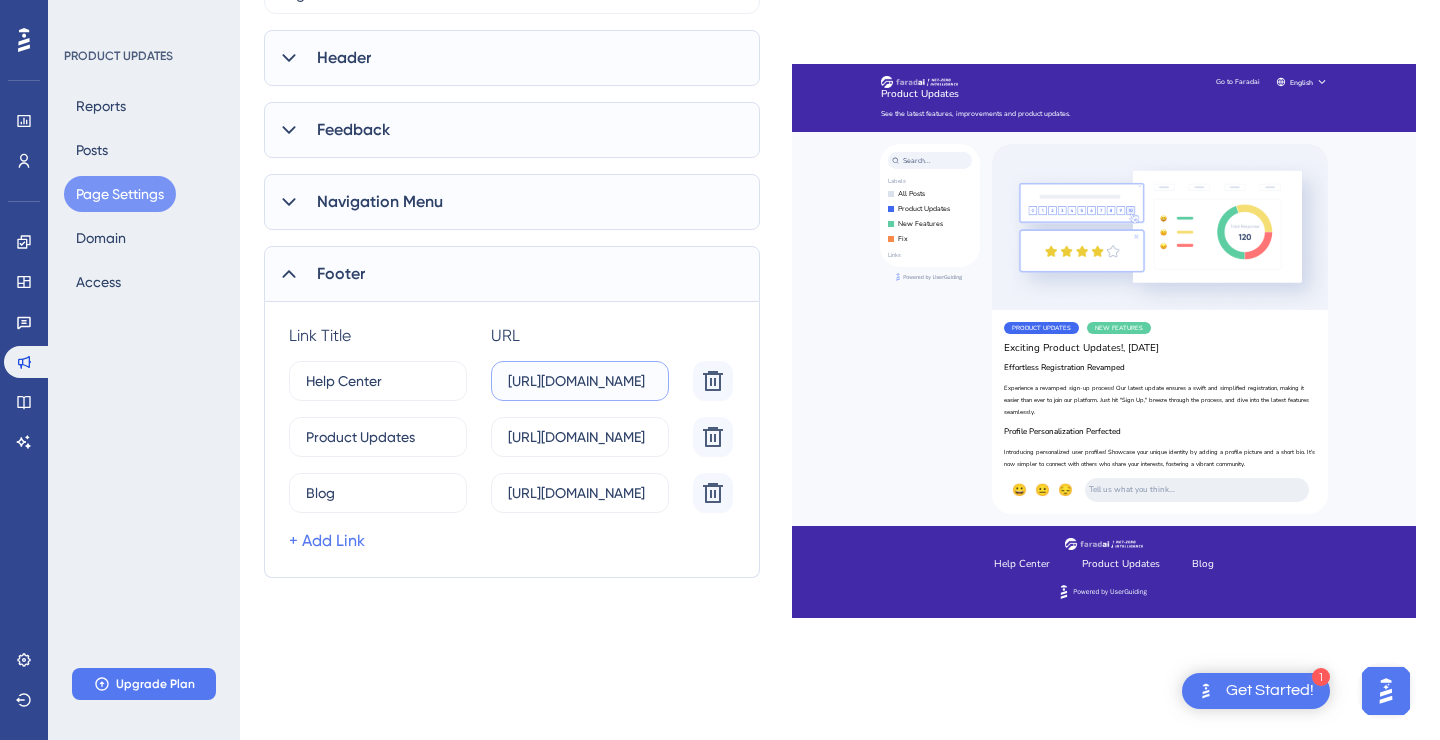 click on "https://help.userguiding.com/" at bounding box center (580, 381) 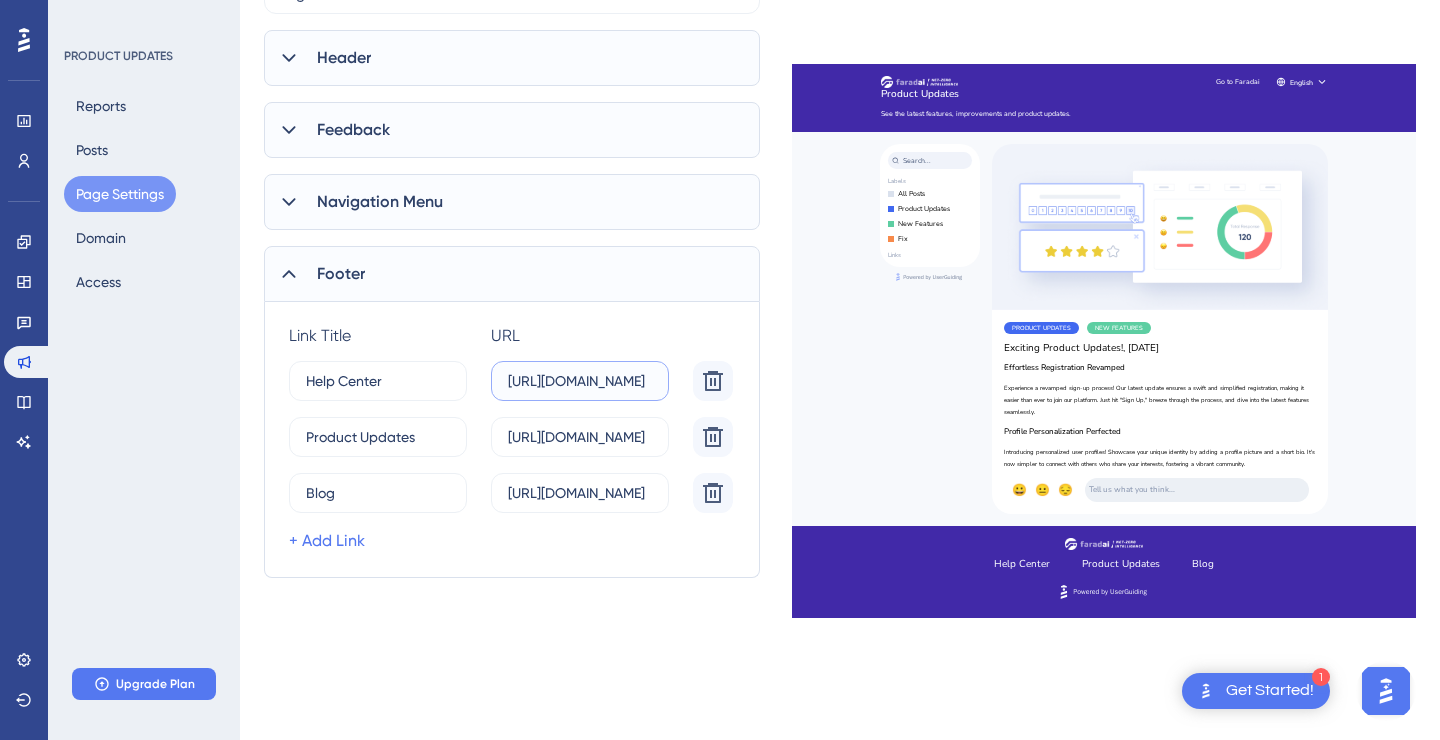 type on "https://faradai.help.userguiding.com/en" 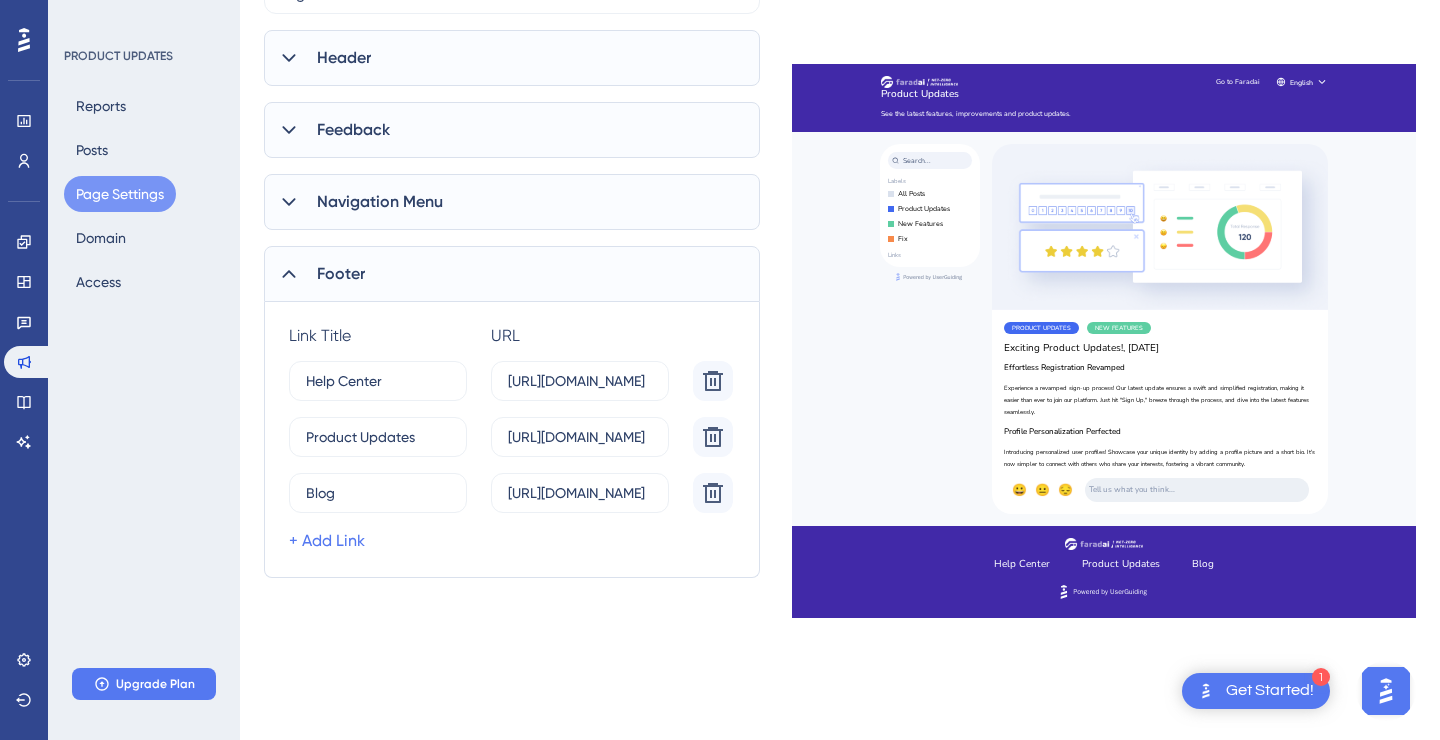 click on "+ Add Link" at bounding box center (515, 541) 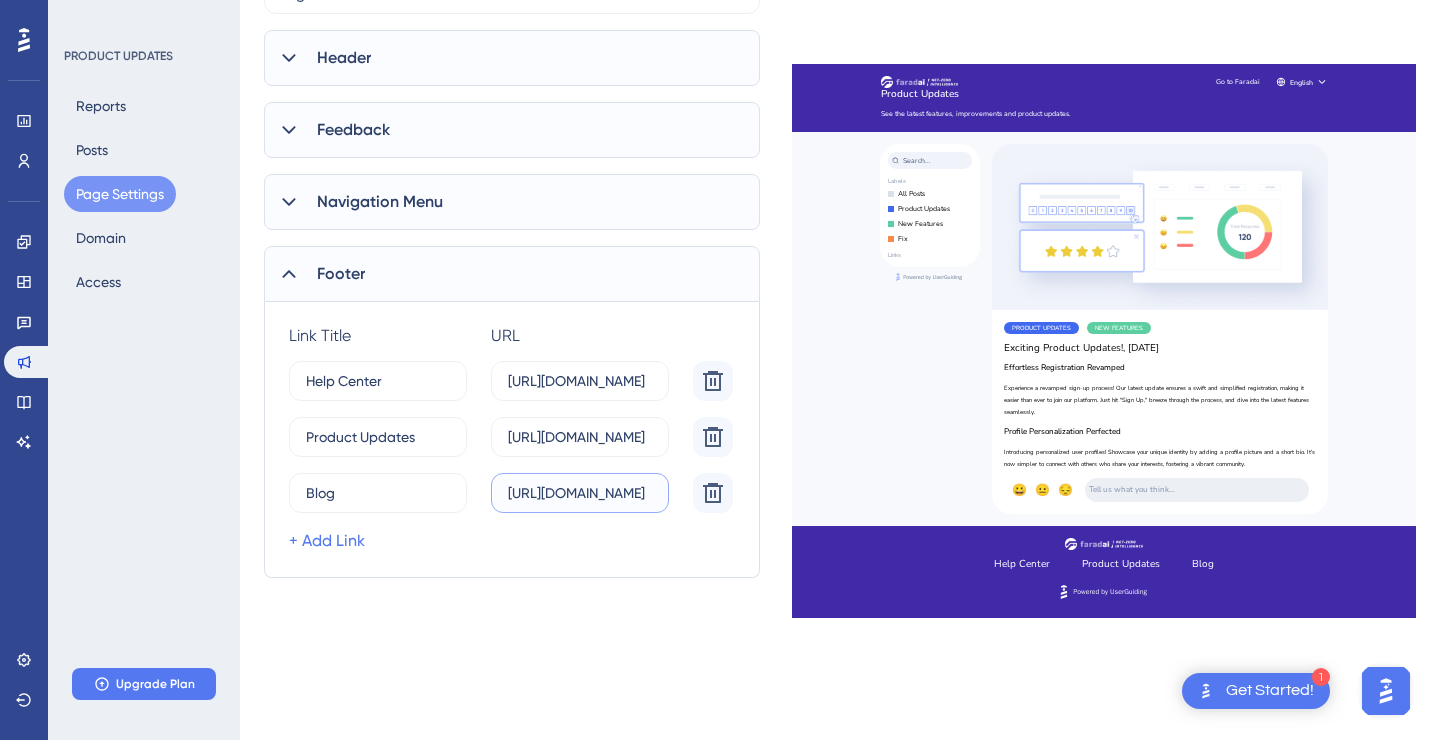 click on "https://userguiding.com/blog/" at bounding box center (580, 493) 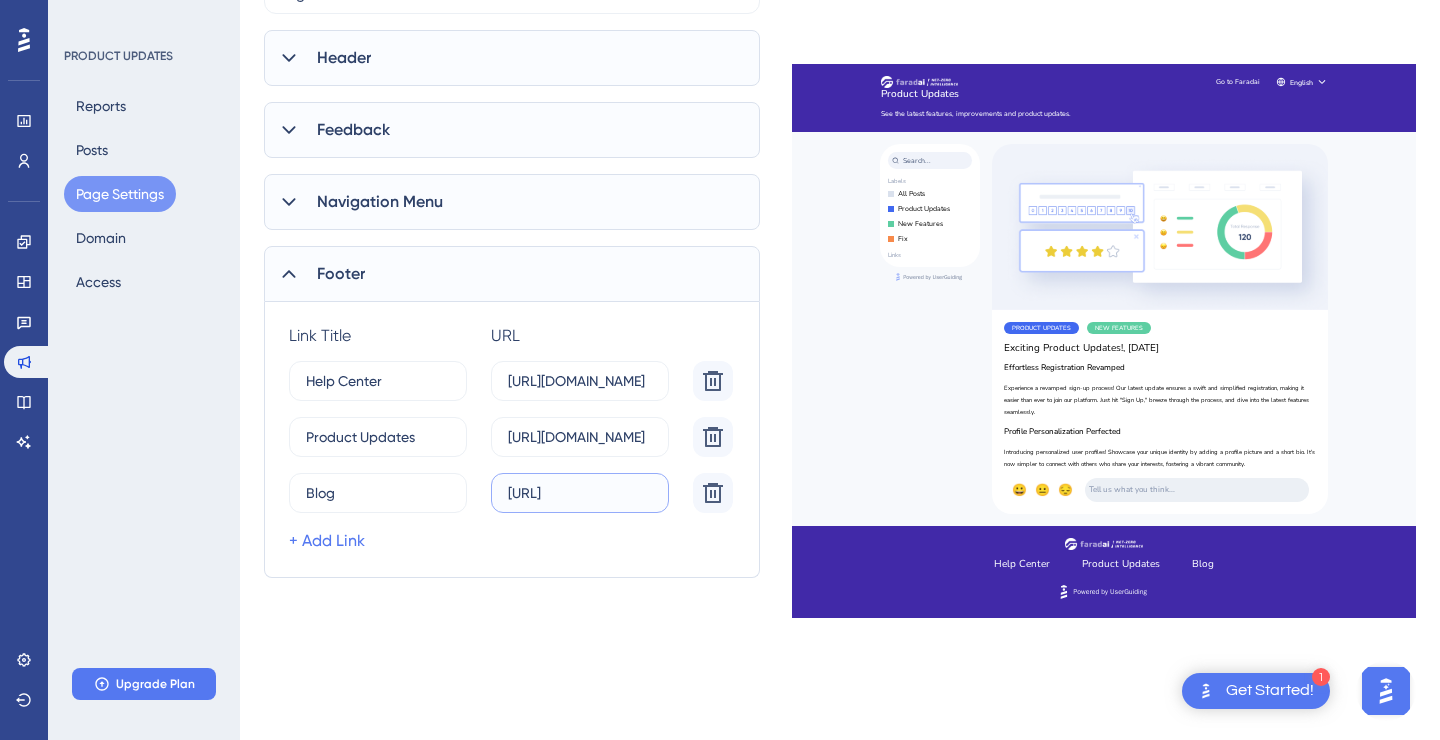 scroll, scrollTop: 0, scrollLeft: 48, axis: horizontal 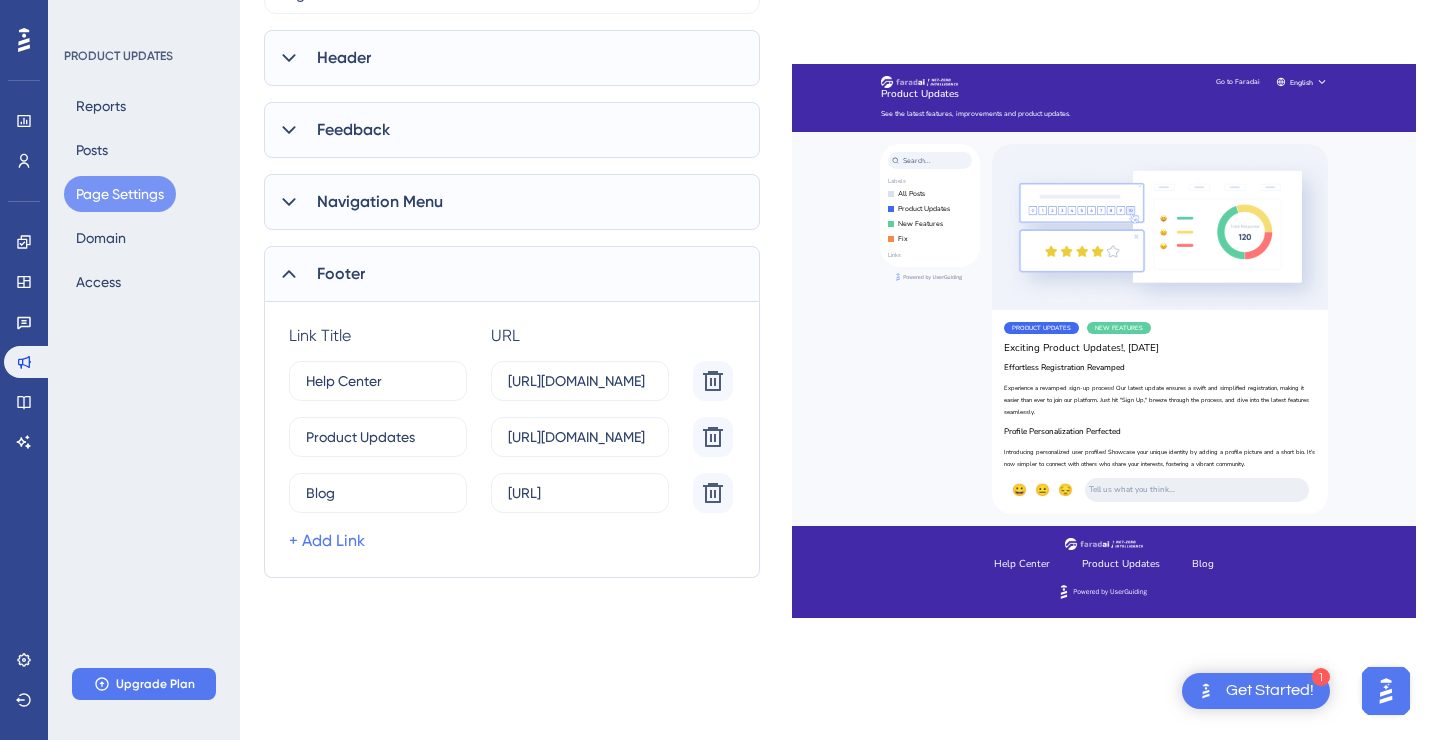 click on "Link Title URL Delete Help Center 4 https://faradai.help.userguiding.com/en Product Updates 0 https://userguiding.com/blog/product-updates Blog 11 https://faradai.ai/news-room + Add Link" at bounding box center [512, 440] 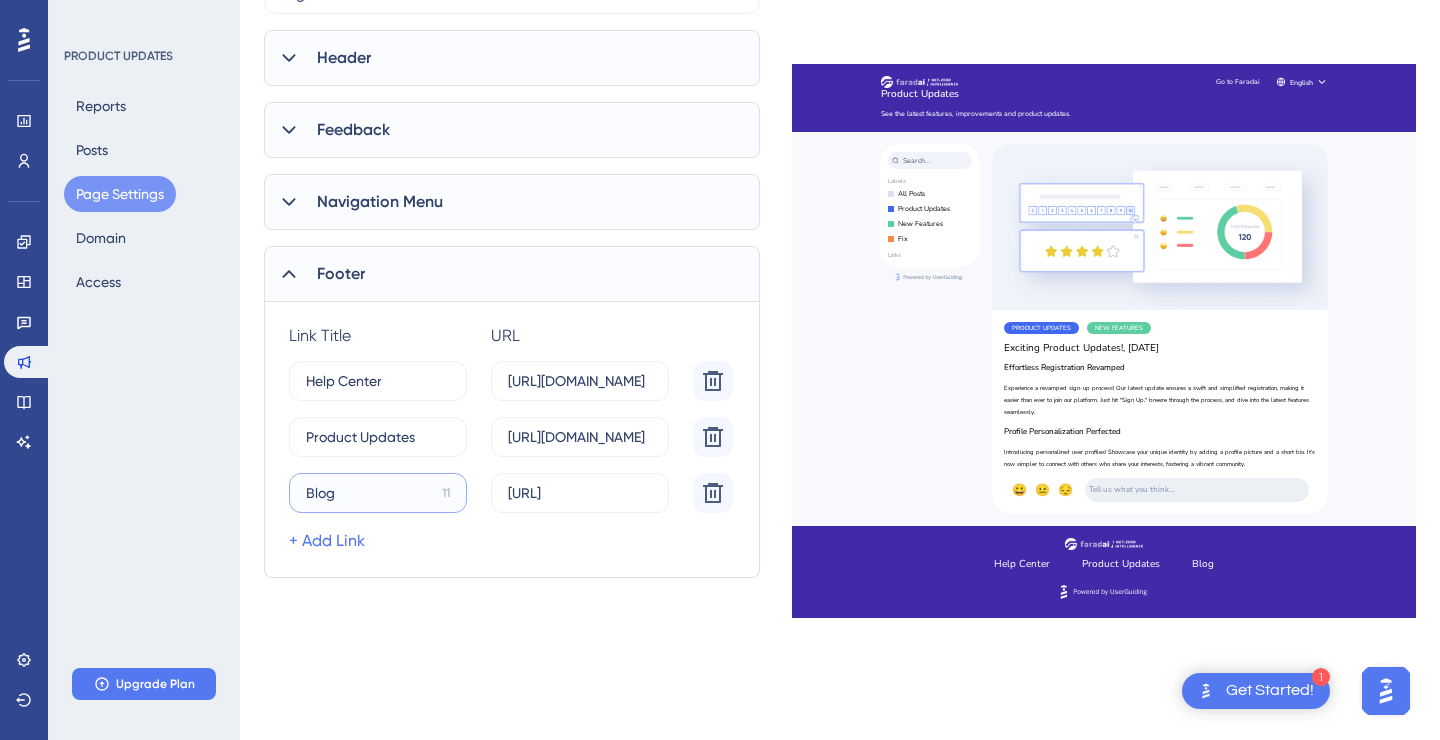 drag, startPoint x: 358, startPoint y: 486, endPoint x: 239, endPoint y: 487, distance: 119.0042 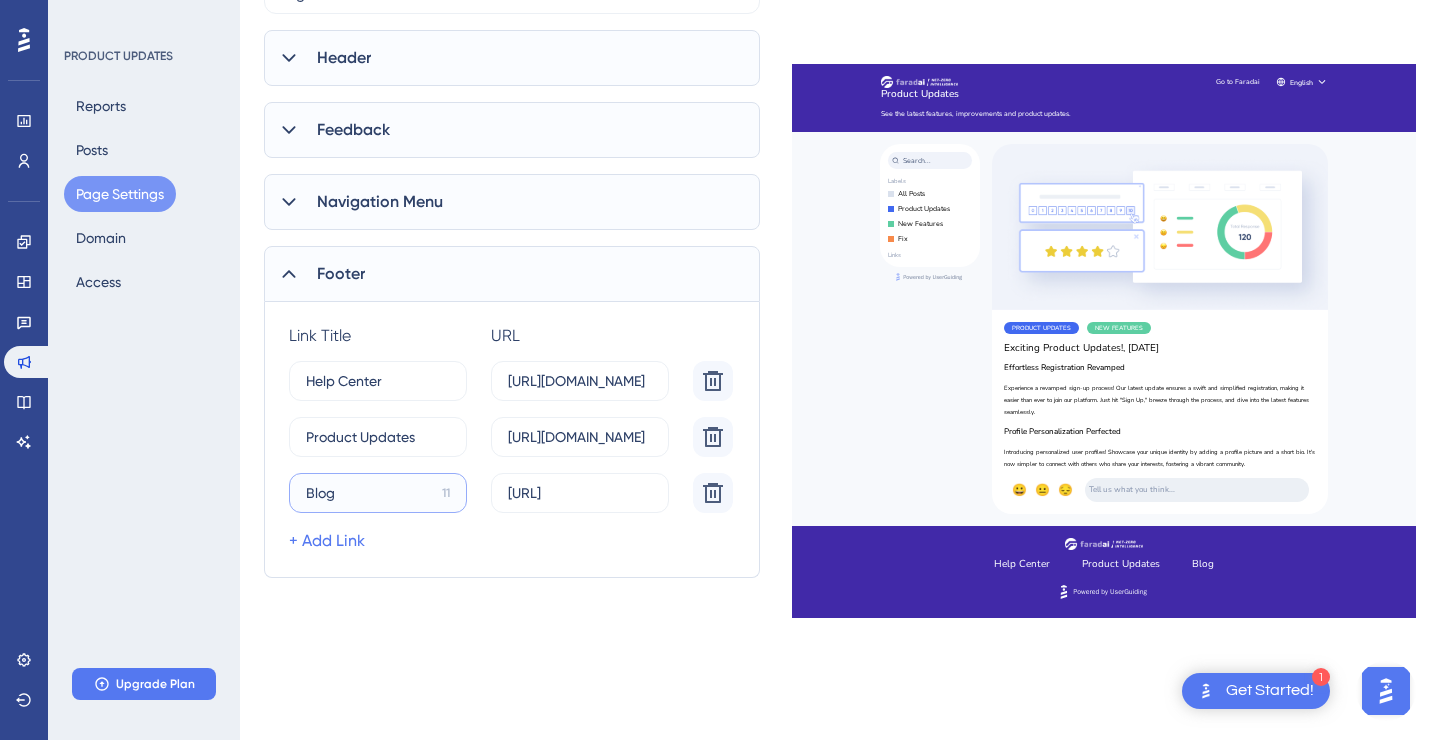 click on "Performance Users Engagement Widgets Feedback Product Updates Knowledge Base AI Assistant Settings Logout PRODUCT UPDATES Reports Posts Page Settings Domain Access Upgrade Plan Page Settings 363 days left in free trial Click to see  upgrade options Configuration Languages Page Style Texts Cancel Save Page Status: Active Go to Product Updates Page Which language version do you want to edit? English Header Page Title Product Updates Page Subtitle See the latest features, improvements and product updates. Link Title URL Delete Go to Faradai 2 https://faradai.ai/ + Add Link Feedback Feedback Input Placeholder Tell us what you think... Feedback Received Message Thank you! Navigation Menu Search Bar Placeholder Text Search... Label Filtering Labels Header Text Labels All Posts Label Text All Posts Links Links Header Text Links + Add Link Footer Link Title URL Delete Help Center 4 https://faradai.help.userguiding.com/en Product Updates 0 https://userguiding.com/blog/product-updates Blog 11 + Add Link" at bounding box center (840, 175) 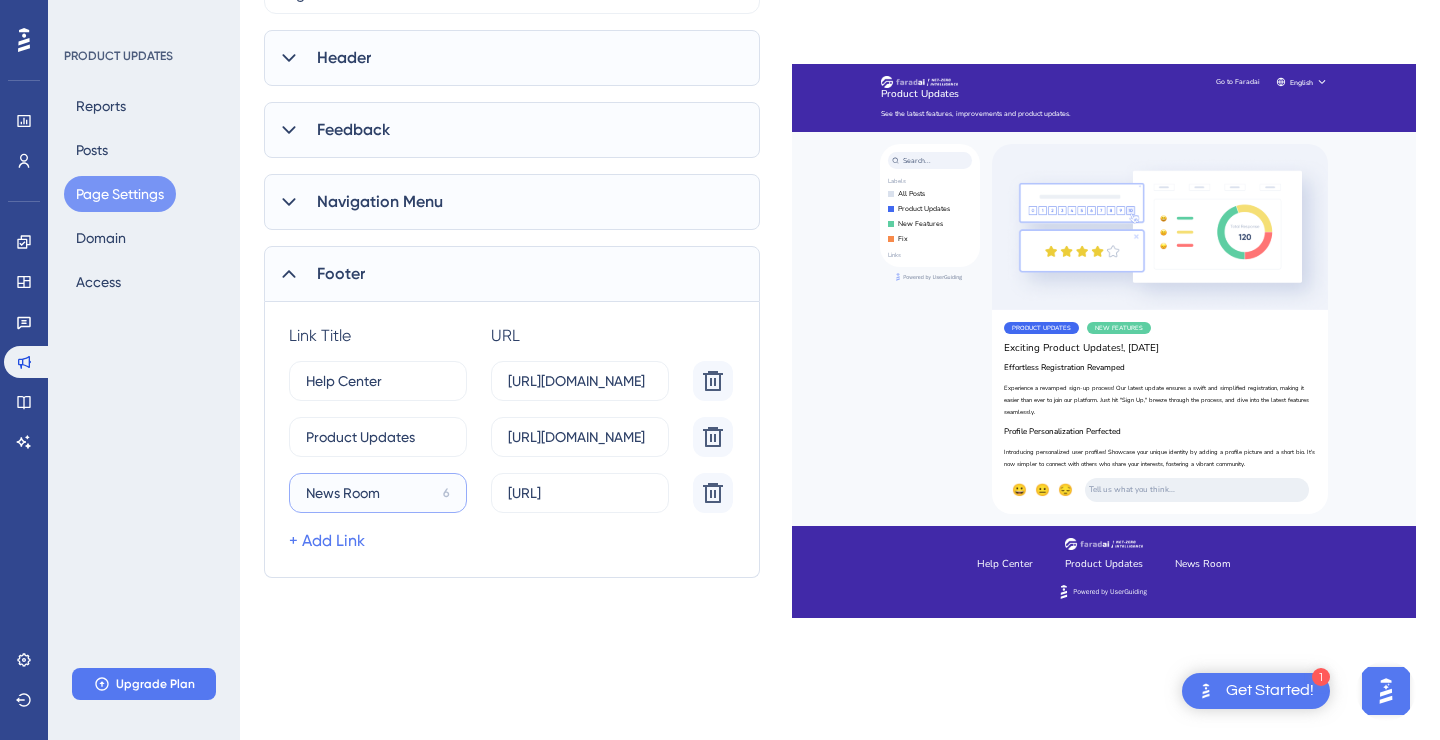 type on "News Room" 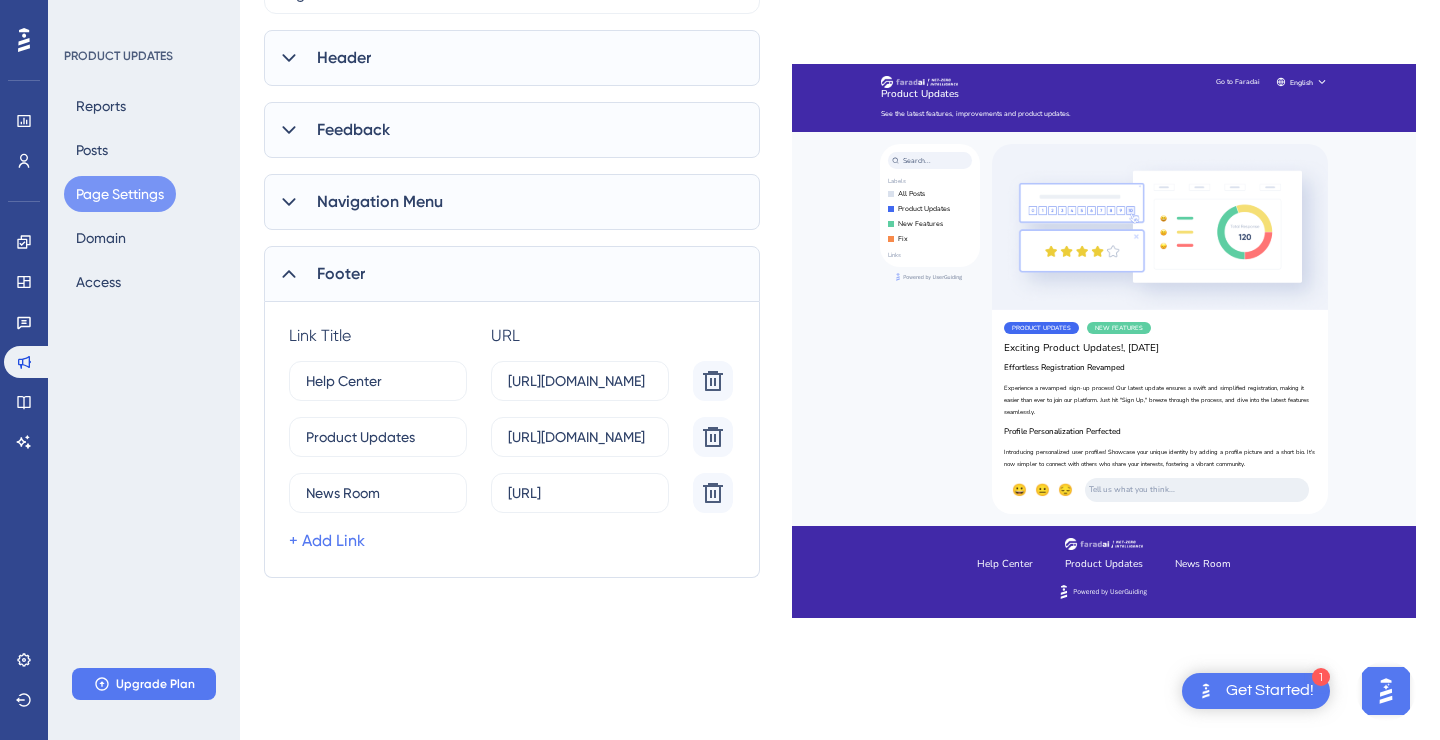 click on "Performance Users Engagement Widgets Feedback Product Updates Knowledge Base AI Assistant Settings Logout PRODUCT UPDATES Reports Posts Page Settings Domain Access Upgrade Plan Page Settings 363 days left in free trial Click to see  upgrade options Configuration Languages Page Style Texts Cancel Save Page Status: Active Go to Product Updates Page Which language version do you want to edit? English Header Page Title Product Updates Page Subtitle See the latest features, improvements and product updates. Link Title URL Delete Go to Faradai 2 https://faradai.ai/ + Add Link Feedback Feedback Input Placeholder Tell us what you think... Feedback Received Message Thank you! Navigation Menu Search Bar Placeholder Text Search... Label Filtering Labels Header Text Labels All Posts Label Text All Posts Links Links Header Text Links + Add Link Footer Link Title URL Delete Help Center 4 https://faradai.help.userguiding.com/en Product Updates 0 https://userguiding.com/blog/product-updates News Room 6 + Add Link" at bounding box center (720, 191) 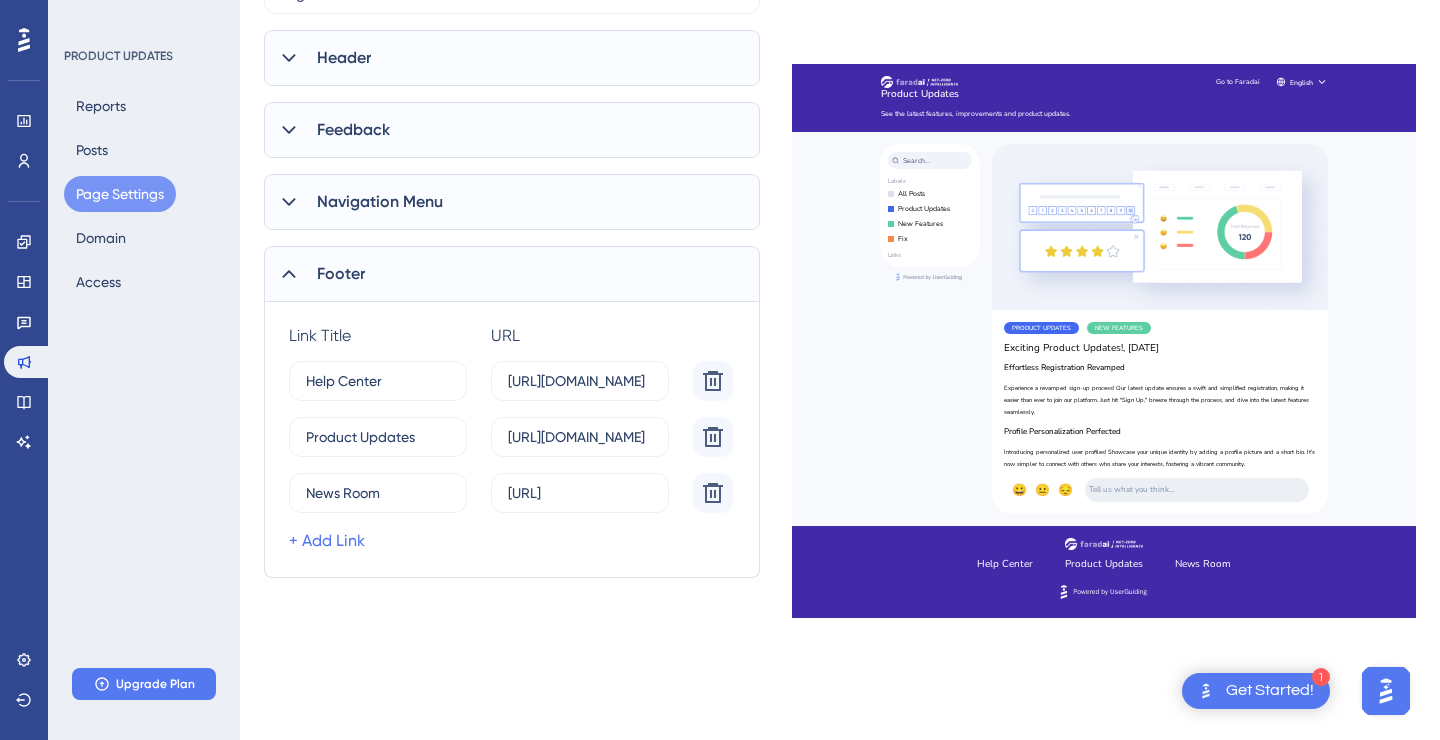 scroll, scrollTop: 0, scrollLeft: 0, axis: both 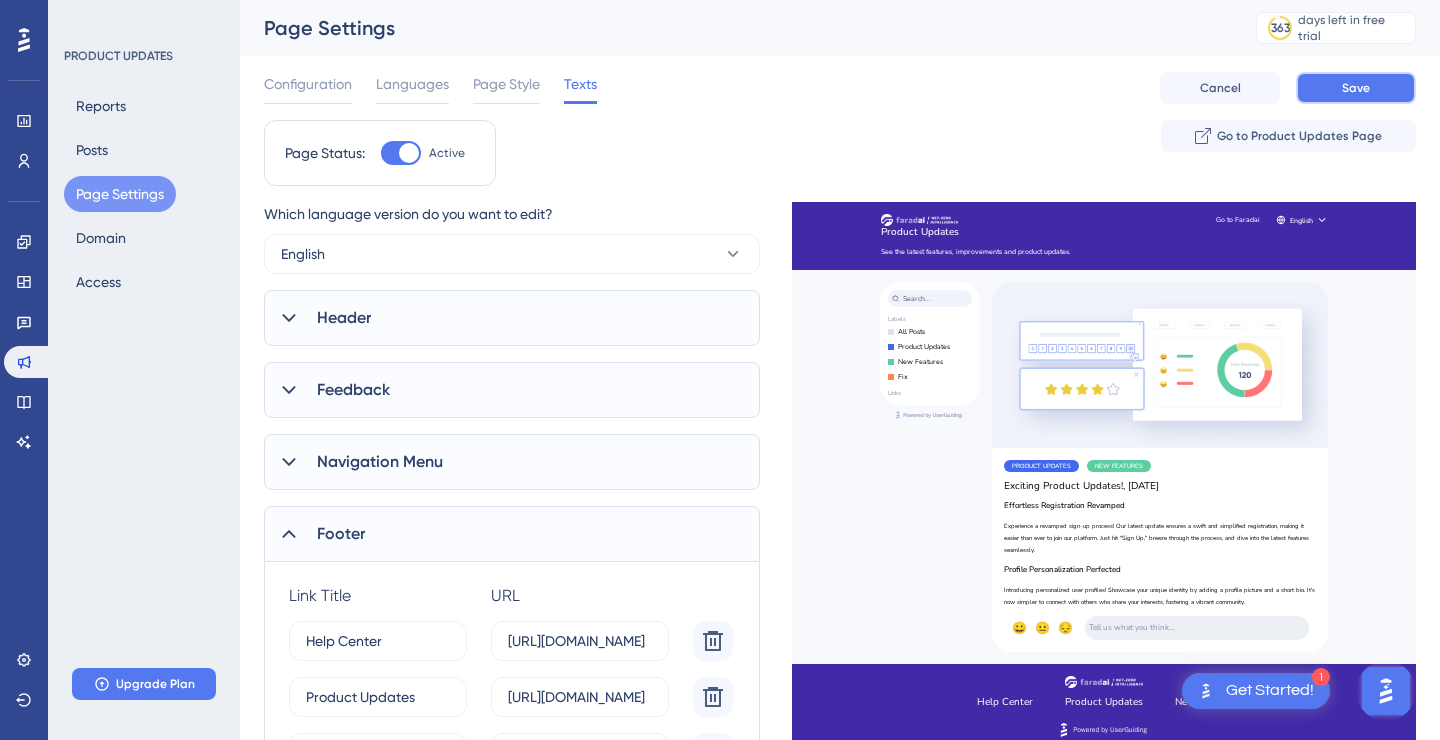 click on "Save" at bounding box center (1356, 88) 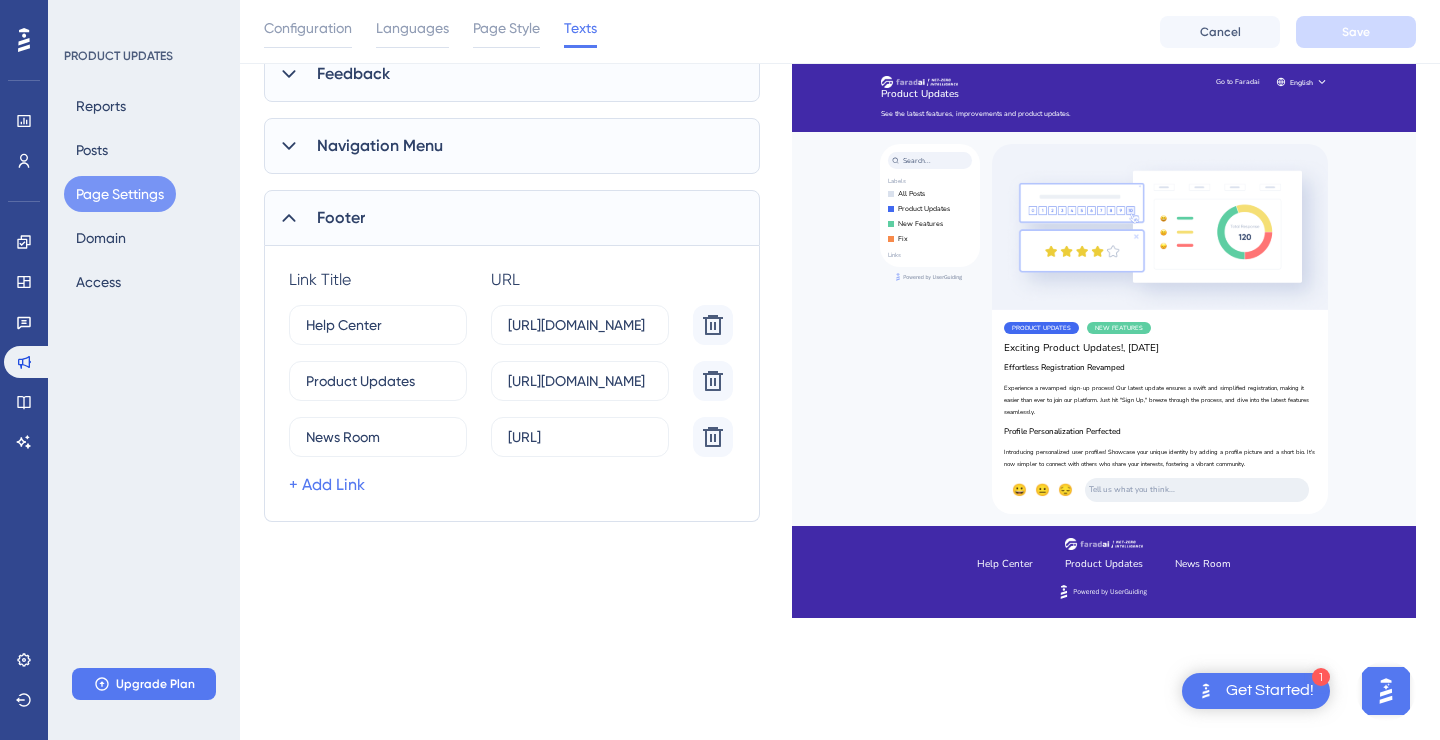 scroll, scrollTop: 458, scrollLeft: 0, axis: vertical 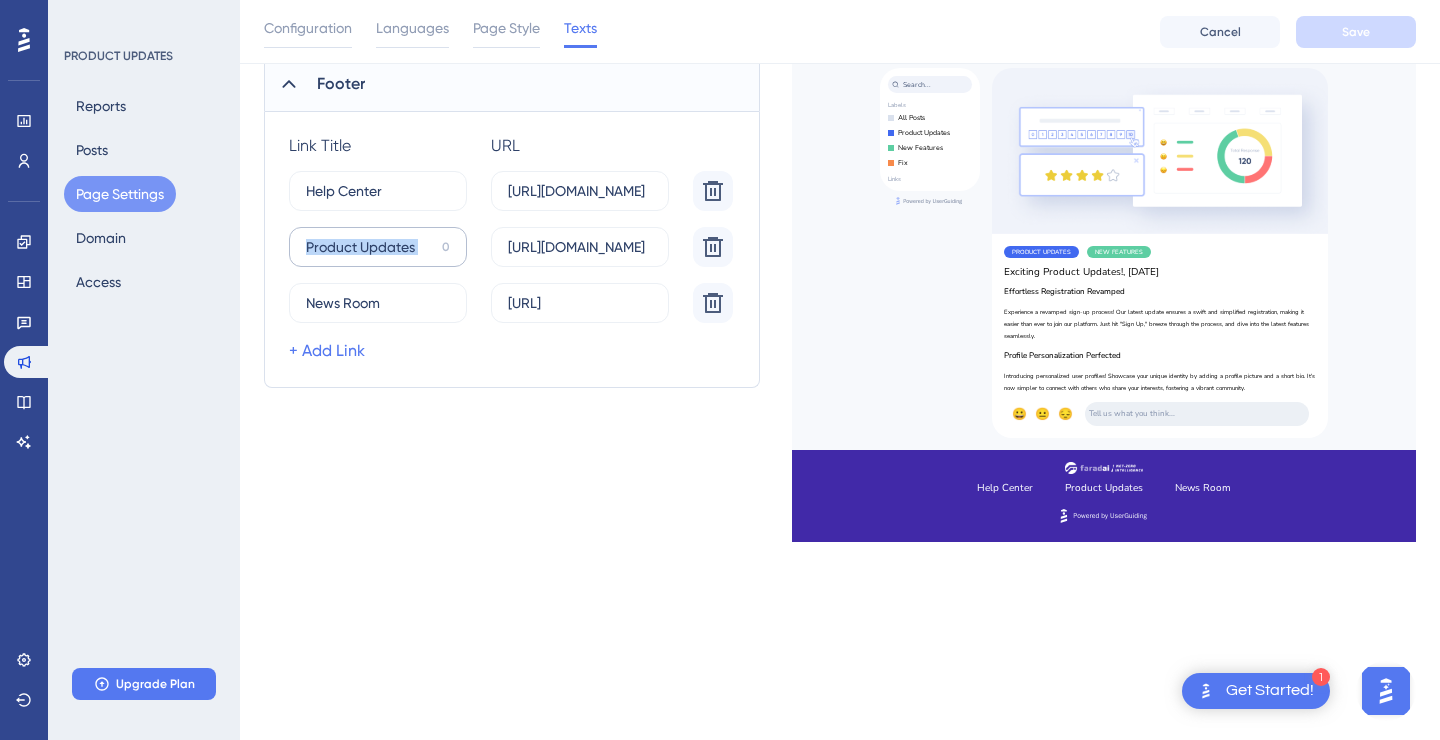 drag, startPoint x: 440, startPoint y: 253, endPoint x: 300, endPoint y: 248, distance: 140.08926 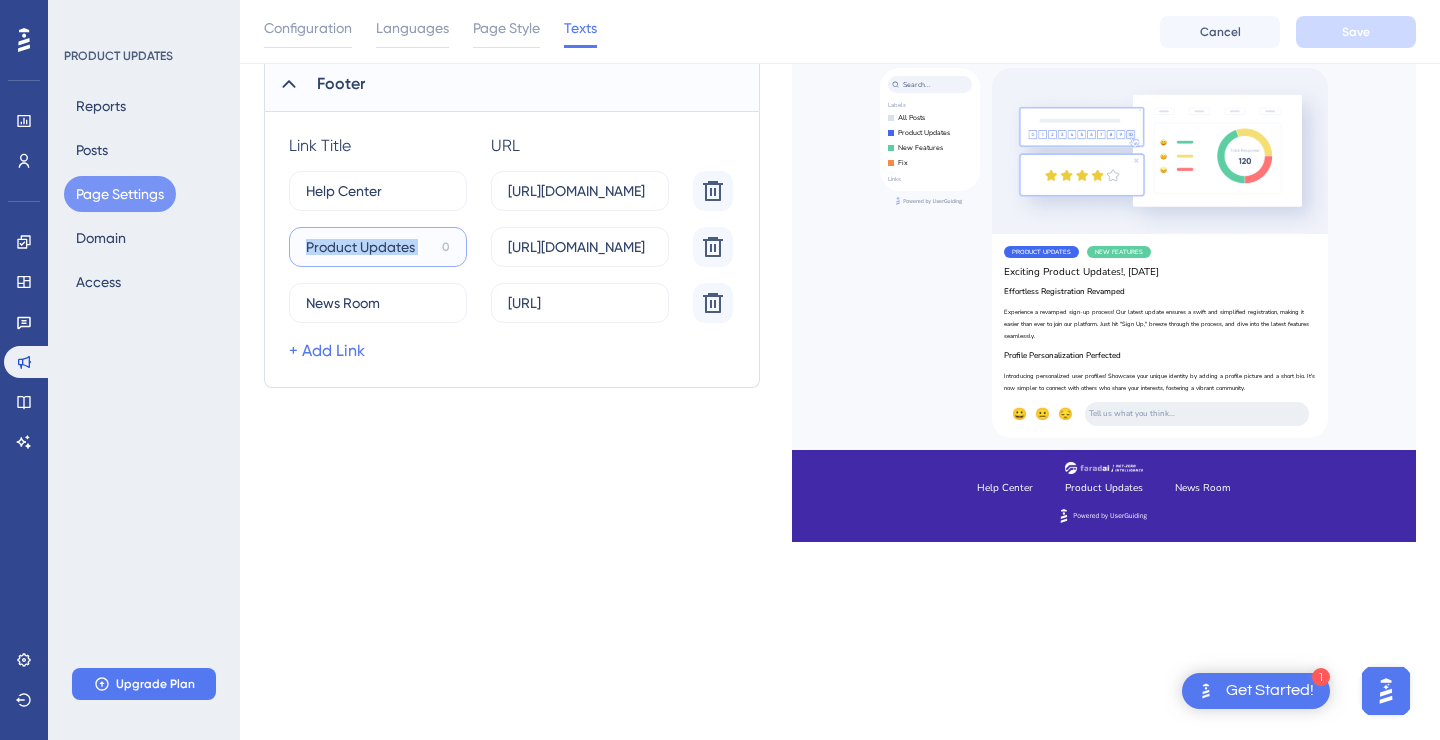 click on "Product Updates" at bounding box center (370, 247) 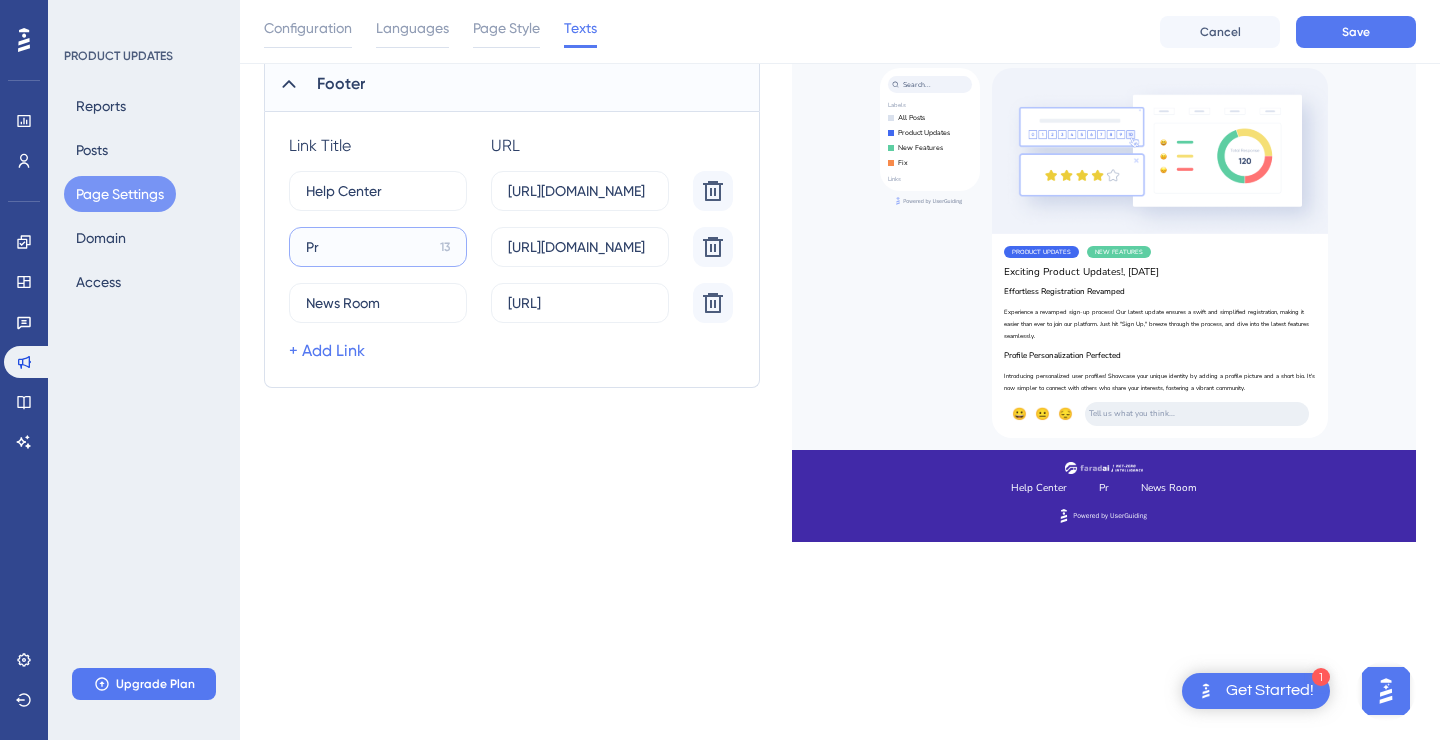 type on "P" 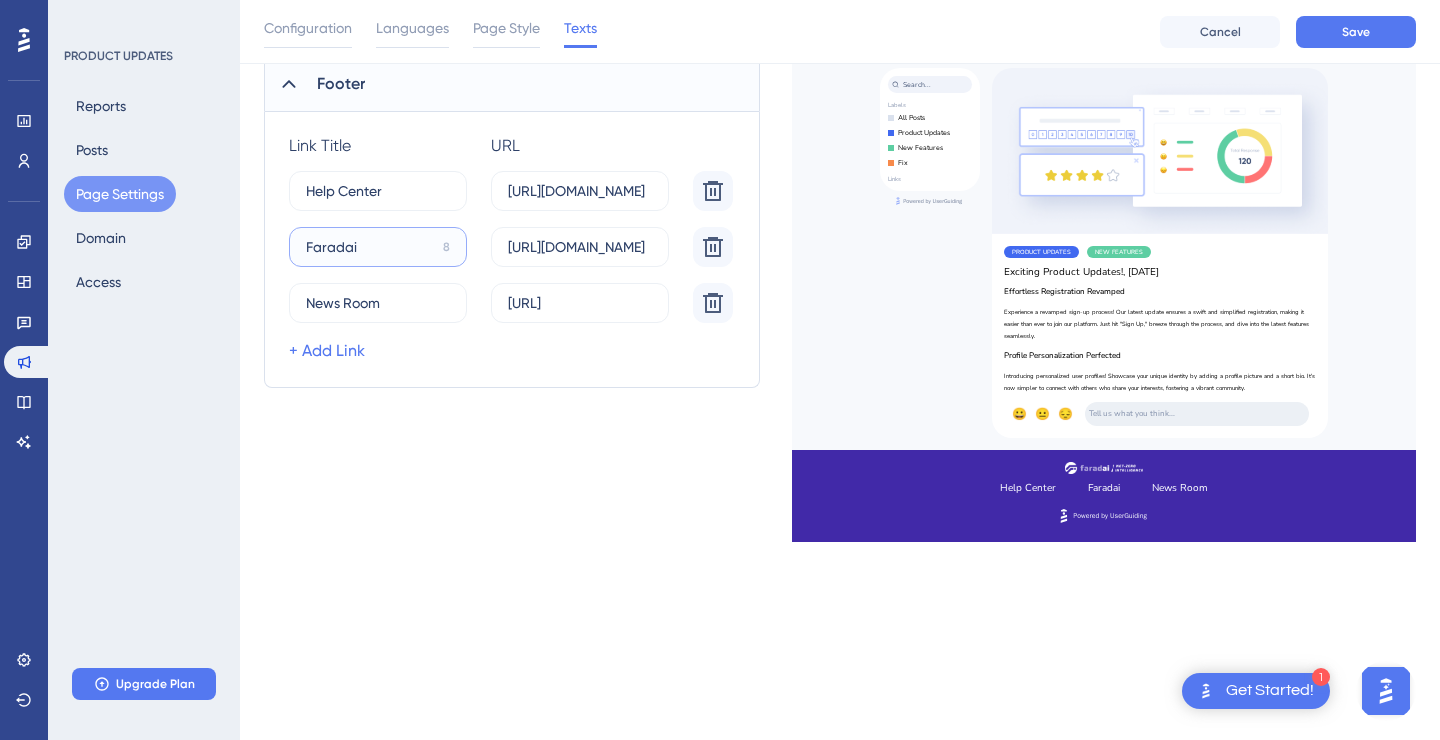 type on "Faradai" 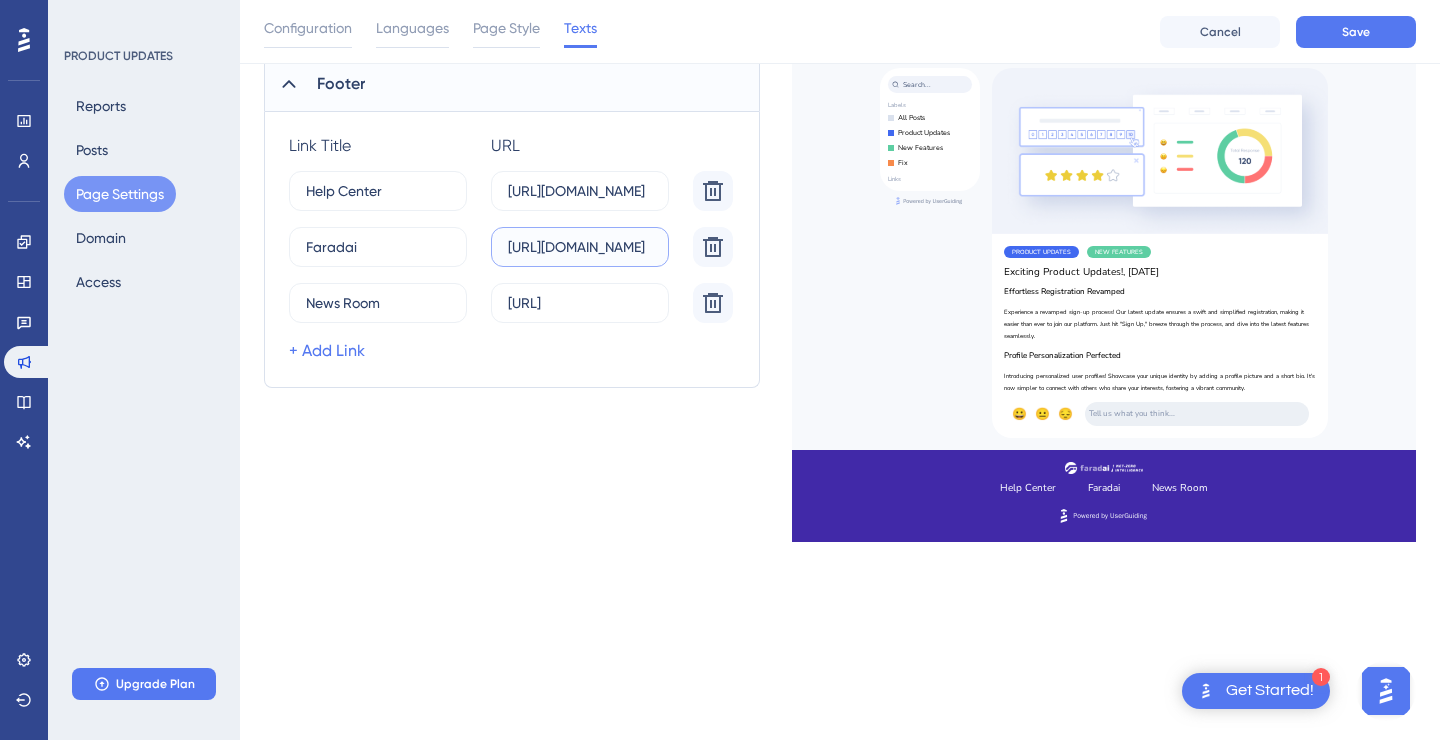 click on "https://userguiding.com/blog/product-updates" at bounding box center (580, 247) 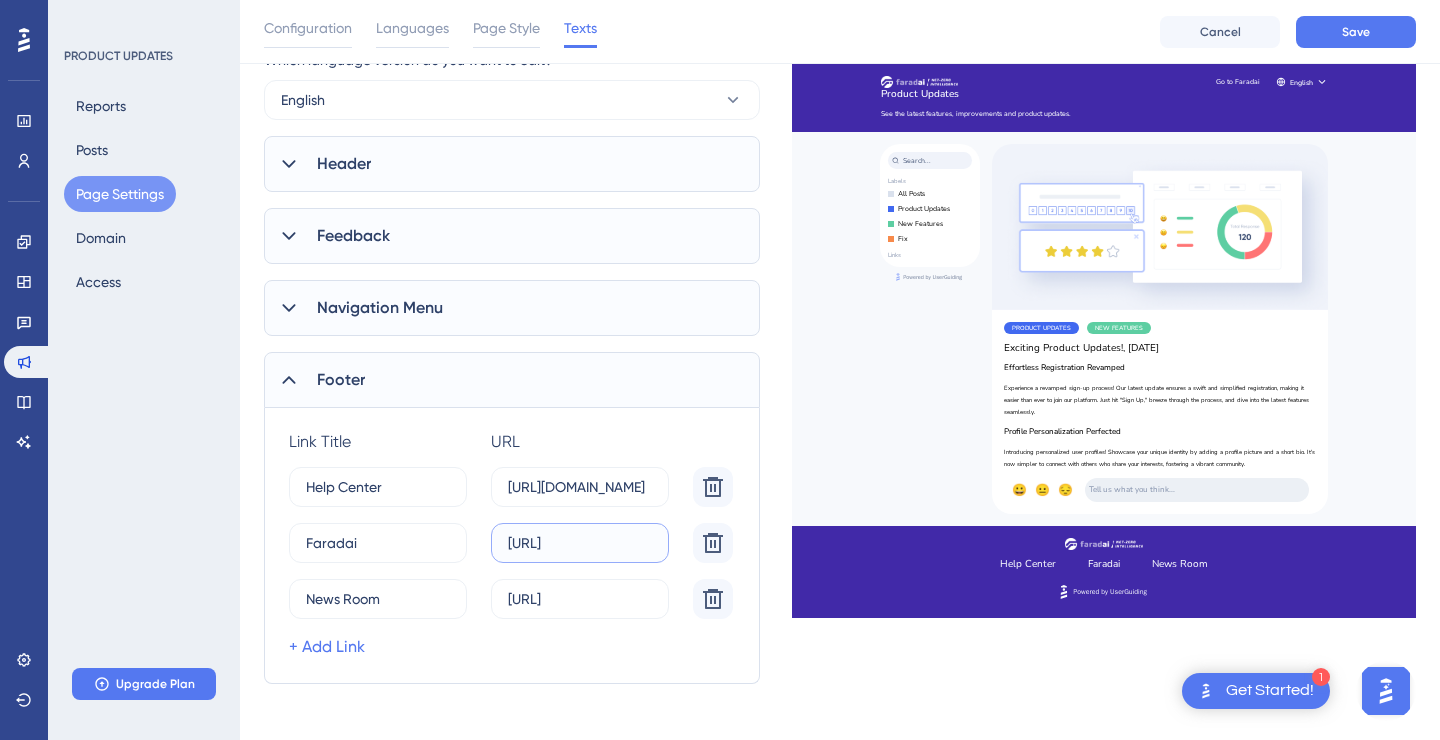 scroll, scrollTop: 0, scrollLeft: 0, axis: both 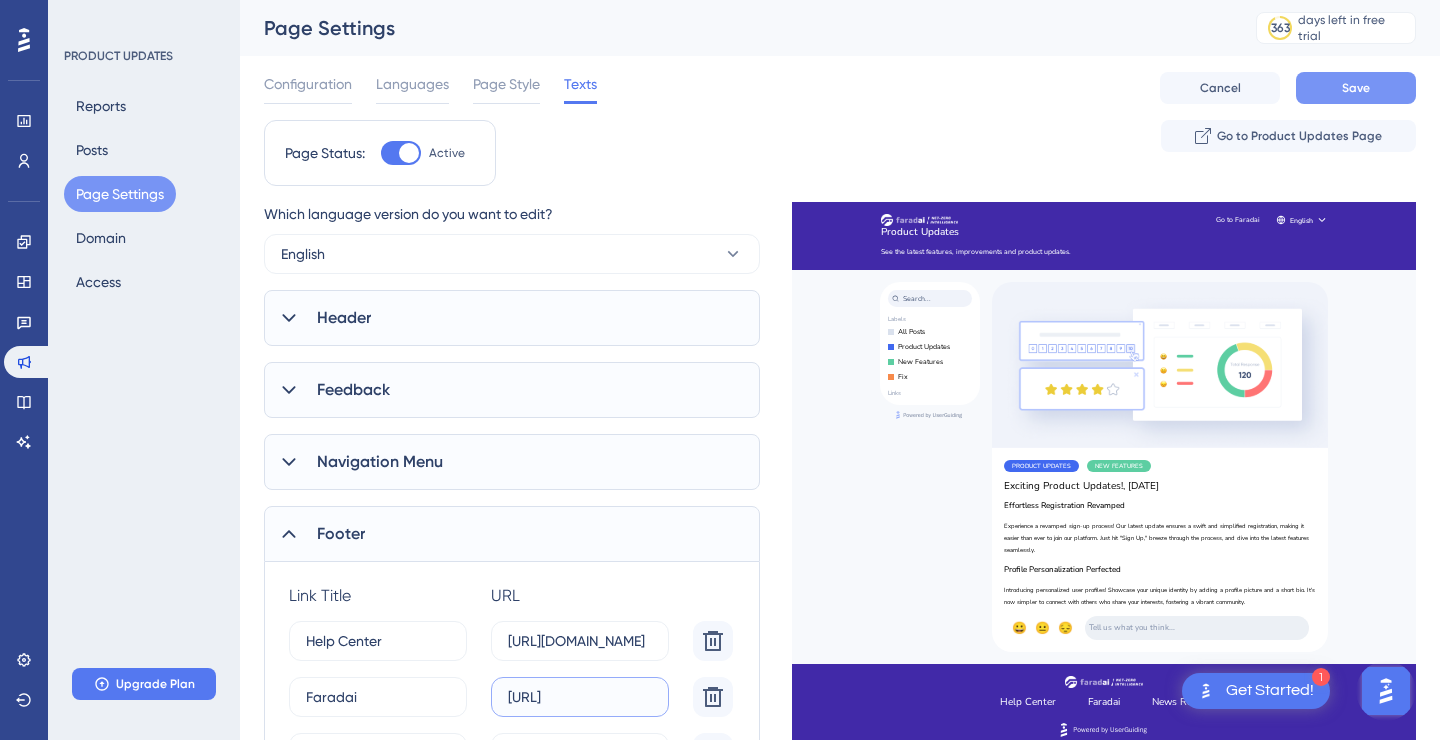 type on "https://faradai.ai/" 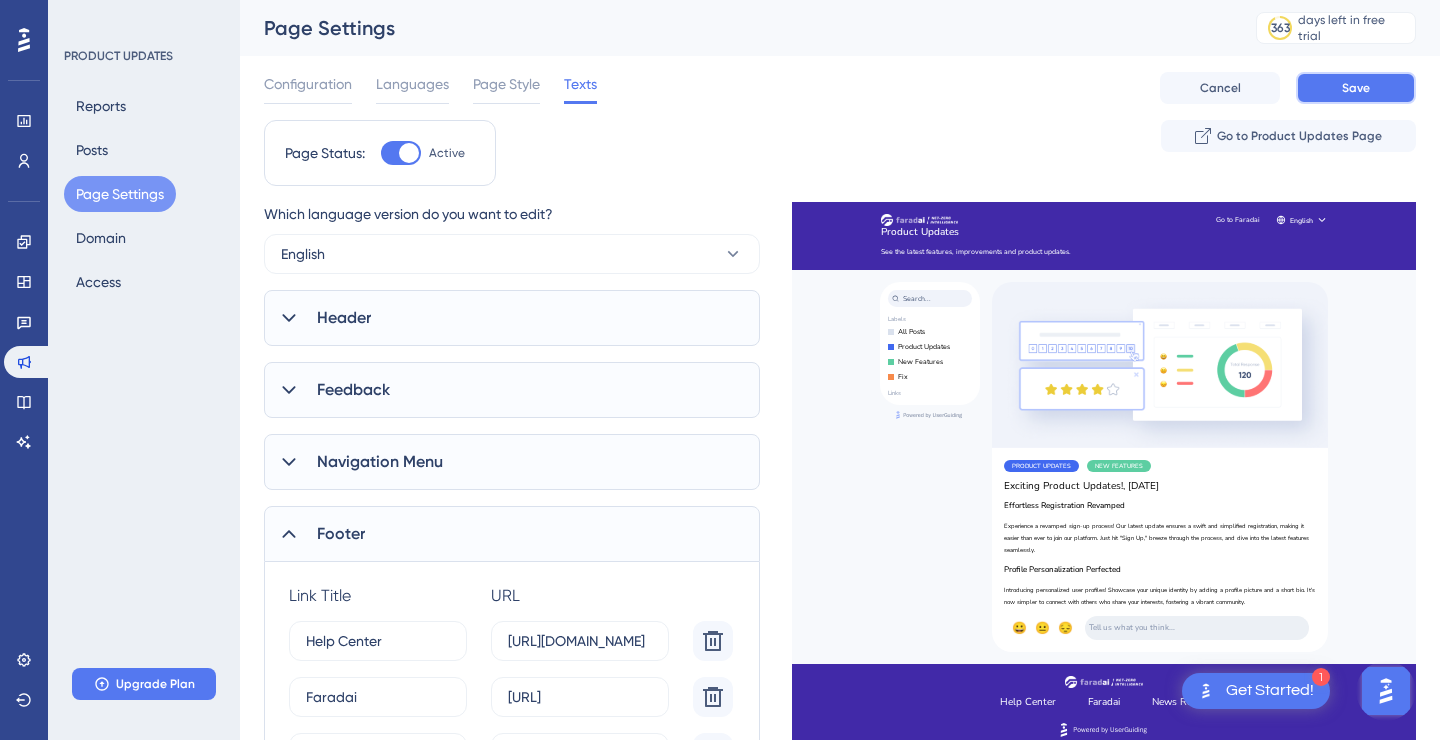 click on "Save" at bounding box center [1356, 88] 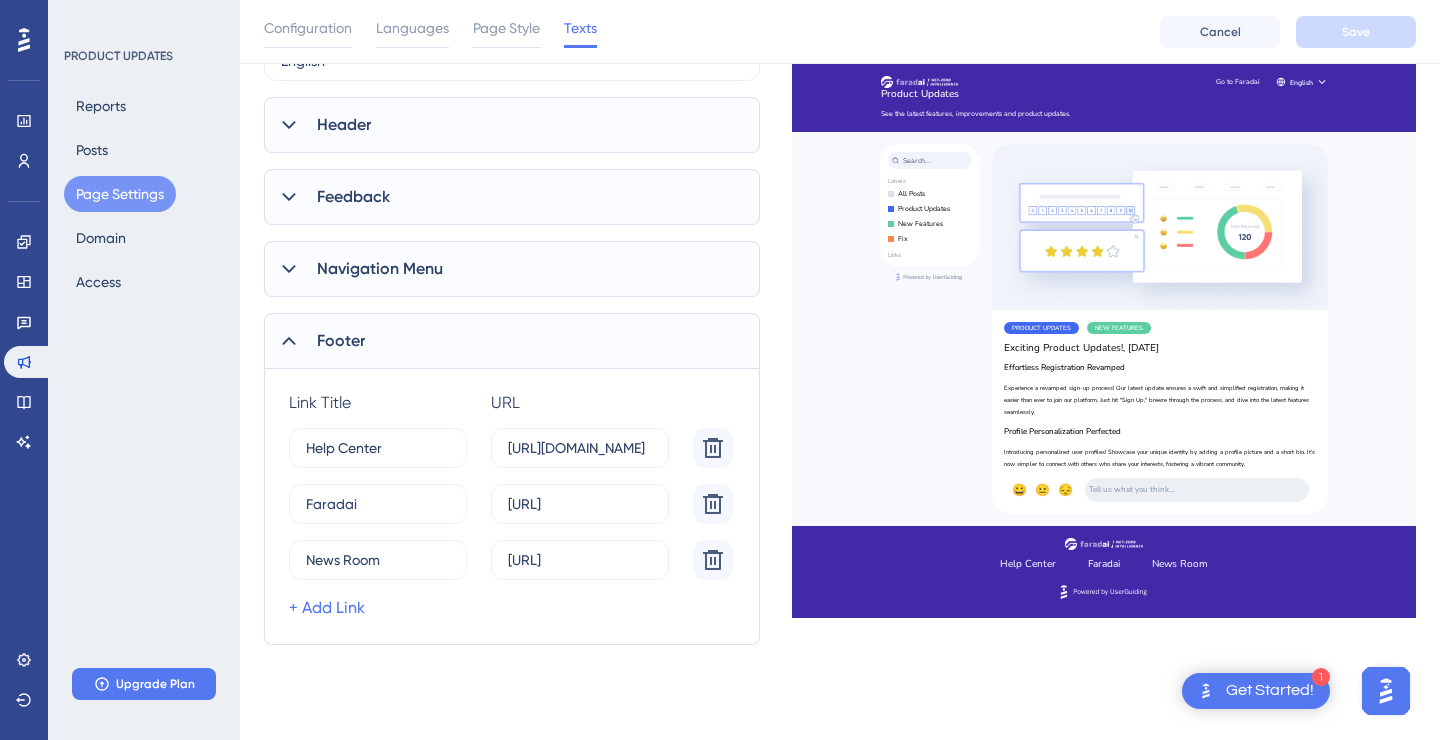 scroll, scrollTop: 0, scrollLeft: 0, axis: both 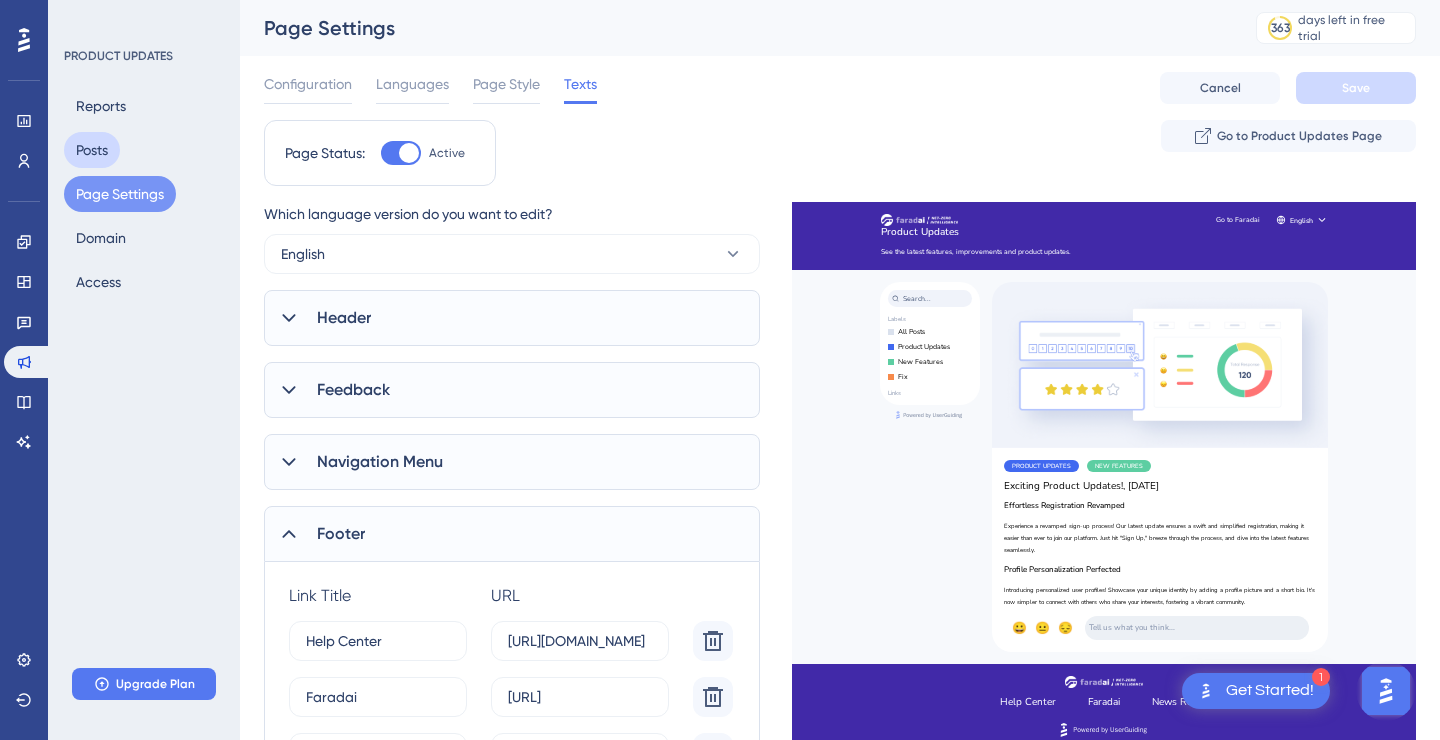 click on "Posts" at bounding box center (92, 150) 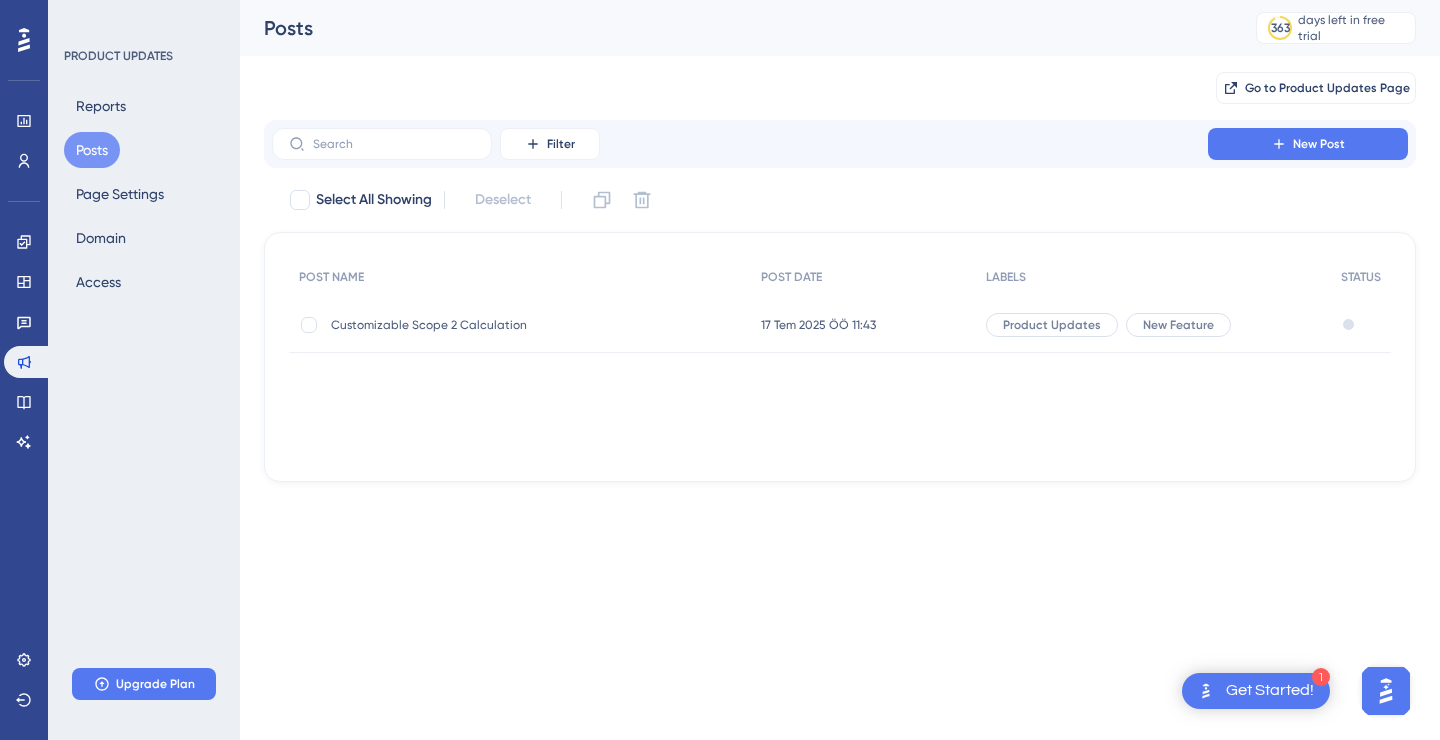 click on "Customizable Scope 2 Calculation" at bounding box center [491, 325] 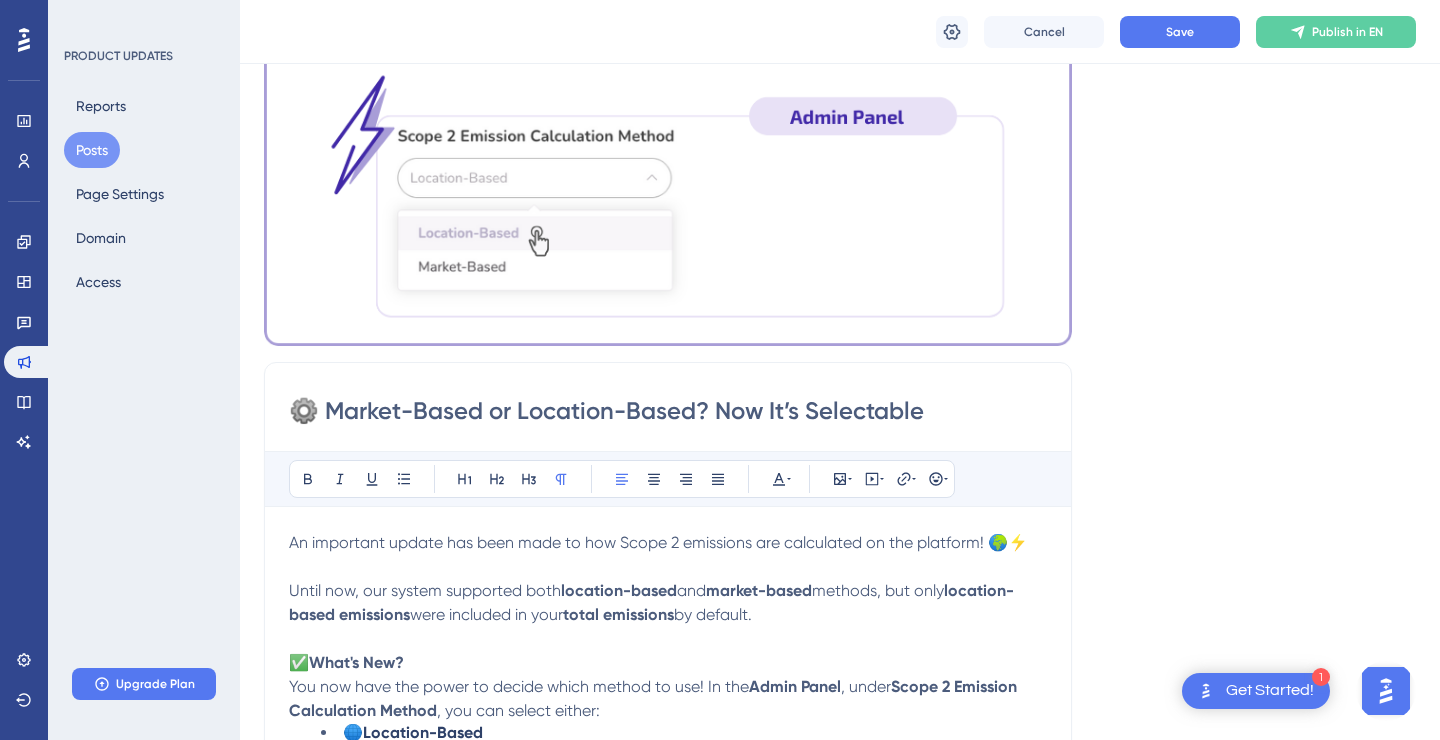 scroll, scrollTop: 0, scrollLeft: 0, axis: both 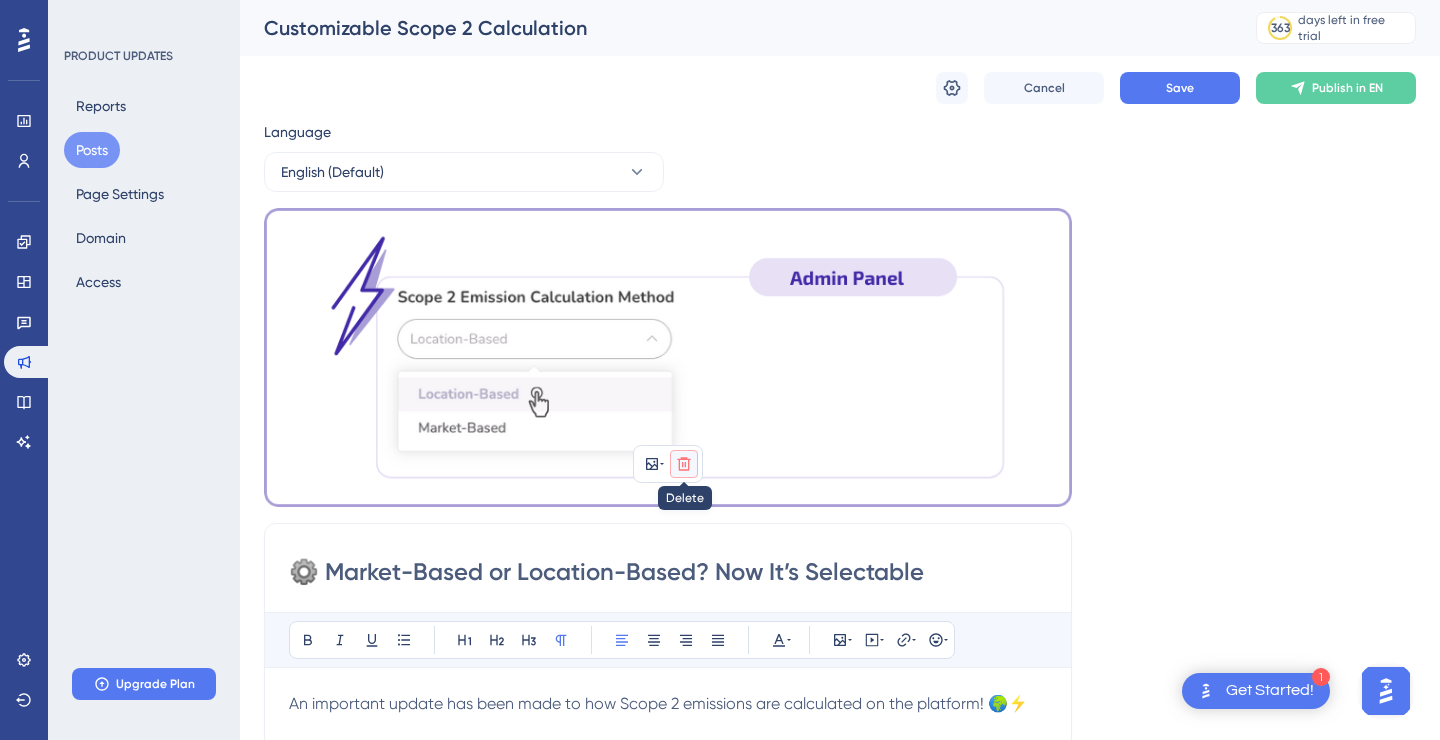 click 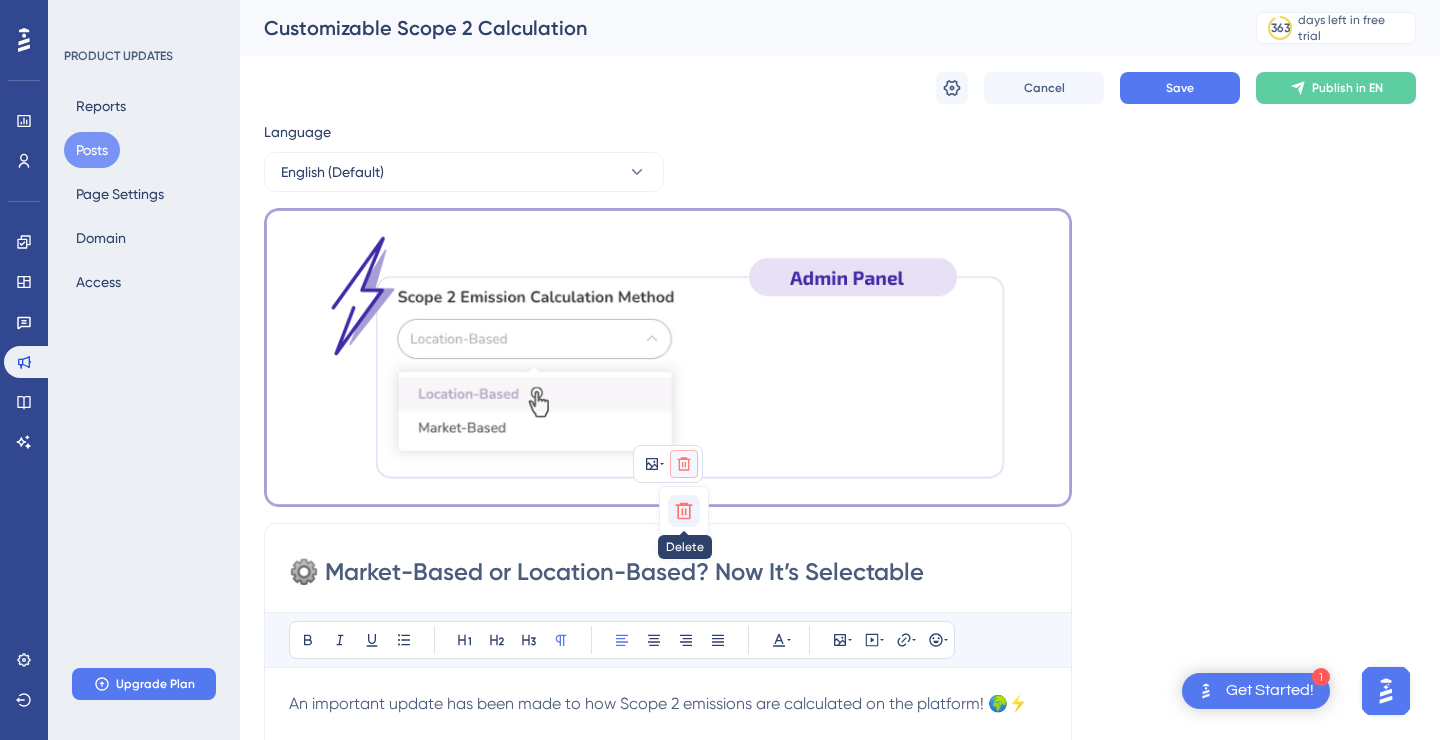 click at bounding box center (684, 511) 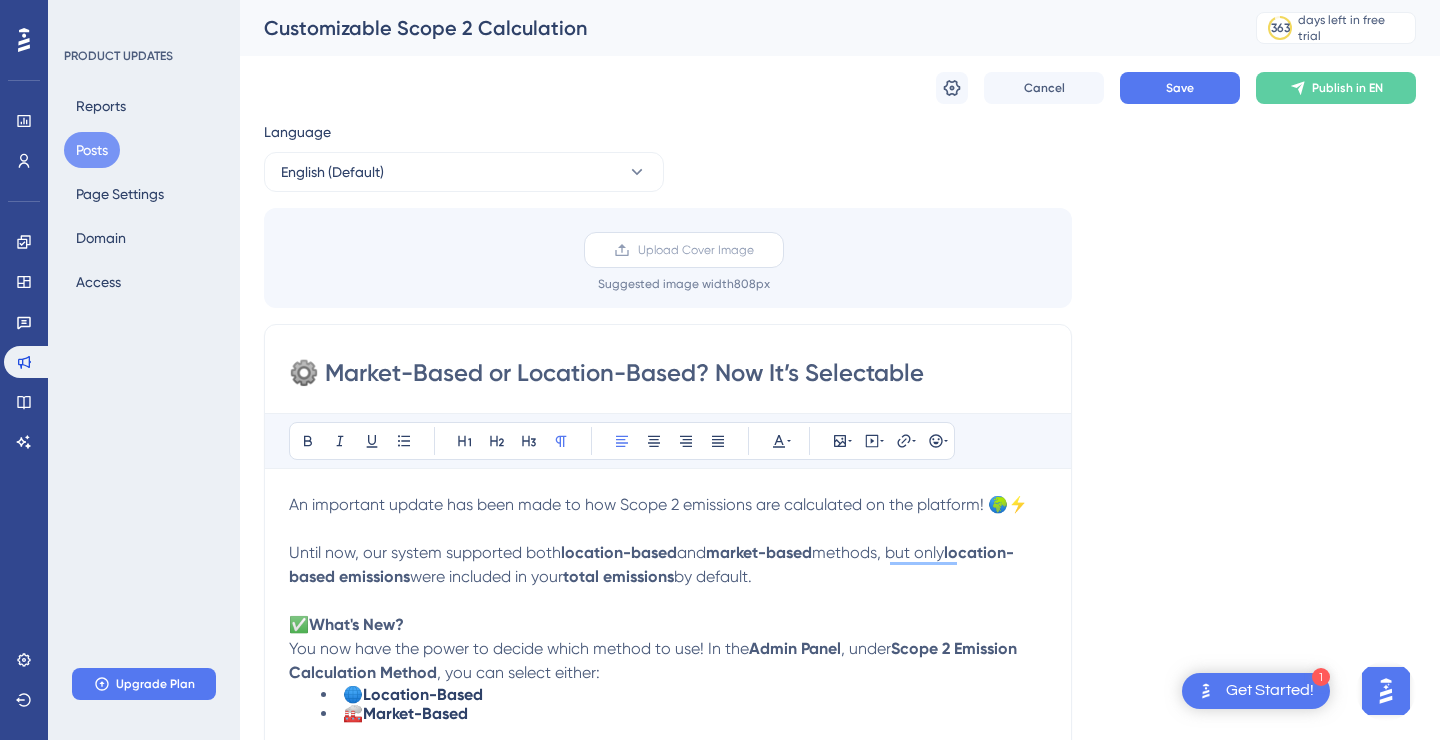 click on "Upload Cover Image" at bounding box center (696, 250) 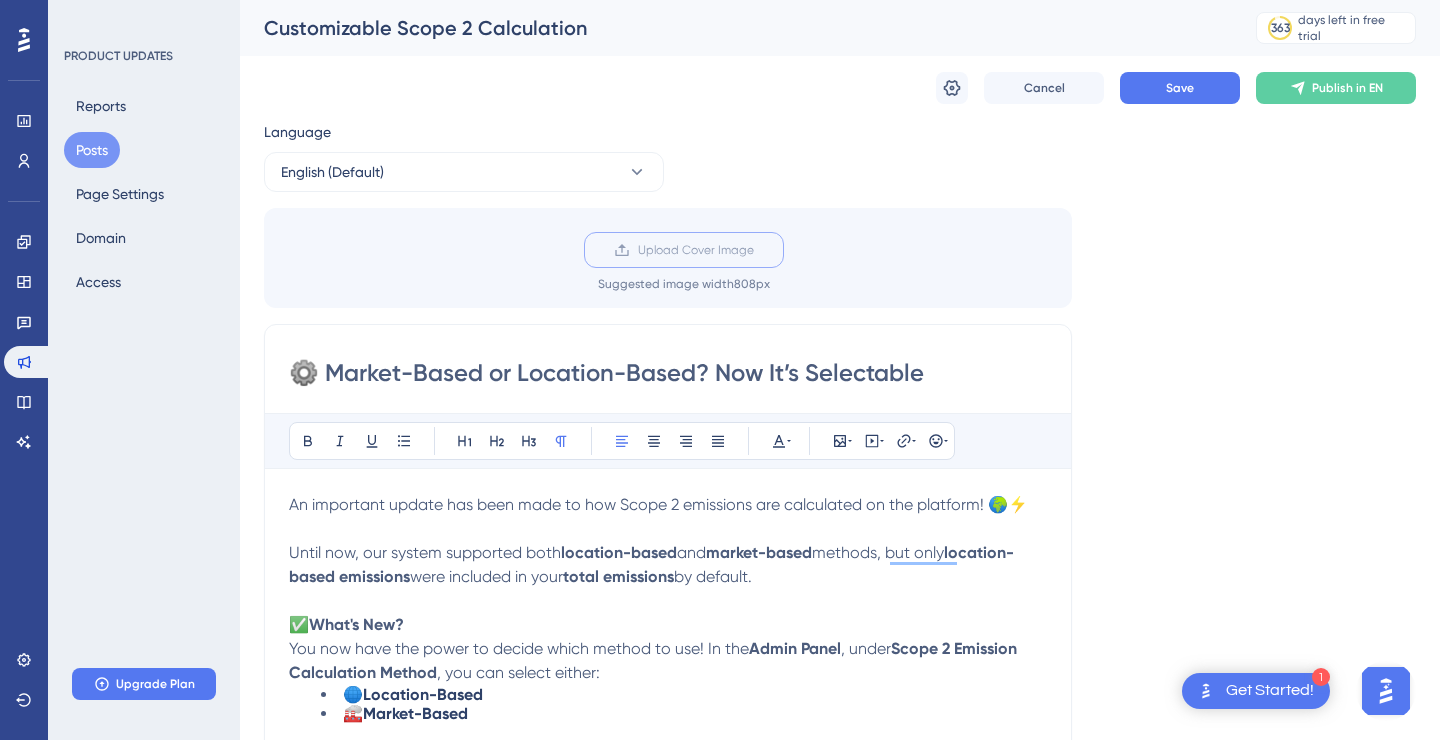 click on "Upload Cover Image" at bounding box center (754, 250) 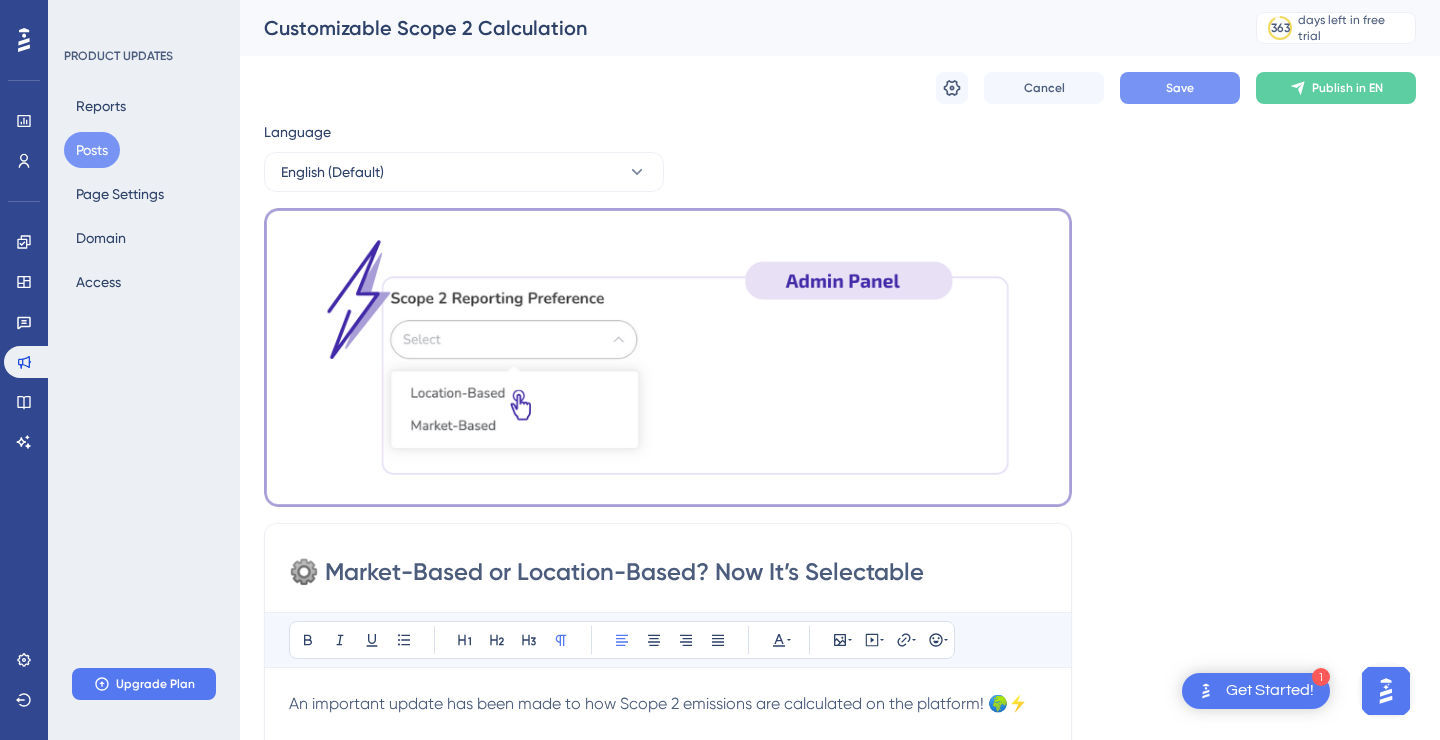 click on "Save" at bounding box center [1180, 88] 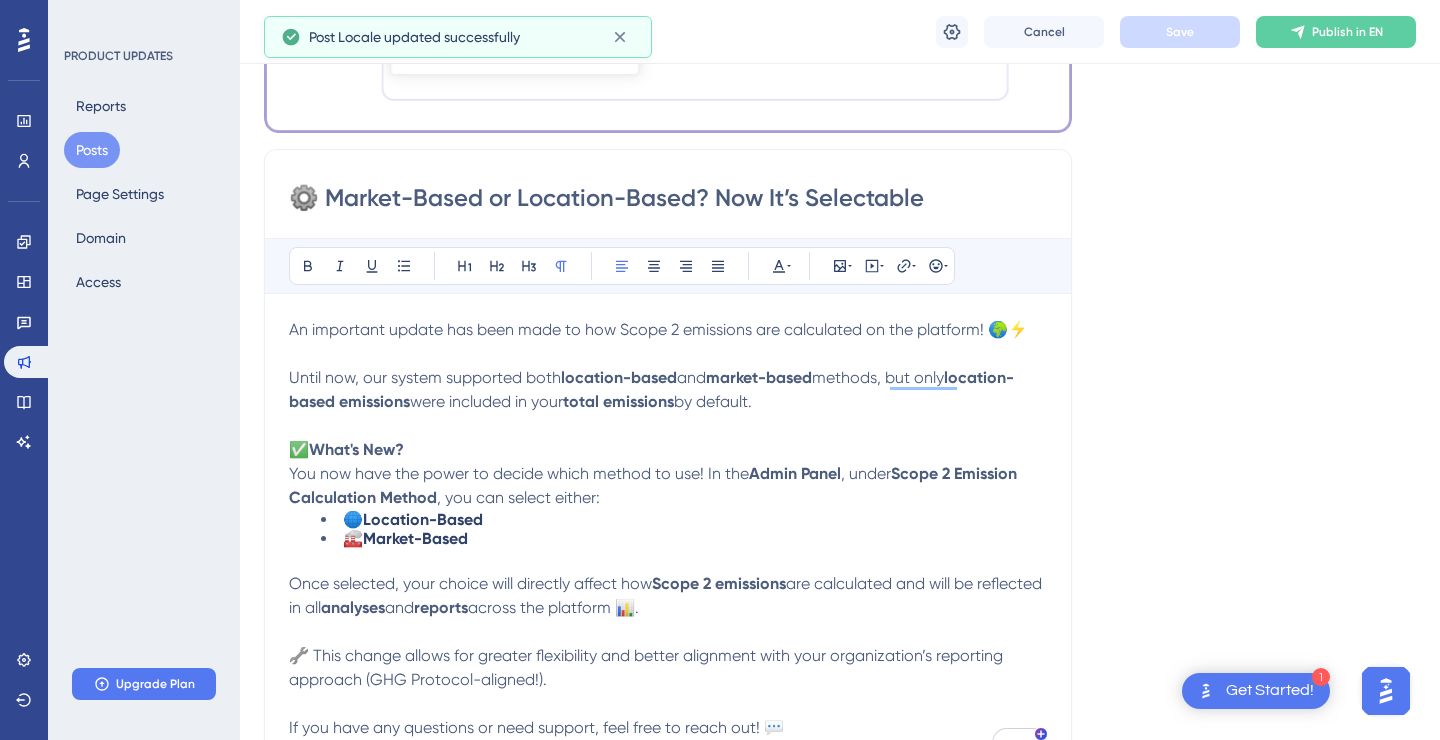 scroll, scrollTop: 473, scrollLeft: 0, axis: vertical 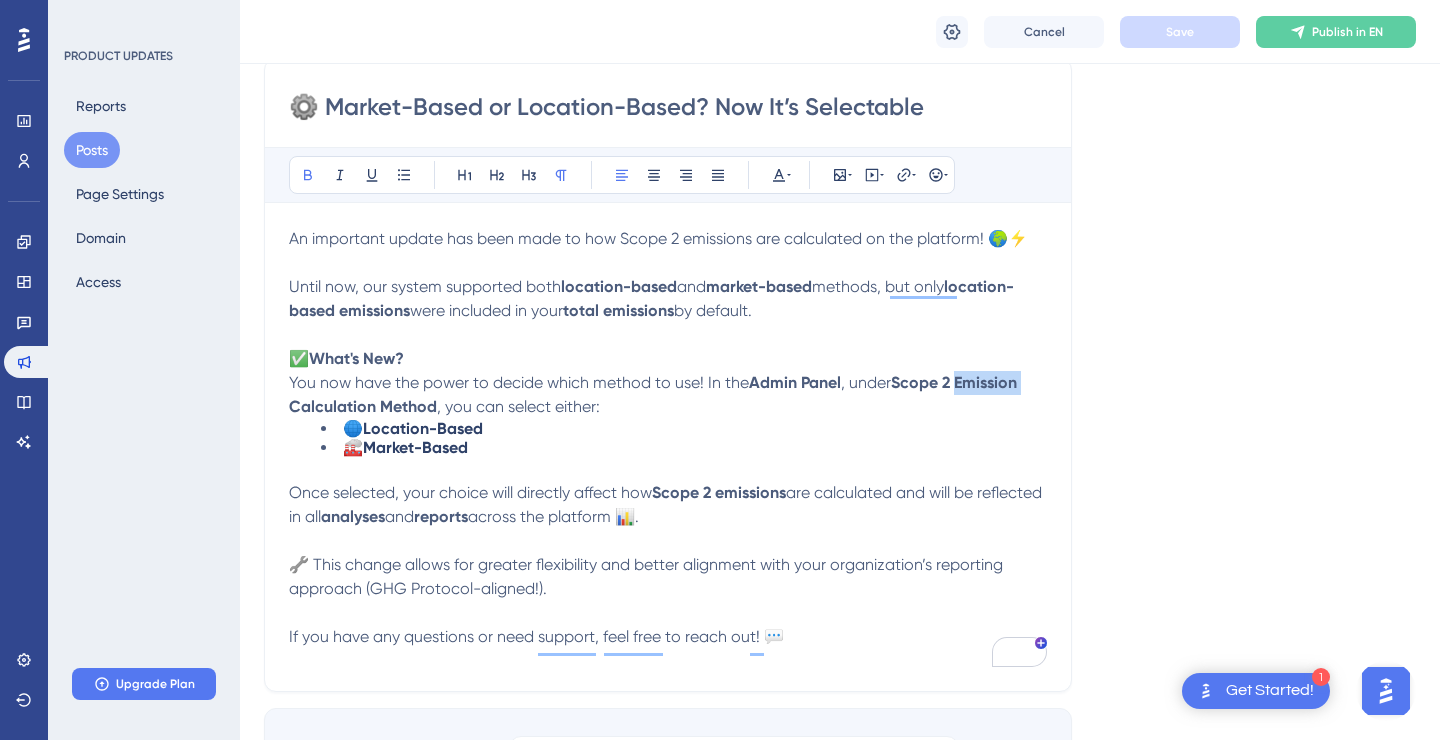 drag, startPoint x: 1027, startPoint y: 385, endPoint x: 966, endPoint y: 385, distance: 61 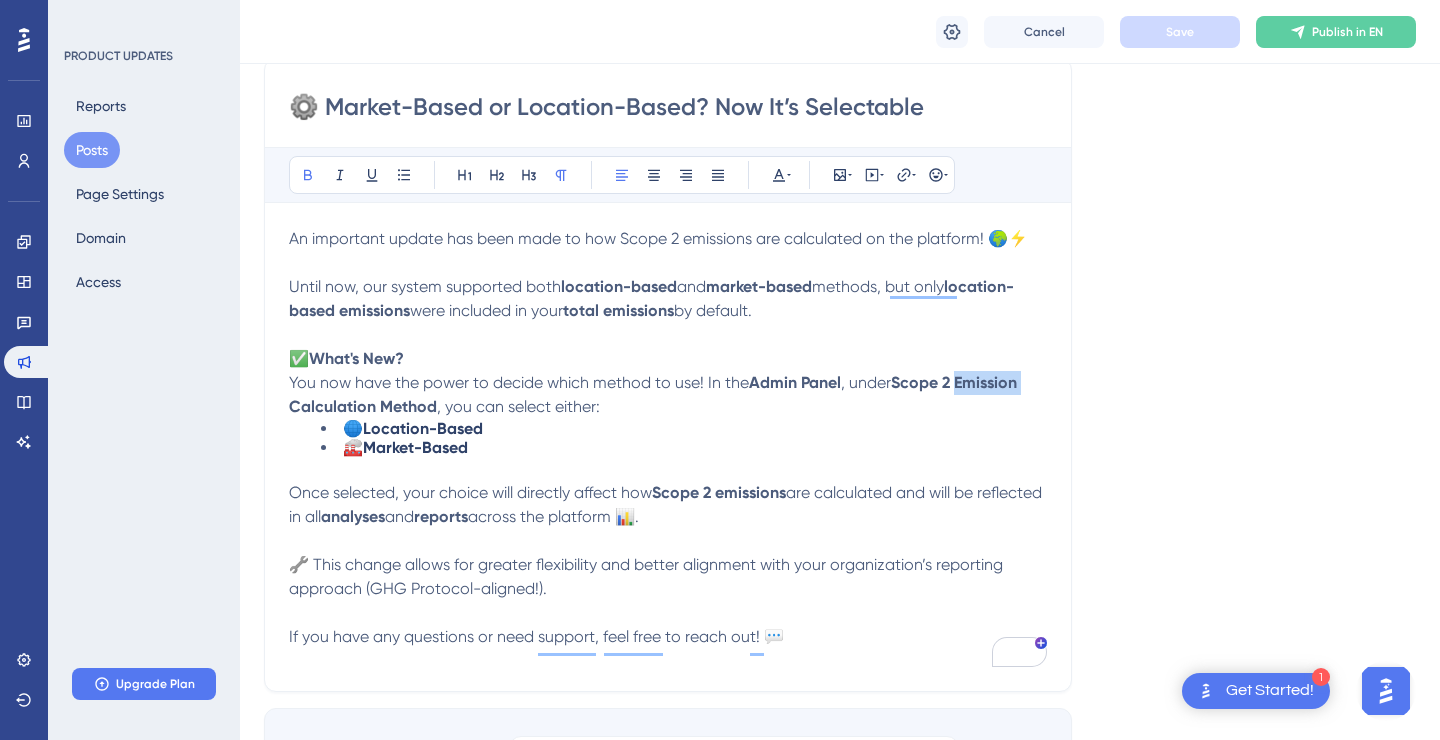 click on "Scope 2 Emission Calculation Method" at bounding box center [655, 394] 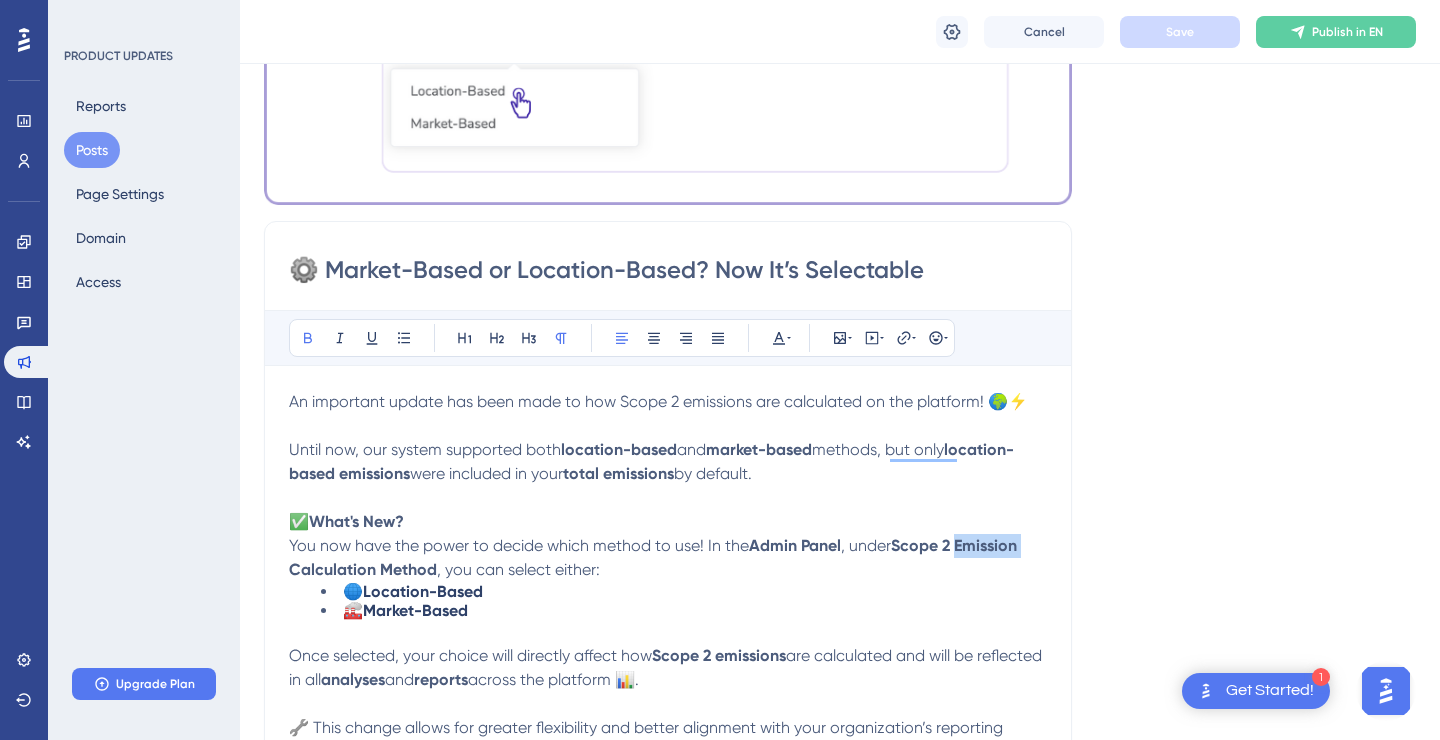 scroll, scrollTop: 359, scrollLeft: 0, axis: vertical 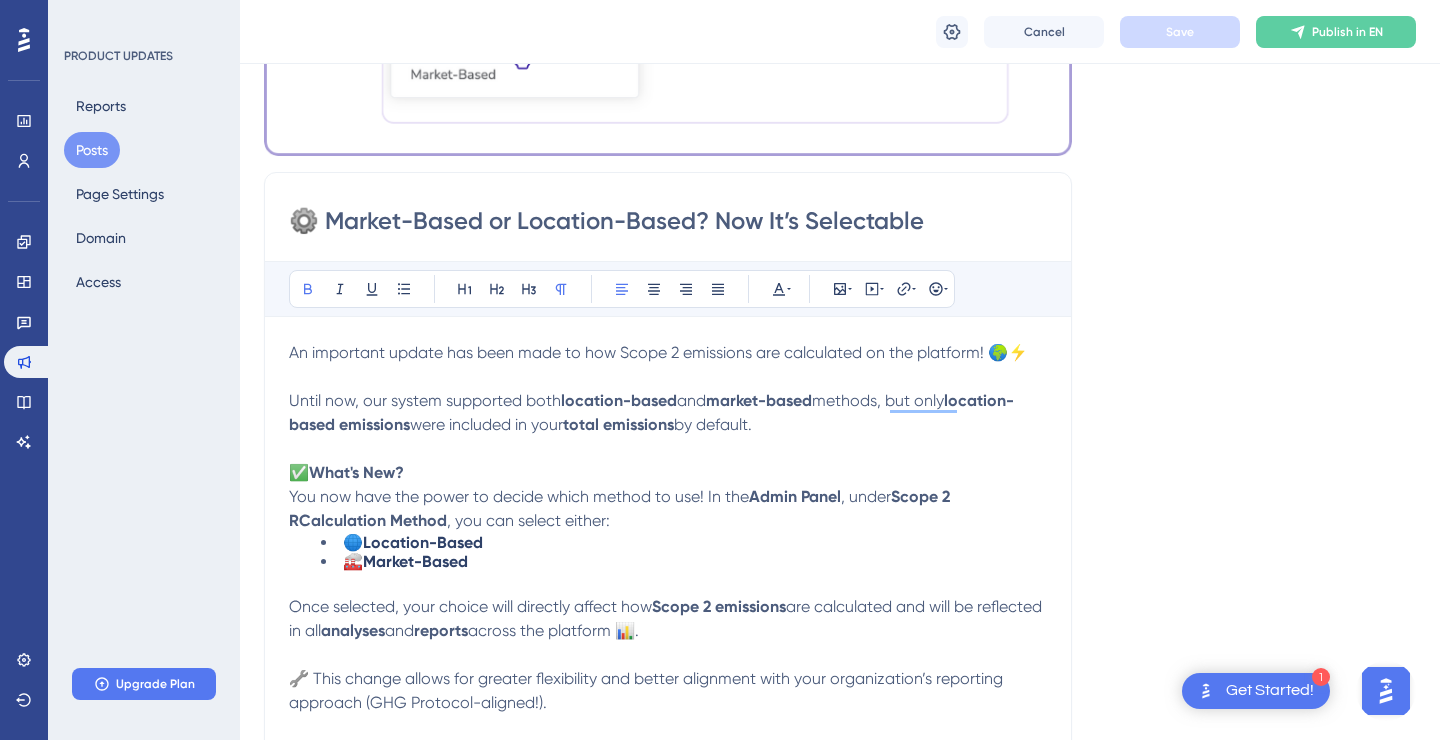 type 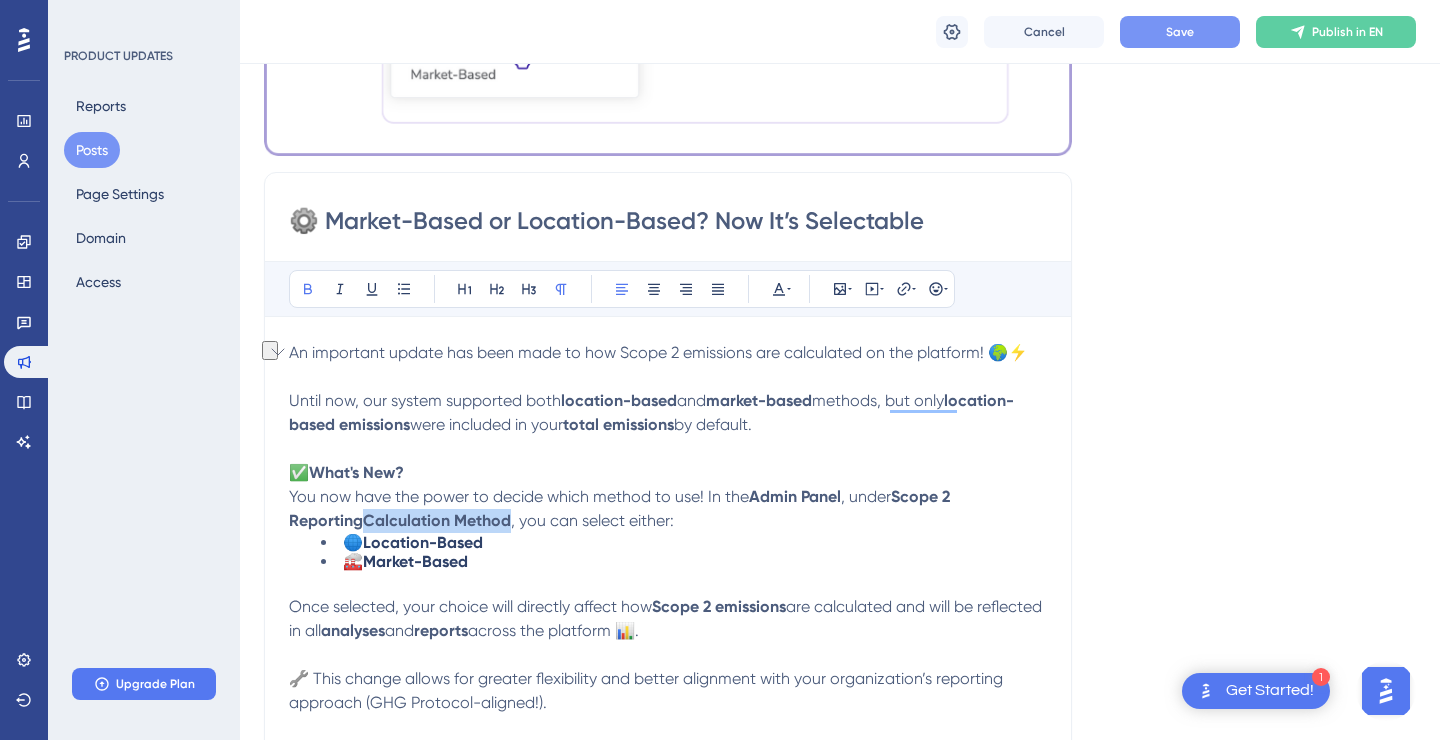 drag, startPoint x: 510, startPoint y: 519, endPoint x: 363, endPoint y: 518, distance: 147.0034 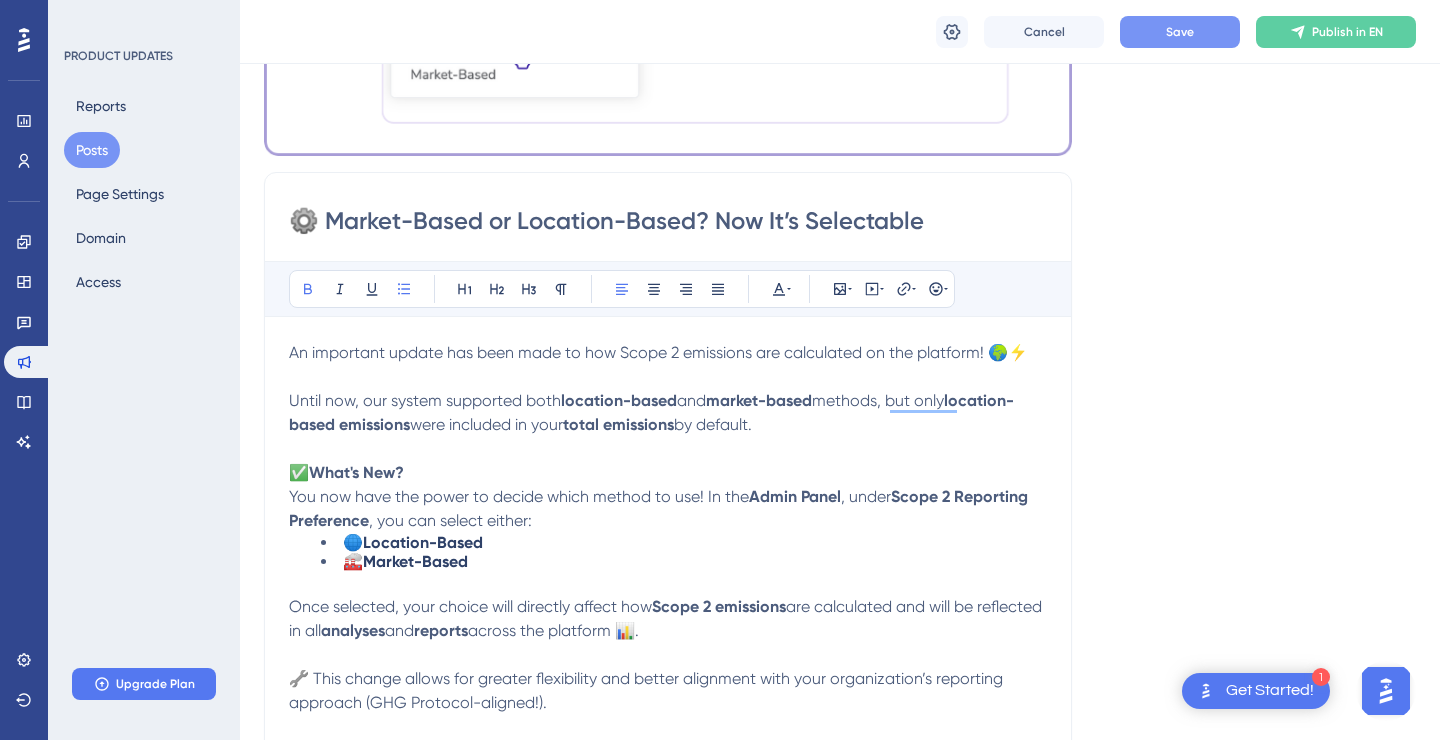 click on "🏭  Market-Based" at bounding box center [684, 561] 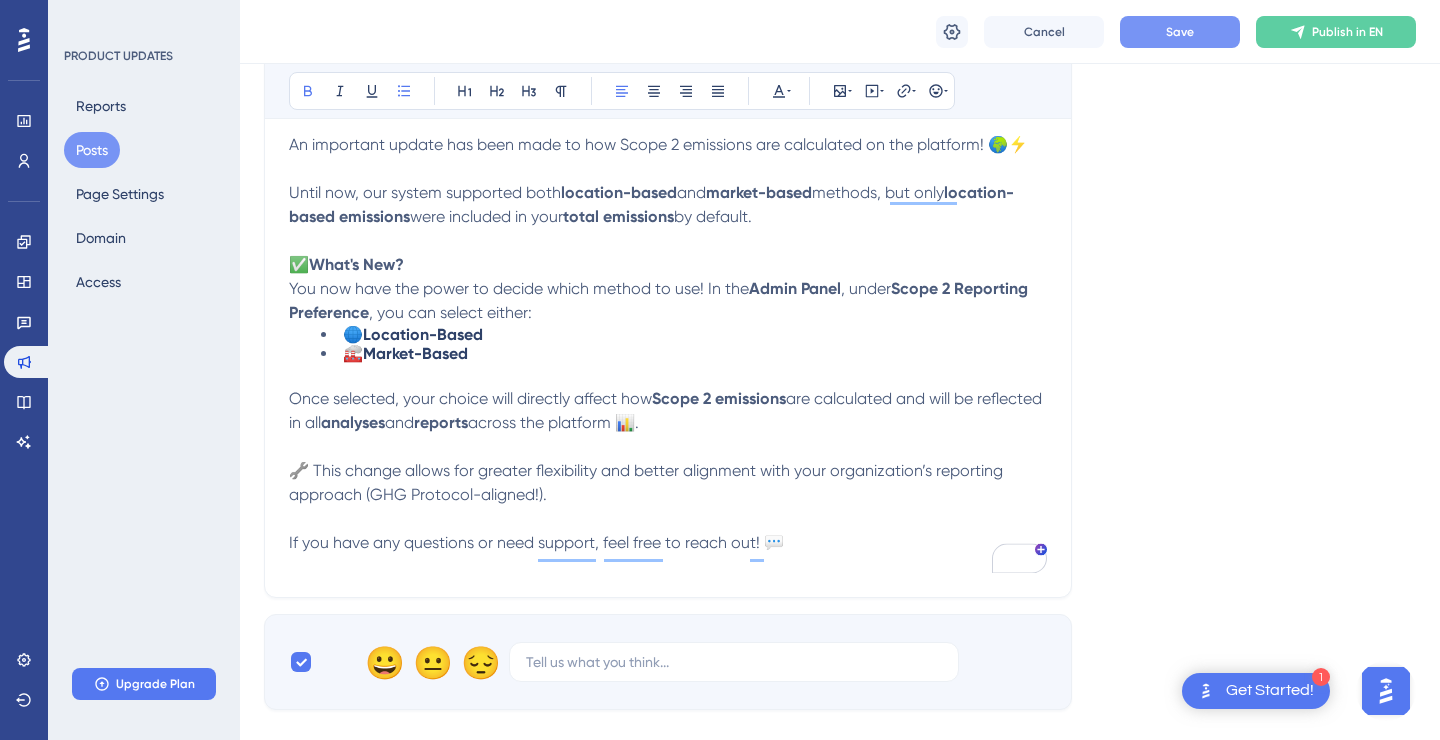 scroll, scrollTop: 574, scrollLeft: 0, axis: vertical 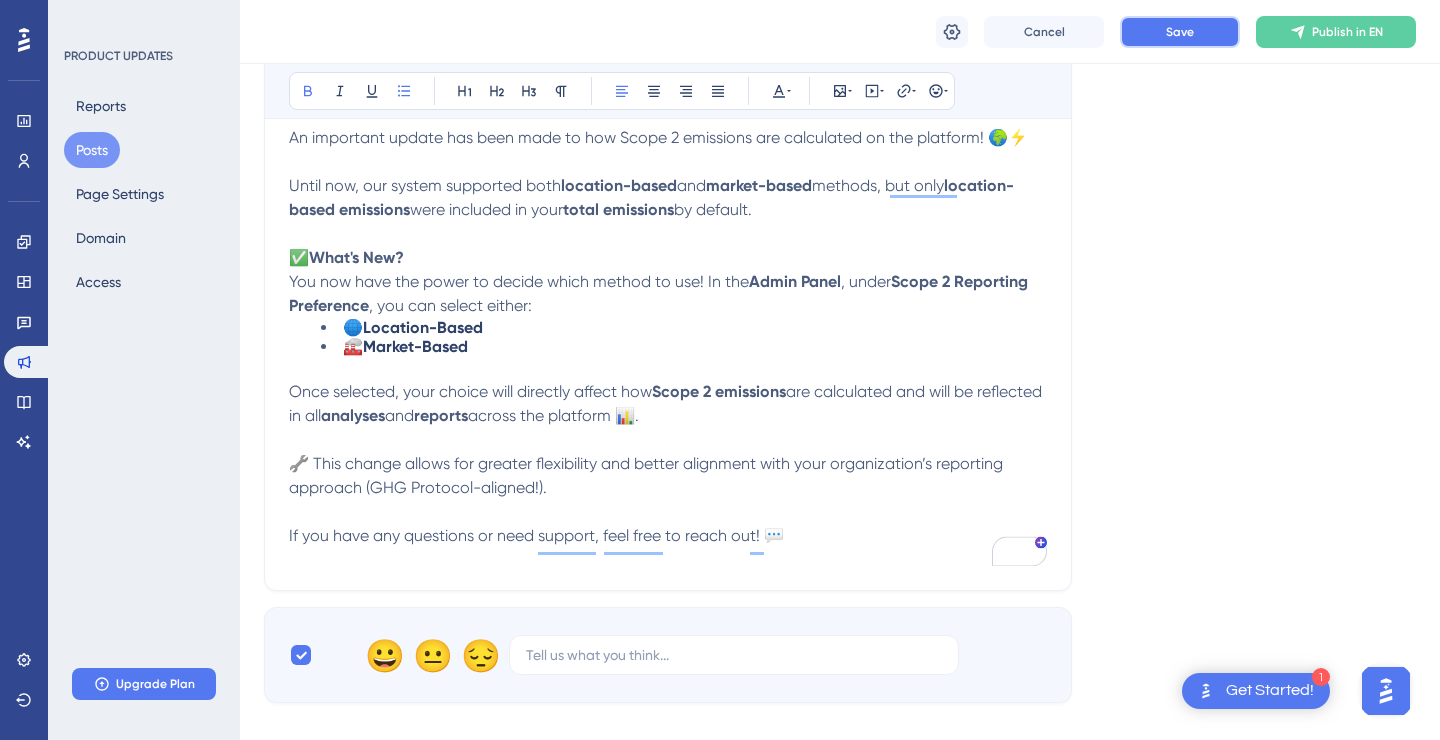 click on "Save" at bounding box center [1180, 32] 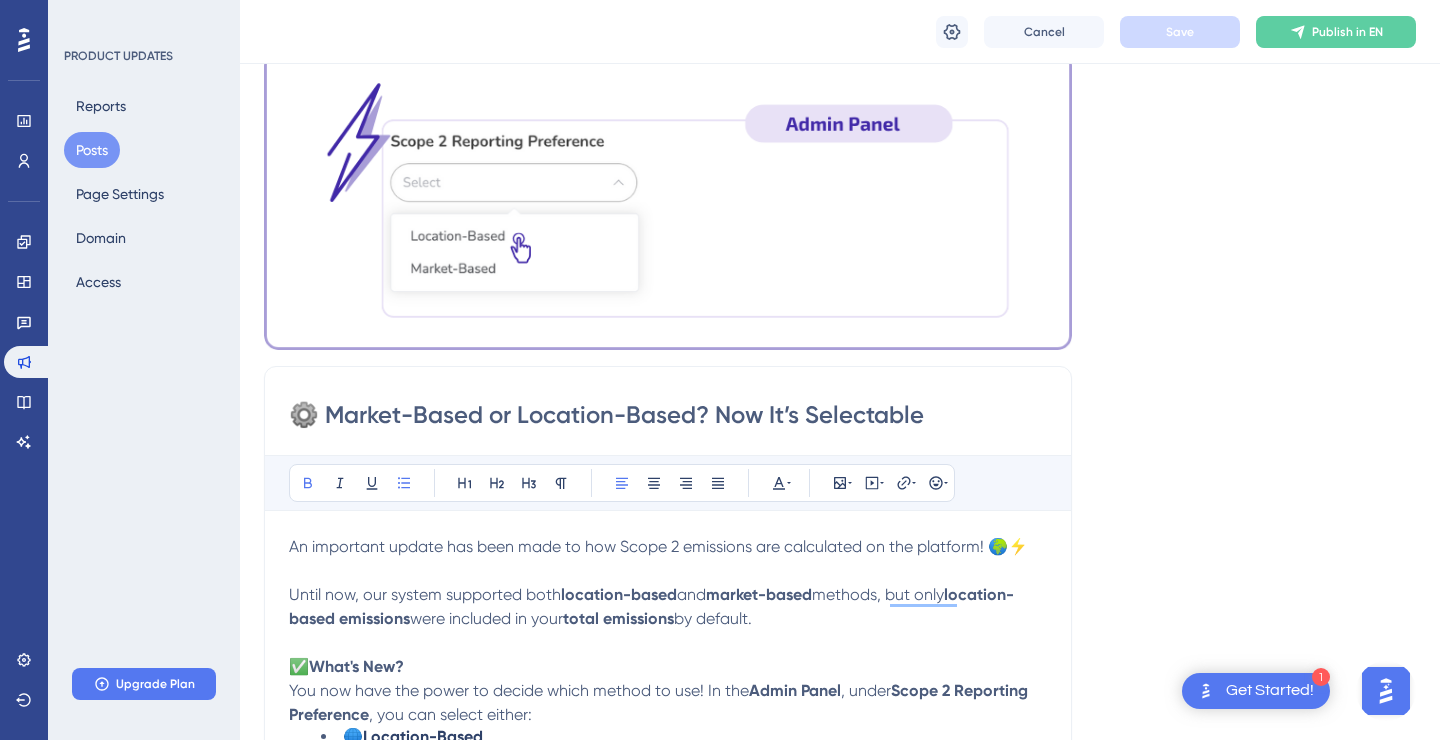 scroll, scrollTop: 0, scrollLeft: 0, axis: both 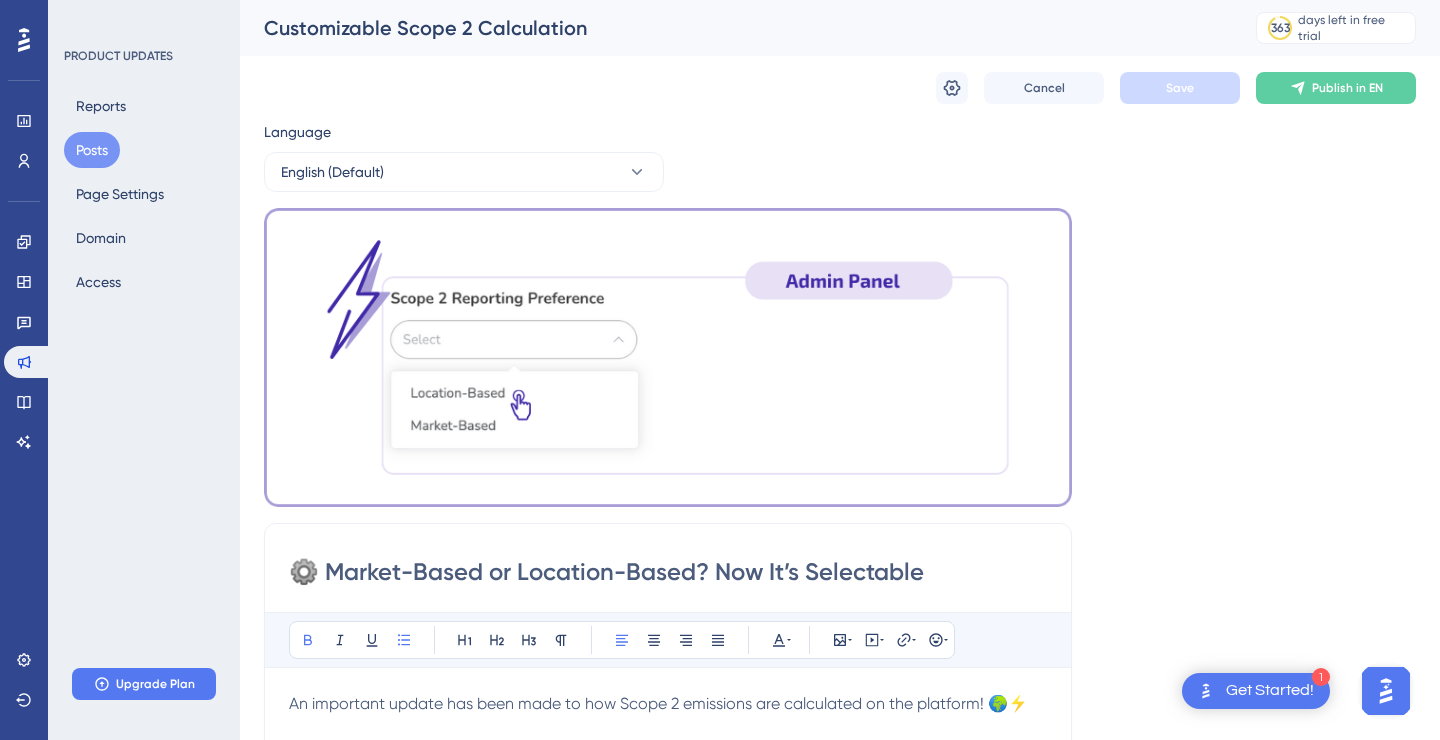 click on "Language English (Default) Insert an Image Delete ⚙️ Market-Based or Location-Based? Now It’s Selectable Bold Italic Underline Bullet Point Heading 1 Heading 2 Heading 3 Normal Align Left Align Center Align Right Align Justify Text Color Insert Image Embed Video Hyperlink Emojis An important update has been made to how Scope 2 emissions are calculated on the platform! 🌍⚡ Until now, our system supported both  location-based  and  market-based  methods, but only  location-based emissions  were included in your  total emissions  by default. ✅  What's New? You now have the power to decide which method to use! In the  Admin Panel , under  Scope 2 Reporting Preference , you can select either: 🌐  Location-Based 🏭  Market-Based Once selected, your choice will directly affect how  Scope 2 emissions  are calculated and will be reflected in all  analyses  and  reports  across the platform 📊. If you have any questions or need support, feel free to reach out! 💬 😀 😐 😔" at bounding box center (840, 694) 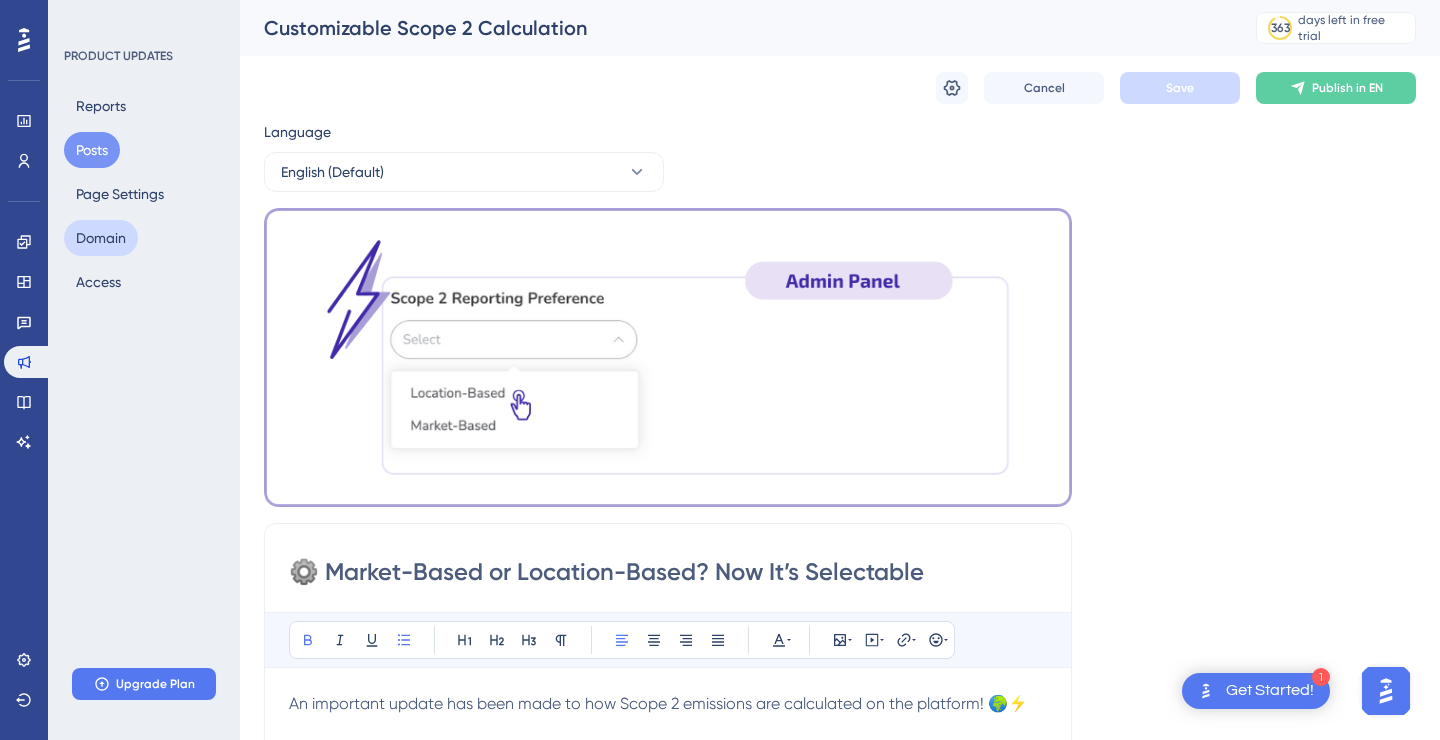 click on "Domain" at bounding box center (101, 238) 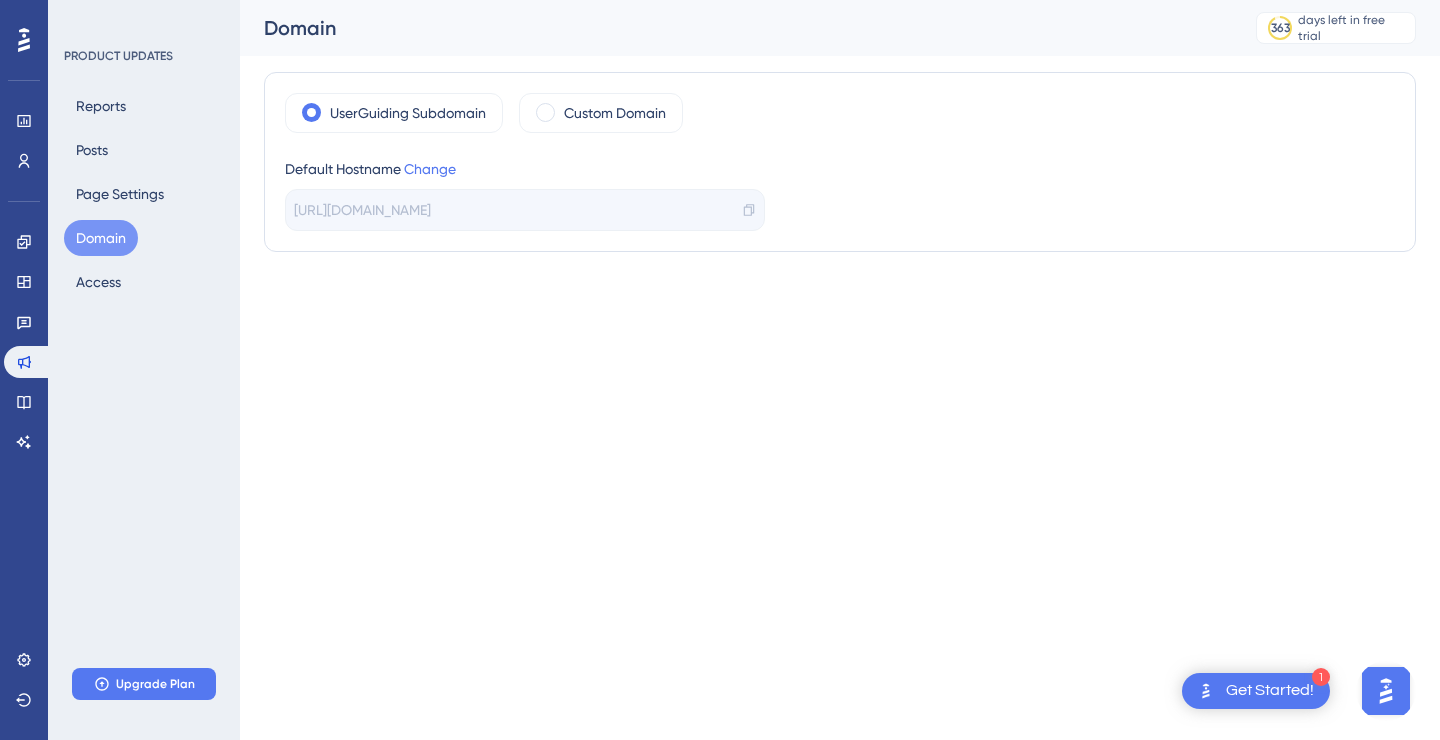 click on "1 Get Started!
Performance Users Engagement Widgets Feedback Product Updates Knowledge Base AI Assistant Settings Logout PRODUCT UPDATES Reports Posts Page Settings Domain Access Upgrade Plan Domain 363 days left in free trial Click to see  upgrade options UserGuiding Subdomain Custom Domain Default Hostname   Change https://faradai-K8AE.updates.userguiding.com/en
17" at bounding box center [720, 0] 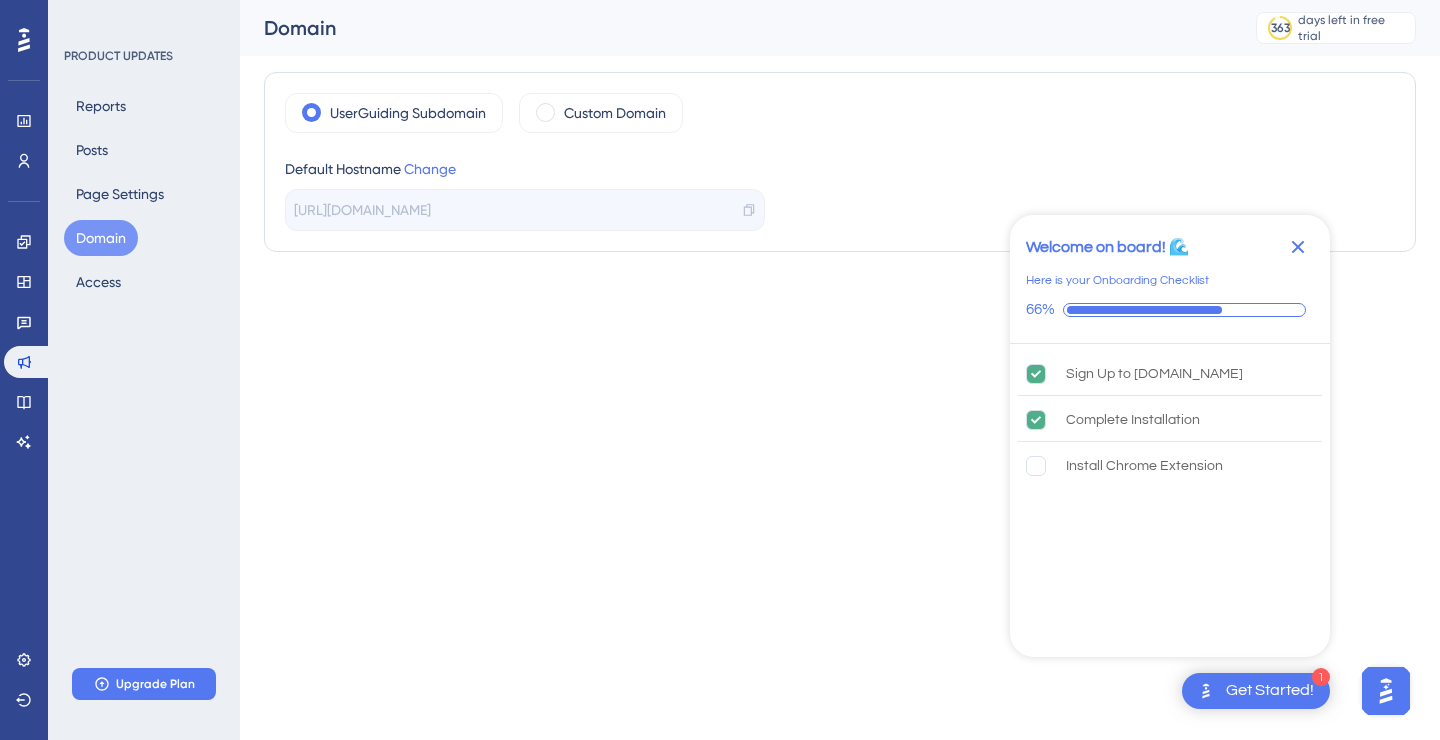 click 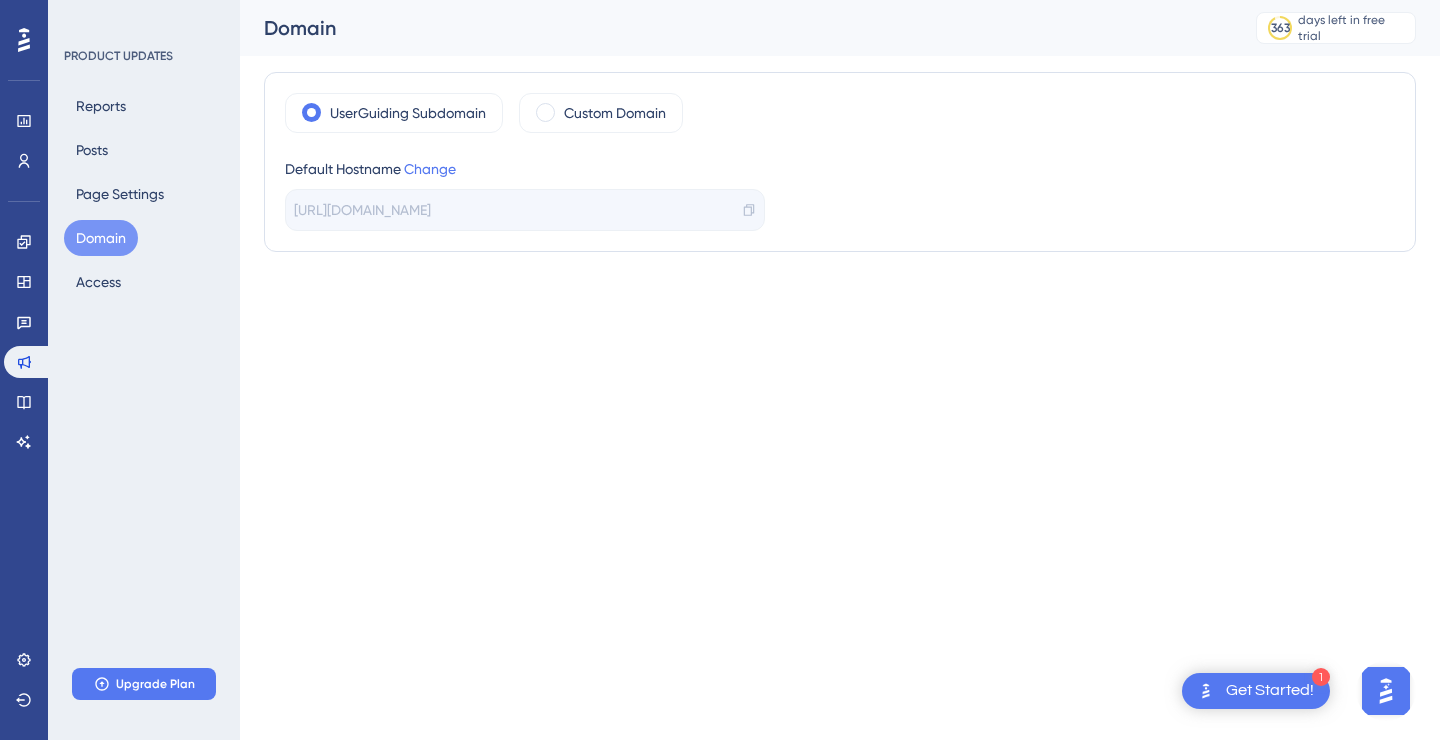 click on "1 Get Started!
Performance Users Engagement Widgets Feedback Product Updates Knowledge Base AI Assistant Settings Logout PRODUCT UPDATES Reports Posts Page Settings Domain Access Upgrade Plan Domain 363 days left in free trial Click to see  upgrade options UserGuiding Subdomain Custom Domain Default Hostname   Change https://faradai-K8AE.updates.userguiding.com/en
17" at bounding box center (720, 0) 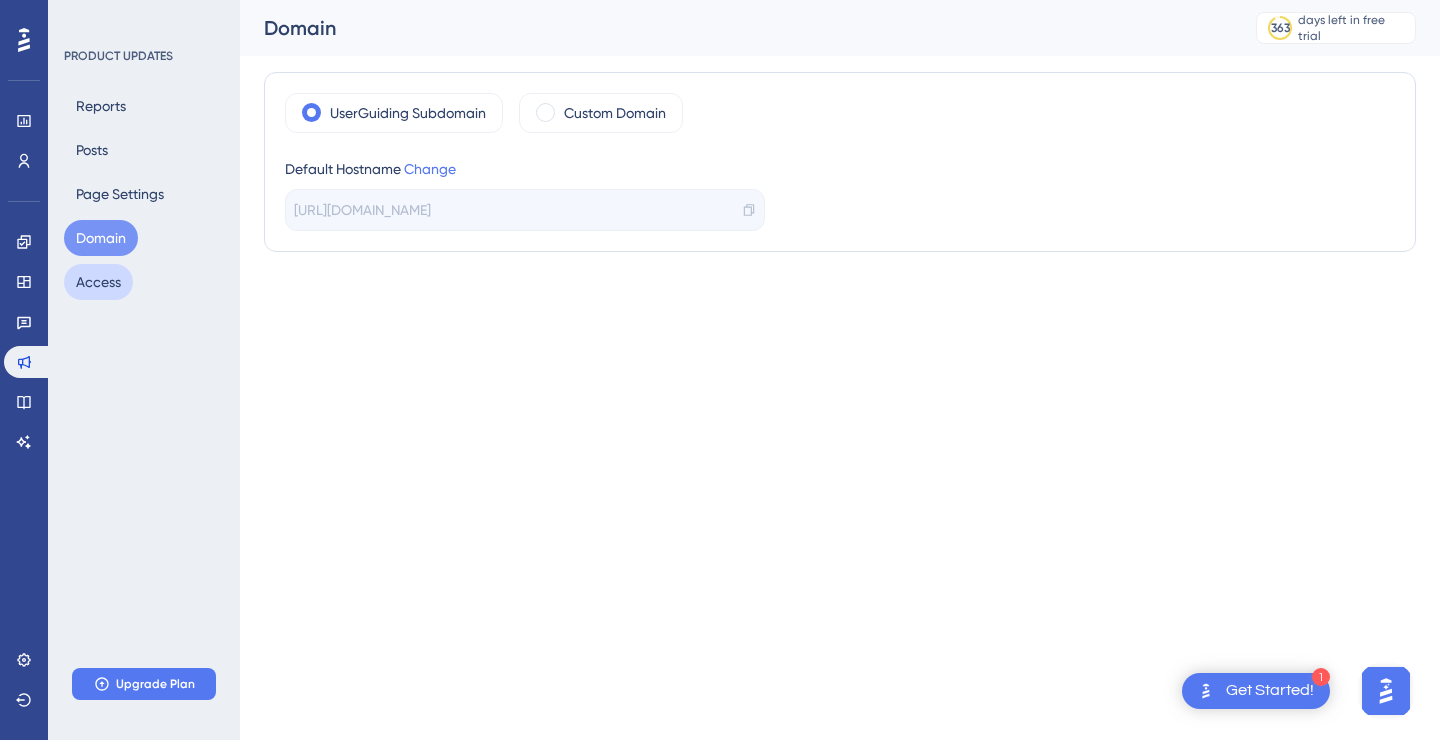click on "Access" at bounding box center (98, 282) 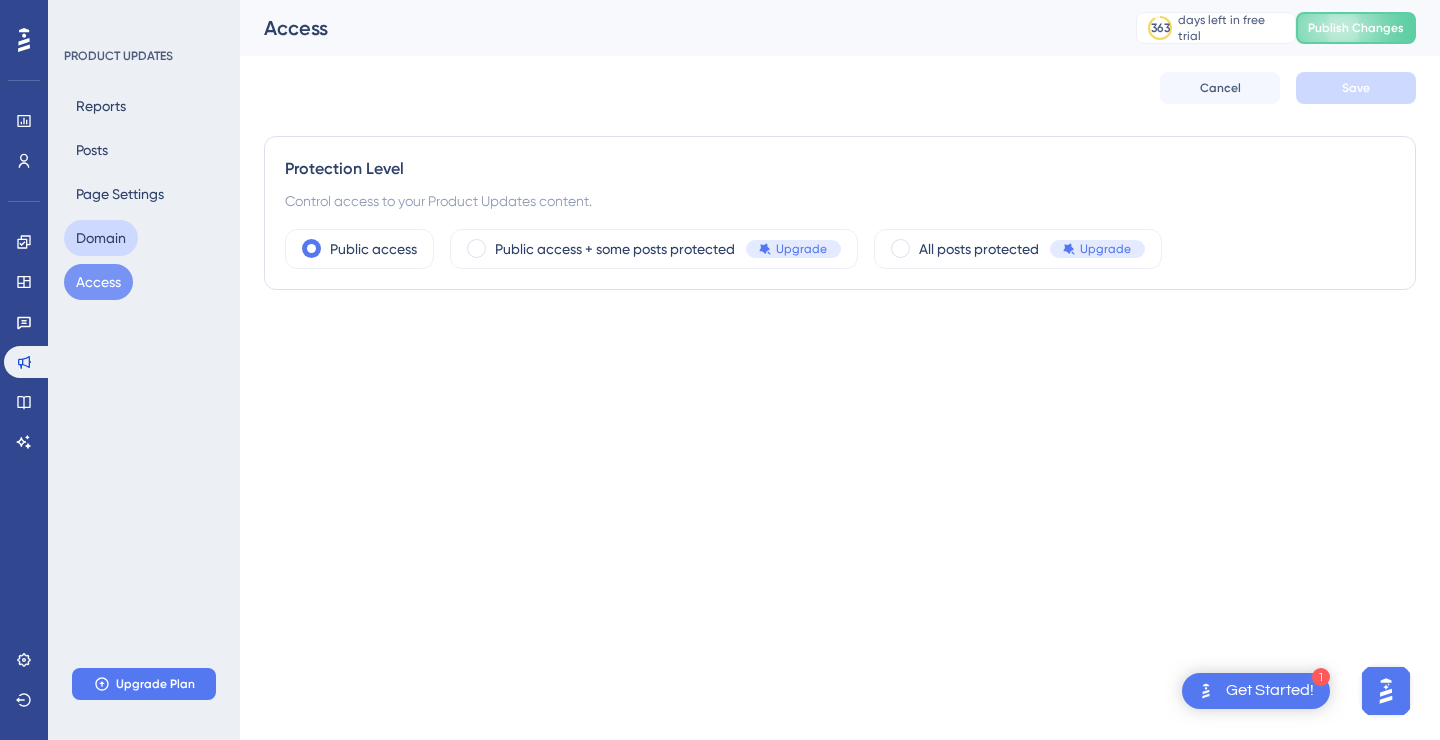 click on "Domain" at bounding box center [101, 238] 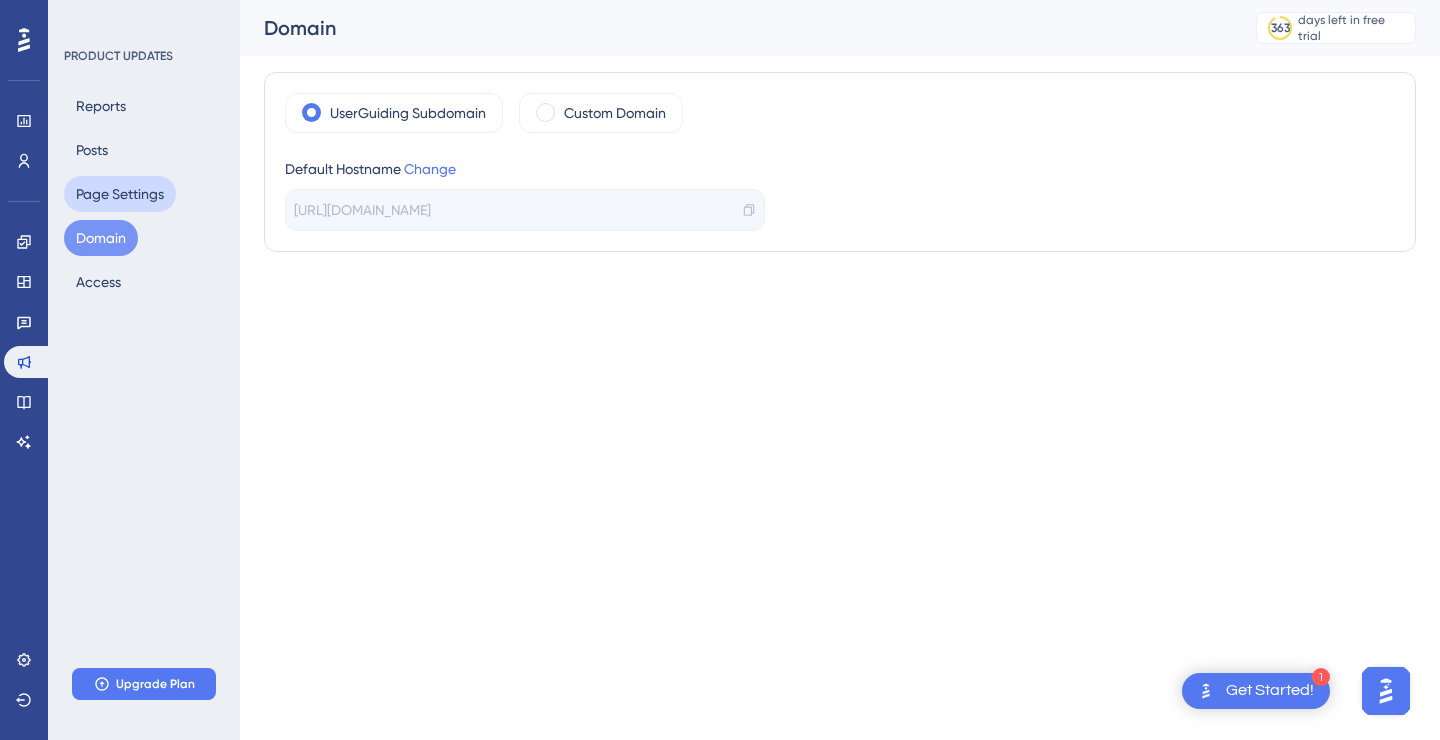 click on "Page Settings" at bounding box center (120, 194) 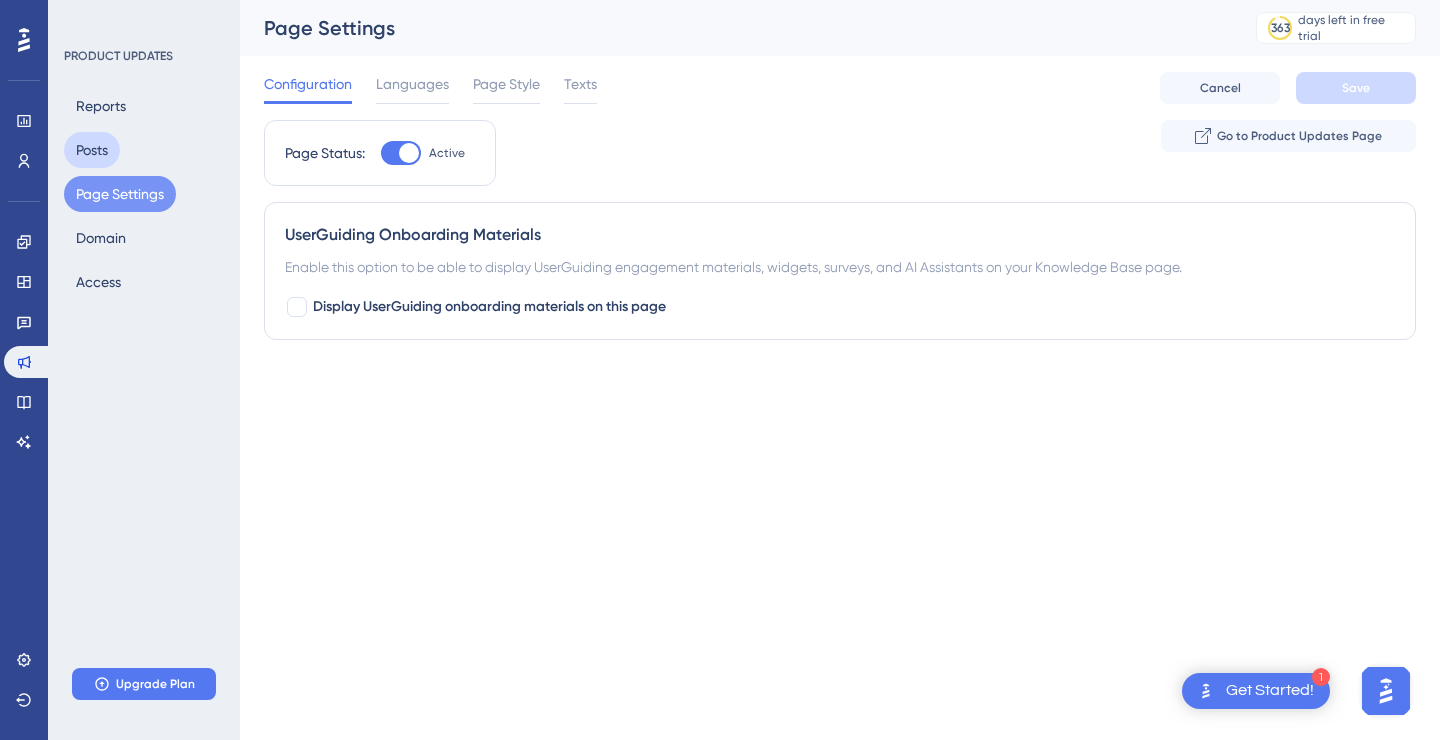 click on "Posts" at bounding box center [92, 150] 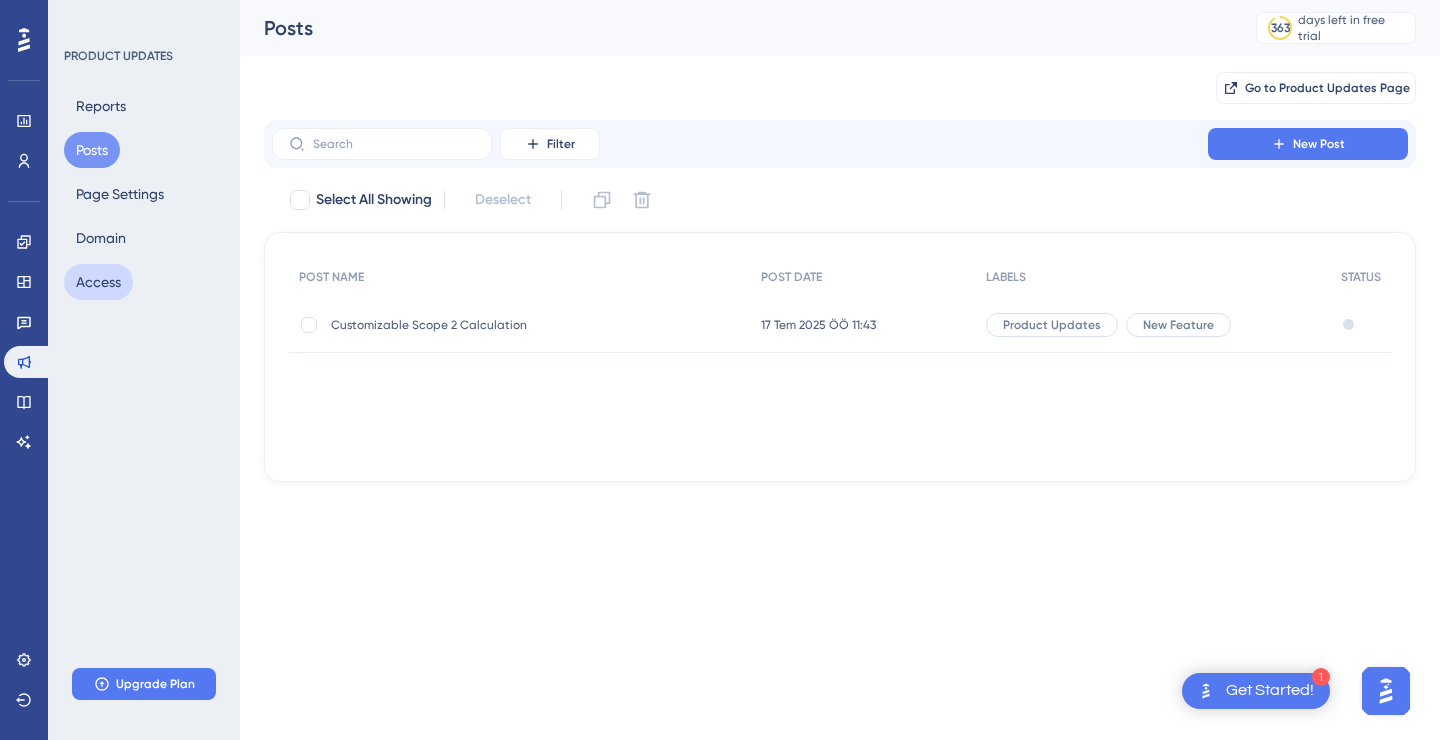 click on "Access" at bounding box center (98, 282) 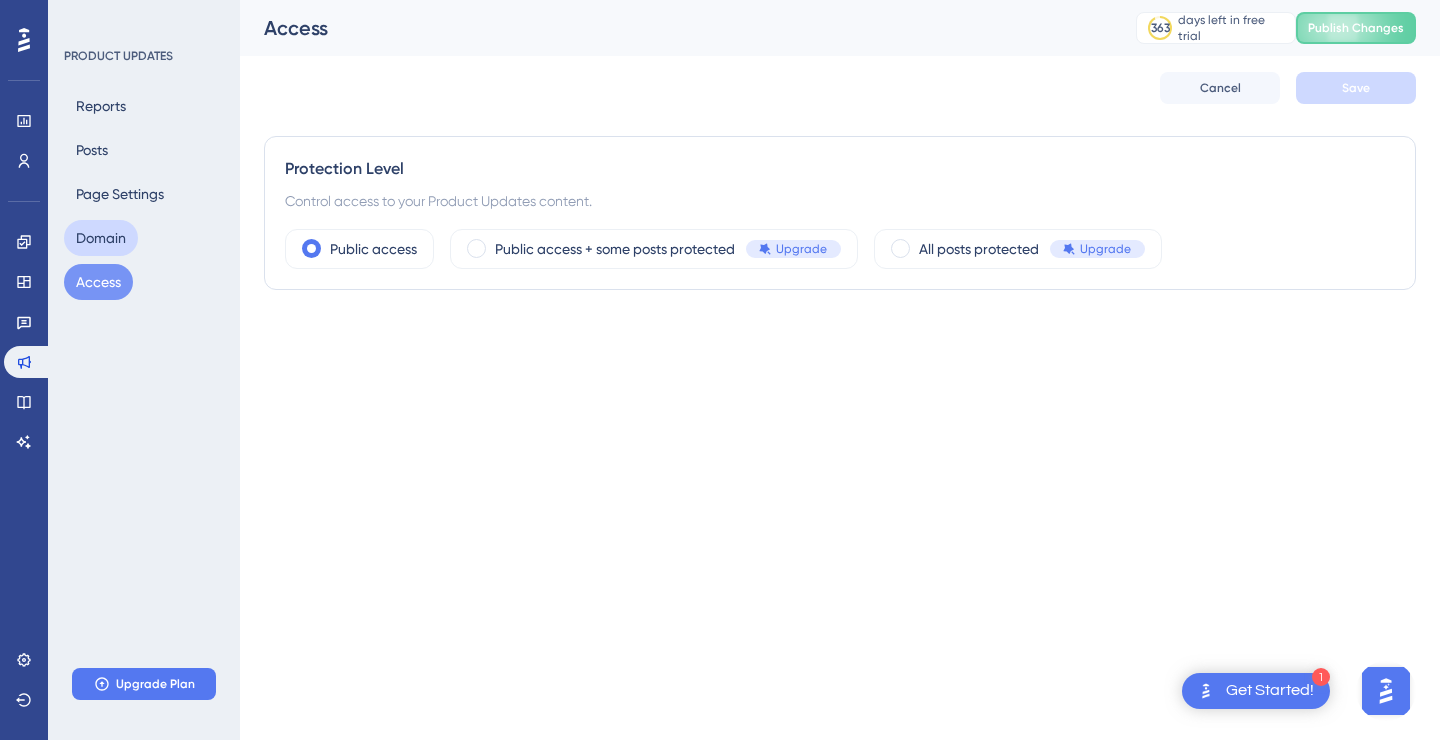 click on "Domain" at bounding box center [101, 238] 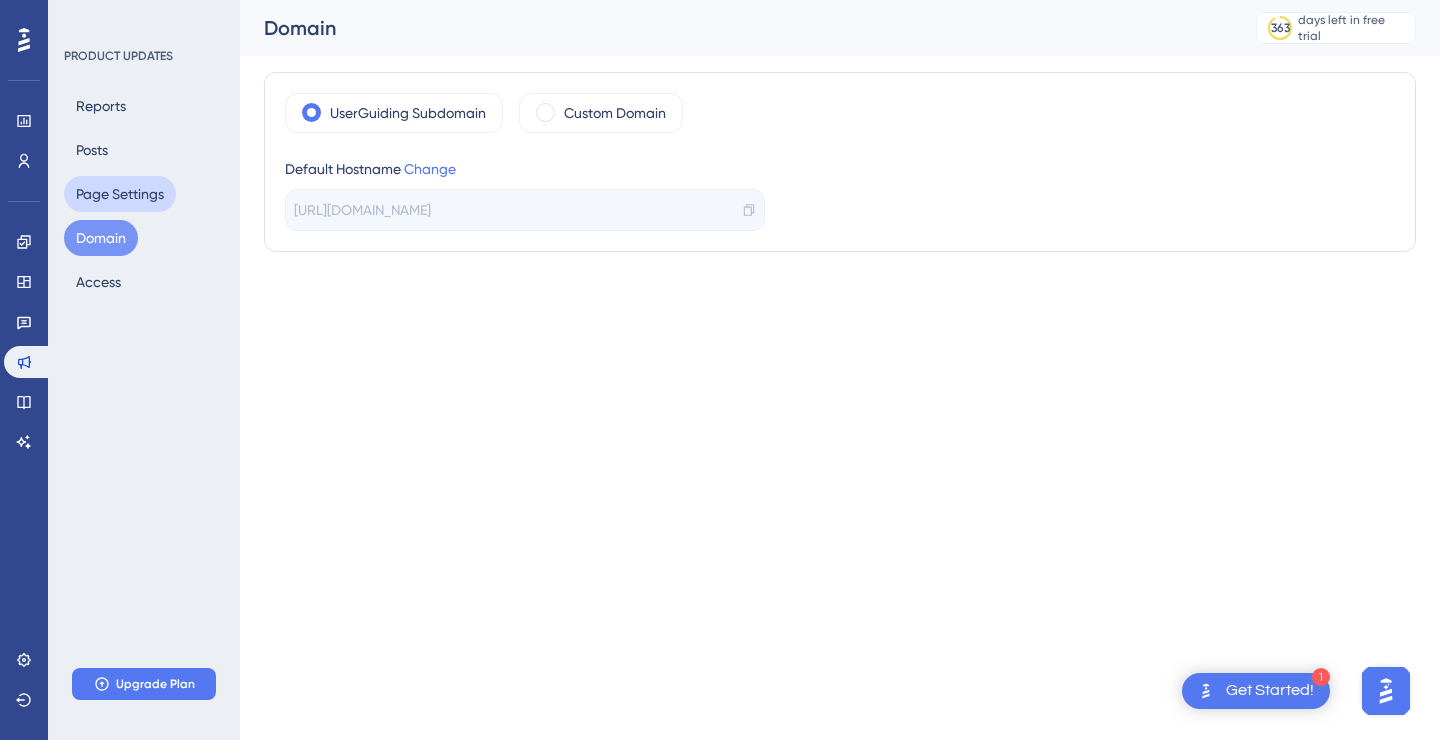 click on "Page Settings" at bounding box center [120, 194] 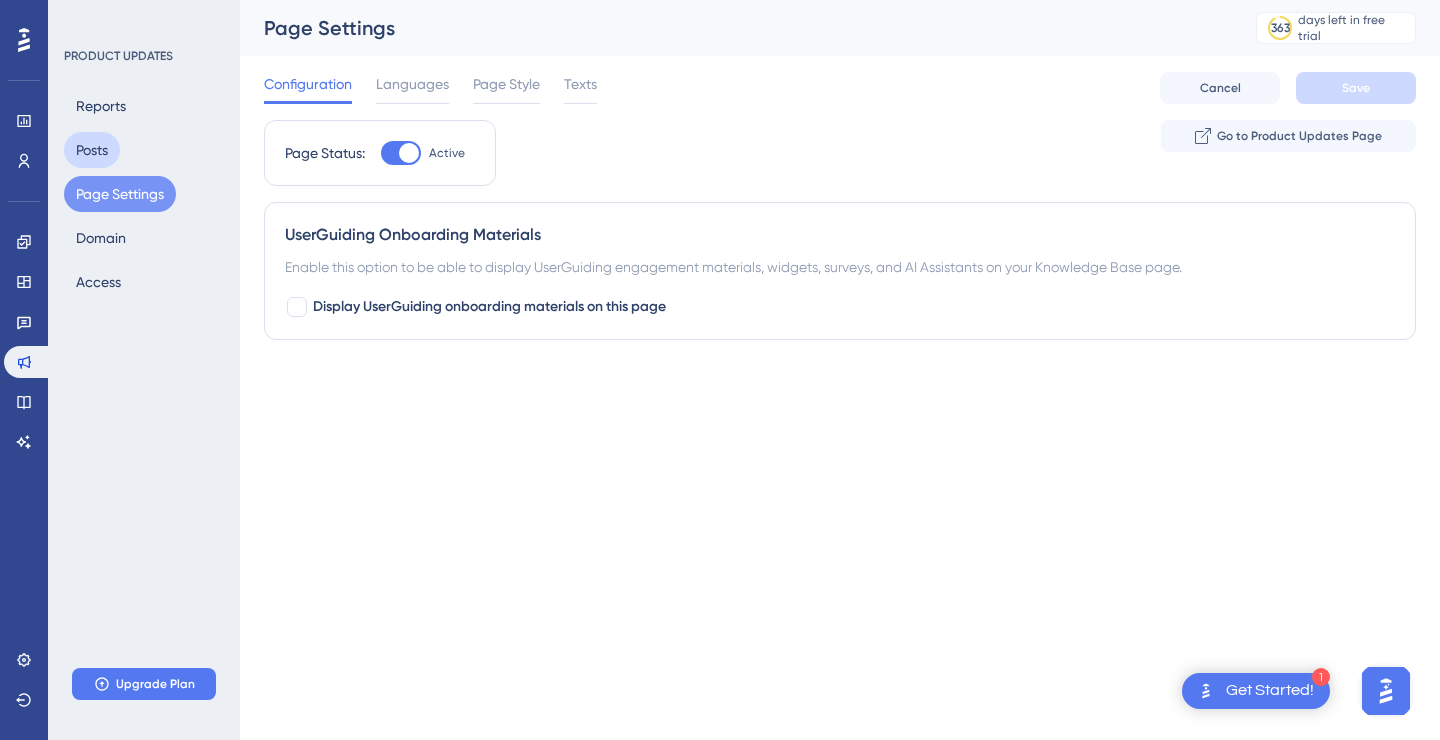 click on "Posts" at bounding box center [92, 150] 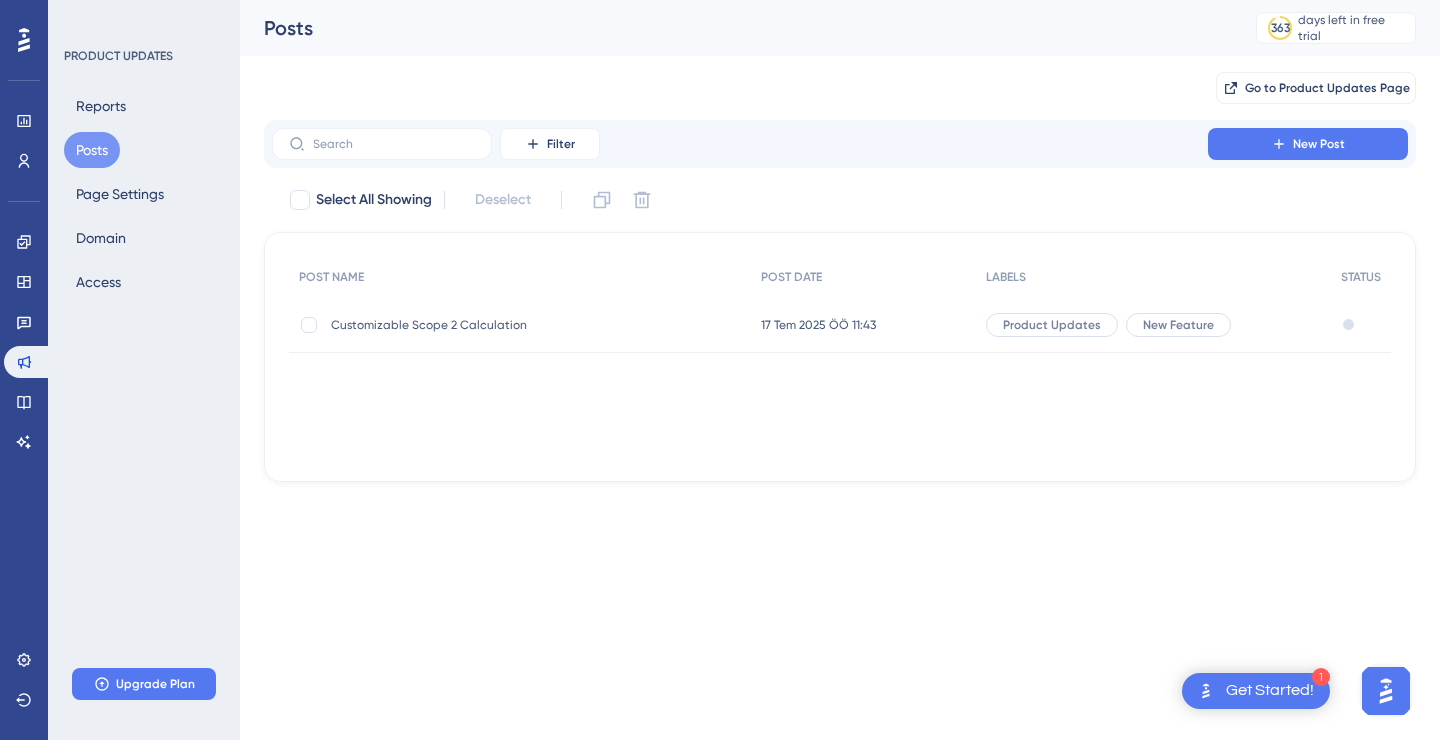 click on "Customizable Scope 2 Calculation" at bounding box center (491, 325) 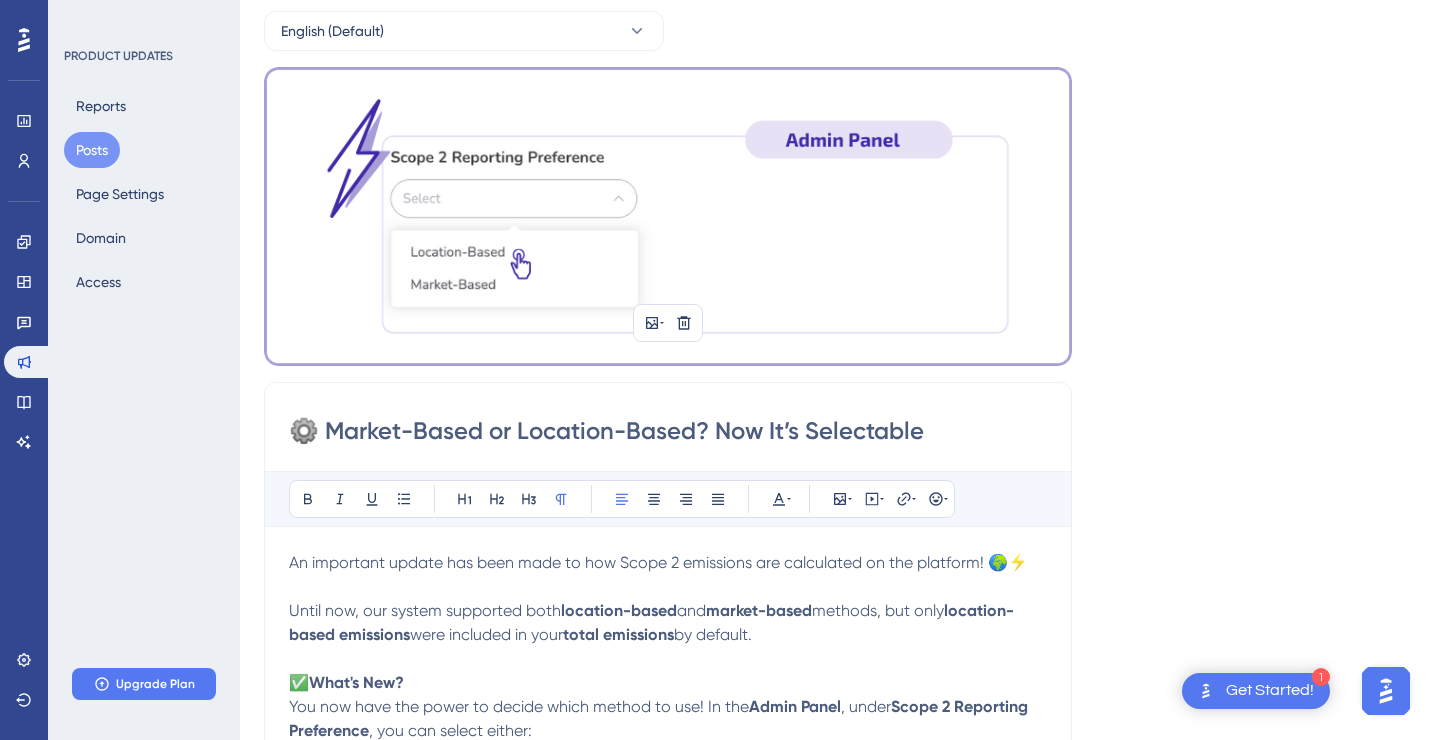 scroll, scrollTop: 0, scrollLeft: 0, axis: both 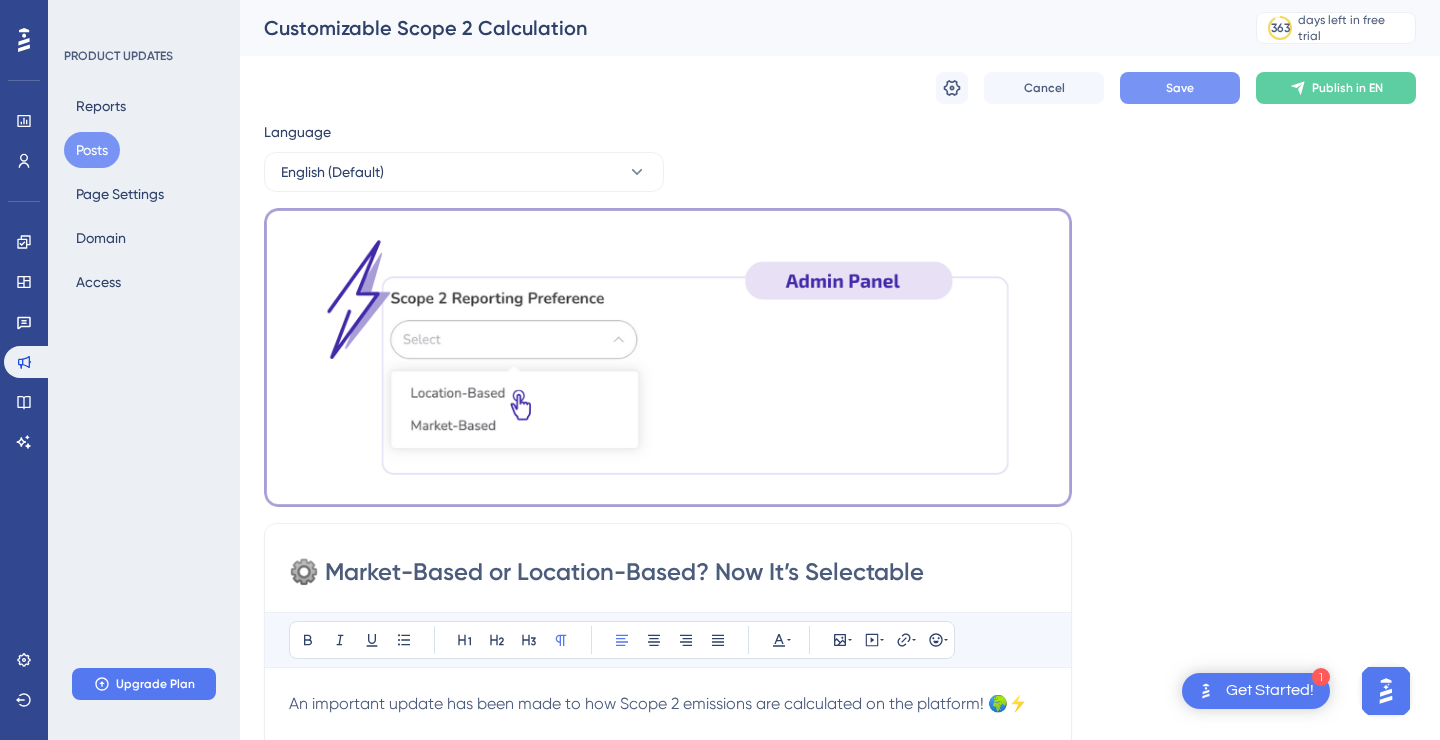 click on "Save" at bounding box center (1180, 88) 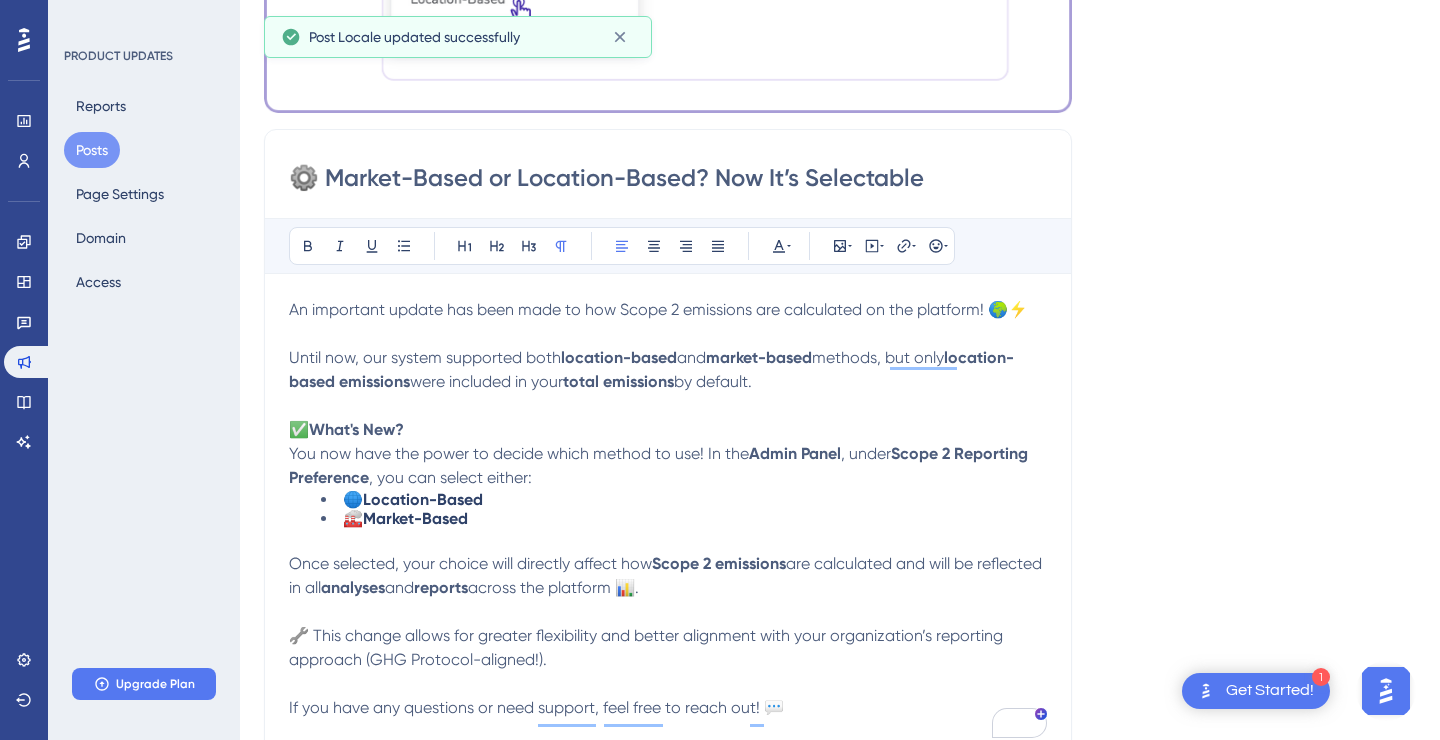 scroll, scrollTop: 0, scrollLeft: 0, axis: both 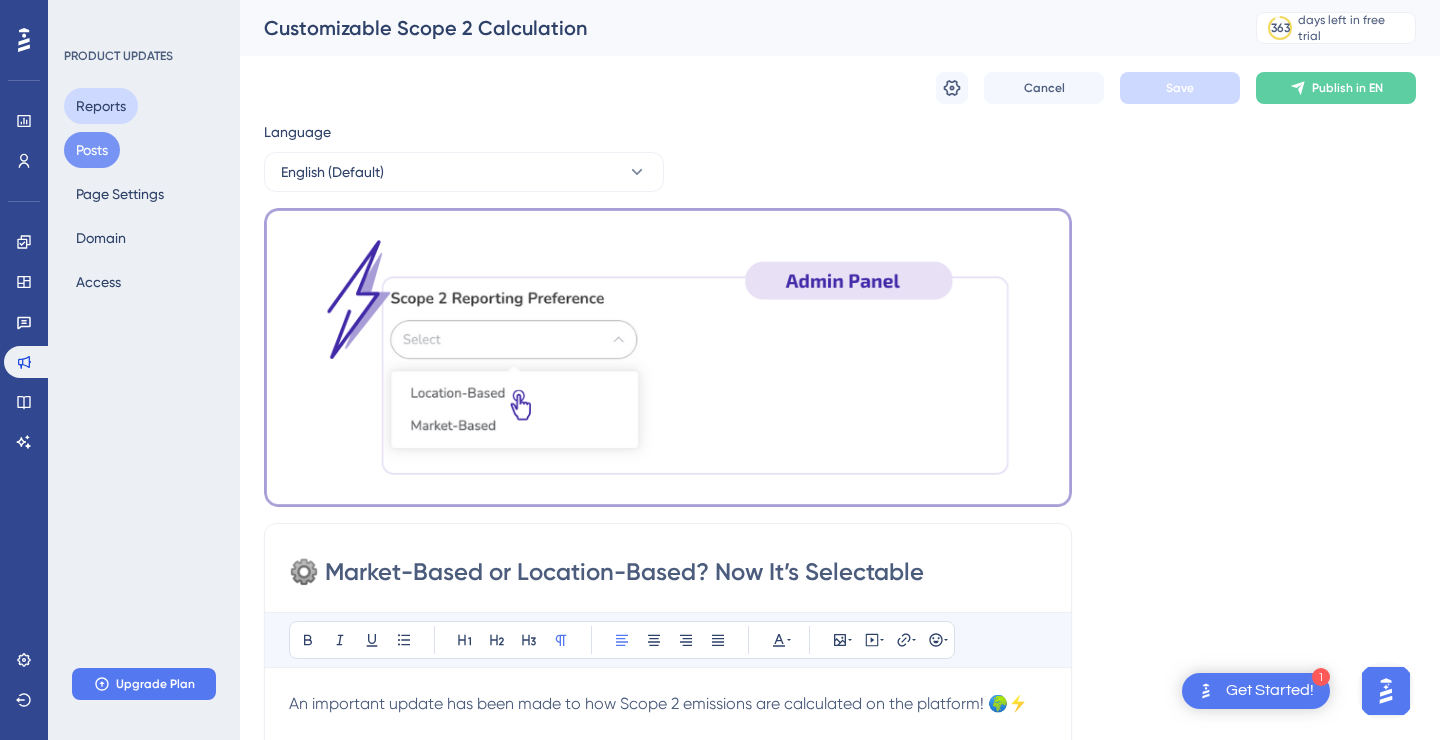 click on "Reports" at bounding box center [101, 106] 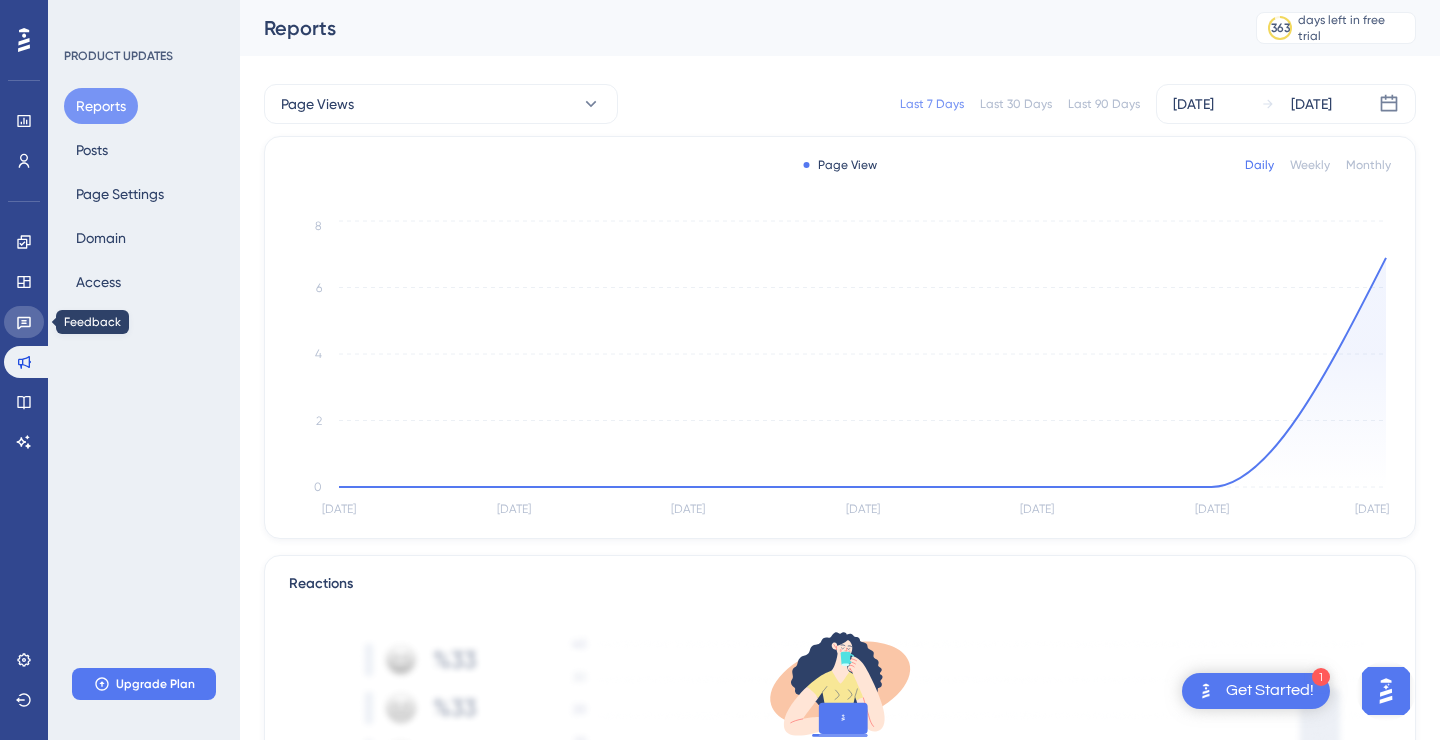 click 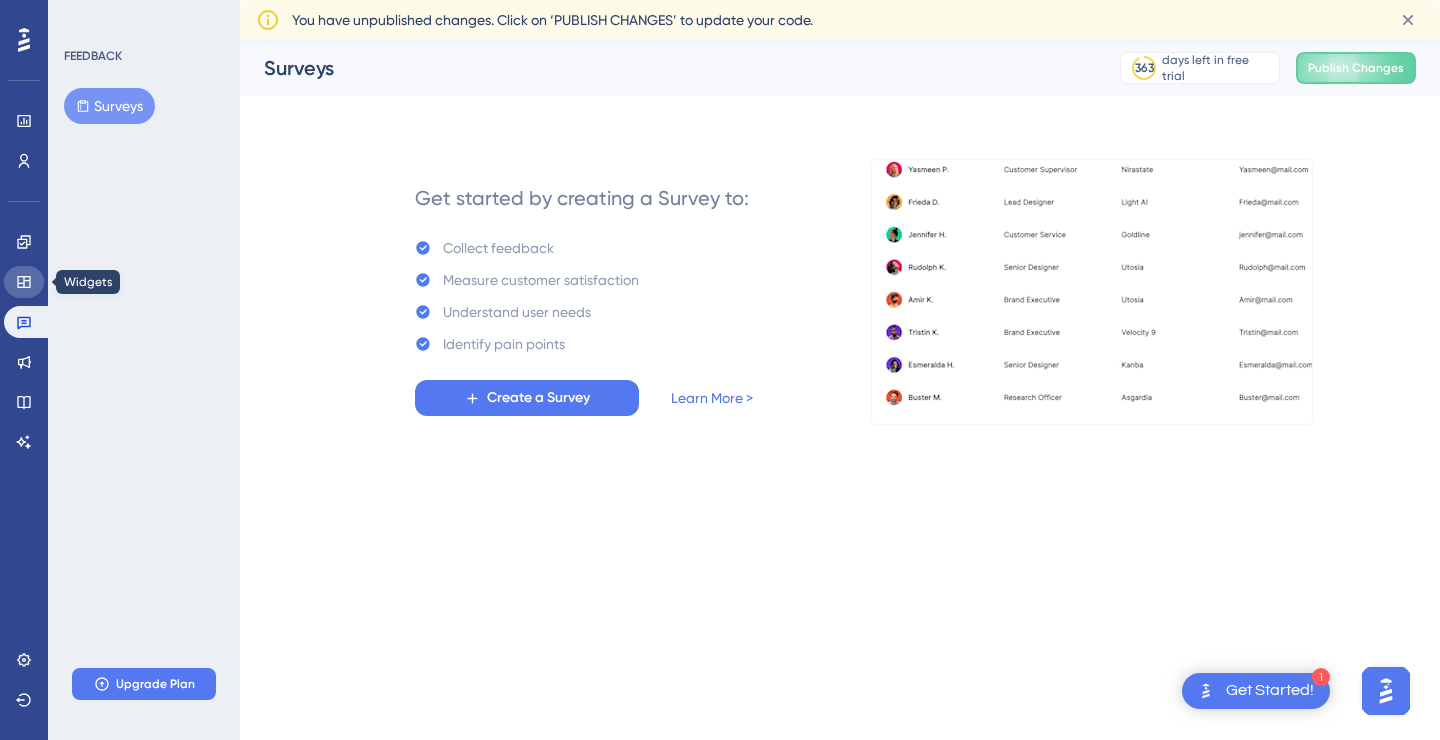 click 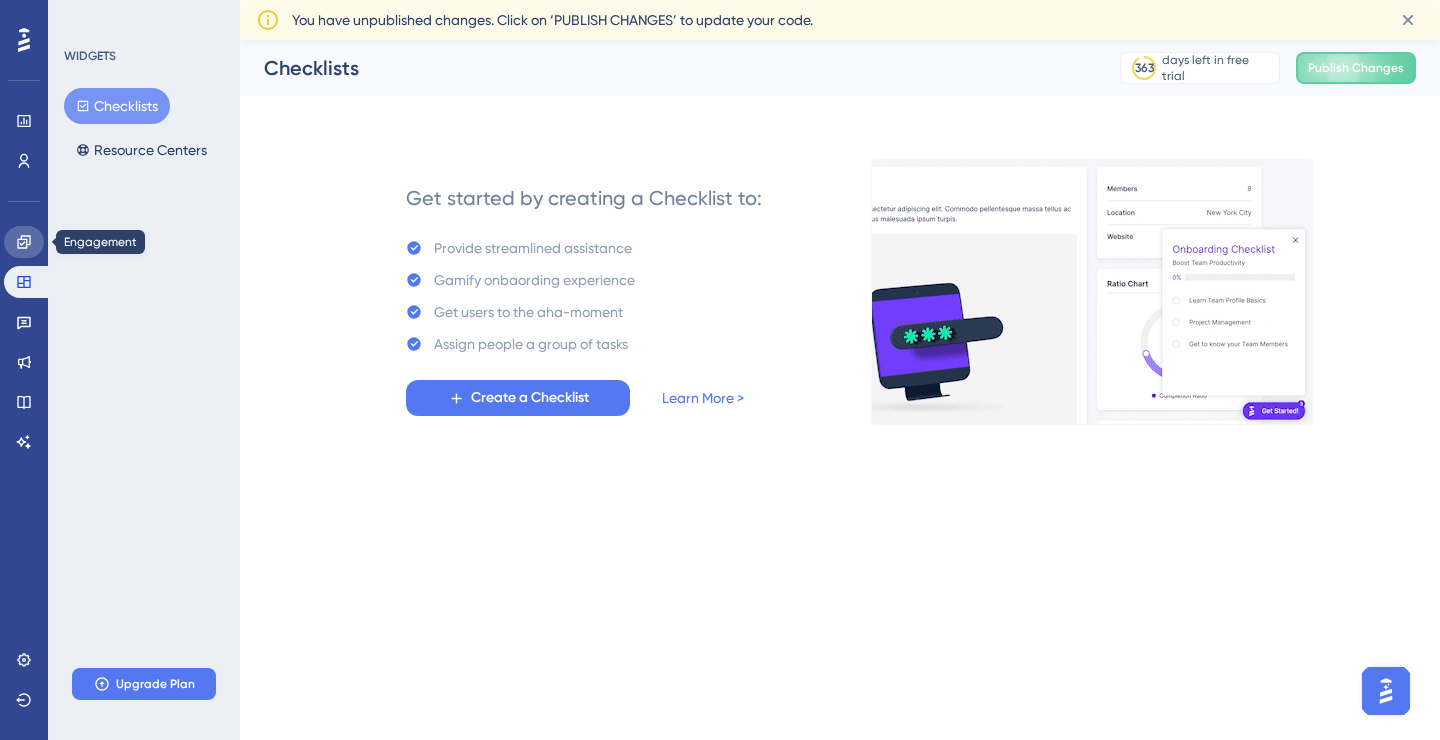 click 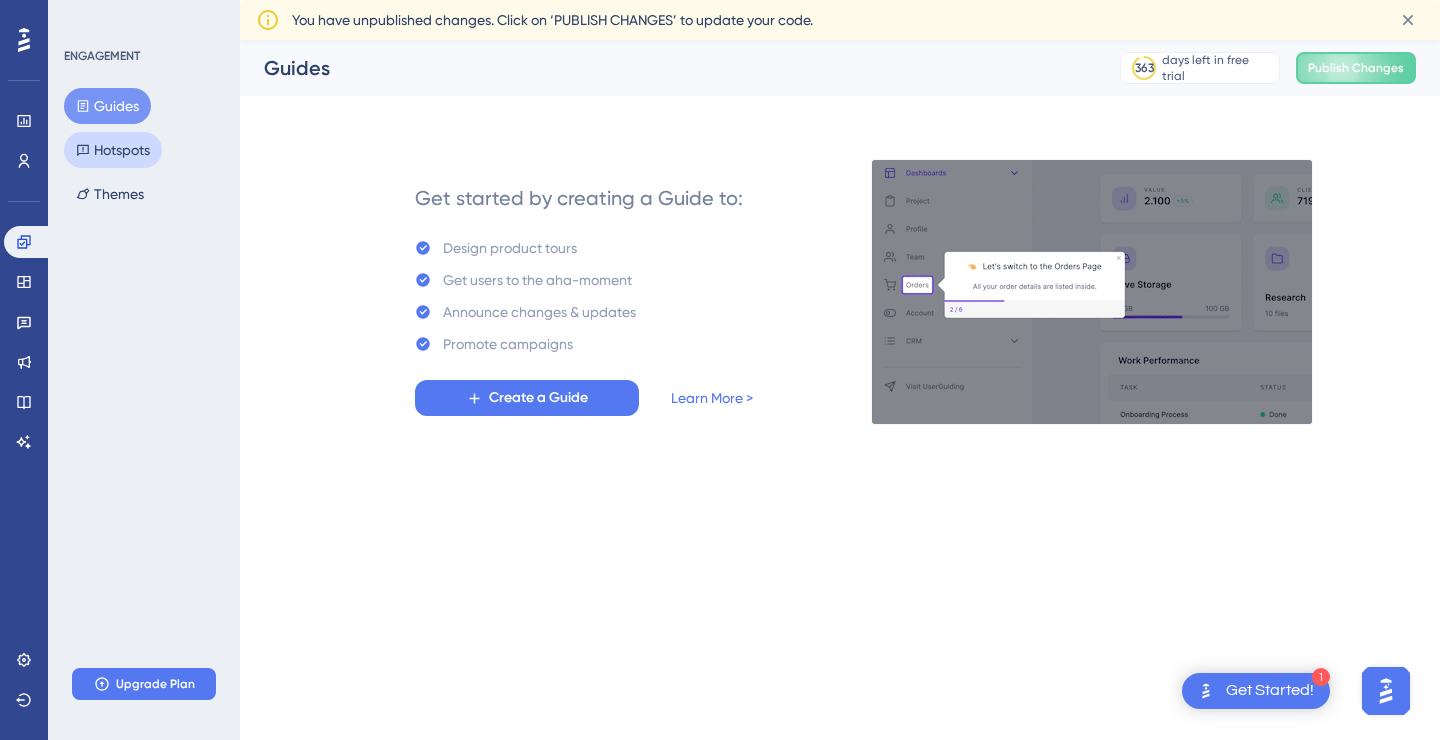 click on "Hotspots" at bounding box center [113, 150] 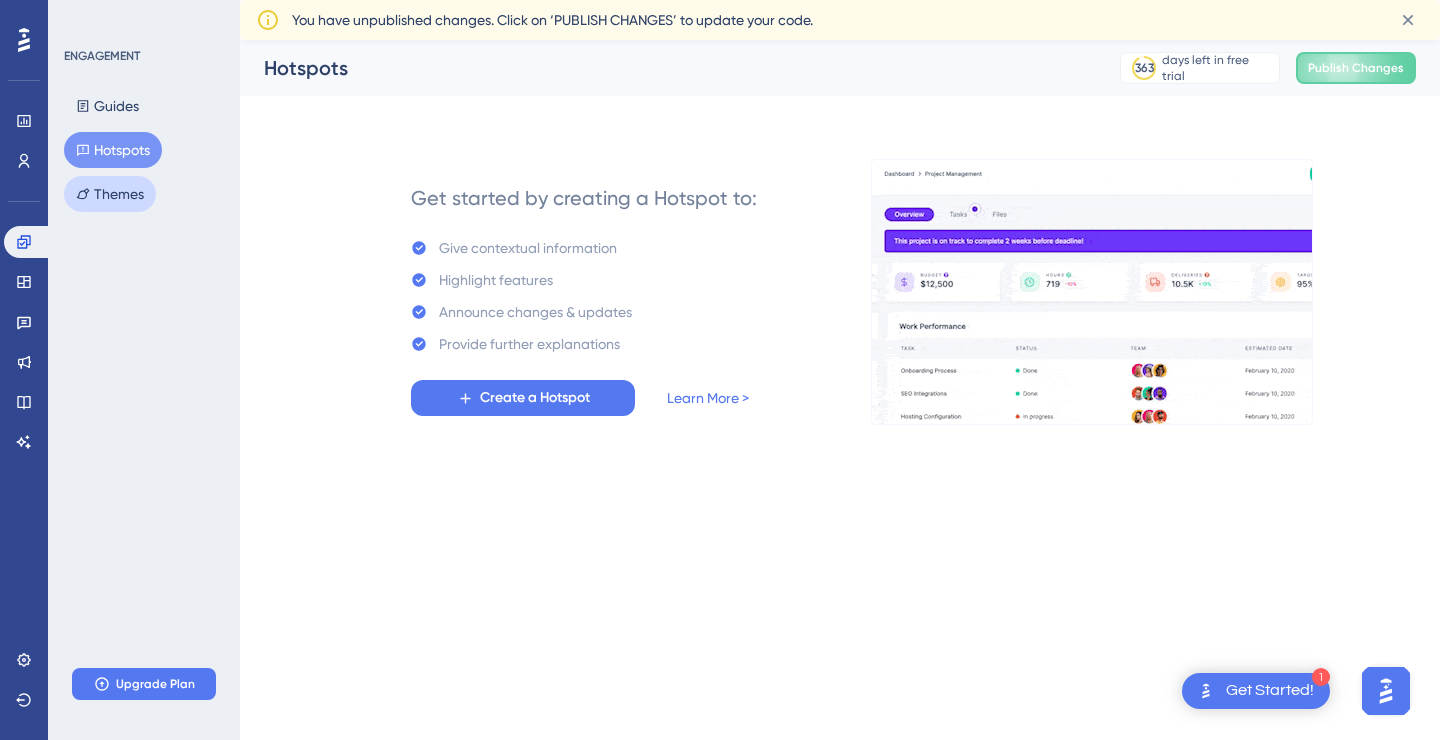 click on "Themes" at bounding box center [110, 194] 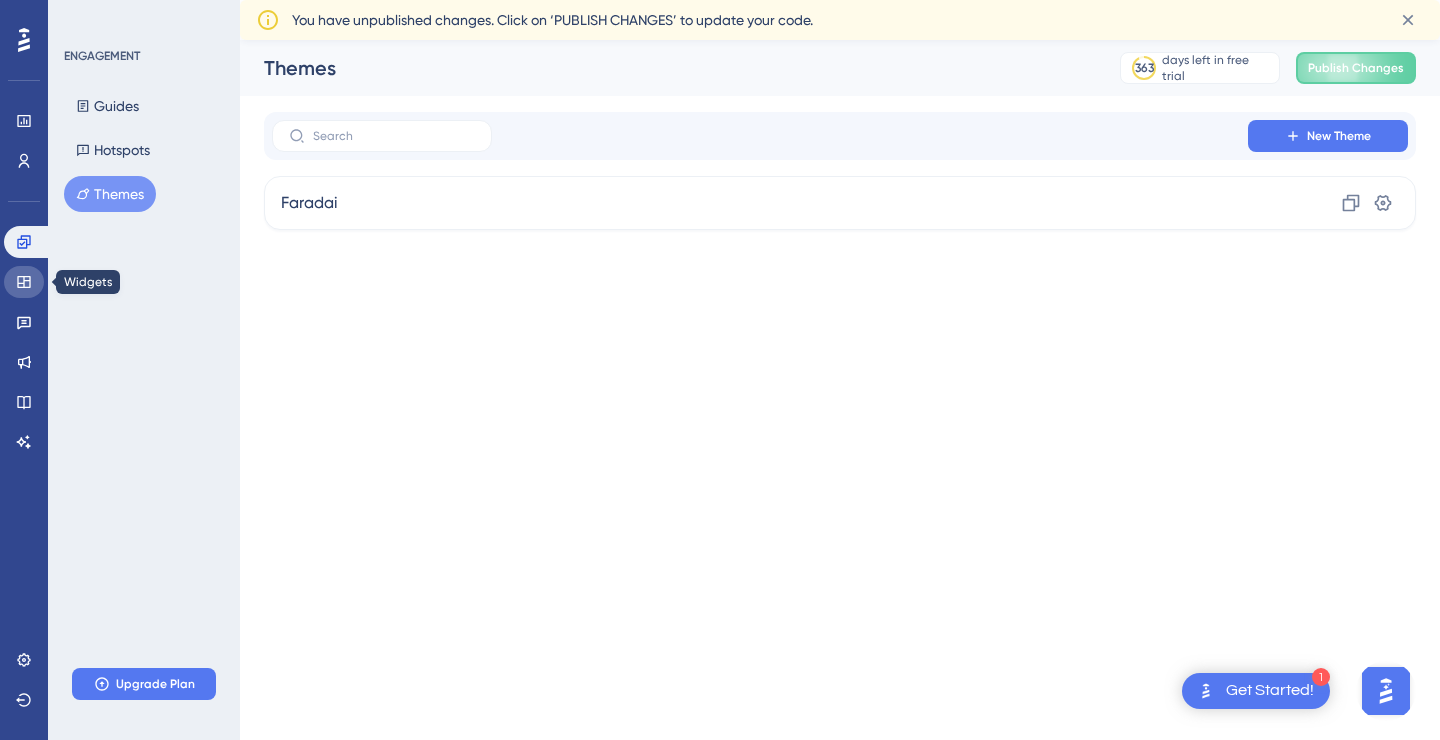 click 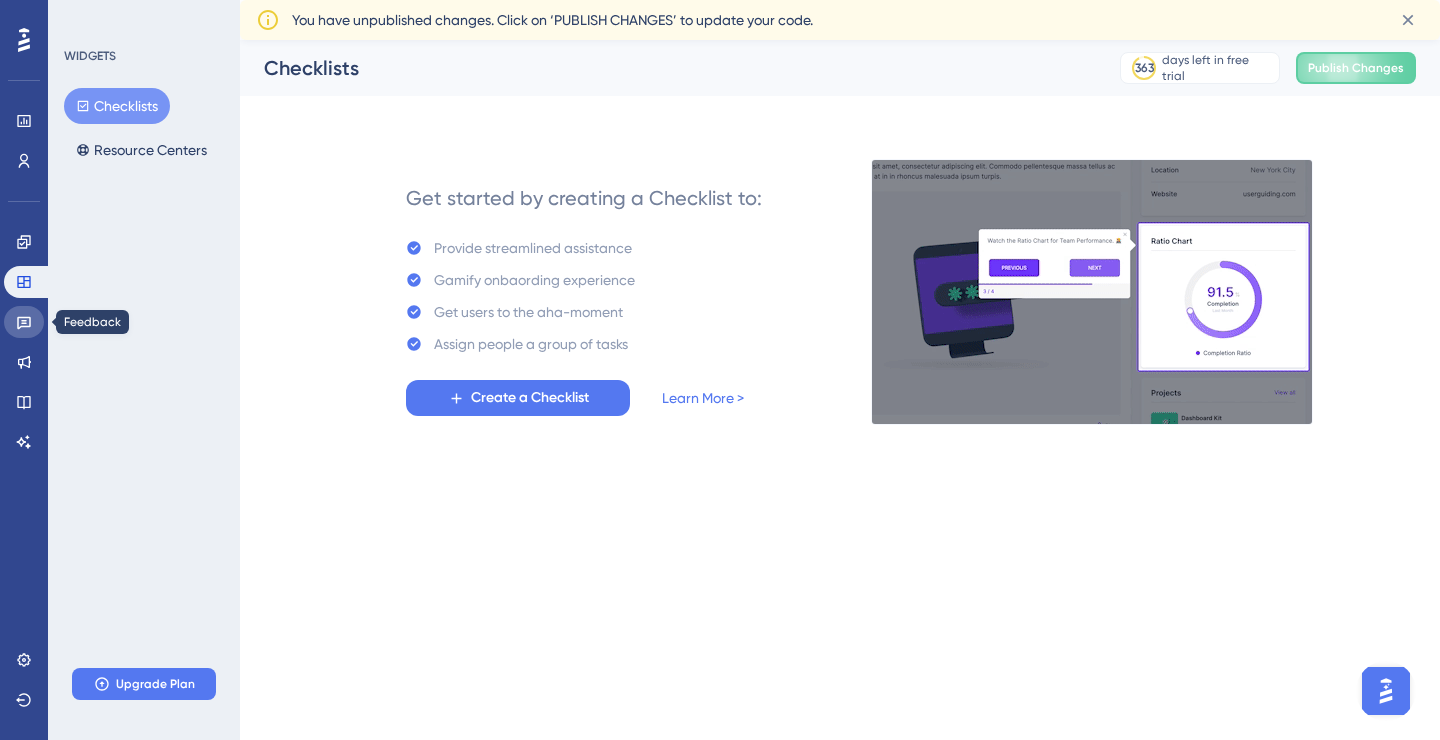 click 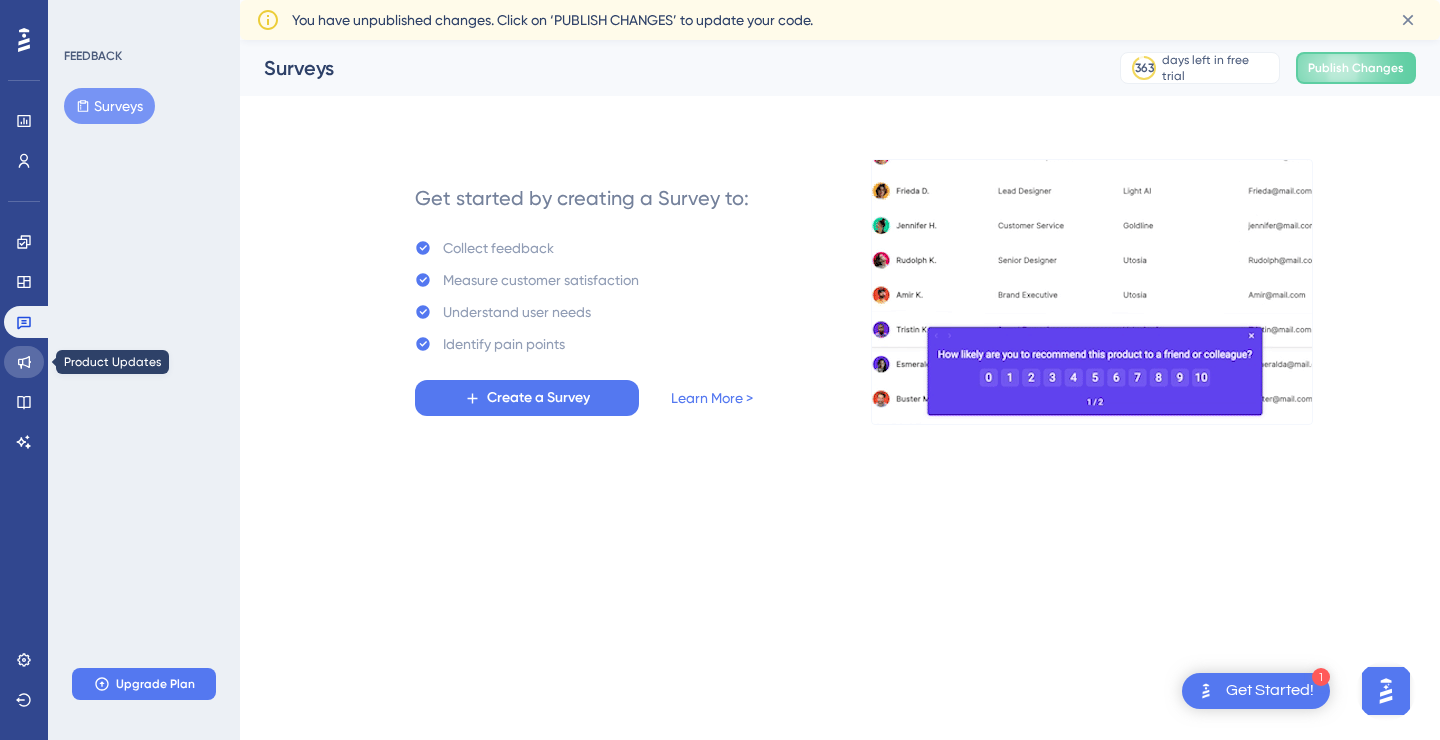 click 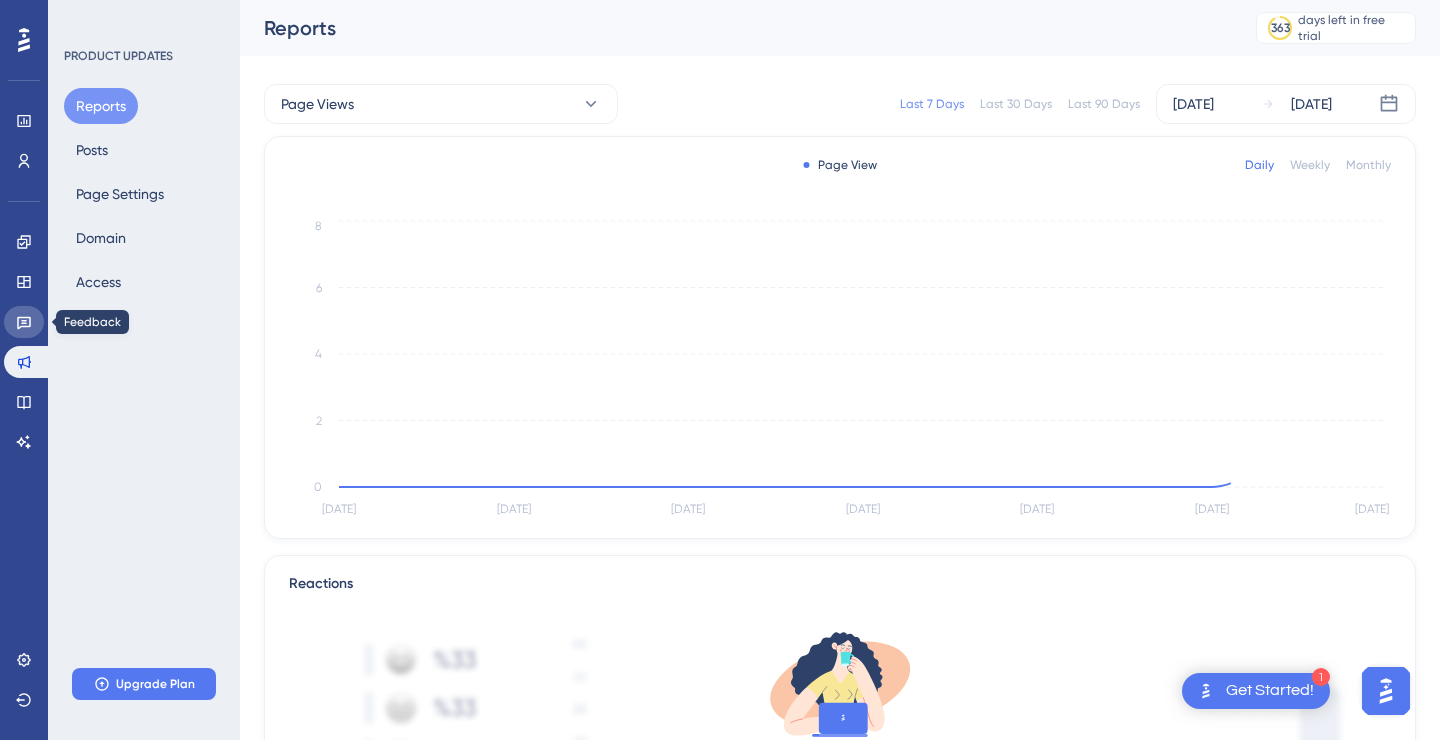 click 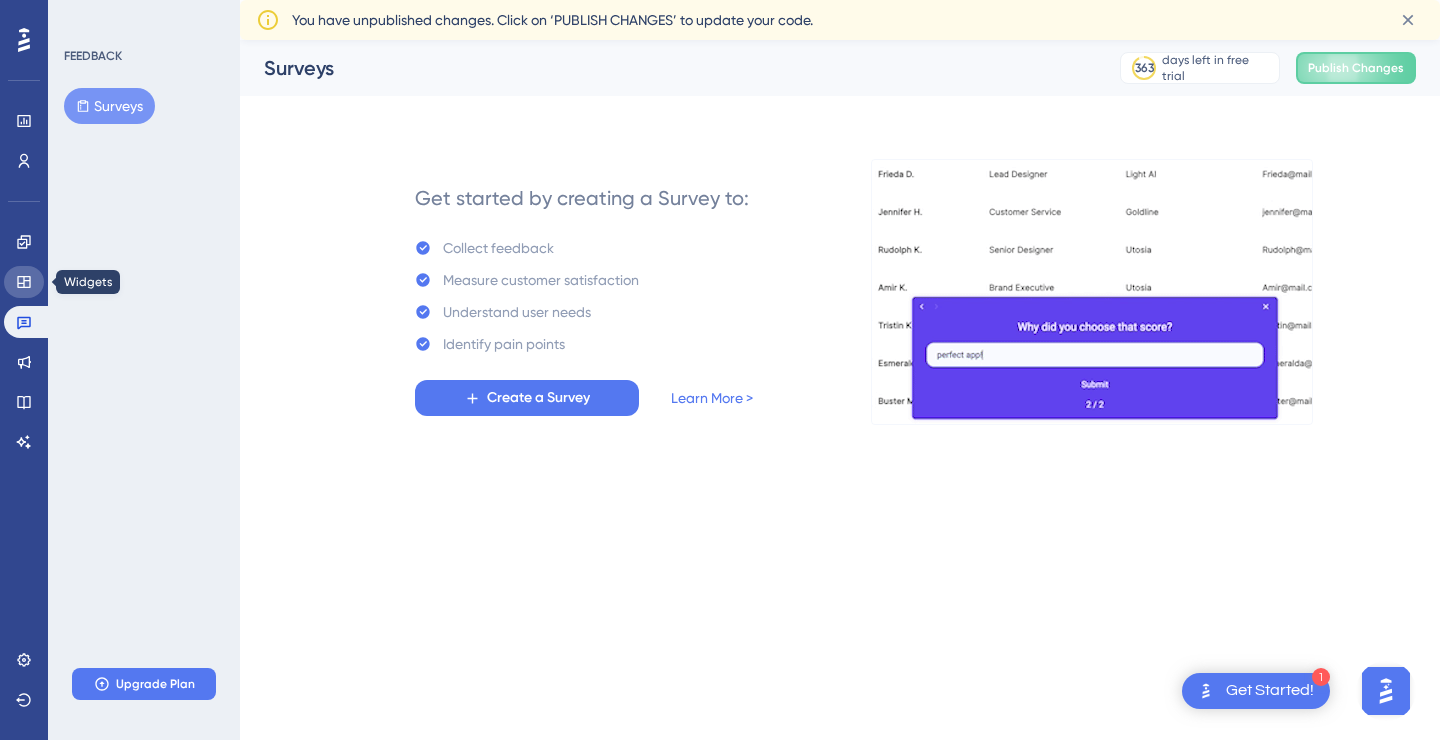 click 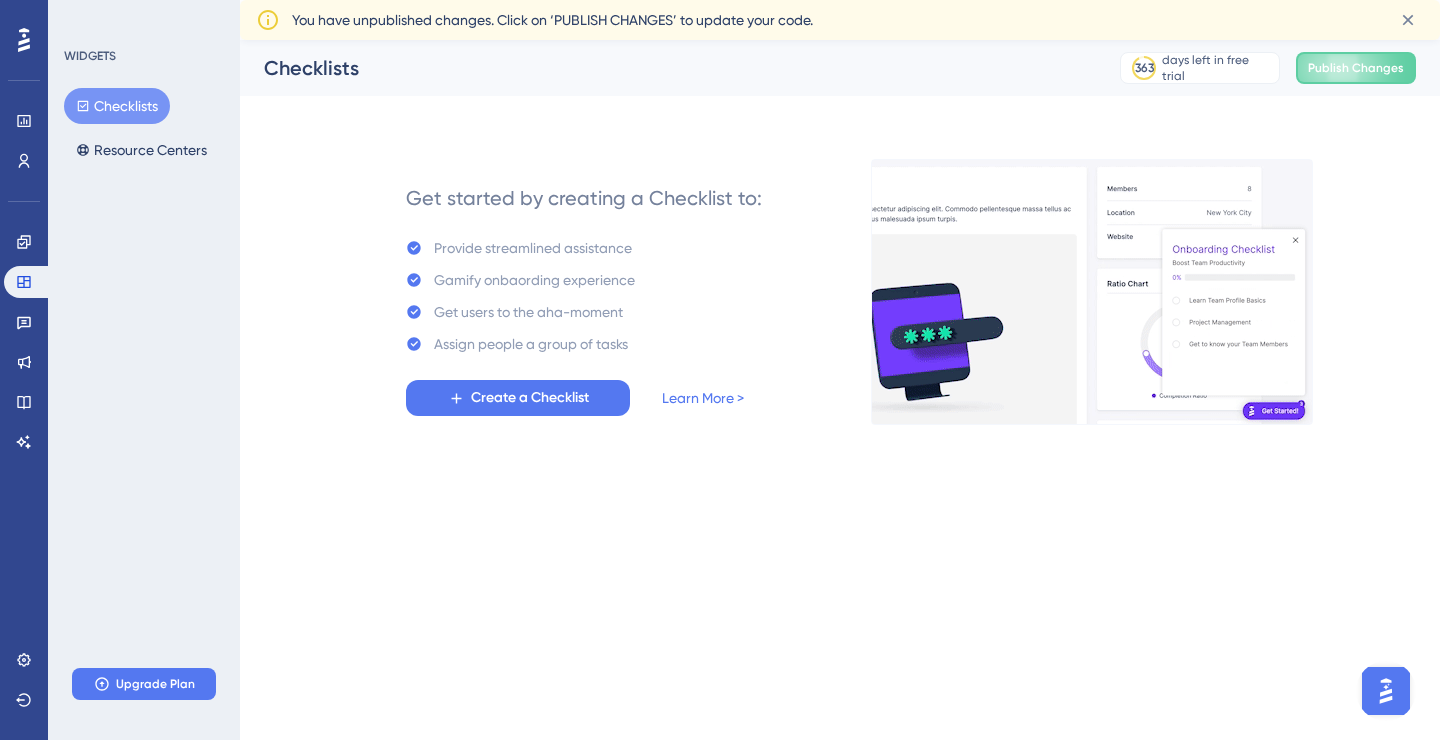 click on "Checklists Resource Centers" at bounding box center (145, 128) 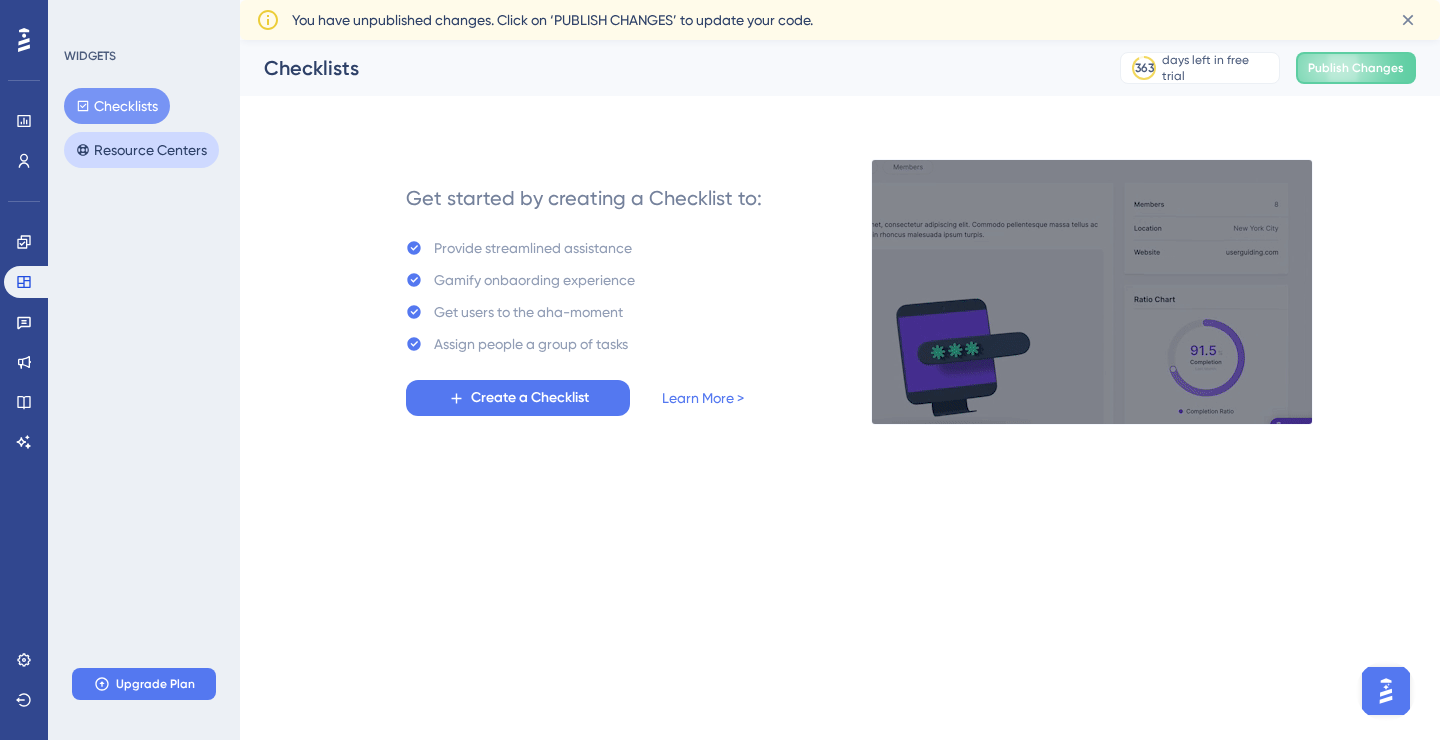 click on "Resource Centers" at bounding box center (141, 150) 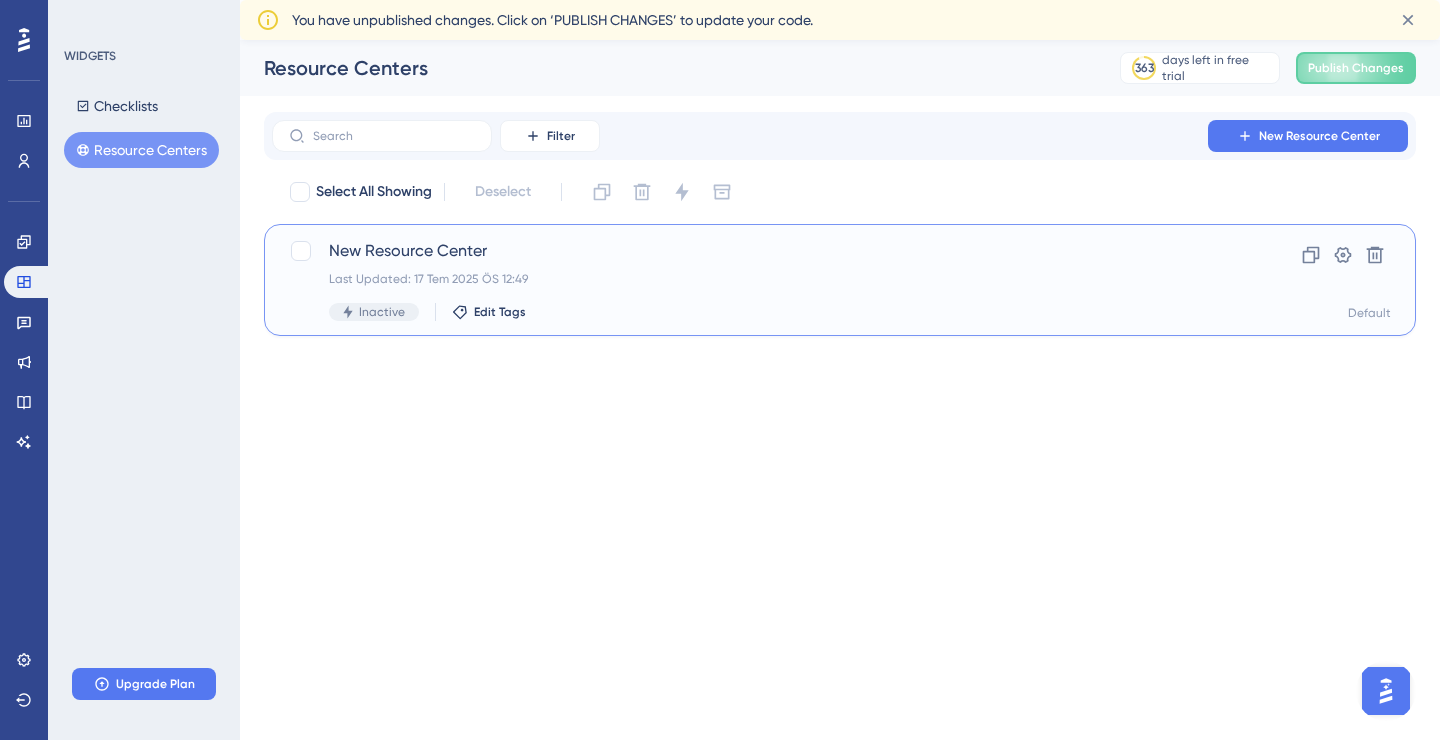 click on "Last Updated: 17 Tem 2025 ÖS 12:49" at bounding box center [760, 279] 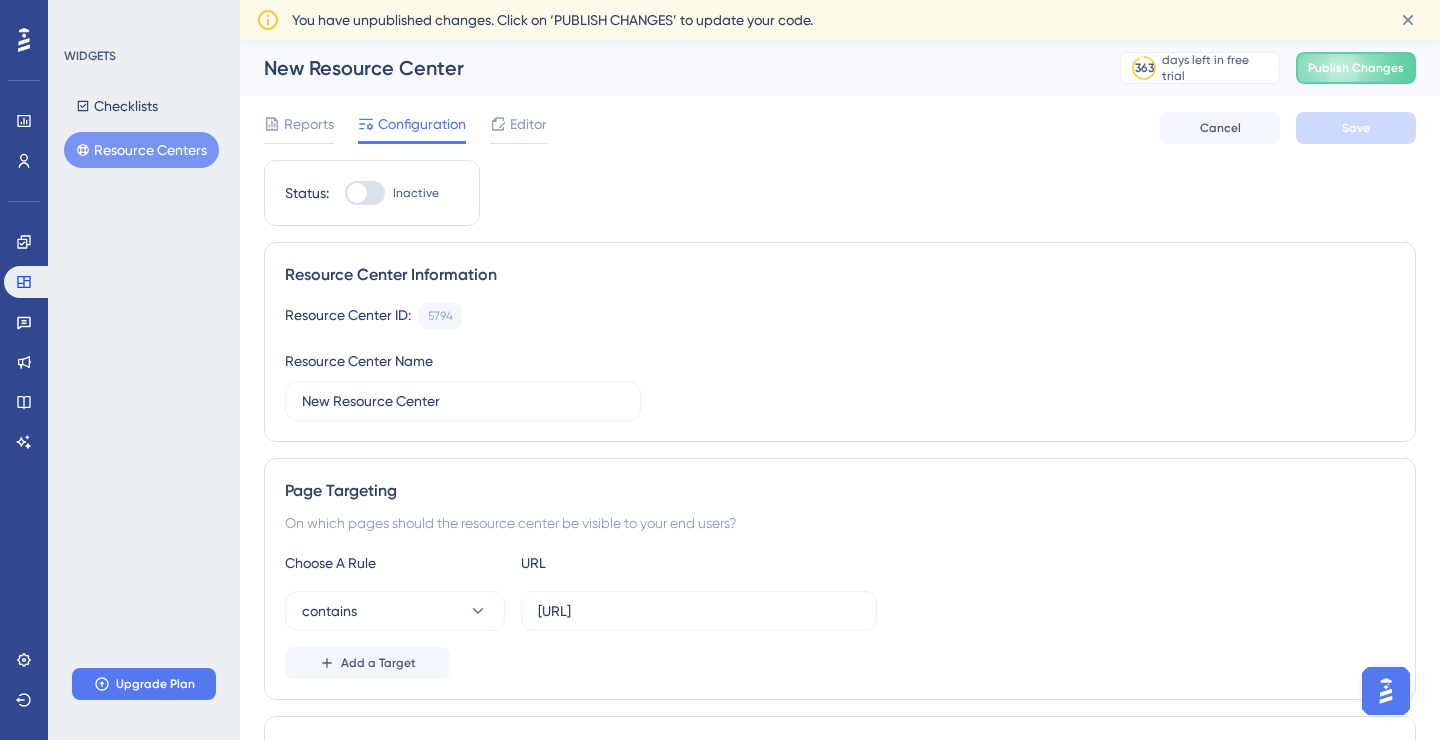 click at bounding box center [365, 193] 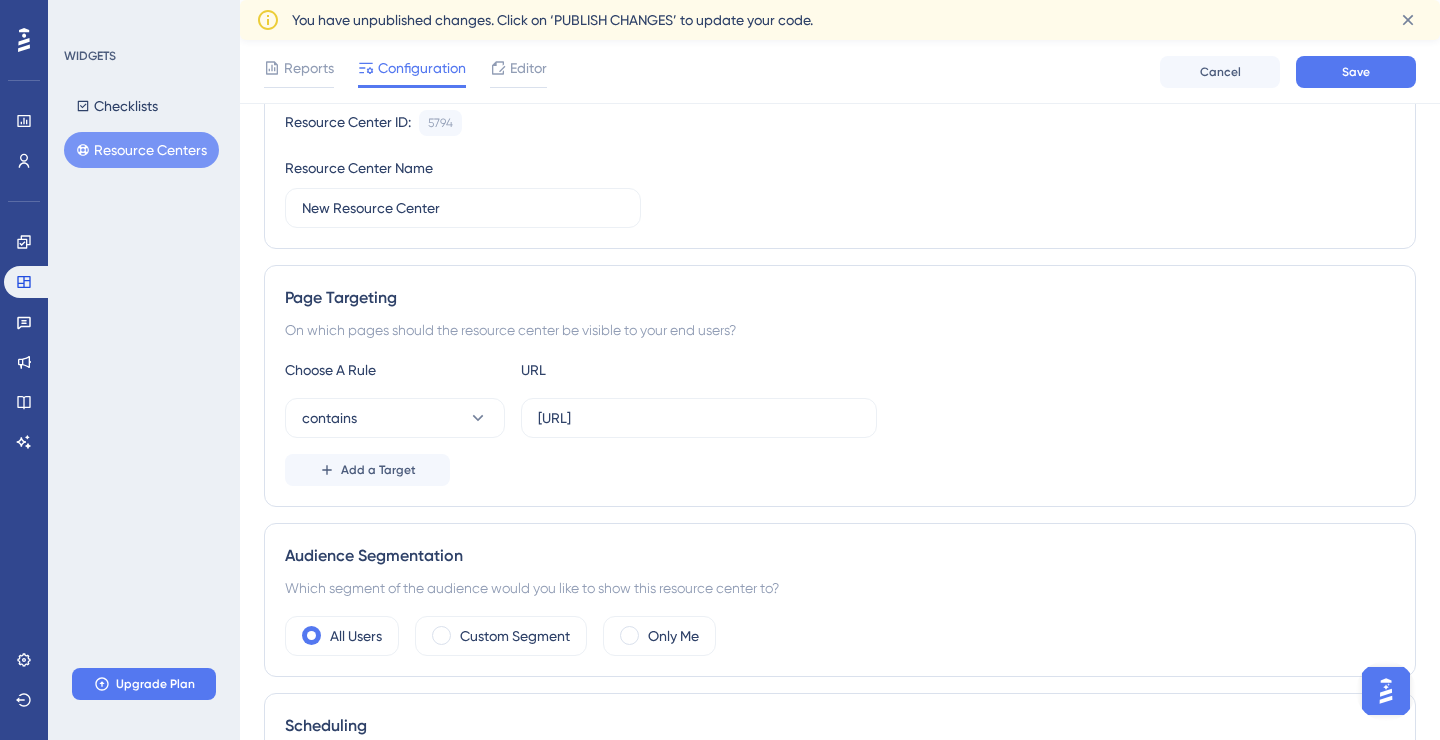 scroll, scrollTop: 0, scrollLeft: 0, axis: both 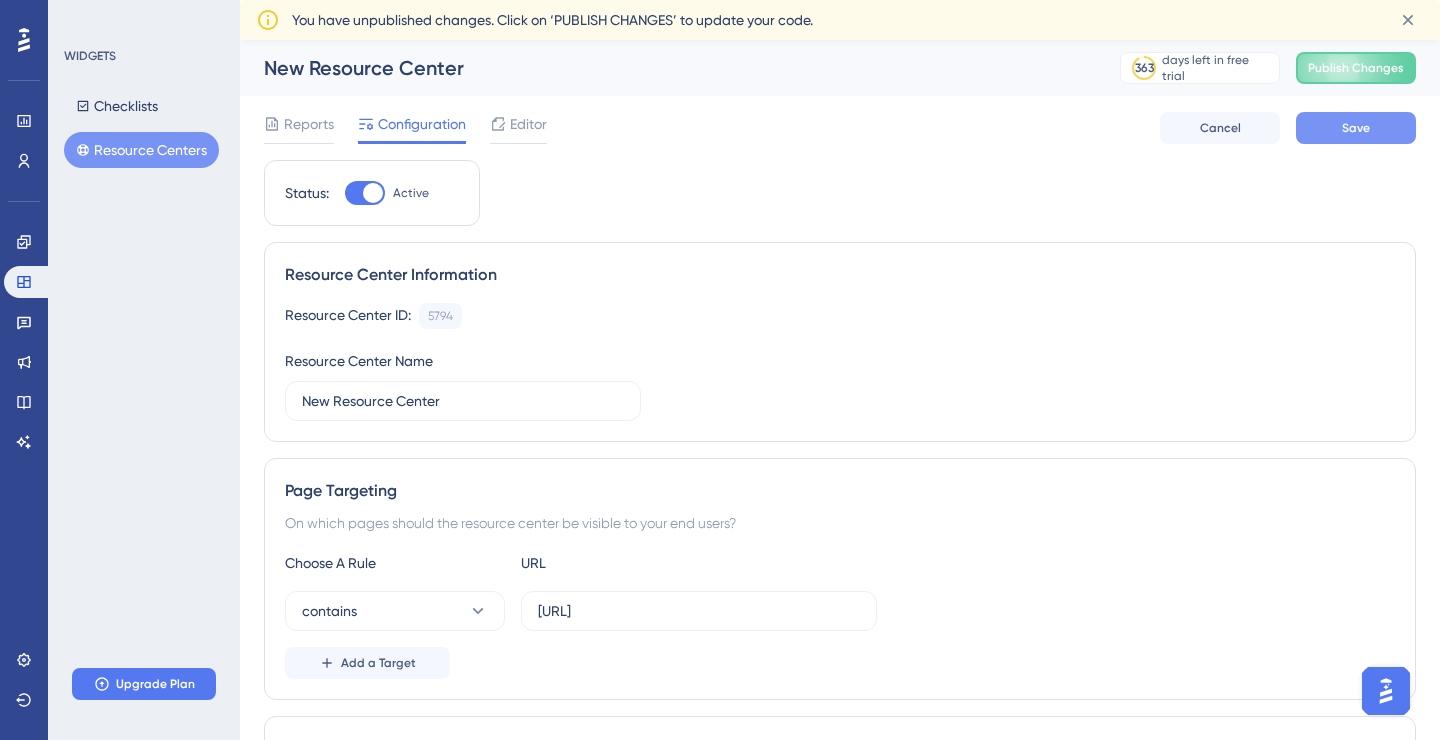 click on "Save" at bounding box center [1356, 128] 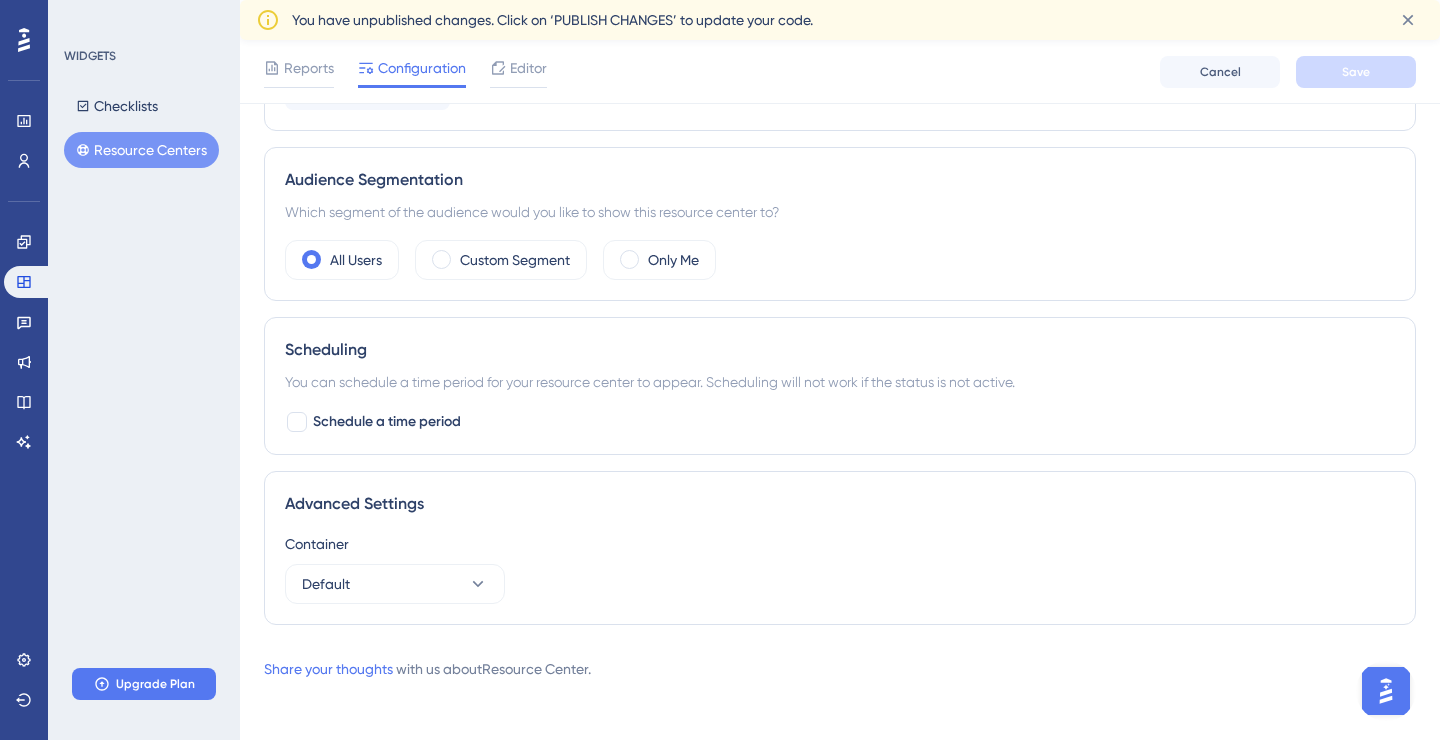 scroll, scrollTop: 582, scrollLeft: 0, axis: vertical 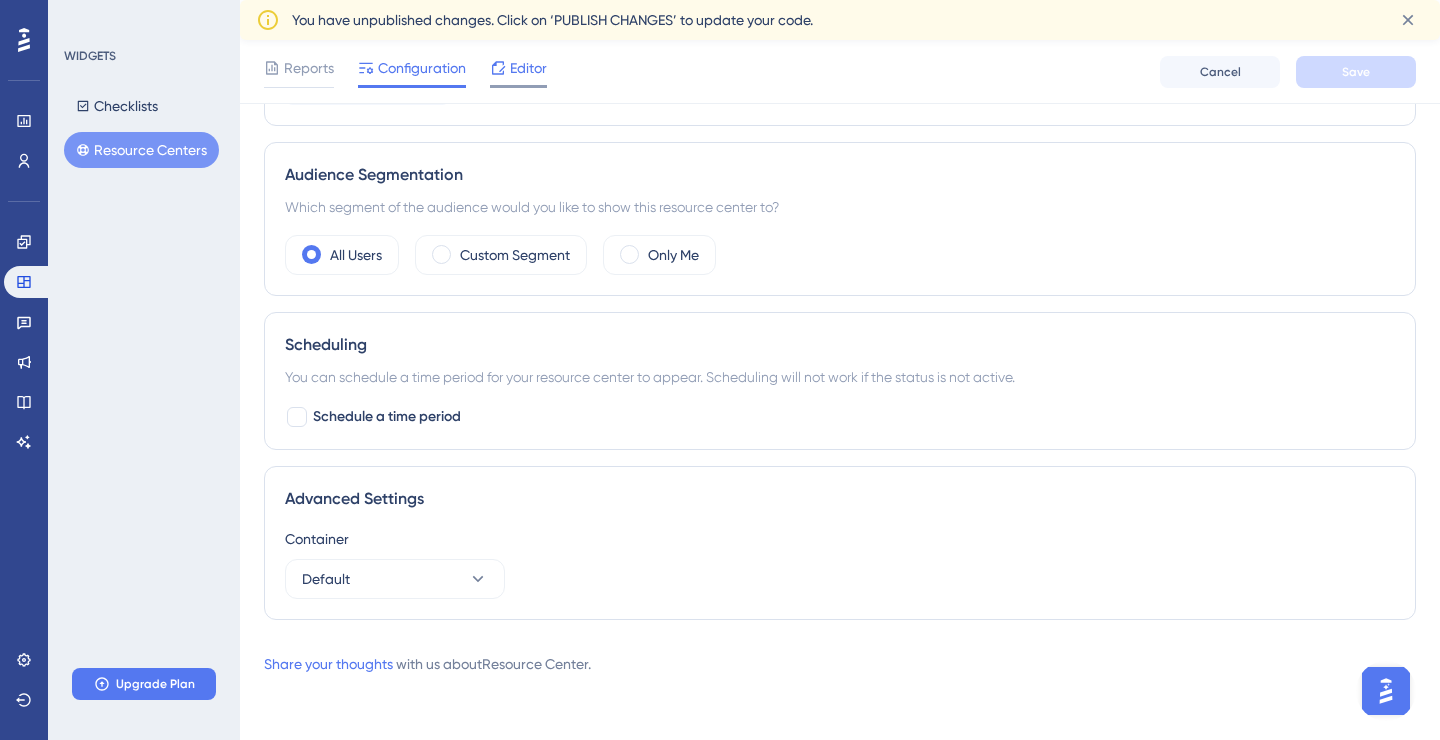 click at bounding box center [498, 68] 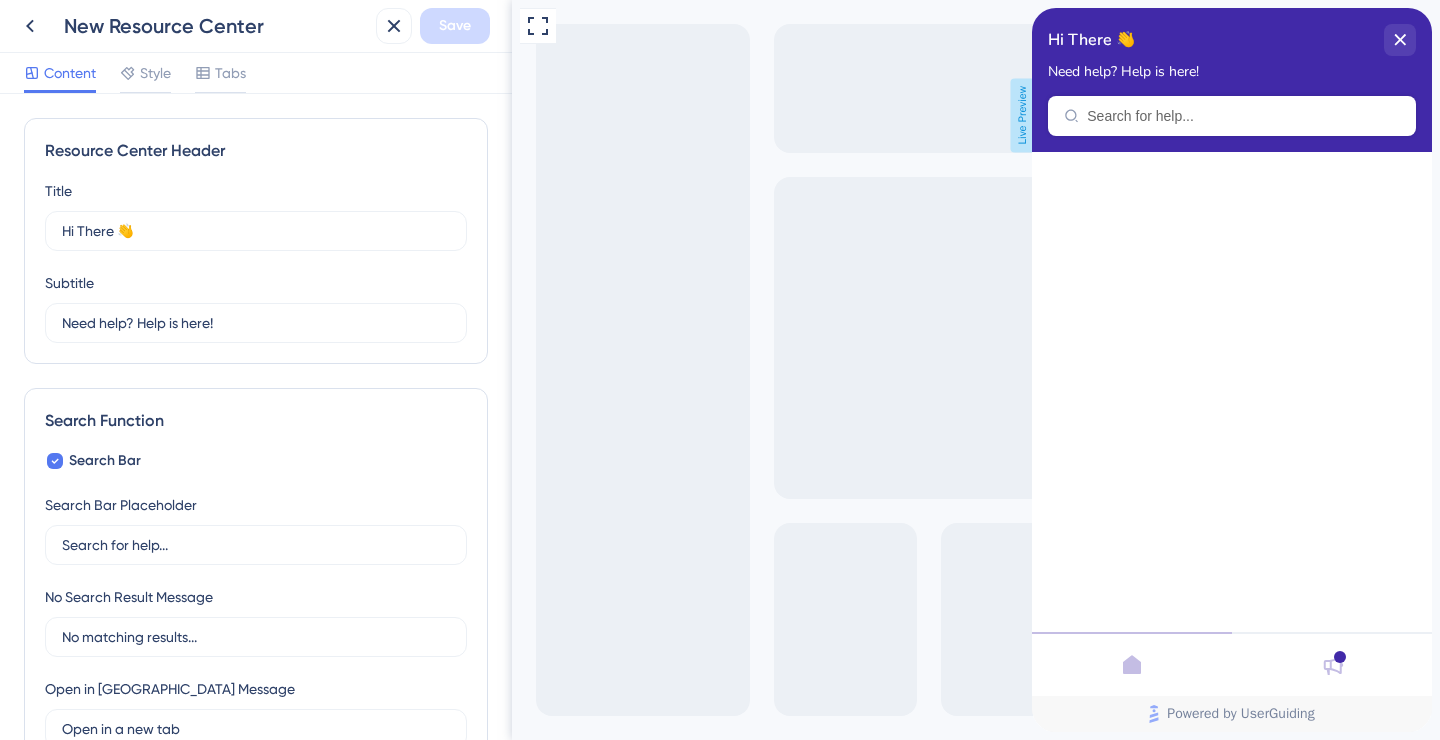 scroll, scrollTop: 0, scrollLeft: 0, axis: both 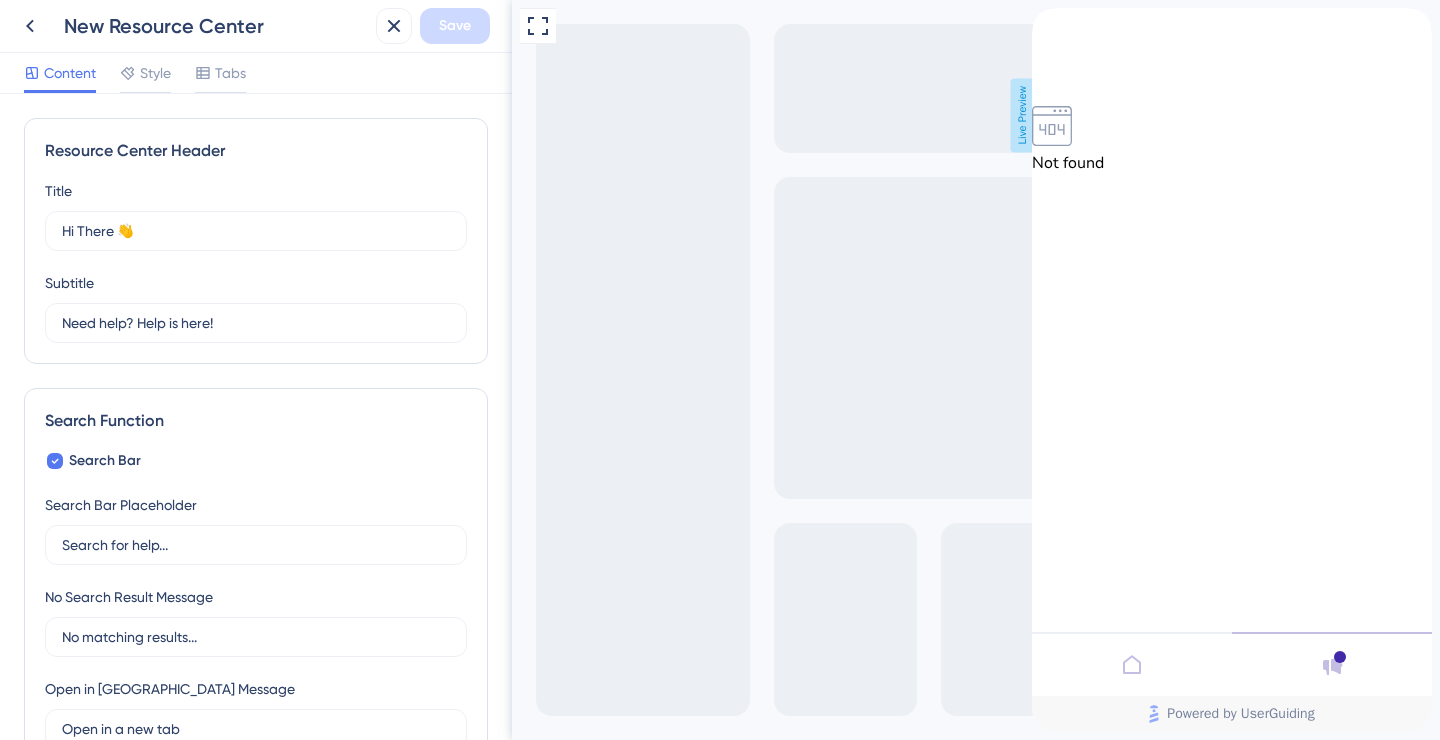 click 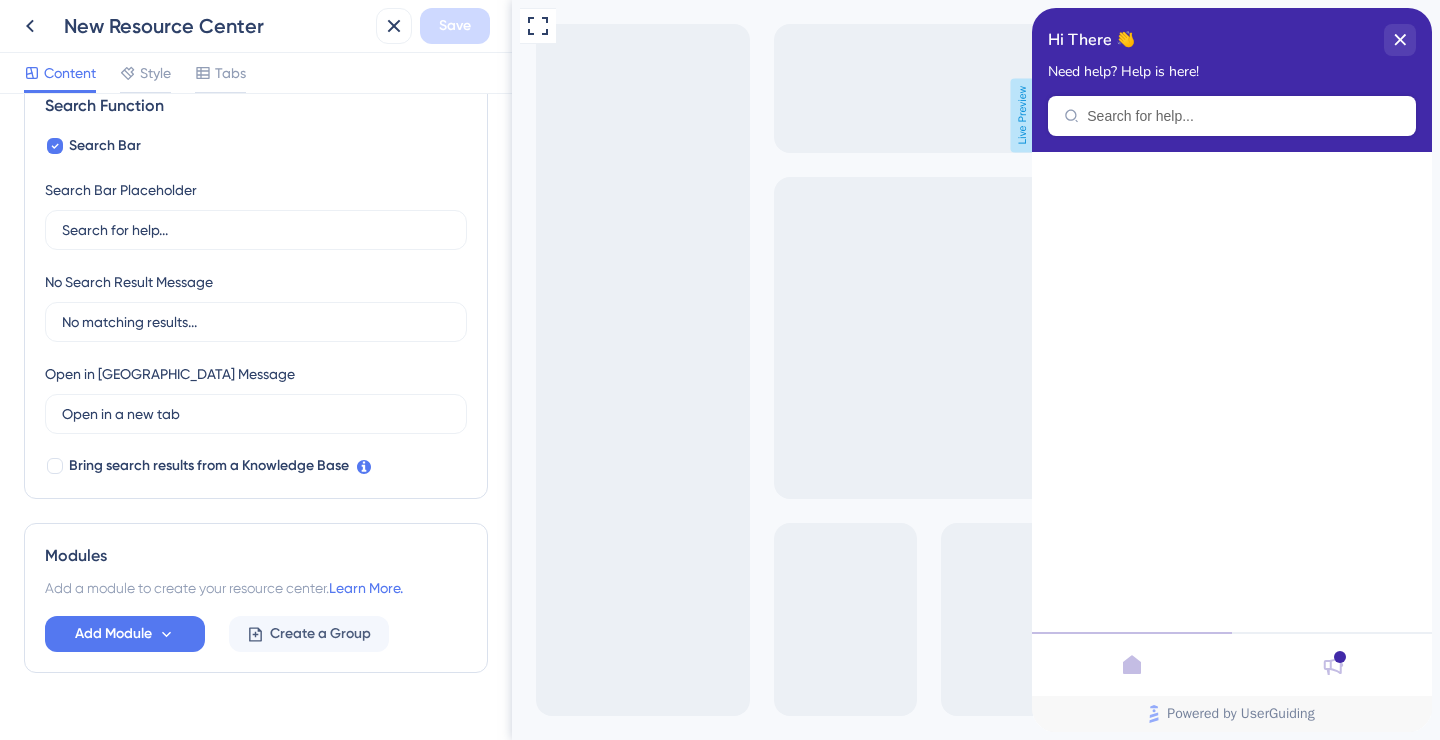 scroll, scrollTop: 352, scrollLeft: 0, axis: vertical 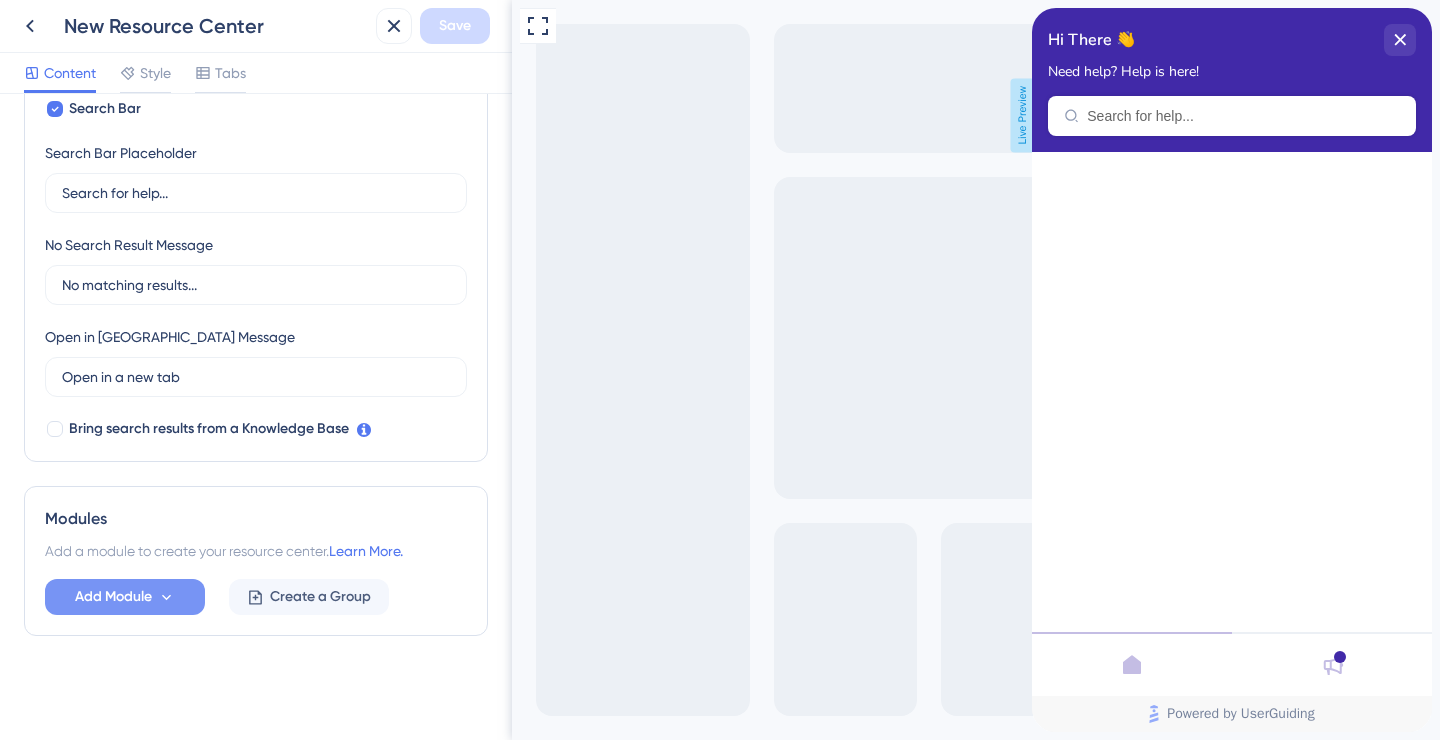 click 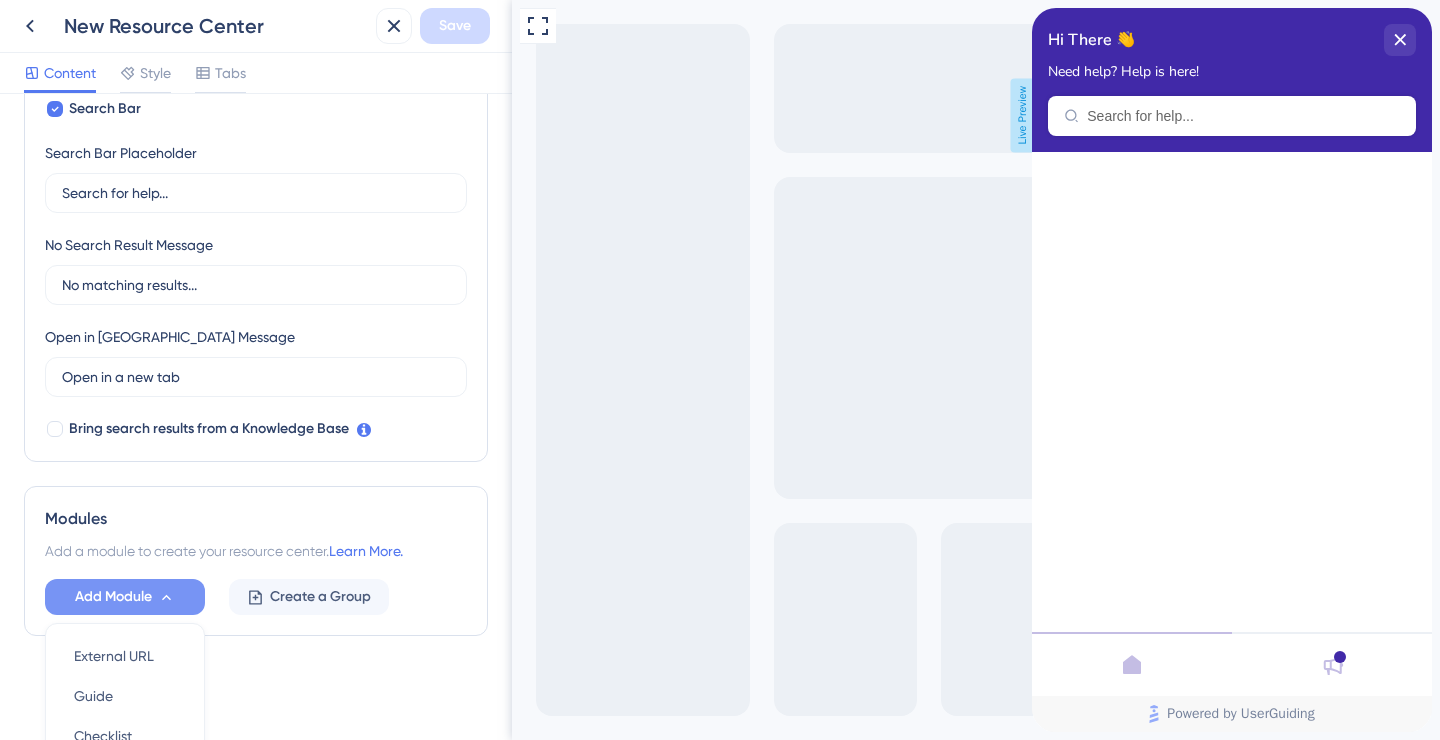 scroll, scrollTop: 541, scrollLeft: 0, axis: vertical 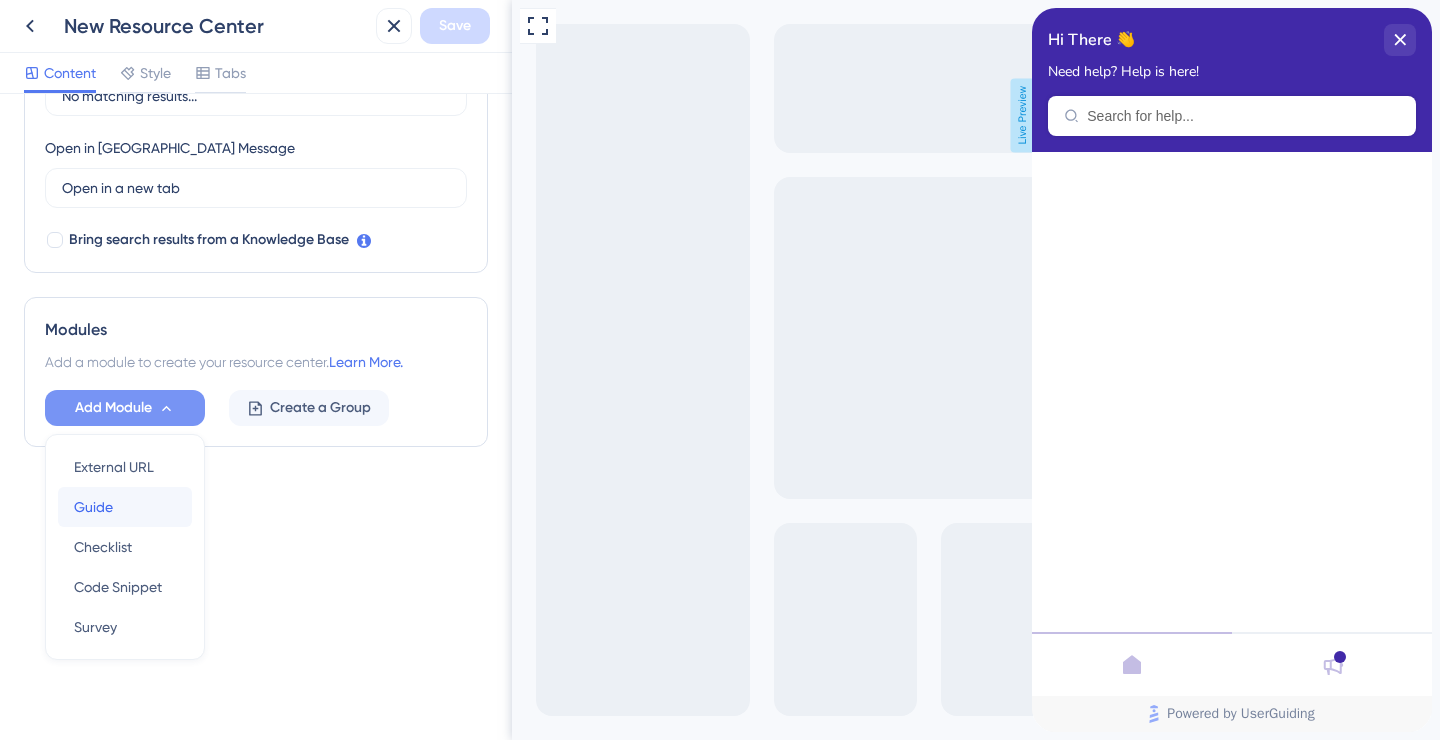click on "Guide Guide" at bounding box center (125, 507) 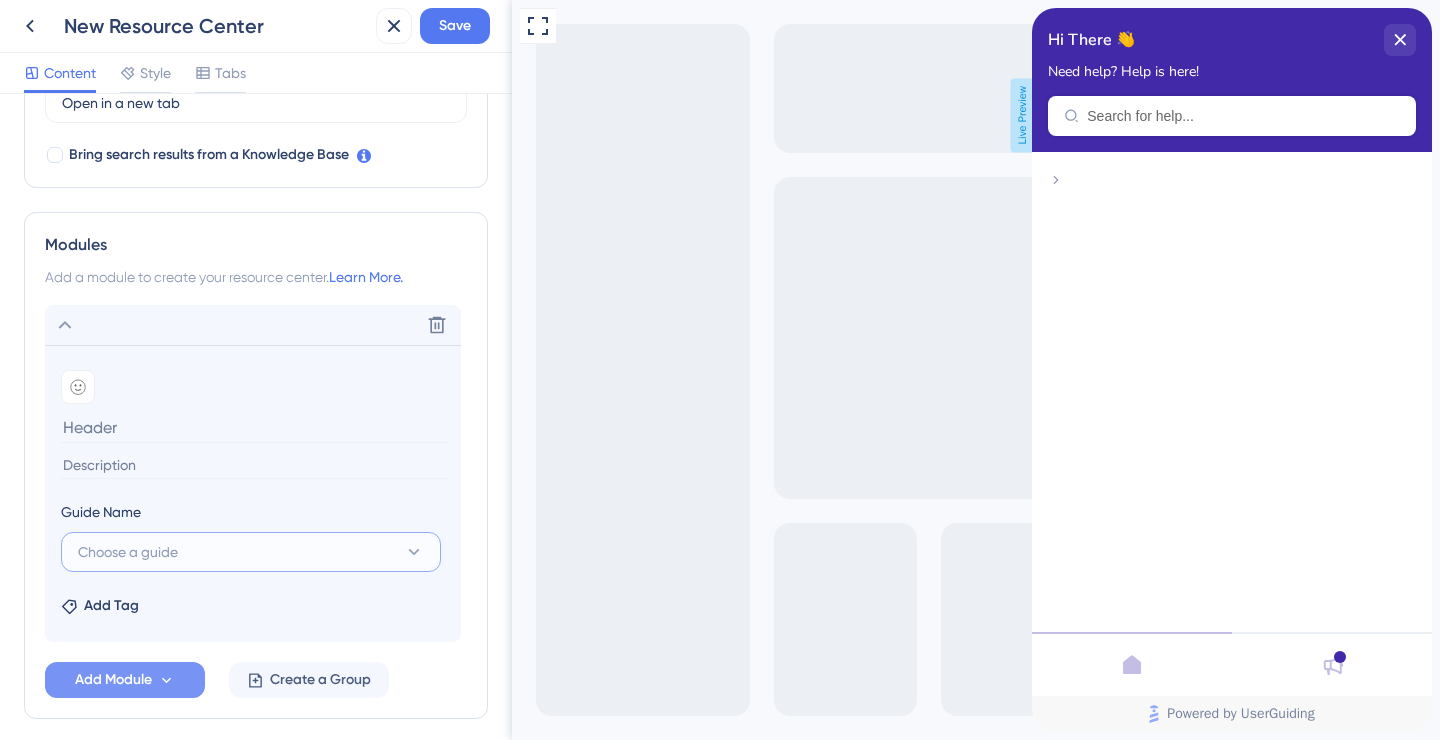 click on "Choose a guide" at bounding box center [251, 552] 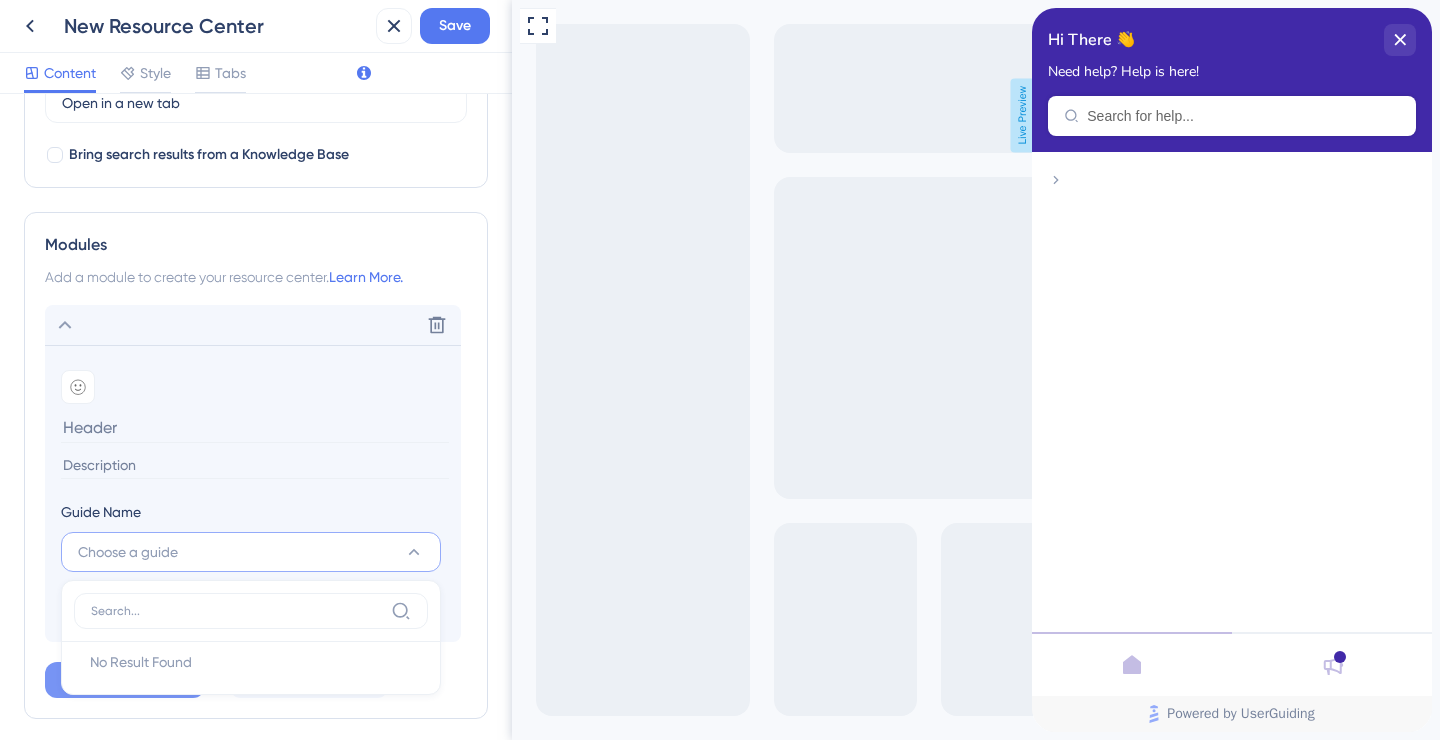 scroll, scrollTop: 709, scrollLeft: 0, axis: vertical 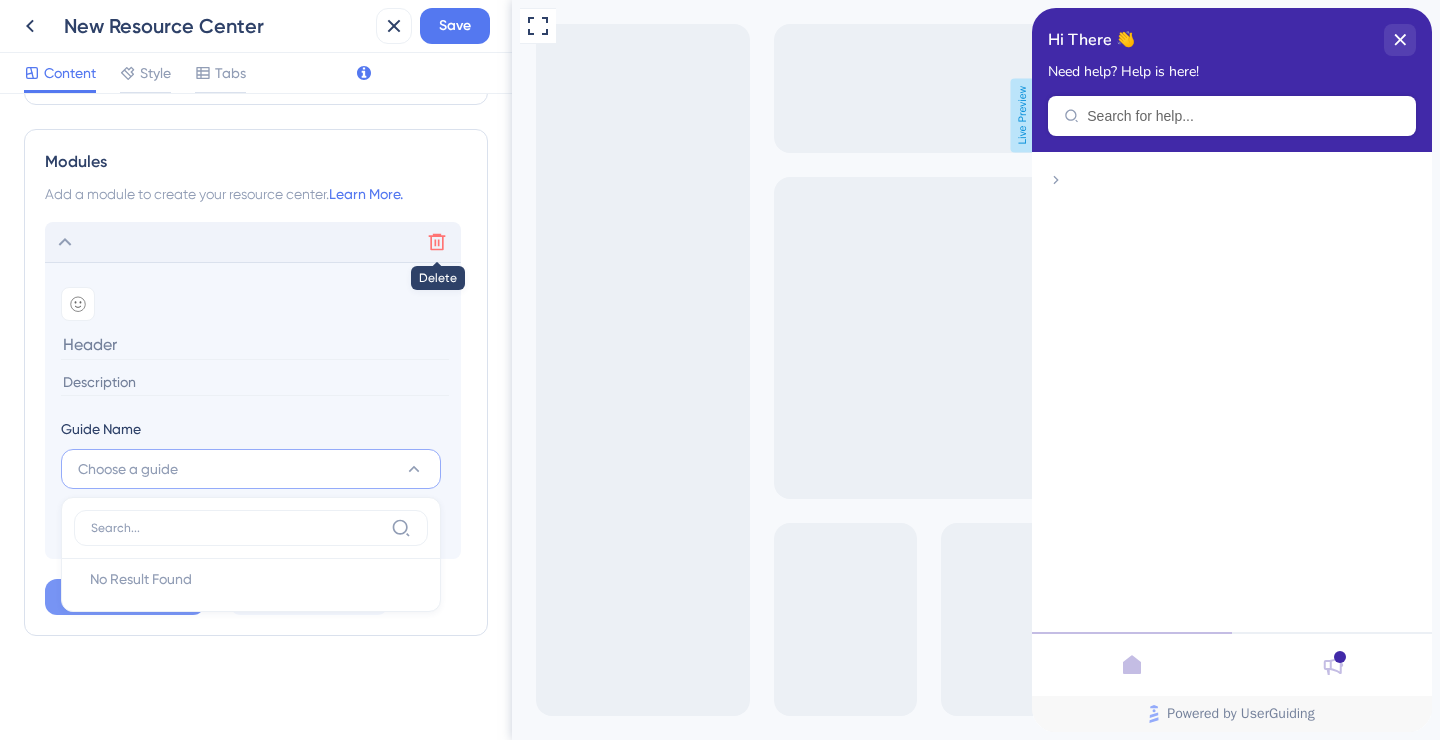 click 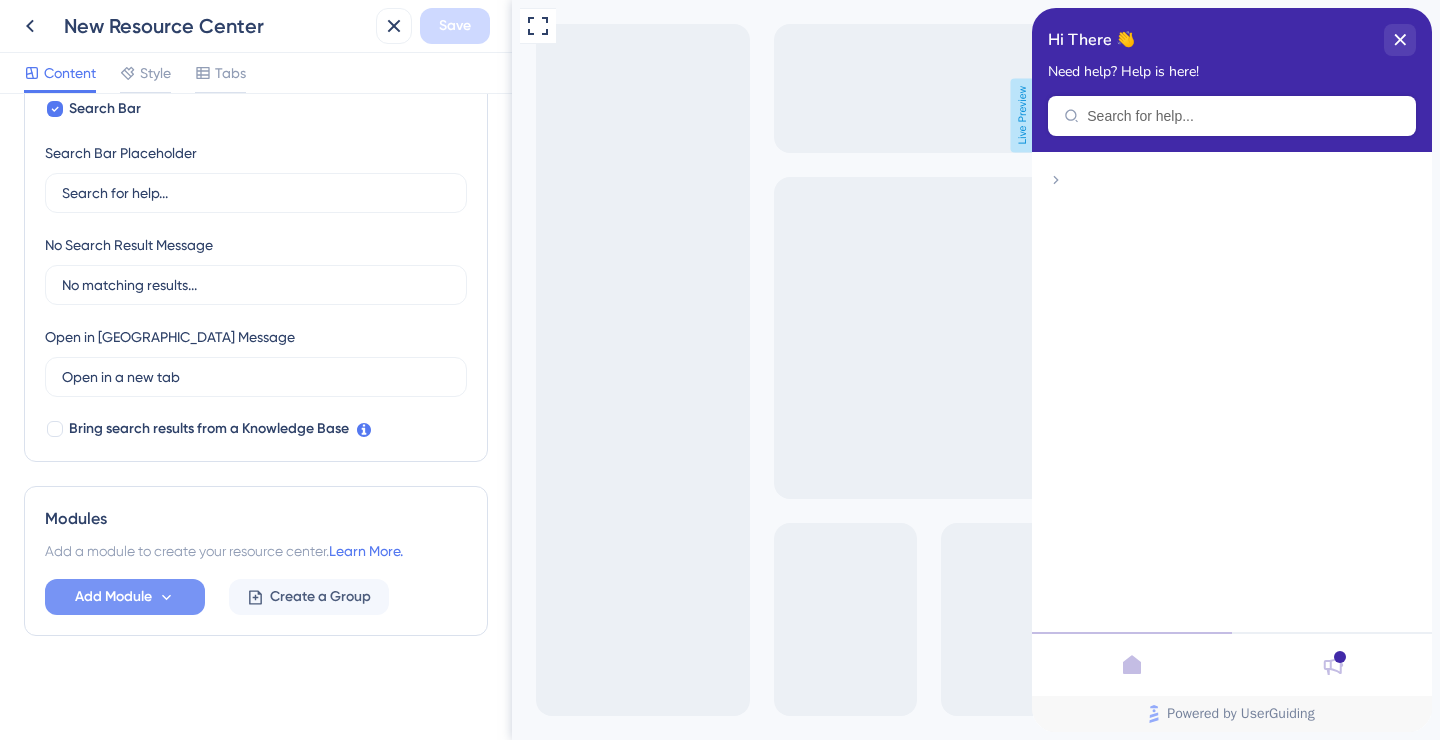 scroll, scrollTop: 352, scrollLeft: 0, axis: vertical 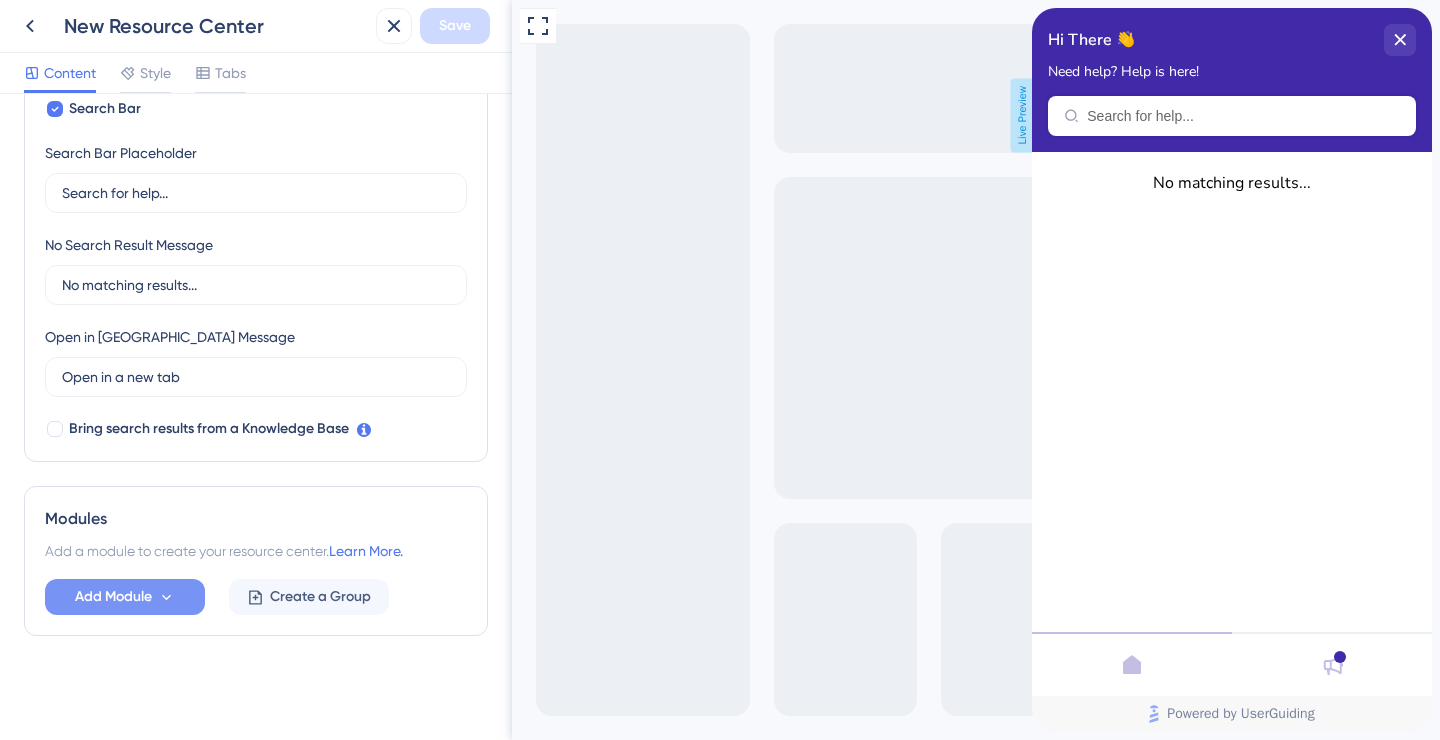 click on "Add Module" at bounding box center [125, 597] 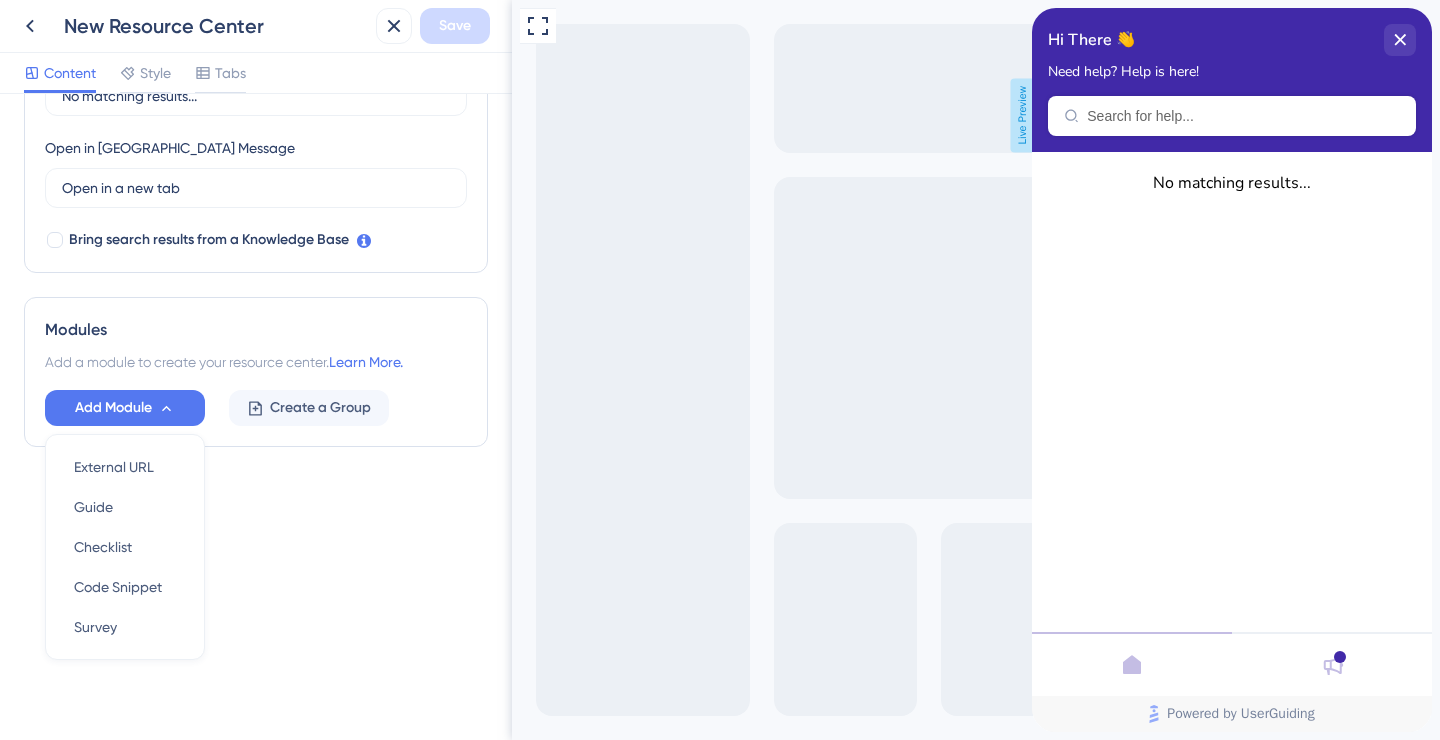 click on "Resource Center Header Title Hi There 👋 17 Hi There 👋 Subtitle Need help? Help is here! 12 Search Function Search Bar Search Bar Placeholder Search for help... No Search Result Message No matching results... Open in New Tab Message Open in a new tab 3 Bring search results from a Knowledge Base Modules Add a module to create your resource center.  Learn More. Add Module External URL External URL Guide Guide Checklist Checklist Code Snippet Code Snippet Survey Survey Create a Group" at bounding box center (256, 52) 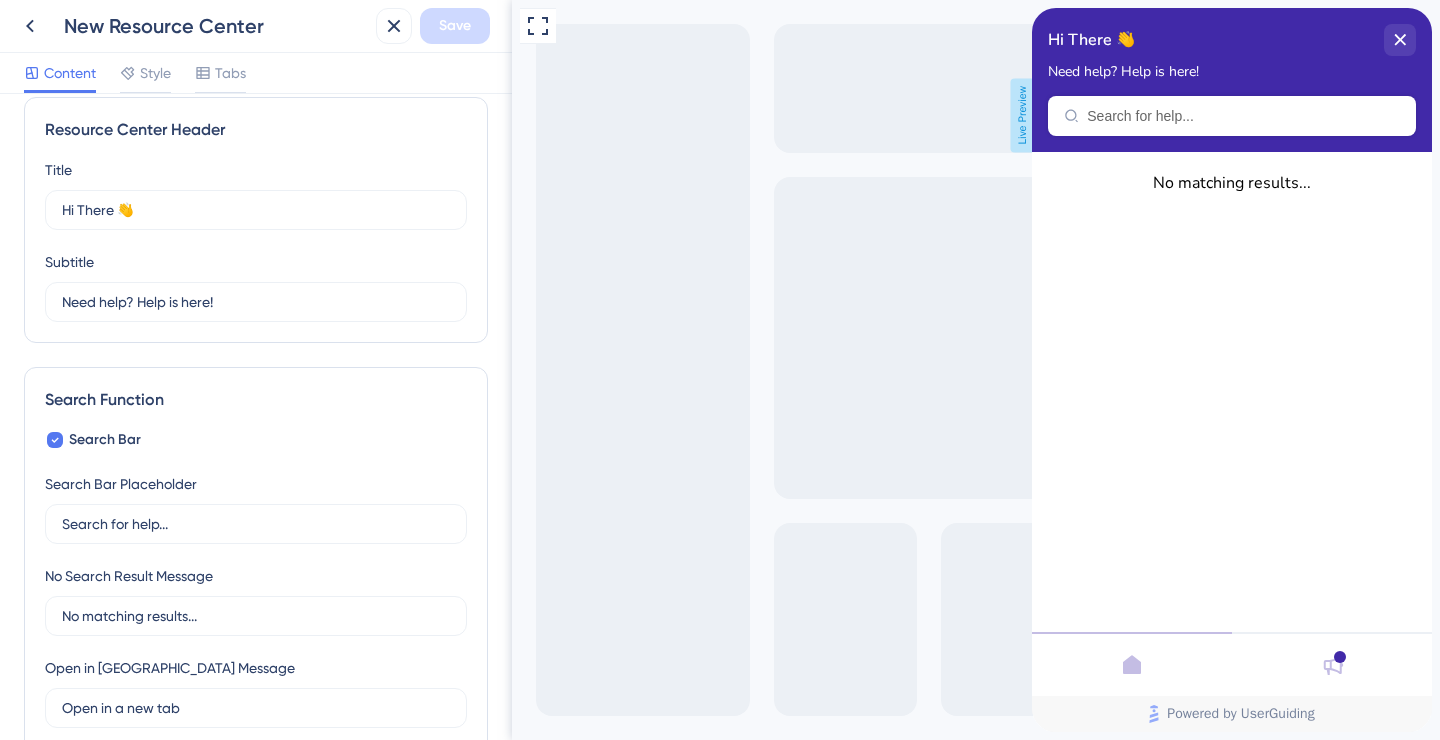 scroll, scrollTop: 0, scrollLeft: 0, axis: both 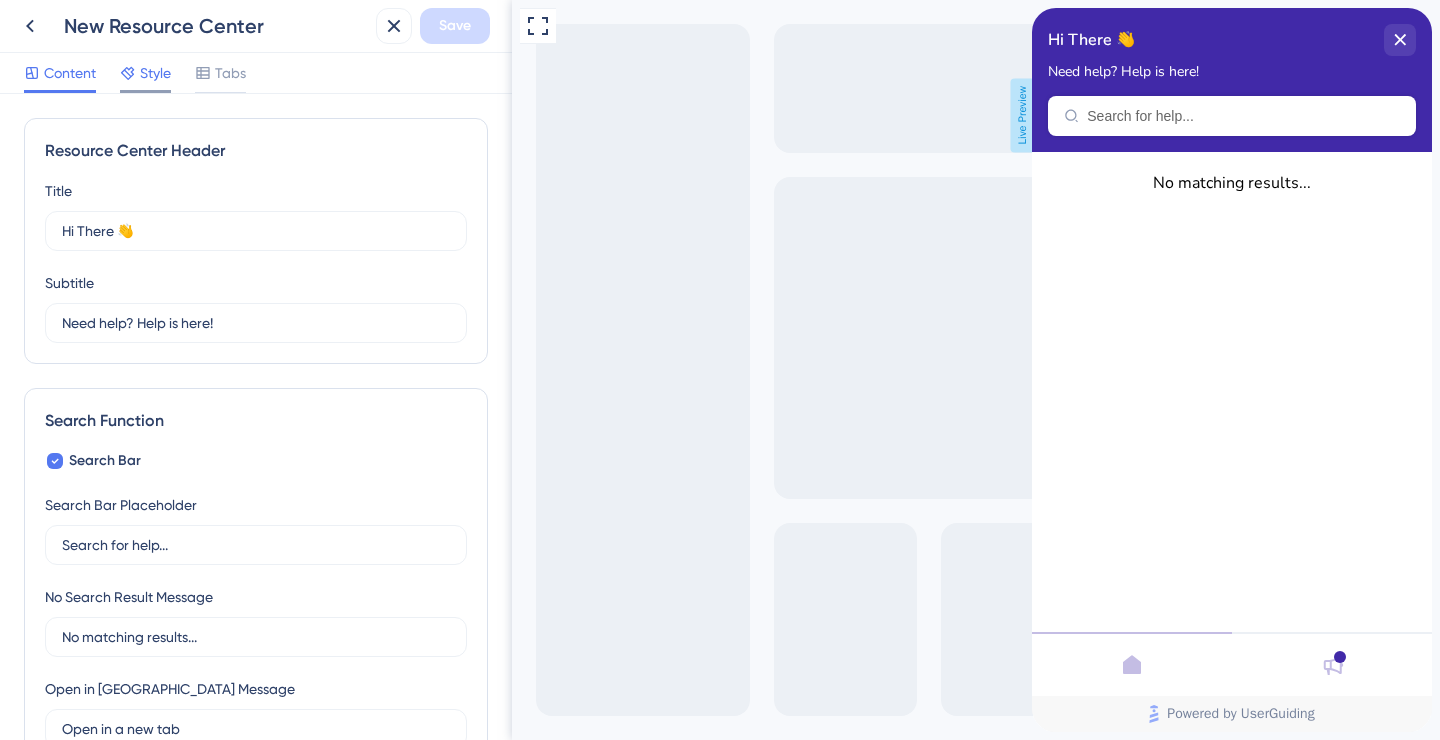 click on "Style" at bounding box center [155, 73] 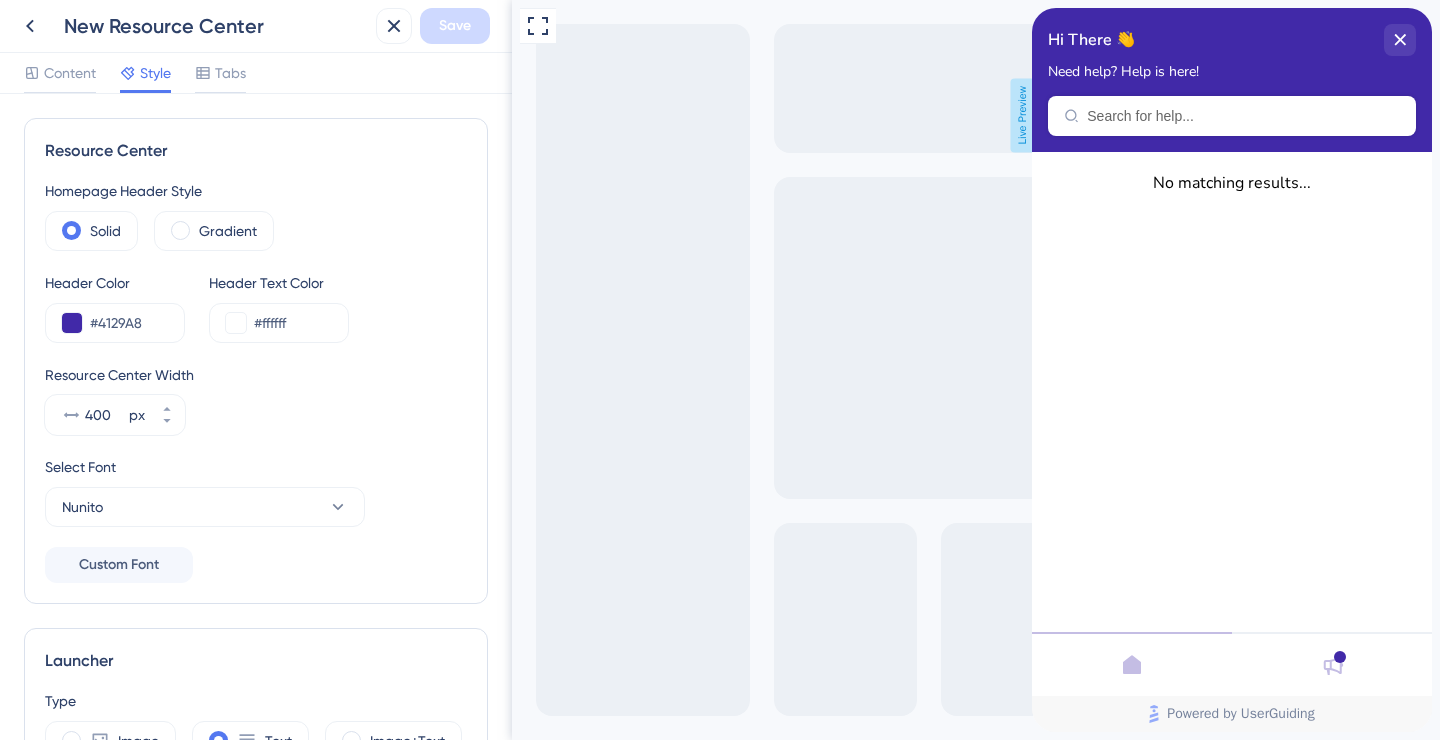 scroll, scrollTop: 0, scrollLeft: 0, axis: both 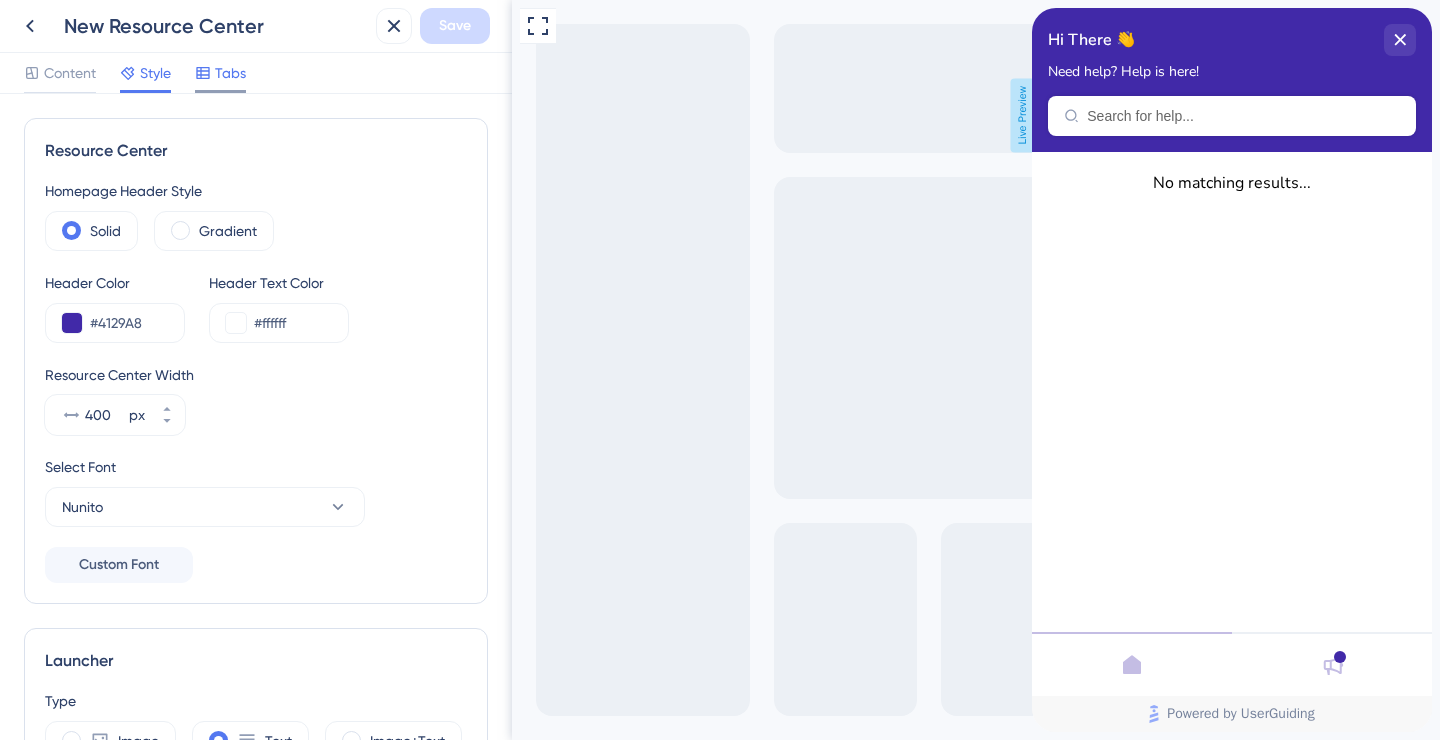 click 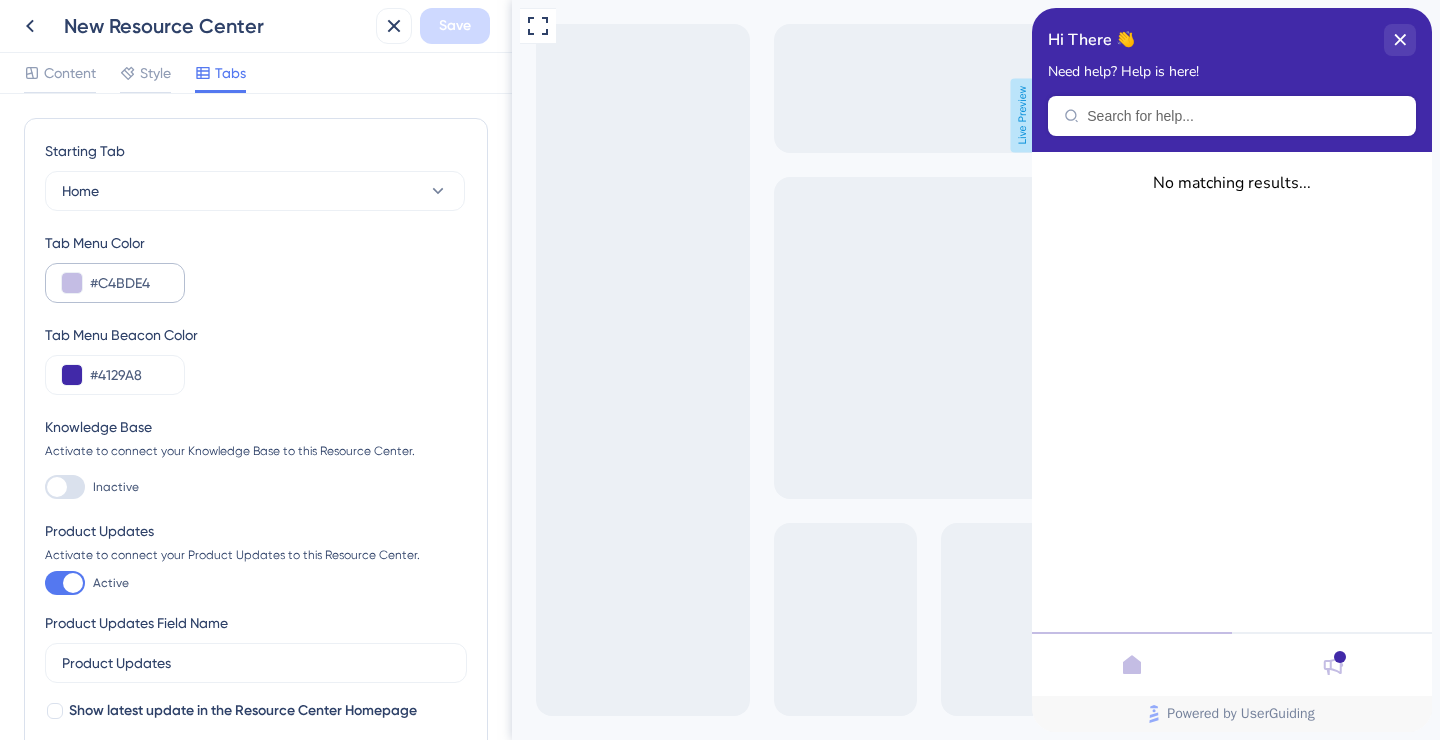 scroll, scrollTop: 0, scrollLeft: 0, axis: both 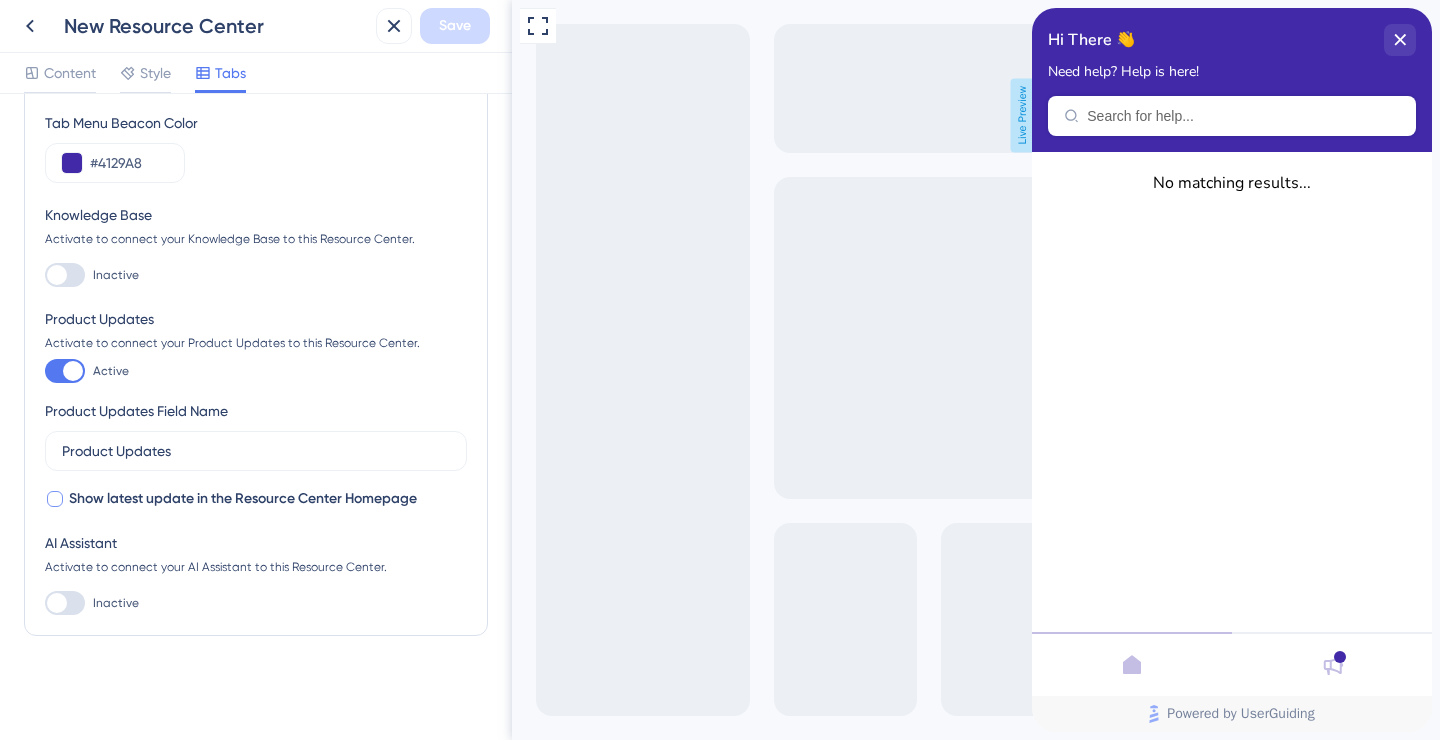 click on "Show latest update in the Resource Center Homepage" at bounding box center [243, 499] 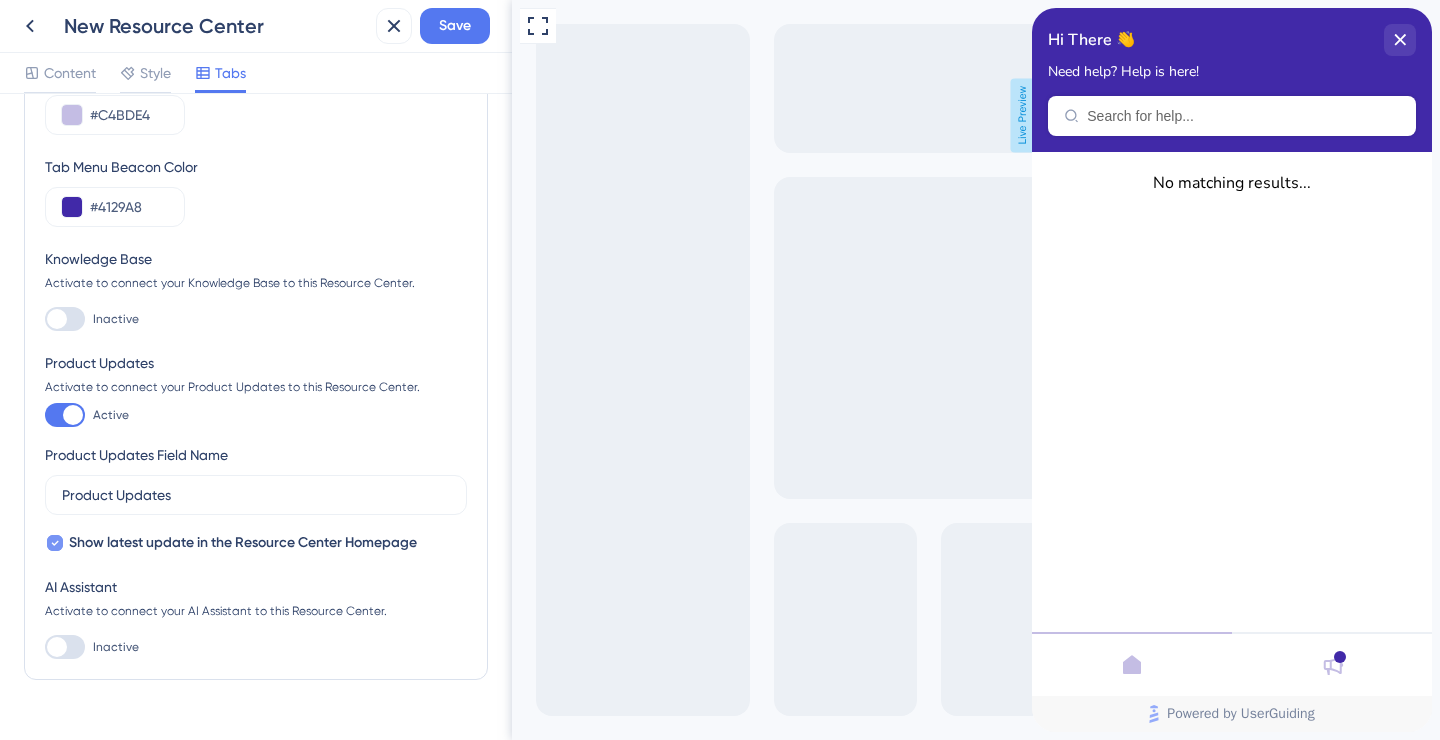 scroll, scrollTop: 27, scrollLeft: 0, axis: vertical 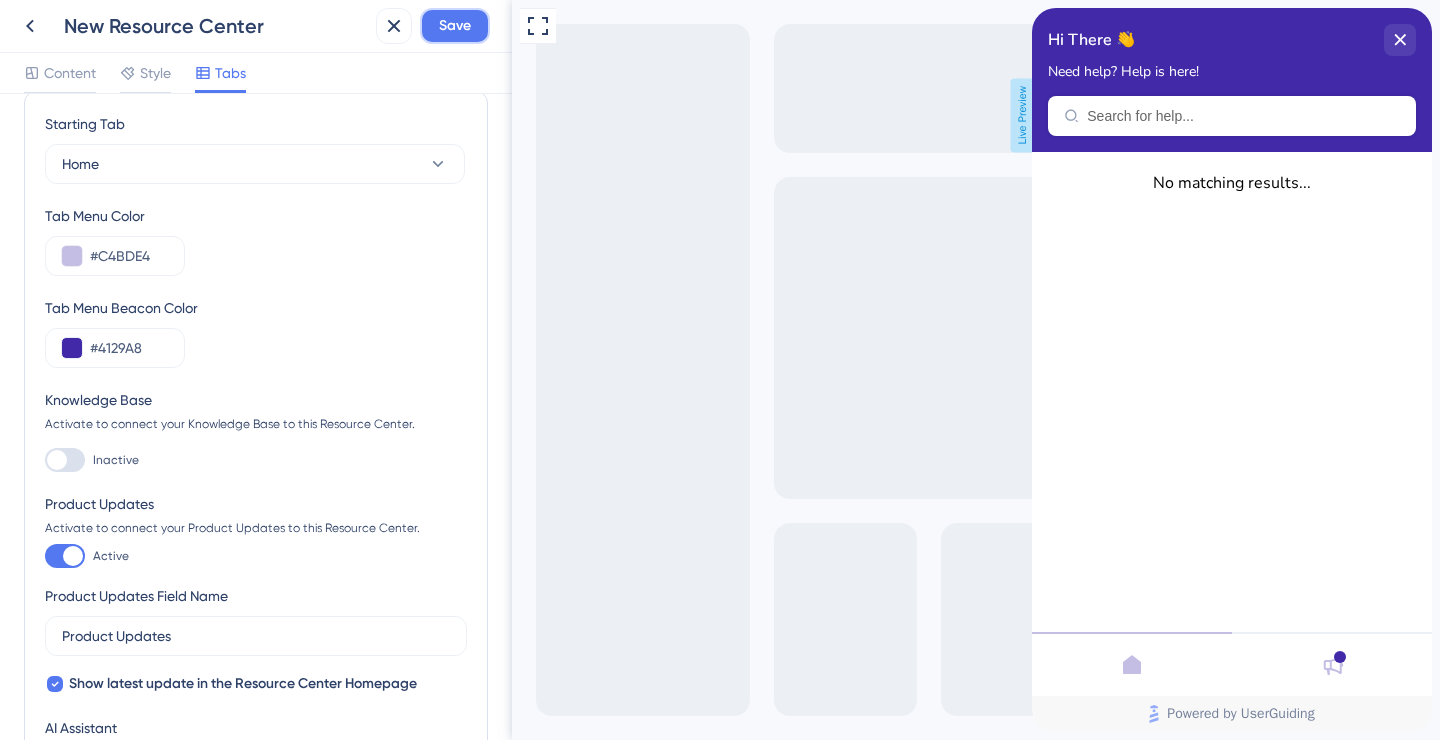 click on "Save" at bounding box center [455, 26] 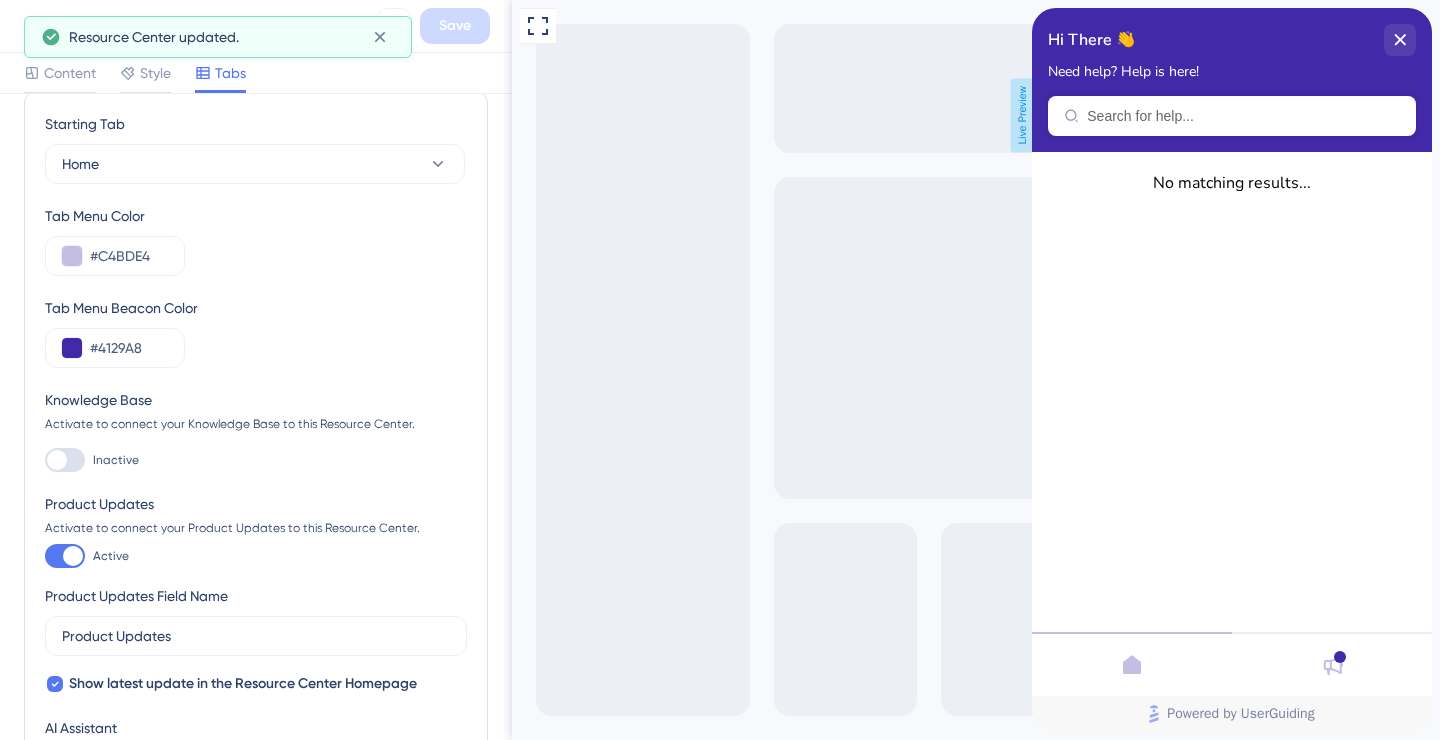 scroll, scrollTop: 0, scrollLeft: 0, axis: both 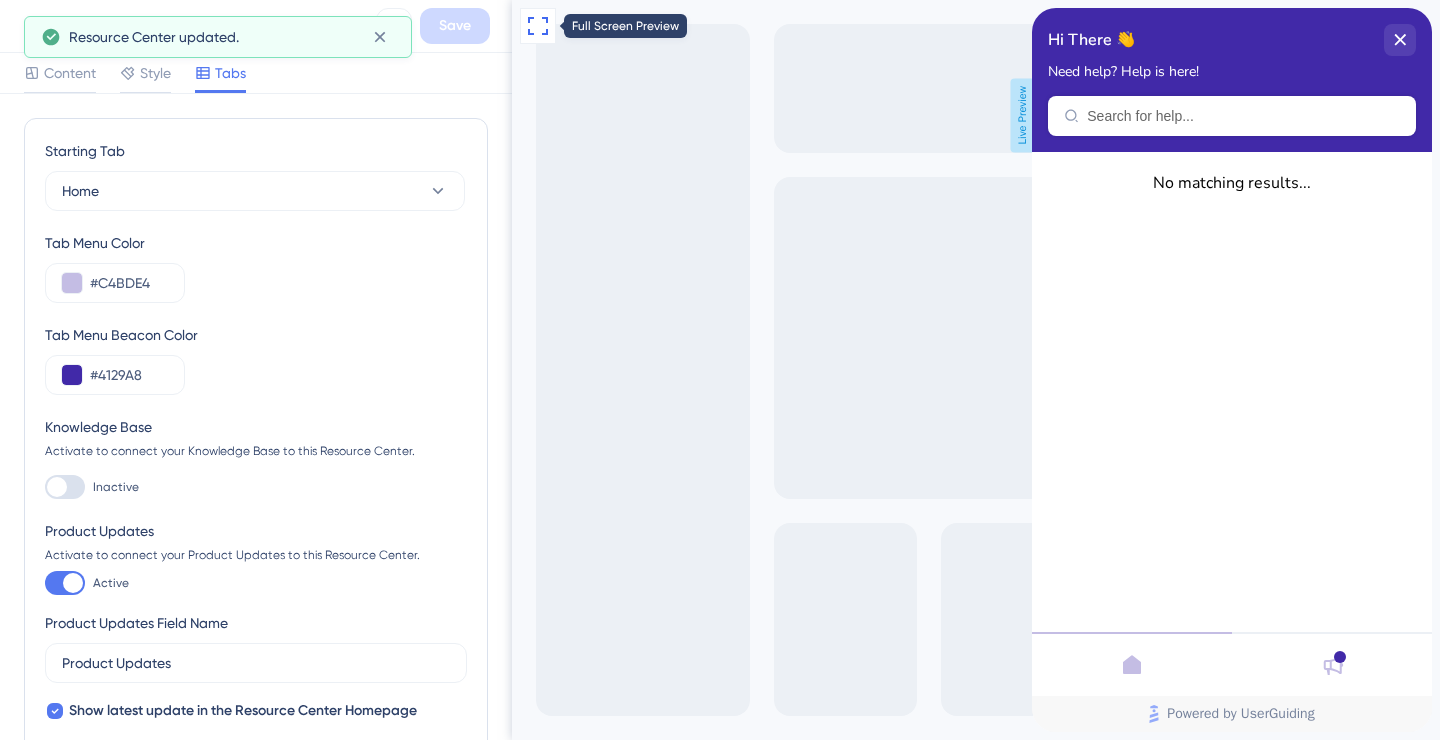 click 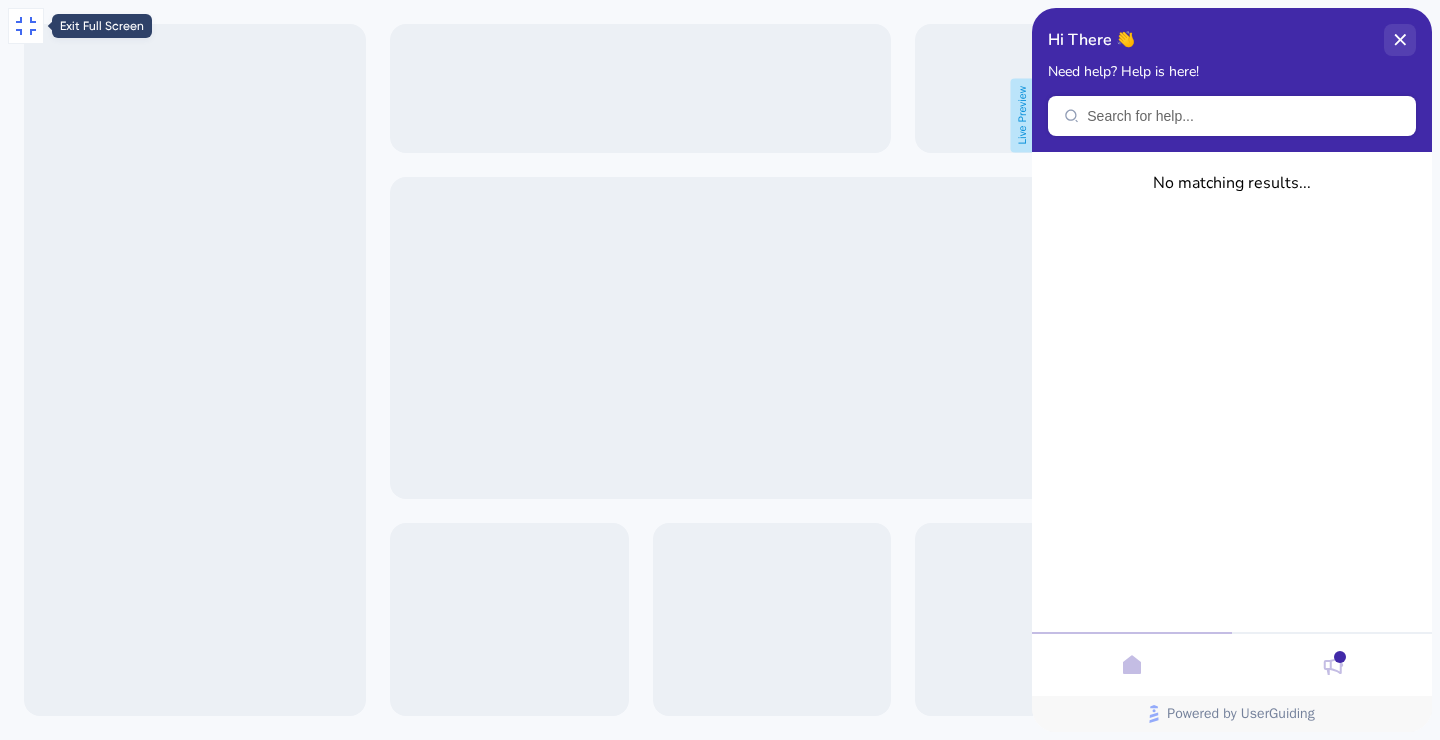 click 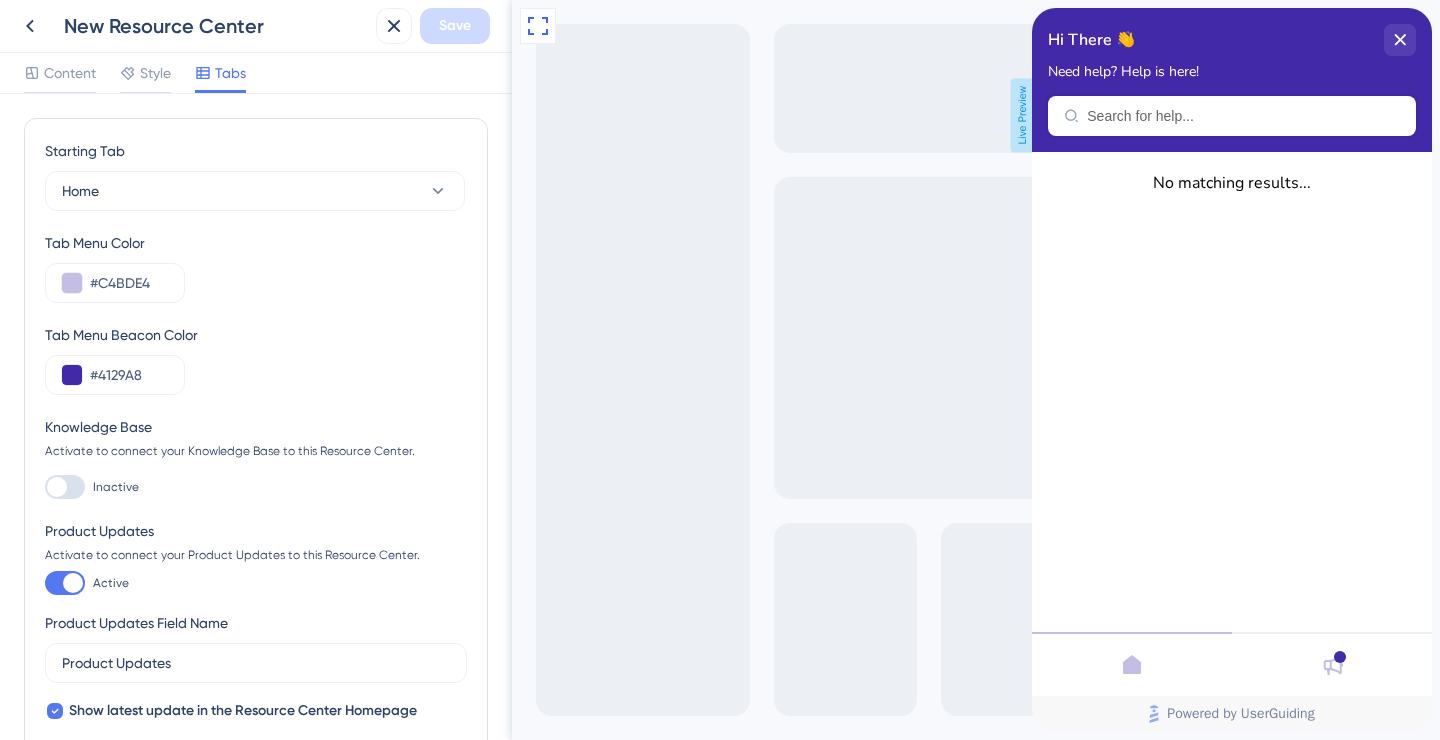 click 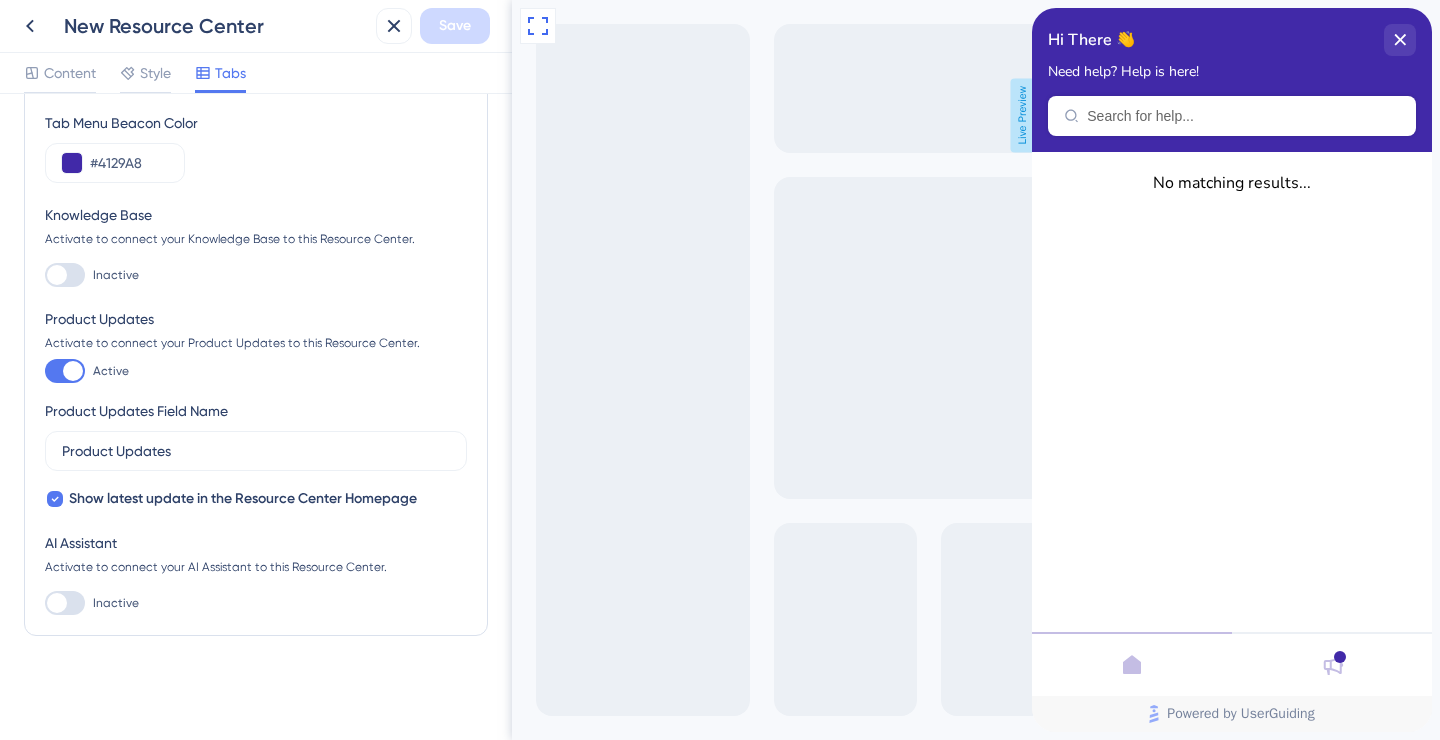 scroll, scrollTop: 0, scrollLeft: 0, axis: both 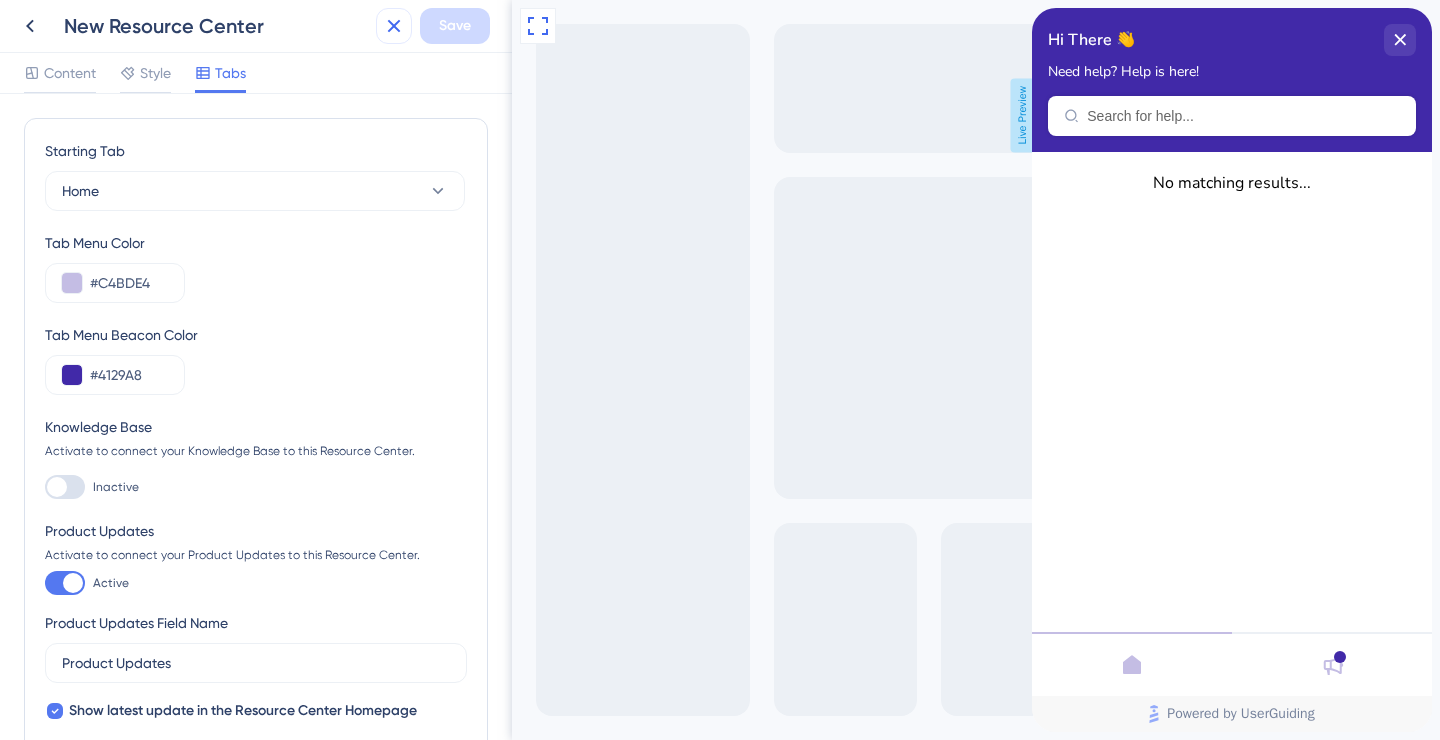 click 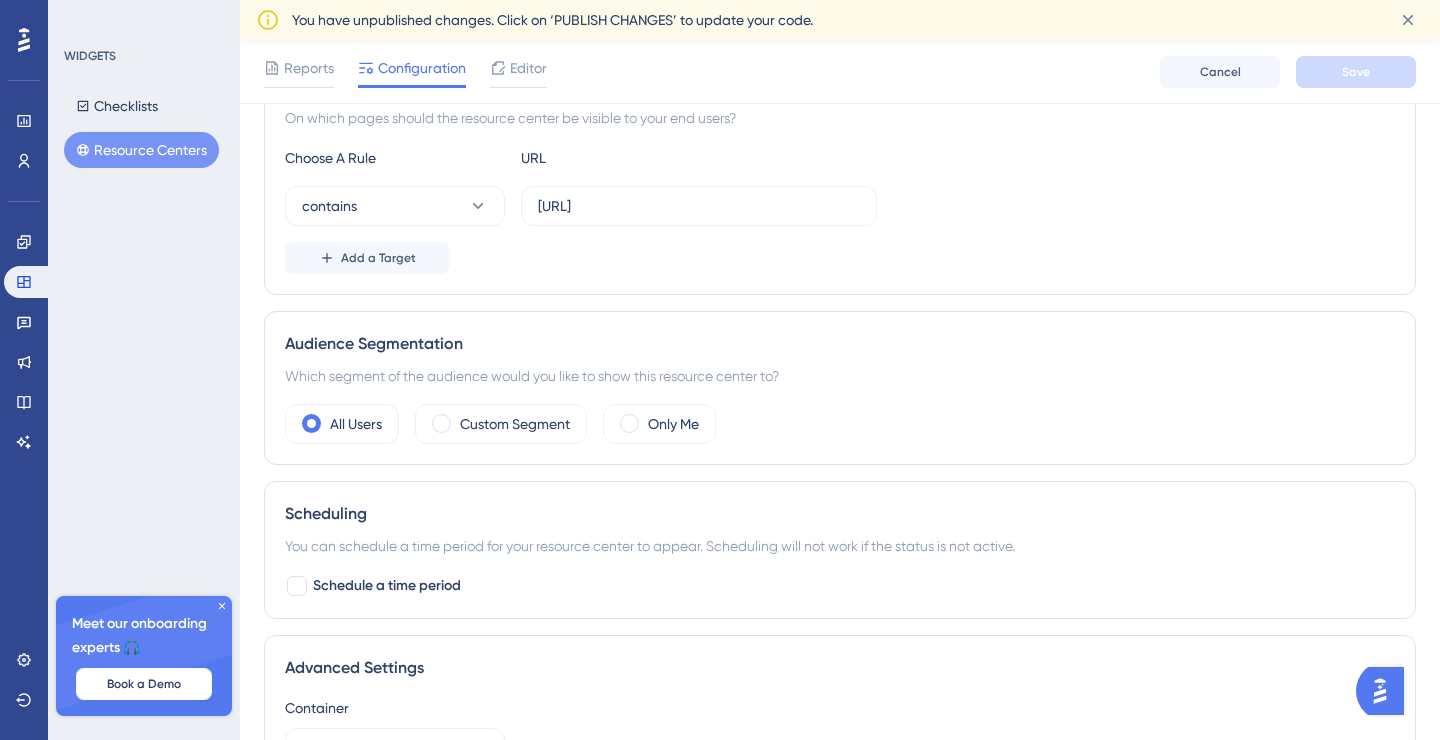 scroll, scrollTop: 0, scrollLeft: 0, axis: both 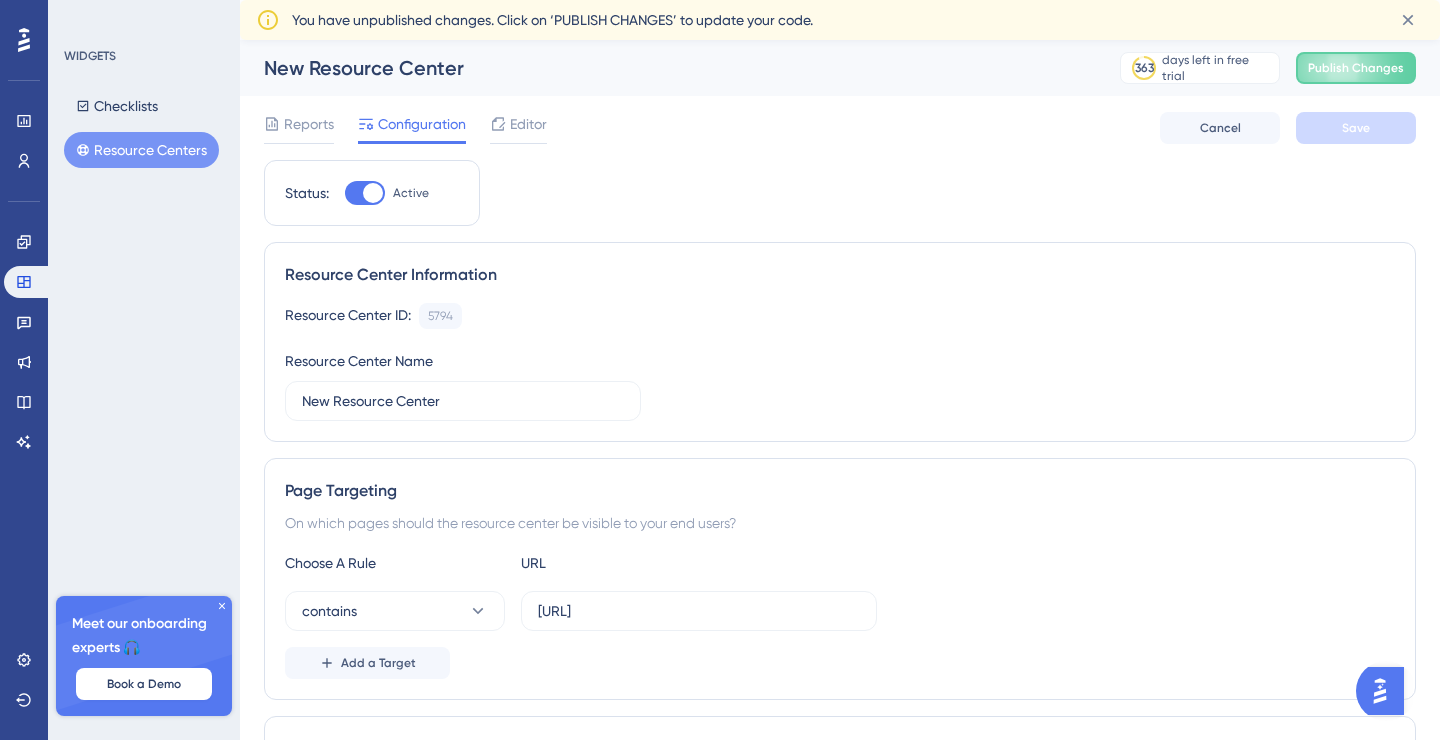 click on "Status: Active Resource Center Information Resource Center ID: 5794 Copy Resource Center Name New Resource Center Page Targeting
On which pages should the resource center be visible to your end users?
Choose A Rule URL contains https://sustainapp.faradai.ai Add a Target Audience Segmentation Which segment of the audience would you like to show this resource center to? All Users Custom Segment Only Me Scheduling You can schedule a time period for your resource center to appear.
Scheduling will not work if the status is not active. Schedule a time period Advanced Settings Container Default" at bounding box center (840, 685) 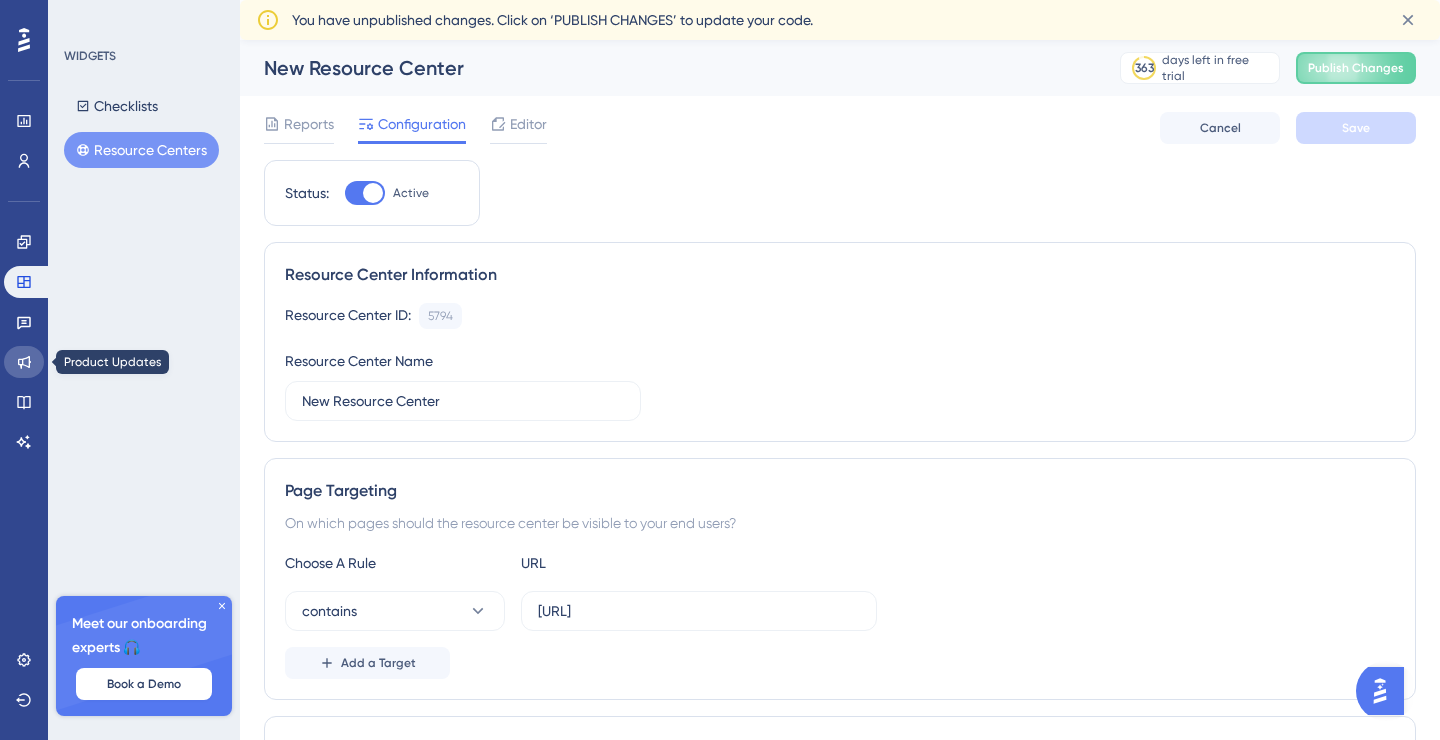 click at bounding box center (24, 362) 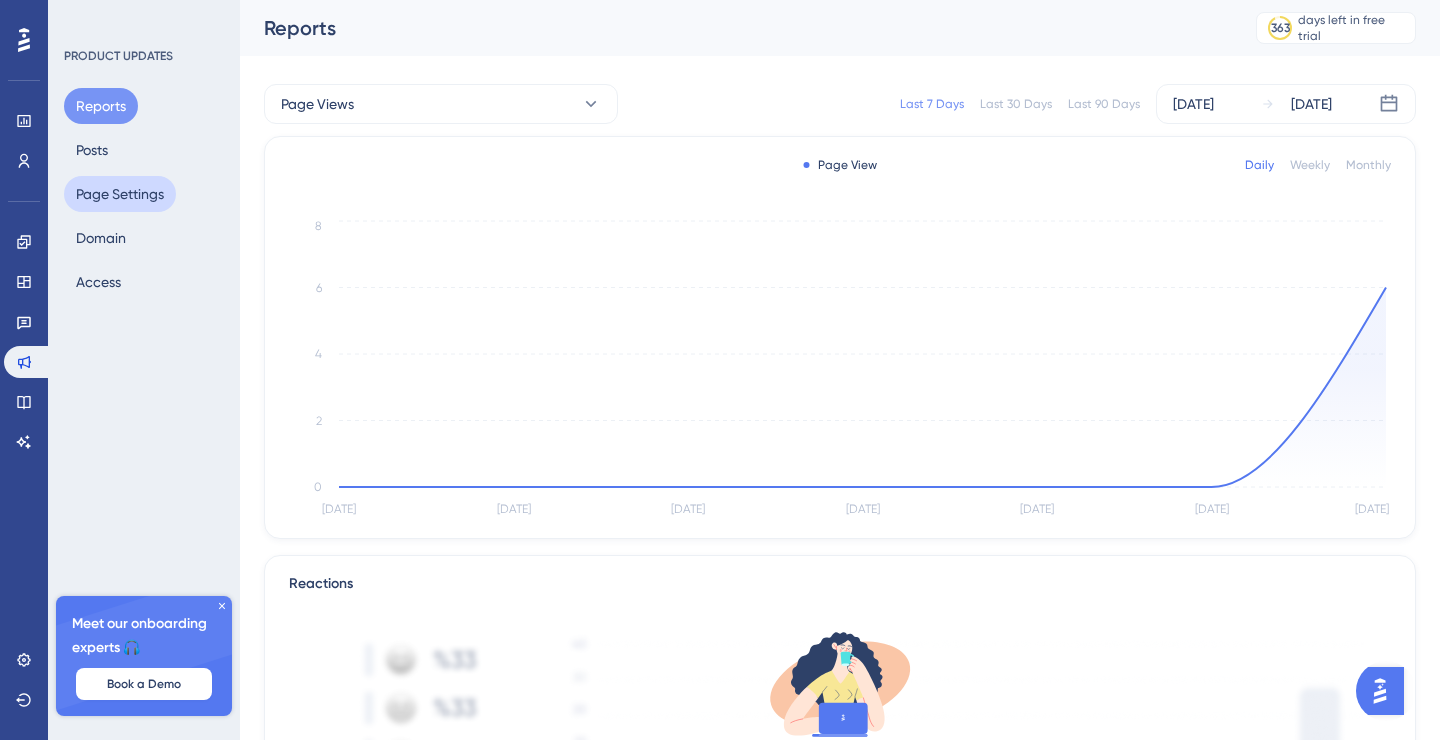 click on "Page Settings" at bounding box center (120, 194) 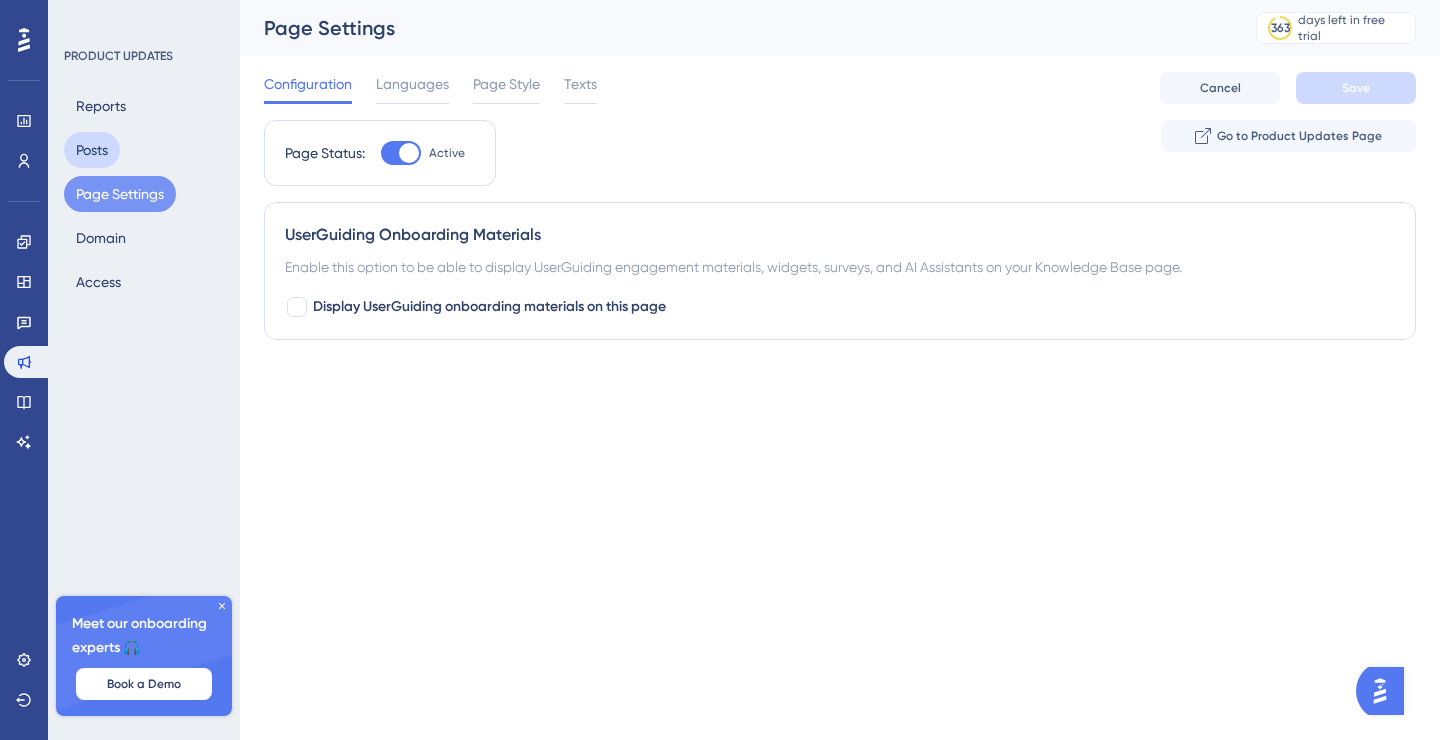 click on "Posts" at bounding box center [92, 150] 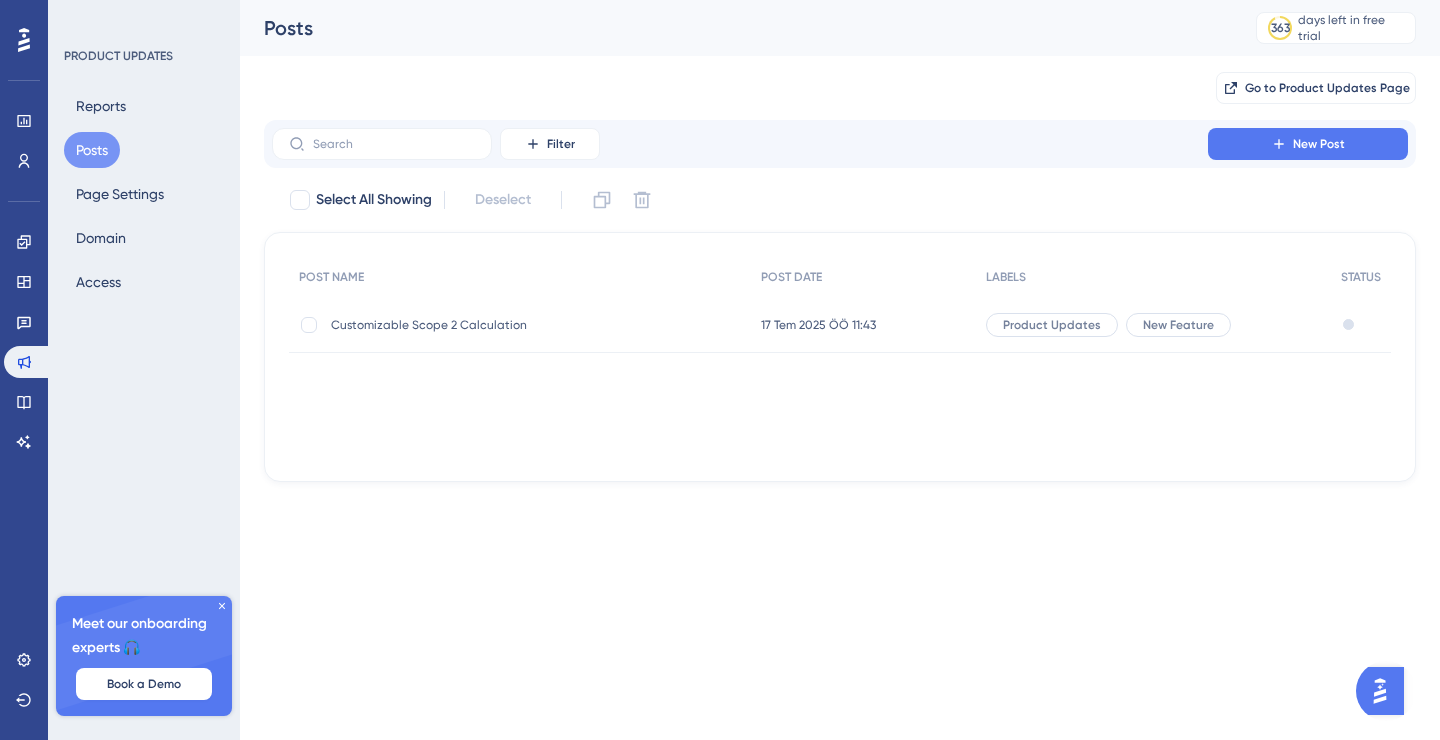 click on "Performance Users Engagement Widgets Feedback Product Updates Knowledge Base AI Assistant Settings Logout PRODUCT UPDATES Reports Posts Page Settings Domain Access Meet our onboarding experts 🎧 Book a Demo Upgrade Plan Posts 363 days left in free trial Click to see  upgrade options Go to Product Updates Page Filter New Post Select All Showing Deselect POST NAME POST DATE LABELS STATUS Customizable Scope 2 Calculation Customizable Scope 2 Calculation 17 Tem 2025 ÖÖ 11:43 17 Tem 2025 ÖÖ 11:43 Product Updates New Feature Draft
6" at bounding box center (720, 0) 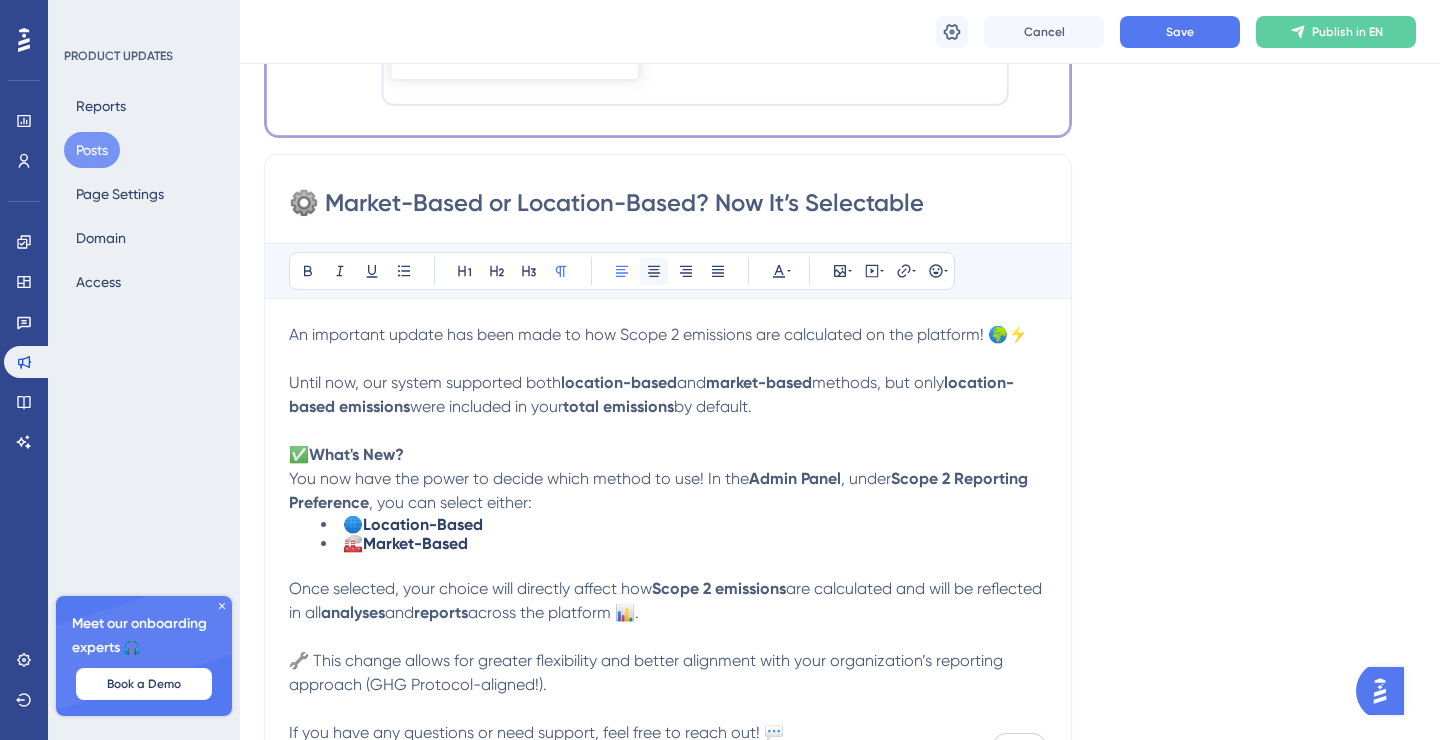 scroll, scrollTop: 0, scrollLeft: 0, axis: both 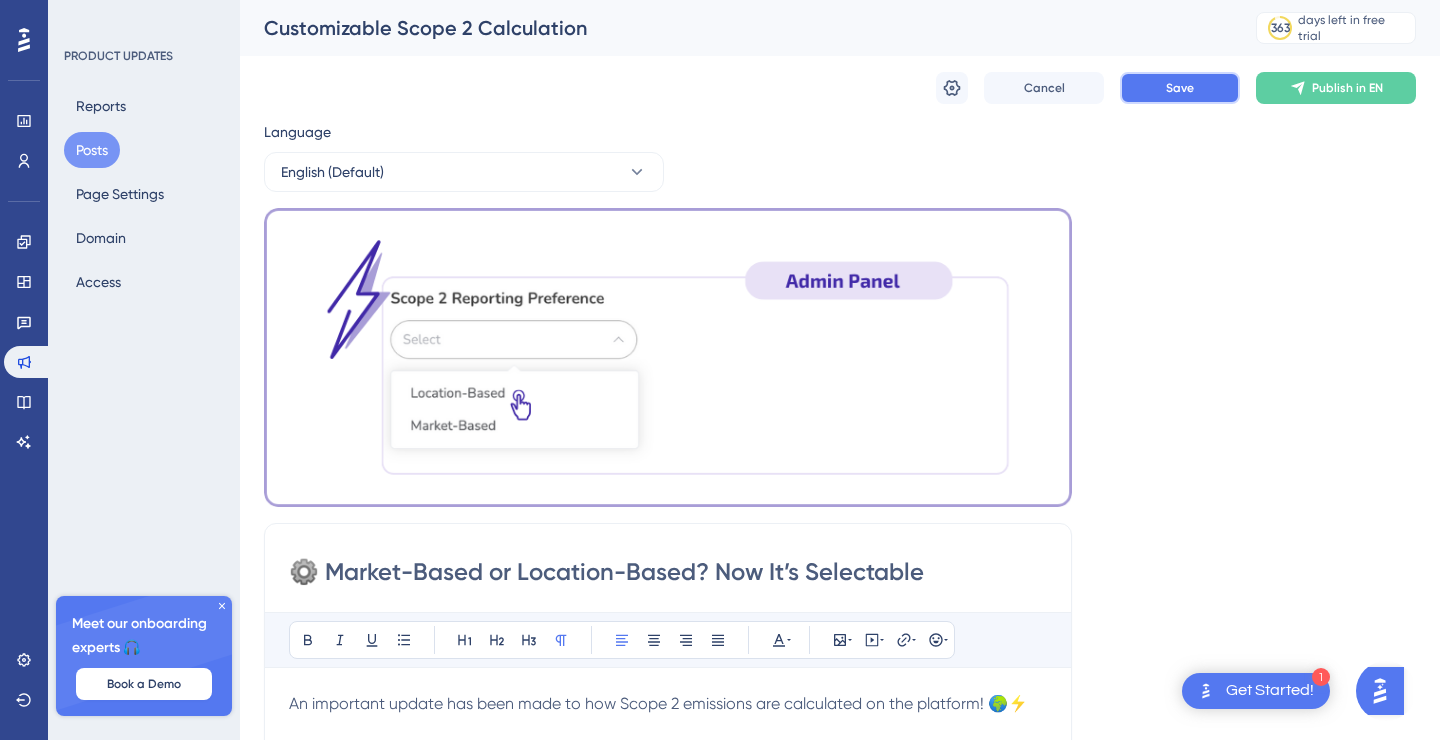 click on "Save" at bounding box center (1180, 88) 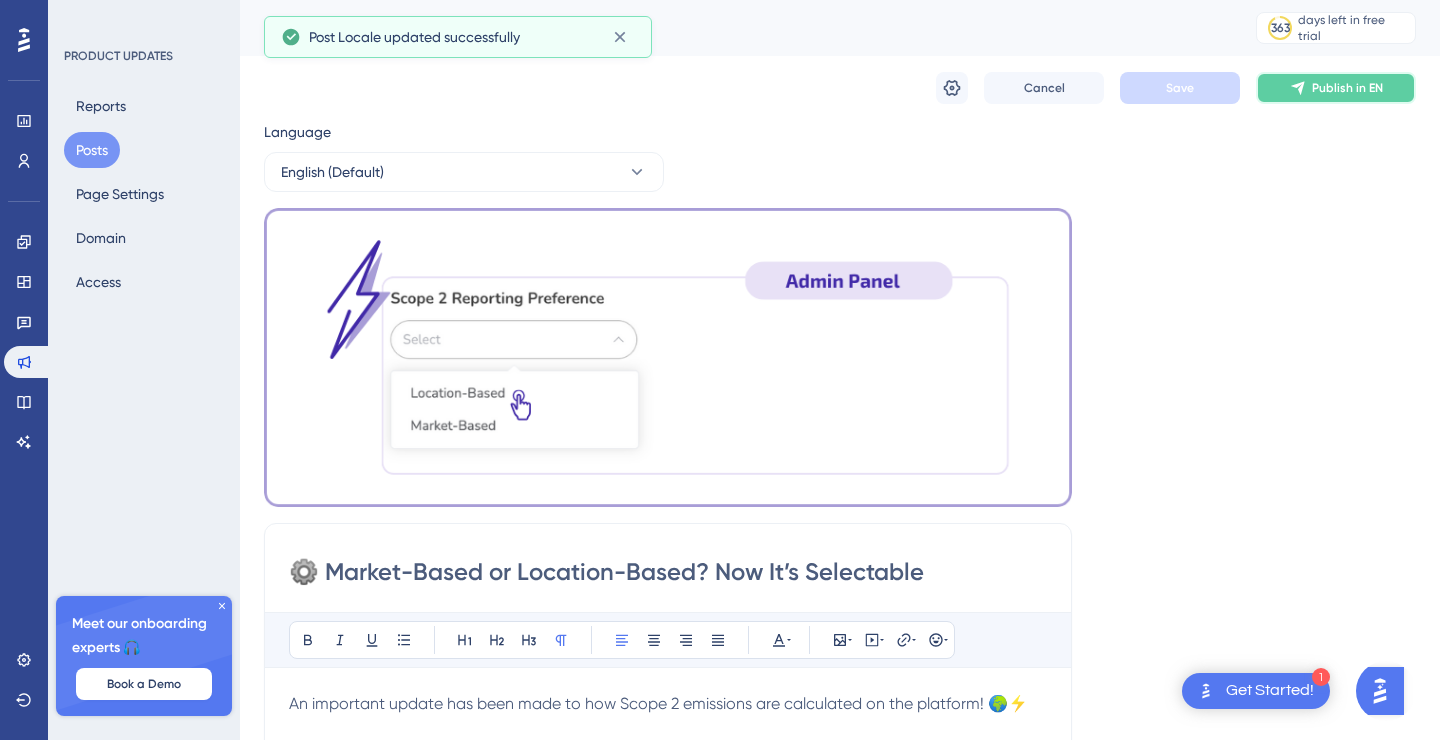 click on "Publish in EN" at bounding box center (1336, 88) 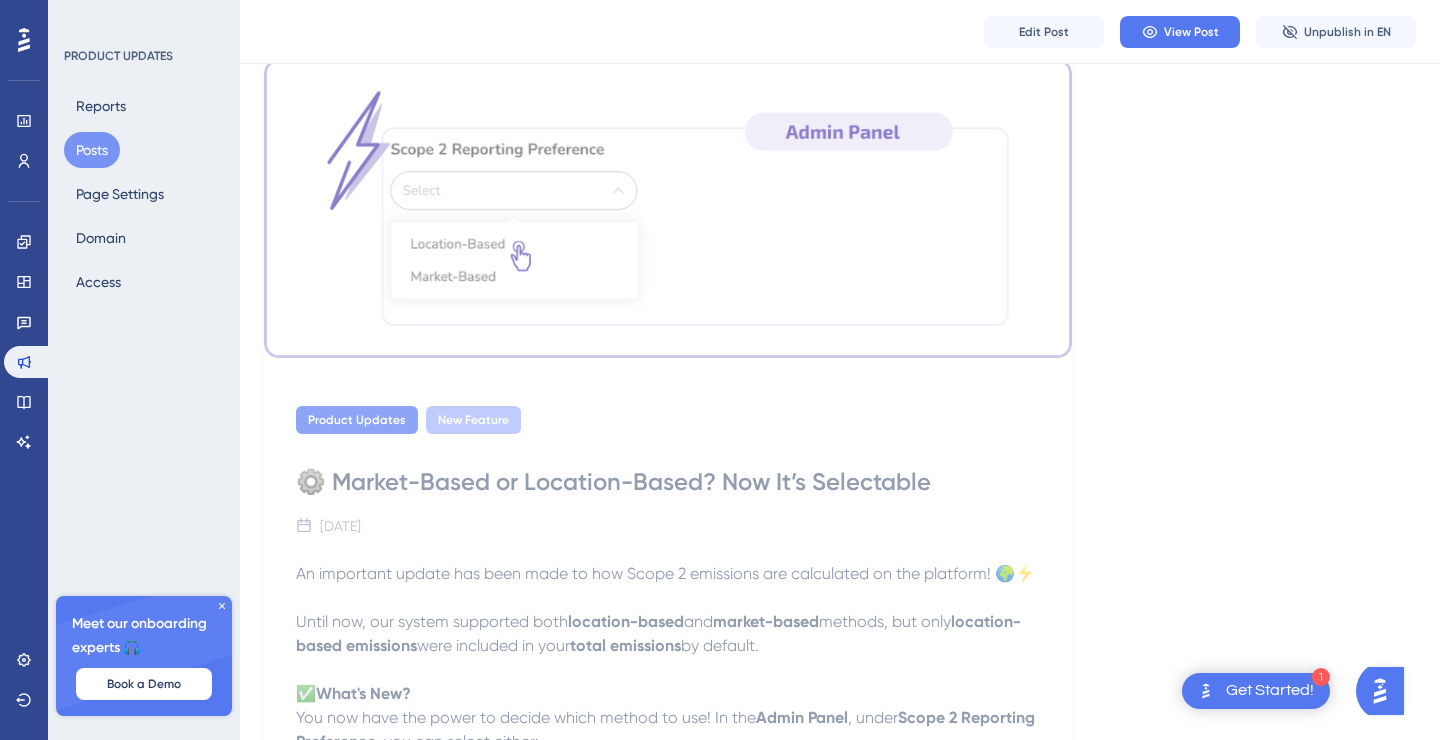 scroll, scrollTop: 0, scrollLeft: 0, axis: both 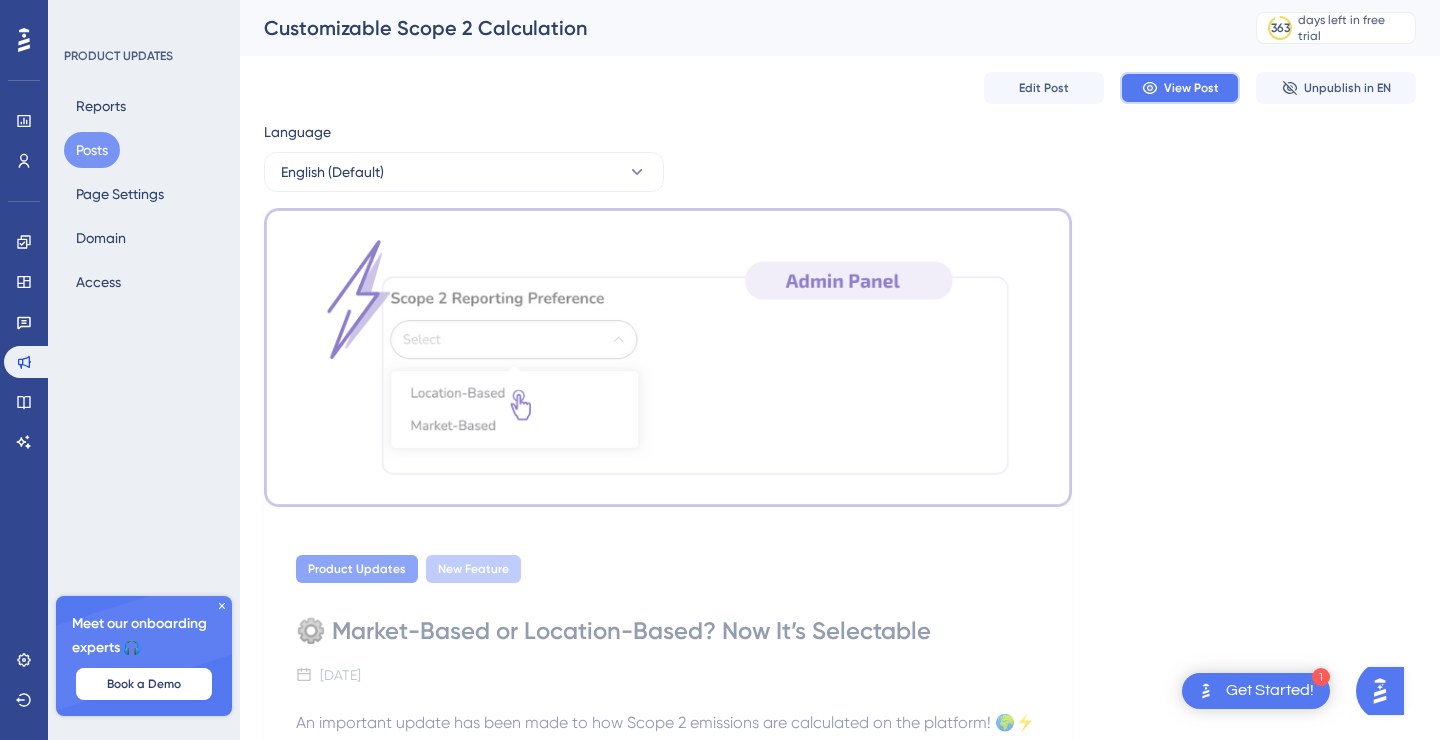 click on "View Post" at bounding box center [1191, 88] 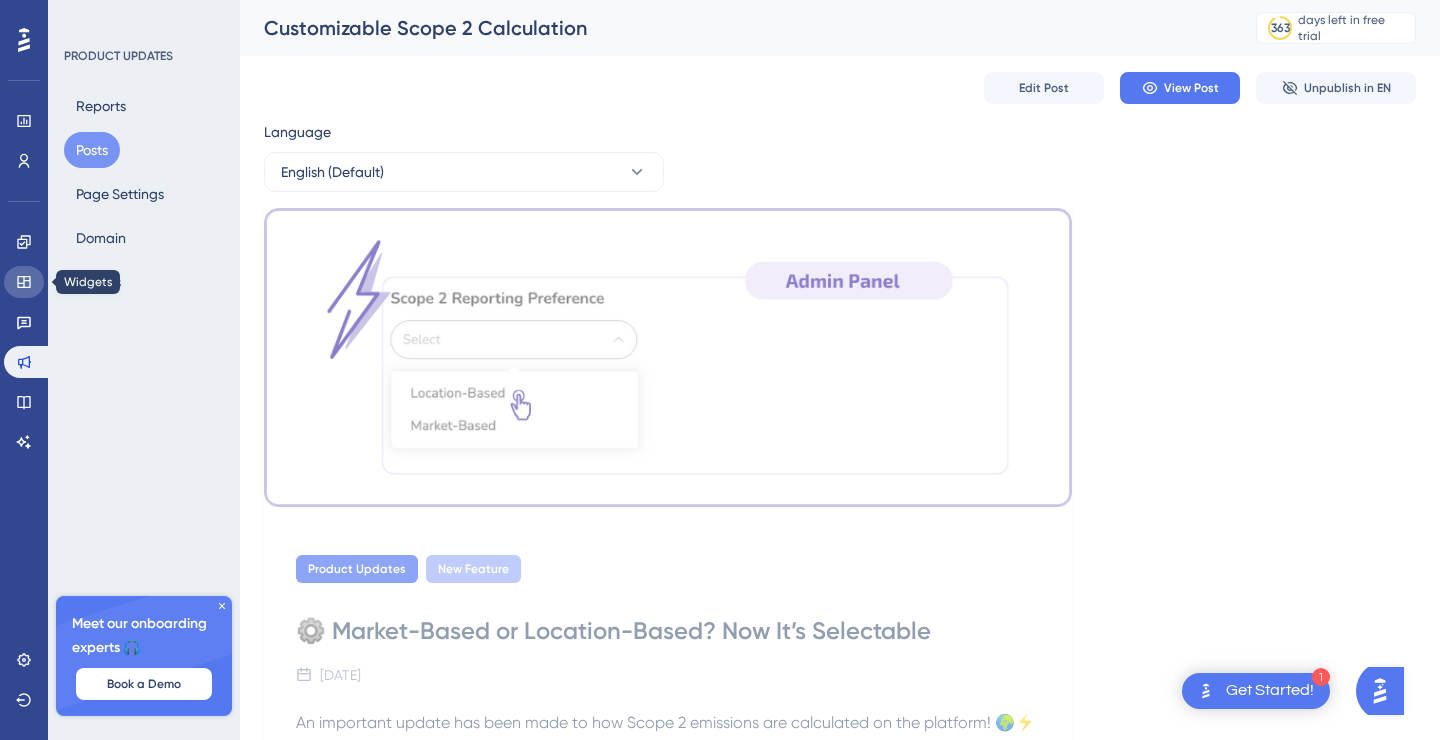 click 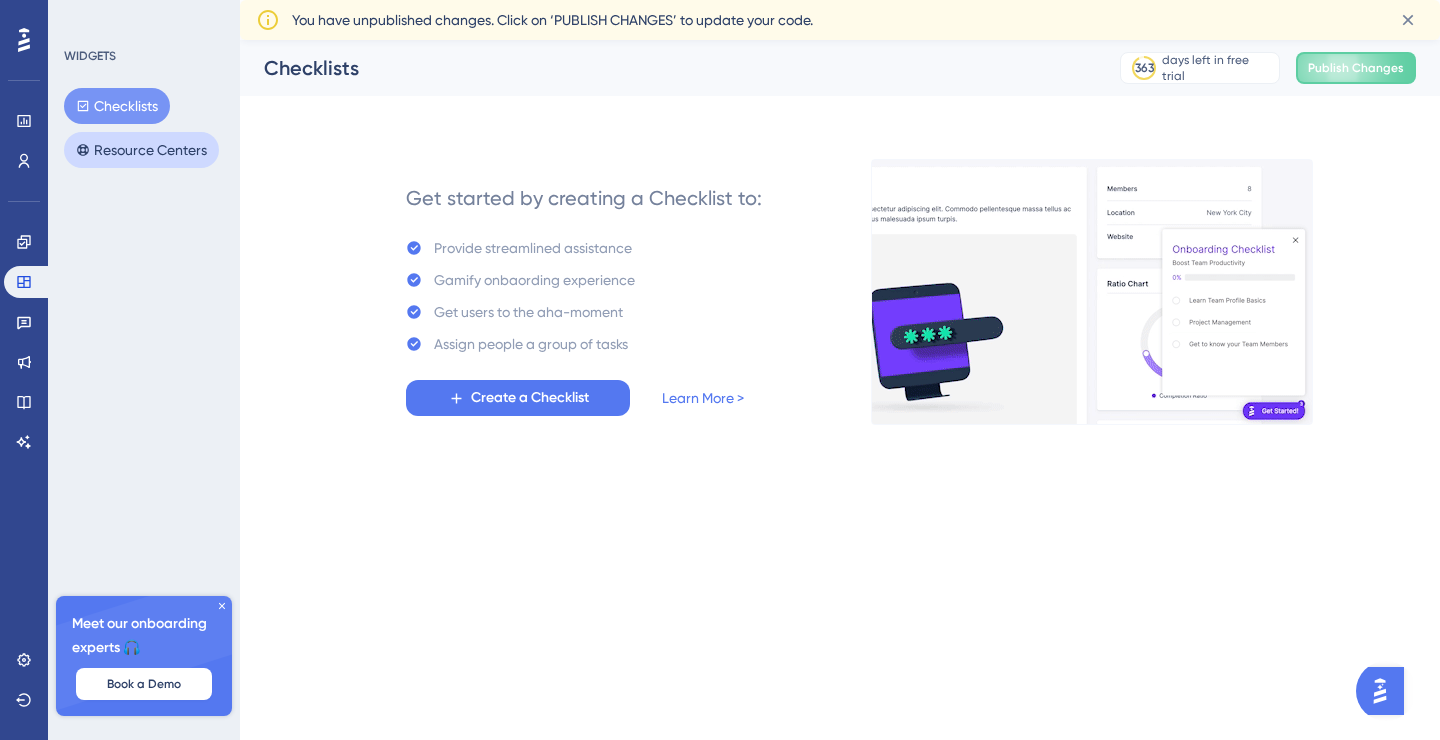 click on "Resource Centers" at bounding box center [141, 150] 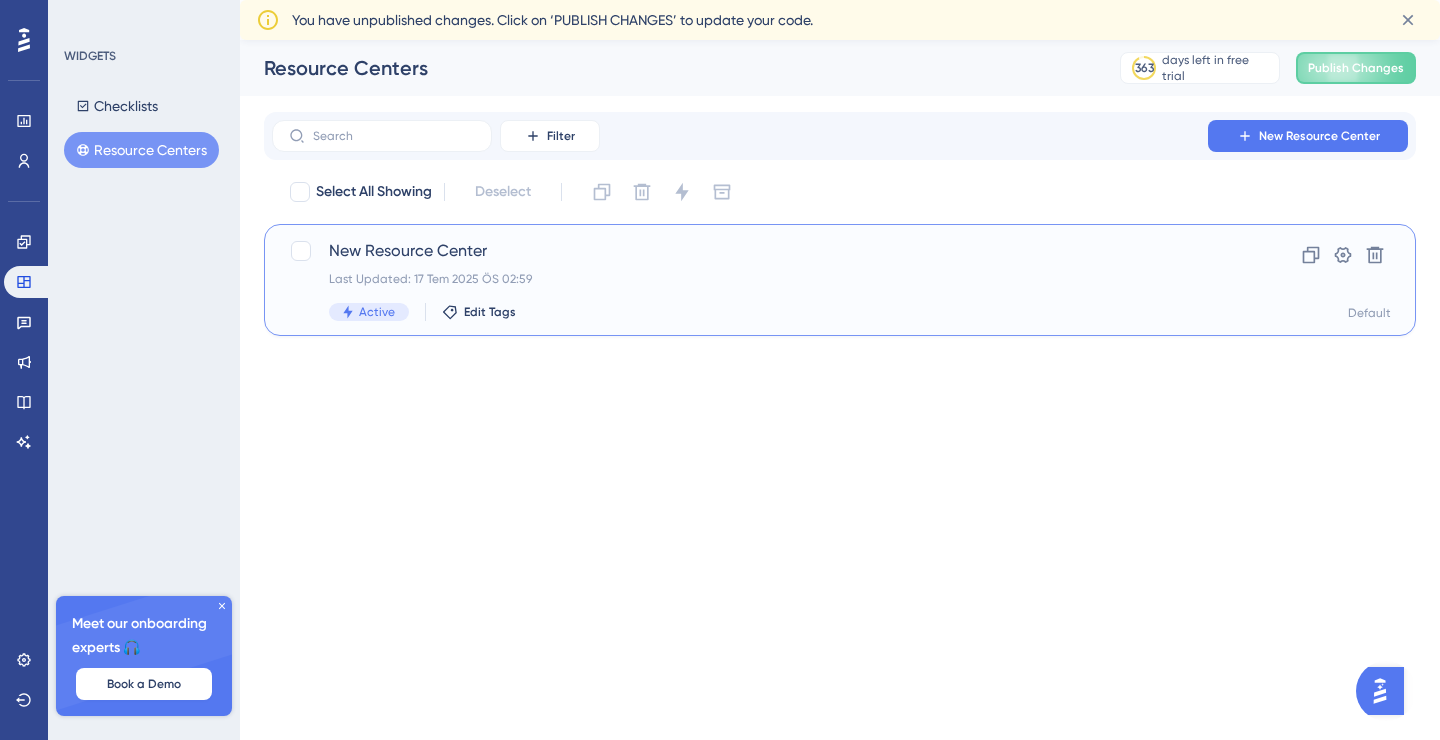 click on "New Resource Center" at bounding box center (760, 251) 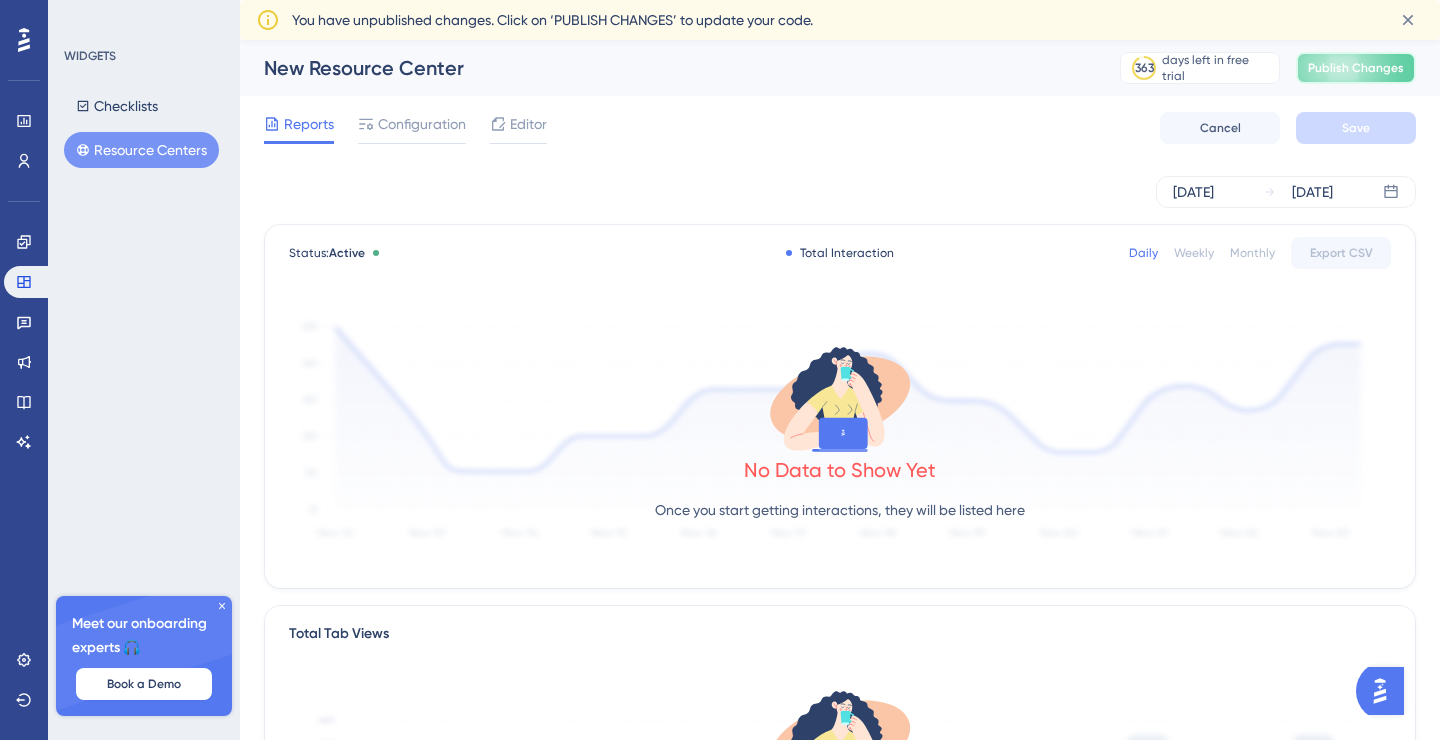 click on "Publish Changes" at bounding box center (1356, 68) 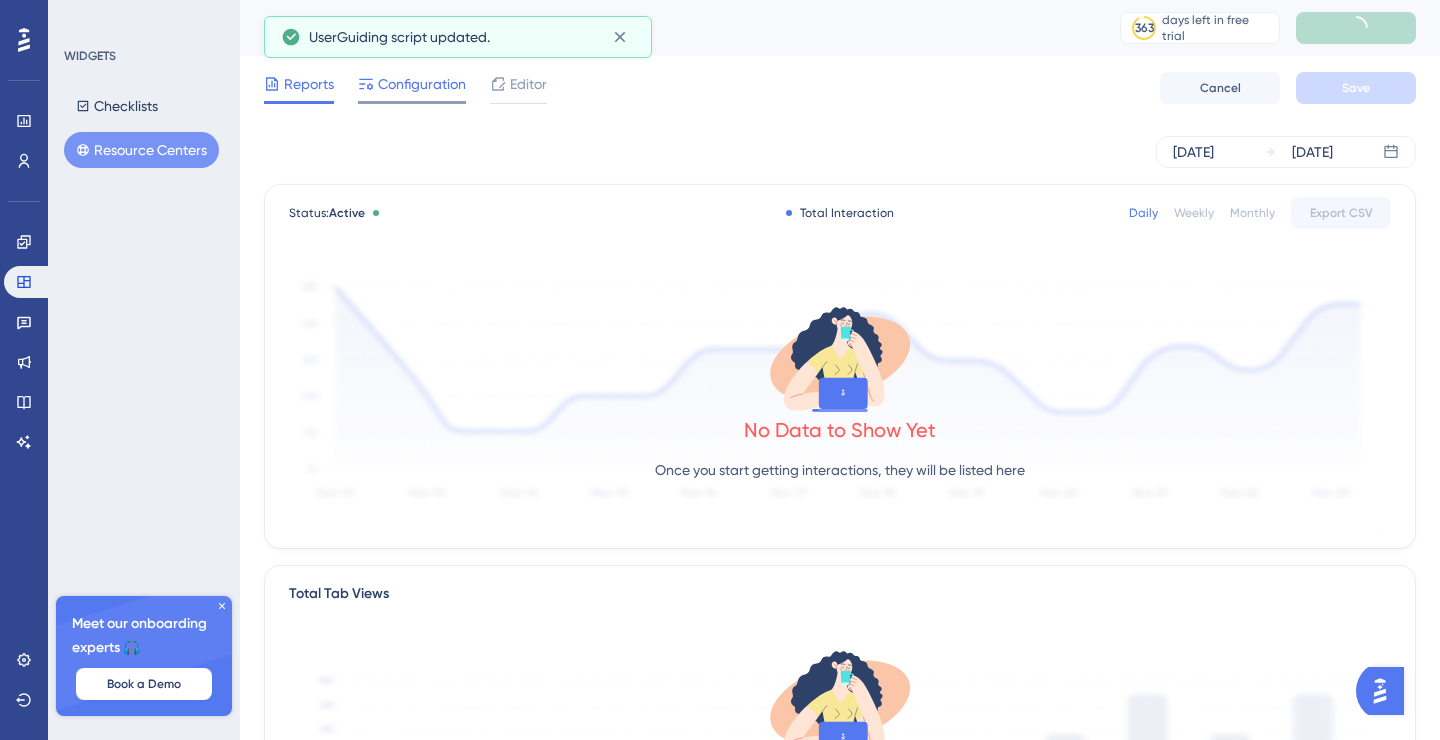 click on "Configuration" at bounding box center [422, 84] 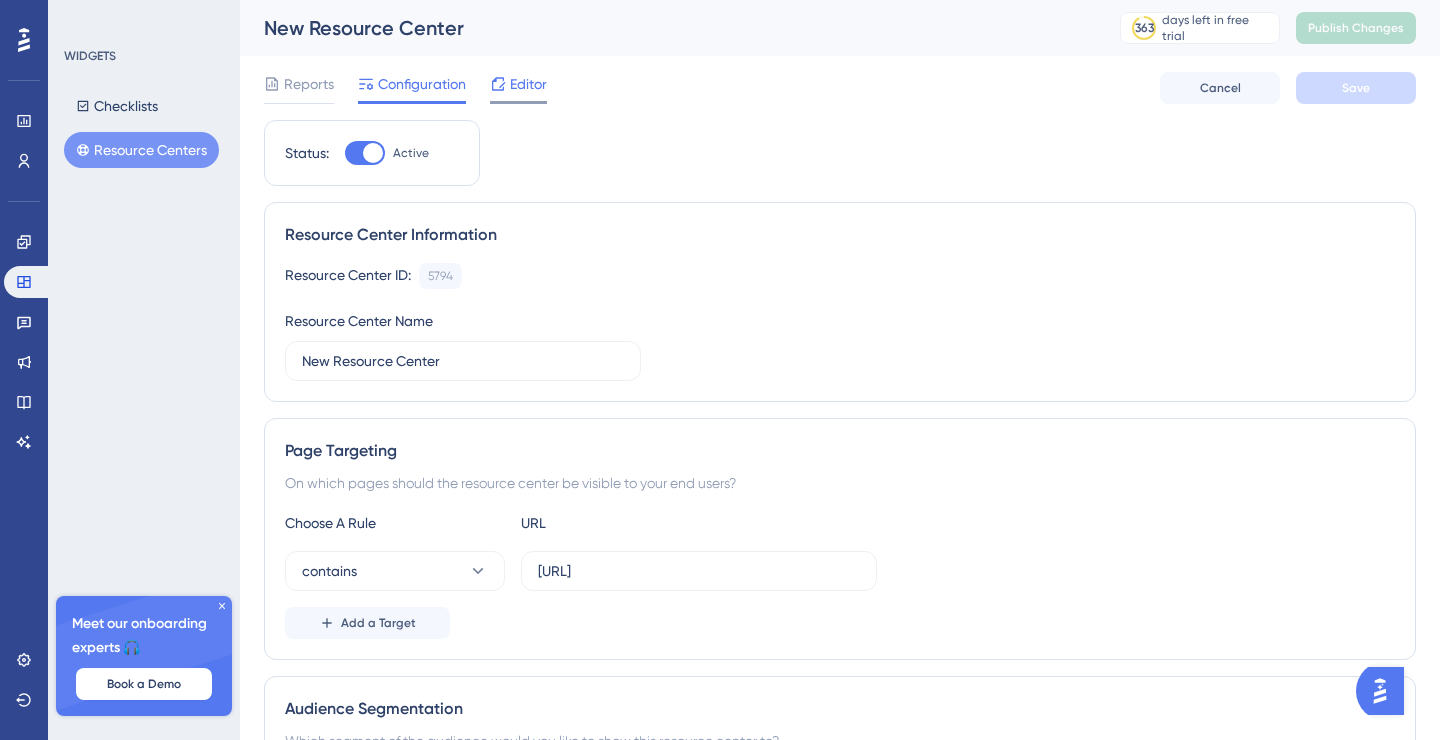 click on "Editor" at bounding box center [528, 84] 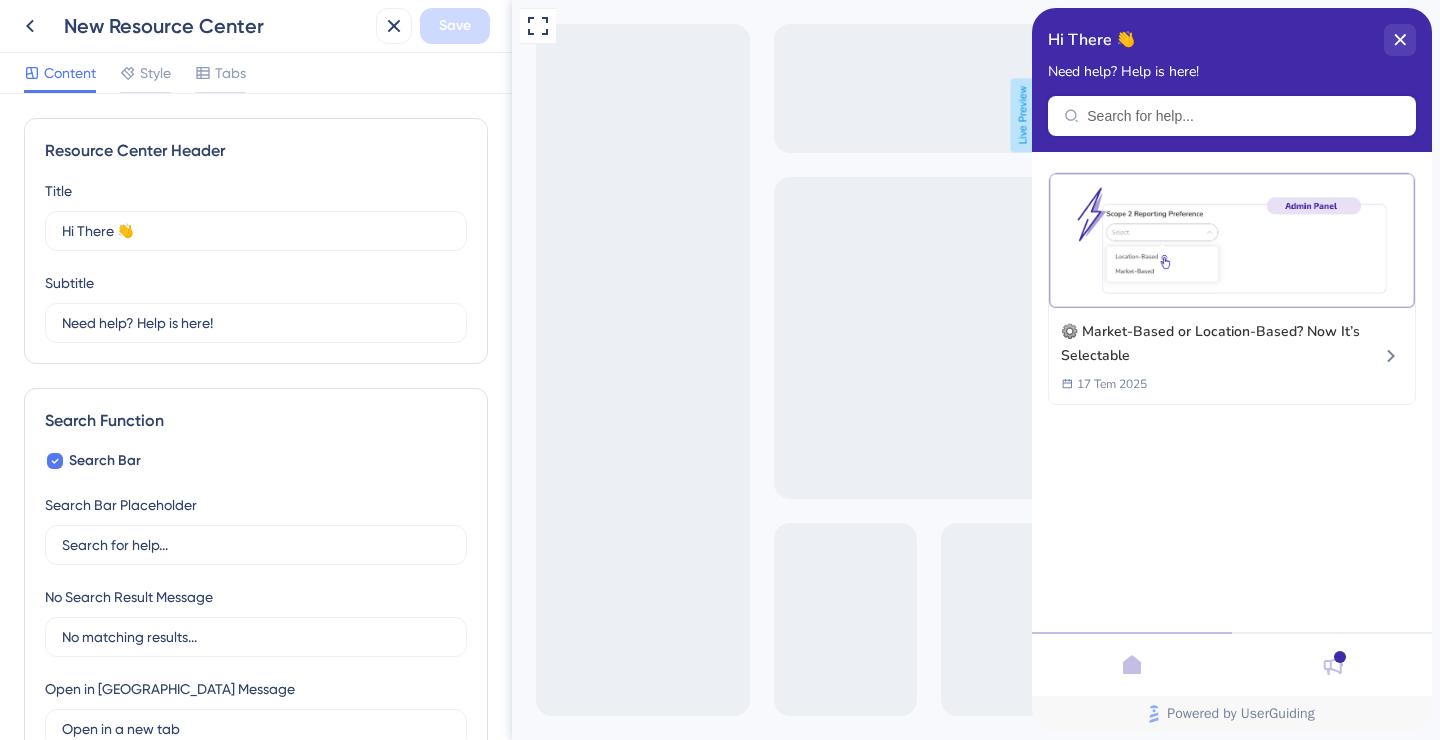 scroll, scrollTop: 0, scrollLeft: 0, axis: both 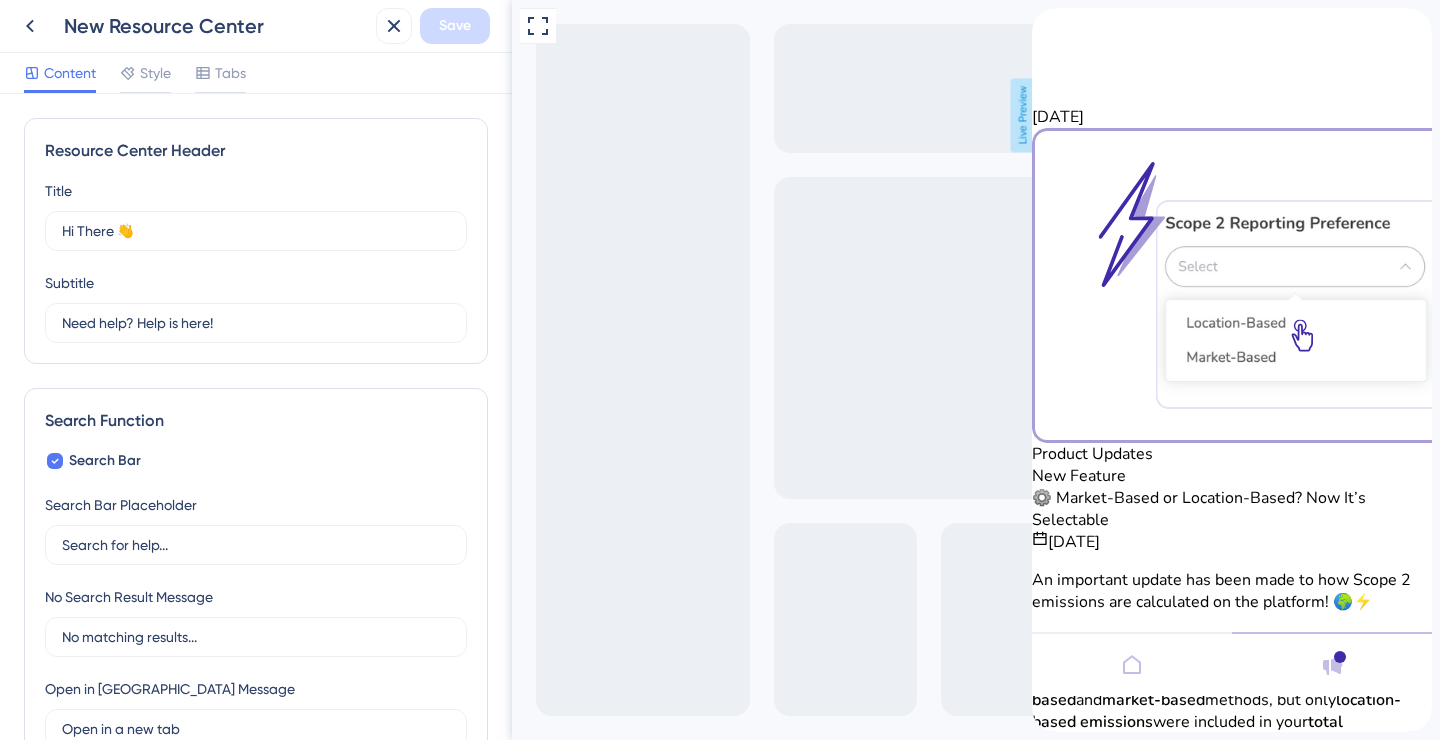 click 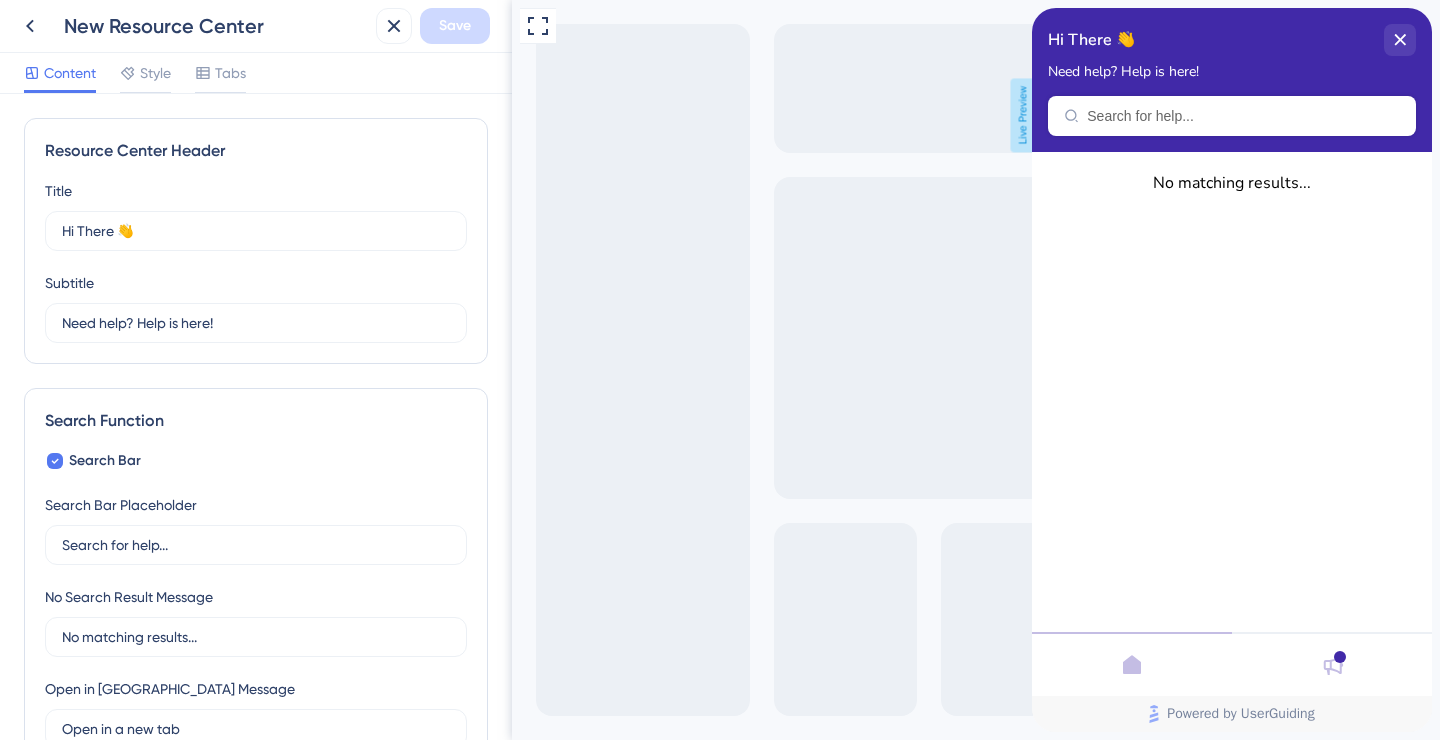 click at bounding box center (1132, 664) 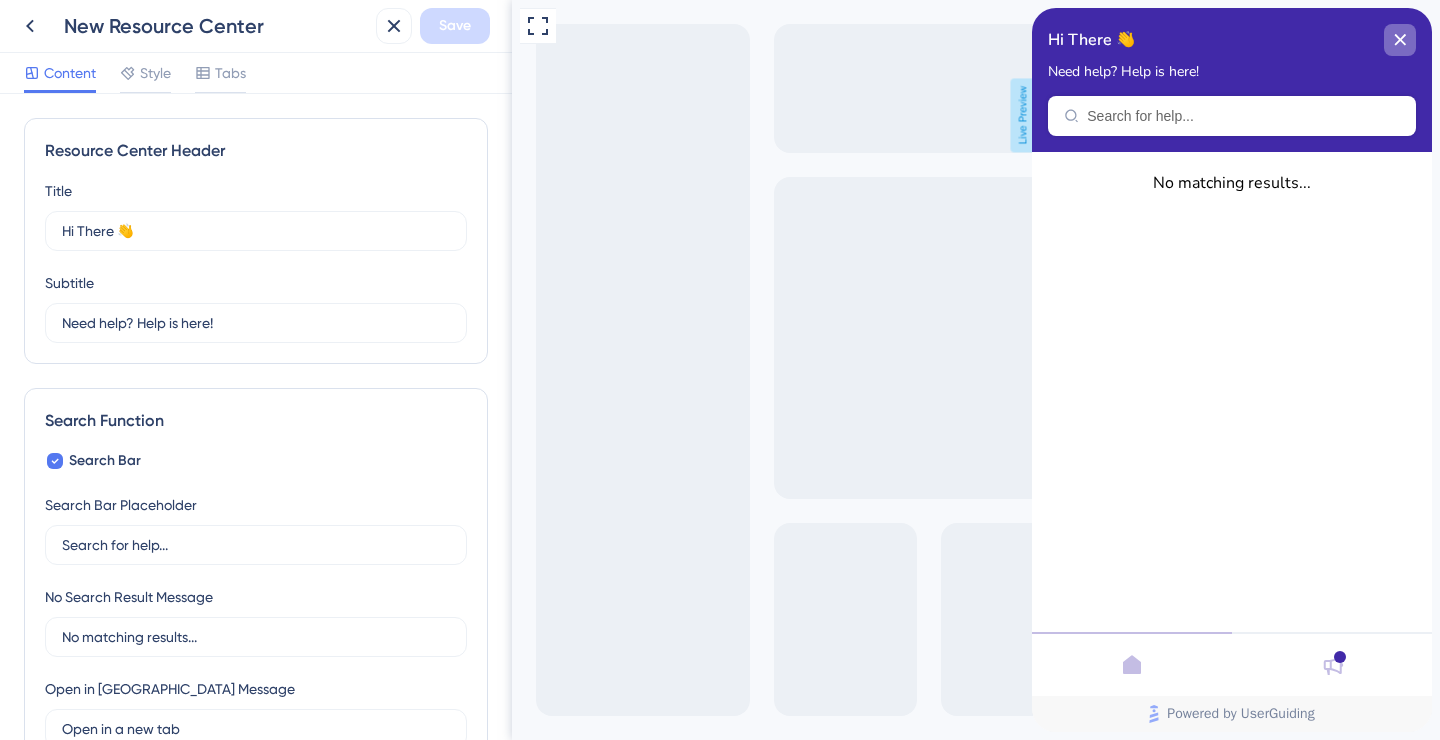 click at bounding box center [1400, 40] 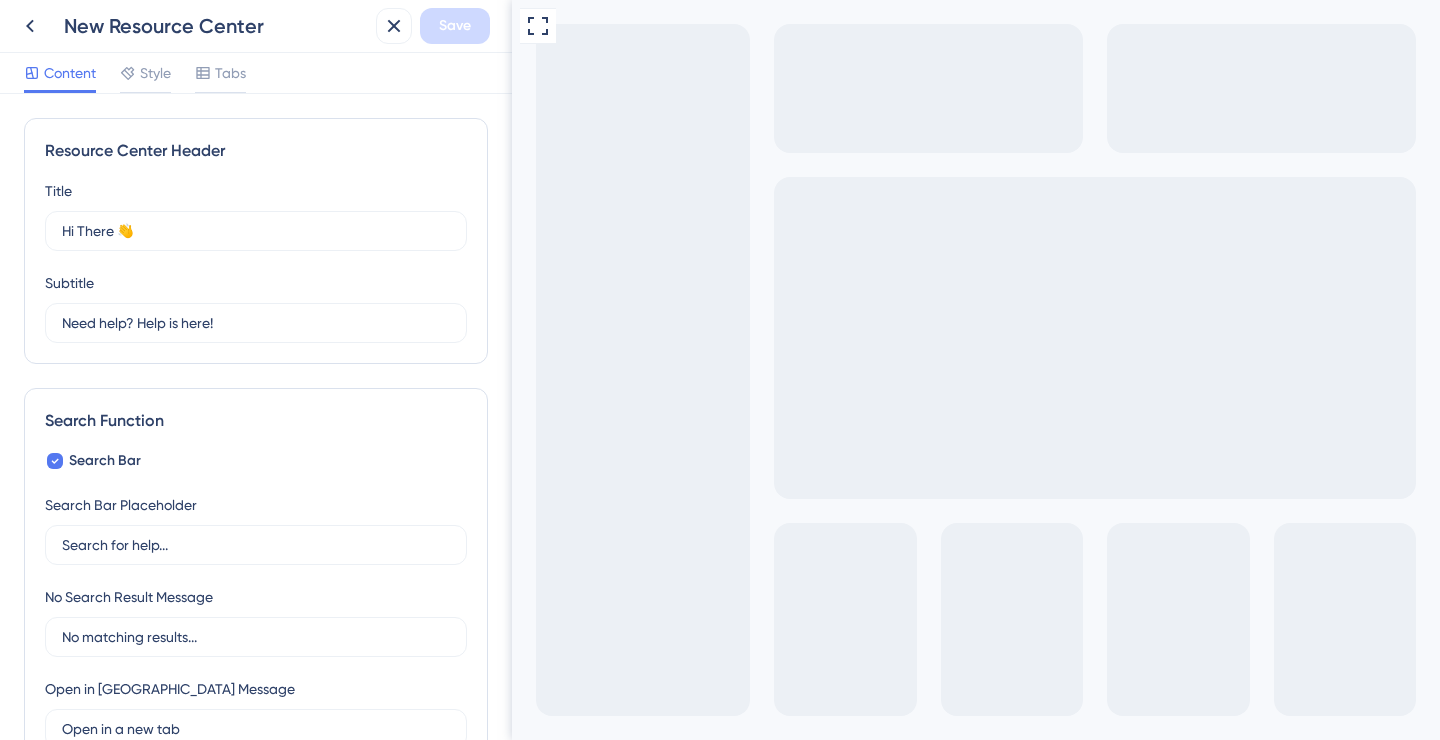 click on "Full Screen Preview Live Preview" at bounding box center [976, 449] 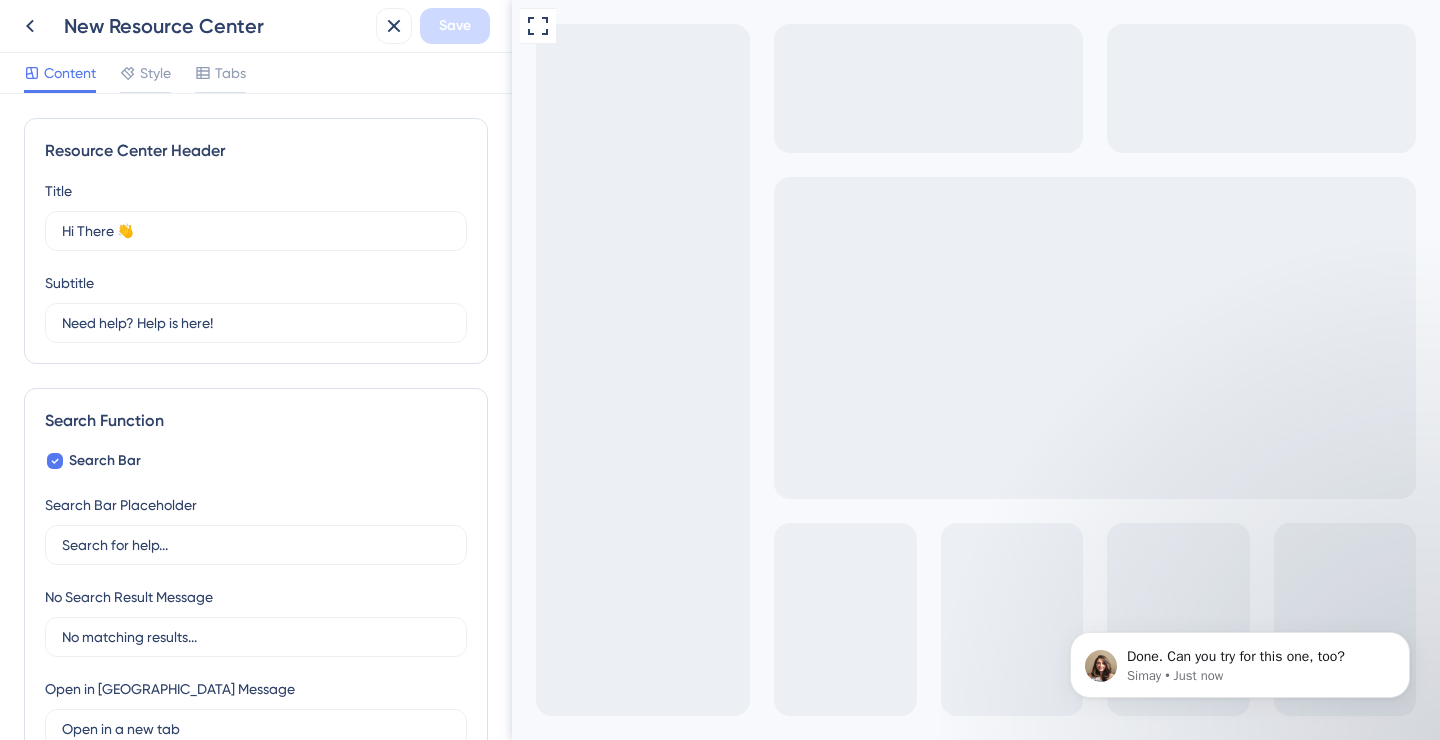 scroll, scrollTop: 0, scrollLeft: 0, axis: both 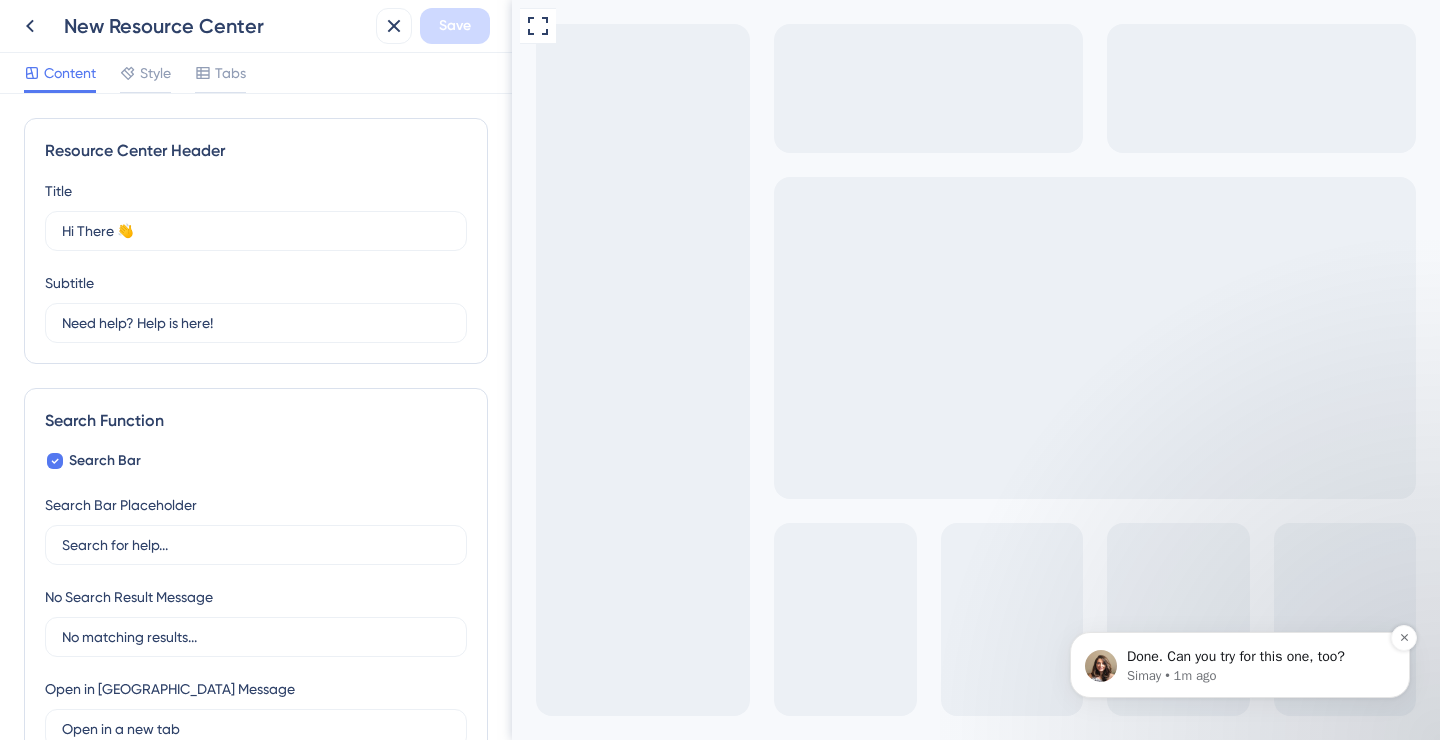 click on "Simay • 1m ago" at bounding box center [1256, 676] 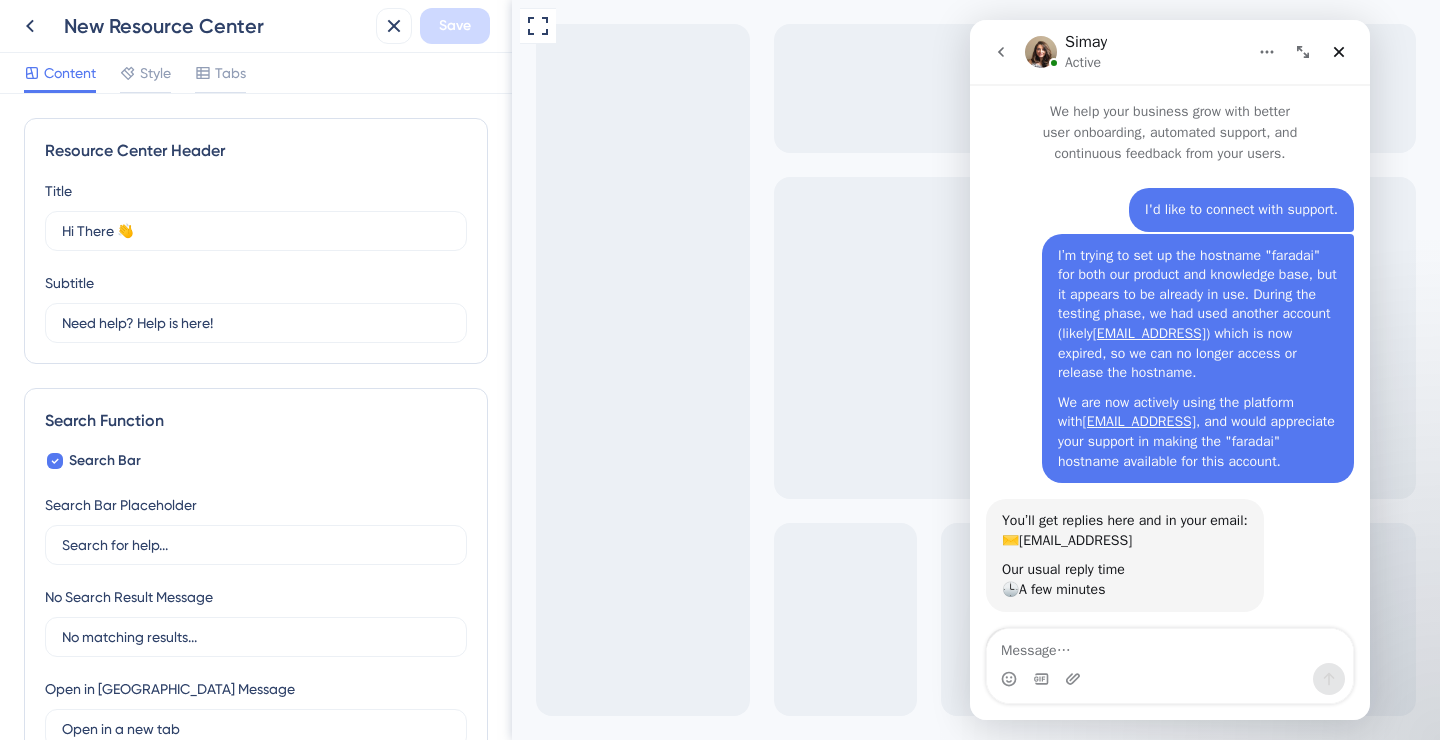scroll, scrollTop: 3, scrollLeft: 0, axis: vertical 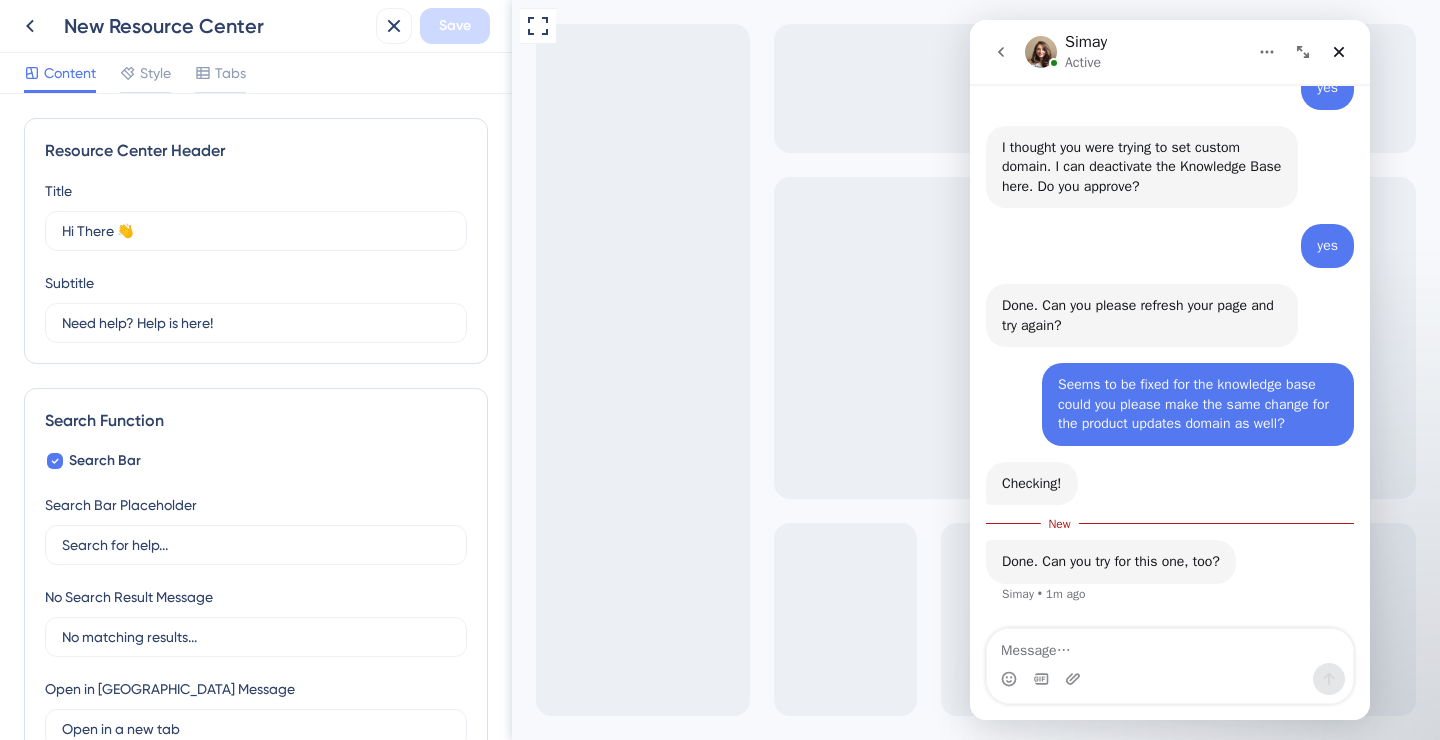 click at bounding box center [1170, 646] 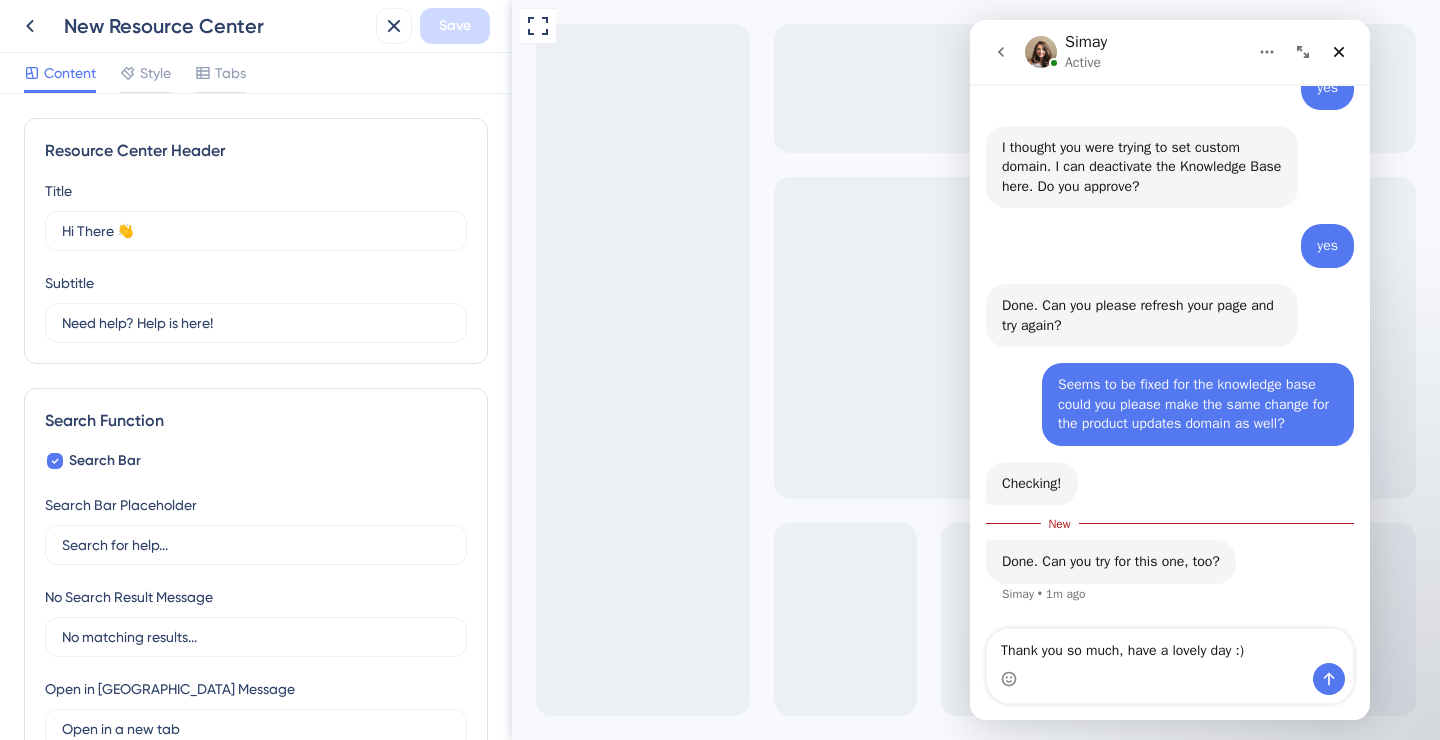 click on "Thank you so much, have a lovely day :)" at bounding box center [1170, 646] 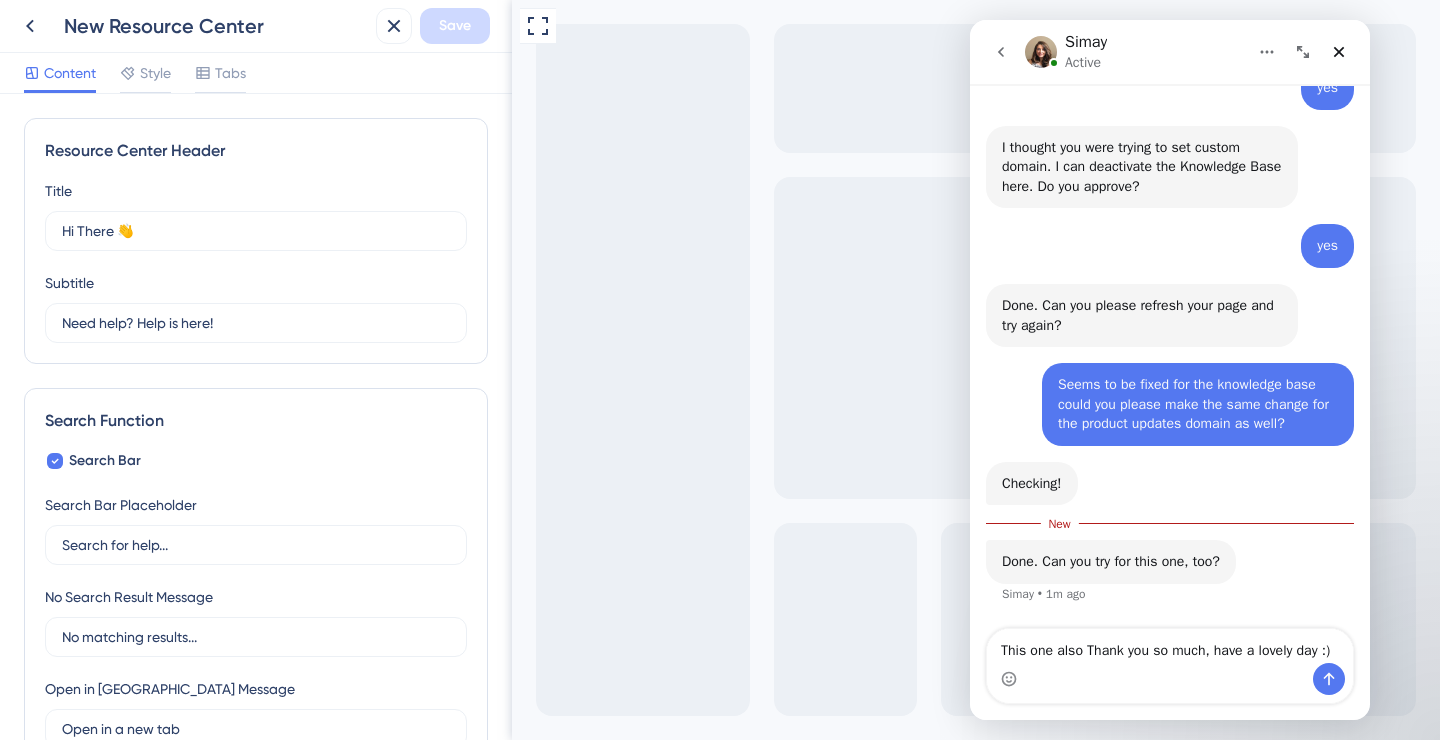 scroll, scrollTop: 1535, scrollLeft: 0, axis: vertical 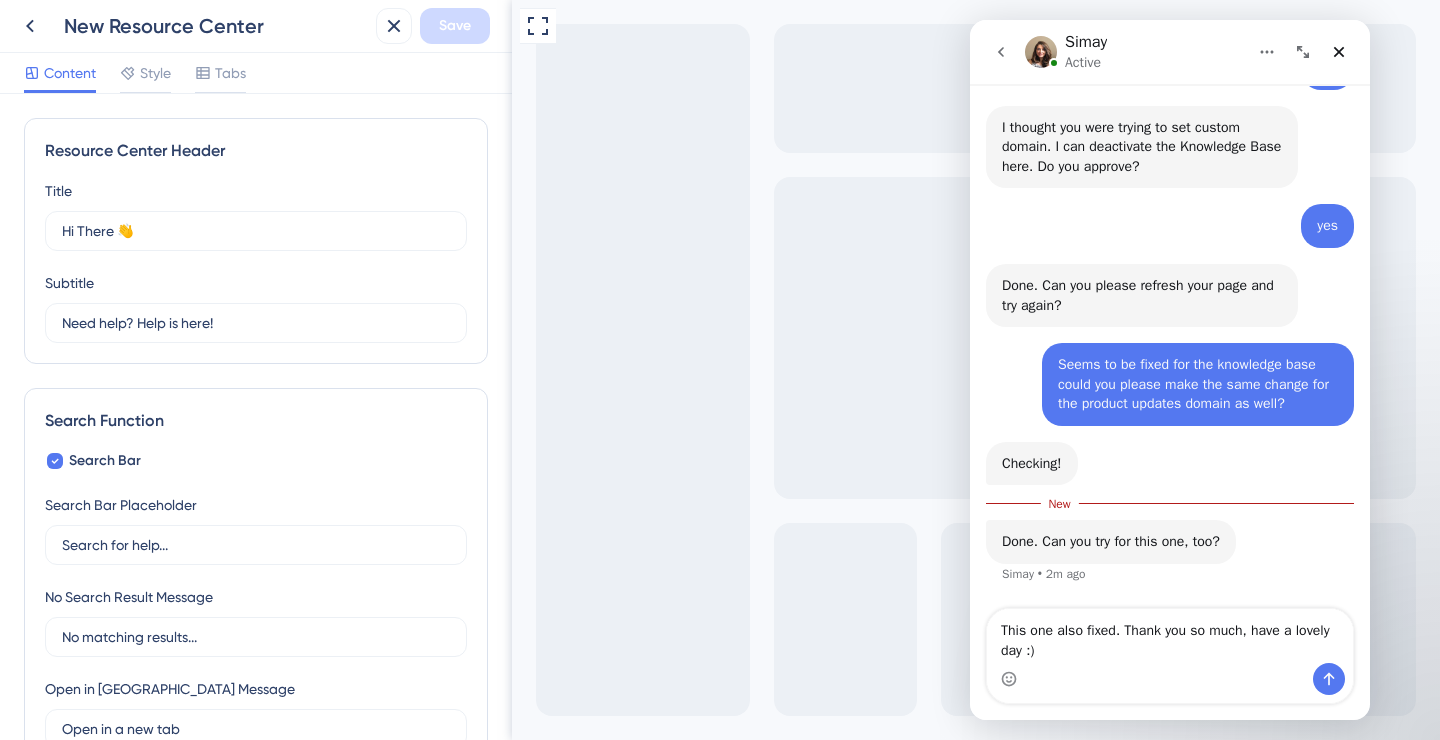 drag, startPoint x: 1132, startPoint y: 629, endPoint x: 966, endPoint y: 629, distance: 166 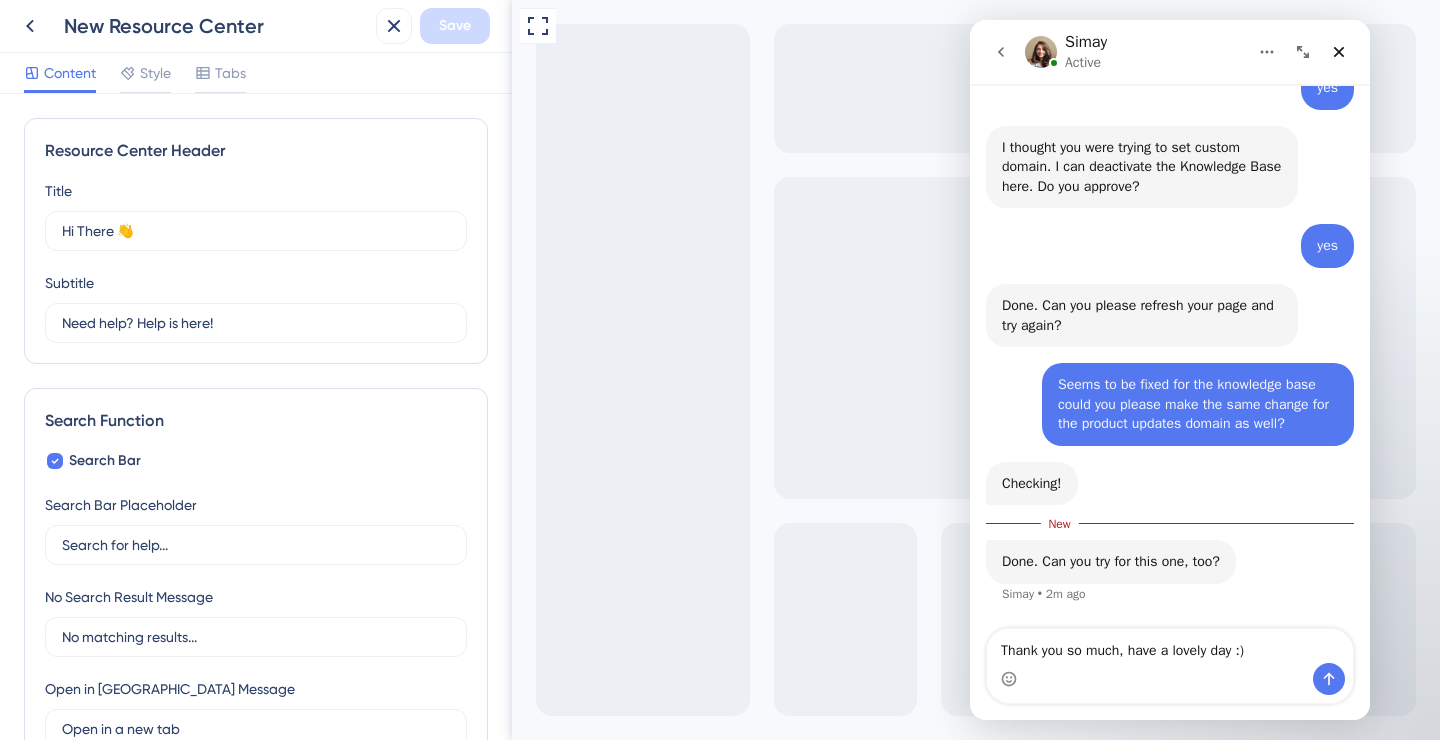 scroll, scrollTop: 1515, scrollLeft: 0, axis: vertical 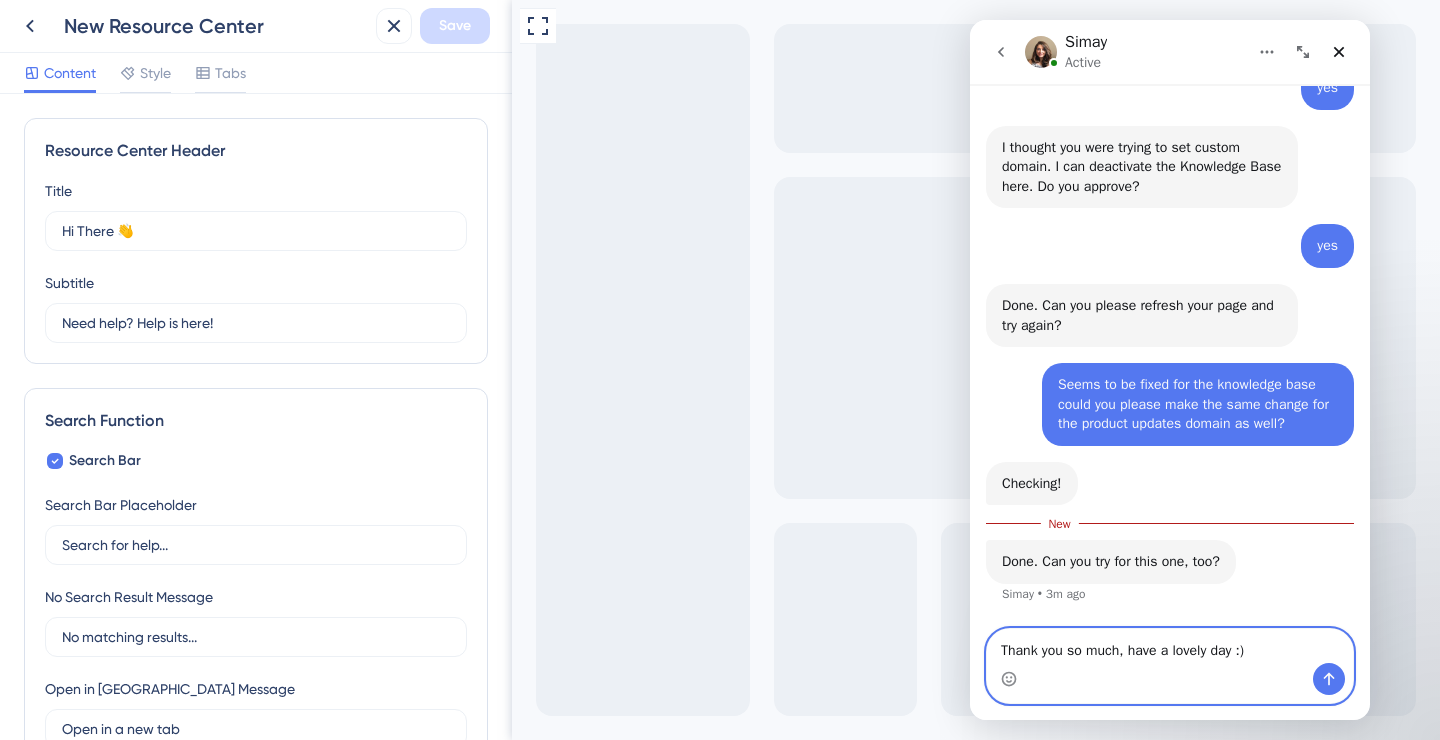 paste on "It's fixed now too" 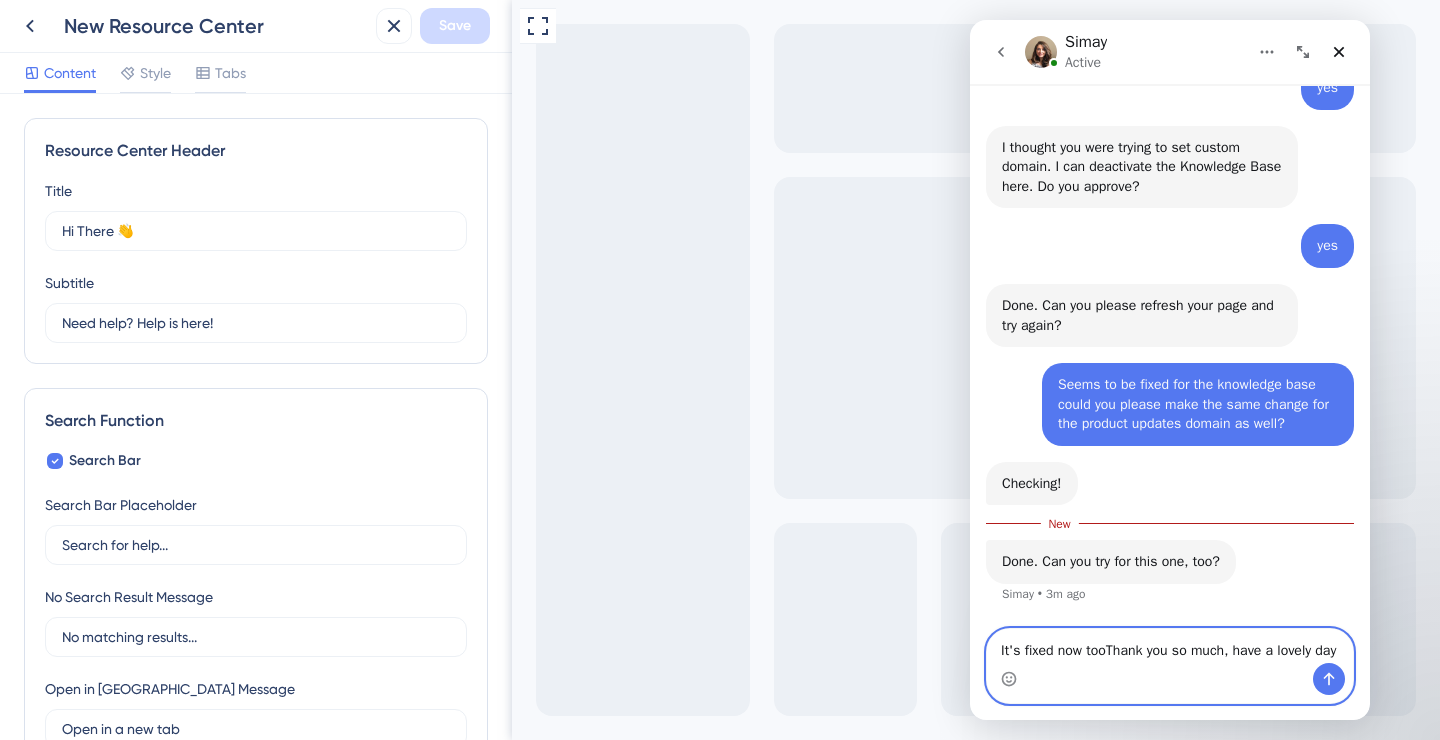 scroll, scrollTop: 1535, scrollLeft: 0, axis: vertical 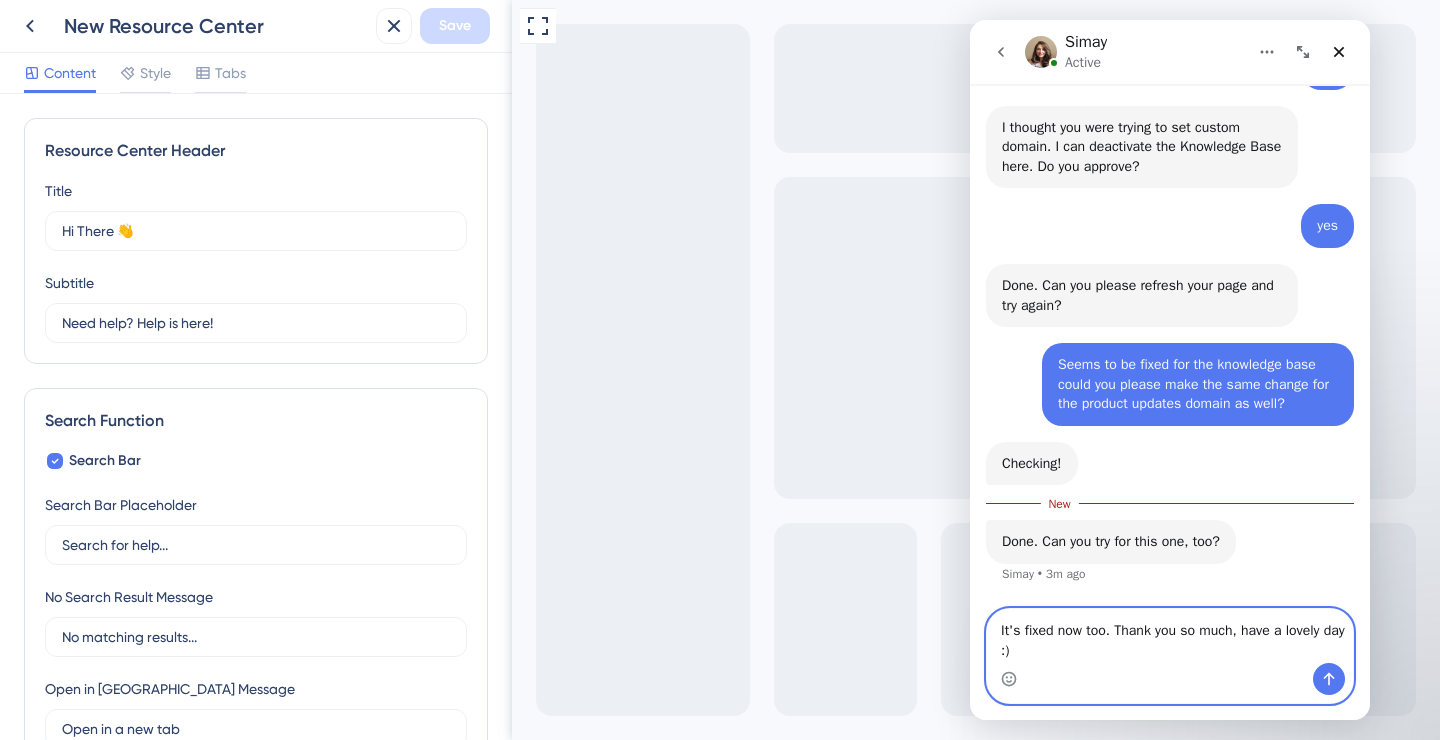 type on "It's fixed now too. Thank you so much, have a lovely day :)" 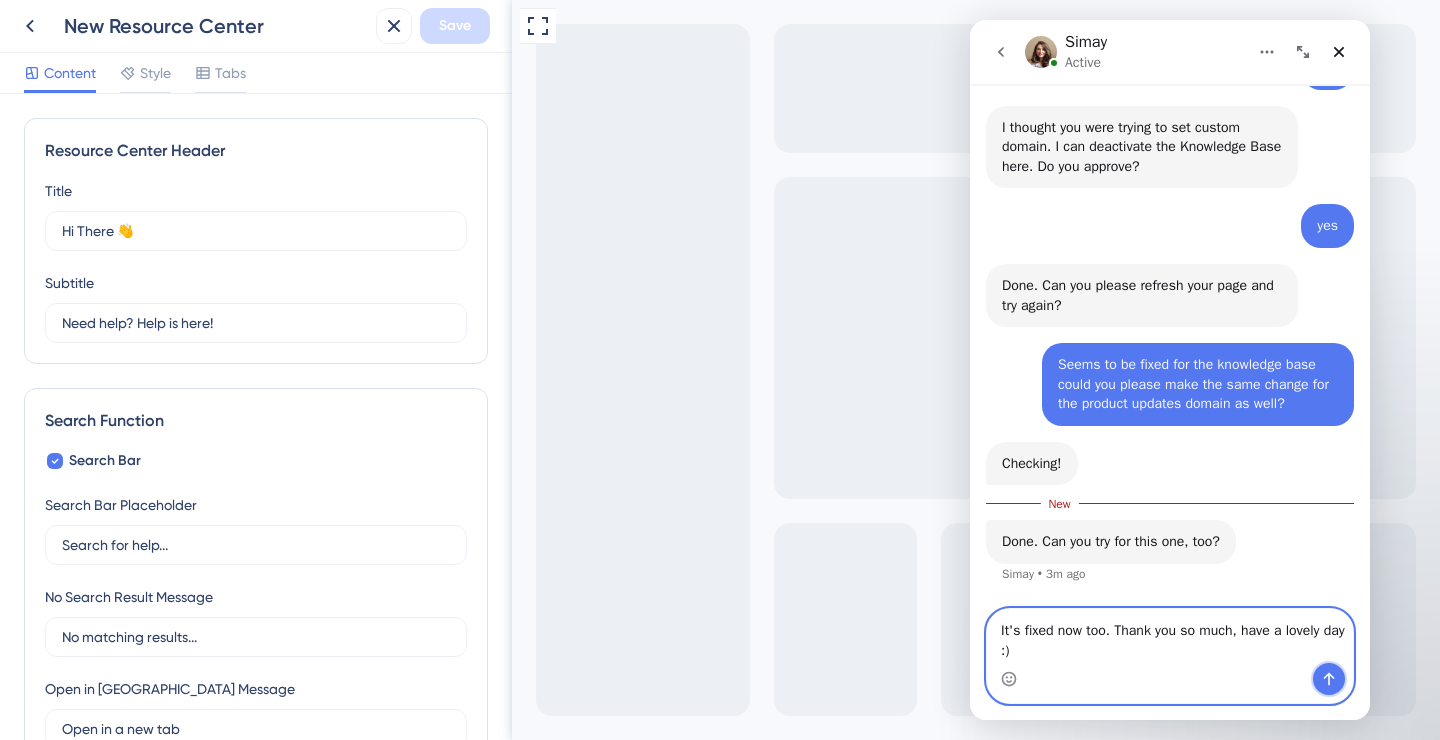 click 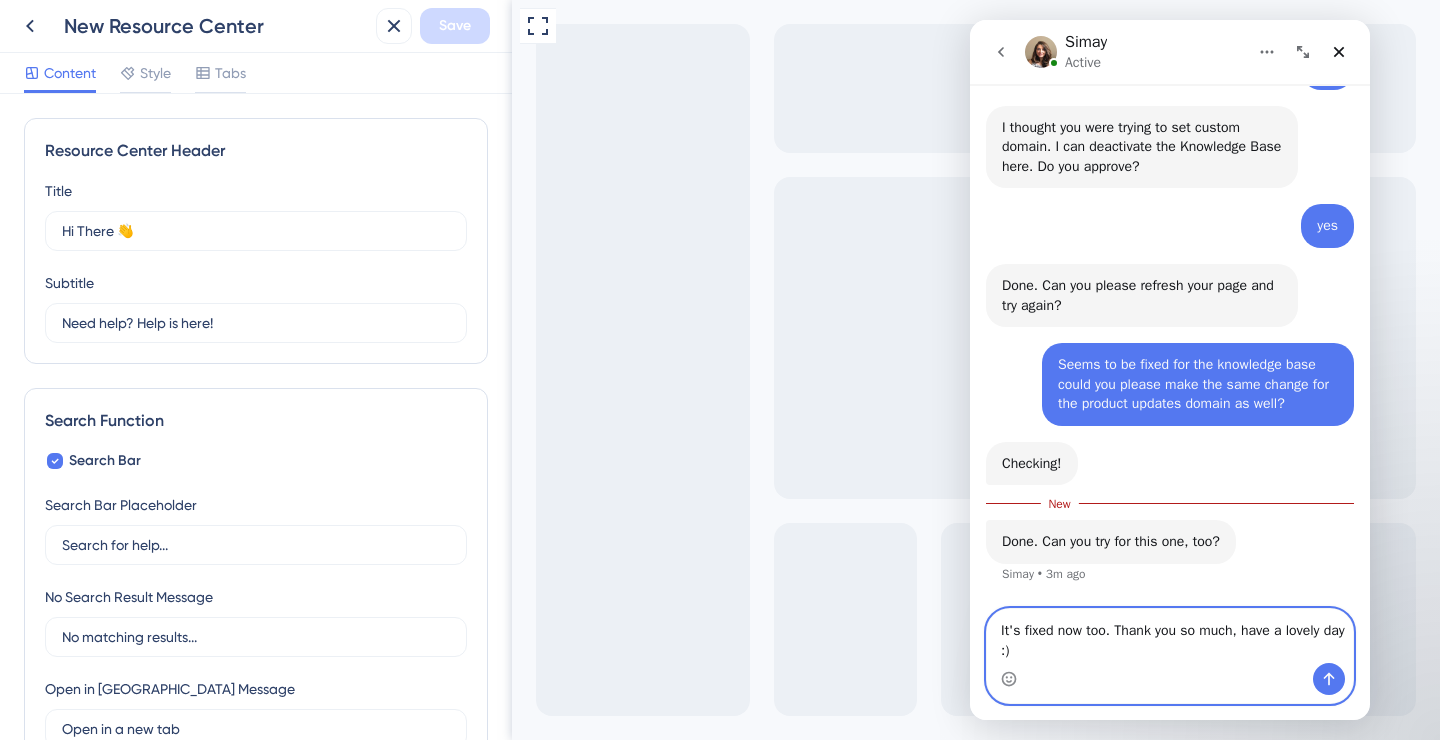 type 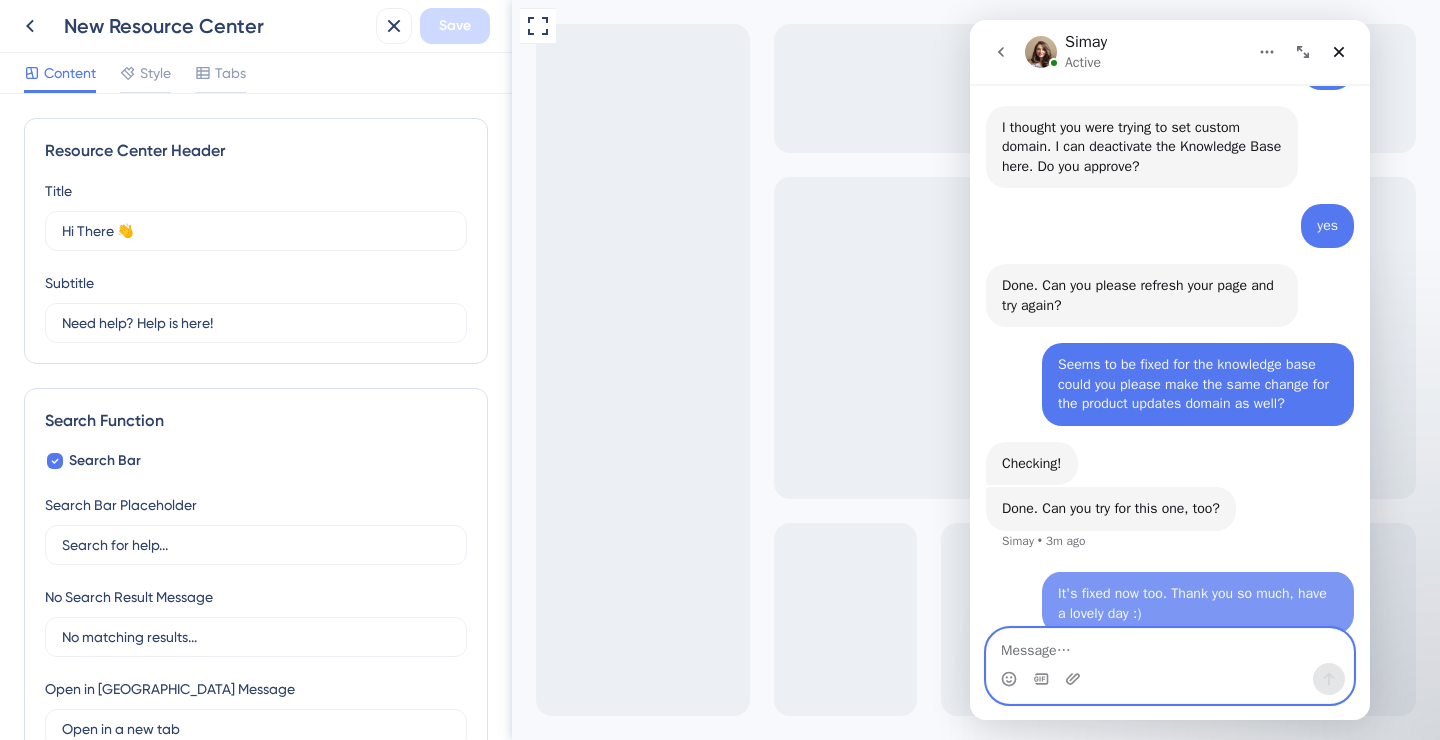 scroll, scrollTop: 1561, scrollLeft: 0, axis: vertical 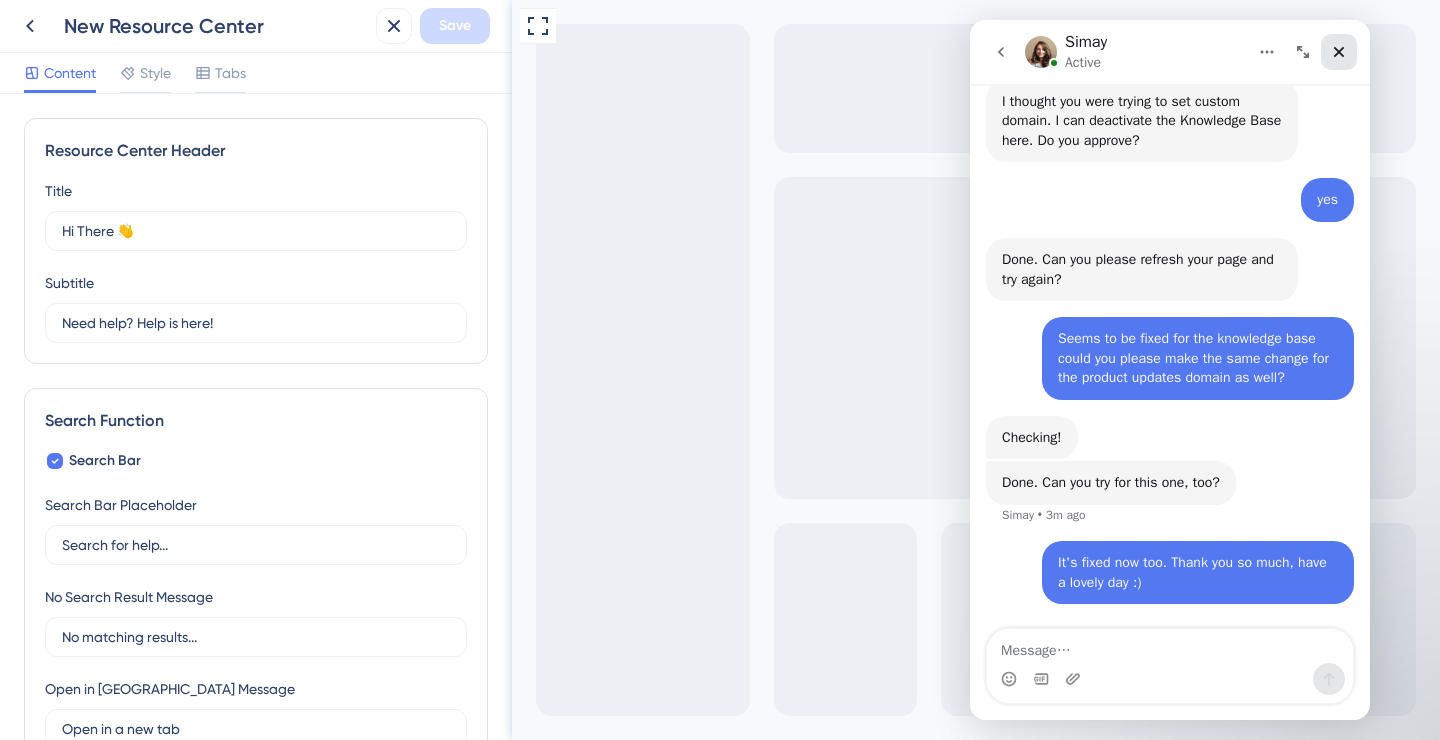 click 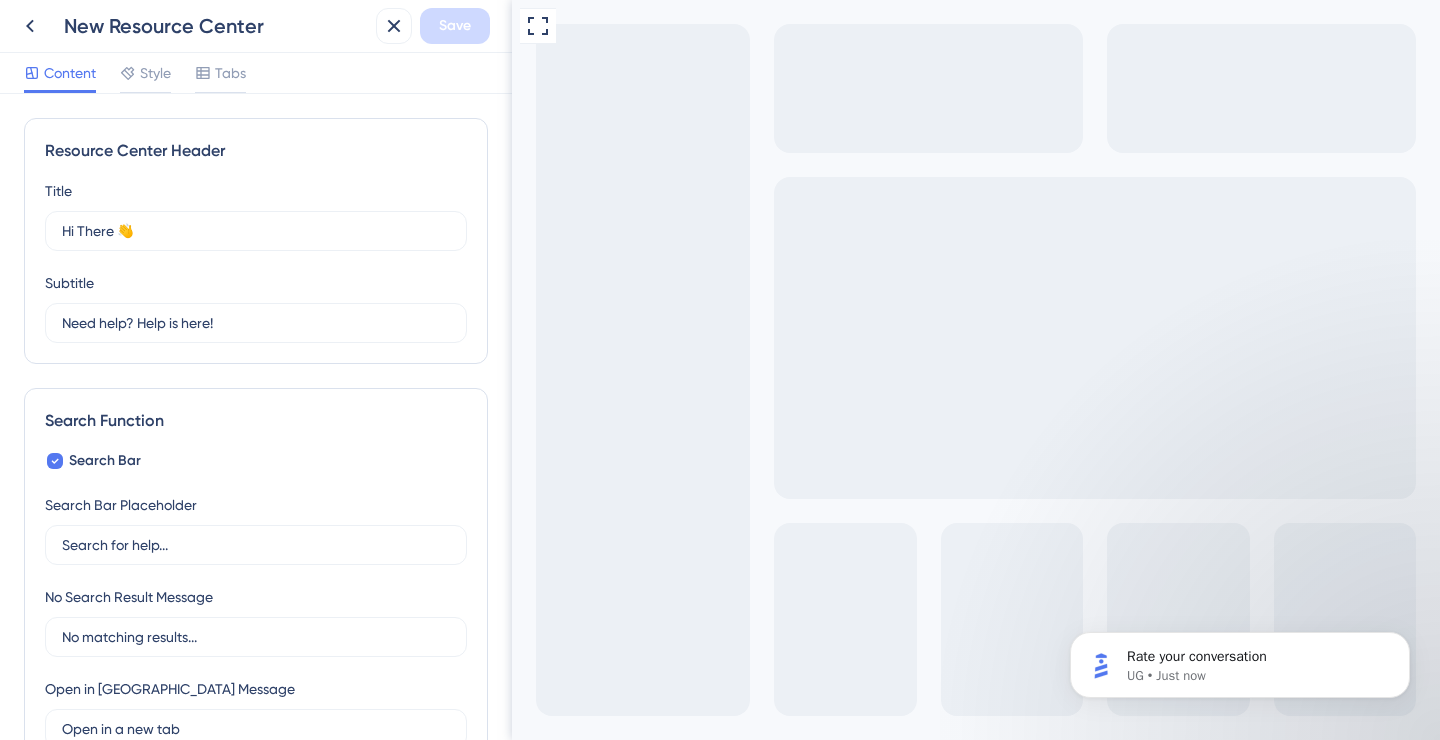 scroll, scrollTop: 0, scrollLeft: 0, axis: both 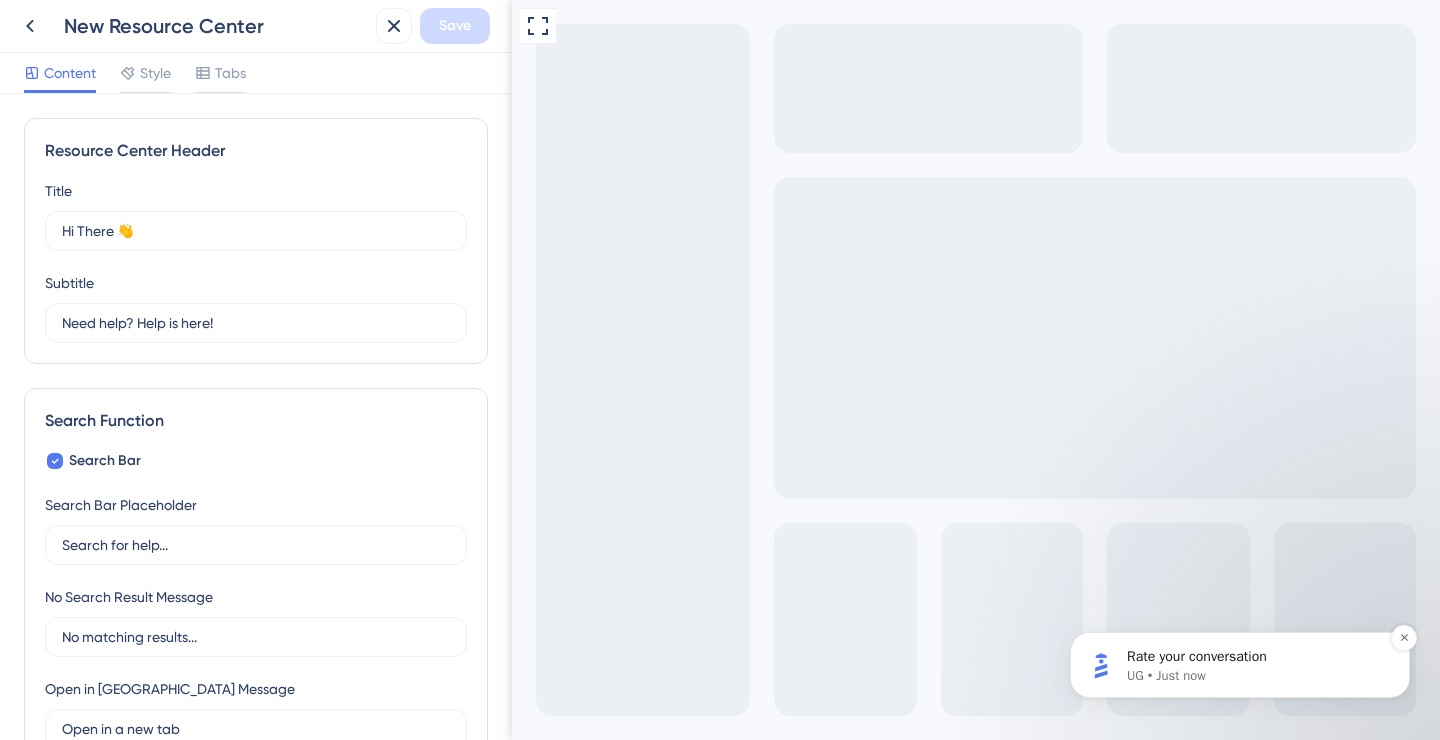 click on "Rate your conversation" at bounding box center (1256, 657) 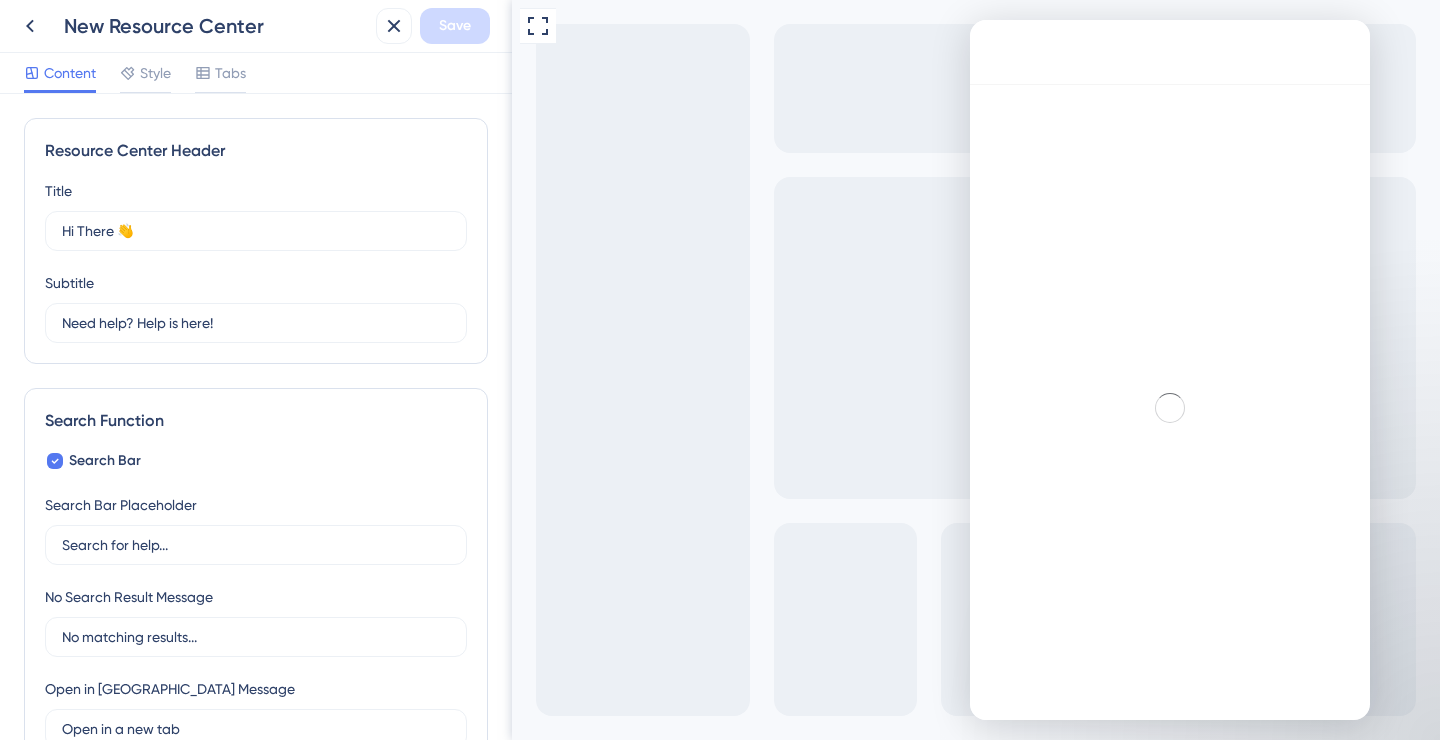 scroll, scrollTop: 0, scrollLeft: 0, axis: both 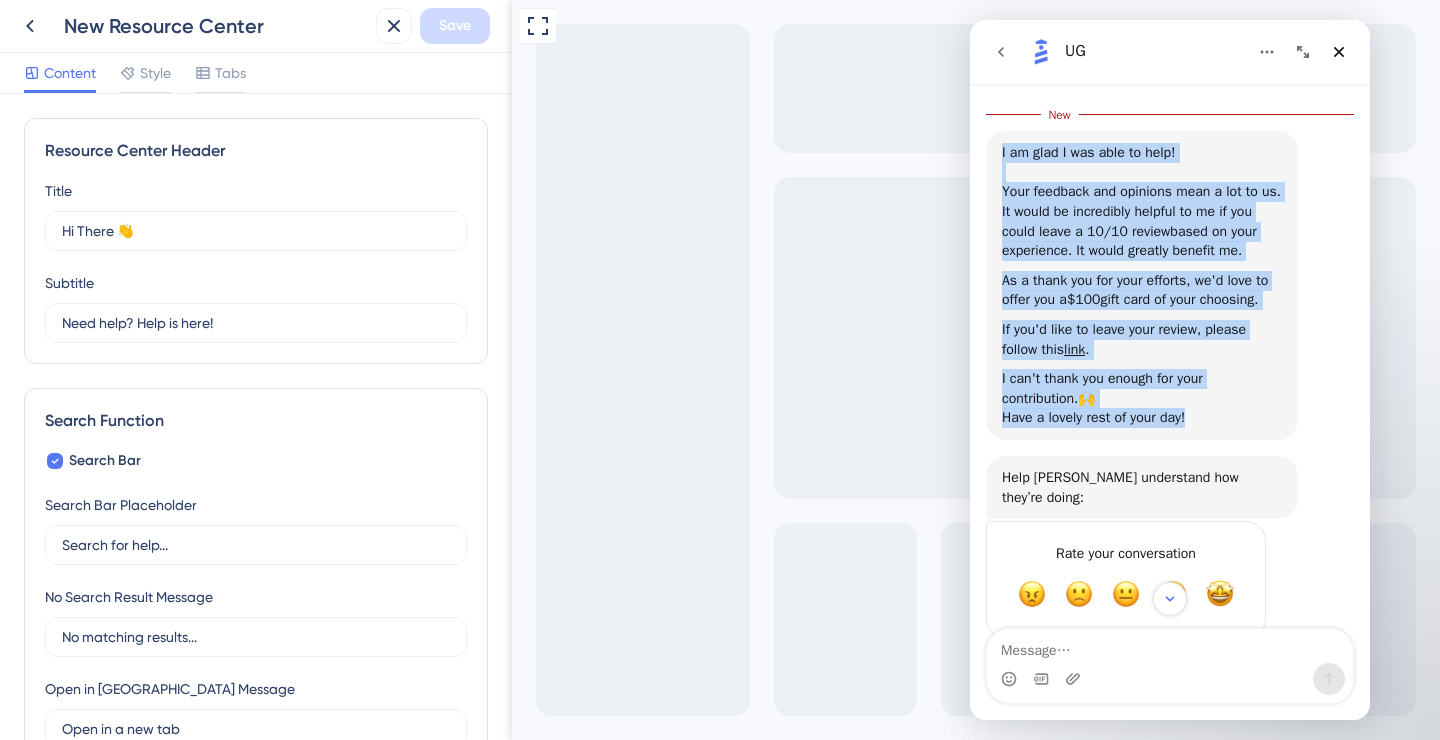 drag, startPoint x: 1001, startPoint y: 153, endPoint x: 1203, endPoint y: 458, distance: 365.82645 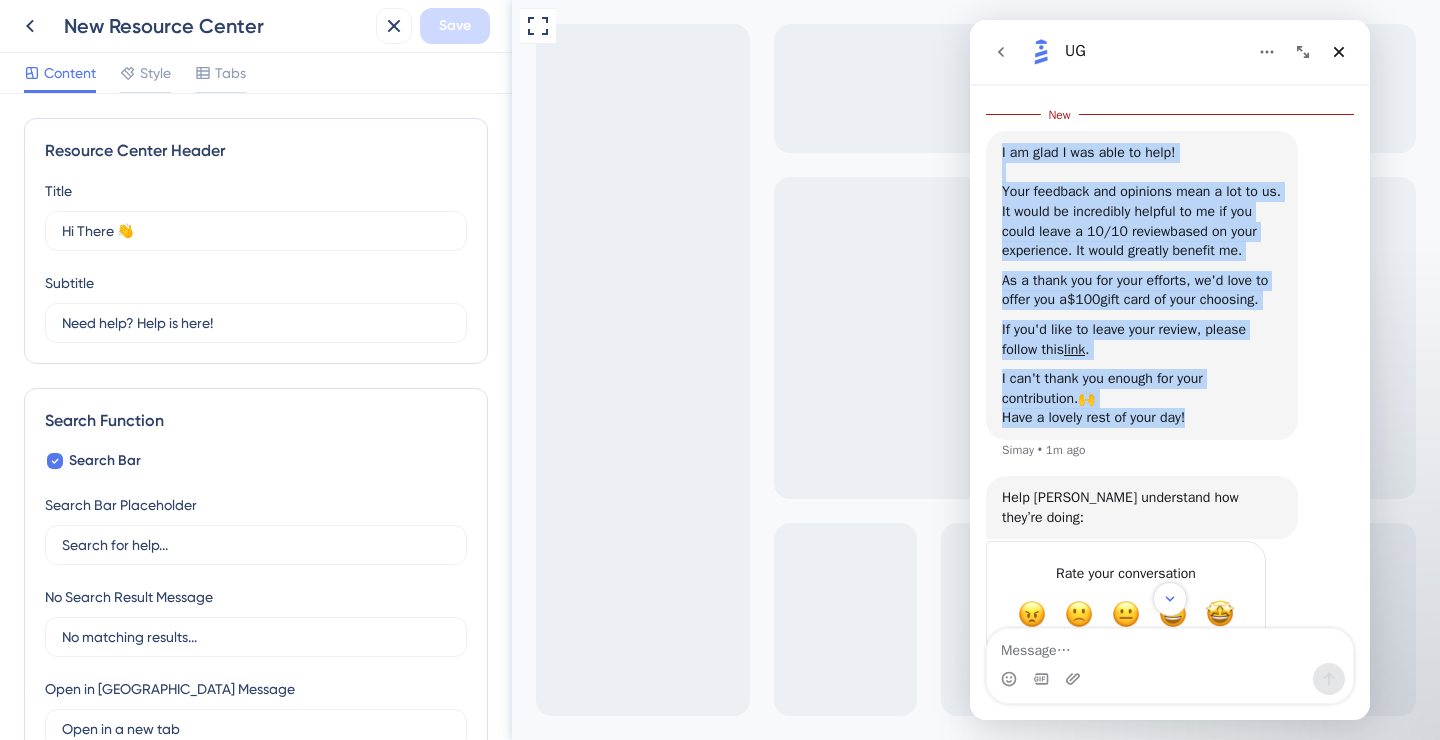copy on "I am glad I was able to help! ﻿​﻿ ﻿Your feedback and opinions mean a lot to us. It would be incredibly helpful to me if you could leave a  10/10   review  based on your experience. It would greatly benefit me.   As a thank you for your efforts, we'd love to offer you a  $100  gift card of your choosing.    If you'd like to leave your review, please follow this  link .    I can't thank you enough for your contribution.🙌  Have a lovely rest of your day!" 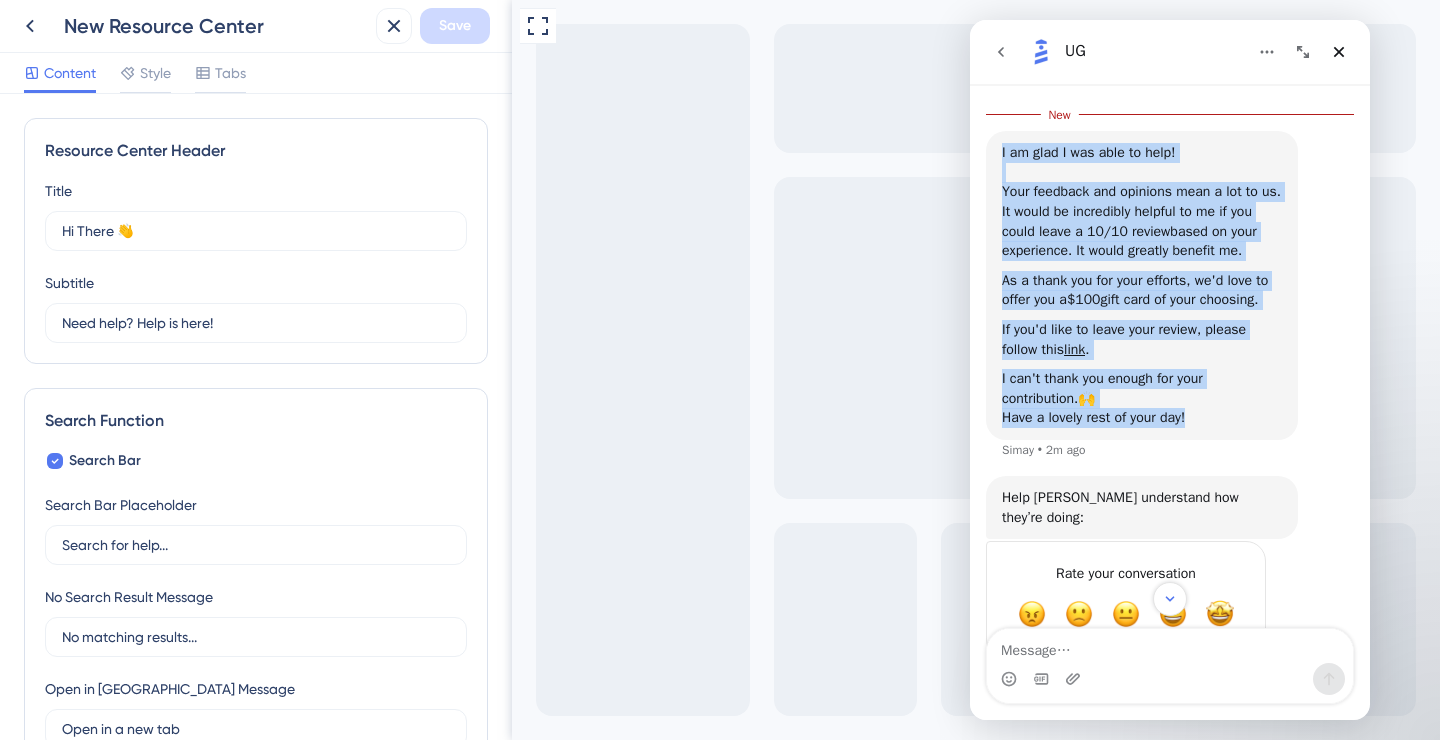 click on "If you'd like to leave your review, please follow this  link ." at bounding box center (1142, 339) 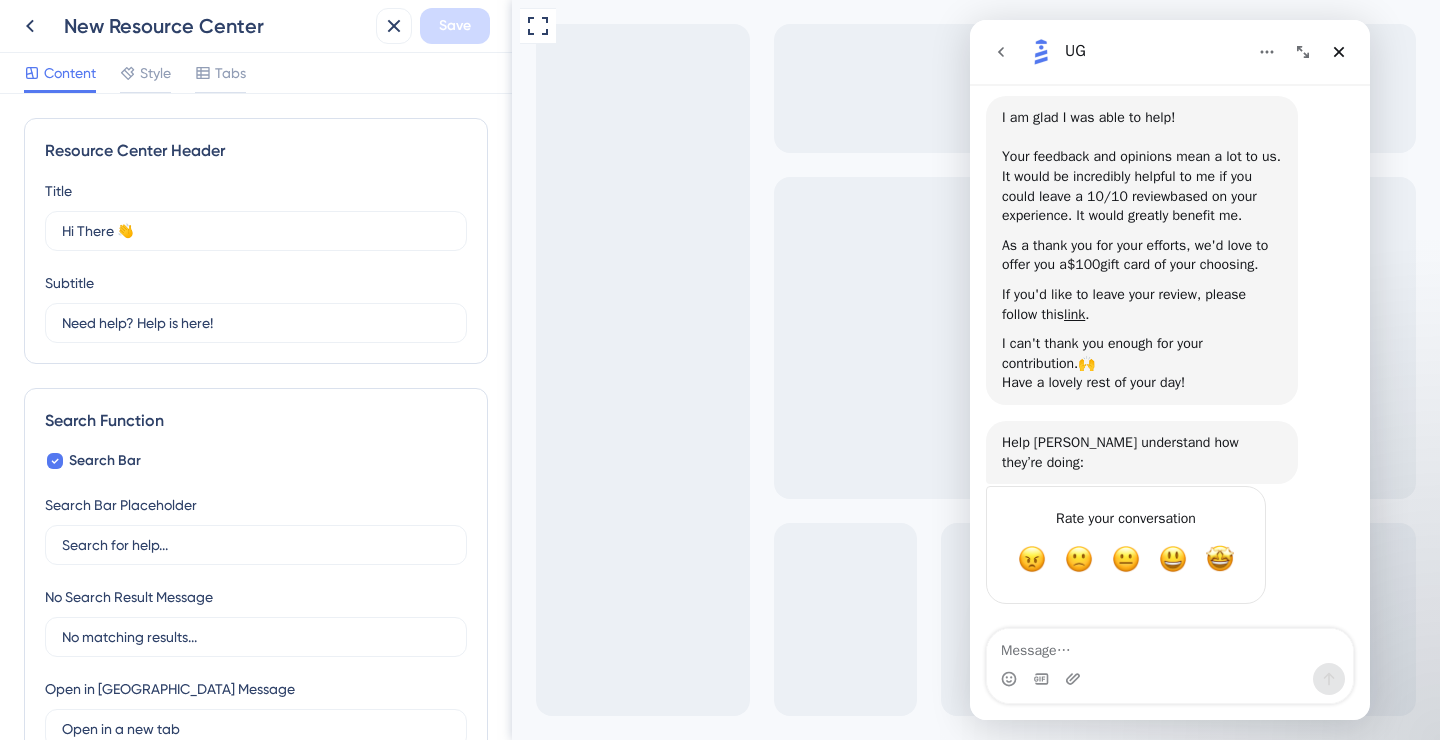 scroll, scrollTop: 2104, scrollLeft: 0, axis: vertical 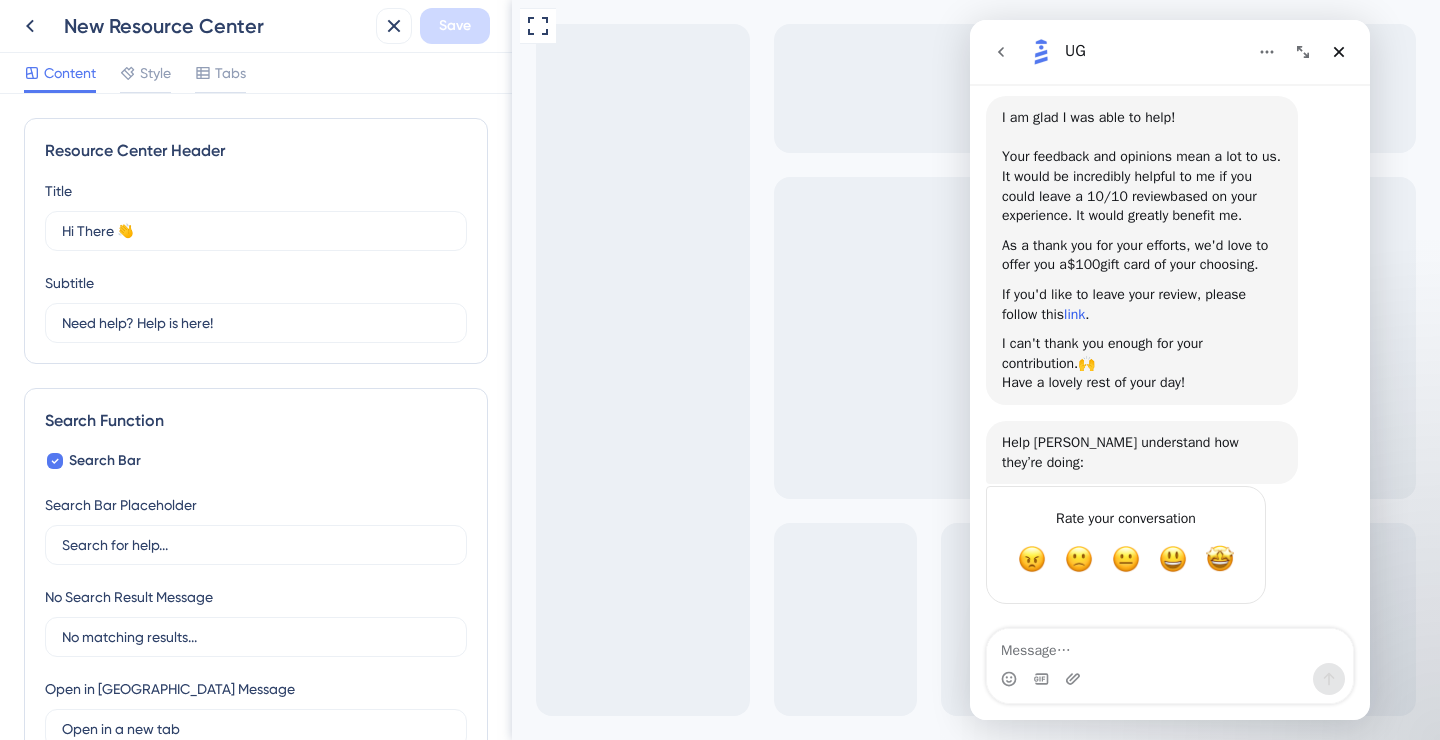 click on "link" at bounding box center (1074, 314) 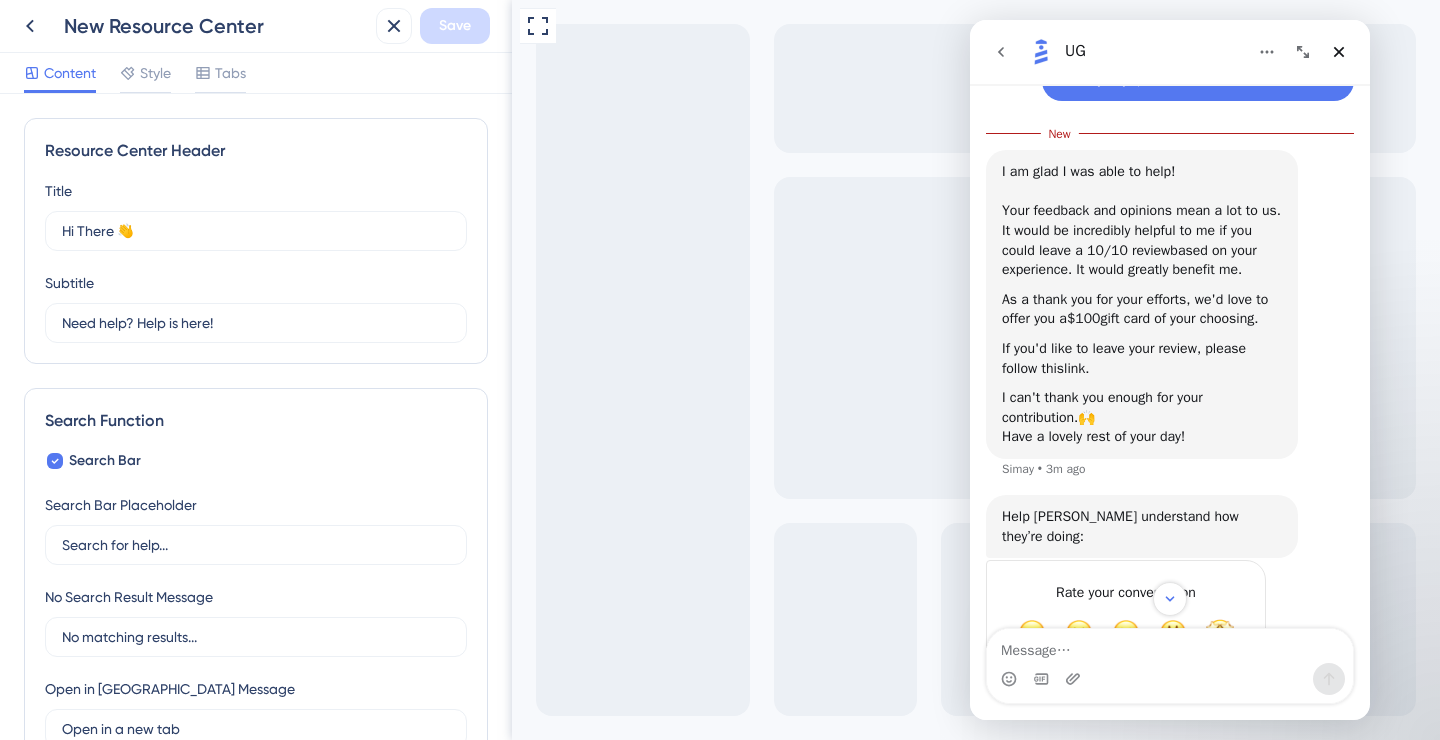 scroll, scrollTop: 2033, scrollLeft: 0, axis: vertical 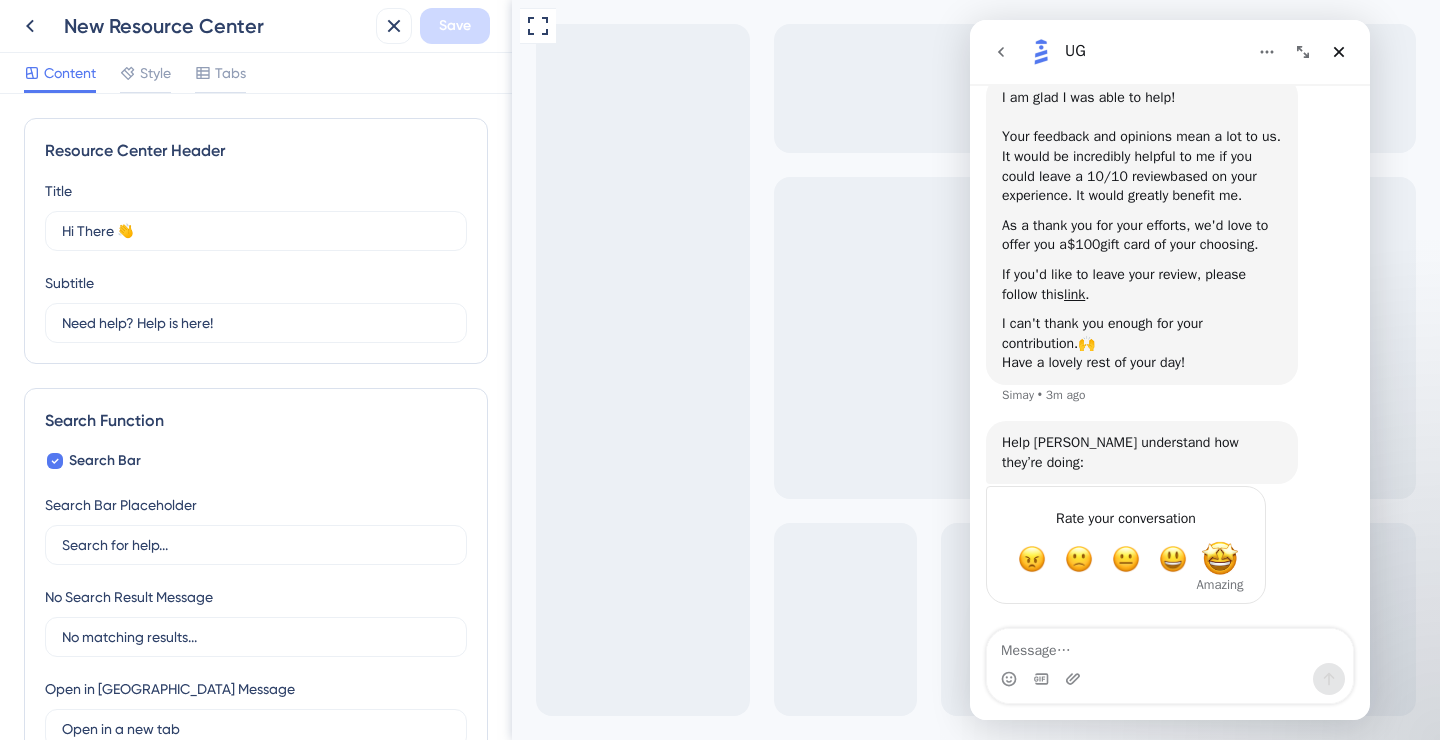 click at bounding box center (1220, 559) 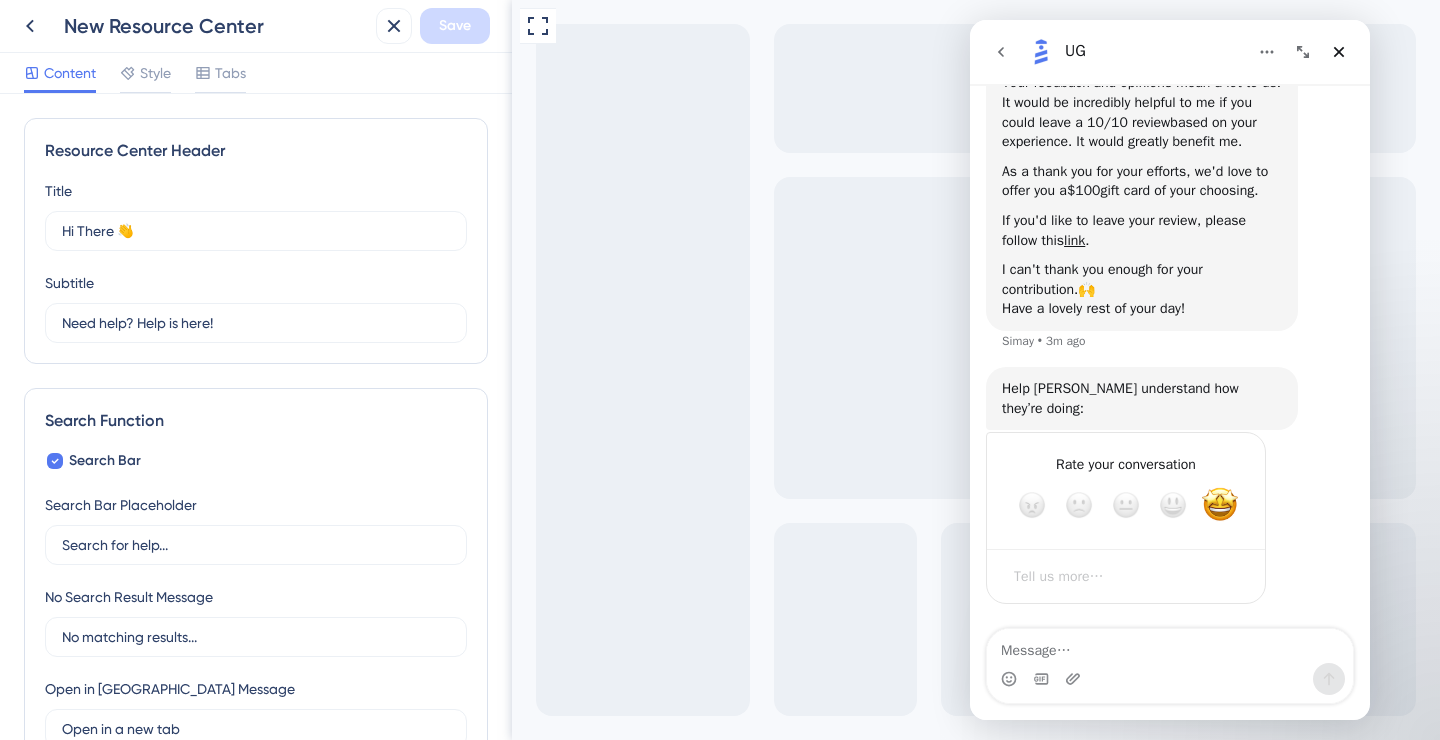 scroll, scrollTop: 2192, scrollLeft: 0, axis: vertical 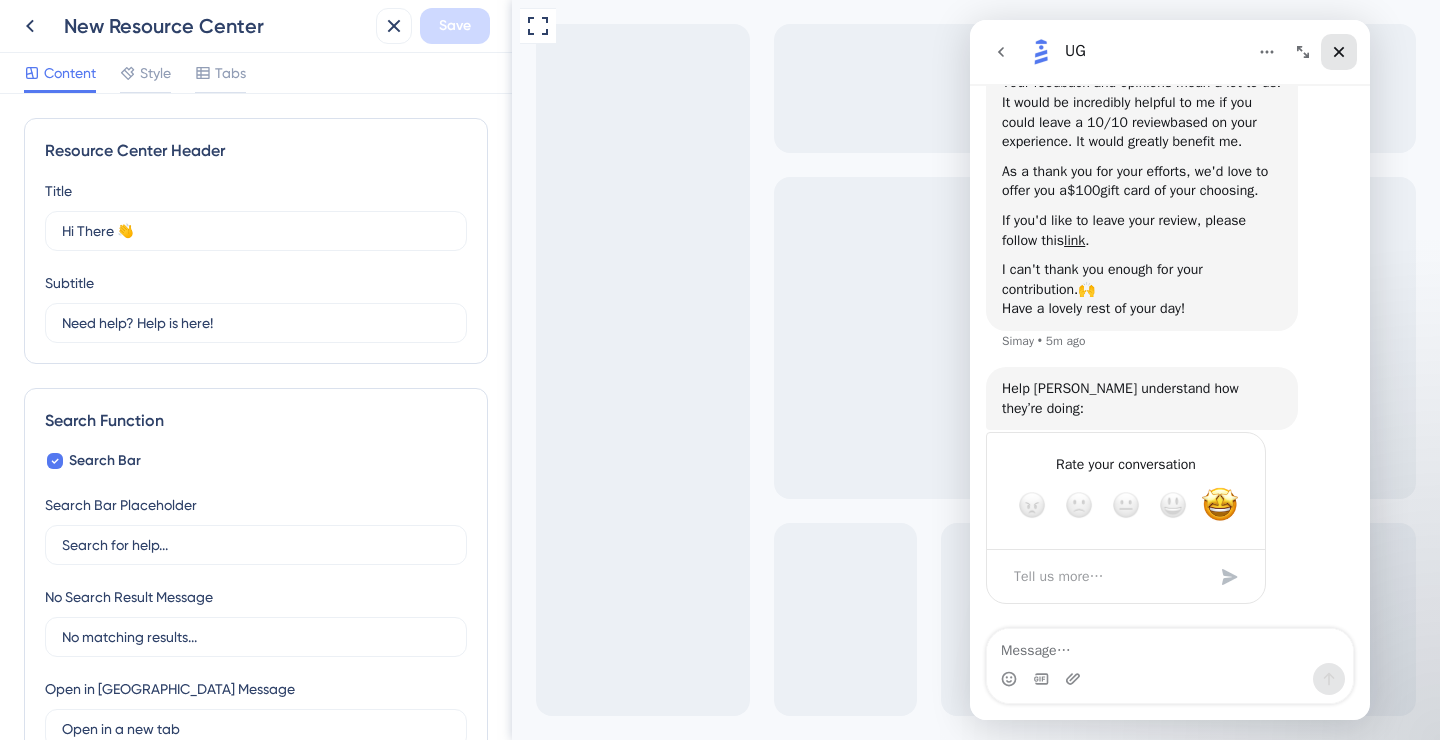 click 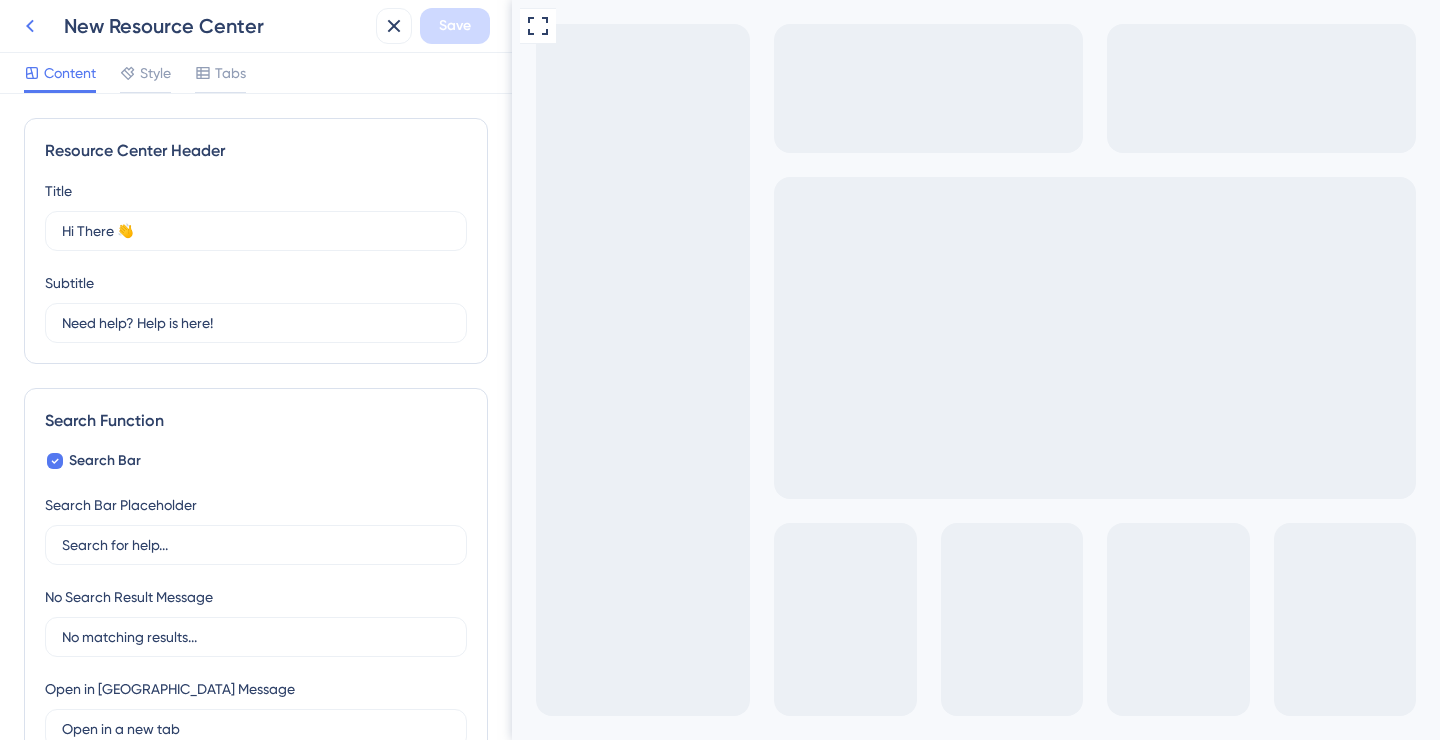 click 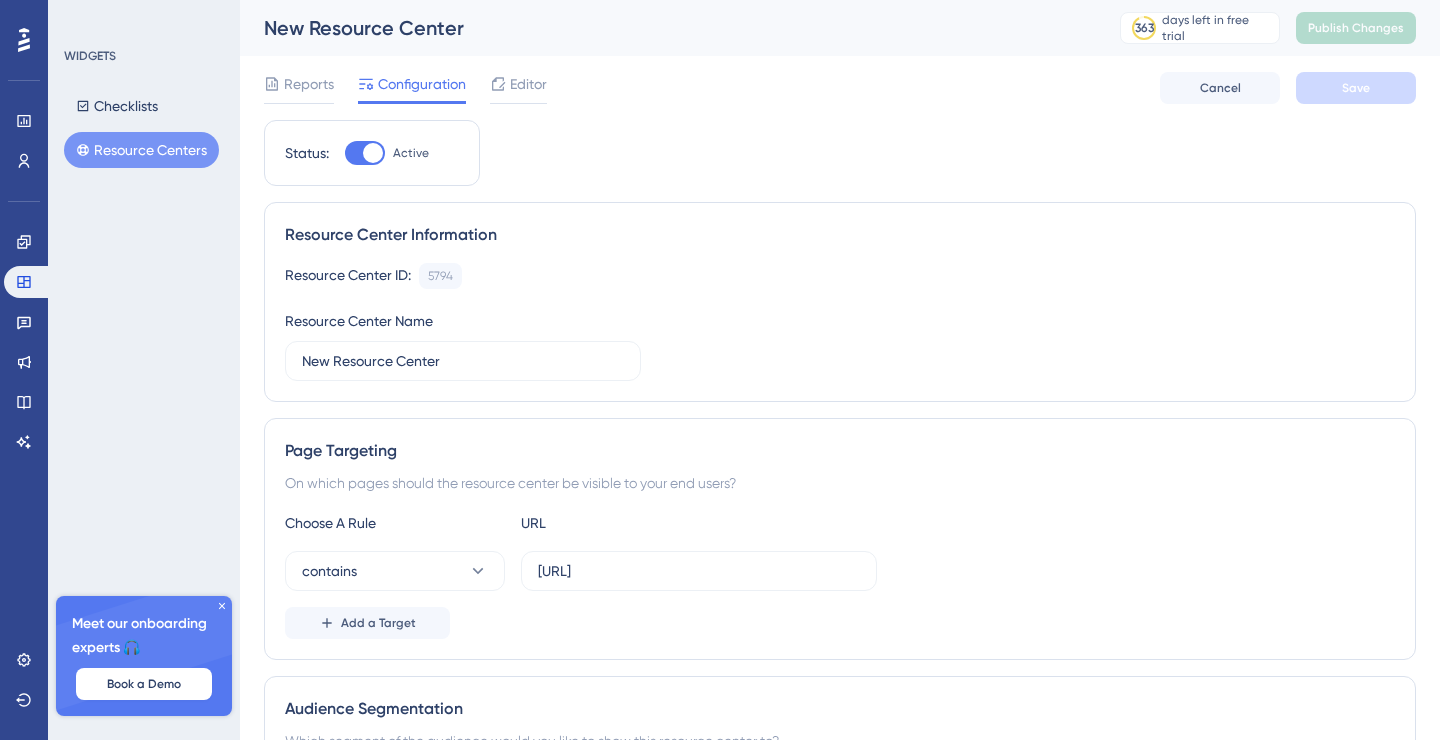 click at bounding box center (365, 153) 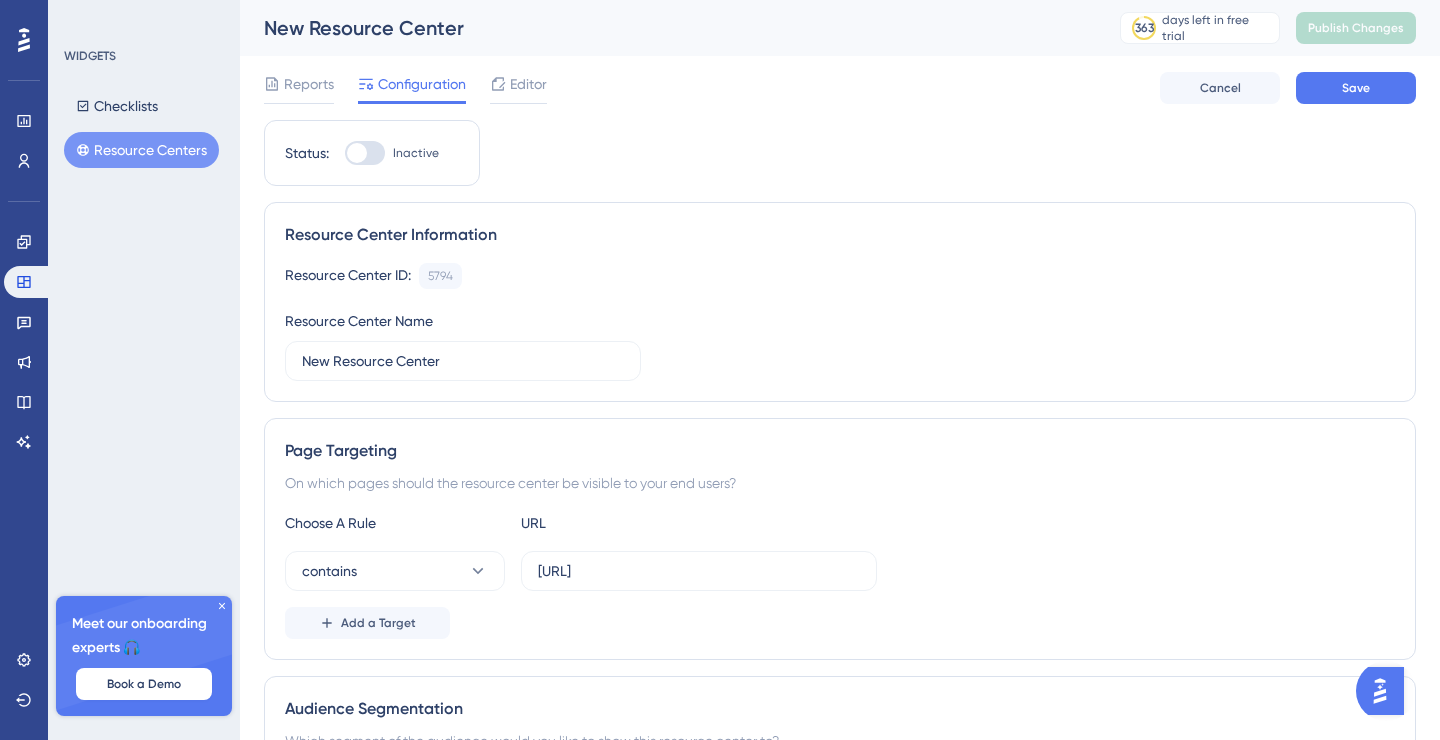 click on "Status: Inactive Resource Center Information Resource Center ID: 5794 Copy Resource Center Name New Resource Center Page Targeting
On which pages should the resource center be visible to your end users?
Choose A Rule URL contains https://sustainapp.faradai.ai Add a Target Audience Segmentation Which segment of the audience would you like to show this resource center to? All Users Custom Segment Only Me Scheduling You can schedule a time period for your resource center to appear.
Scheduling will not work if the status is not active. Schedule a time period Advanced Settings Container Default" at bounding box center (840, 645) 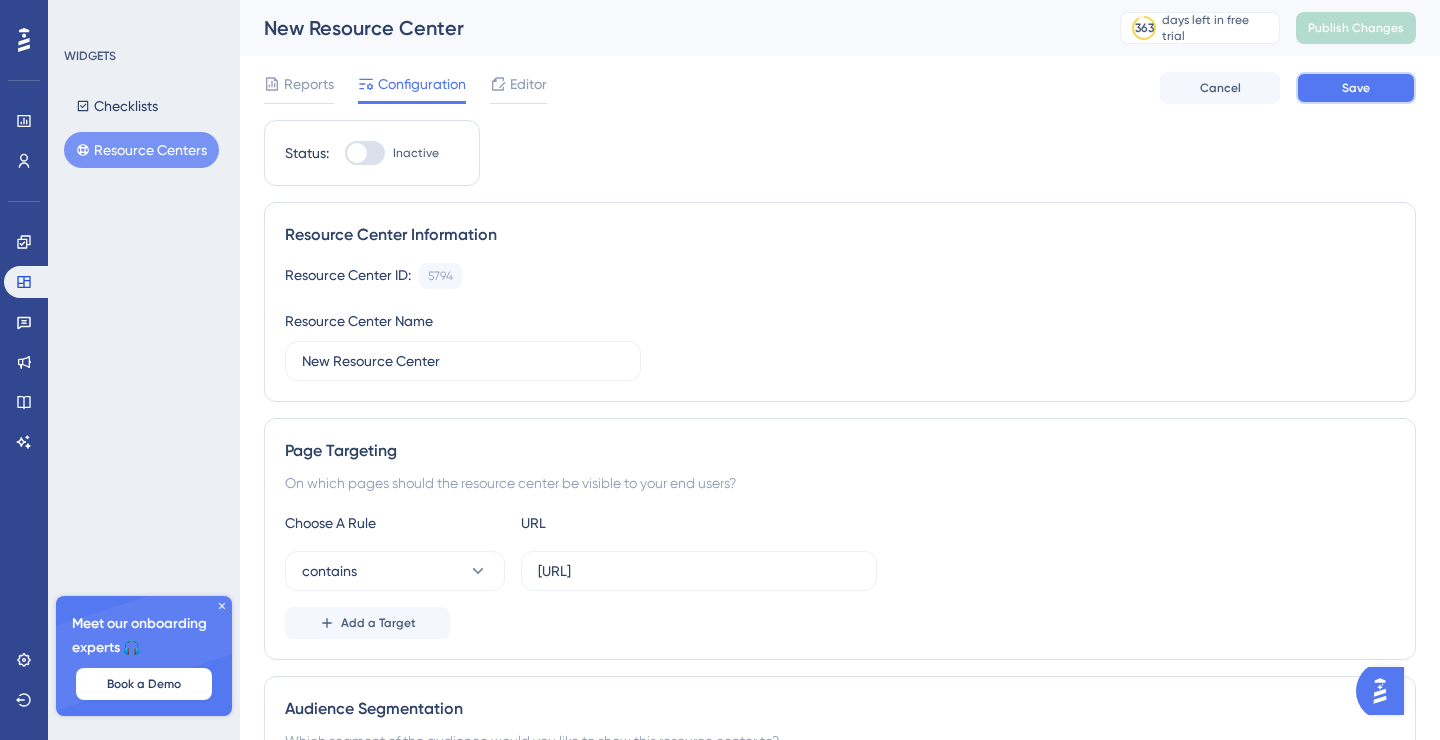 click on "Save" at bounding box center (1356, 88) 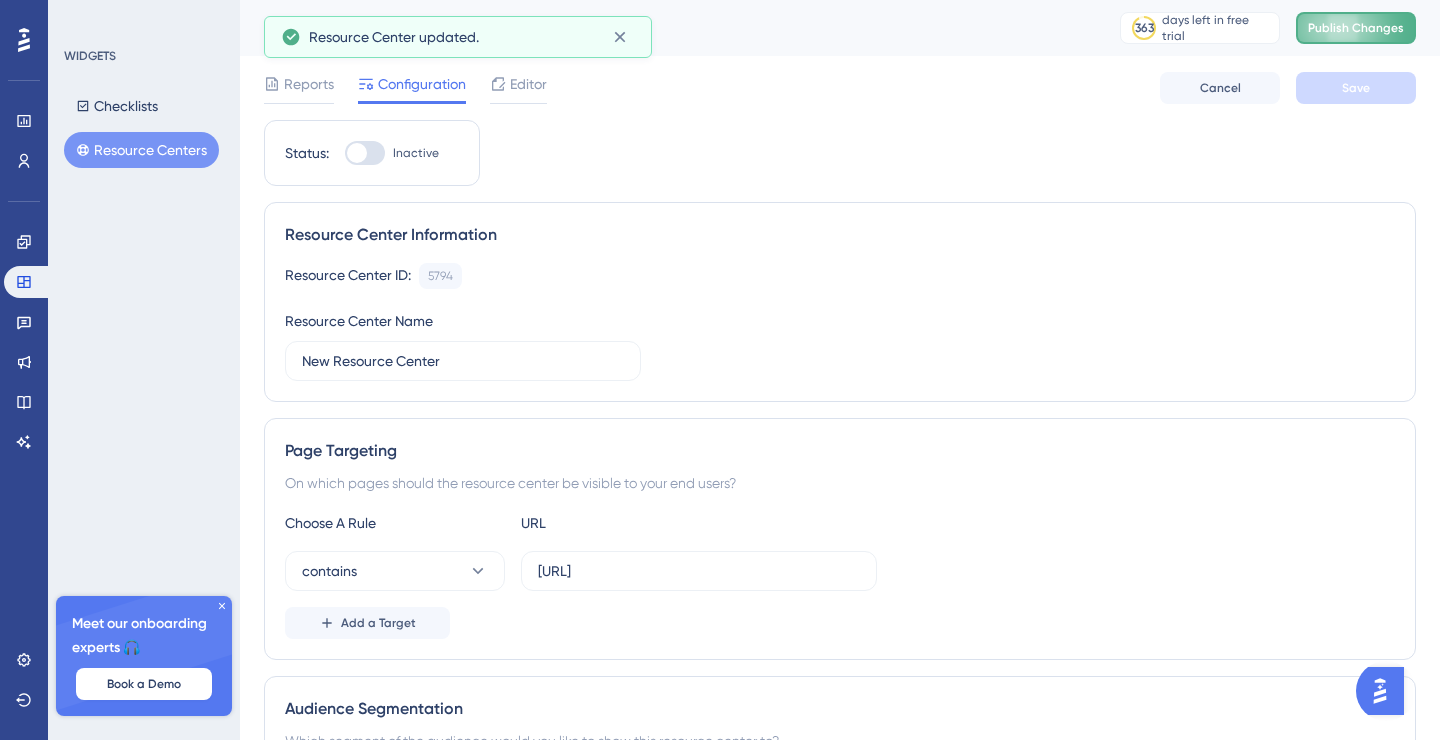 click on "Publish Changes" at bounding box center [1356, 28] 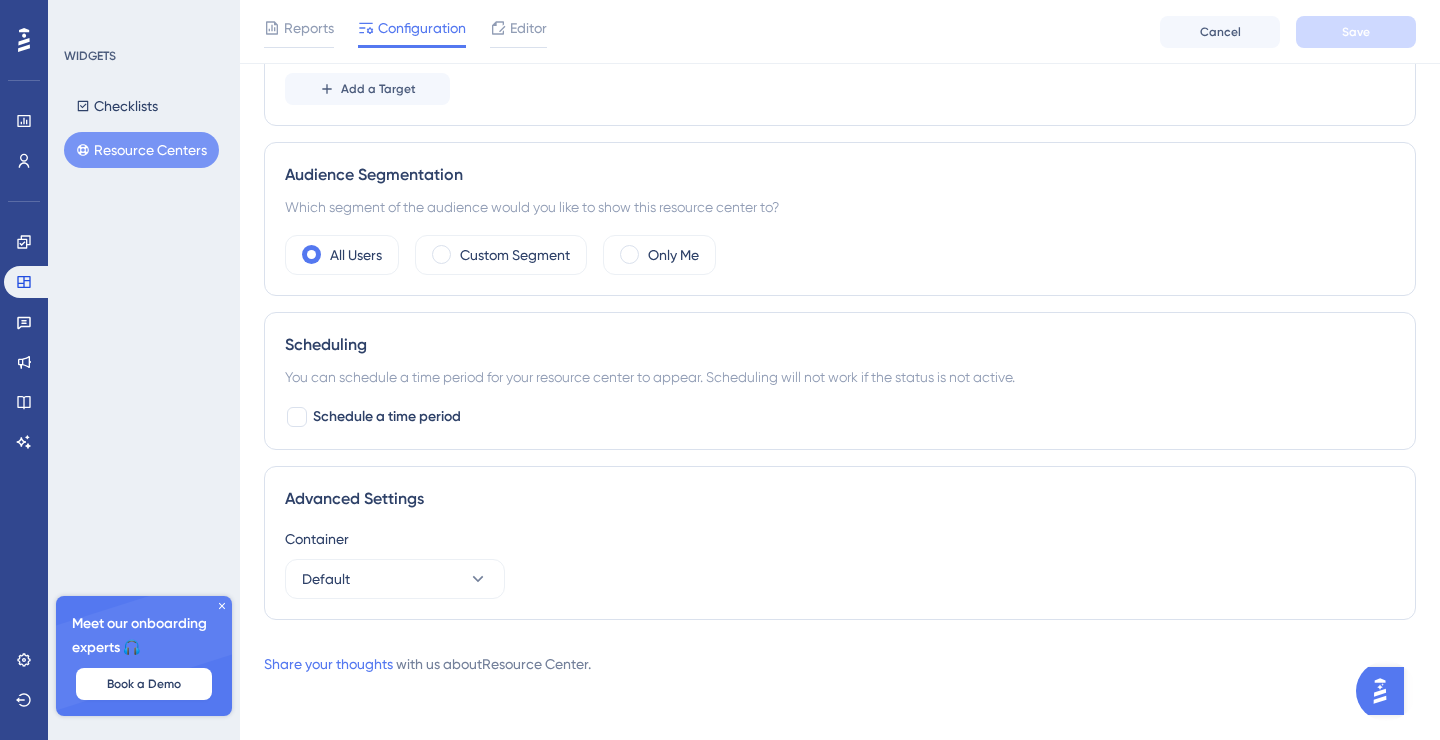 scroll, scrollTop: 0, scrollLeft: 0, axis: both 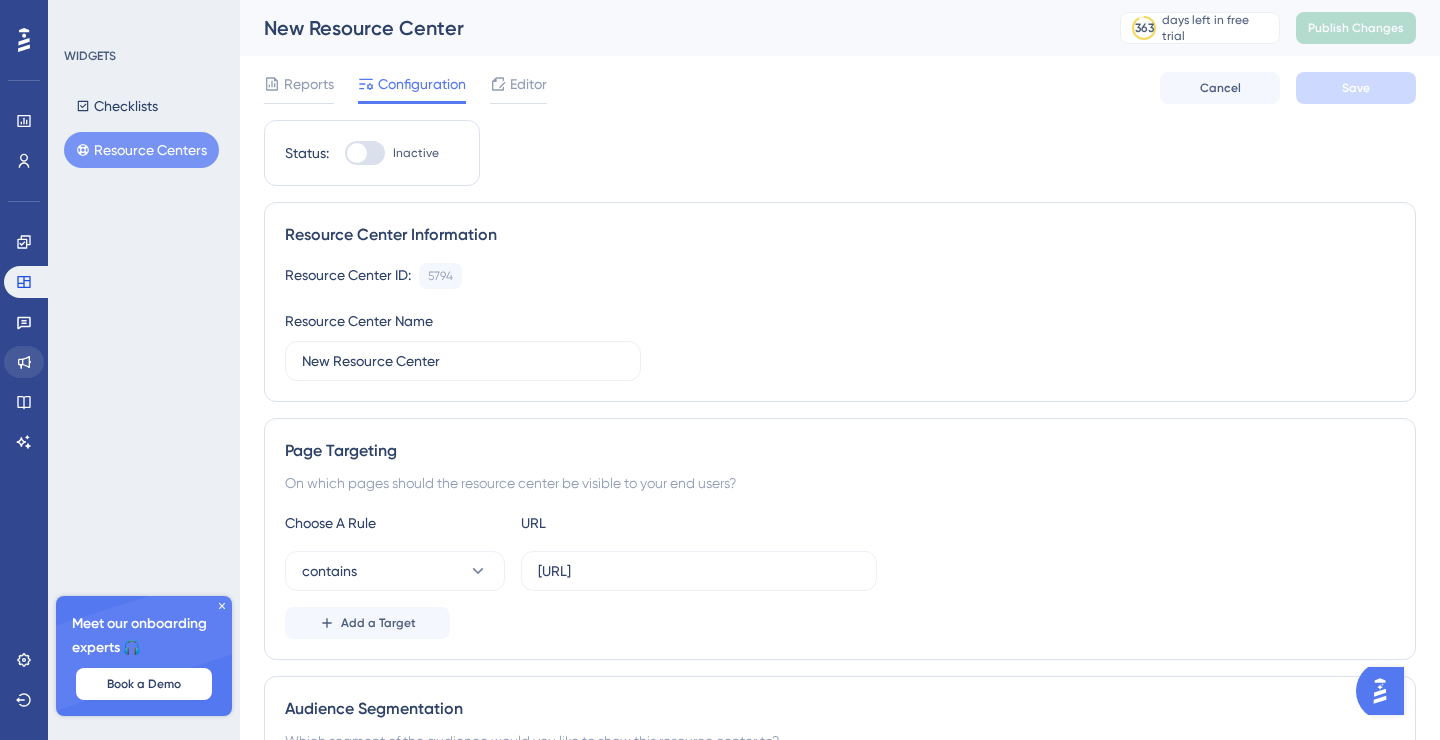 click on "WIDGETS Checklists Resource Centers Meet our onboarding experts 🎧 Book a Demo Upgrade Plan" at bounding box center [144, 370] 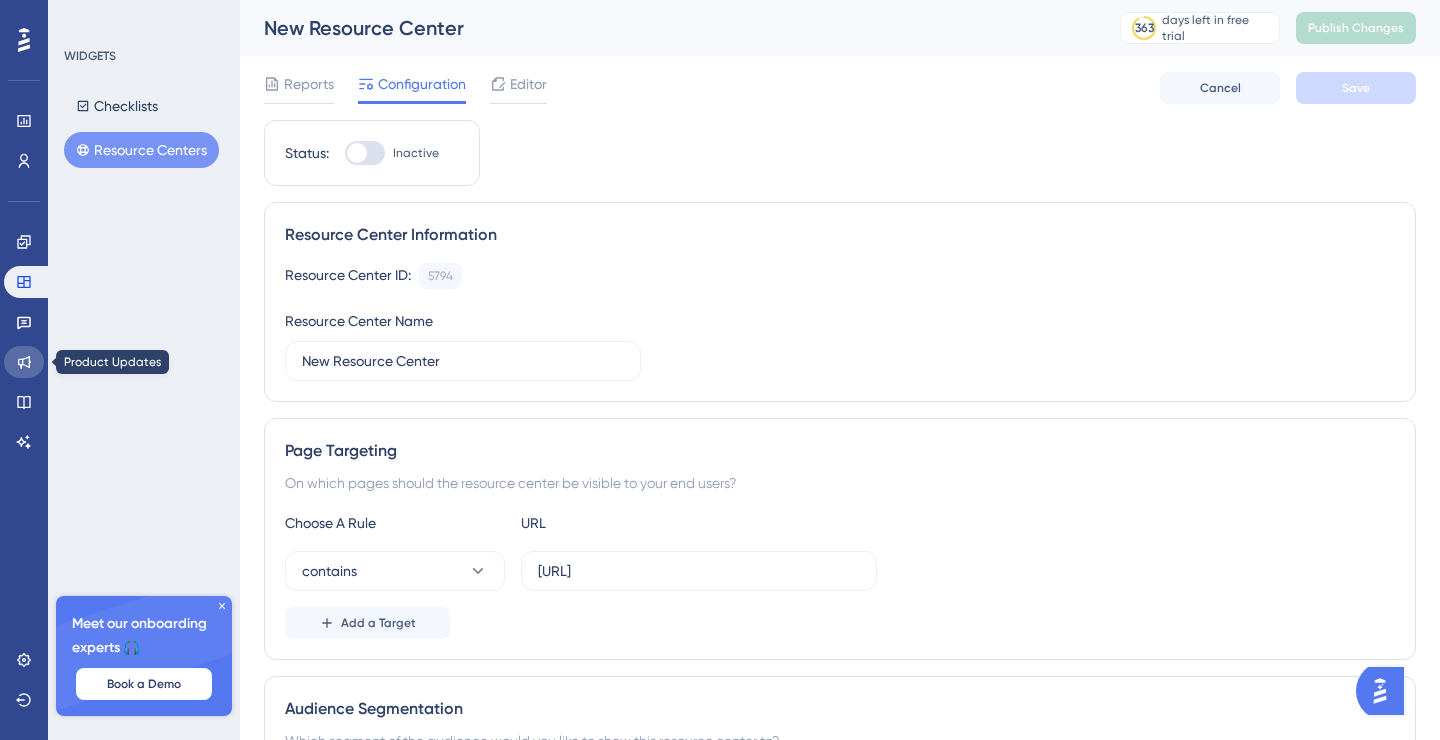 click 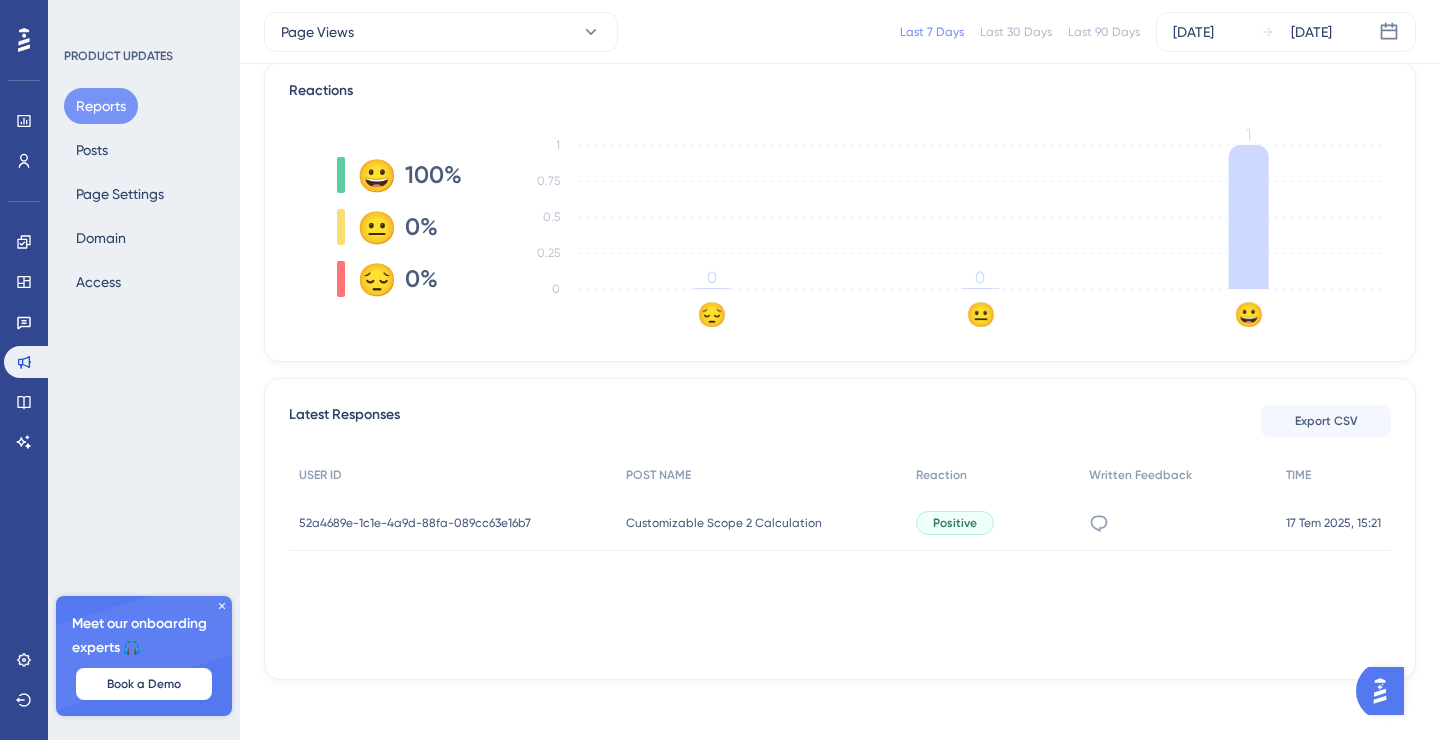 scroll, scrollTop: 489, scrollLeft: 0, axis: vertical 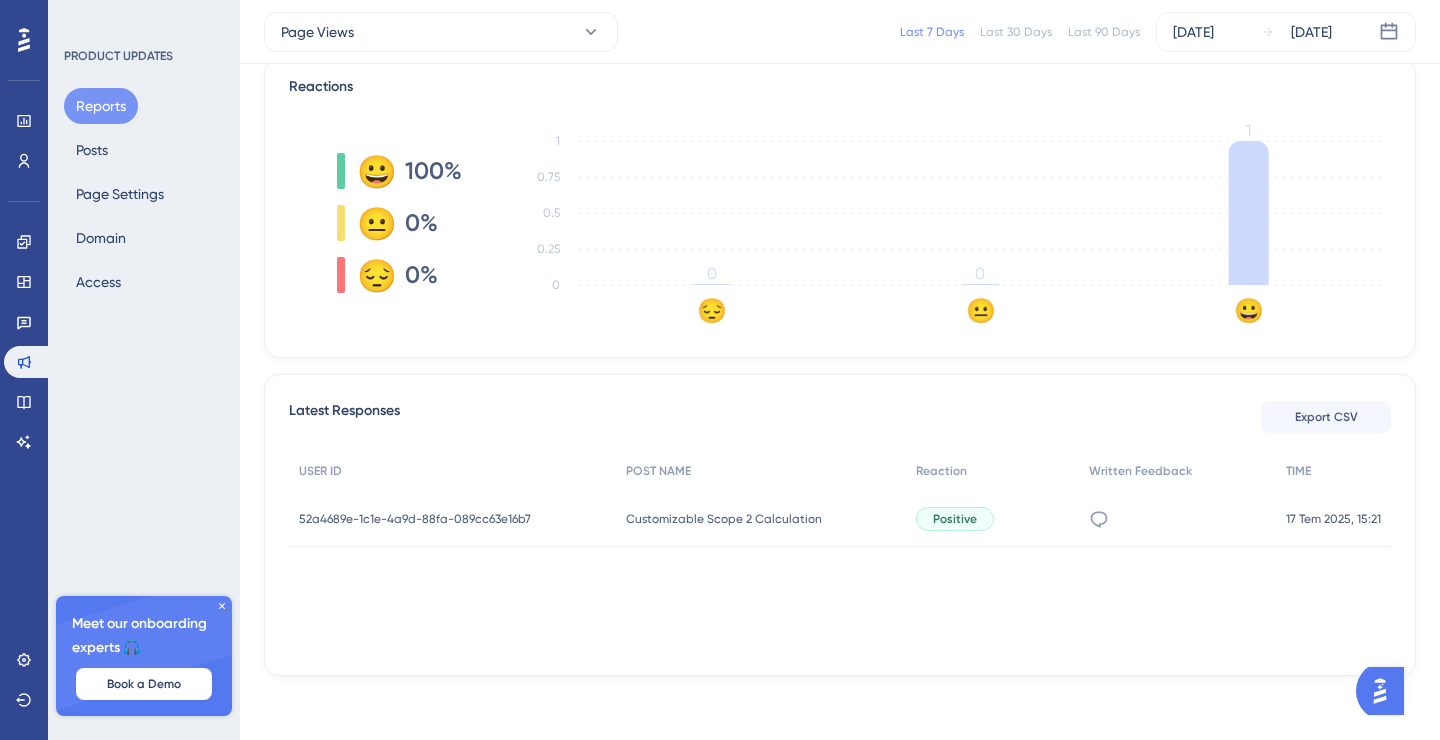 click on "woew" at bounding box center [1099, 519] 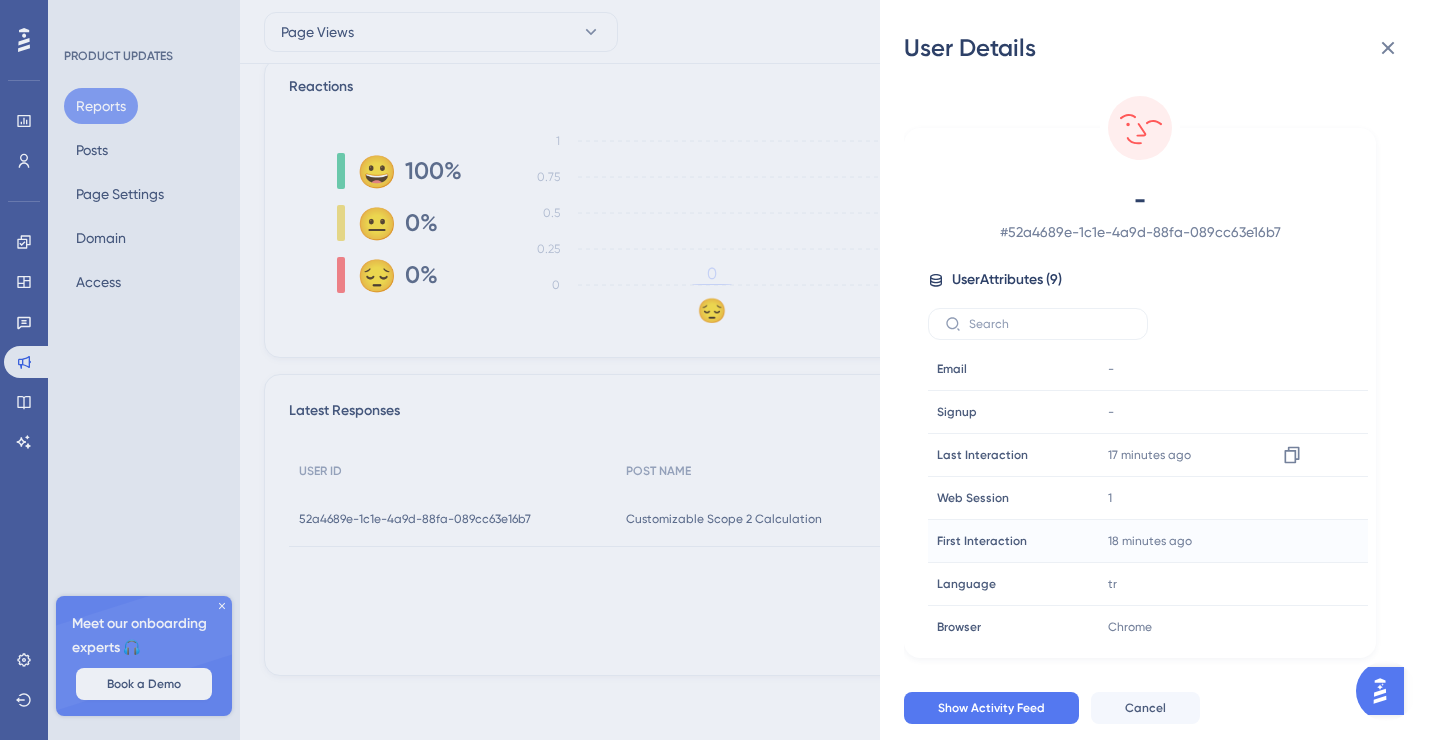 scroll, scrollTop: 93, scrollLeft: 0, axis: vertical 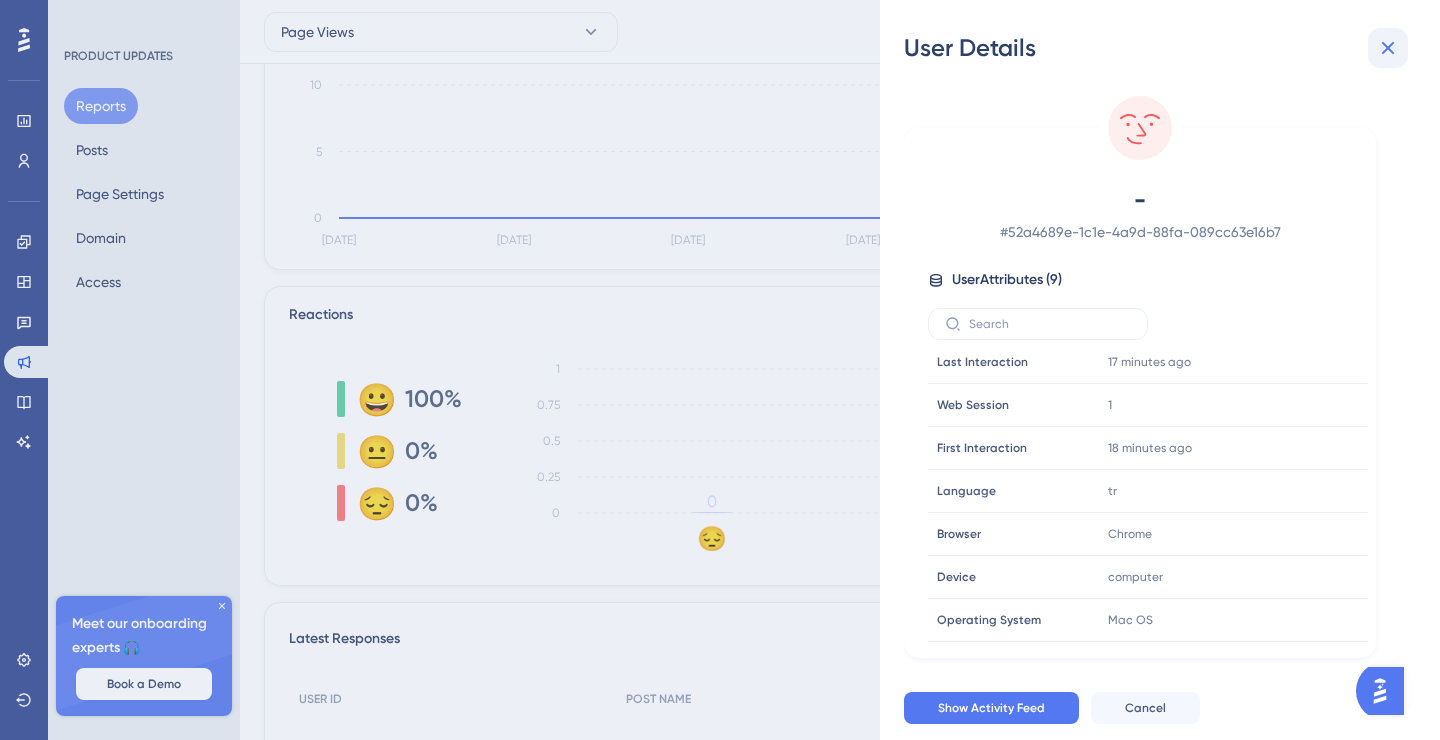 click at bounding box center [1388, 48] 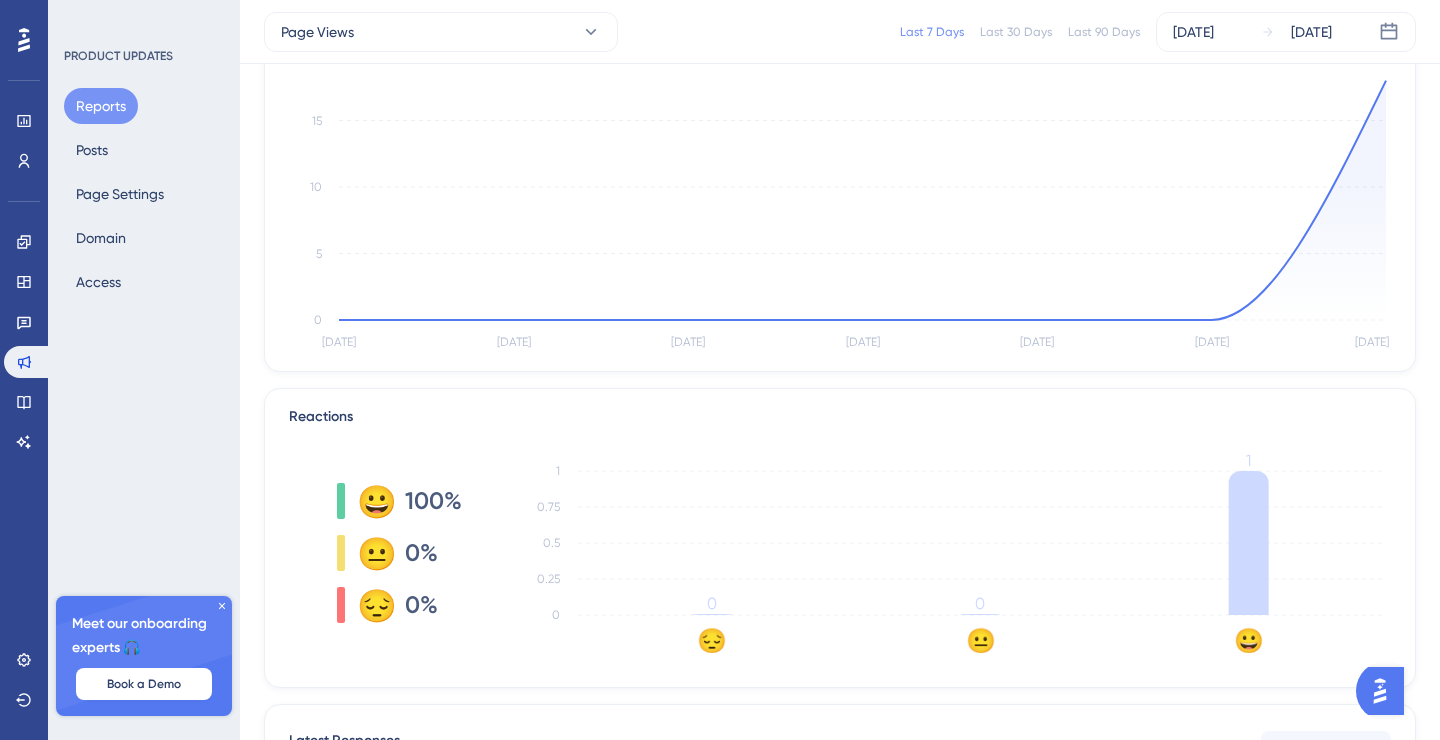 scroll, scrollTop: 489, scrollLeft: 0, axis: vertical 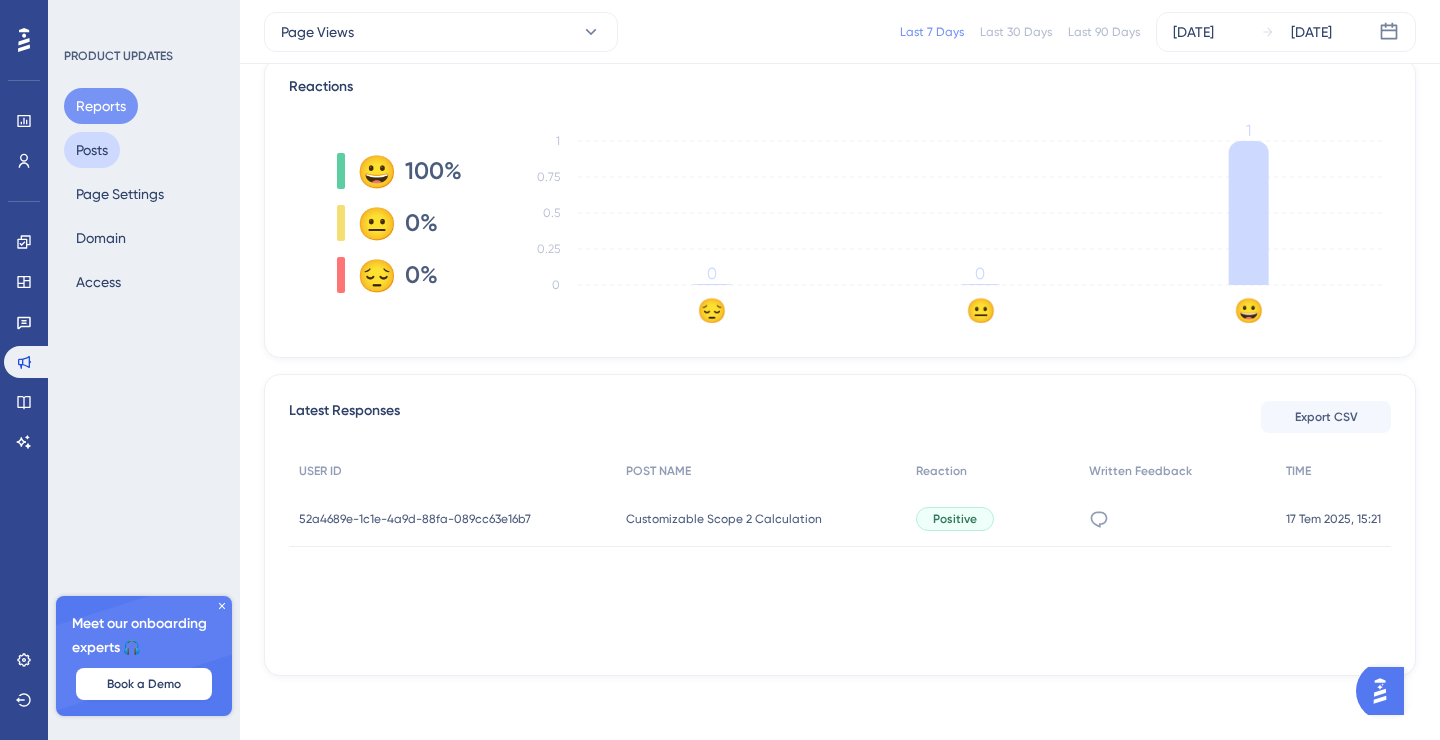 click on "Posts" at bounding box center (92, 150) 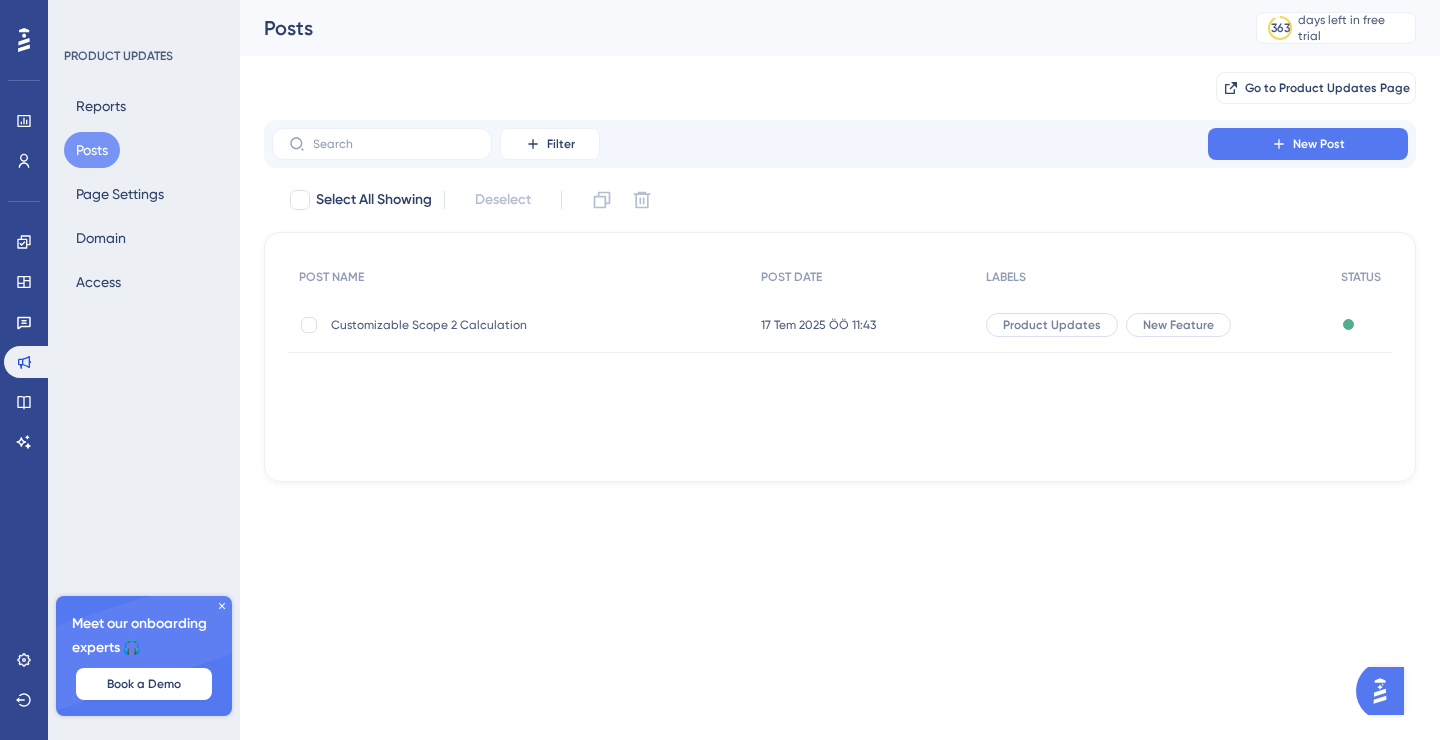scroll, scrollTop: 0, scrollLeft: 0, axis: both 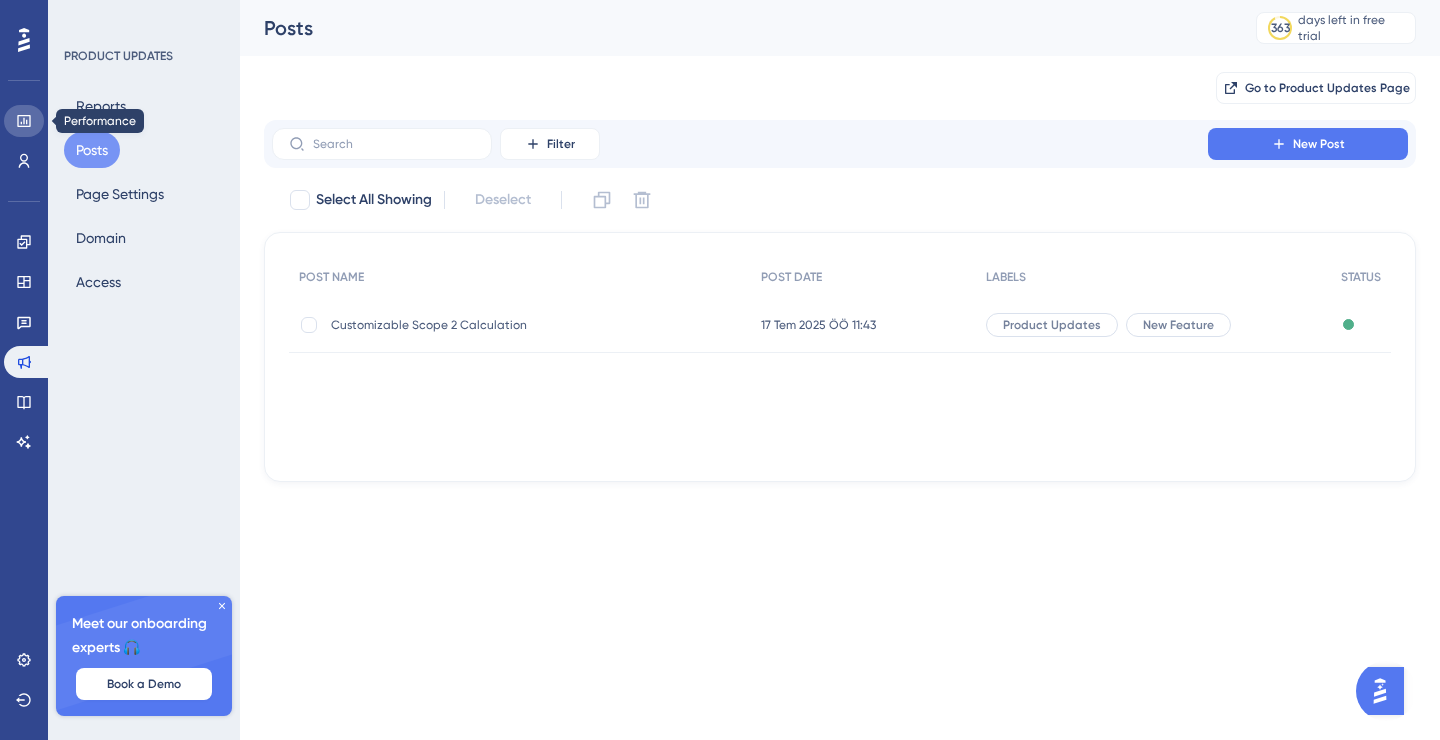 click at bounding box center [24, 121] 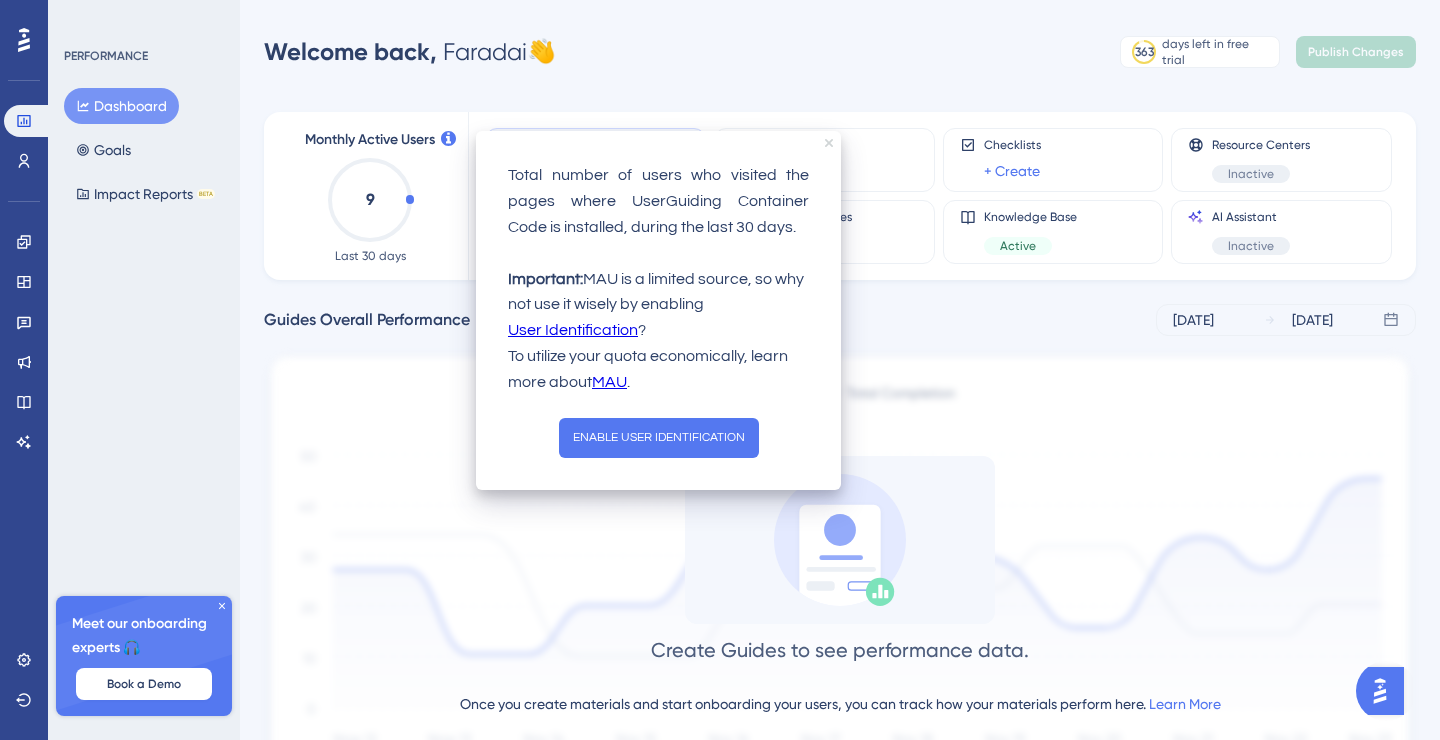 click 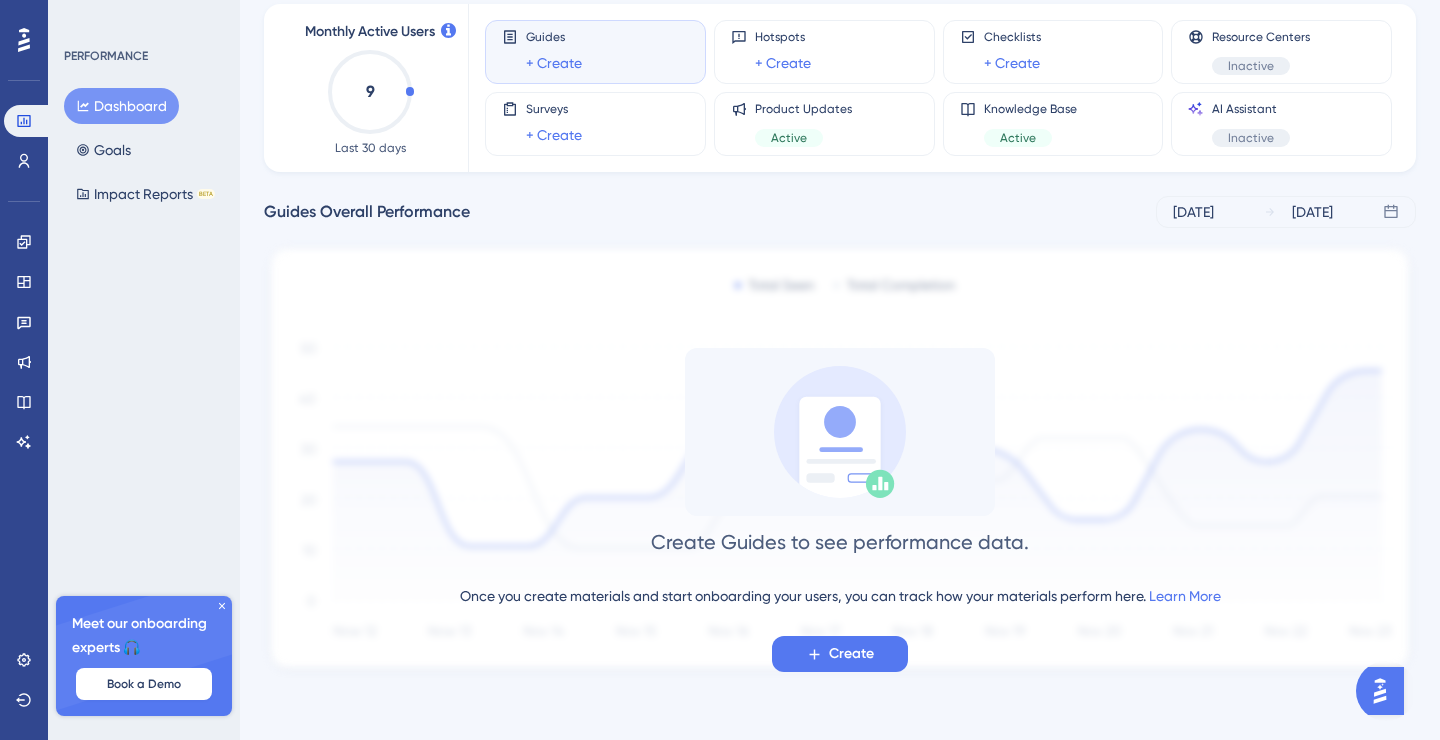 scroll, scrollTop: 0, scrollLeft: 0, axis: both 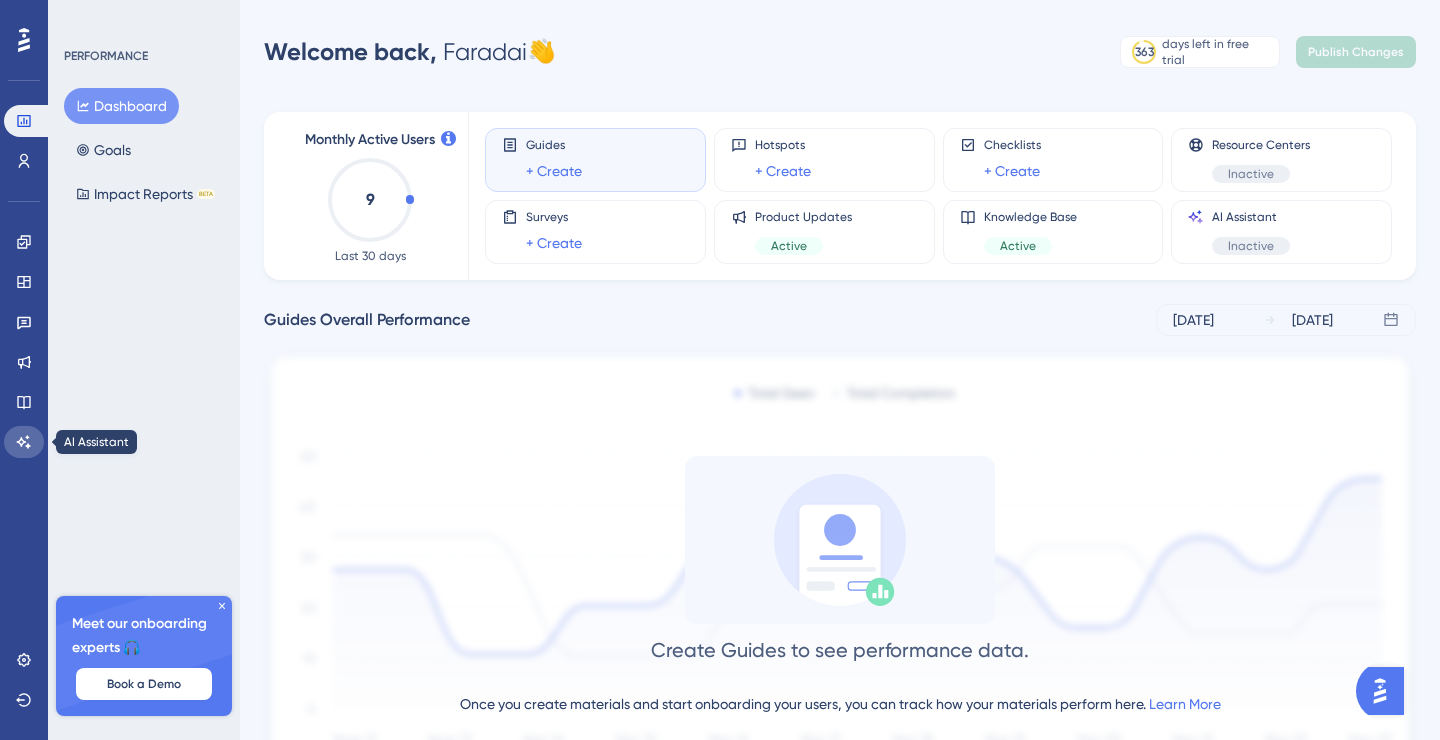 click 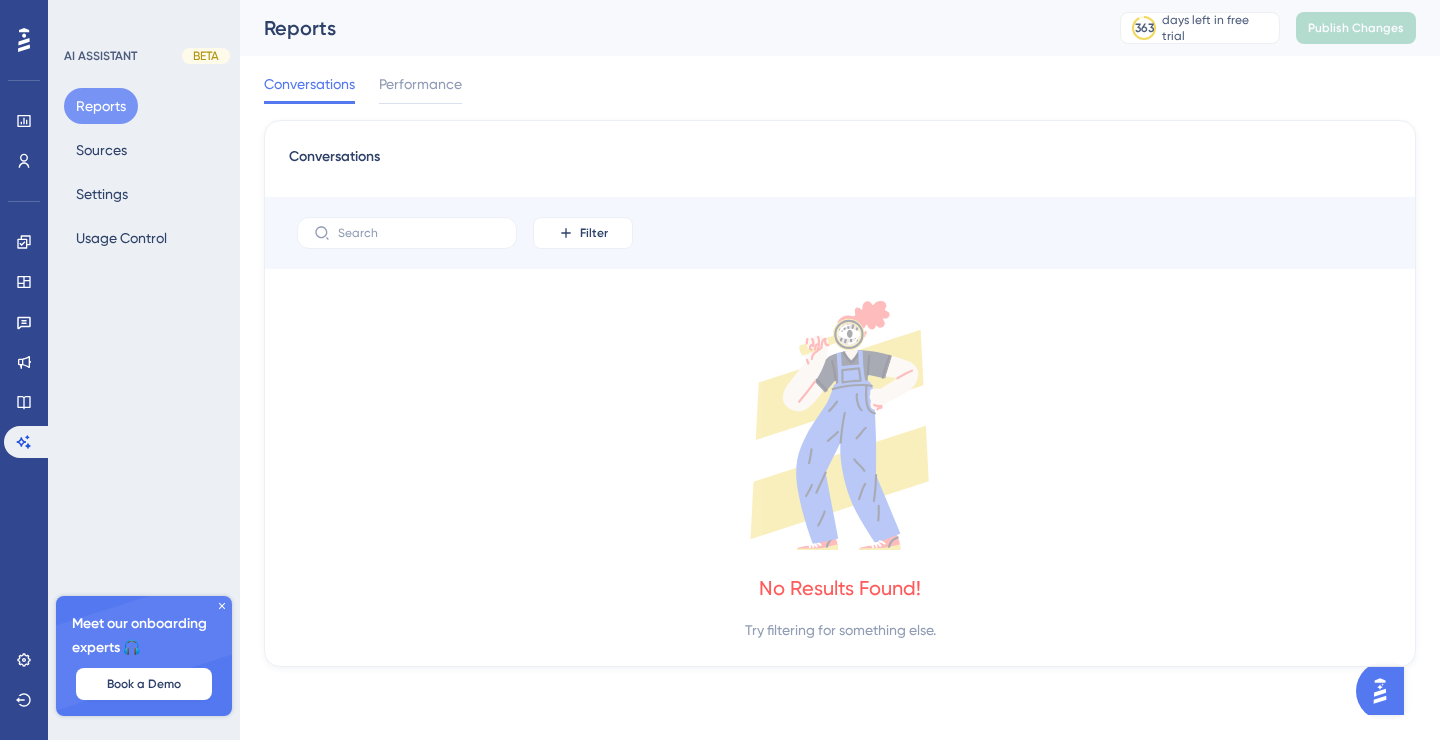 click 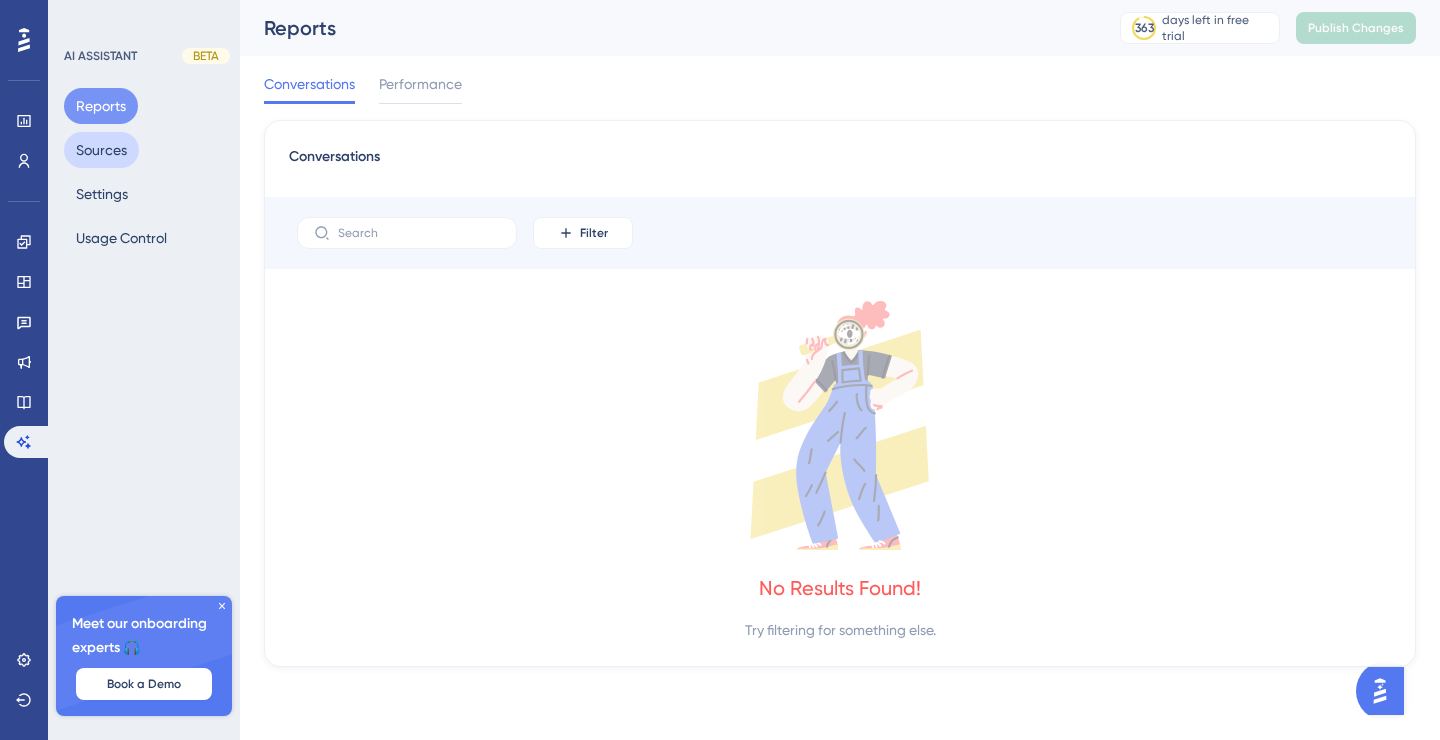 click on "Sources" at bounding box center (101, 150) 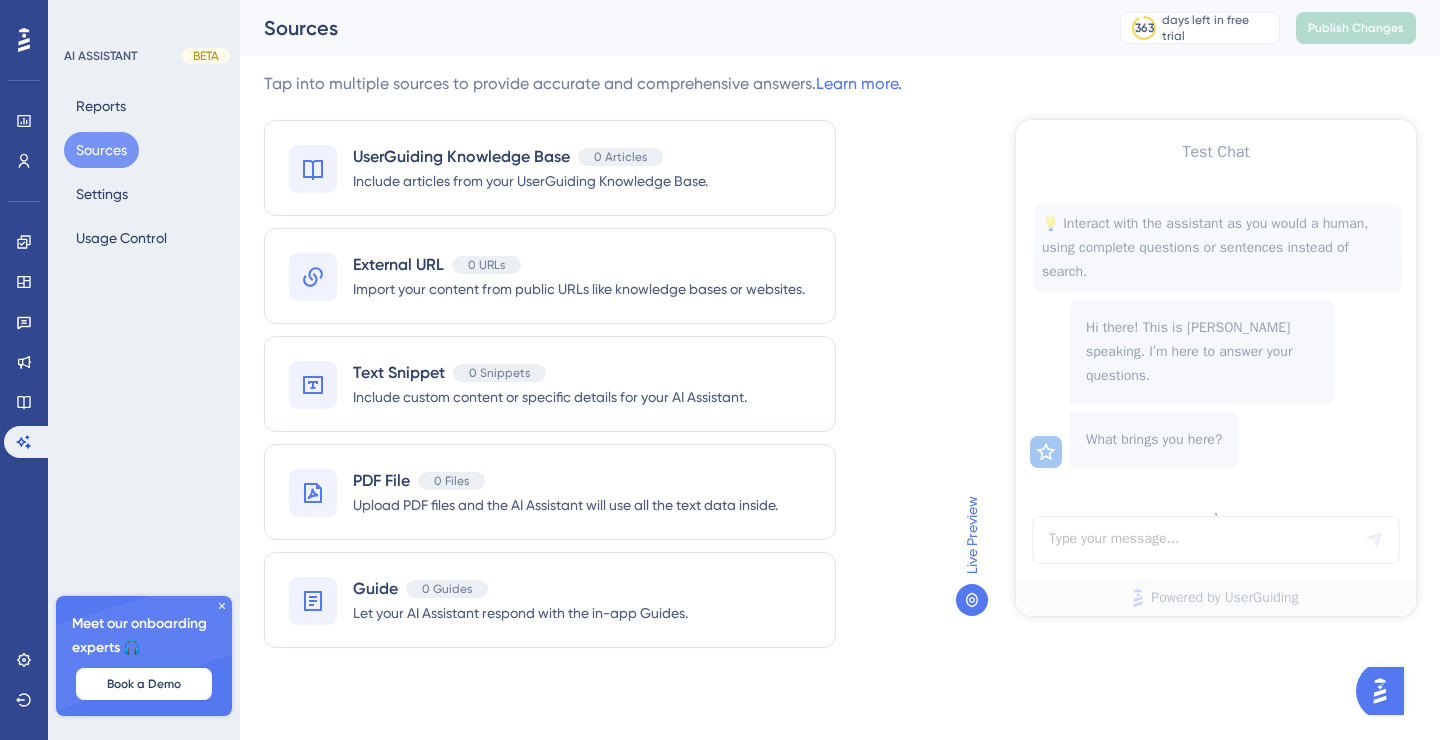 scroll, scrollTop: 0, scrollLeft: 0, axis: both 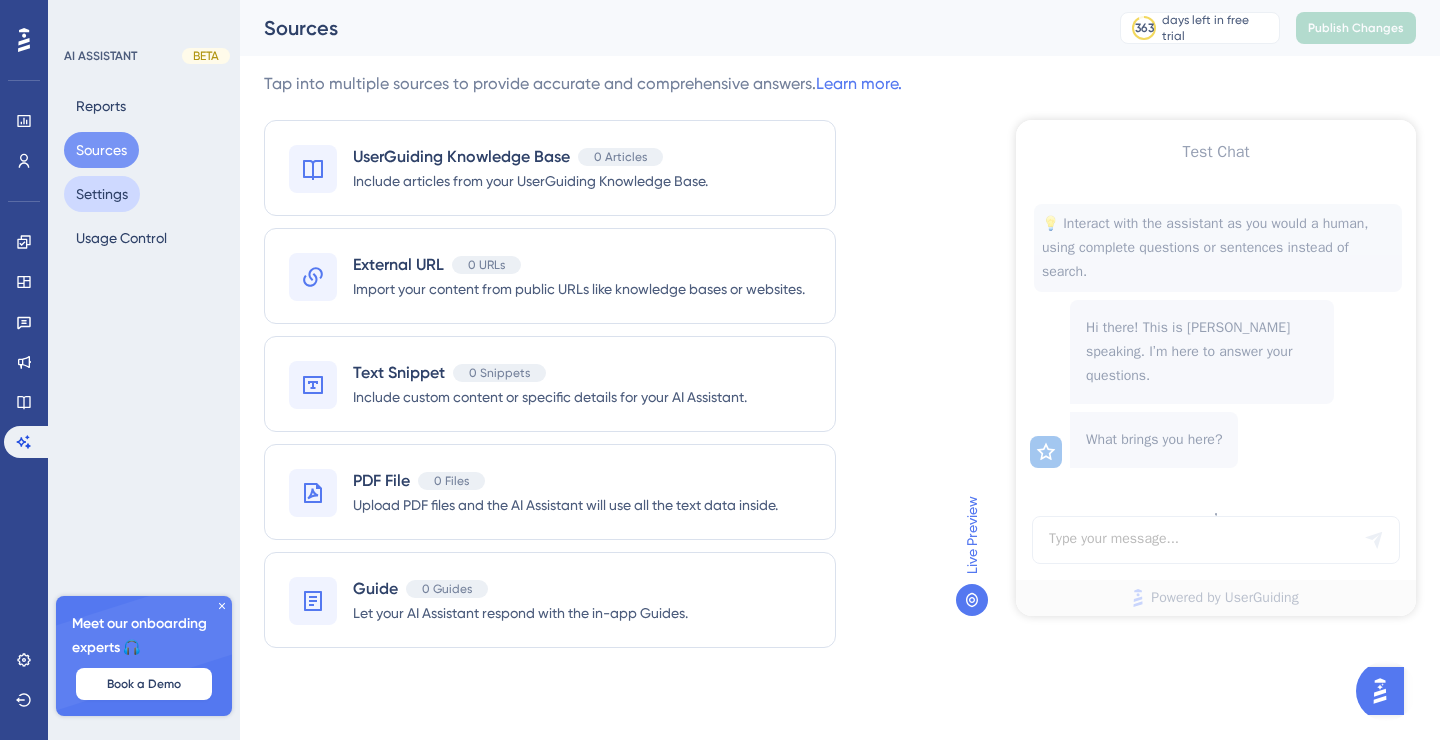 click on "Settings" at bounding box center (102, 194) 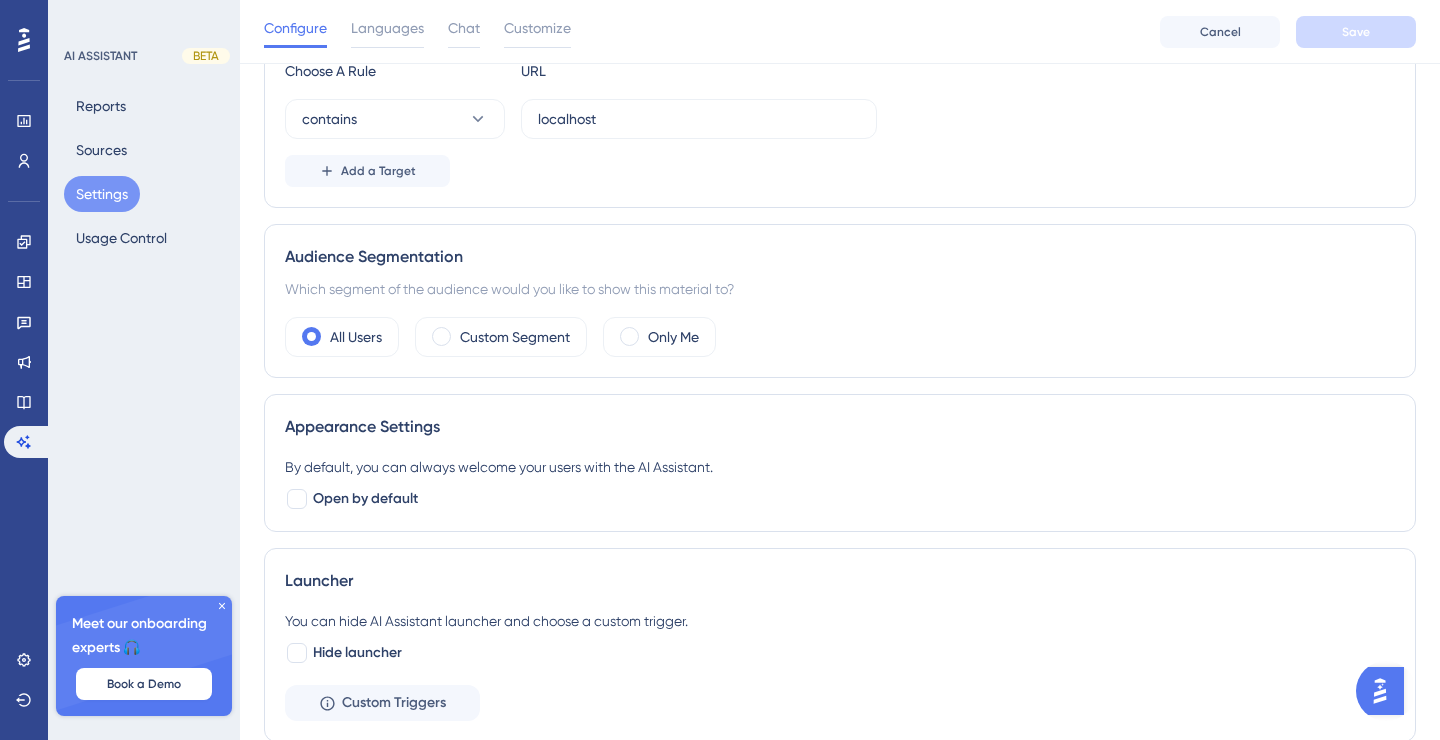 scroll, scrollTop: 324, scrollLeft: 0, axis: vertical 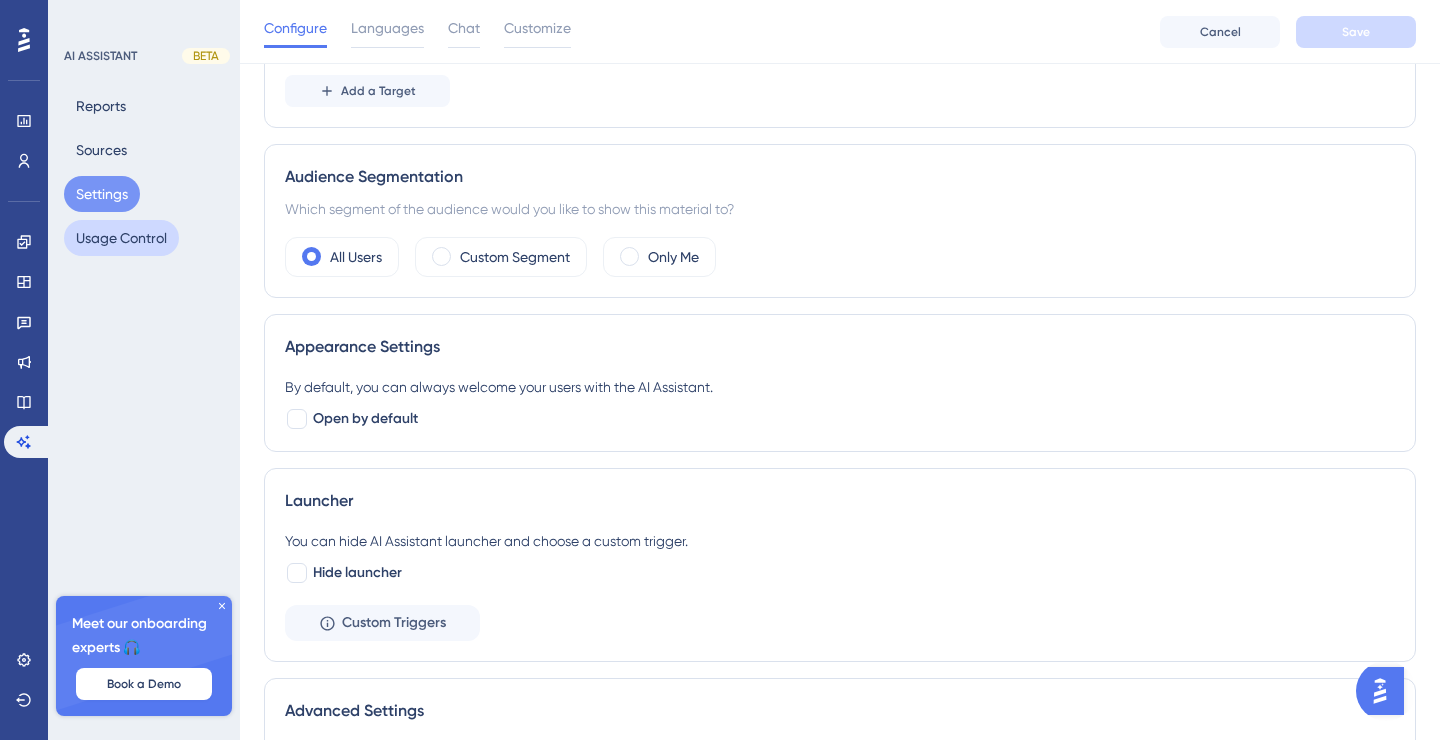 click on "Usage Control" at bounding box center (121, 238) 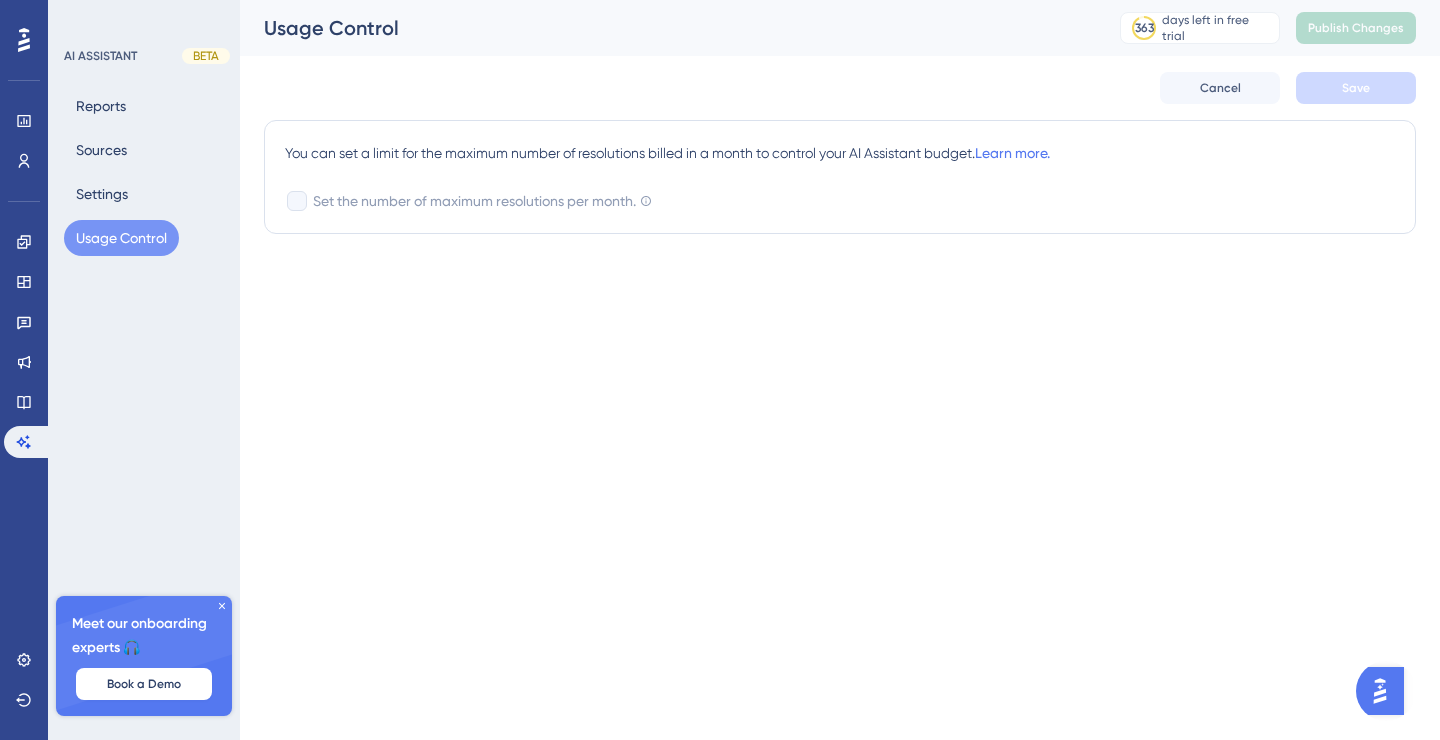 scroll, scrollTop: 0, scrollLeft: 0, axis: both 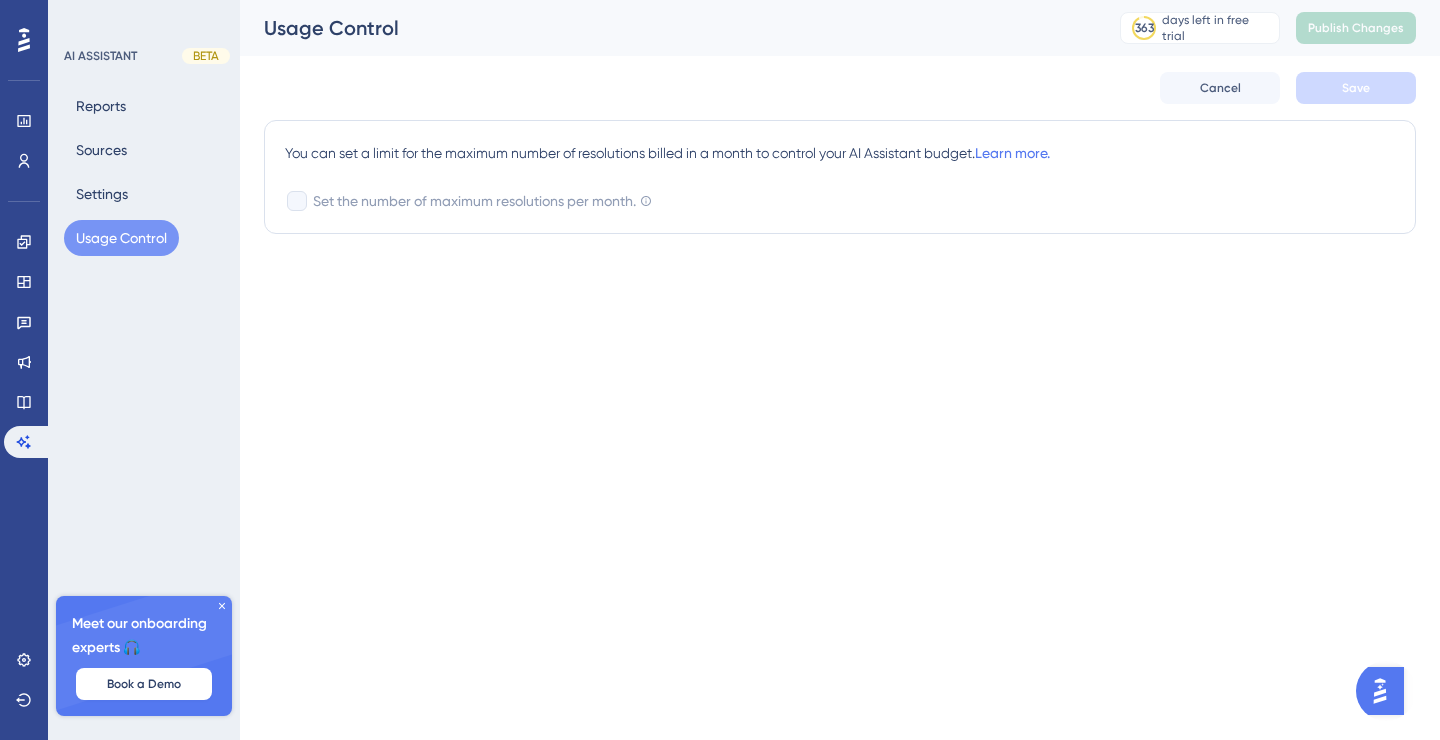 click on "Performance Users Engagement Widgets Feedback Product Updates Knowledge Base AI Assistant Settings Logout AI ASSISTANT BETA Reports Sources Settings Usage Control Meet our onboarding experts 🎧 Book a Demo Upgrade Plan Usage Control 363 days left in free trial Click to see  upgrade options Publish Changes Cancel Save You can set a limit for the maximum number of resolutions billed in a month to control your AI Assistant budget.   Learn more. Set the number of maximum resolutions per month. You have unlimited resolution credits during your trial period.
0.25" at bounding box center (720, 0) 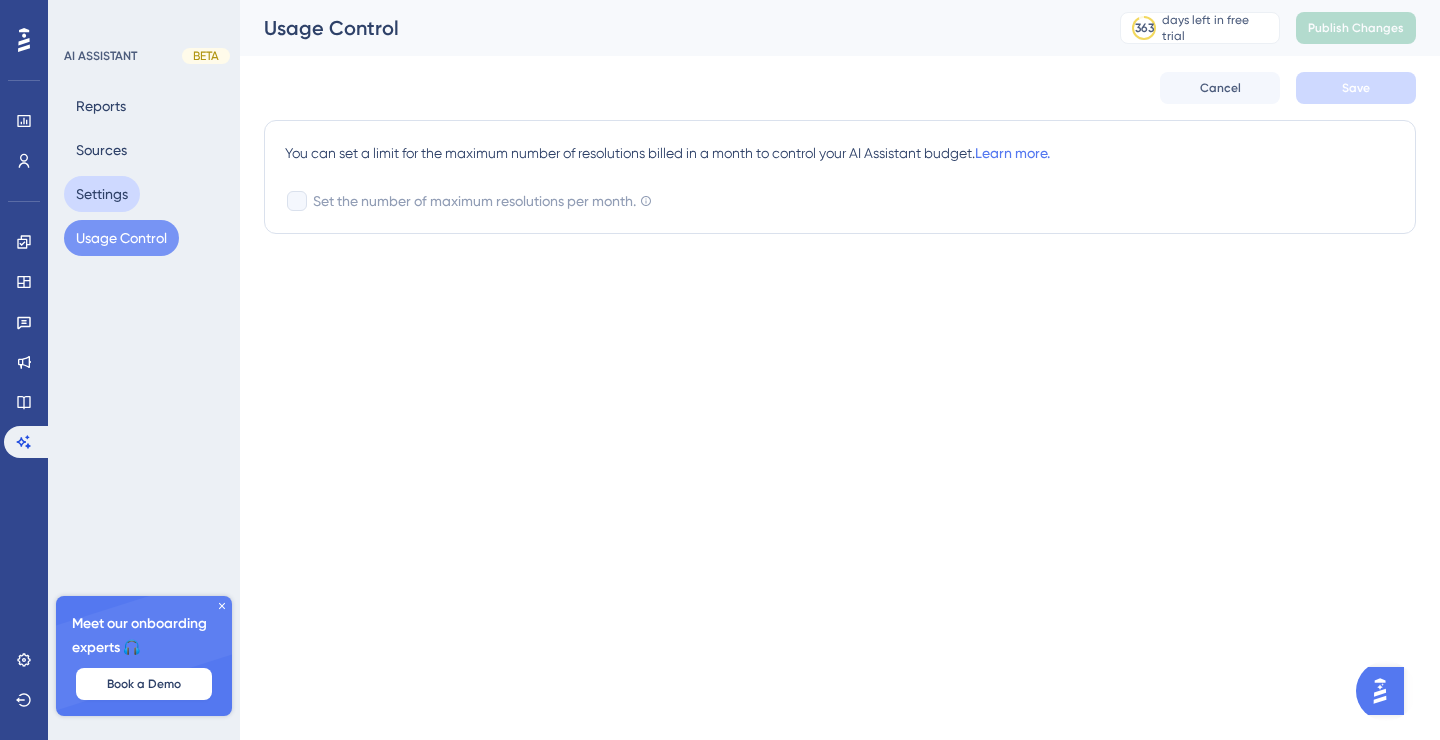 click on "Settings" at bounding box center [102, 194] 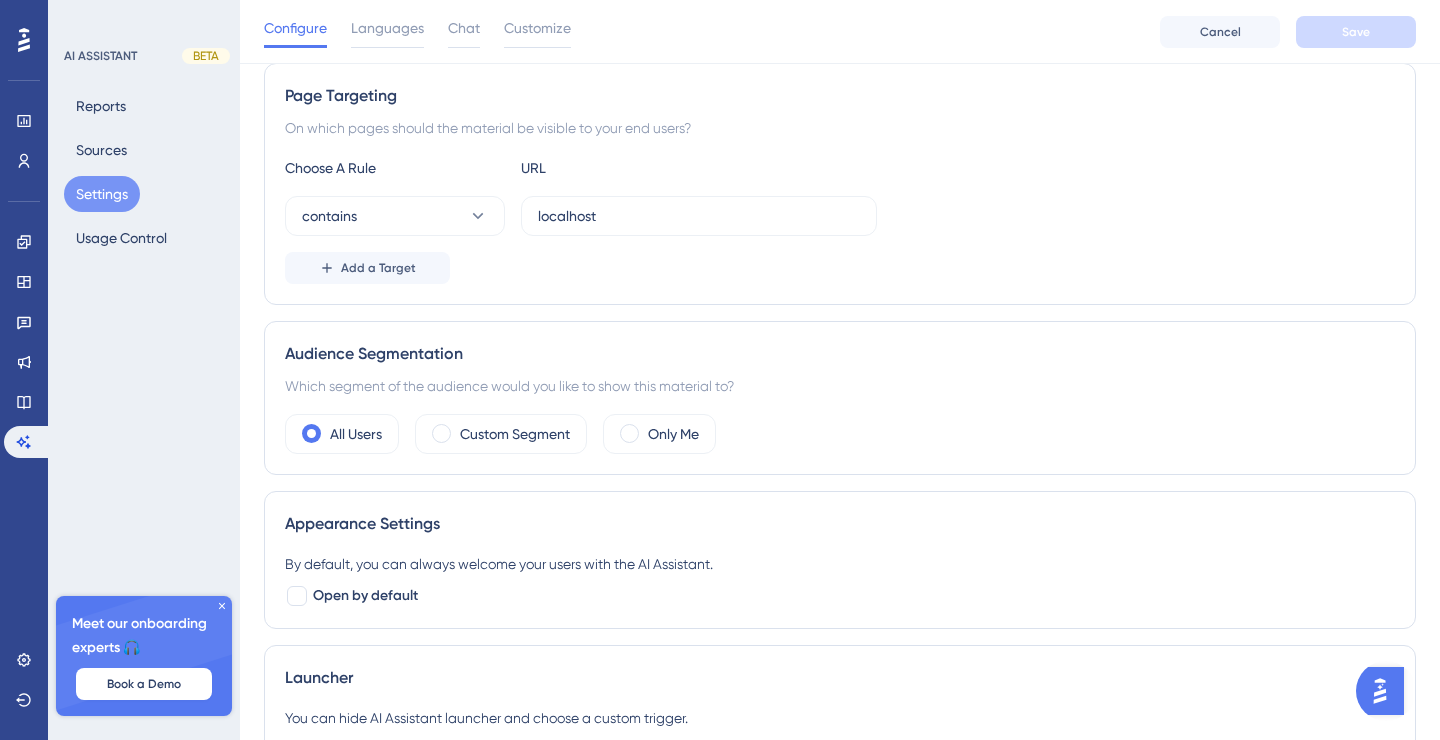 scroll, scrollTop: 0, scrollLeft: 0, axis: both 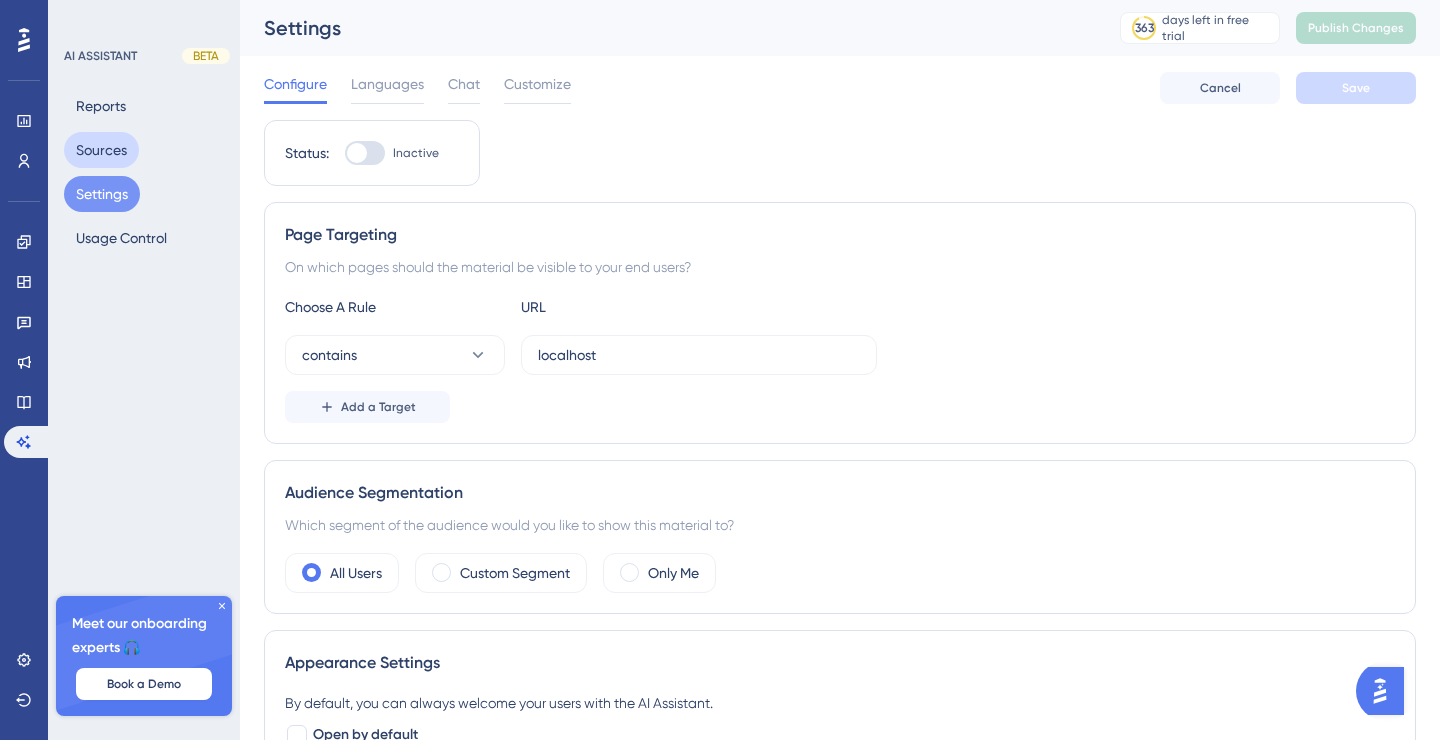 click on "Sources" at bounding box center (101, 150) 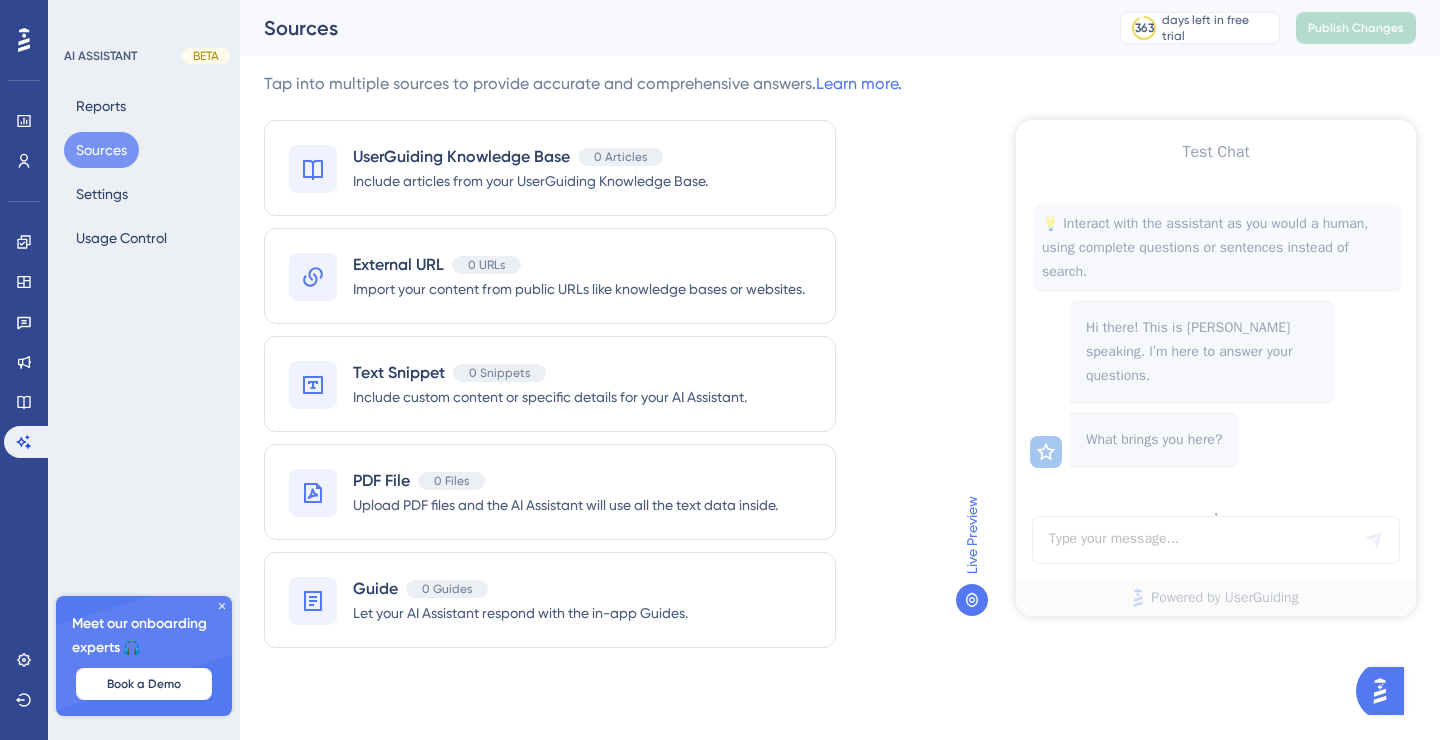 scroll, scrollTop: 0, scrollLeft: 0, axis: both 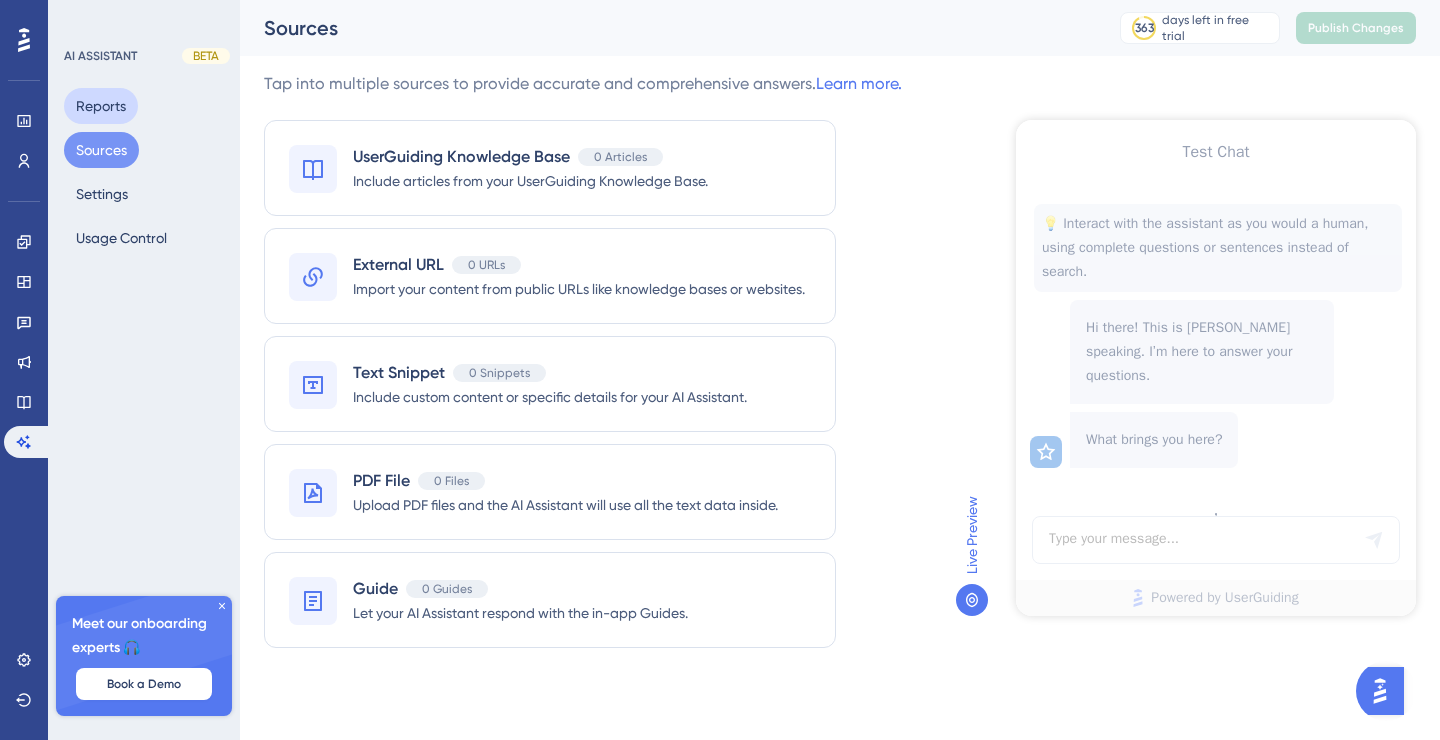 click on "Reports" at bounding box center [101, 106] 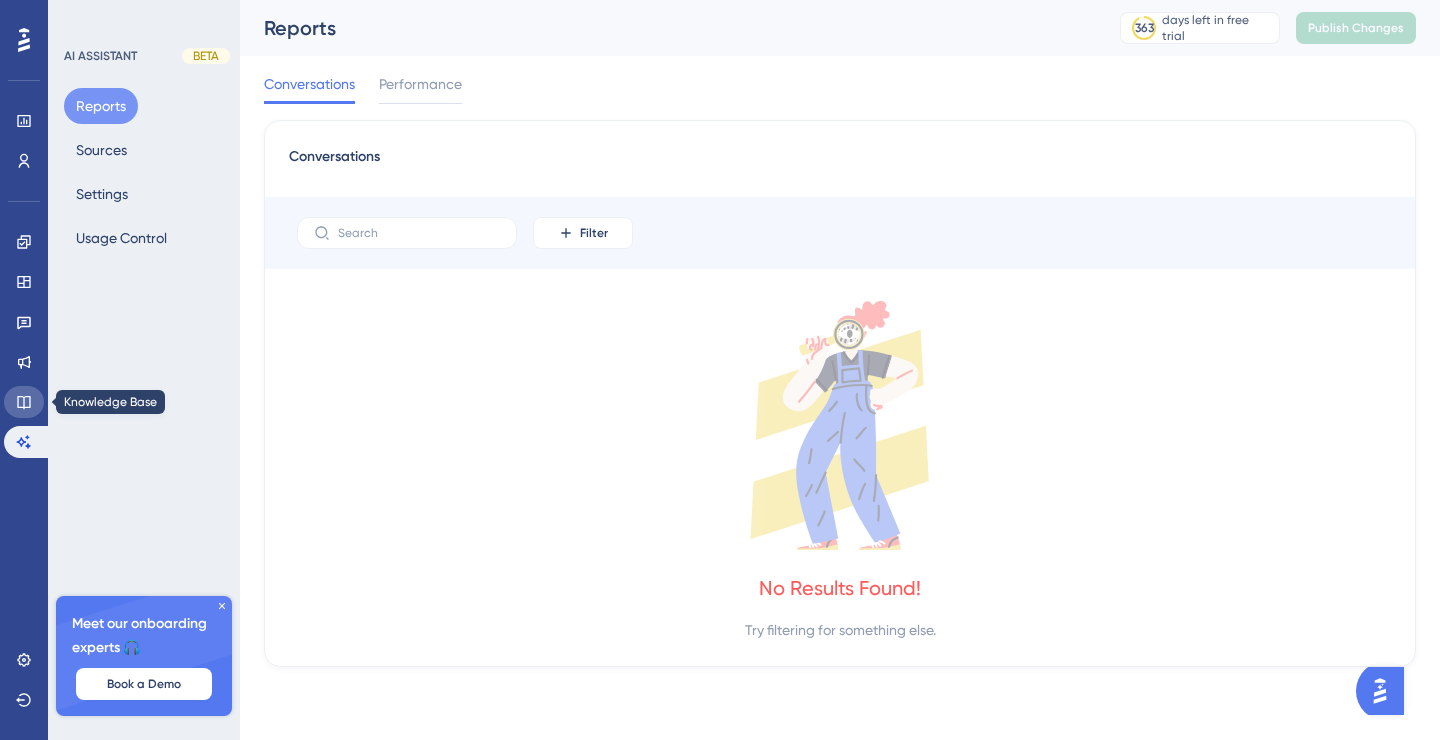 click at bounding box center [24, 402] 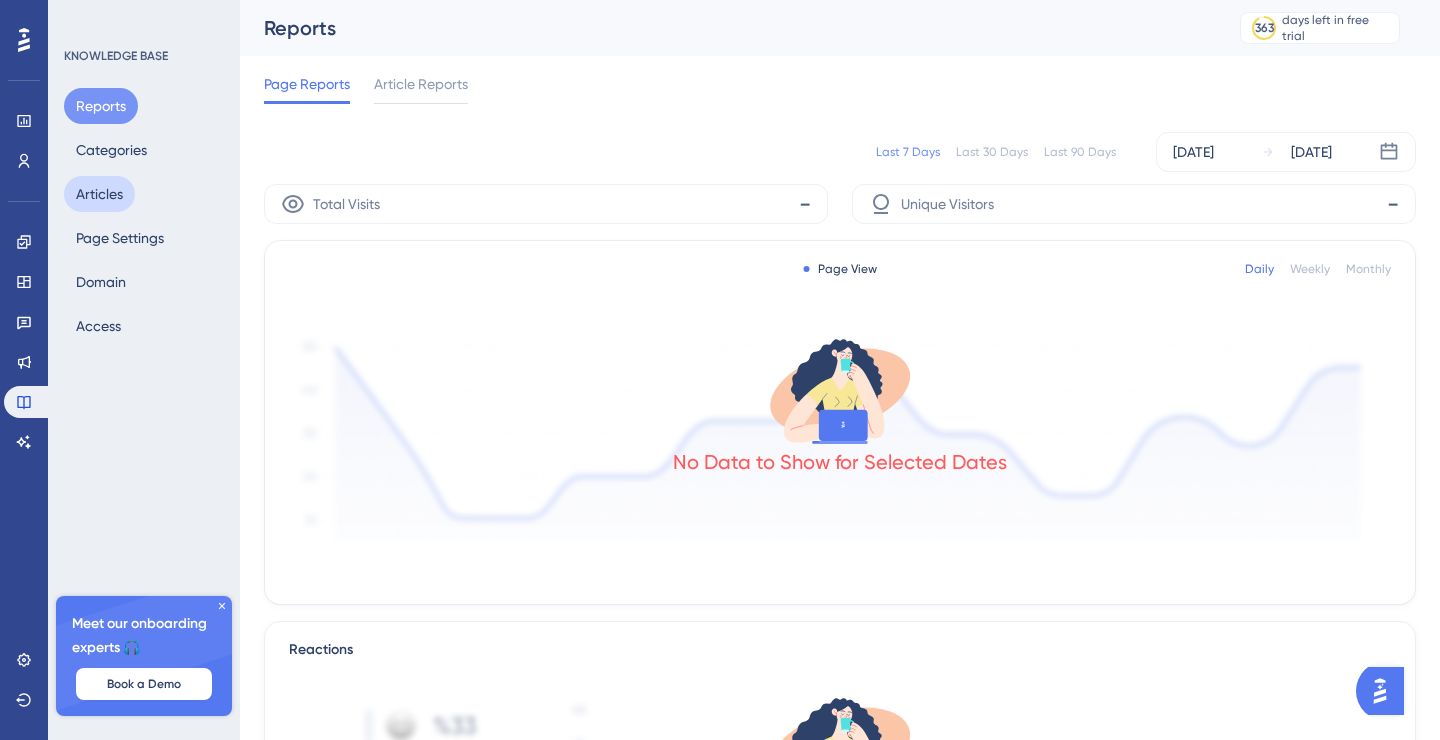 click on "Articles" at bounding box center [99, 194] 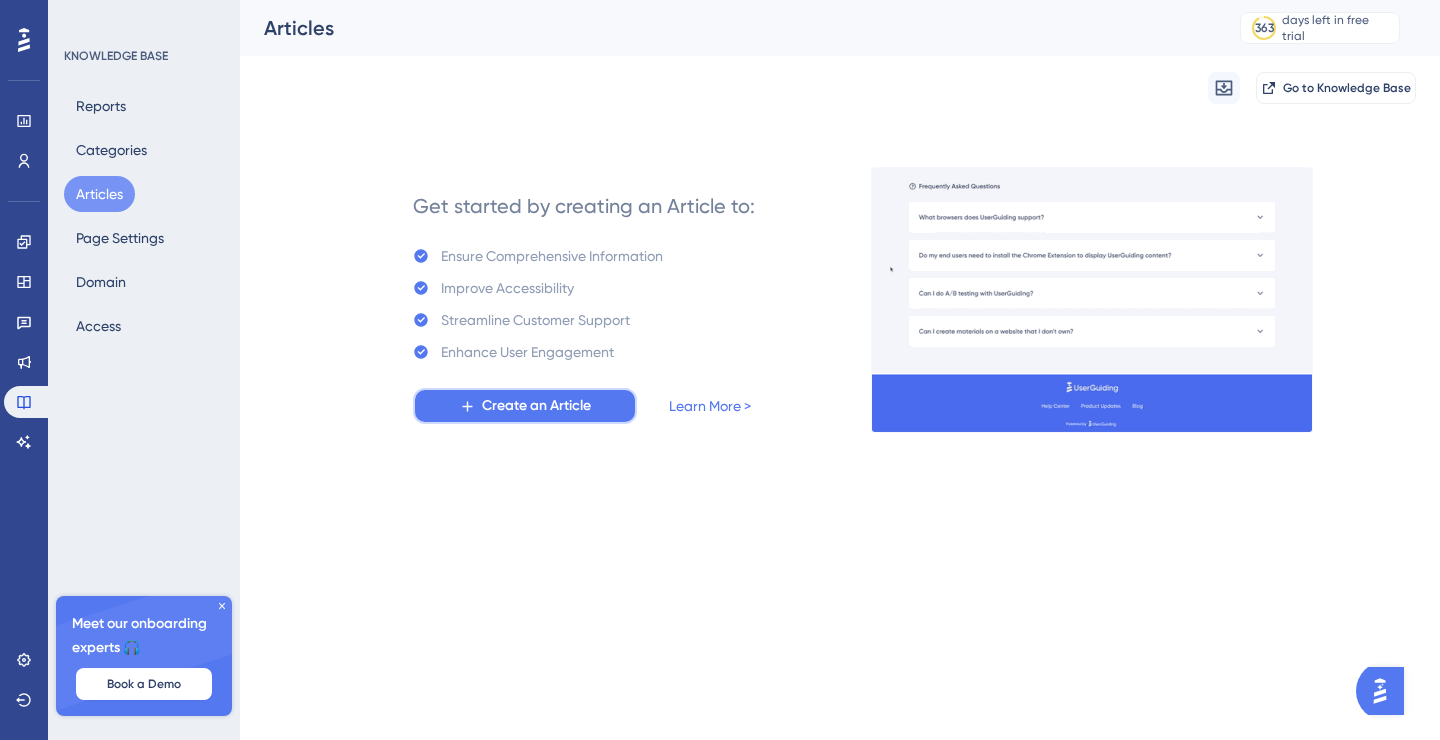 click on "Create an Article" at bounding box center (536, 406) 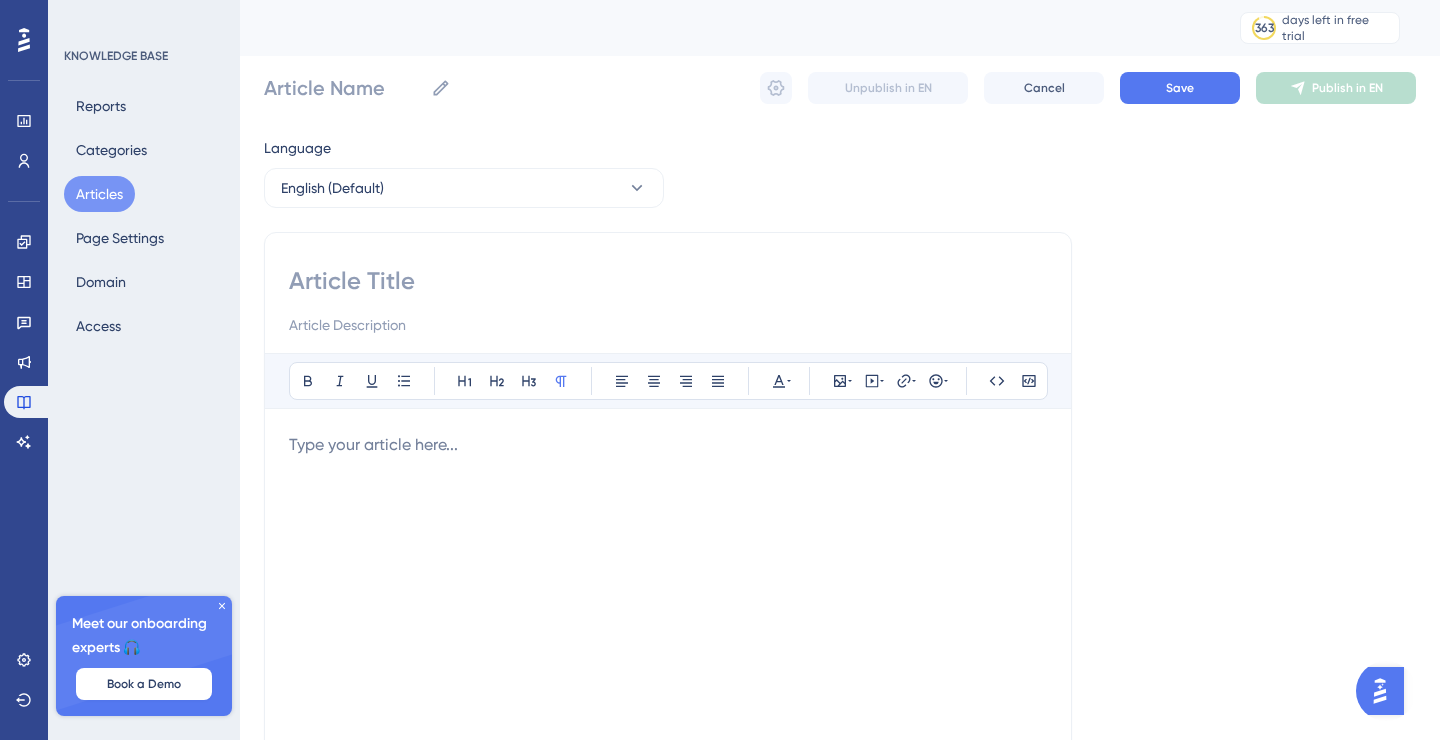 click at bounding box center [668, 445] 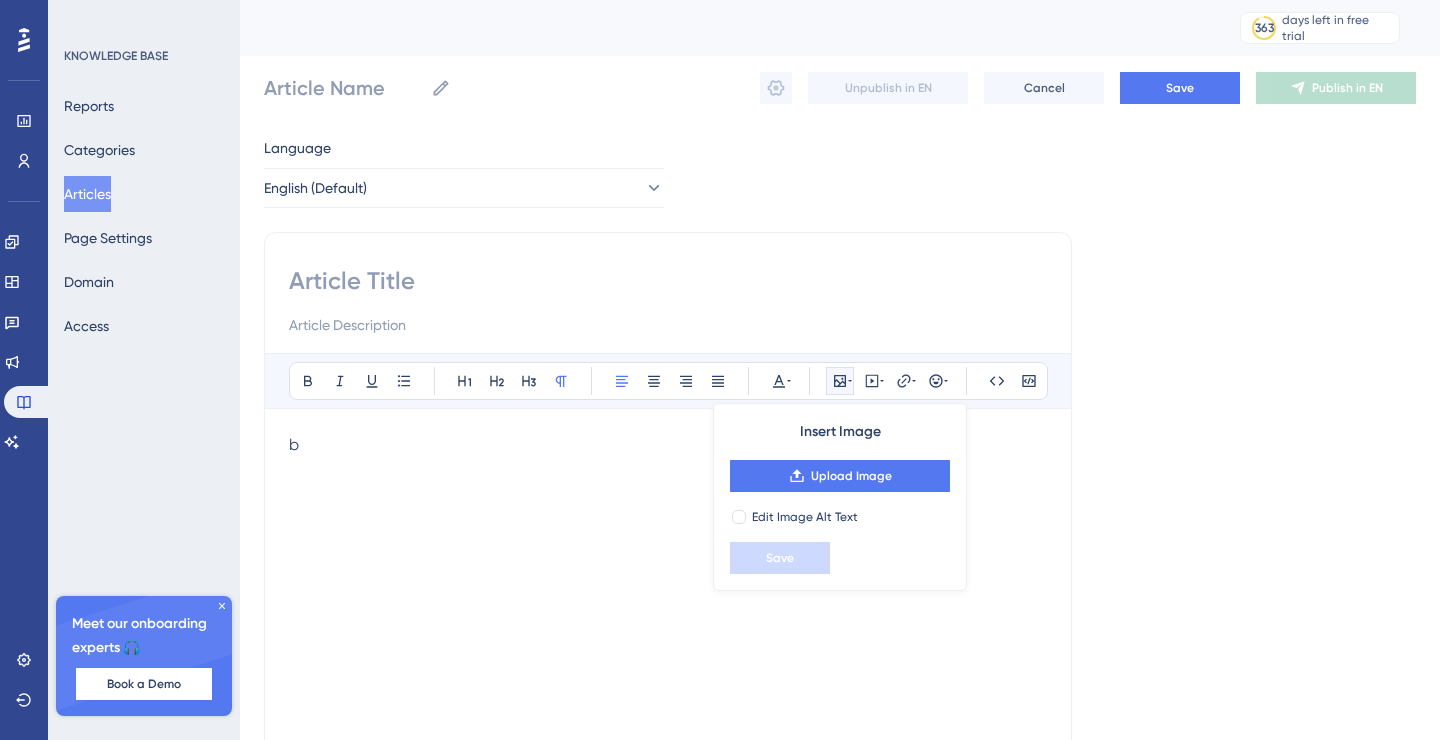 scroll, scrollTop: 0, scrollLeft: 0, axis: both 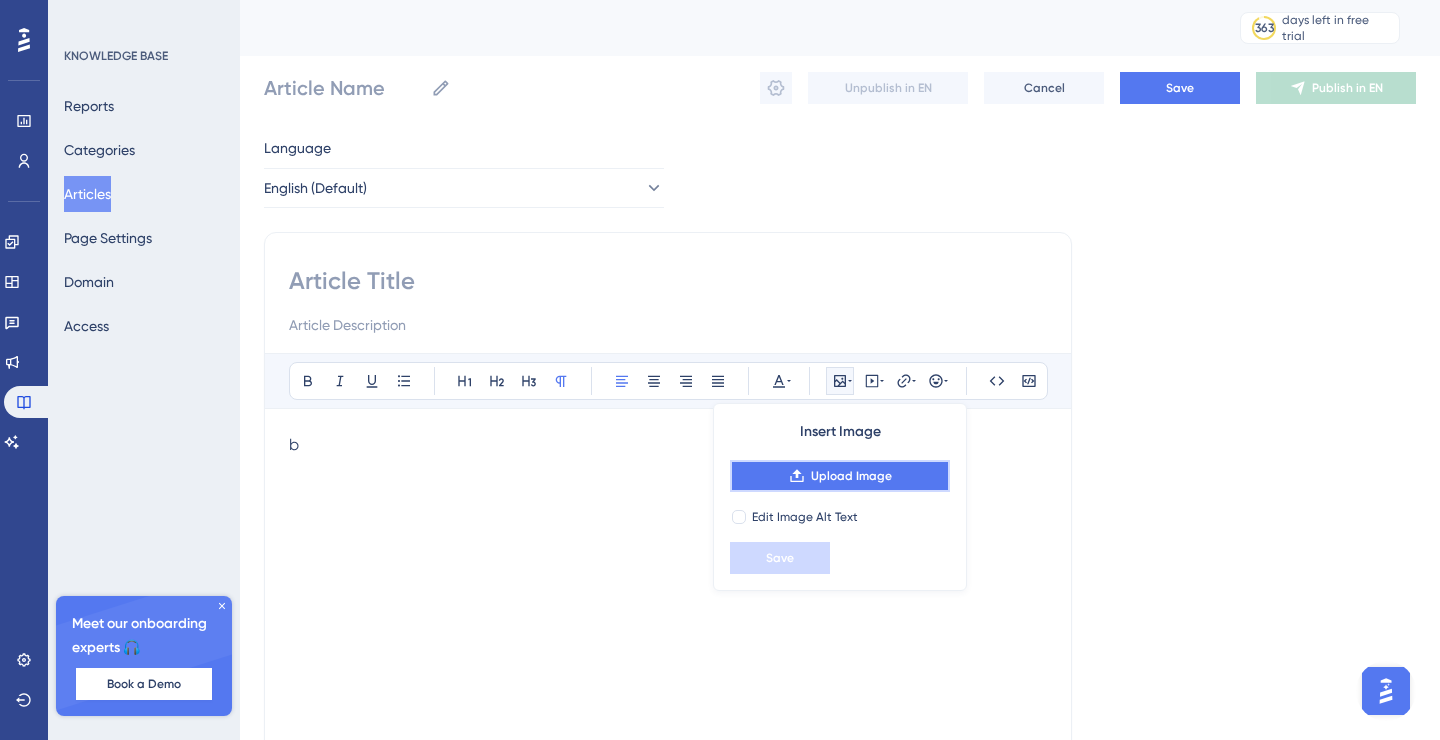 click on "Upload Image" at bounding box center (851, 476) 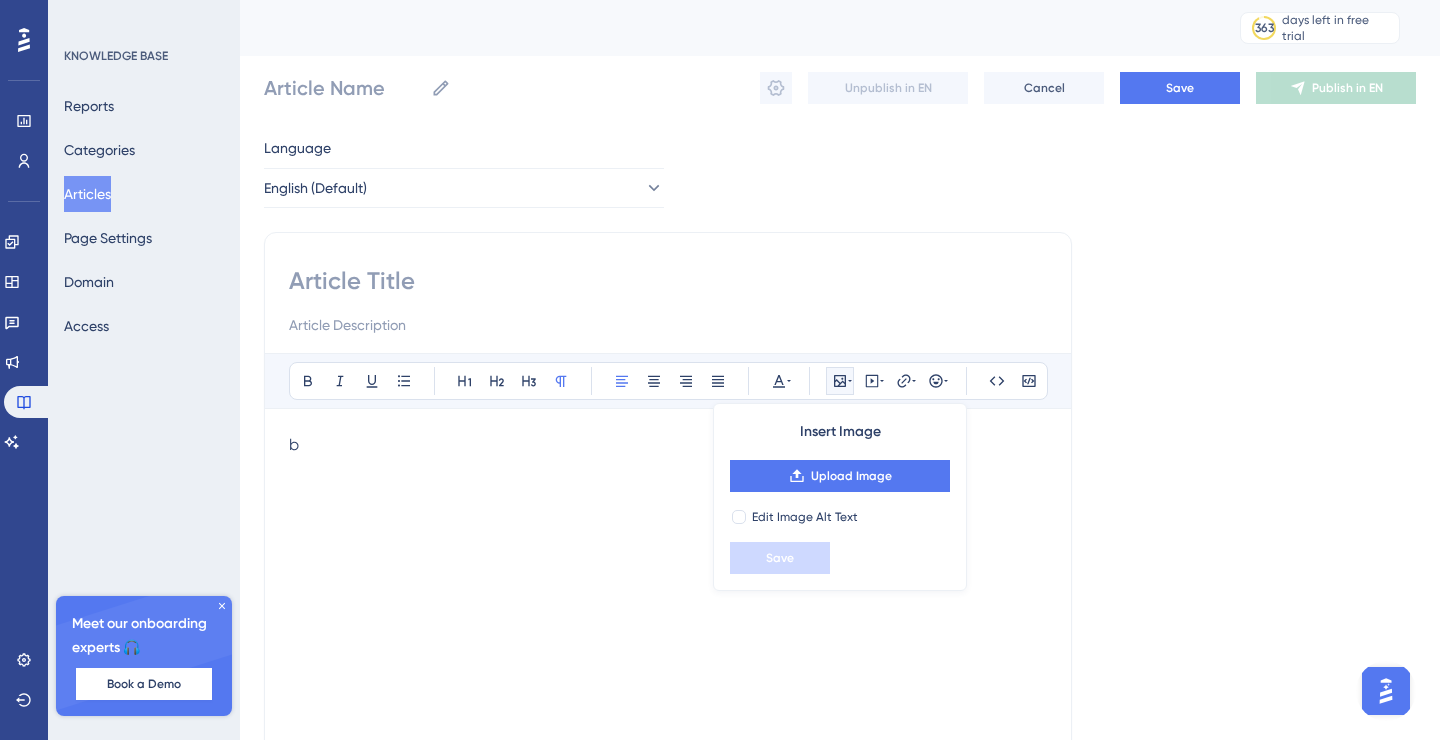 click on "b" at bounding box center [668, 445] 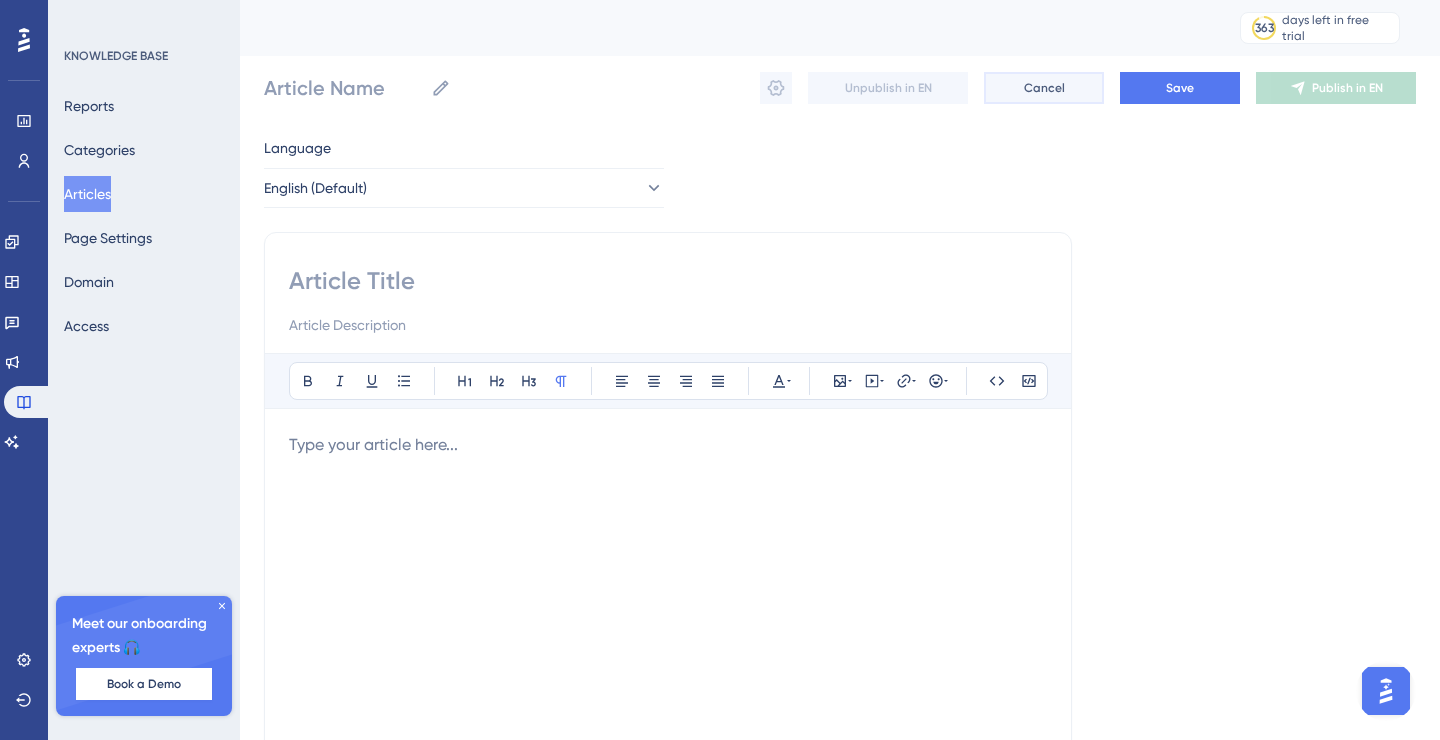click on "Cancel" at bounding box center (1044, 88) 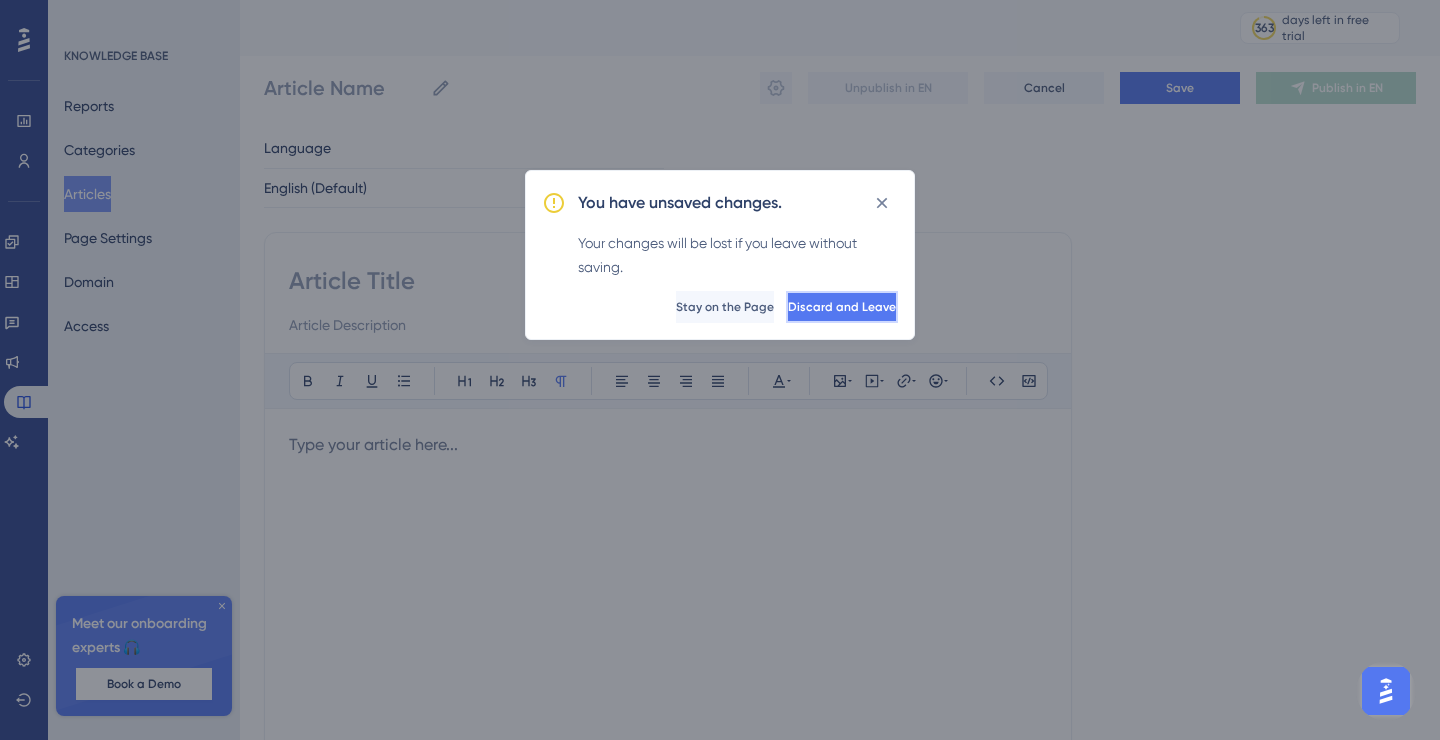 click on "Discard and Leave" at bounding box center [842, 307] 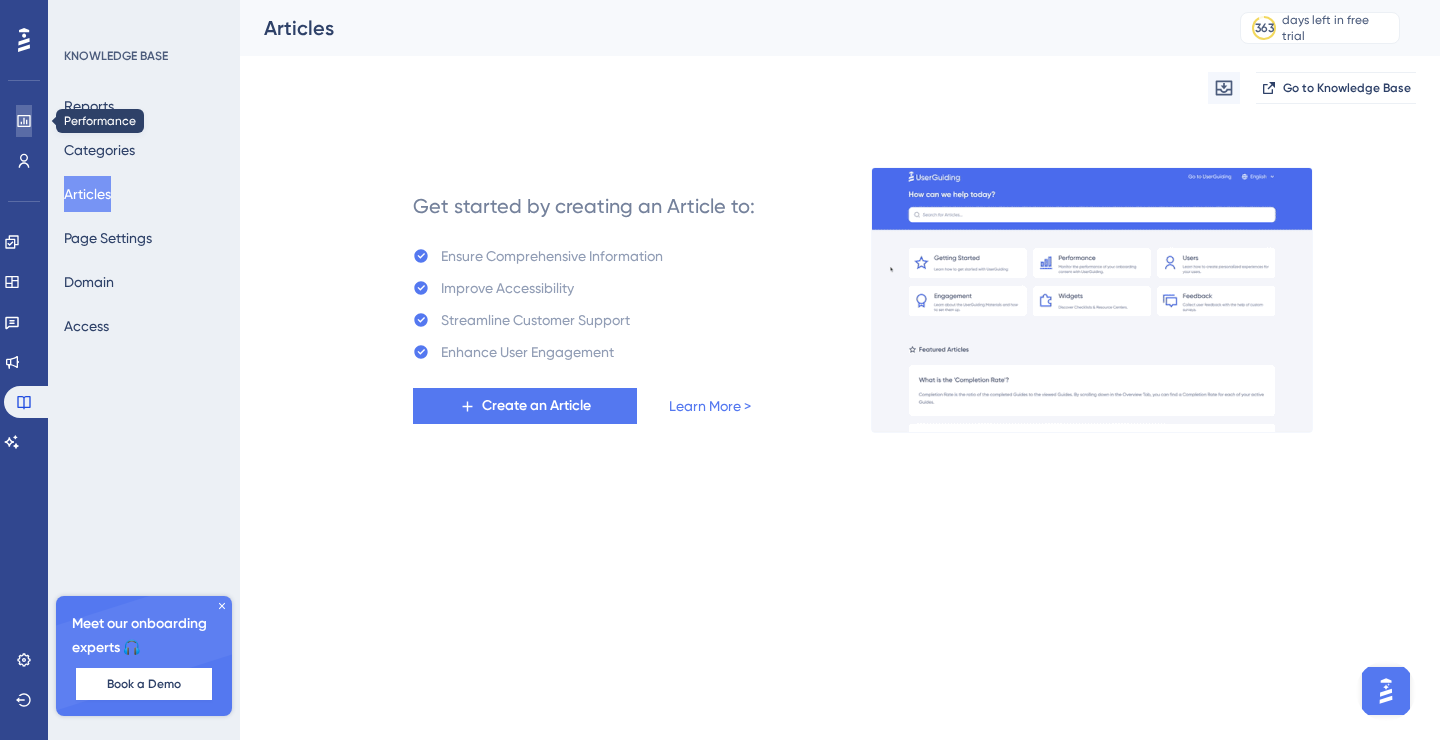 click 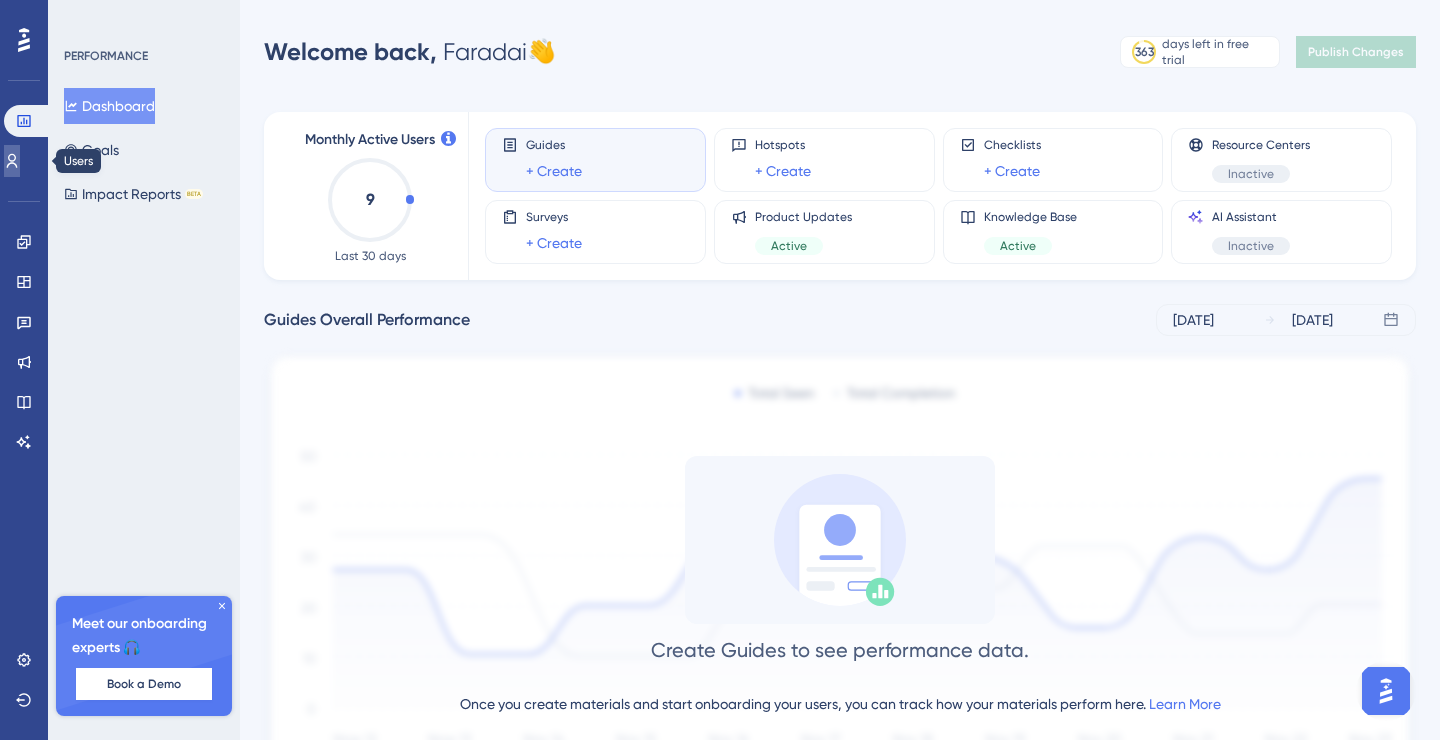 click 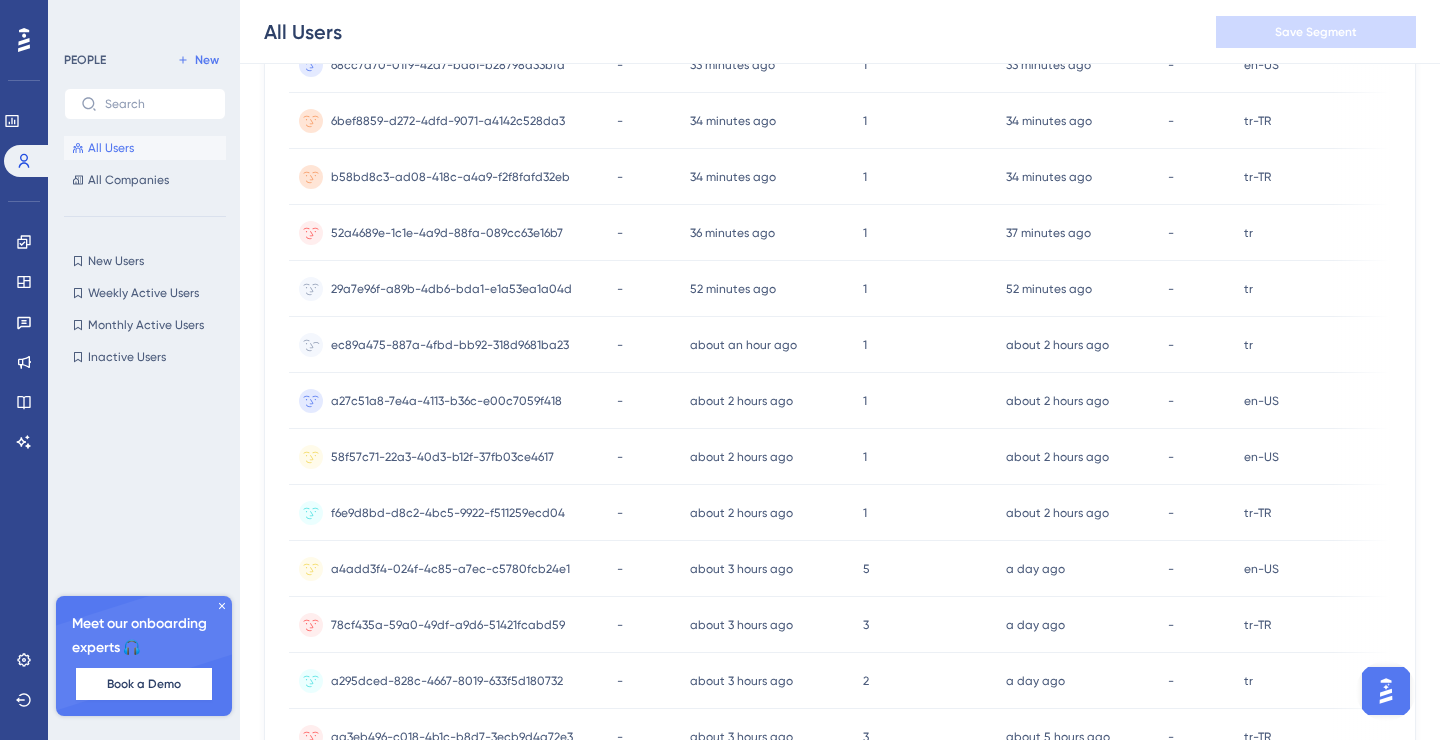 scroll, scrollTop: 875, scrollLeft: 0, axis: vertical 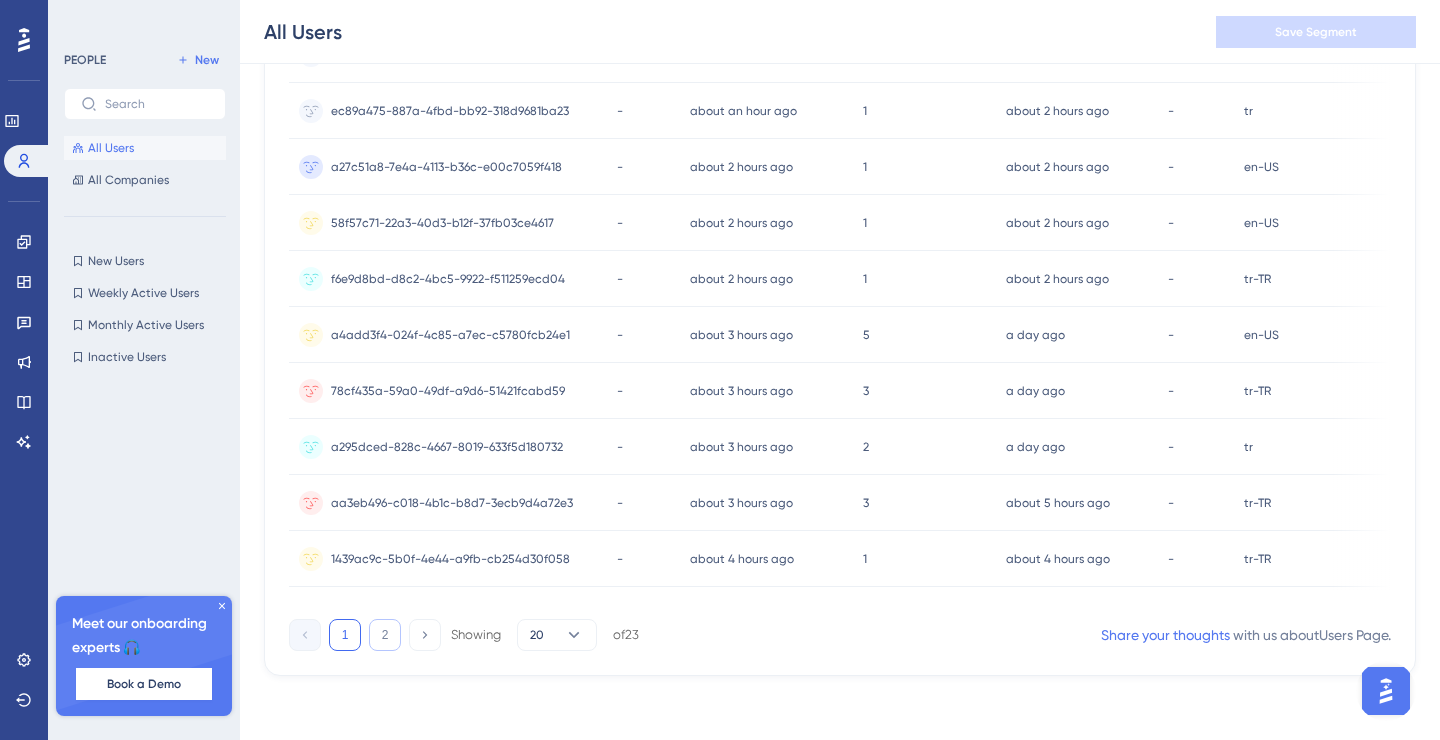 click on "2" at bounding box center [385, 635] 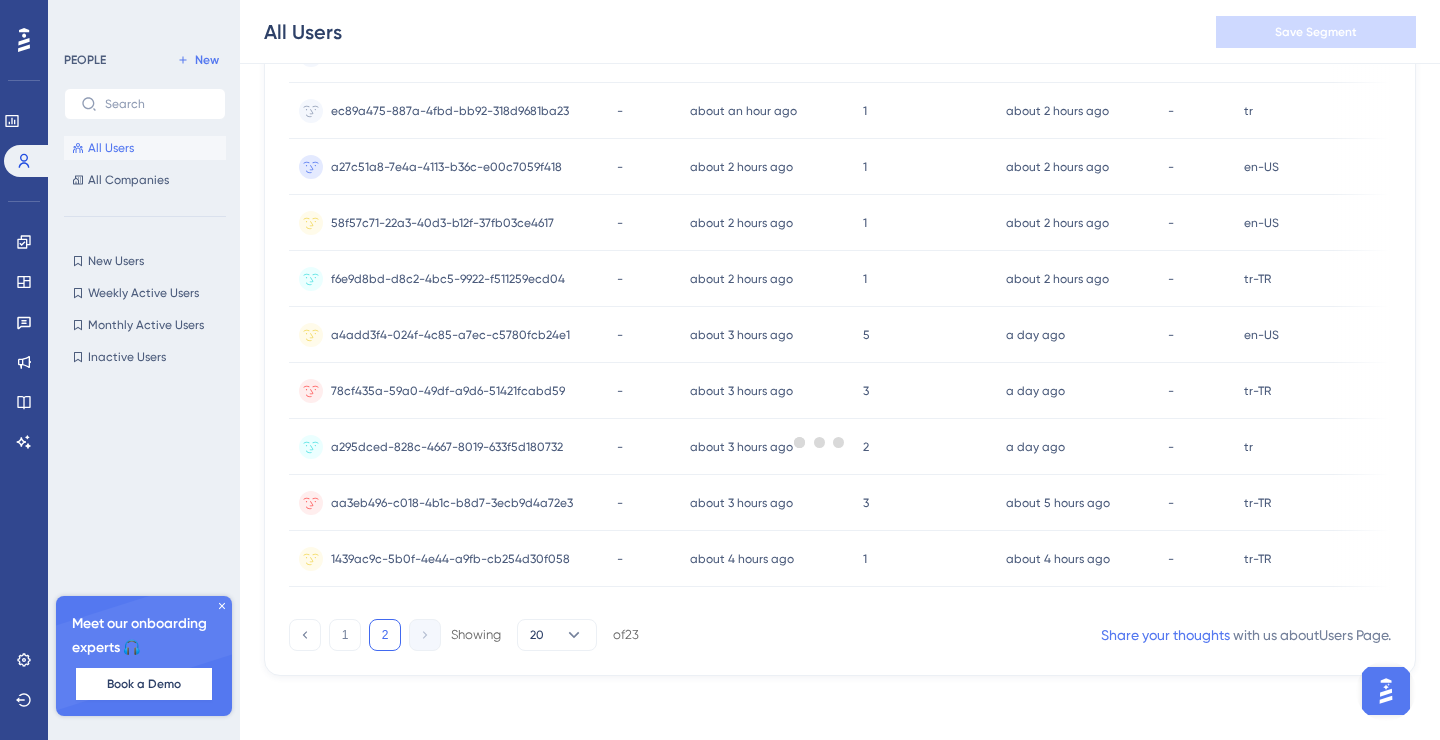 scroll, scrollTop: 0, scrollLeft: 0, axis: both 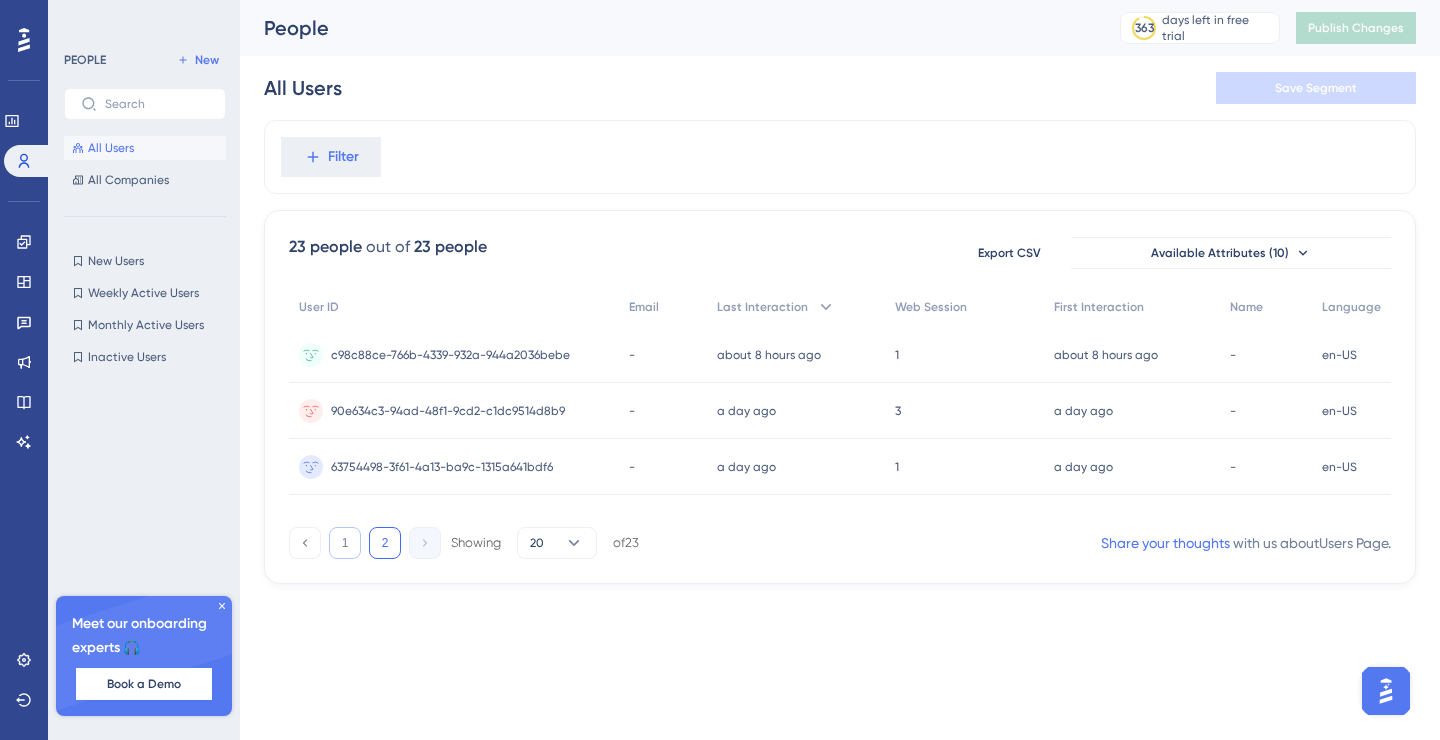 click on "1" at bounding box center [345, 543] 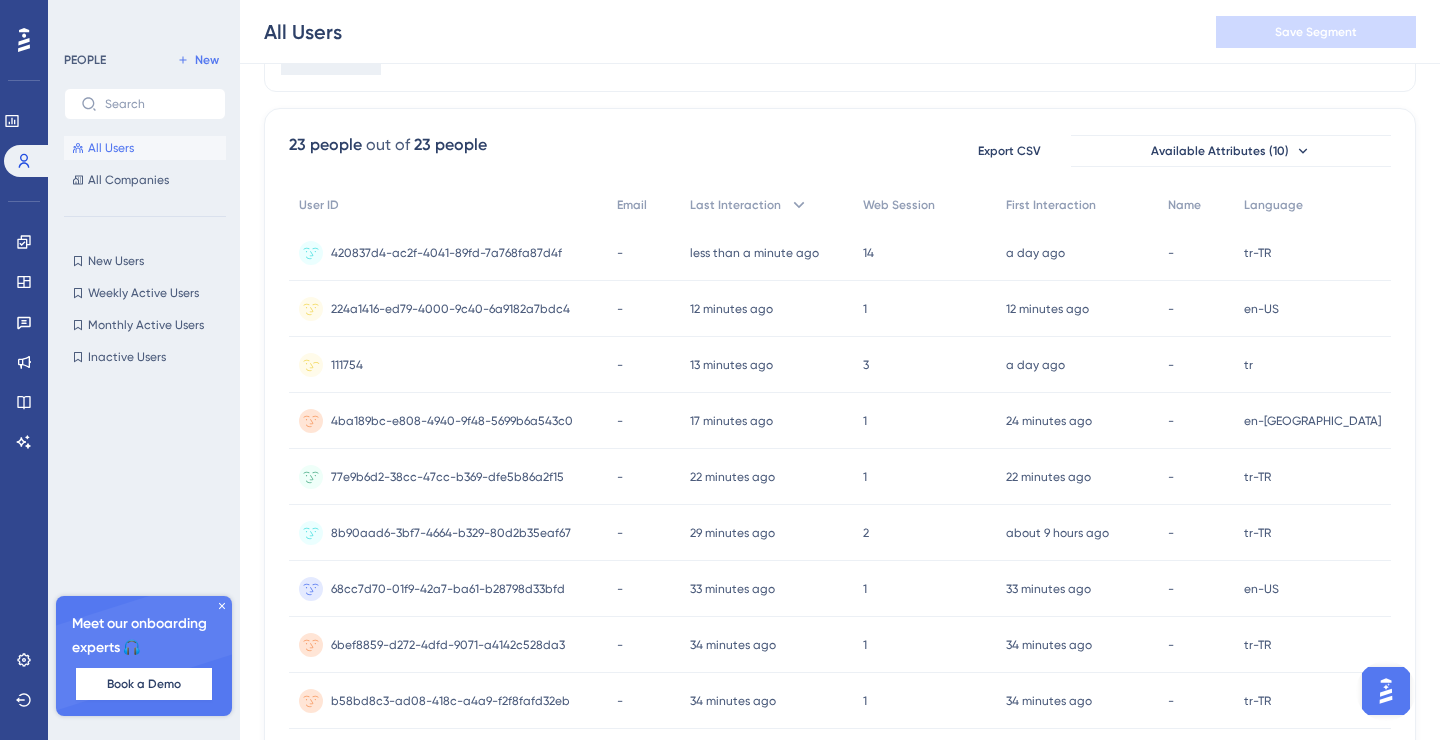 scroll, scrollTop: 0, scrollLeft: 0, axis: both 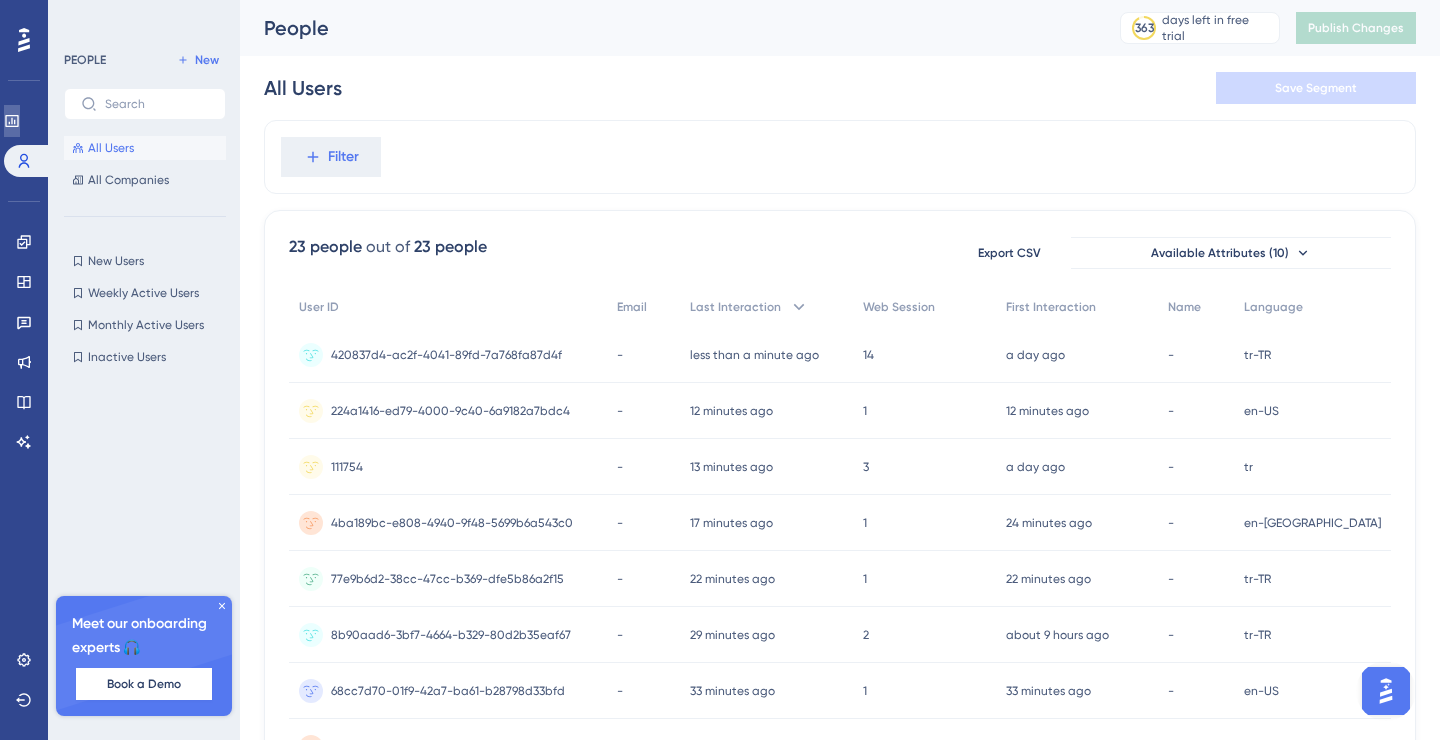 click at bounding box center (12, 121) 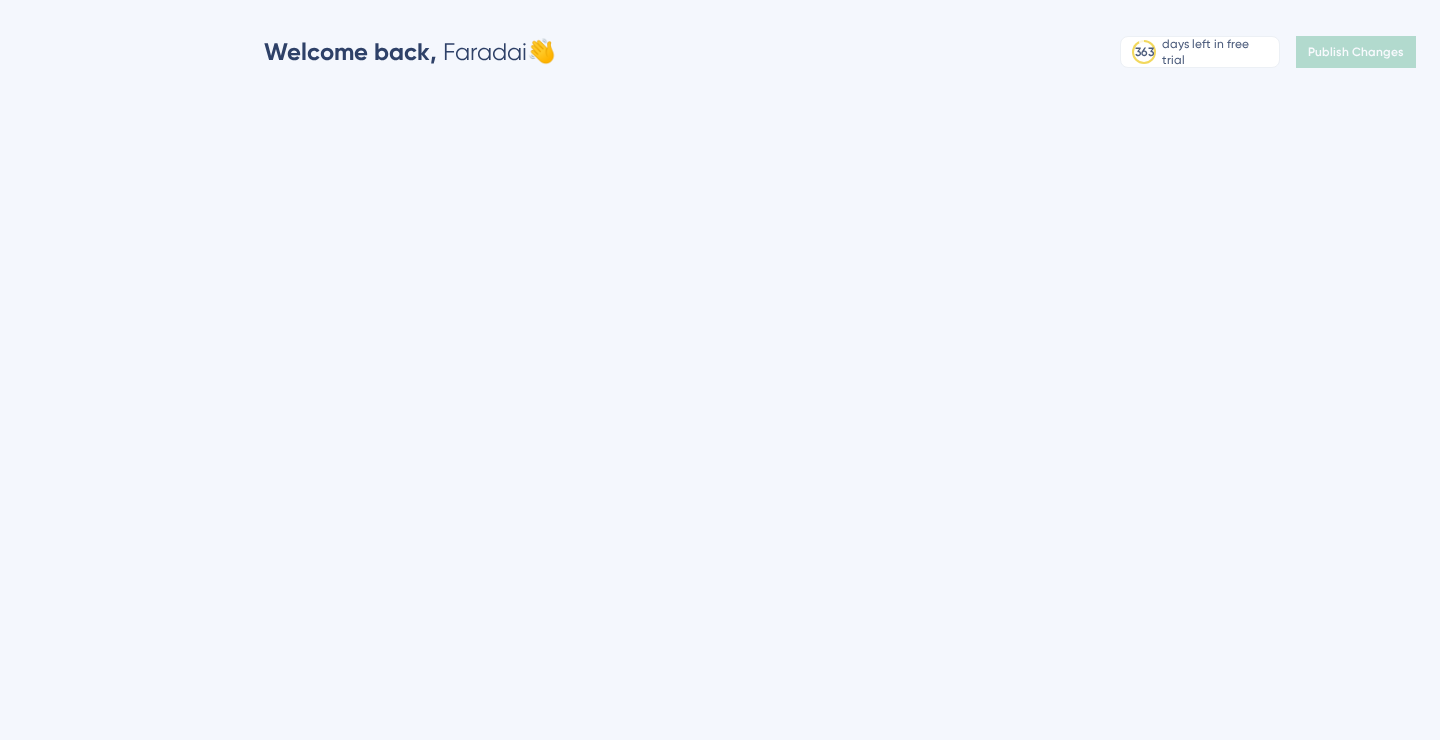 scroll, scrollTop: 0, scrollLeft: 0, axis: both 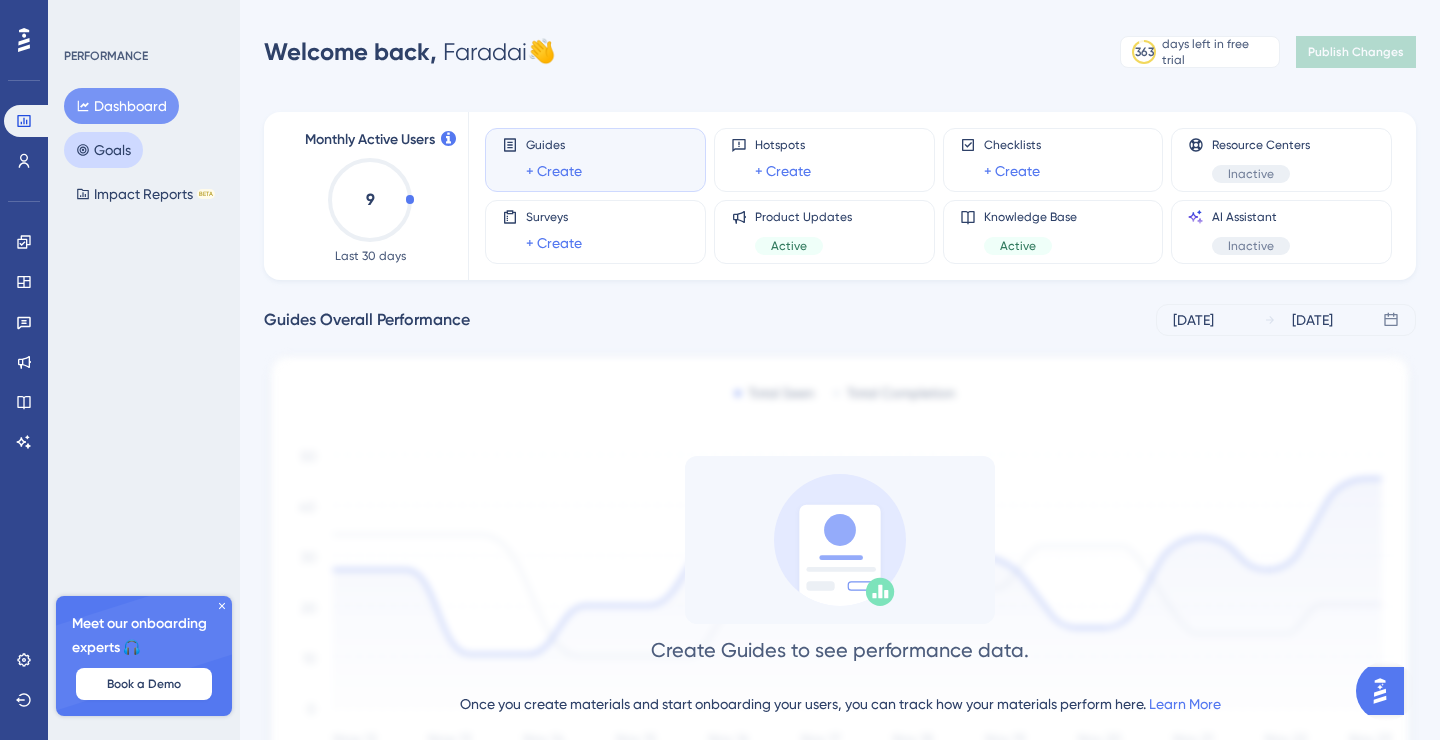 click on "Goals" at bounding box center (103, 150) 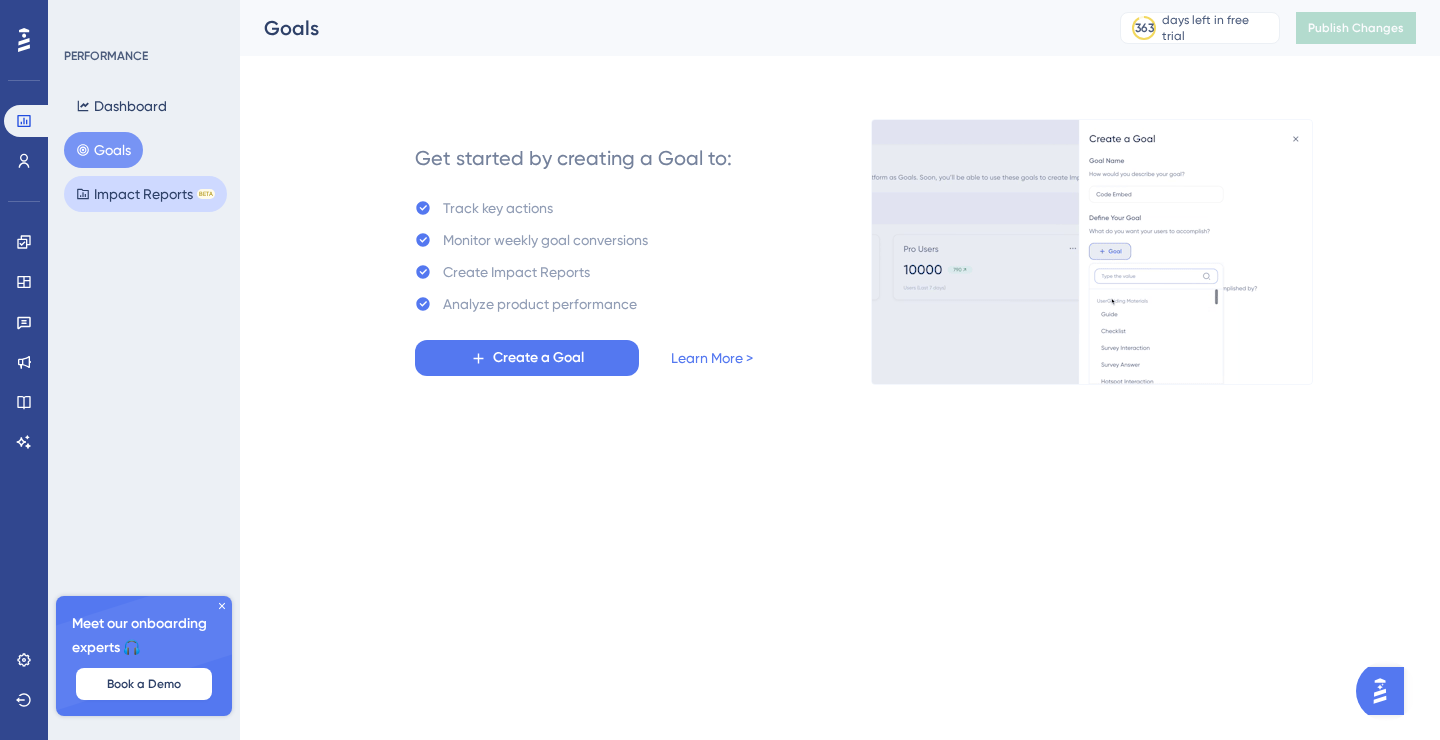 click on "Impact Reports BETA" at bounding box center [145, 194] 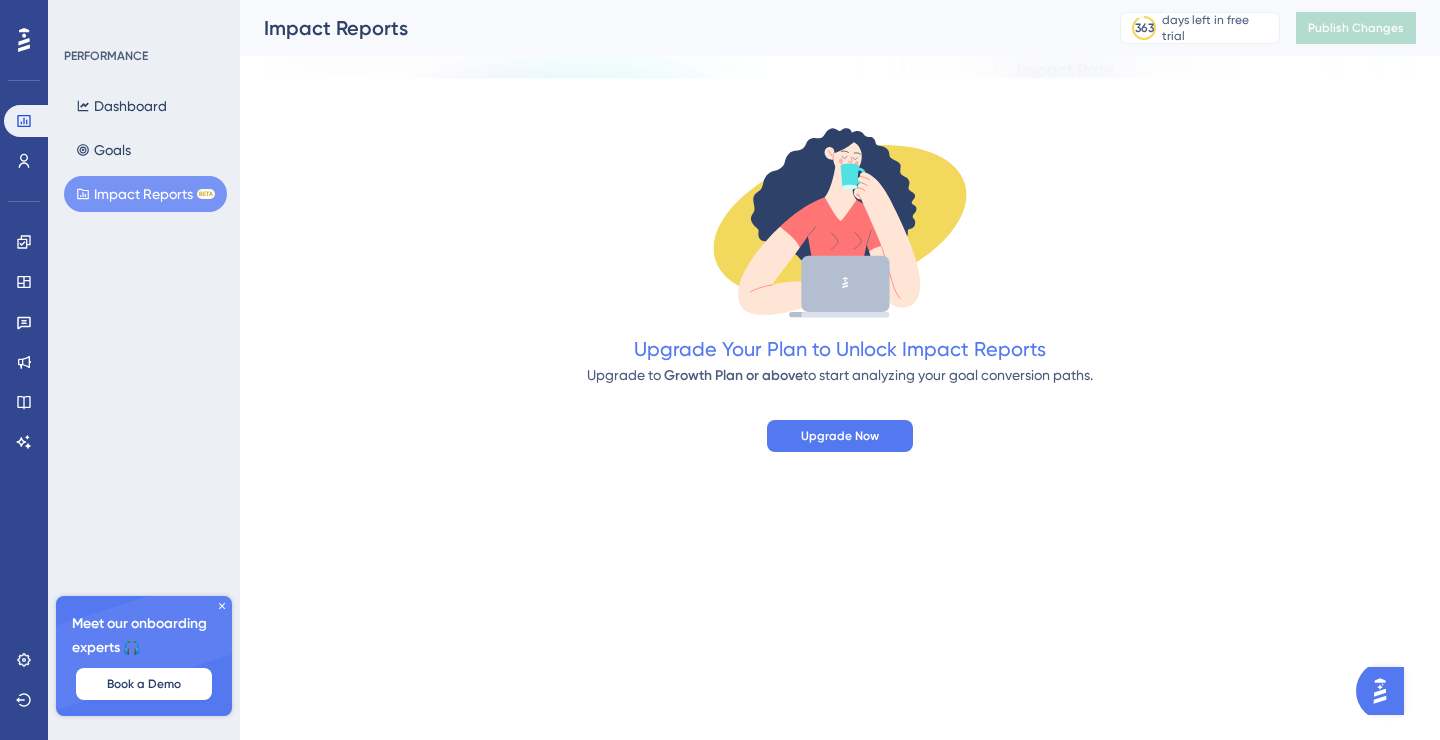 scroll, scrollTop: 0, scrollLeft: 0, axis: both 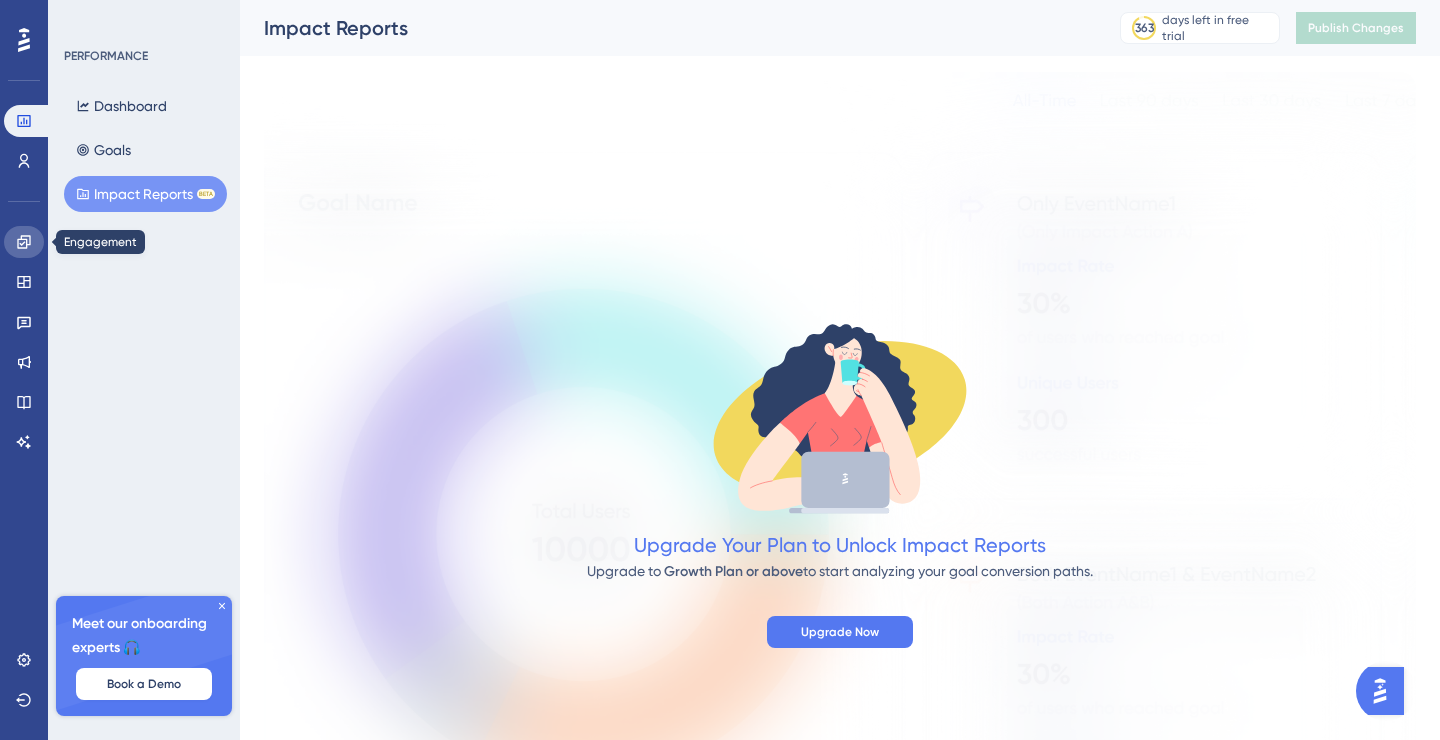 click 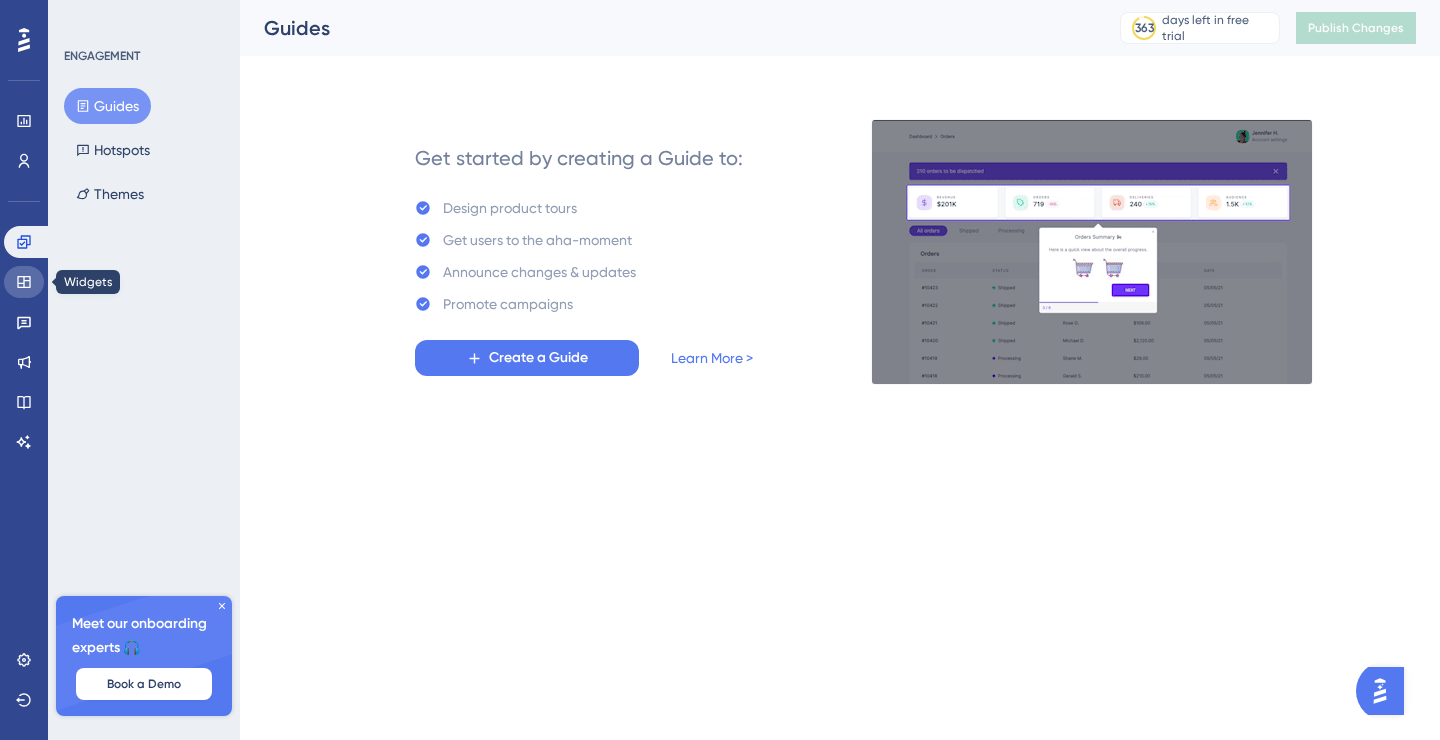 click 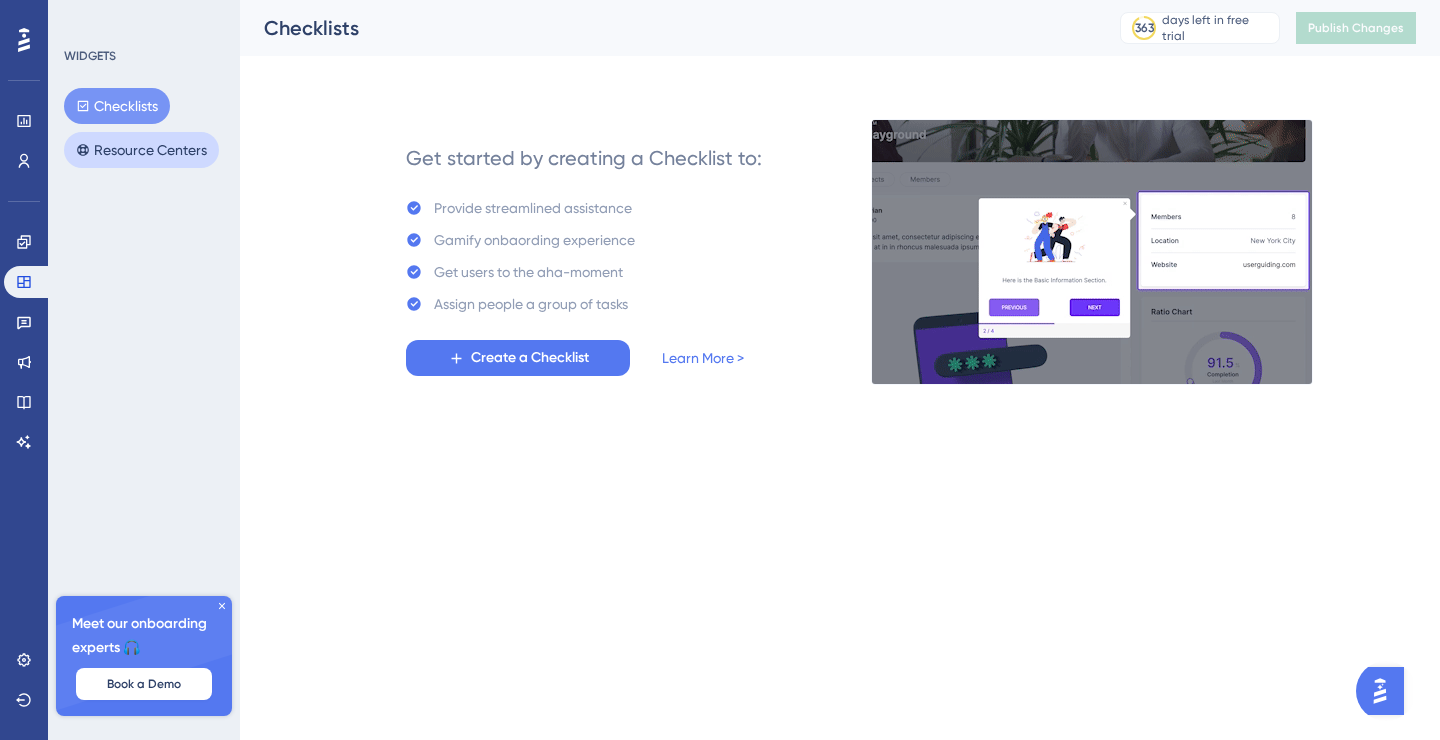 click on "Resource Centers" at bounding box center (141, 150) 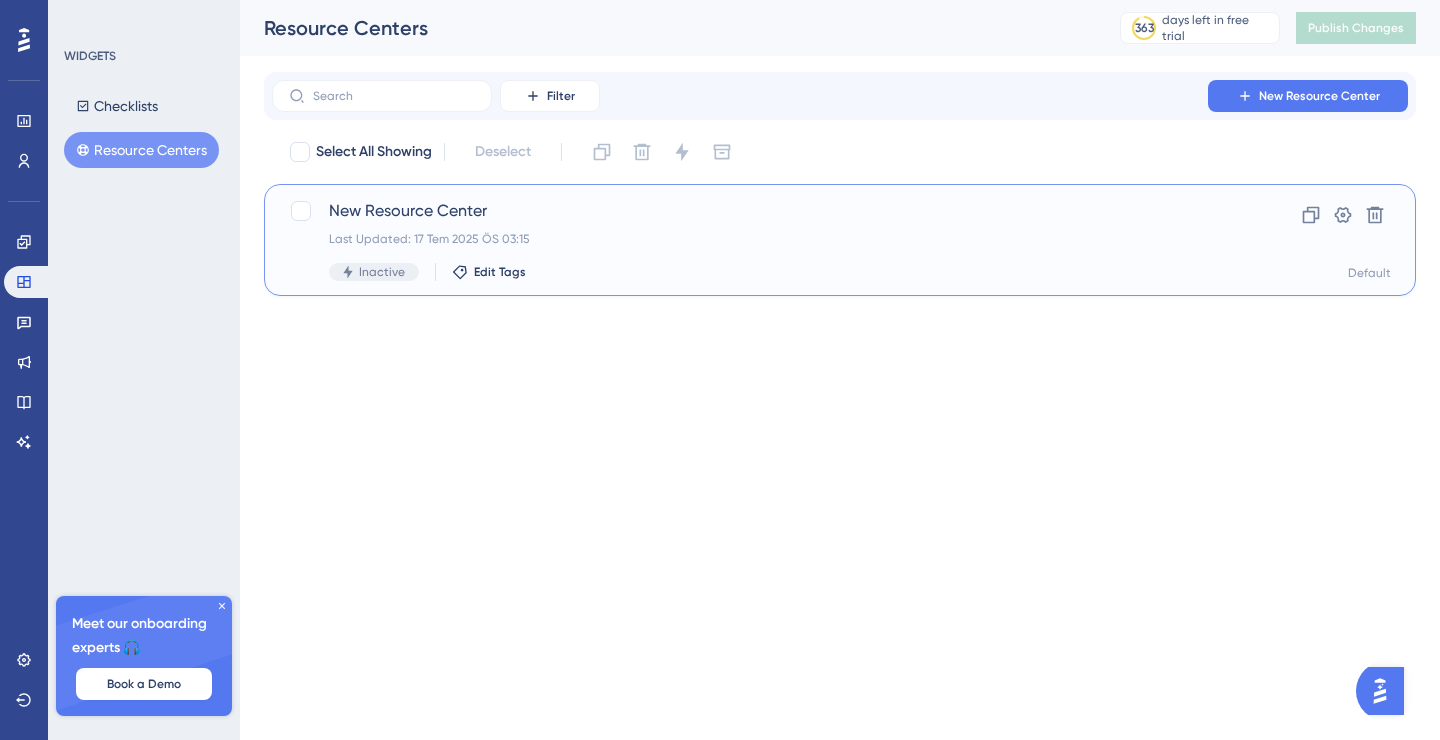 click on "New Resource Center" at bounding box center [760, 211] 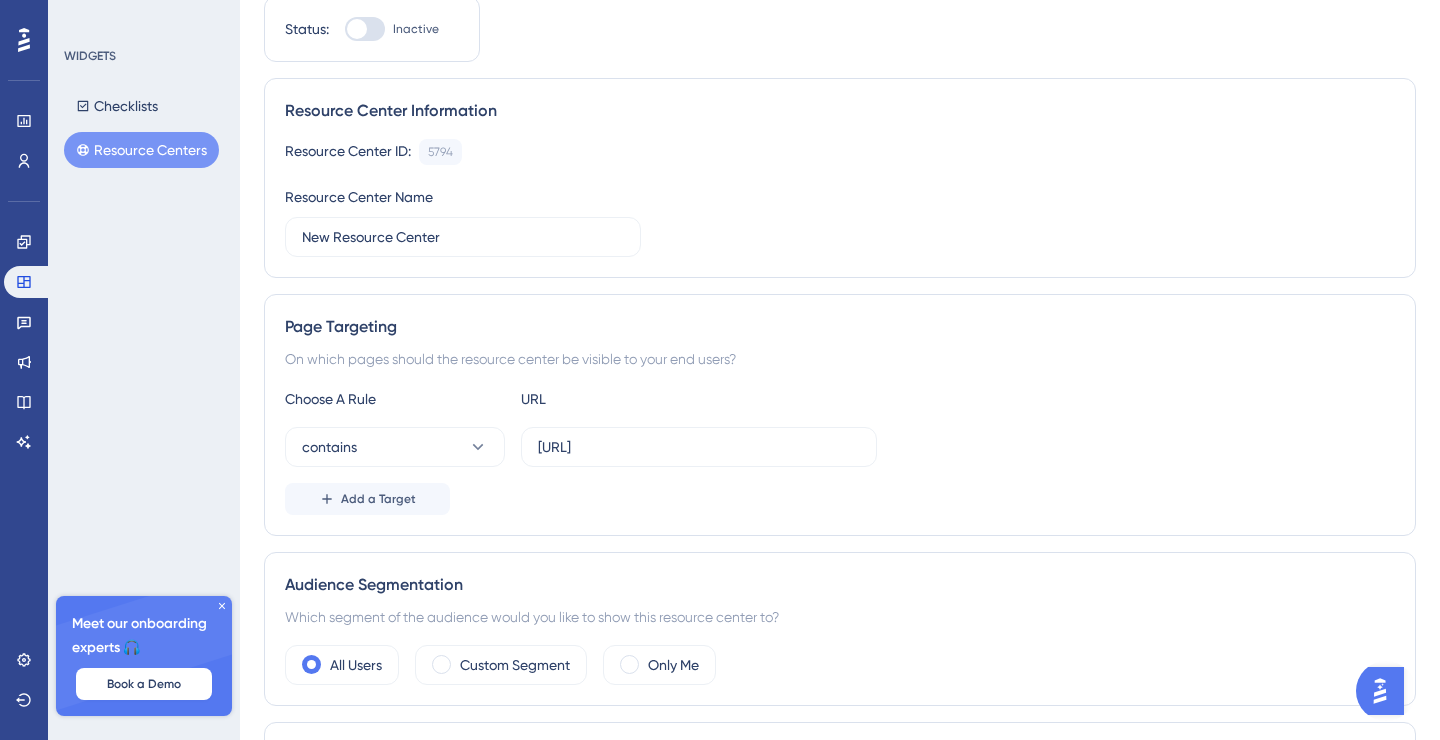 scroll, scrollTop: 0, scrollLeft: 0, axis: both 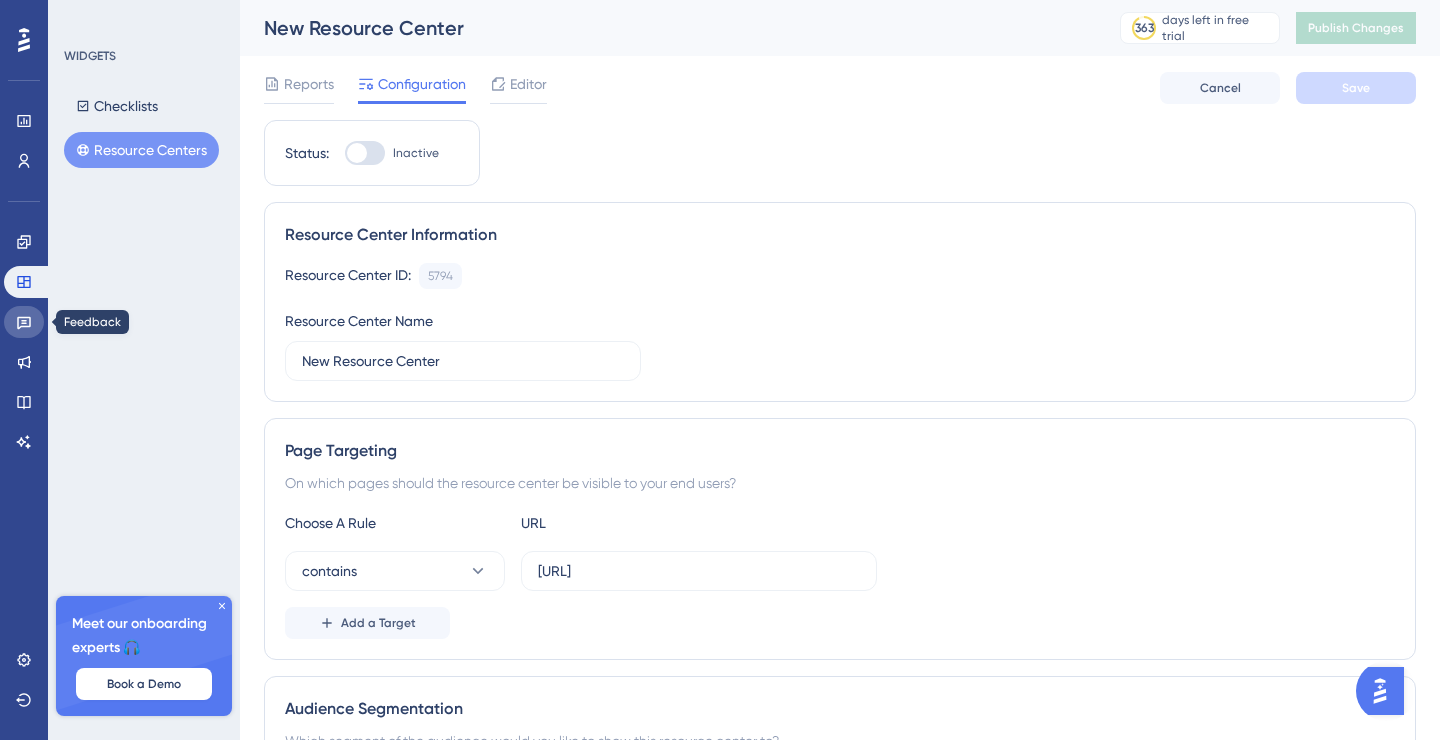 click at bounding box center (24, 322) 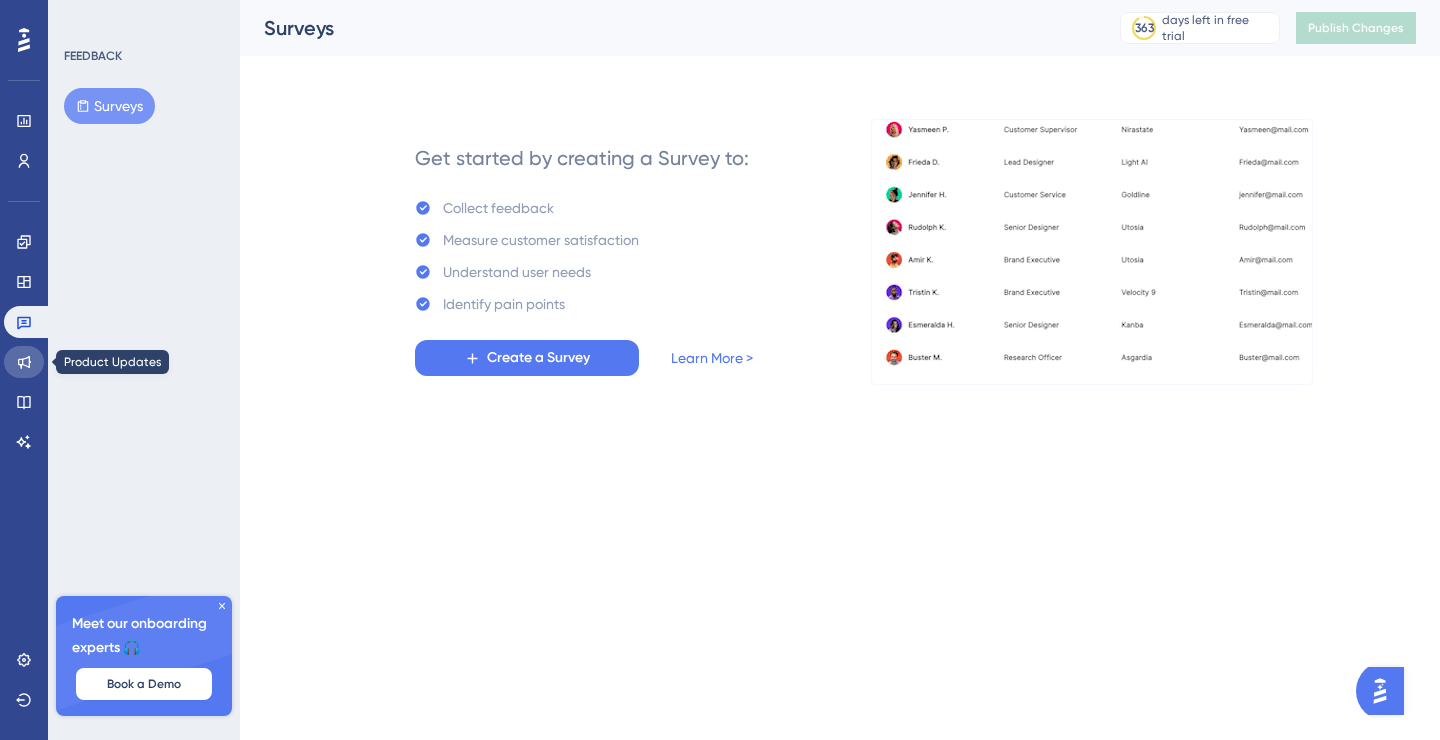 click at bounding box center [24, 362] 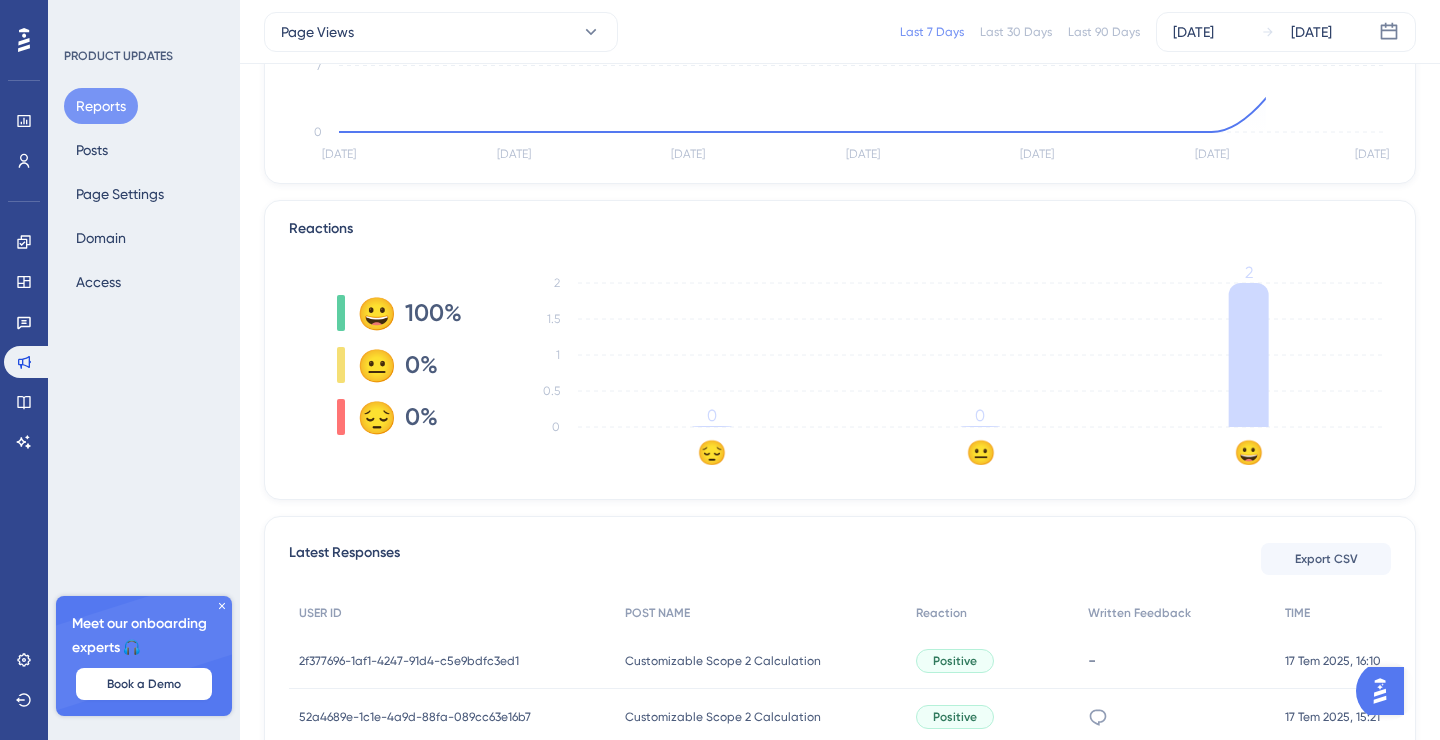 scroll, scrollTop: 489, scrollLeft: 0, axis: vertical 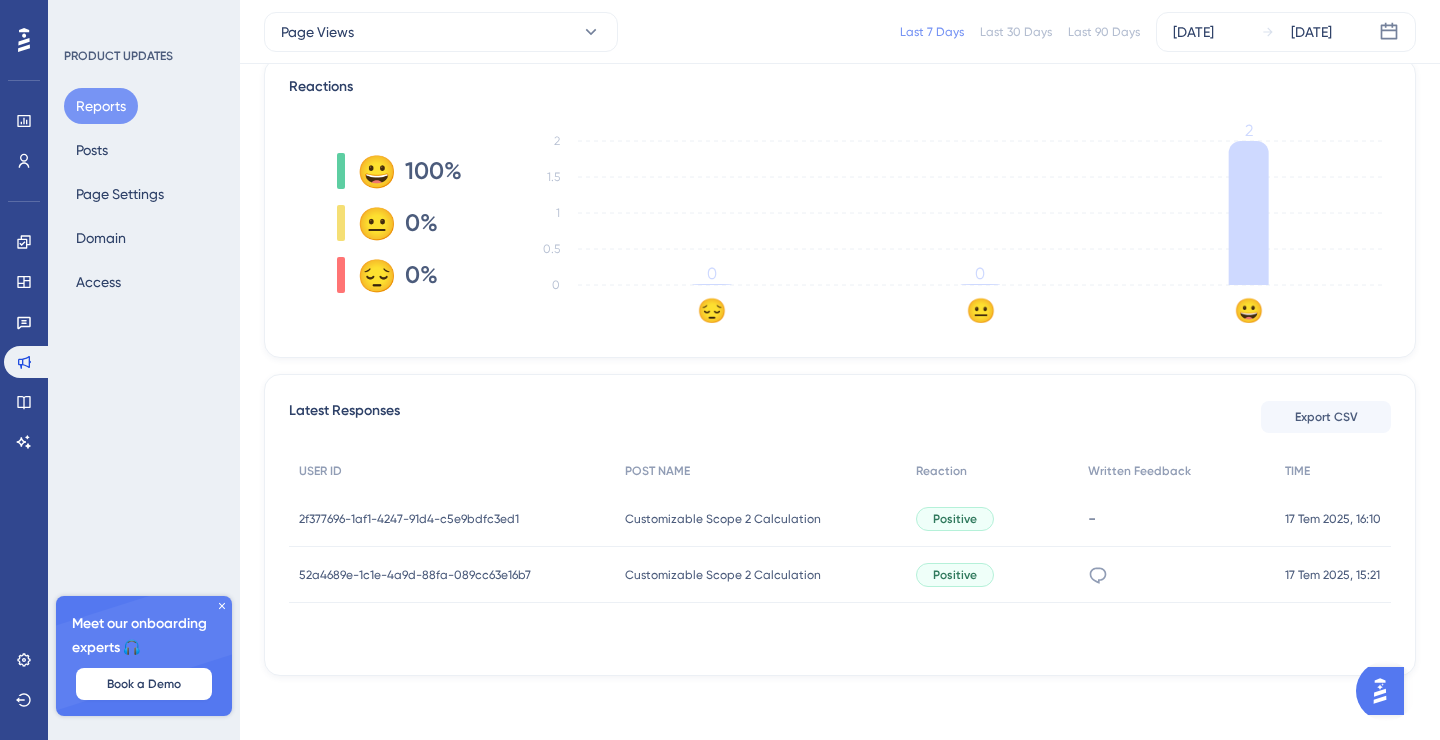 click on "woew" at bounding box center (1098, 575) 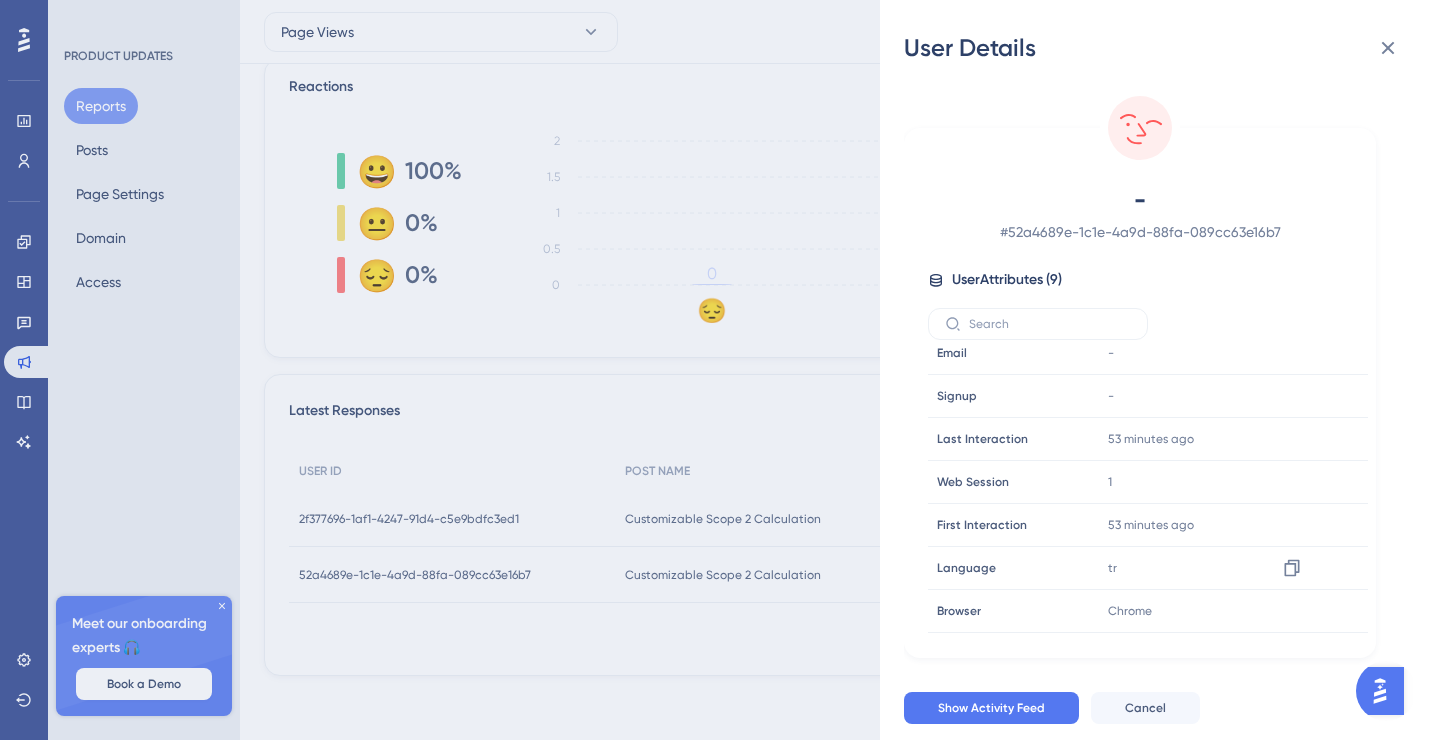 scroll, scrollTop: 0, scrollLeft: 0, axis: both 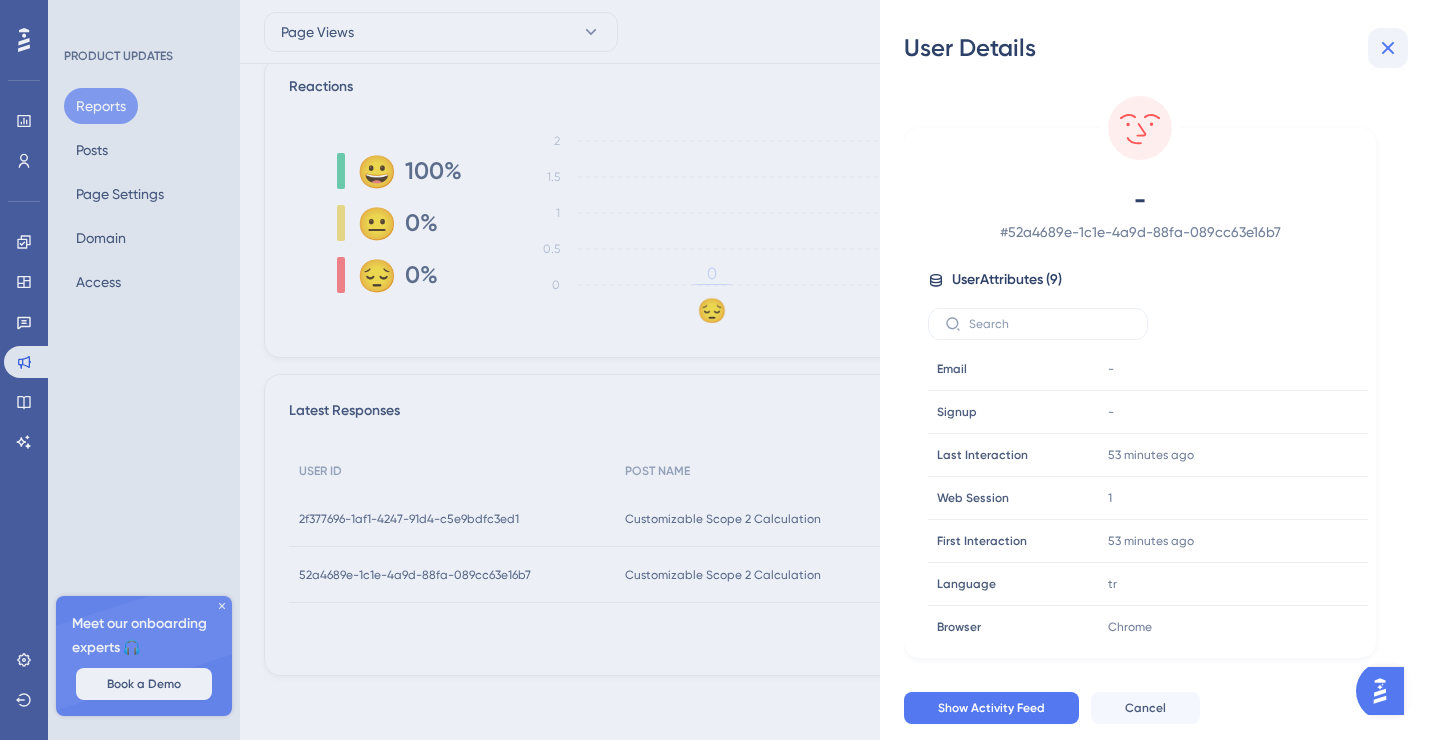 click 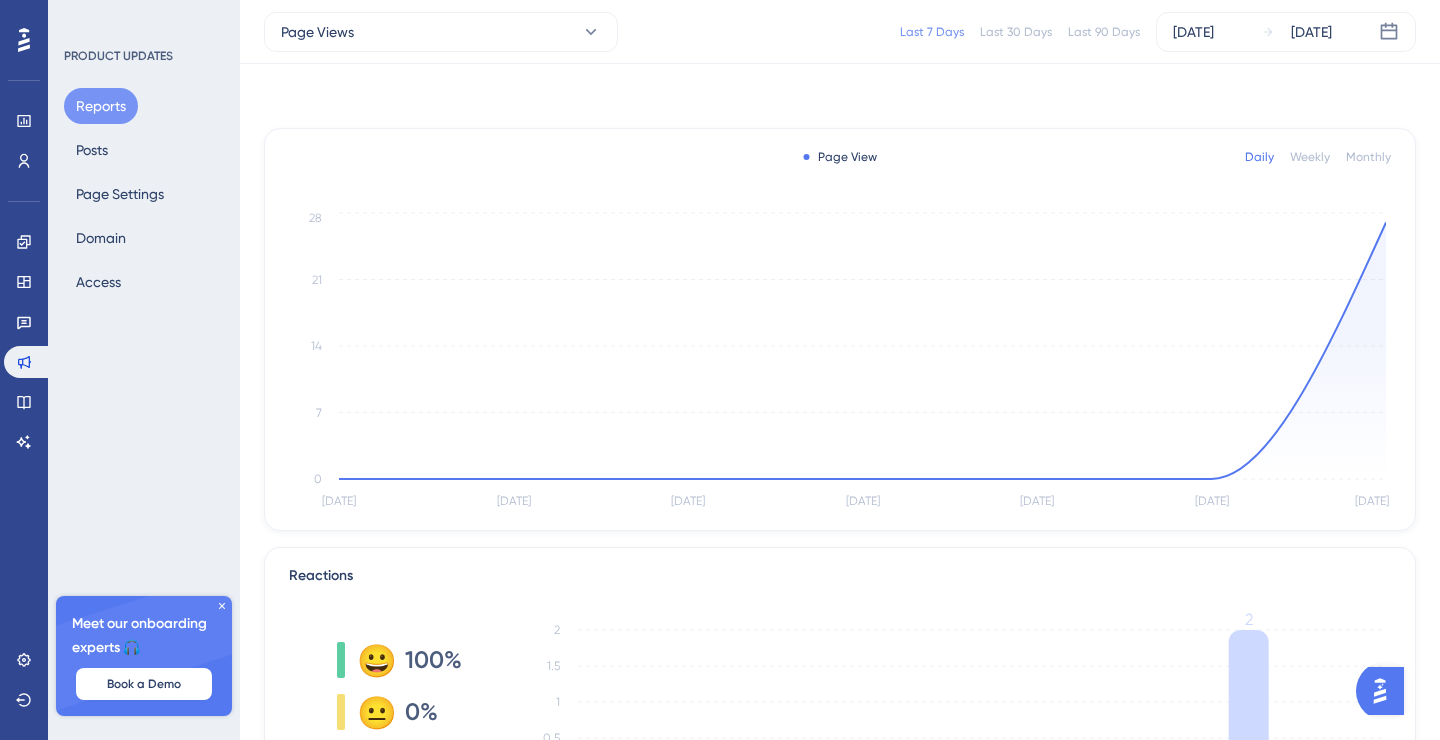 scroll, scrollTop: 489, scrollLeft: 0, axis: vertical 